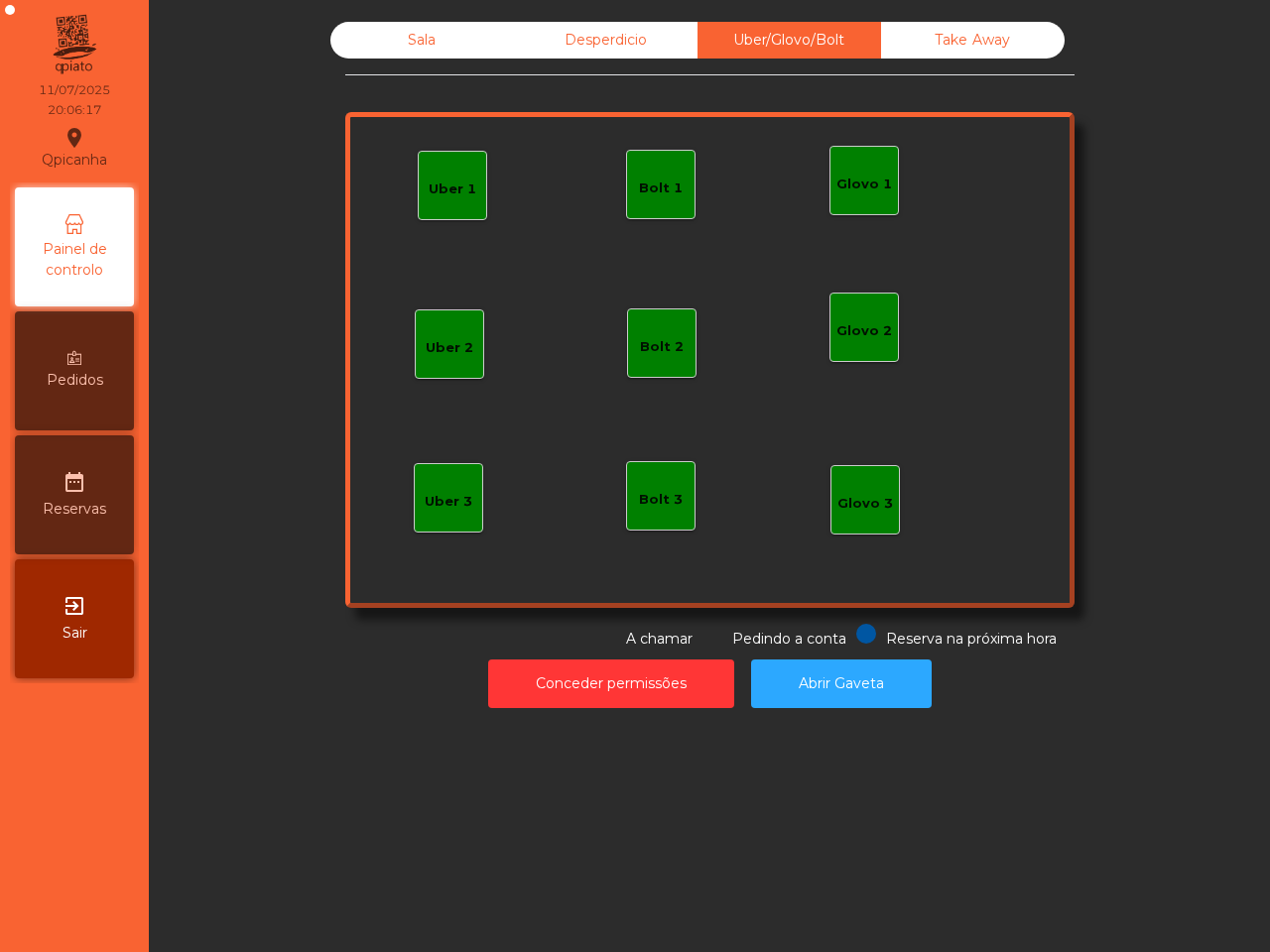 click on "Uber 1" 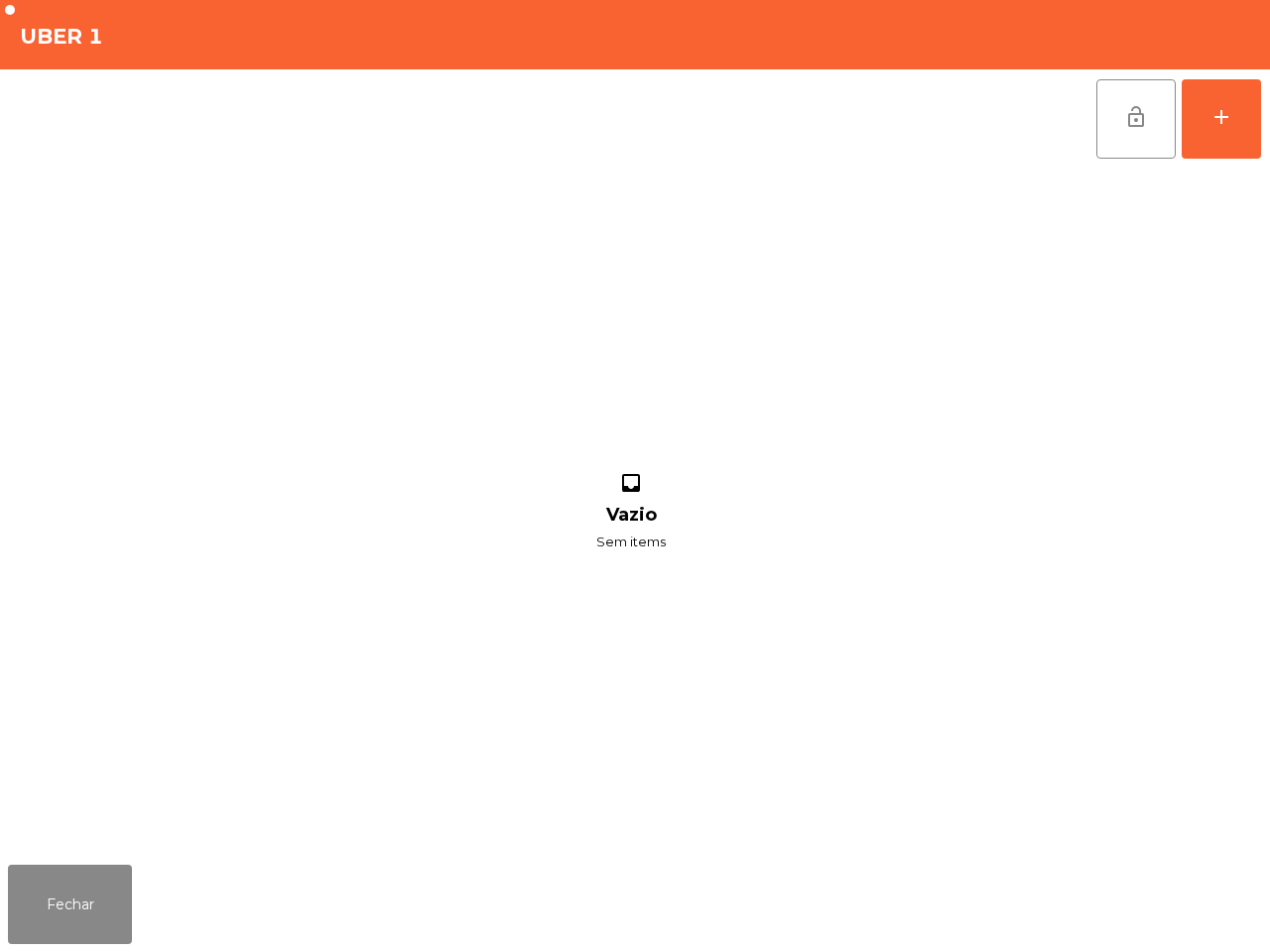 scroll, scrollTop: 0, scrollLeft: 0, axis: both 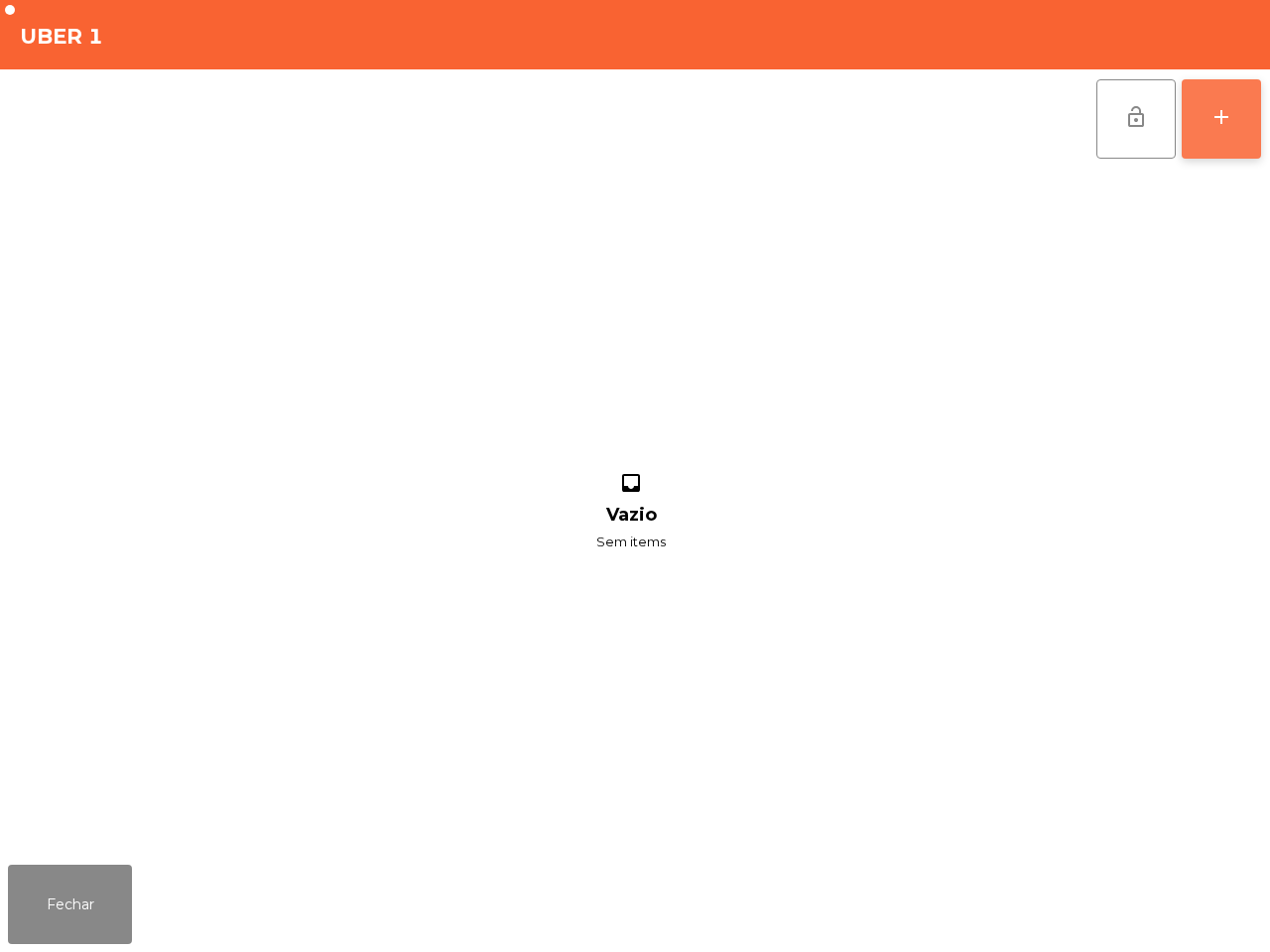 click on "add" 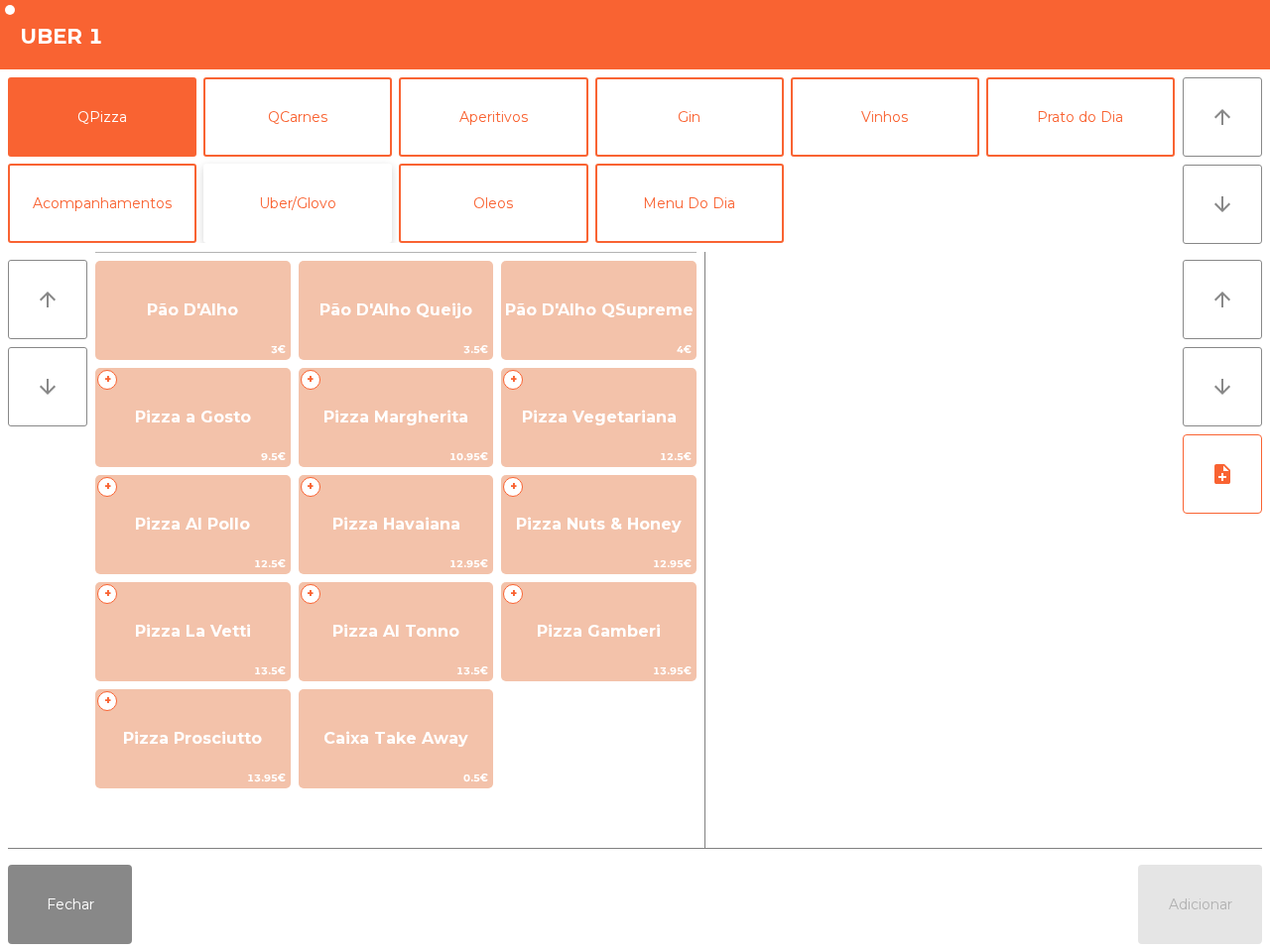 click on "Uber/Glovo" 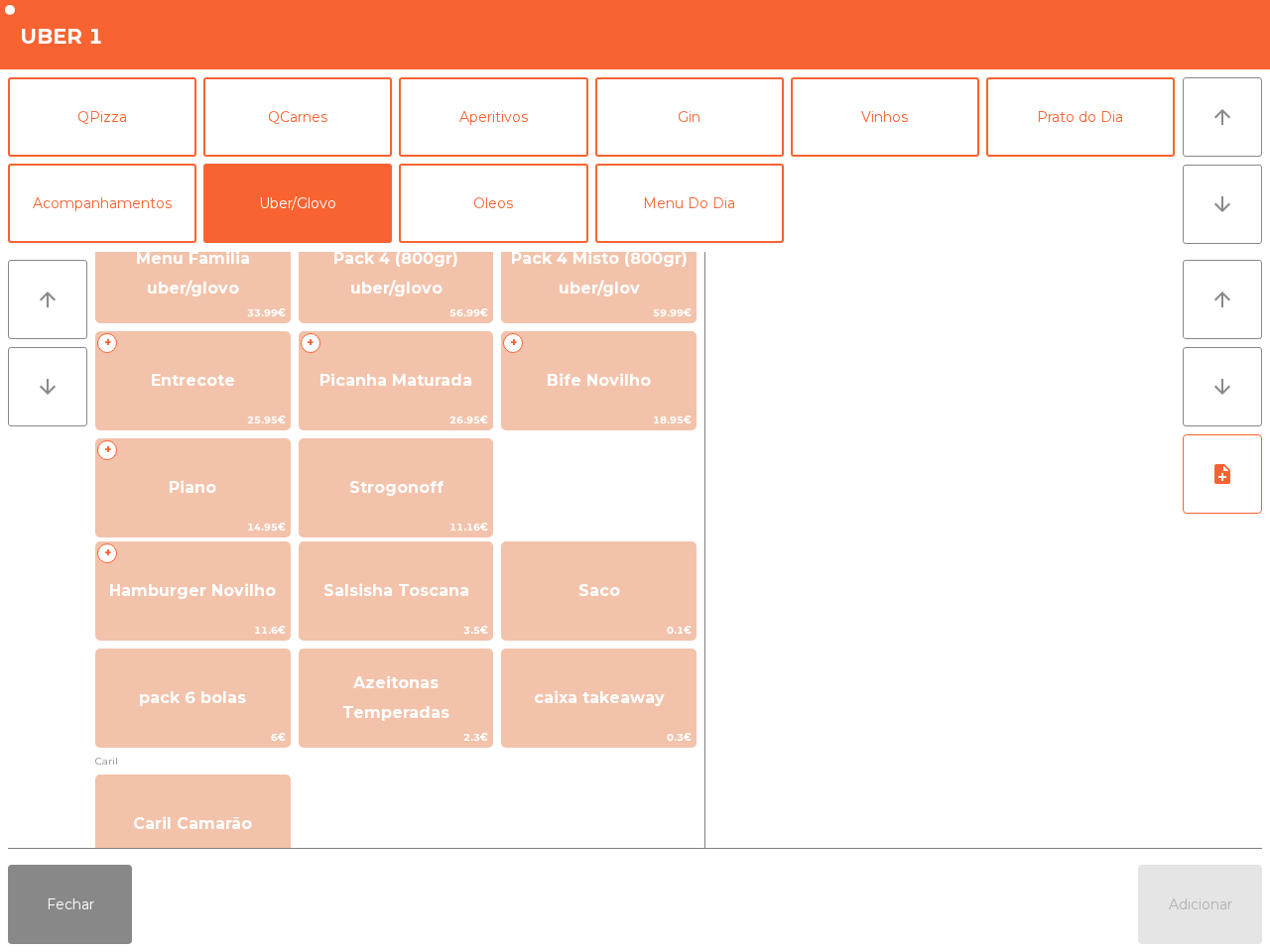 scroll, scrollTop: 0, scrollLeft: 0, axis: both 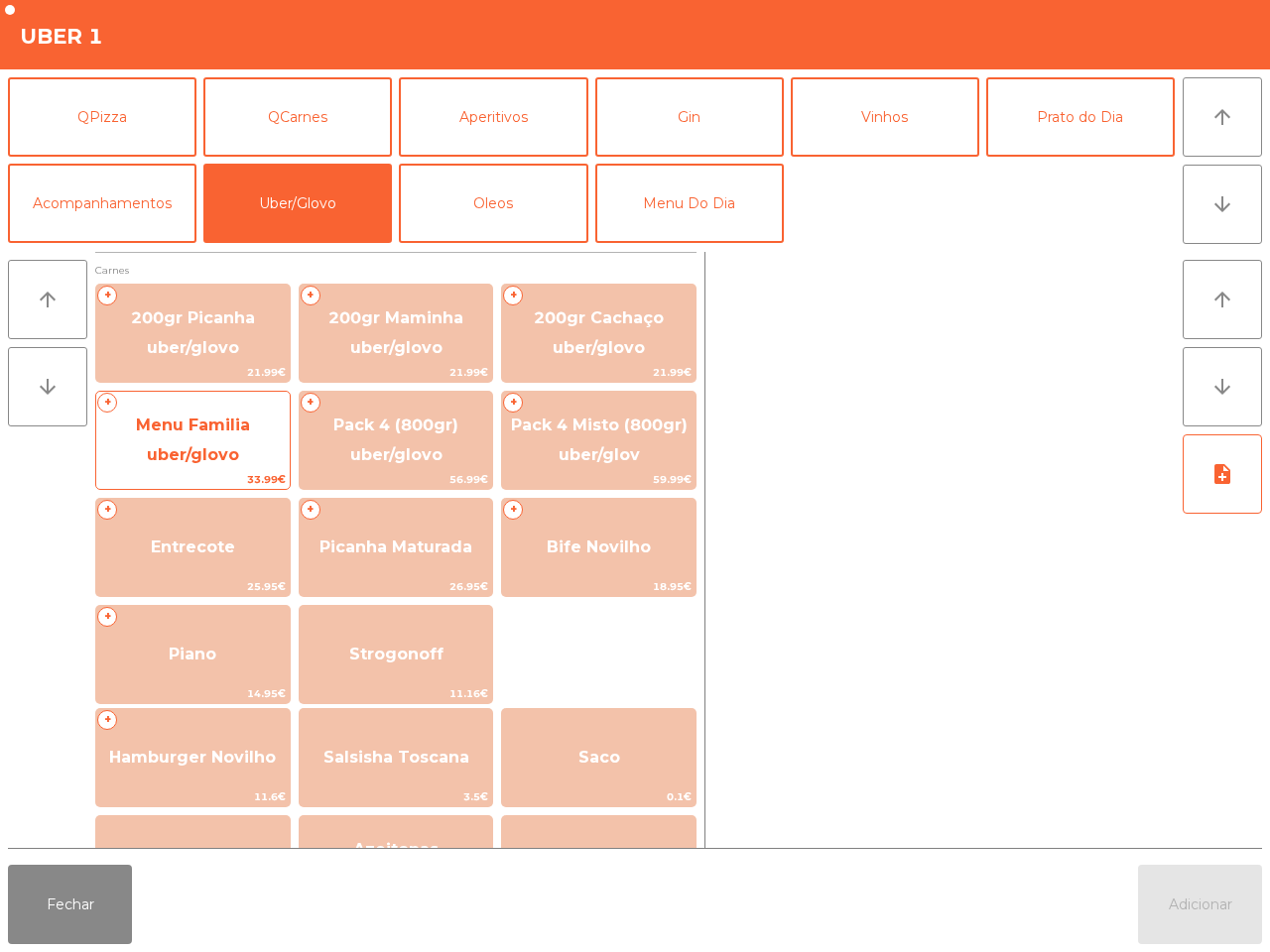 click on "Menu Familia uber/glovo" 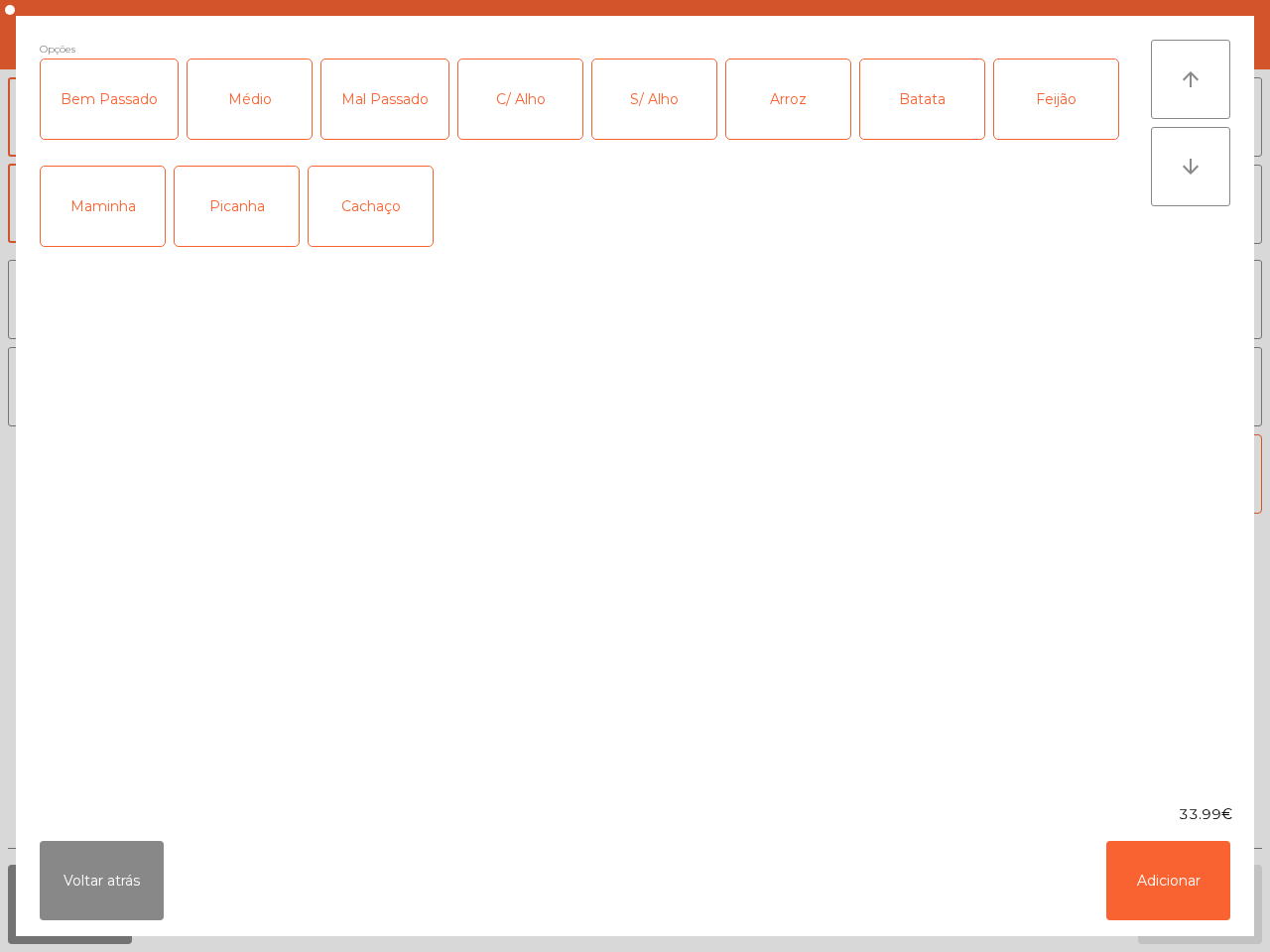 click on "Picanha" 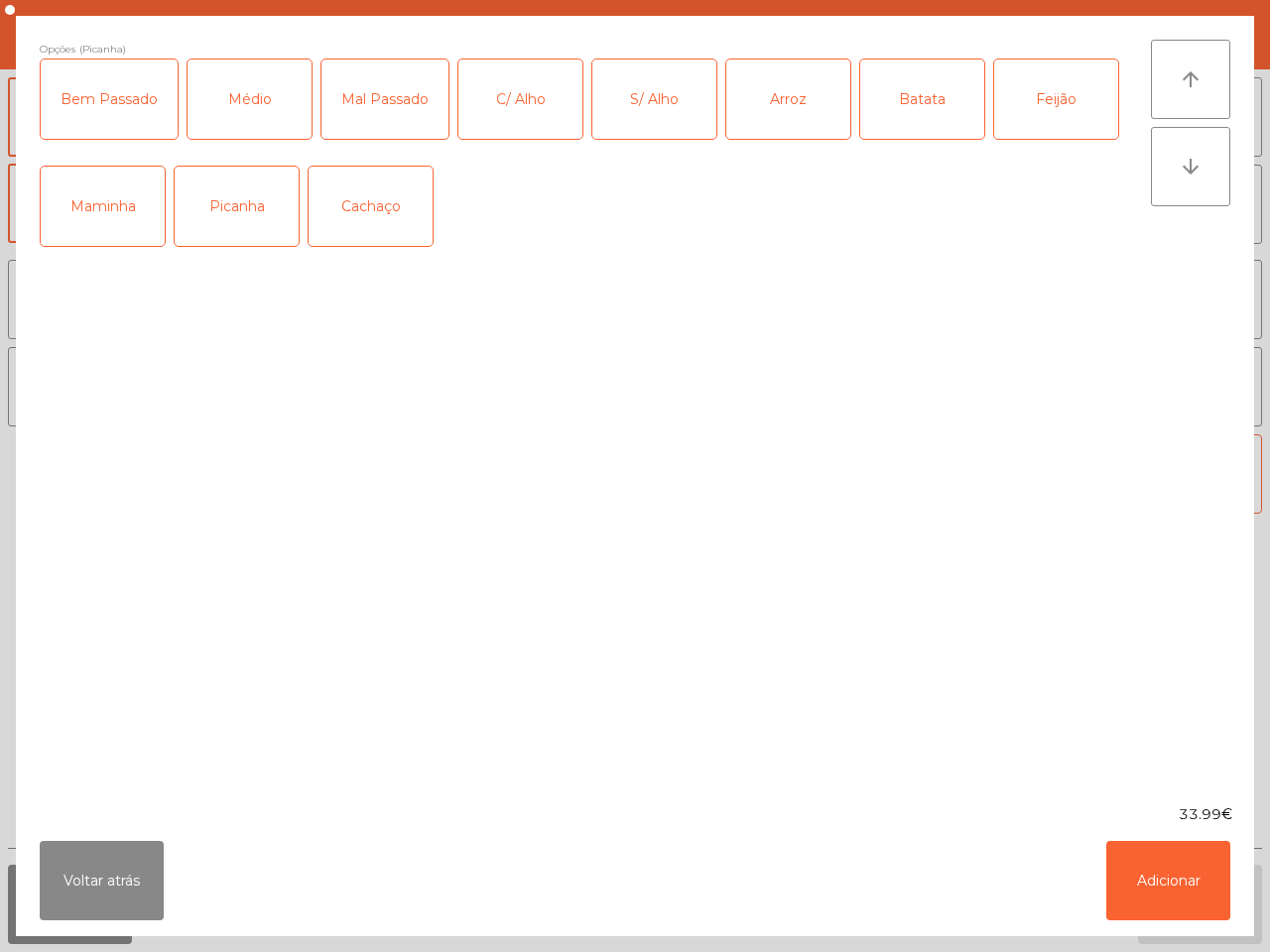 click on "S/ Alho" 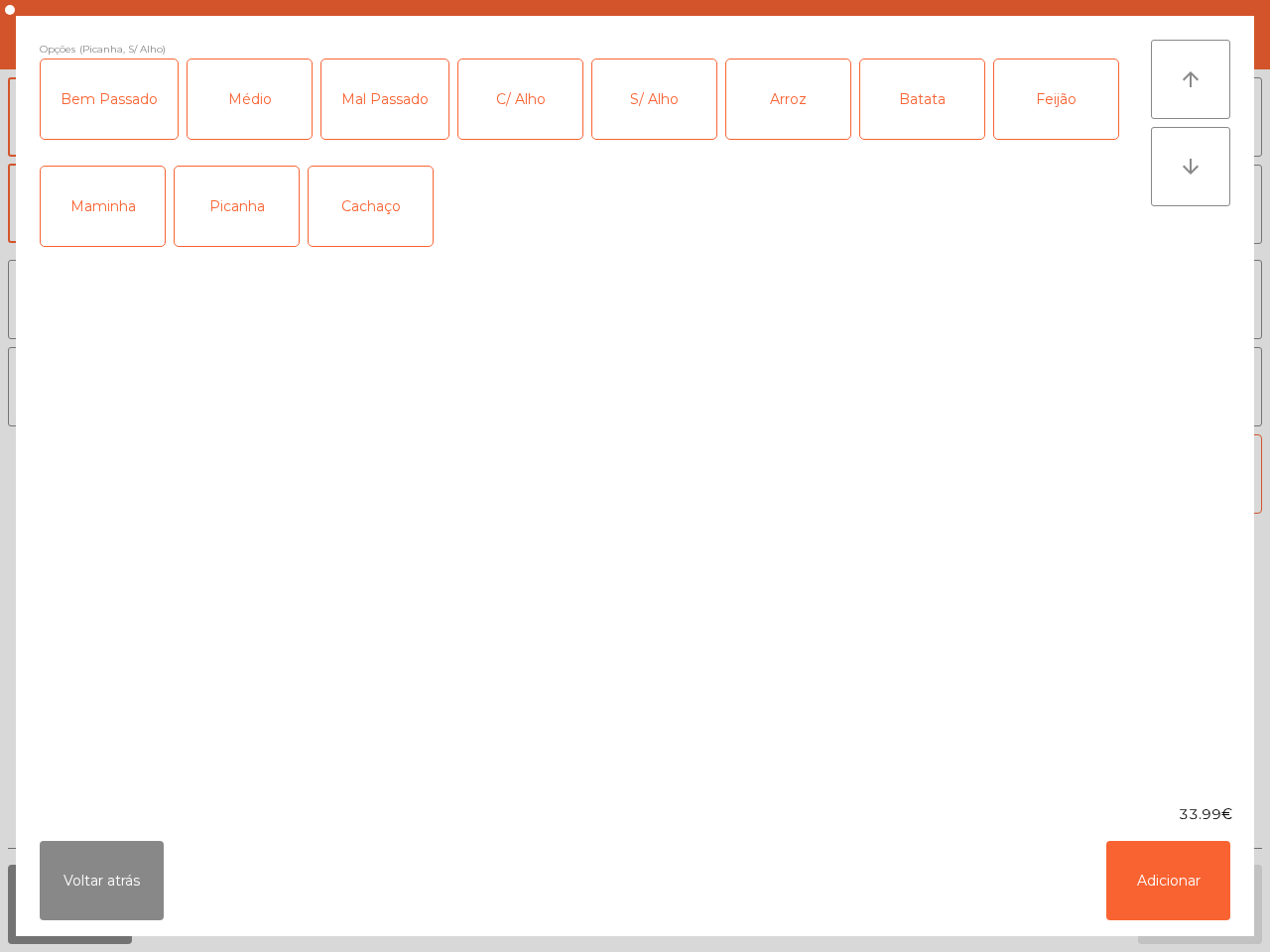 click on "Feijão" 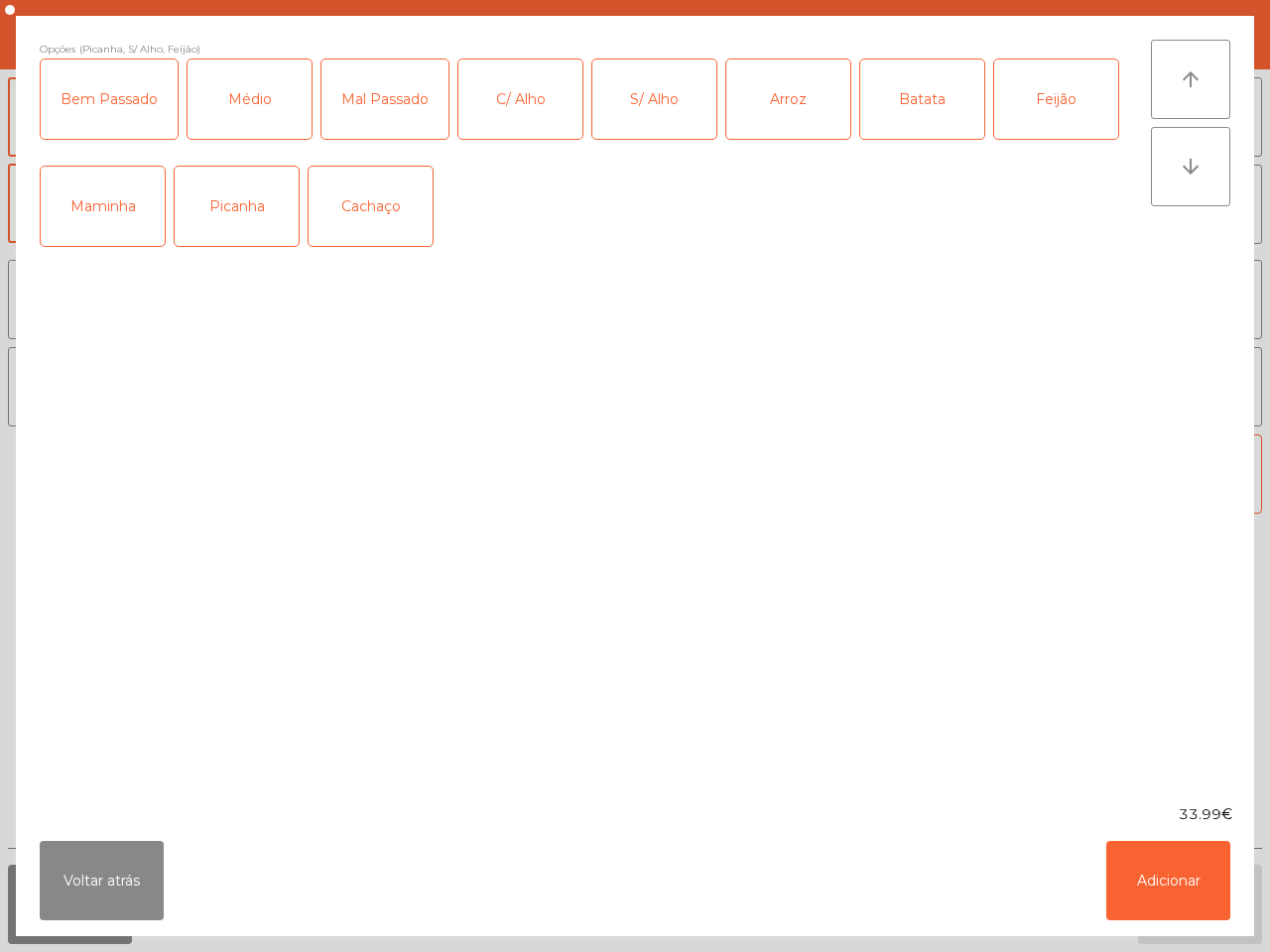 click on "Batata" 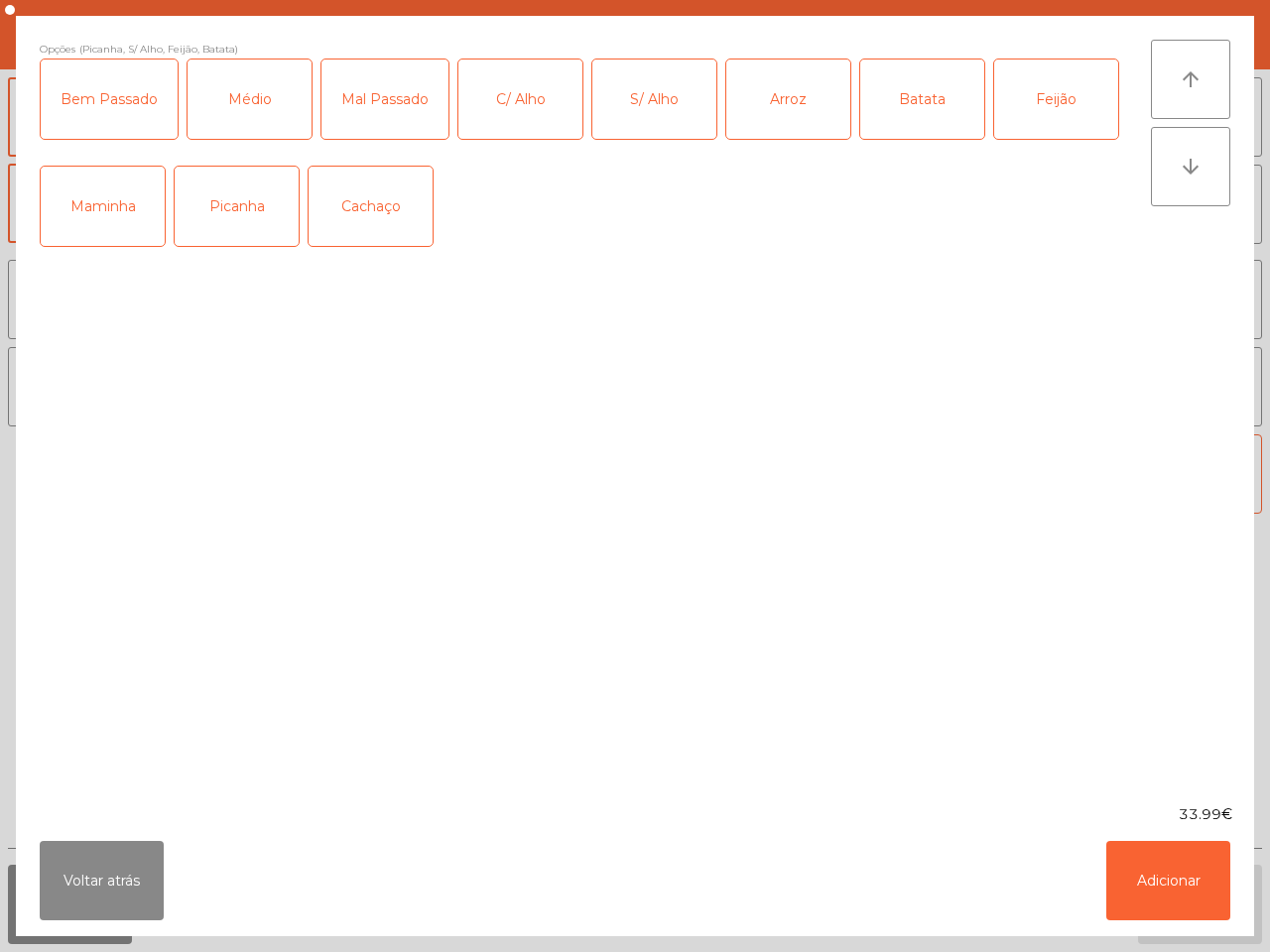 click on "Mal Passado" 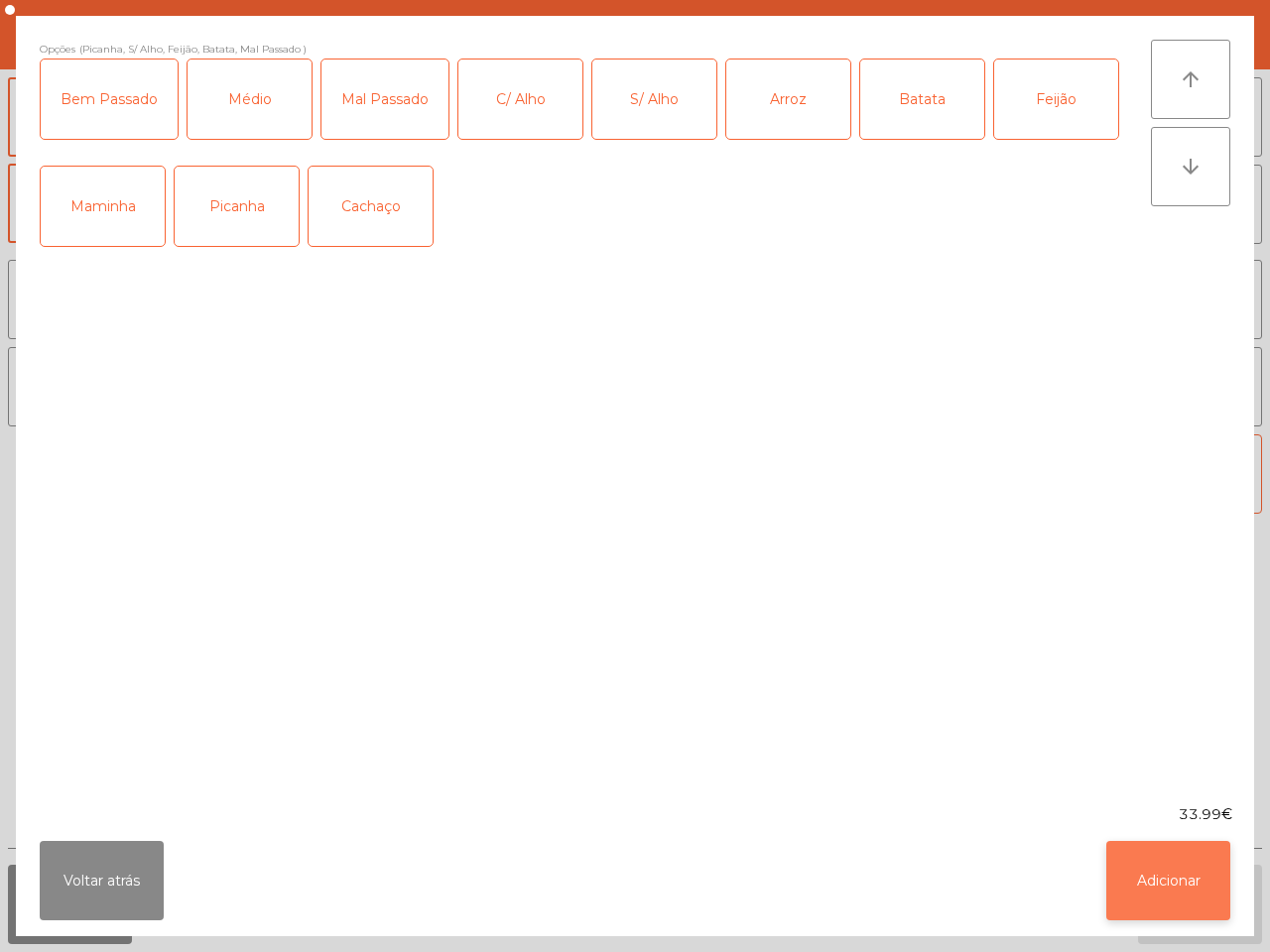 click on "Adicionar" 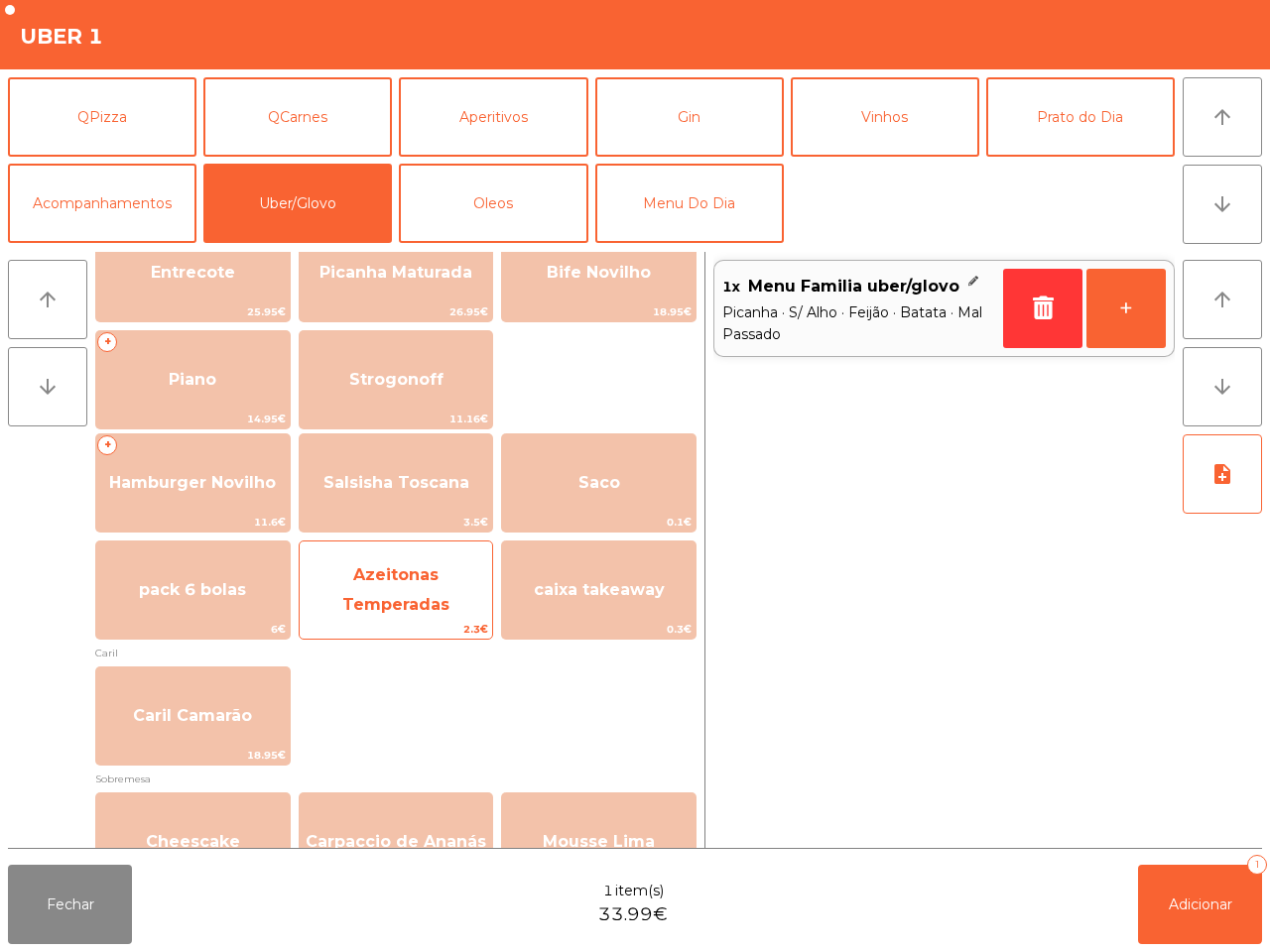 scroll, scrollTop: 263, scrollLeft: 0, axis: vertical 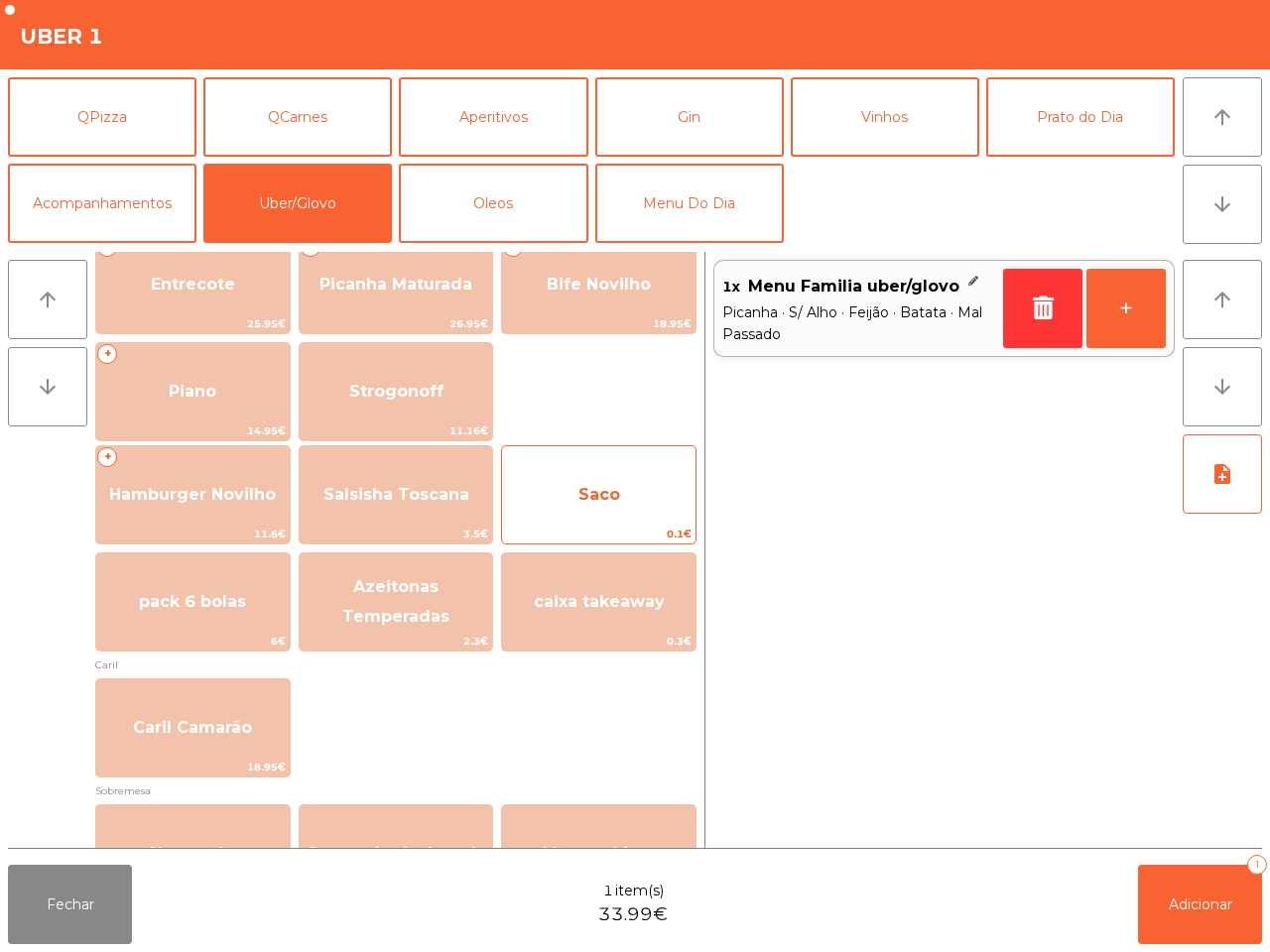 click on "Saco" 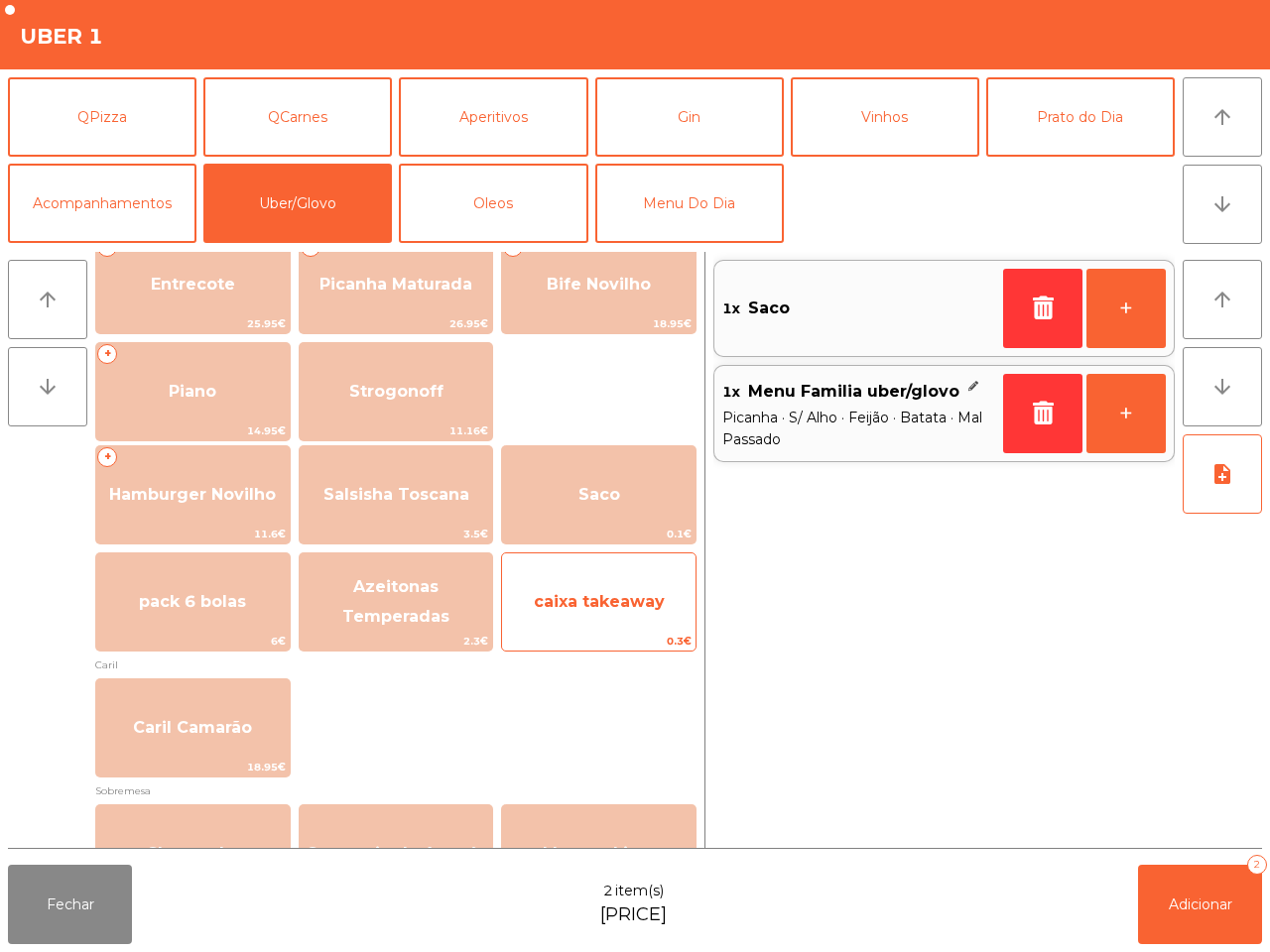 click on "caixa takeaway" 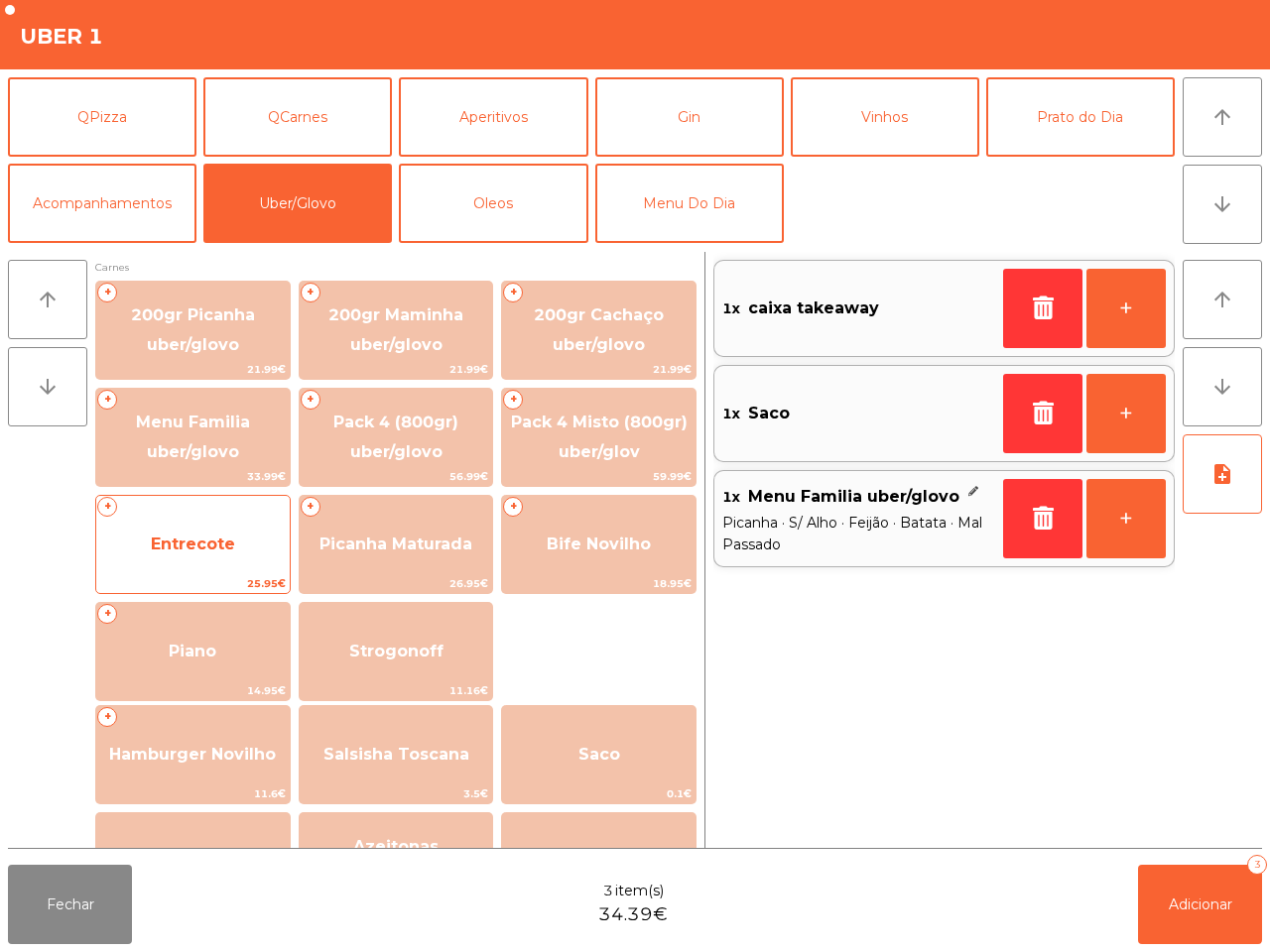 scroll, scrollTop: 0, scrollLeft: 0, axis: both 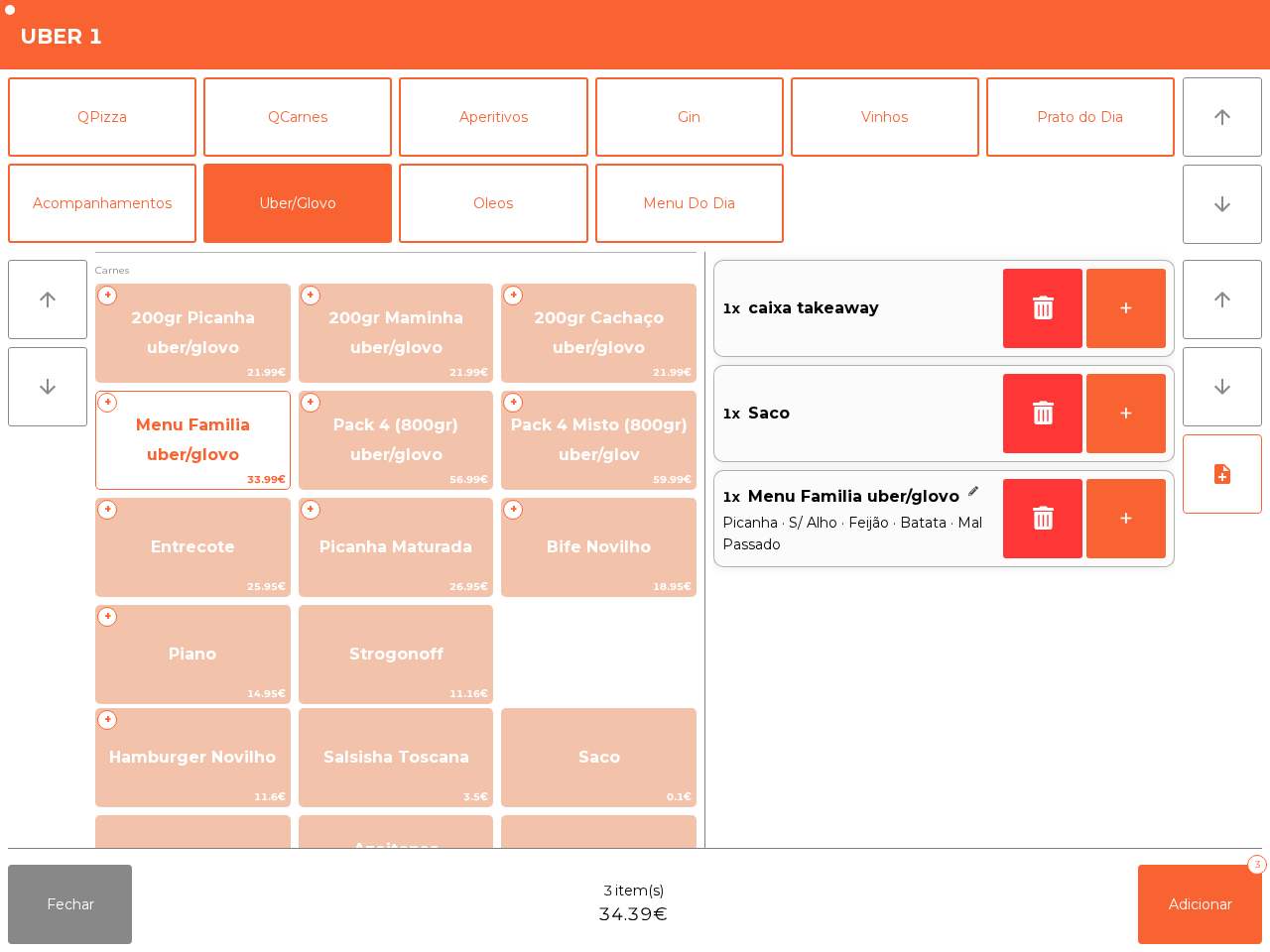 click on "Menu Familia uber/glovo" 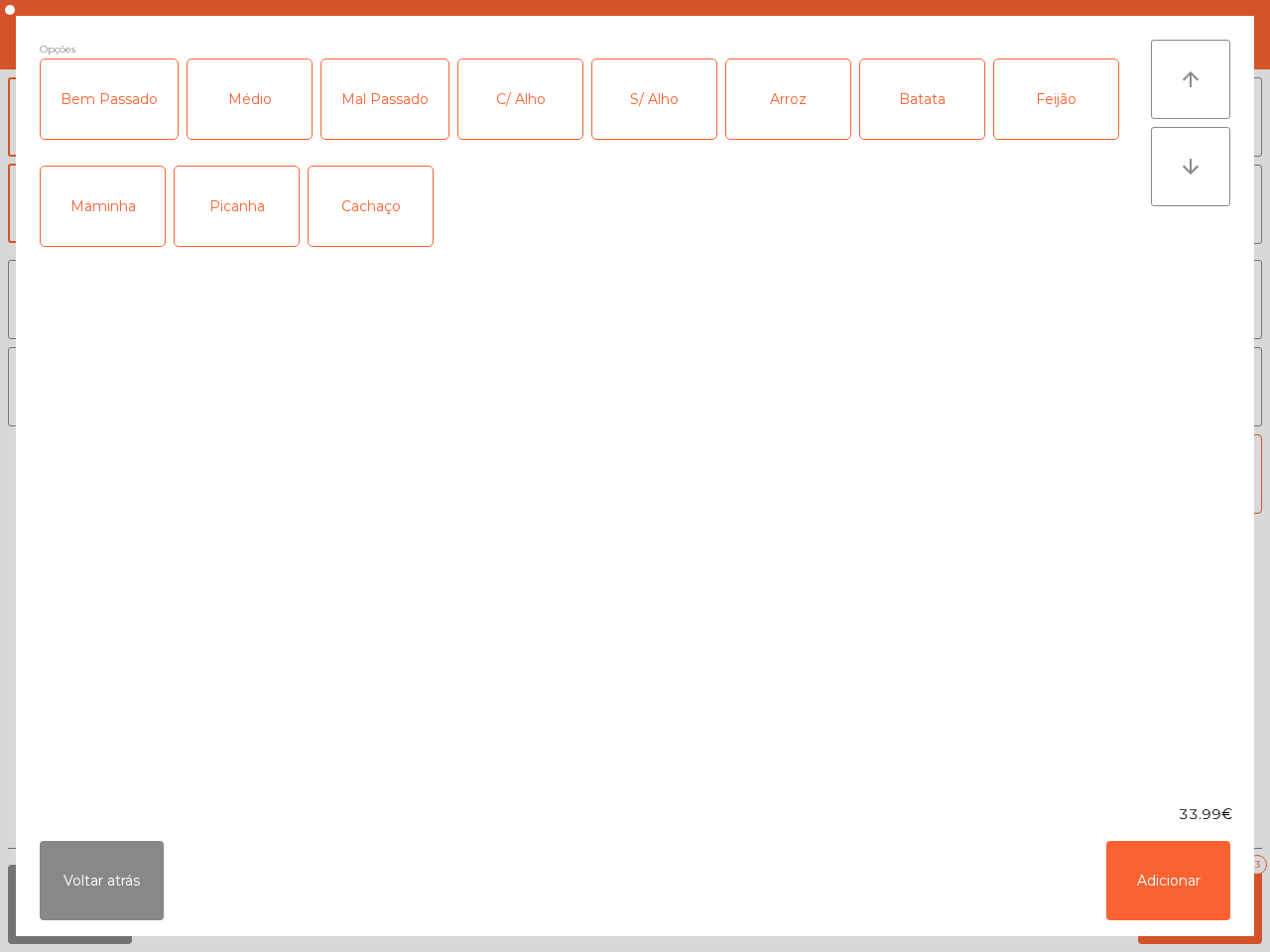 click on "Picanha" 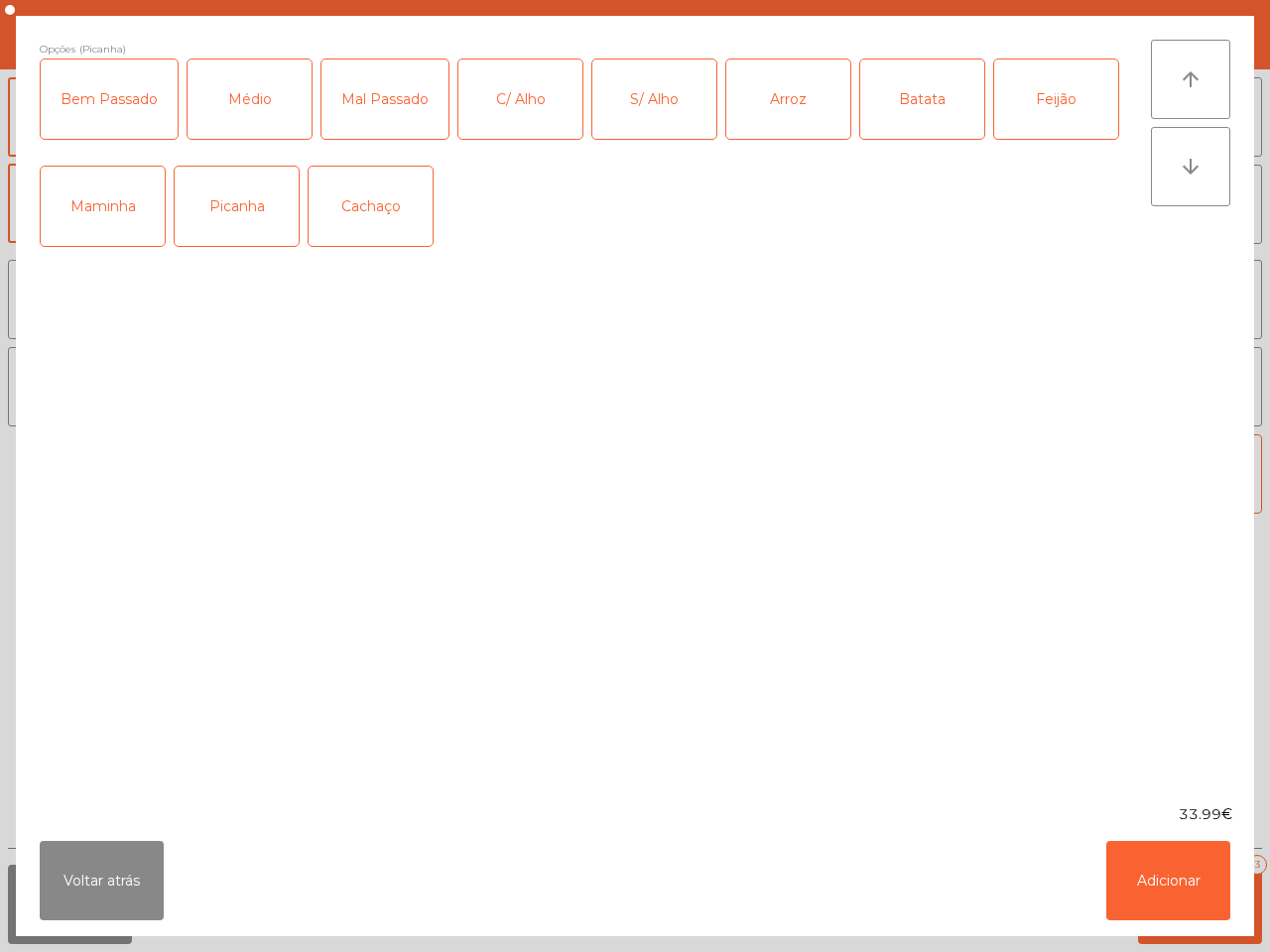 click on "C/ Alho" 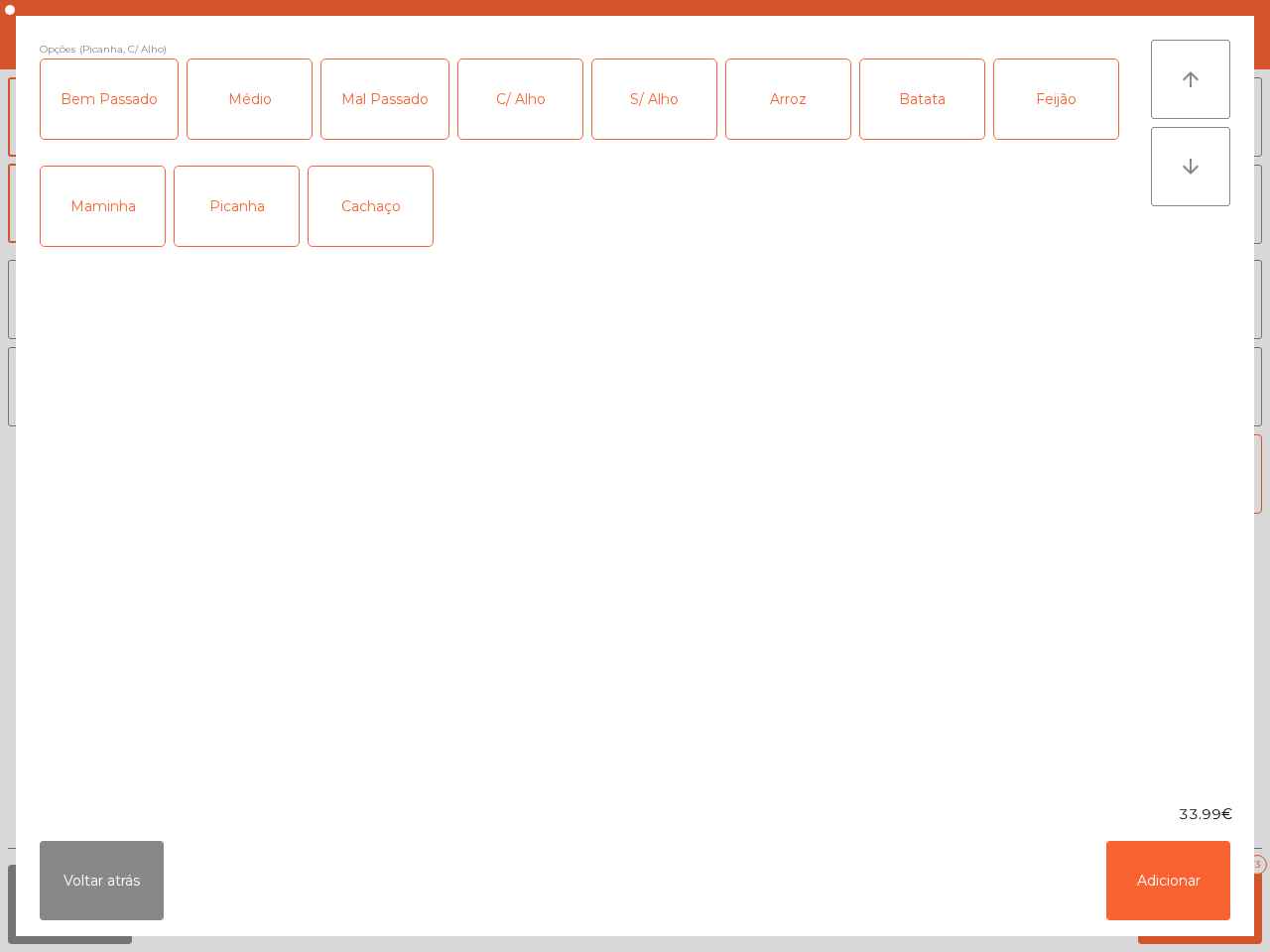 click on "Mal Passado" 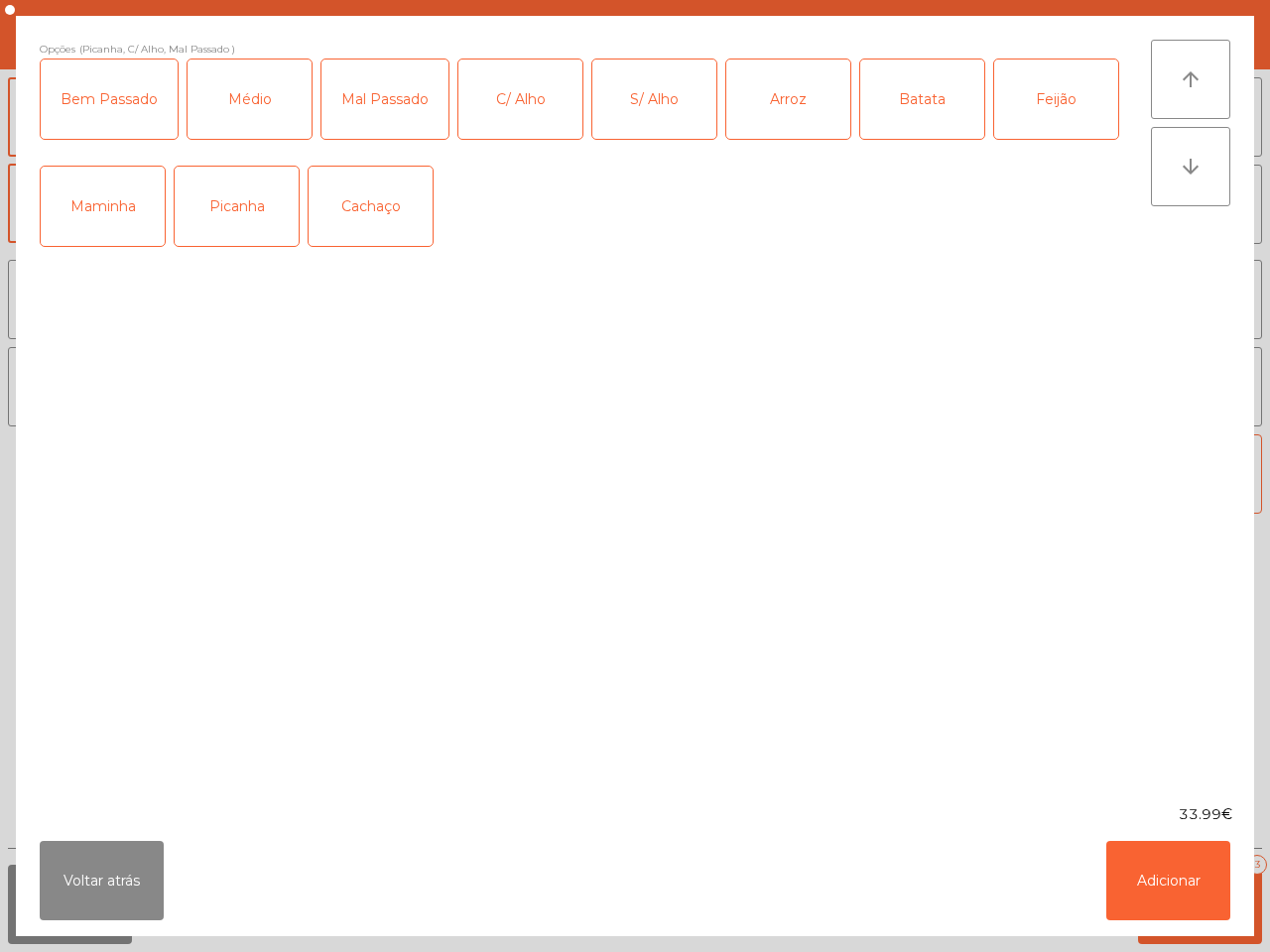 click on "Arroz" 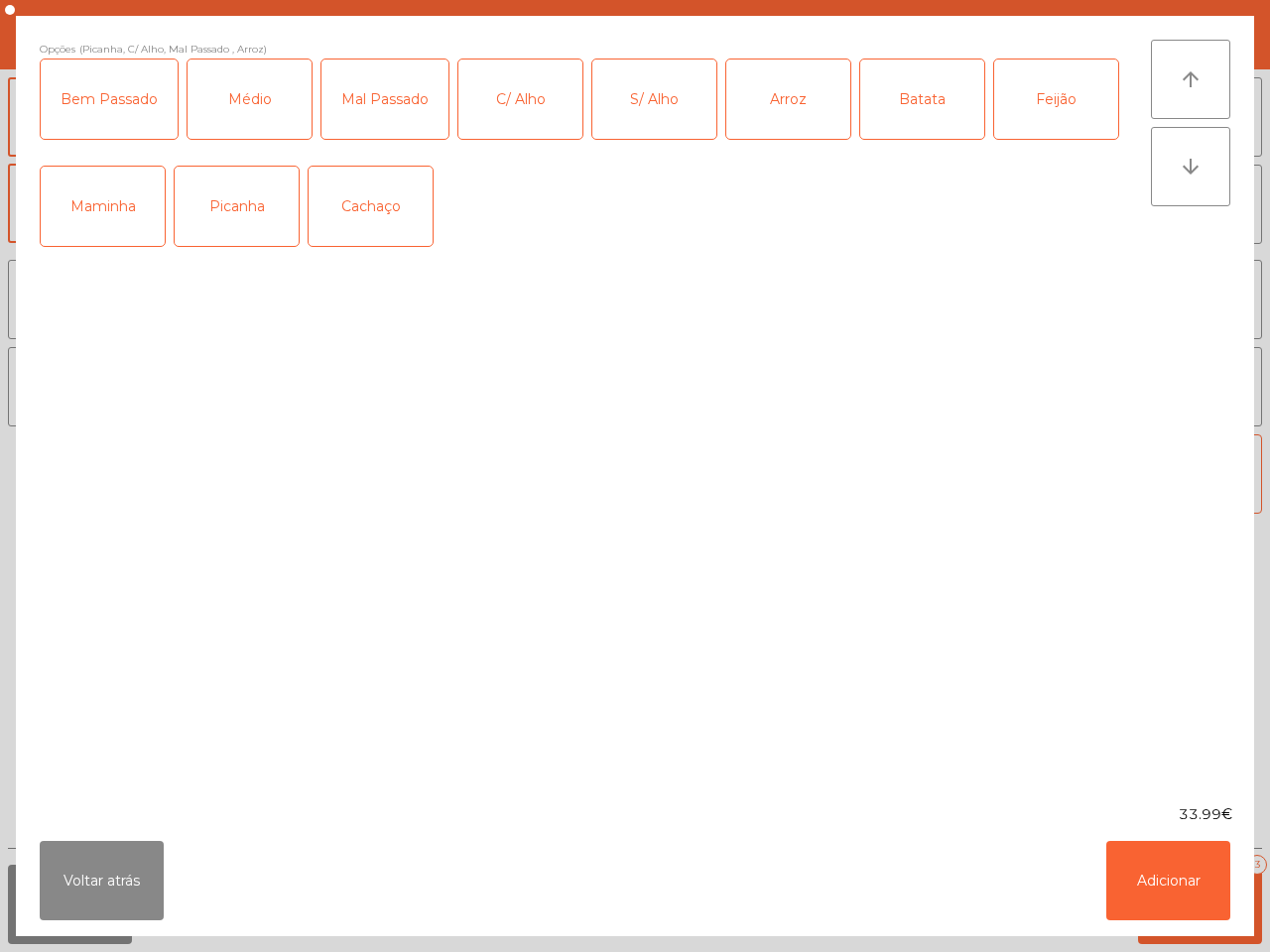 click on "Batata" 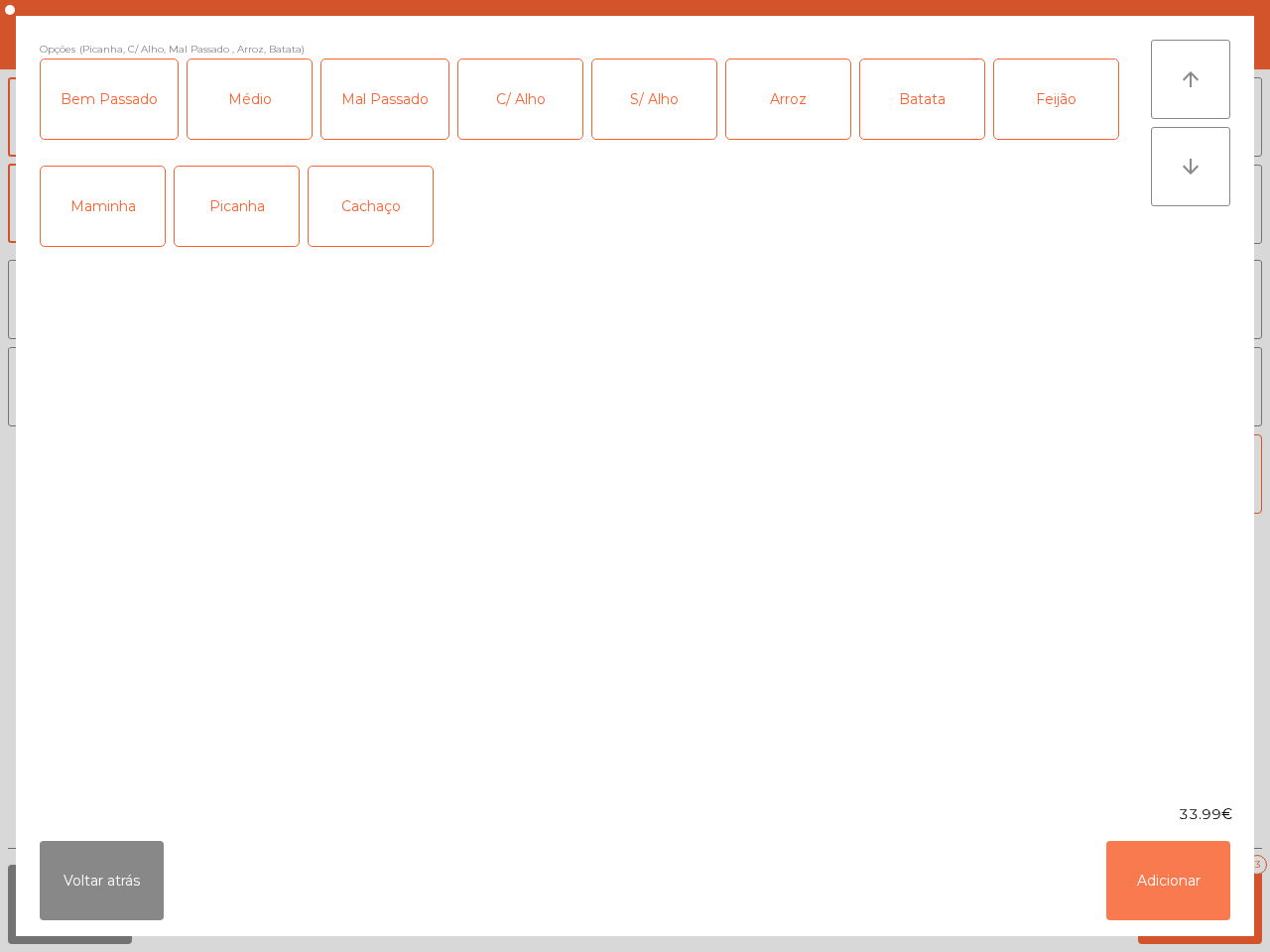 drag, startPoint x: 1157, startPoint y: 853, endPoint x: 1107, endPoint y: 835, distance: 53.14132 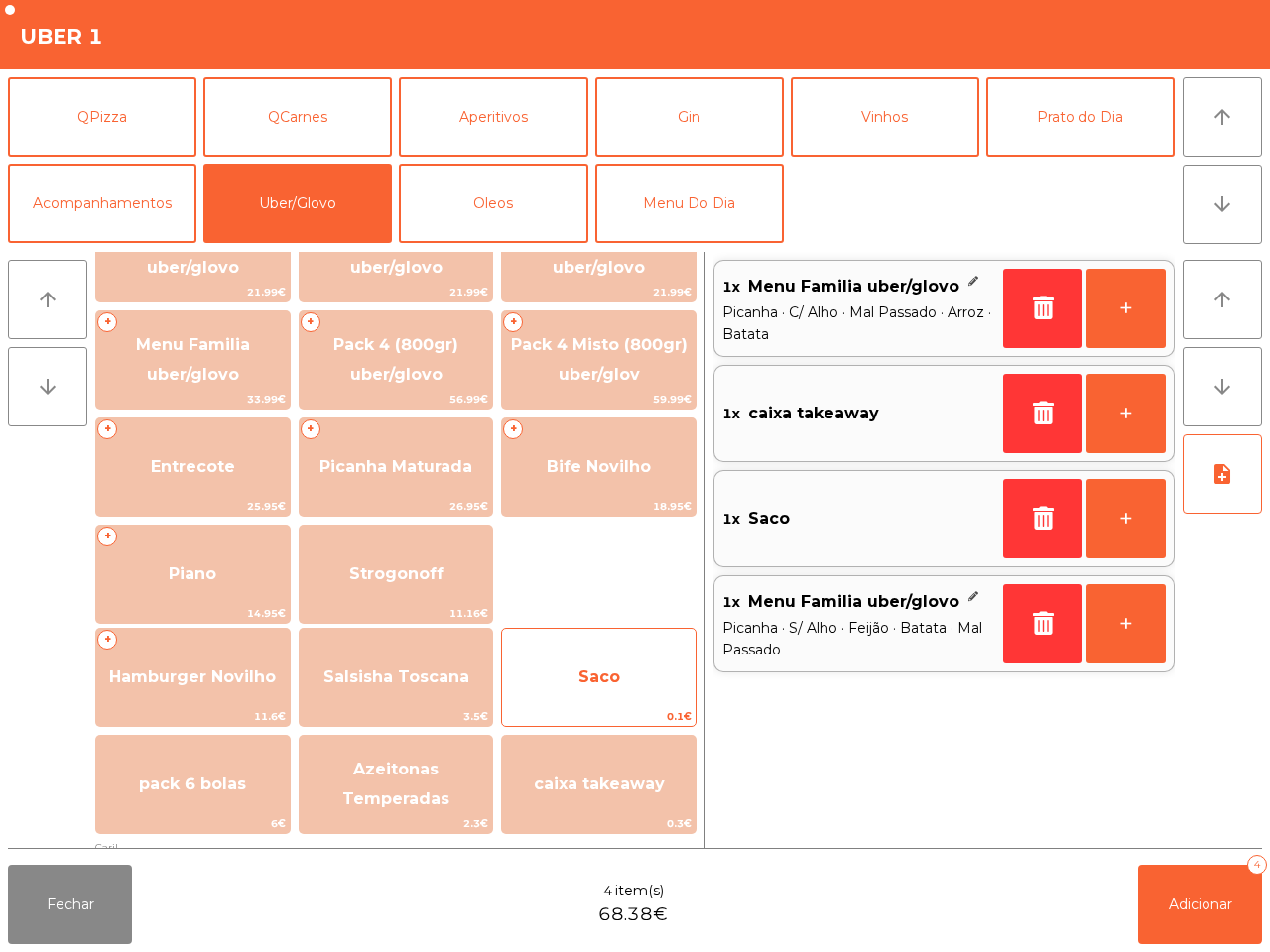 scroll, scrollTop: 124, scrollLeft: 0, axis: vertical 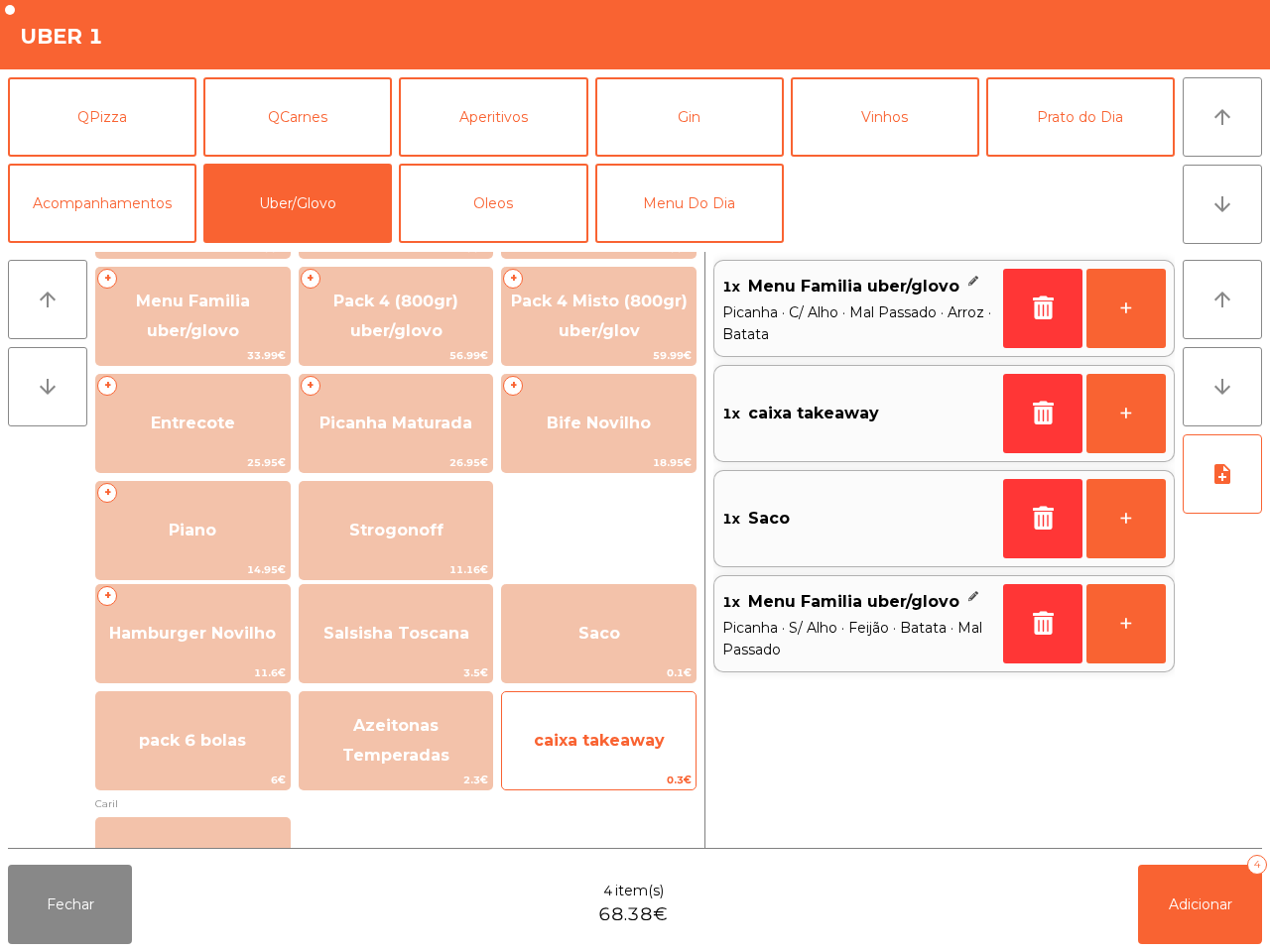 click on "caixa takeaway" 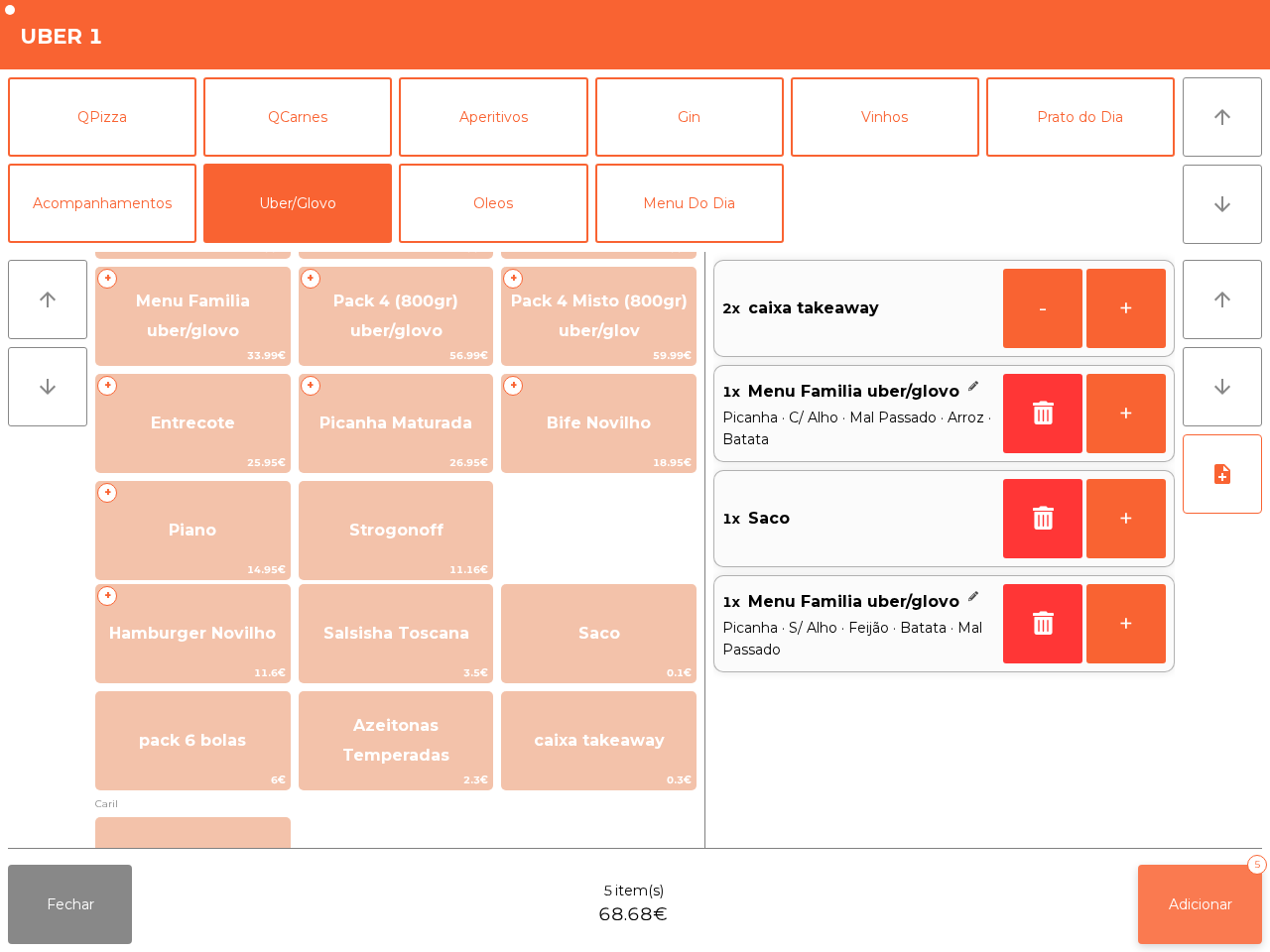 click on "Adicionar   5" 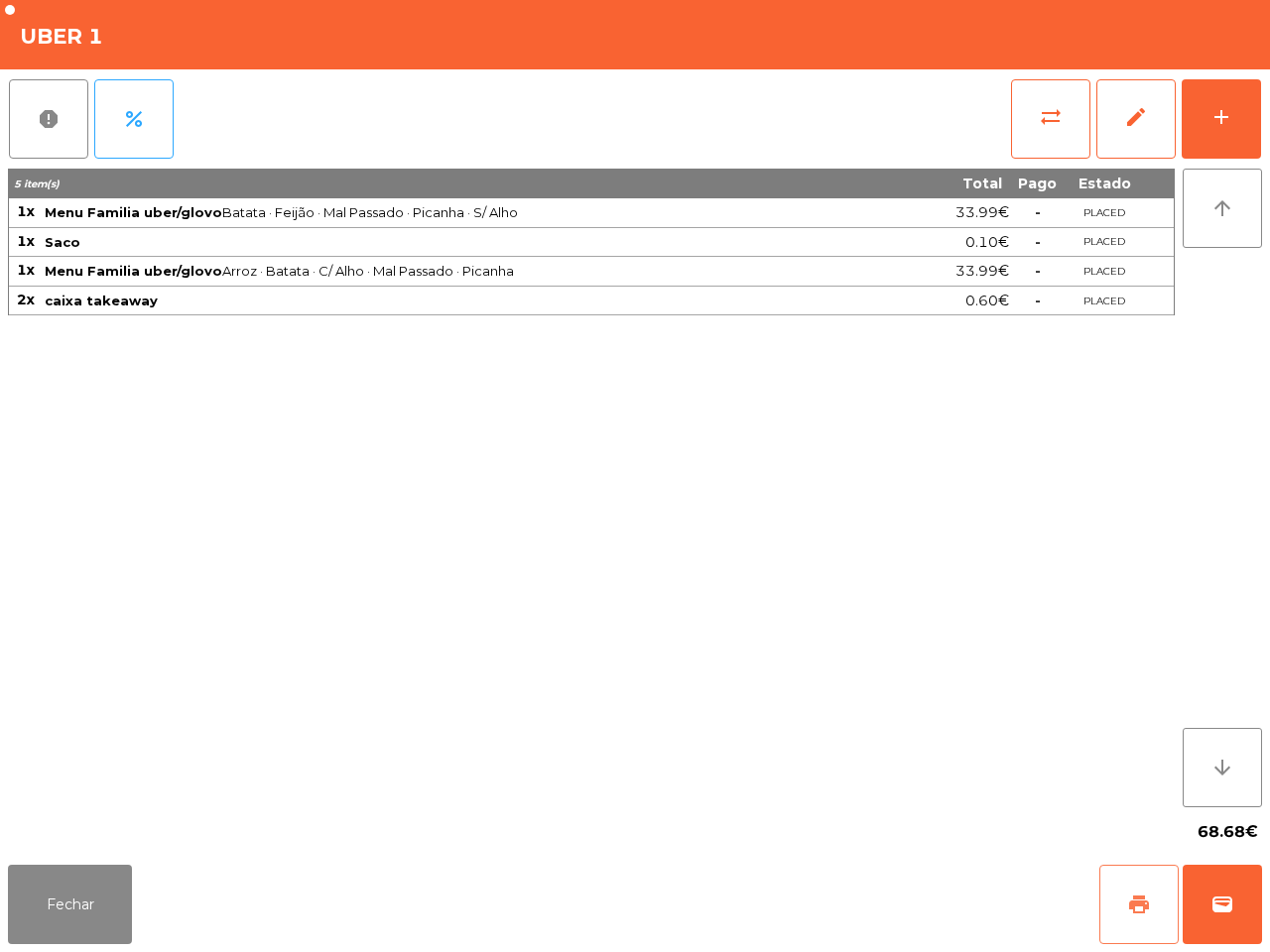 click on "print" 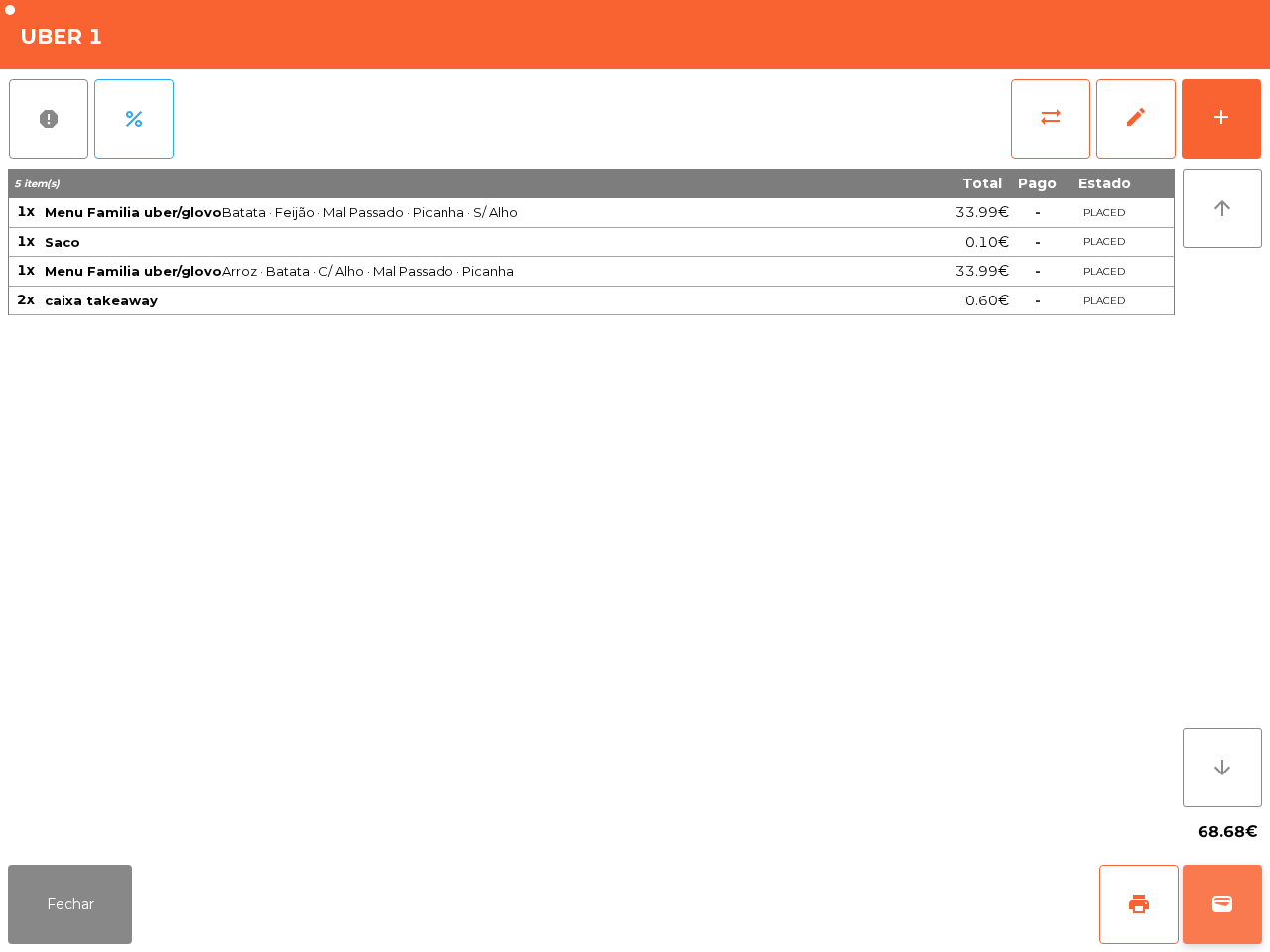 click on "wallet" 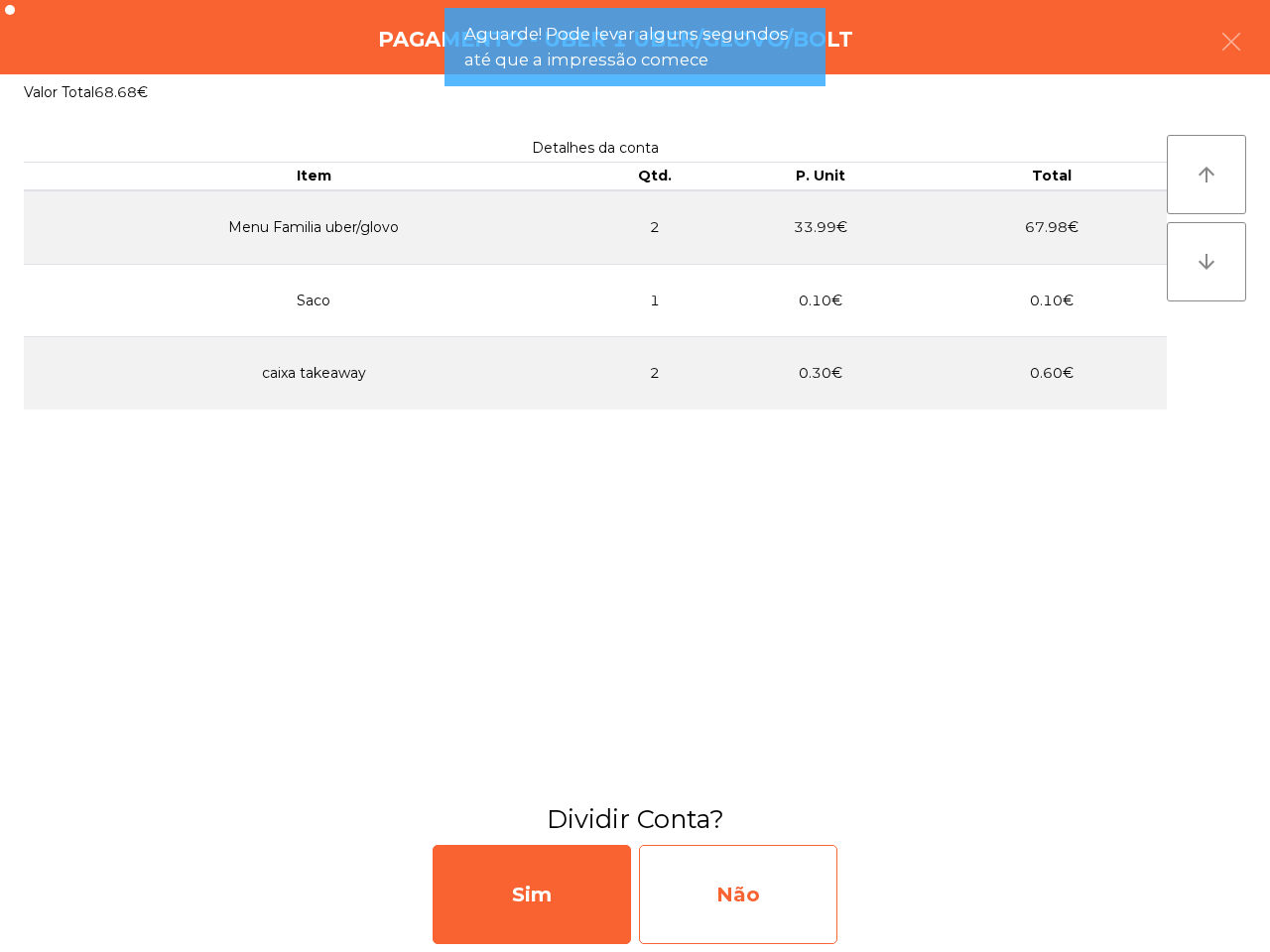 click on "Não" 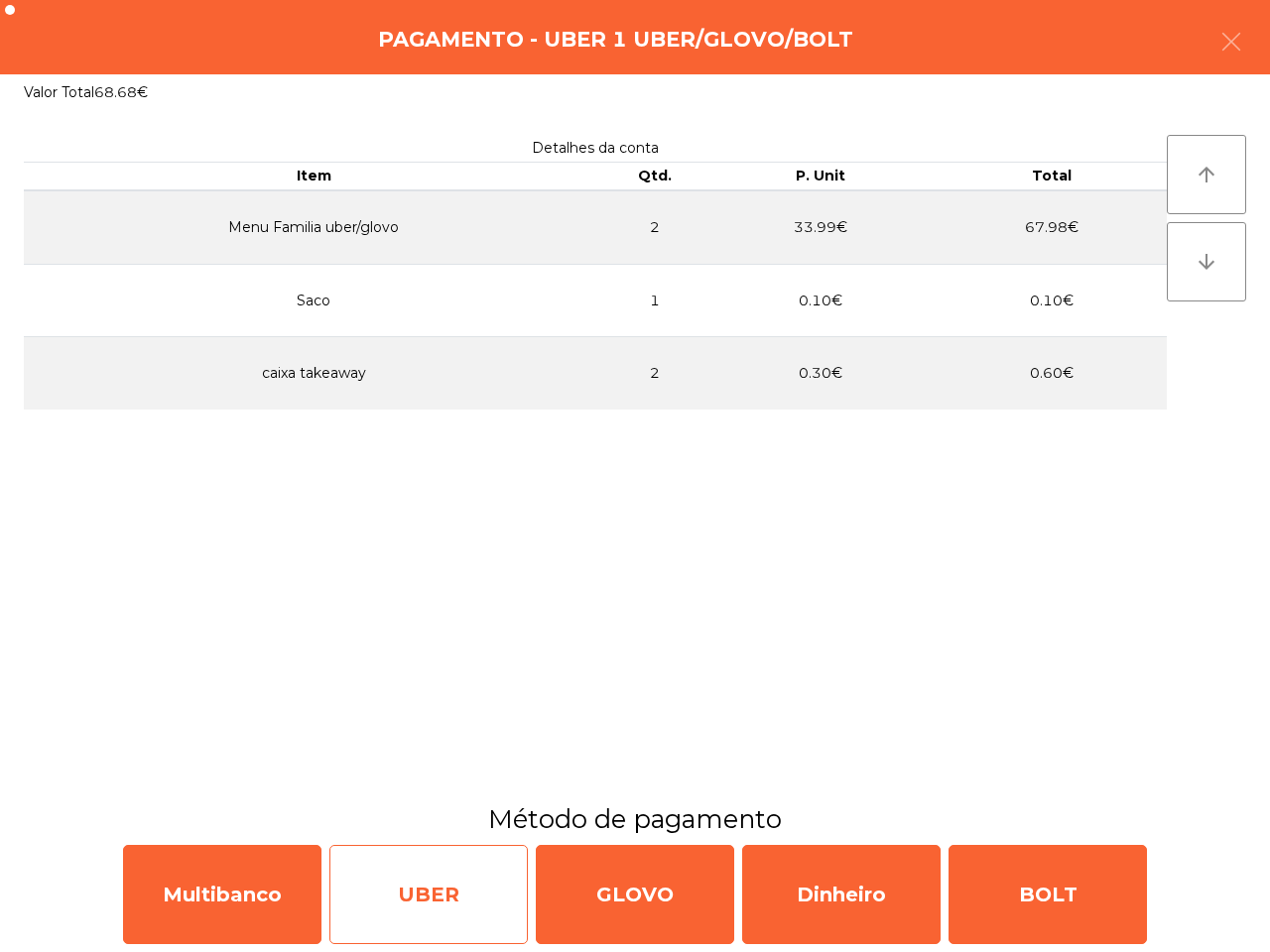 click on "UBER" 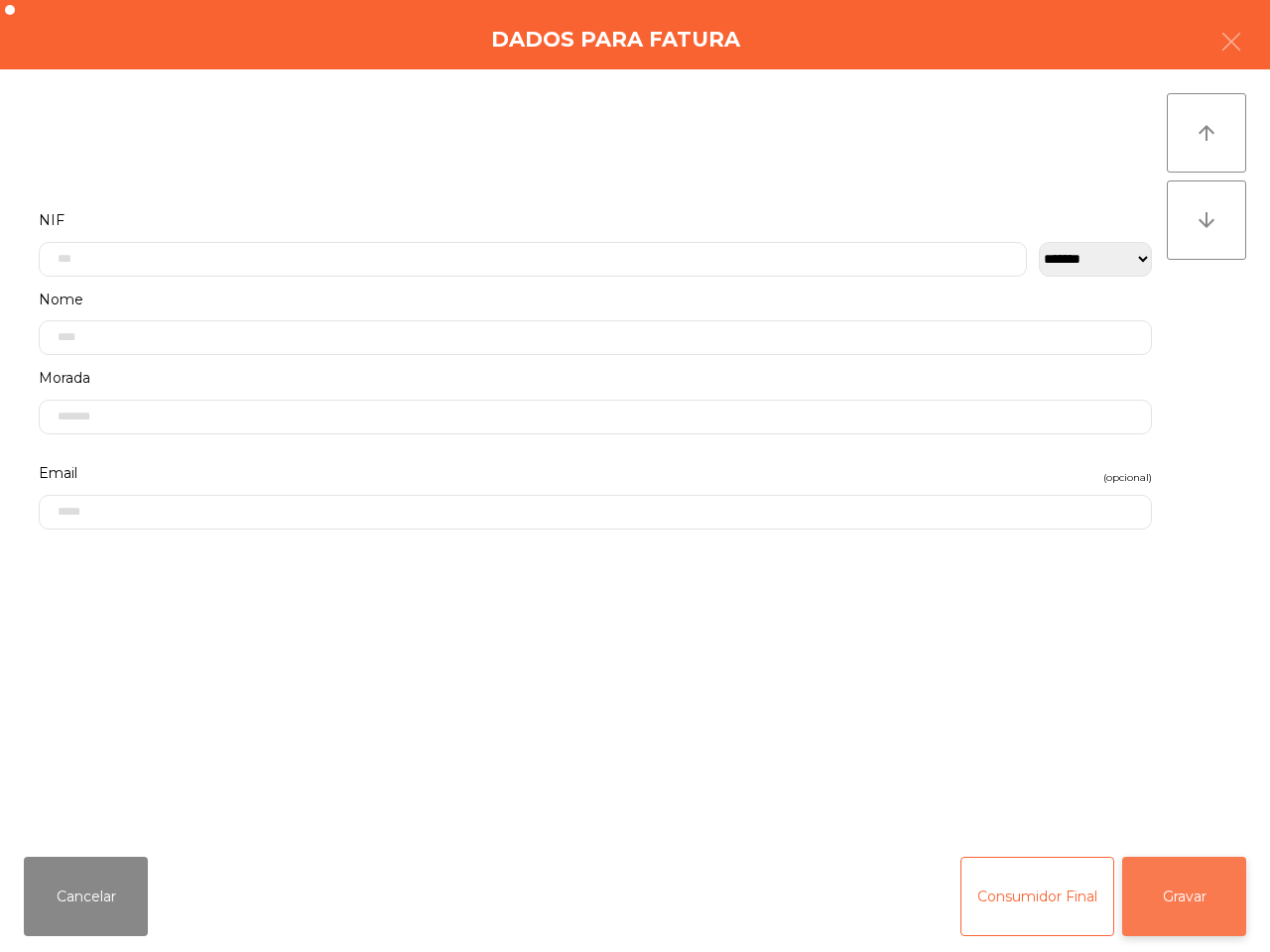 click on "Gravar" 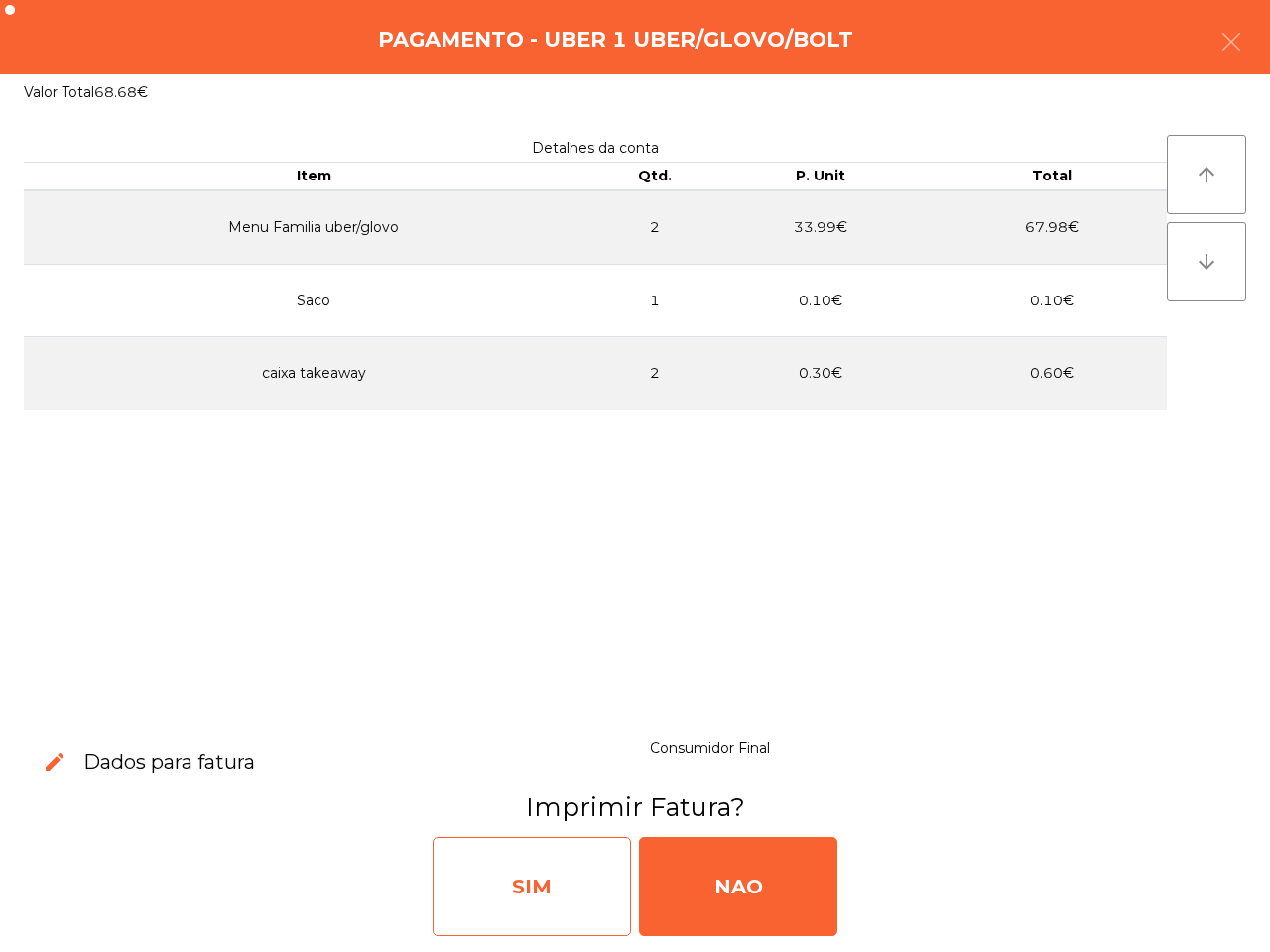 click on "SIM" 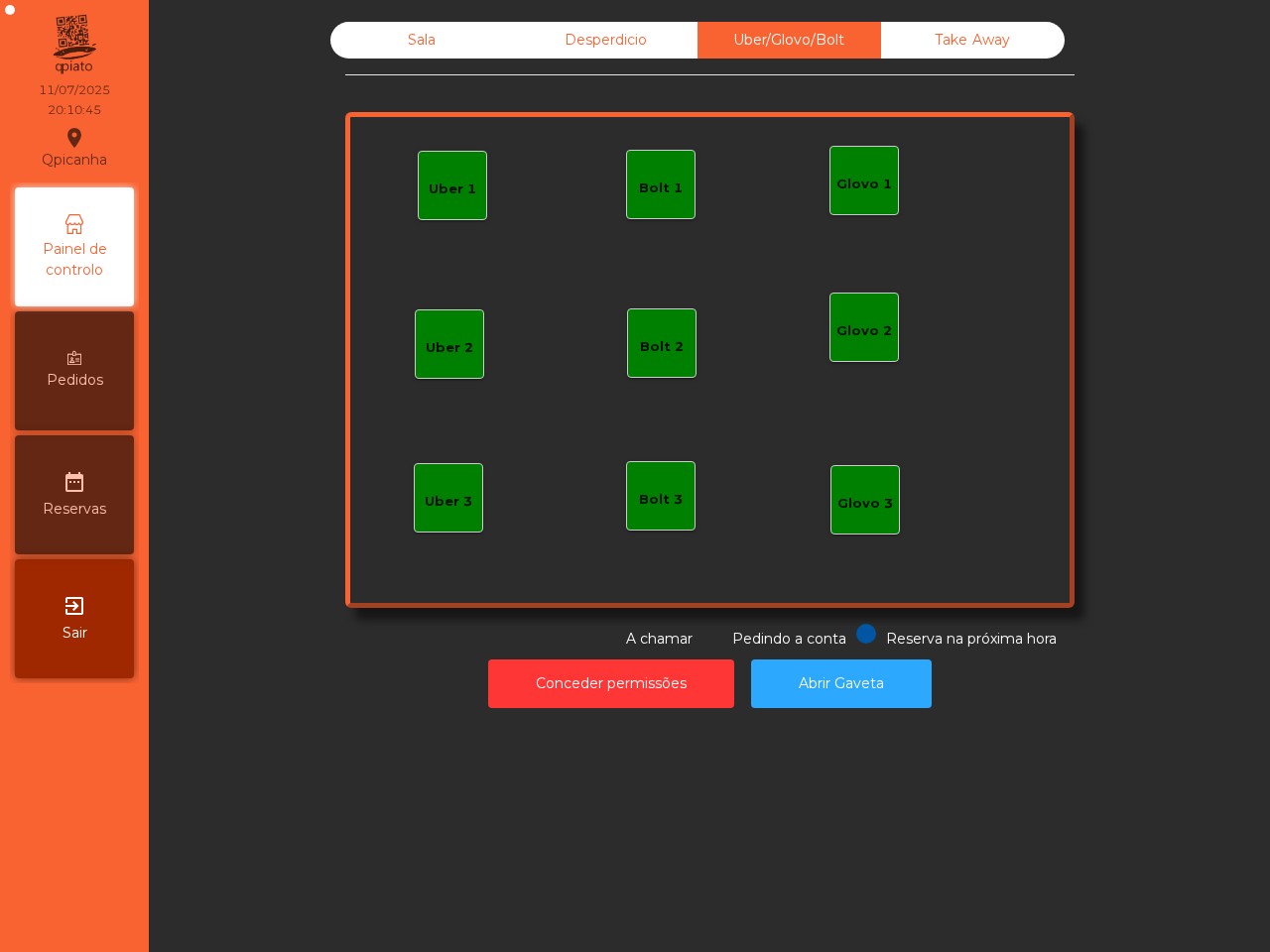 click on "Uber 1" 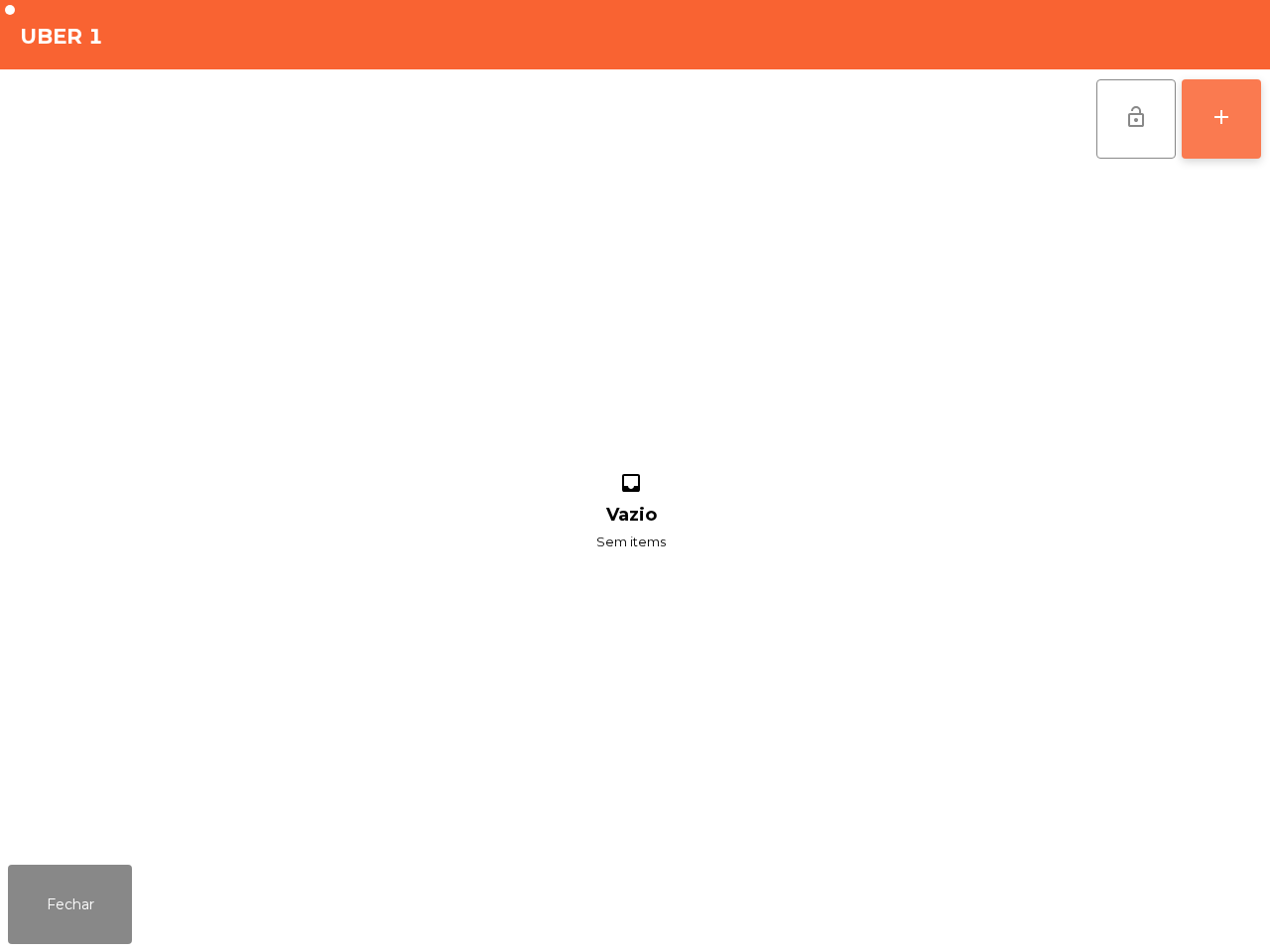 click on "add" 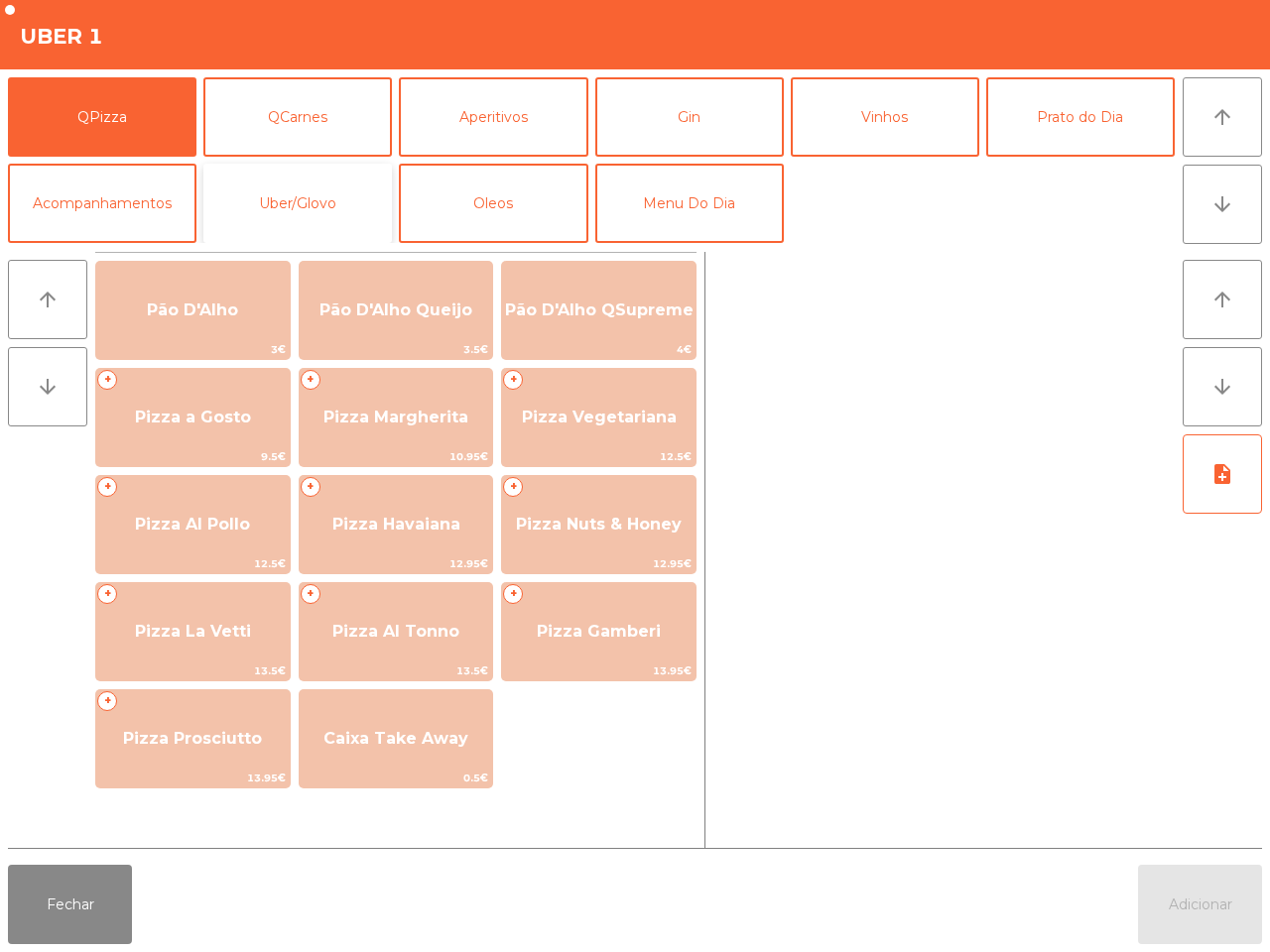 click on "Uber/Glovo" 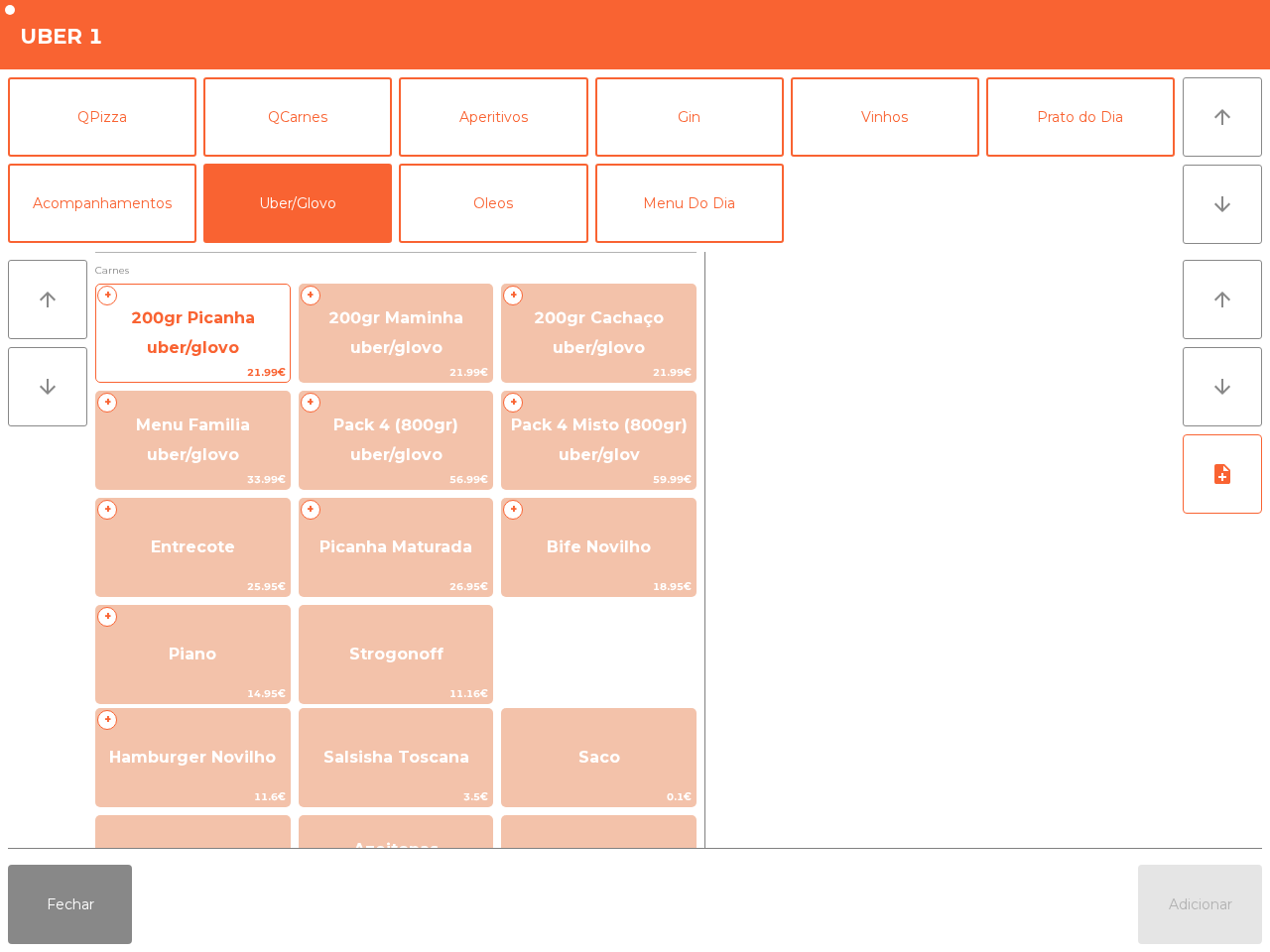 click on "200gr Picanha uber/glovo" 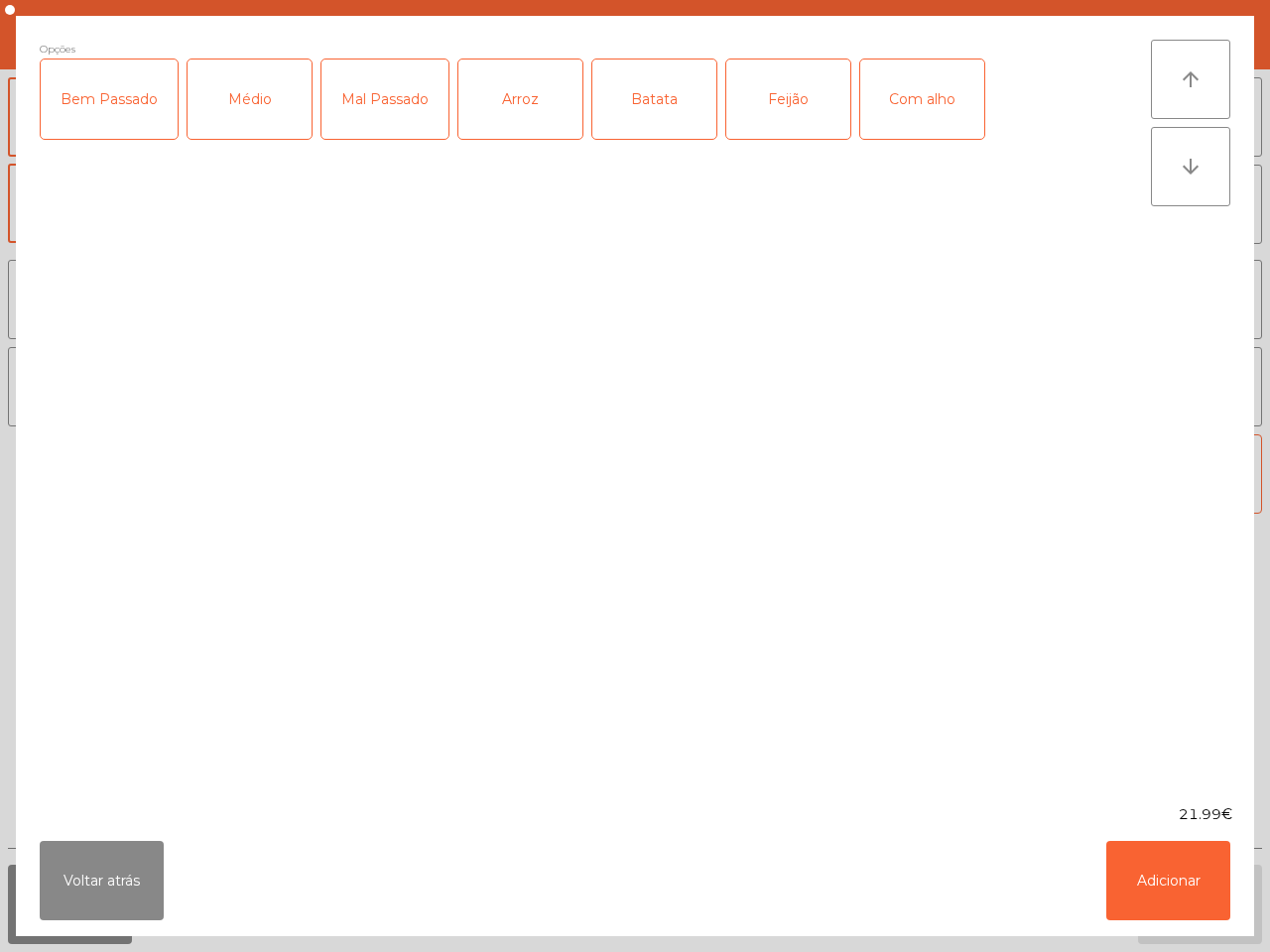click on "Arroz" 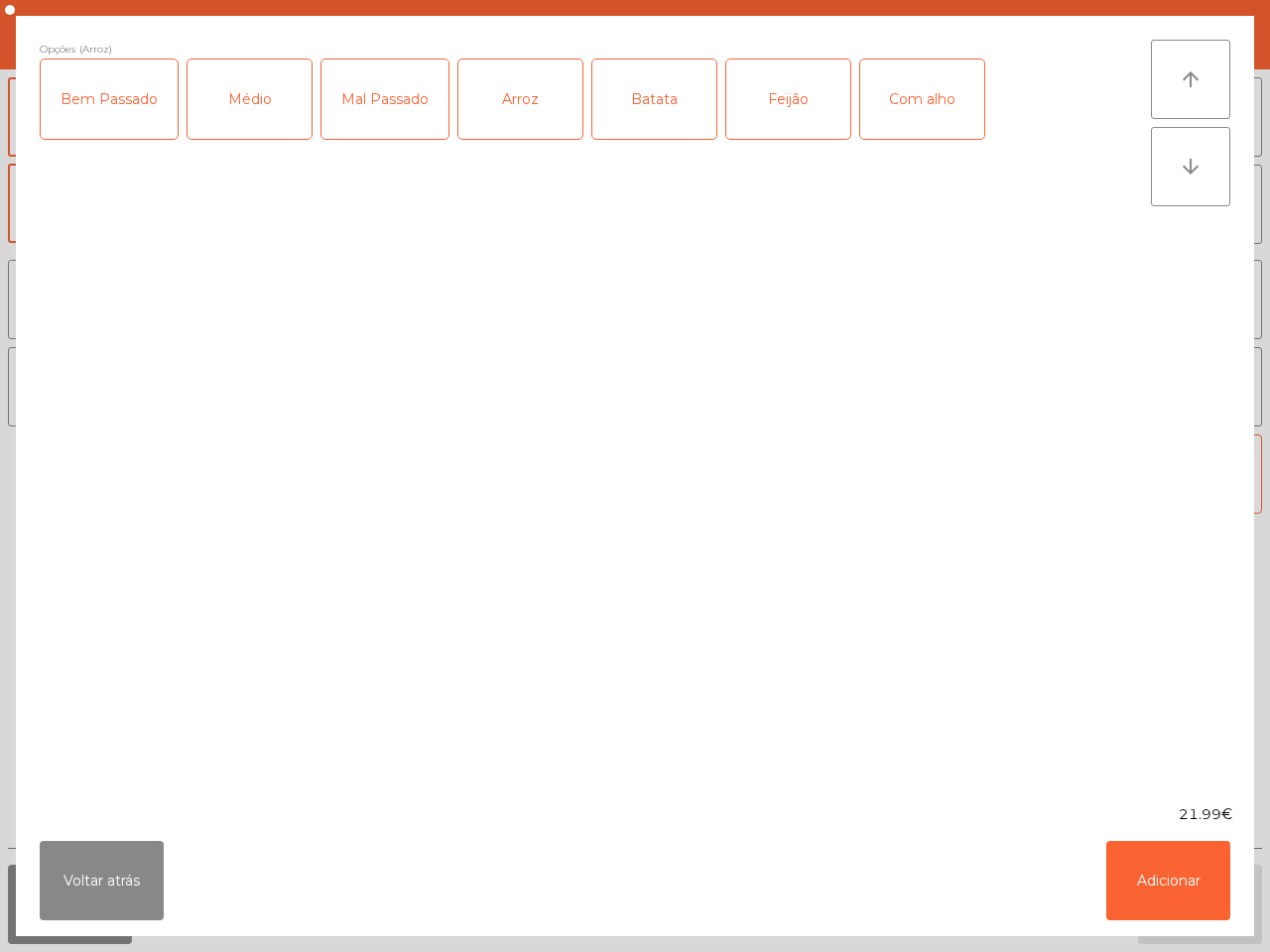 click on "Feijão" 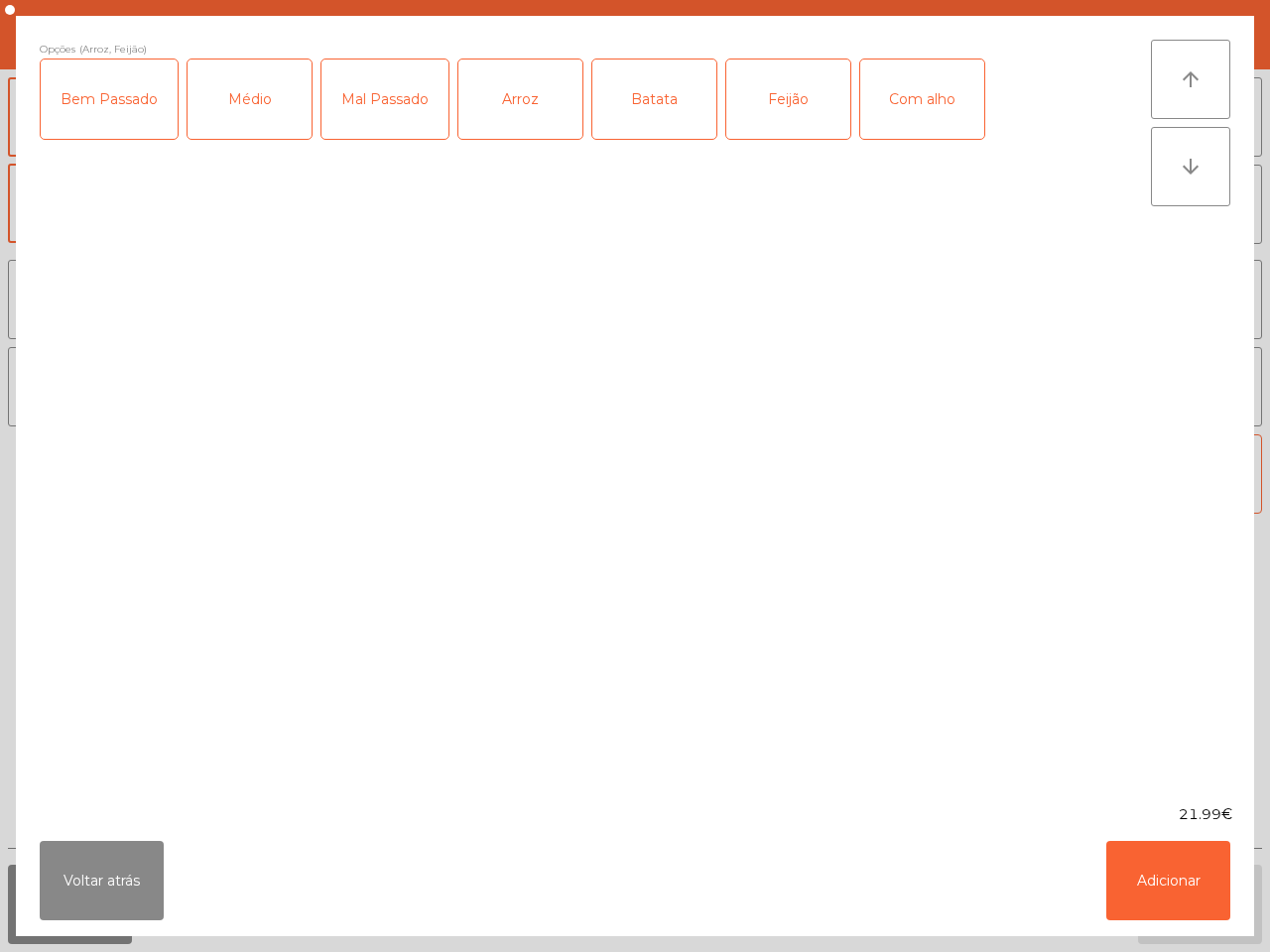 click on "Médio" 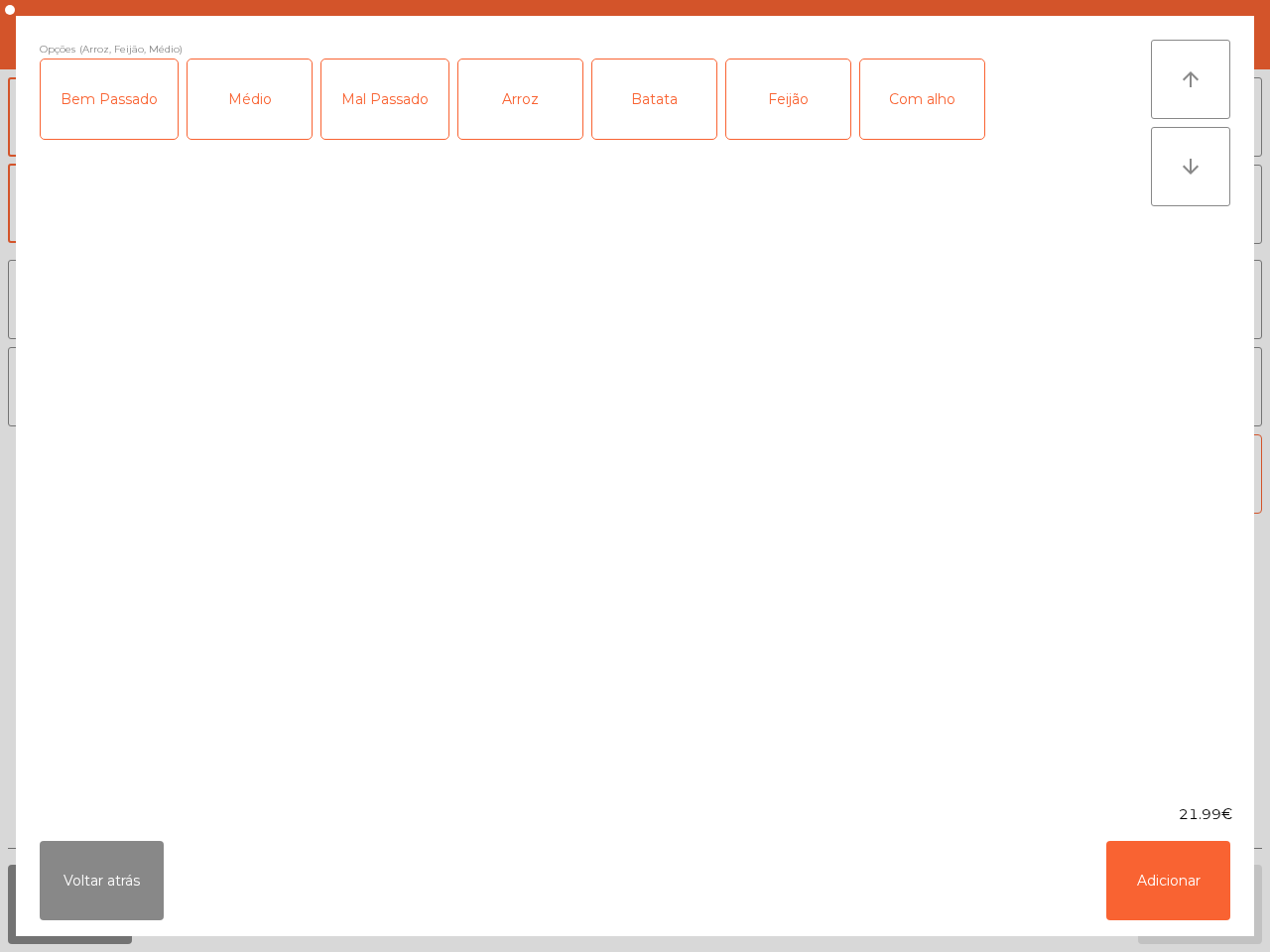 click on "Com alho" 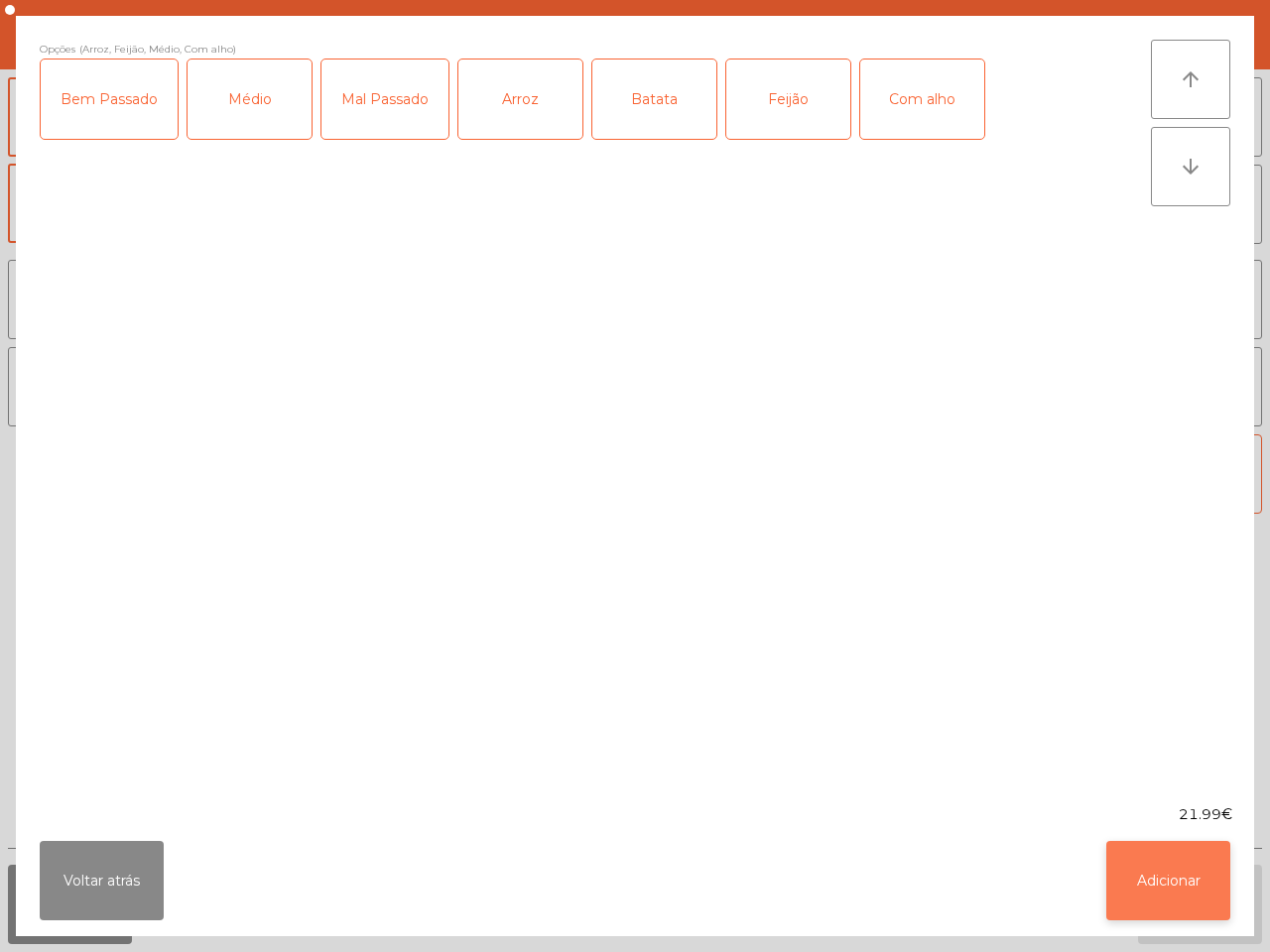 click on "Adicionar" 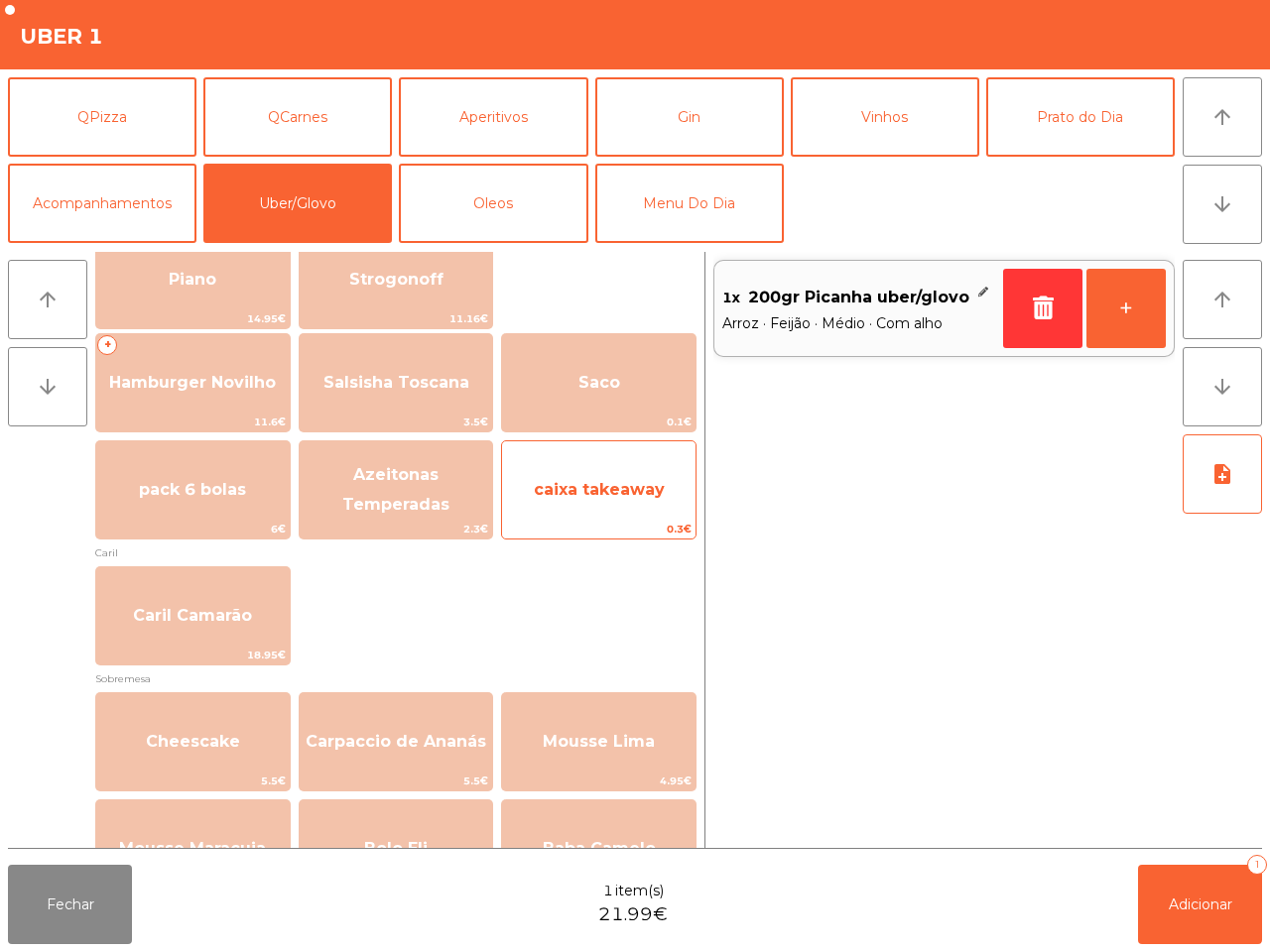 scroll, scrollTop: 248, scrollLeft: 0, axis: vertical 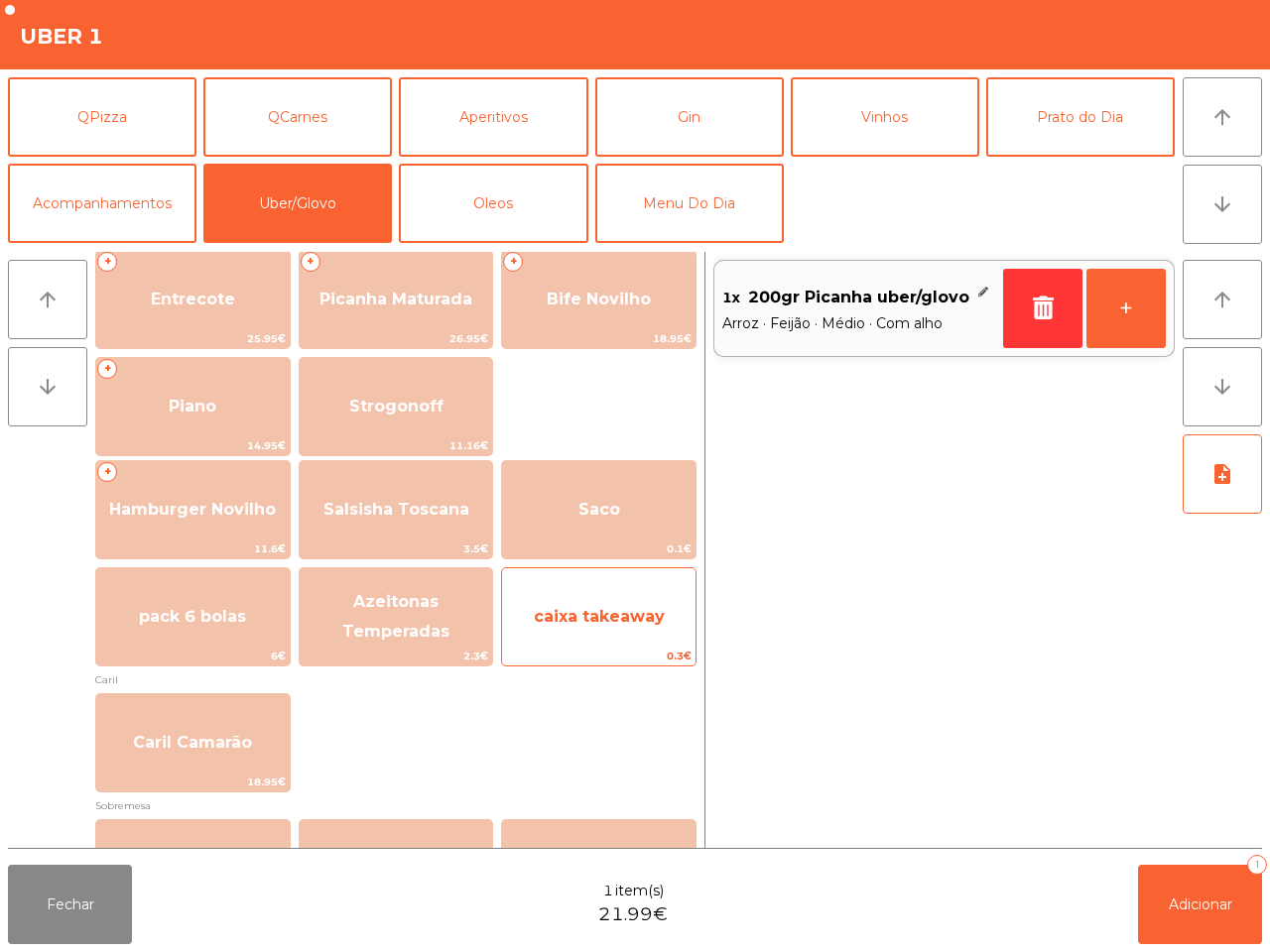 click on "0.1€" 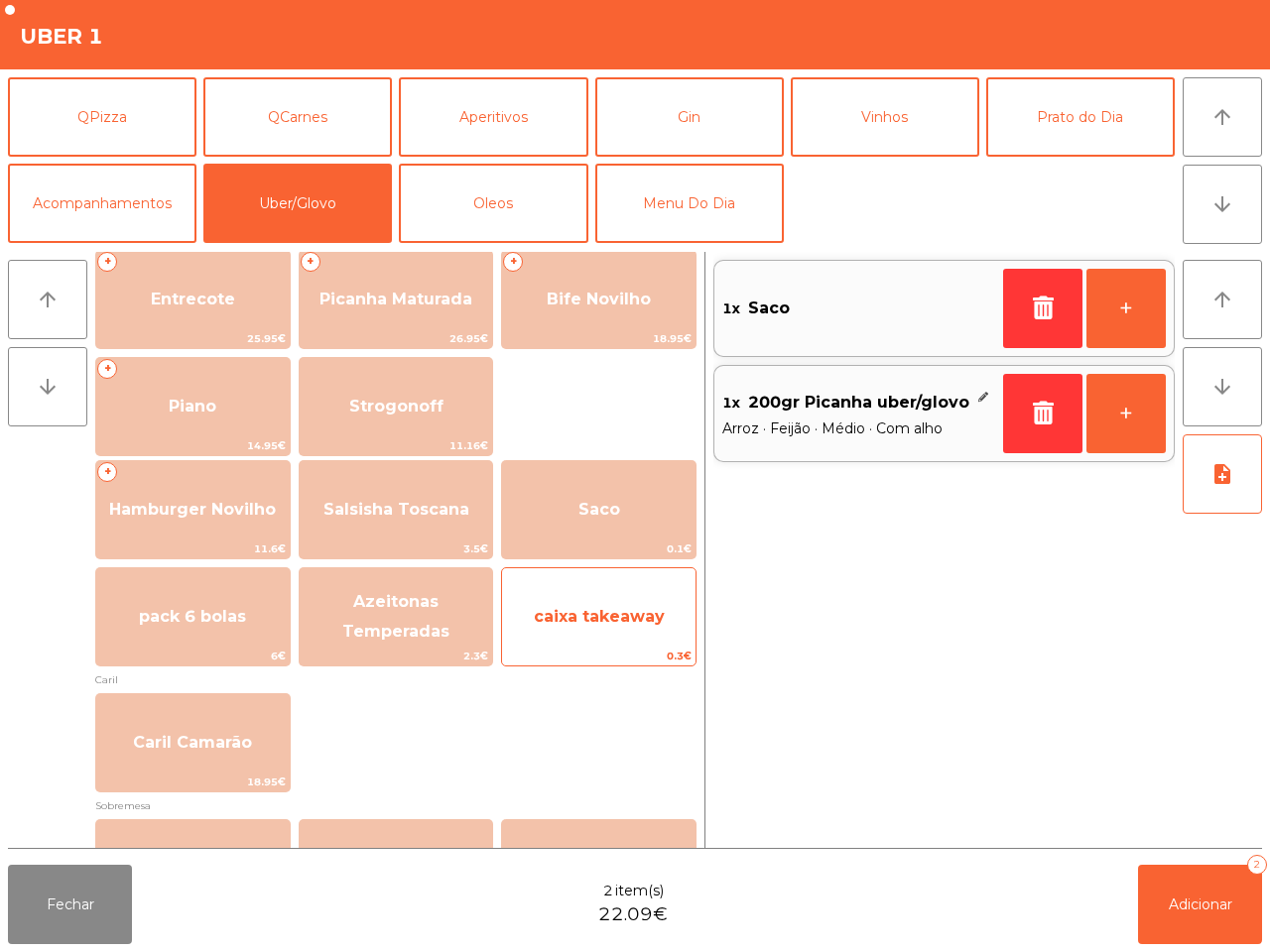click on "caixa takeaway" 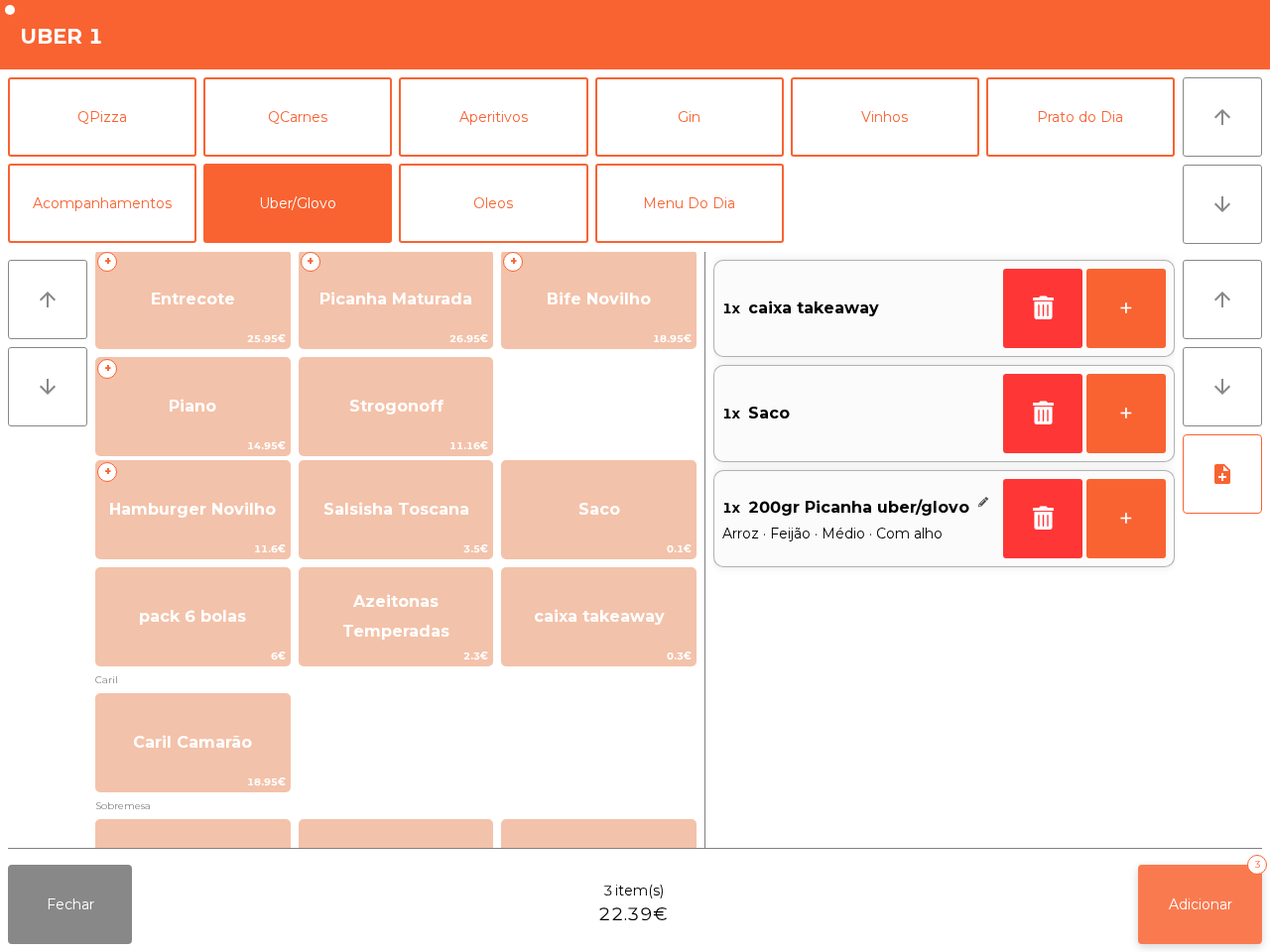 click on "Adicionar" 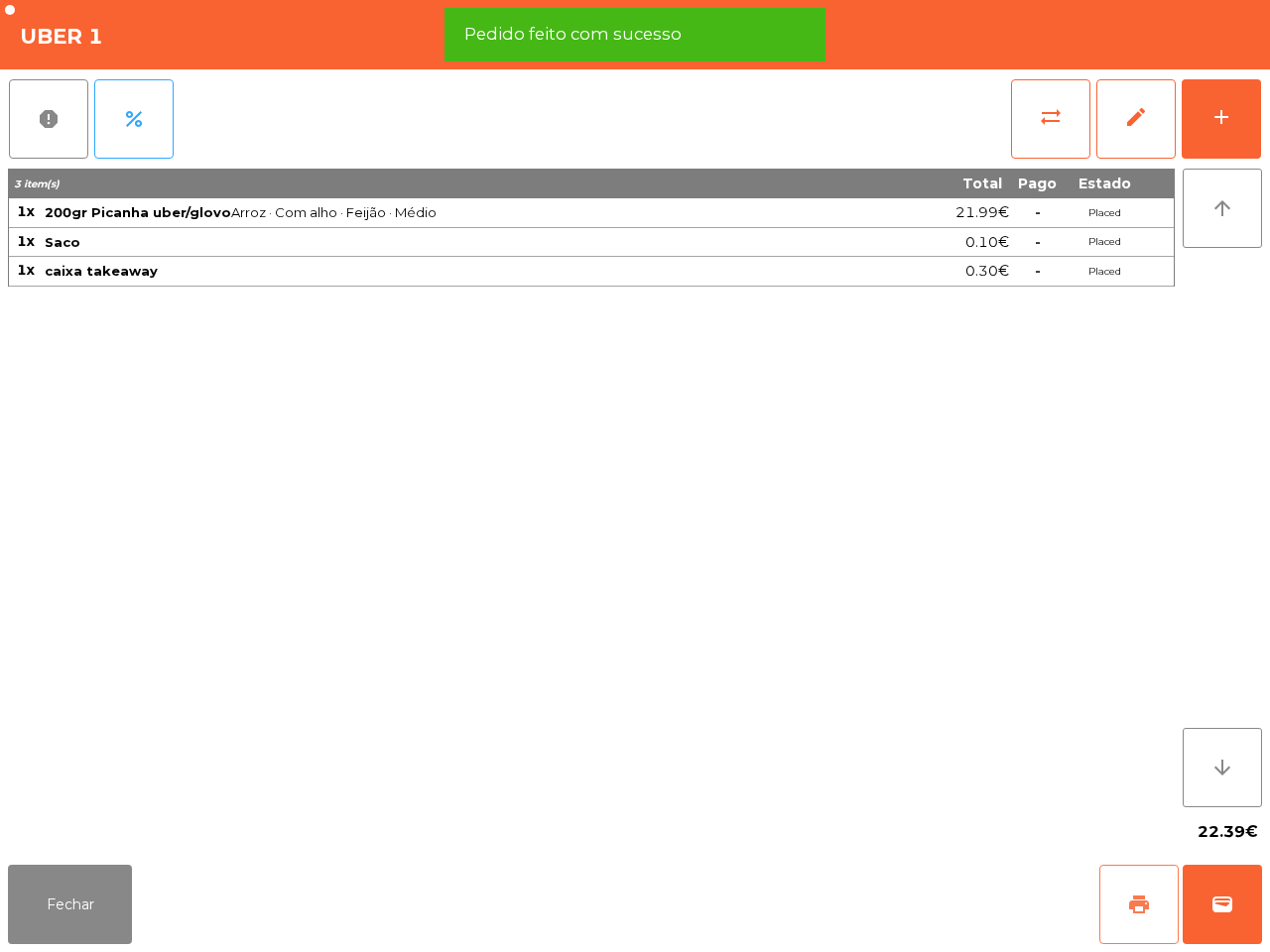 click on "print" 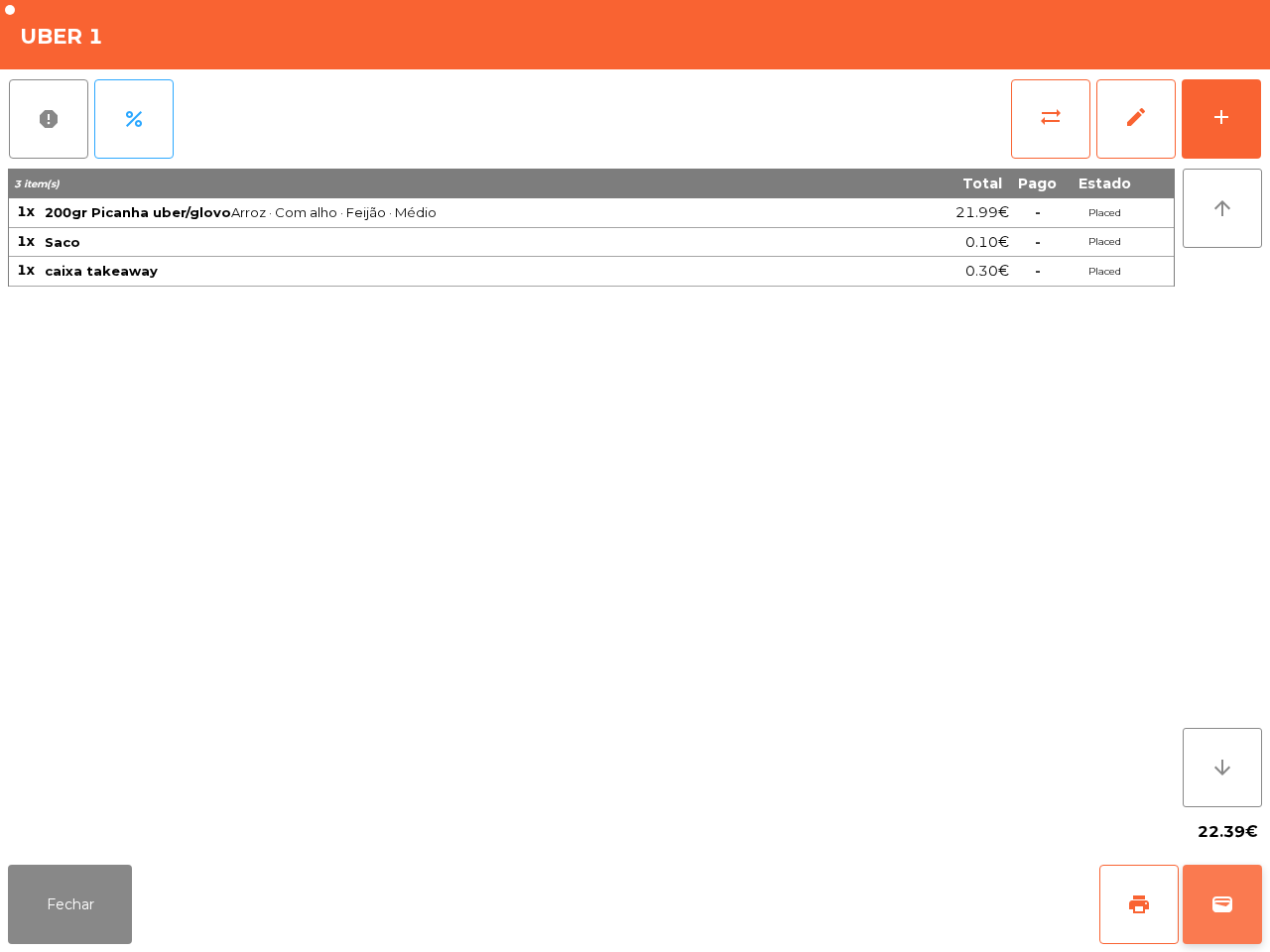 click on "wallet" 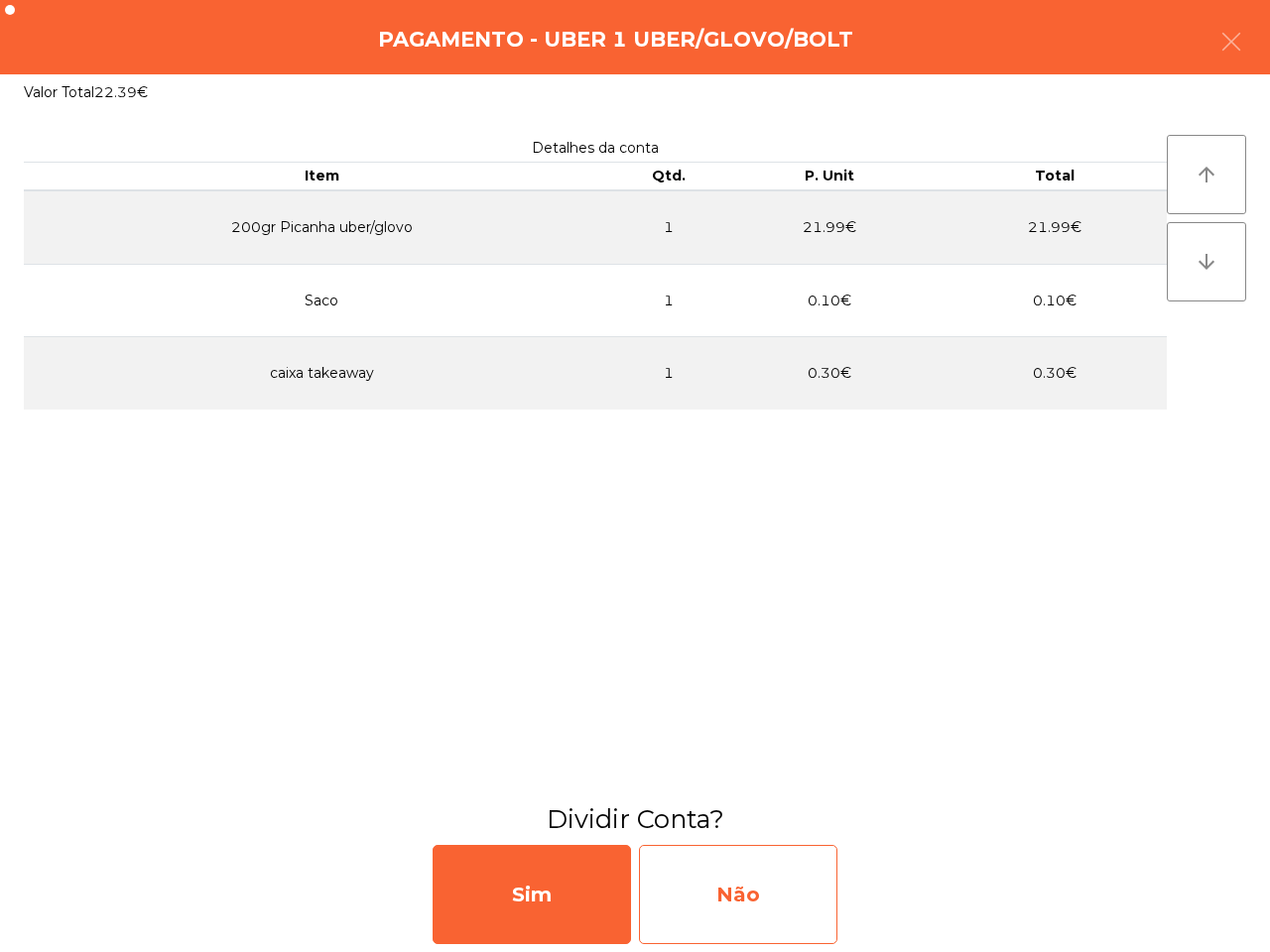 click on "Não" 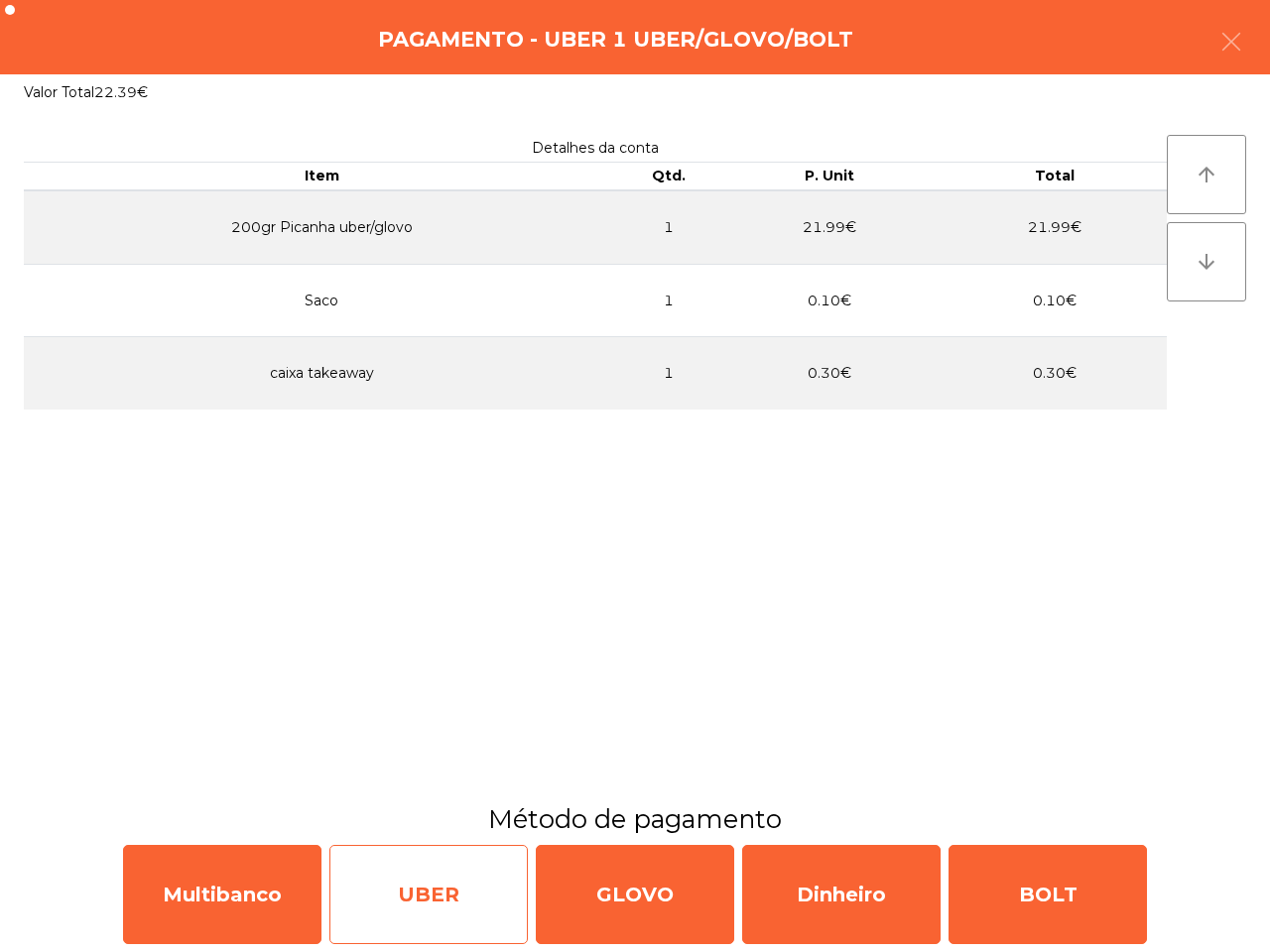click on "UBER" 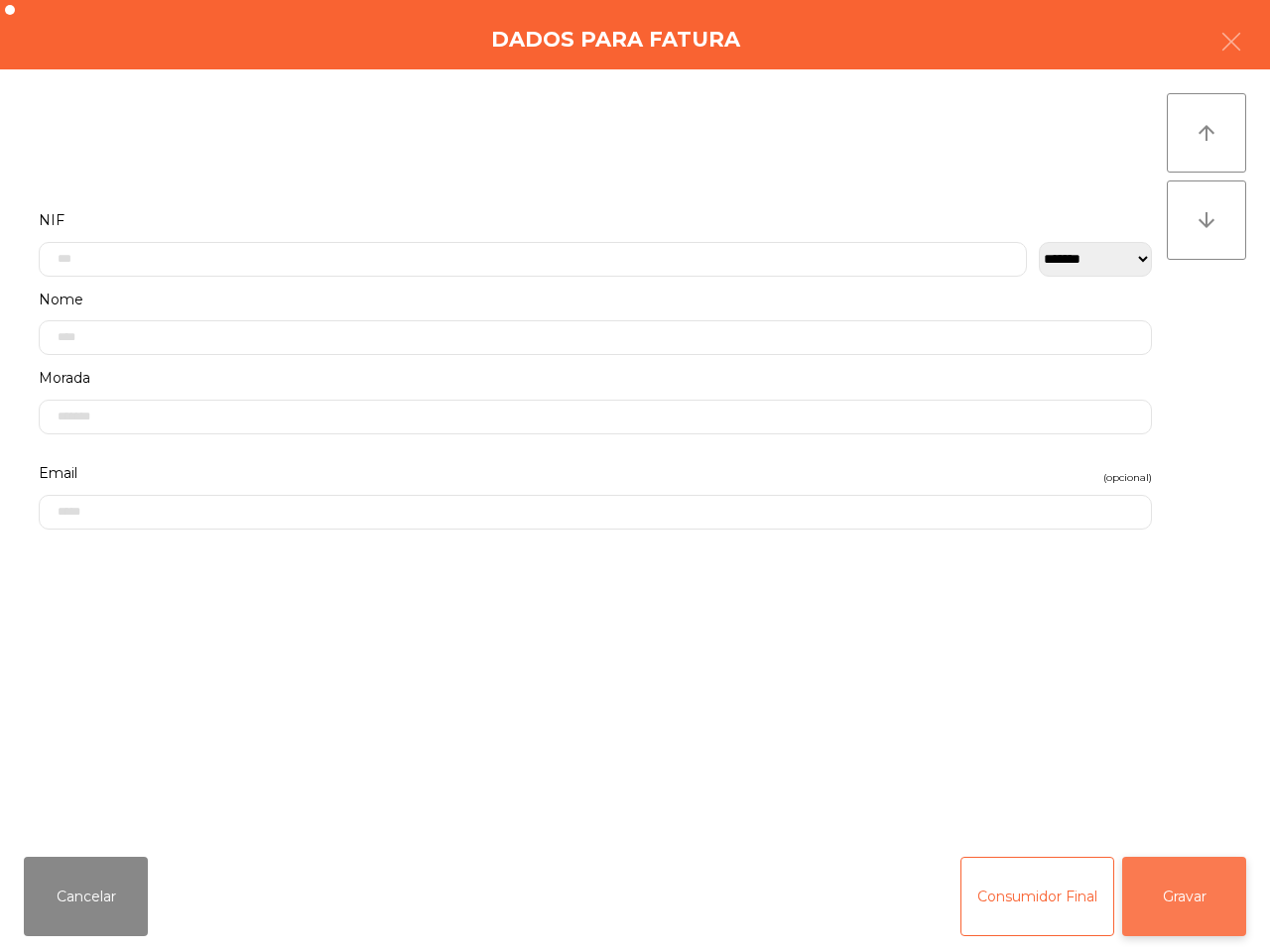 click on "Gravar" 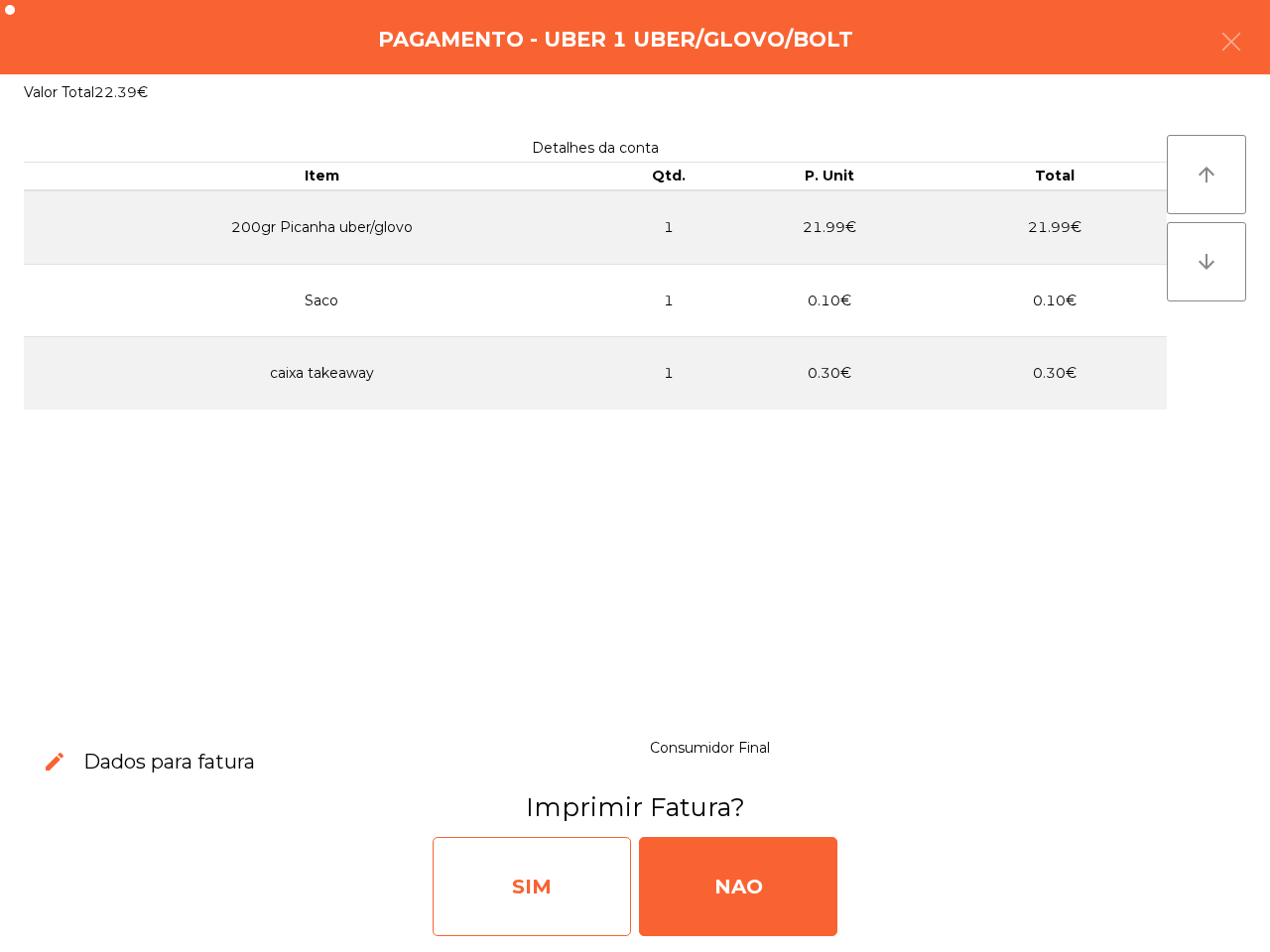 click on "SIM" 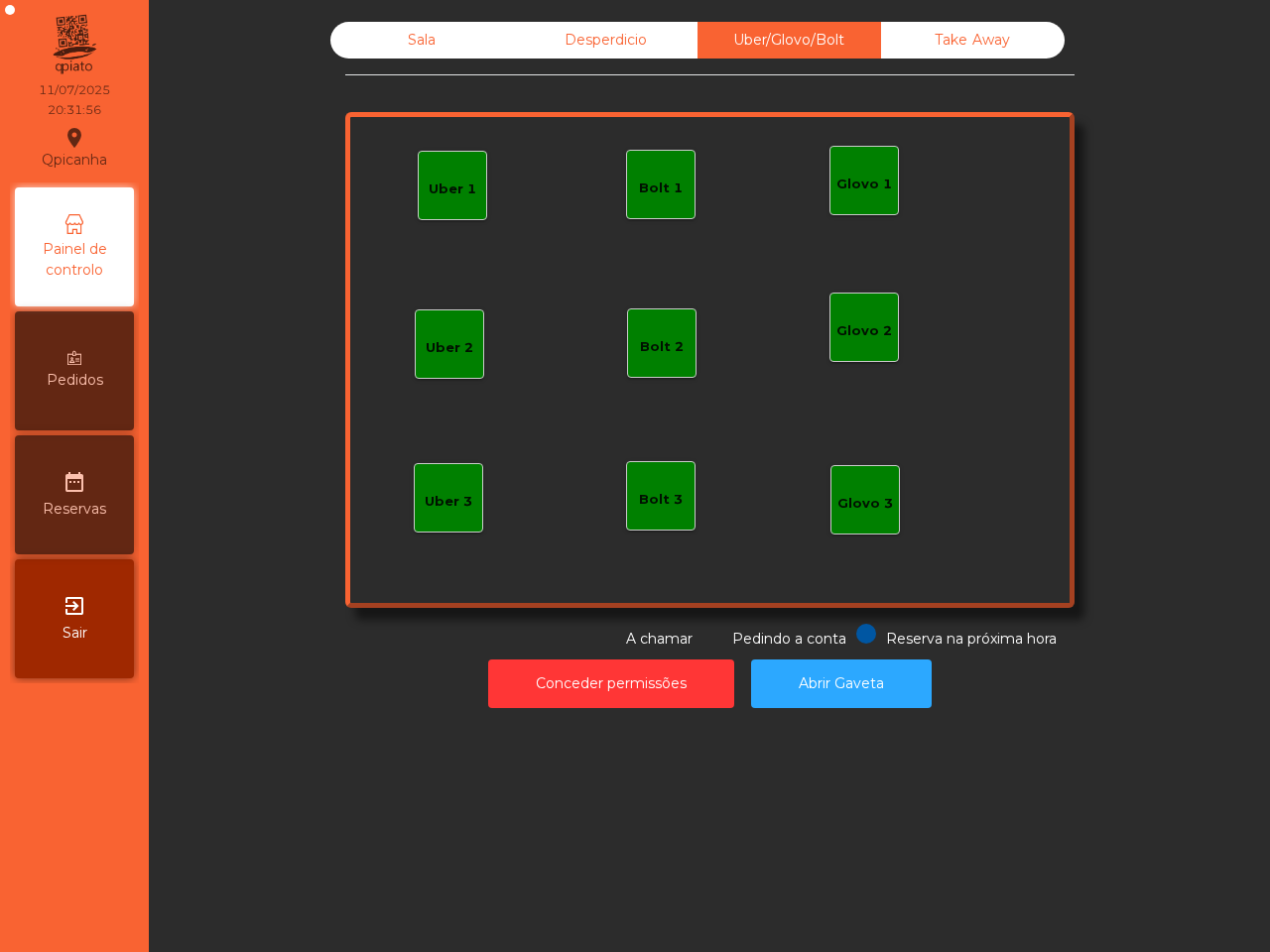 click on "Glovo 1" 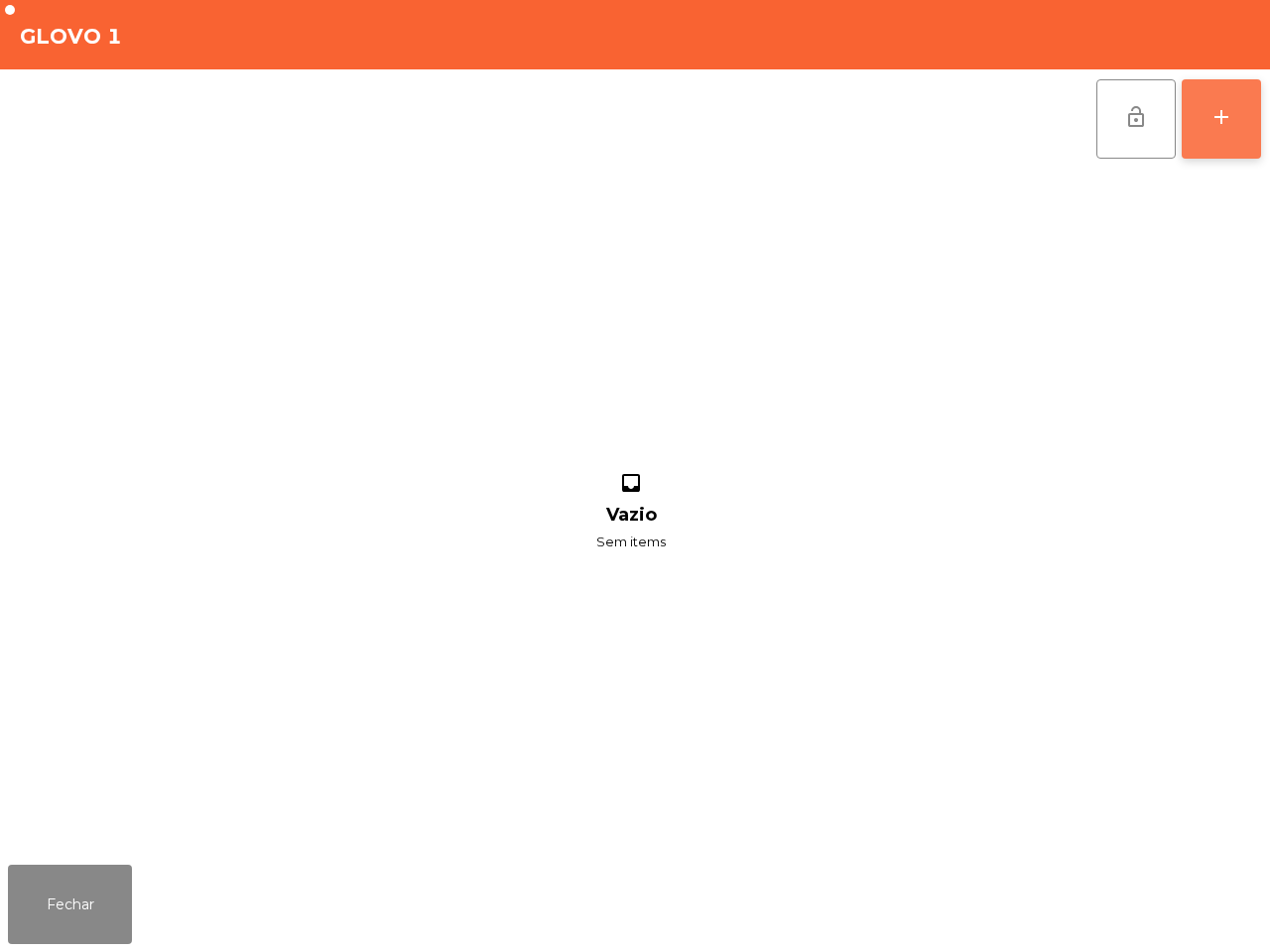 click on "add" 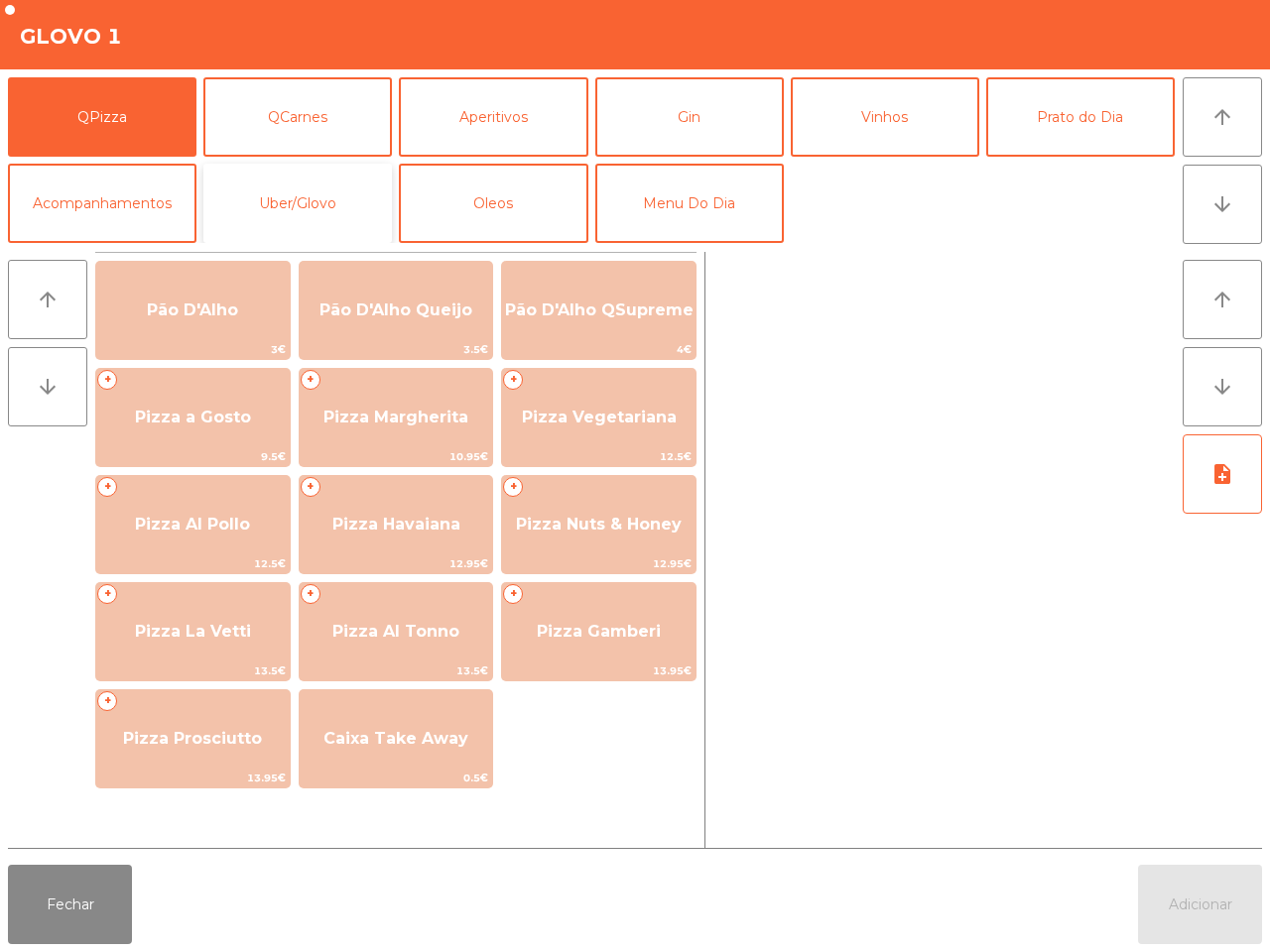 click on "Uber/Glovo" 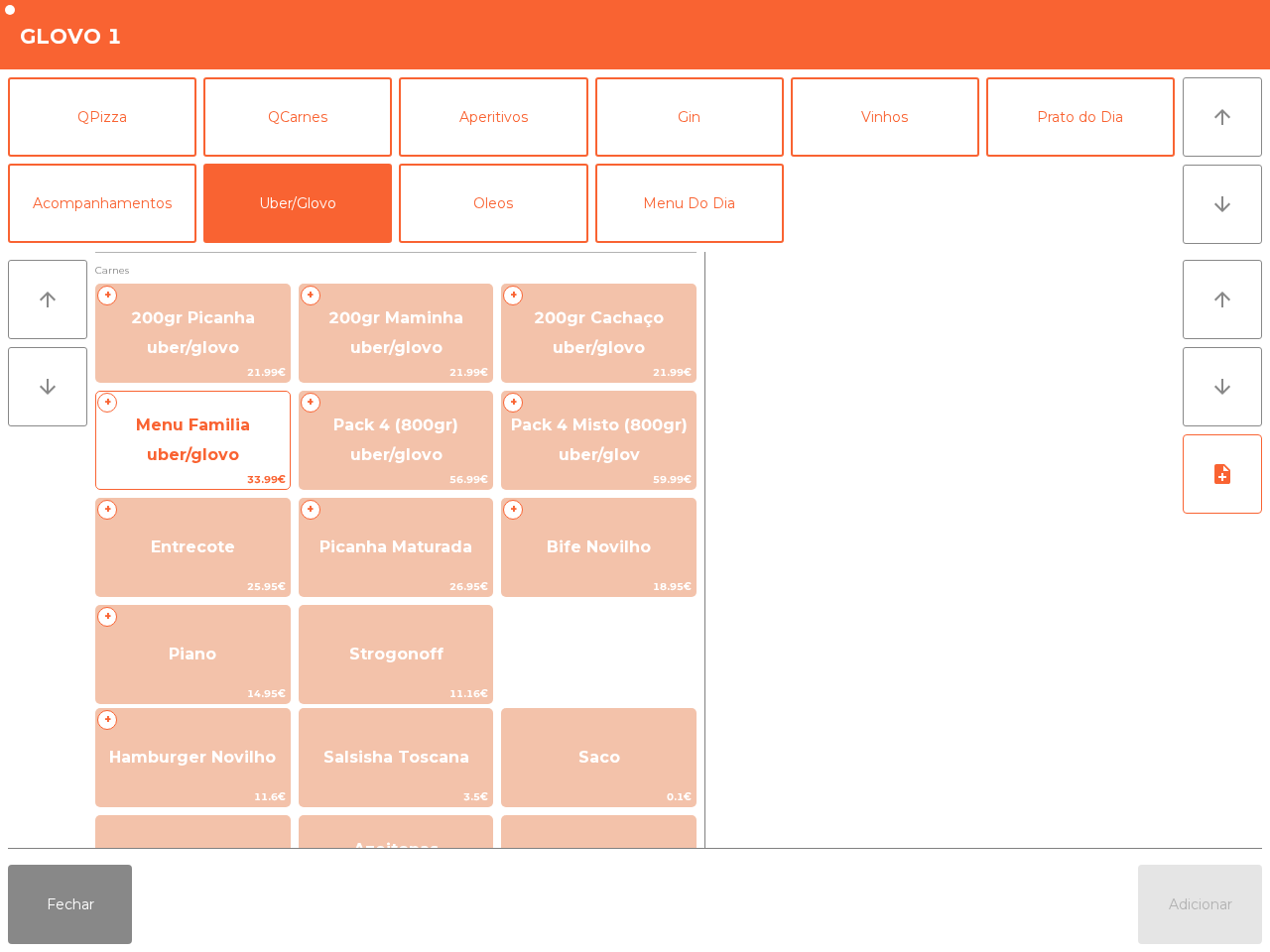 click on "Menu Familia uber/glovo" 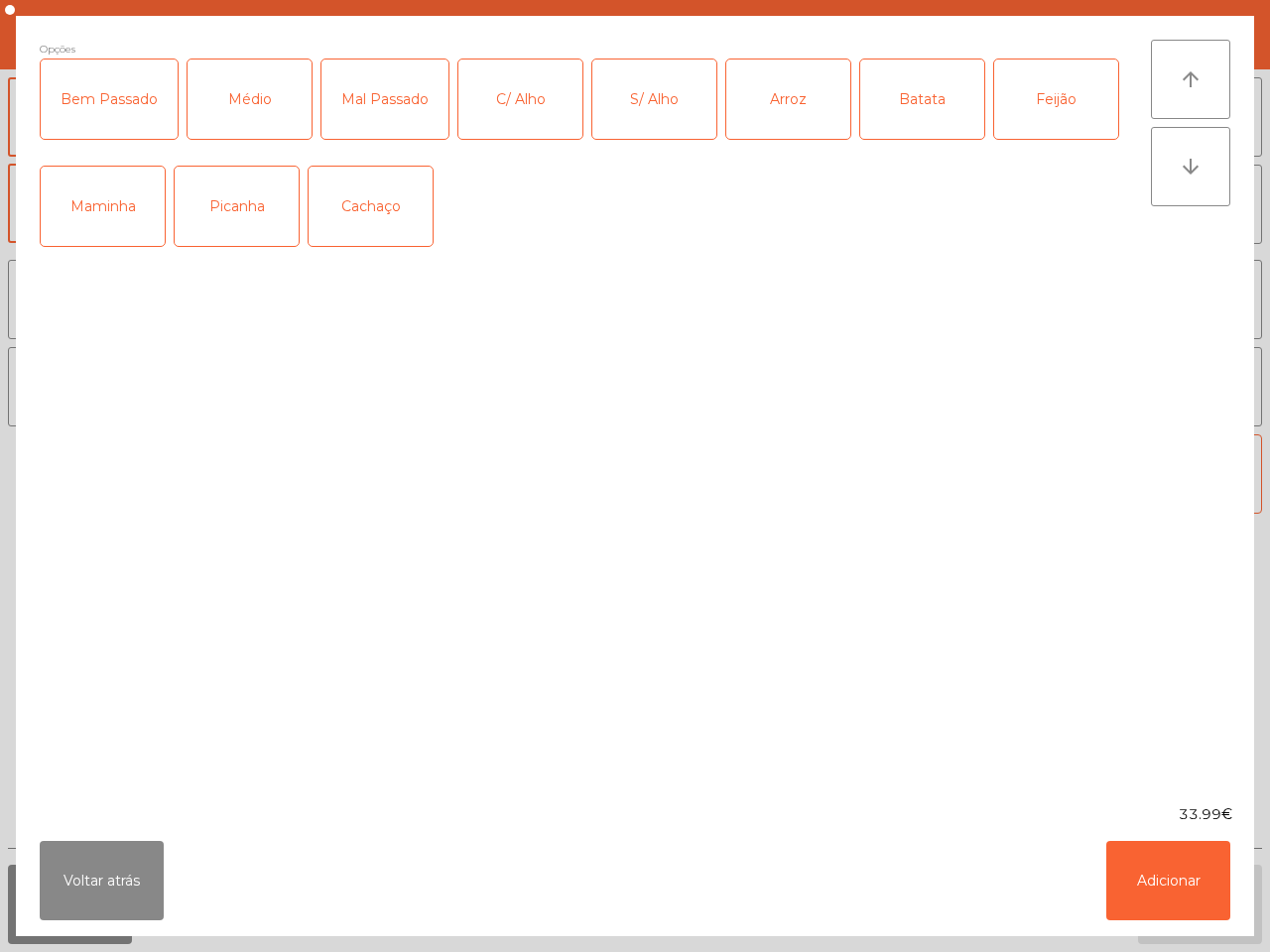 click on "Picanha" 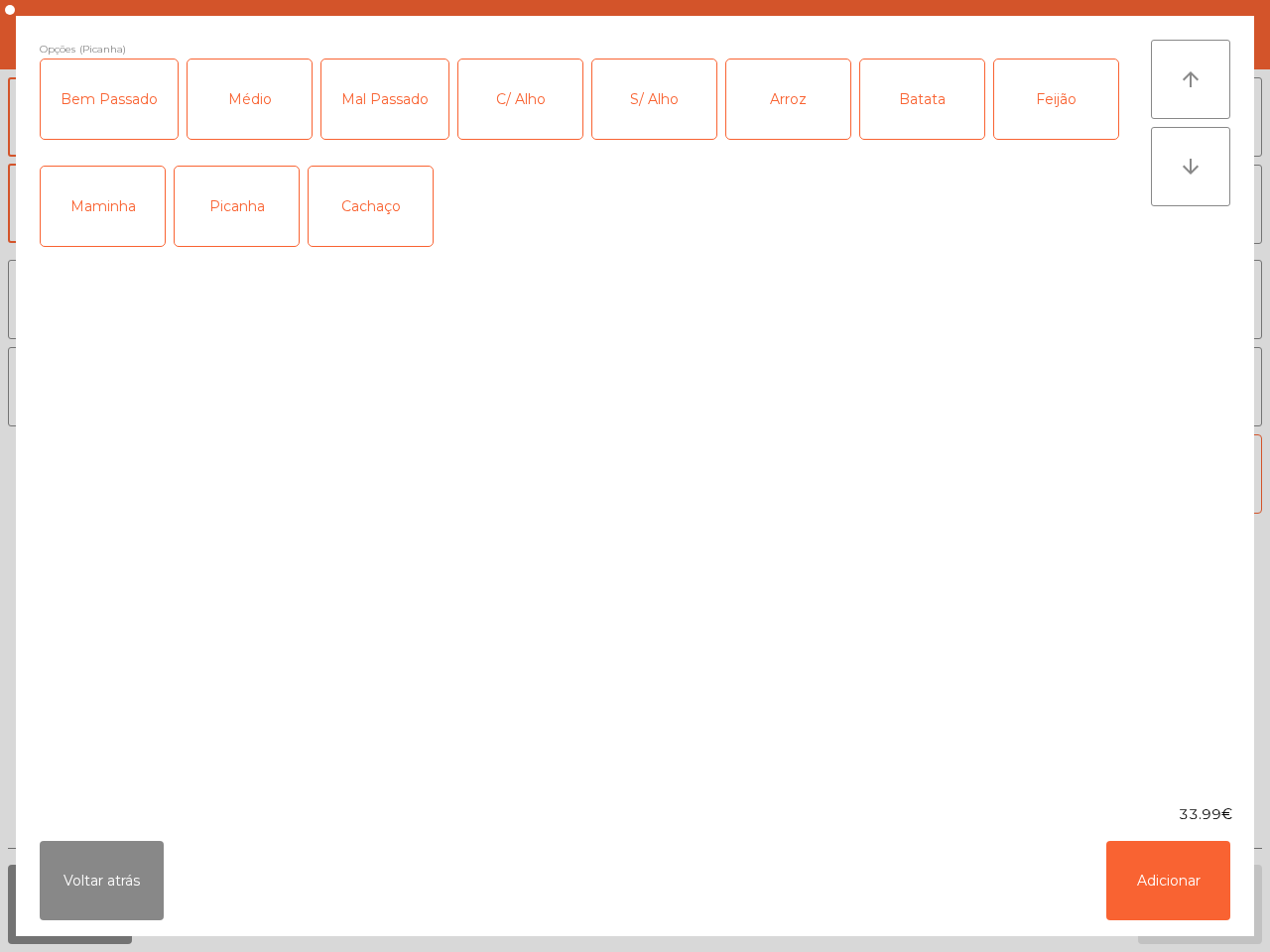 click on "Mal Passado" 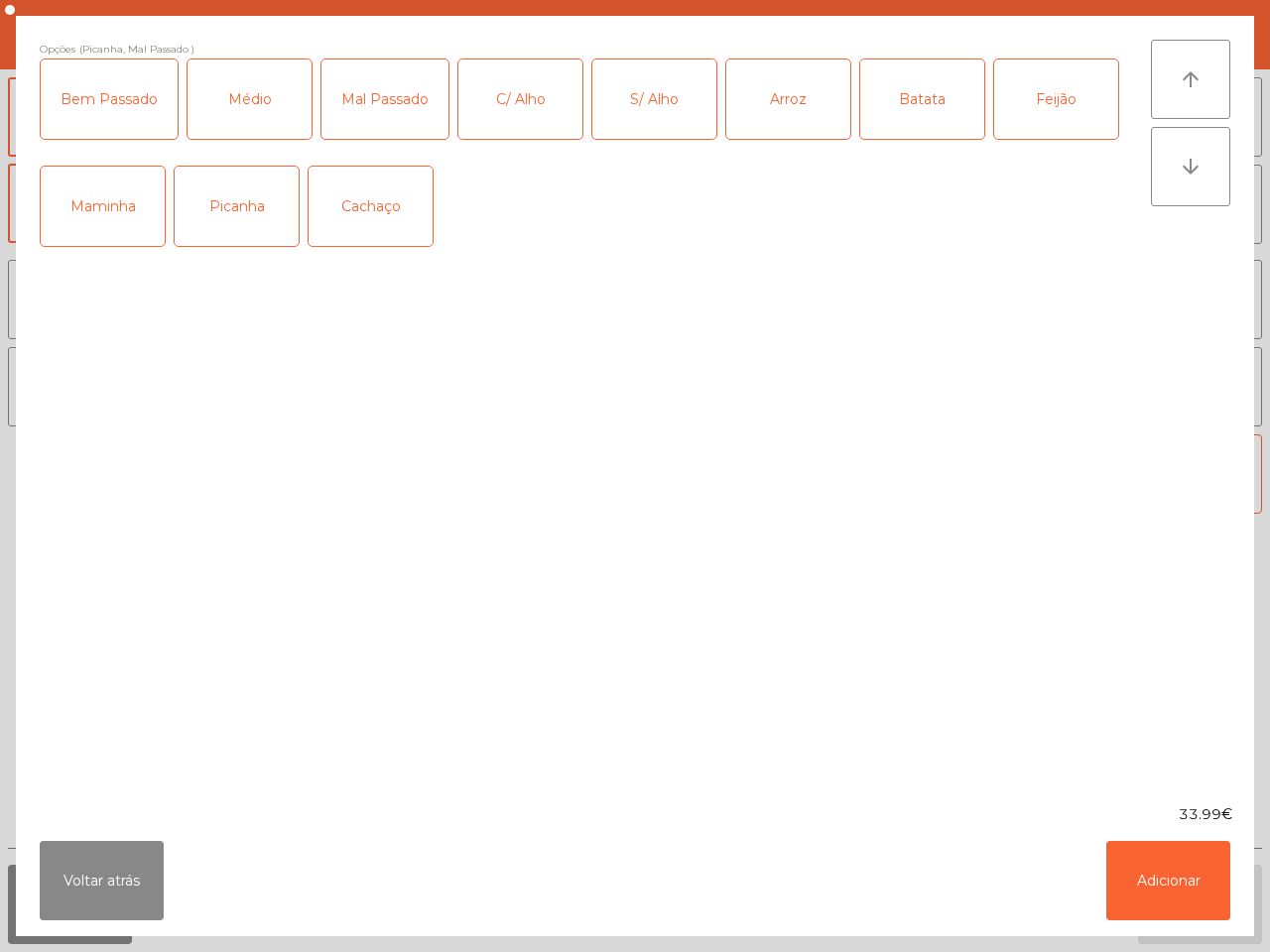 click on "S/ Alho" 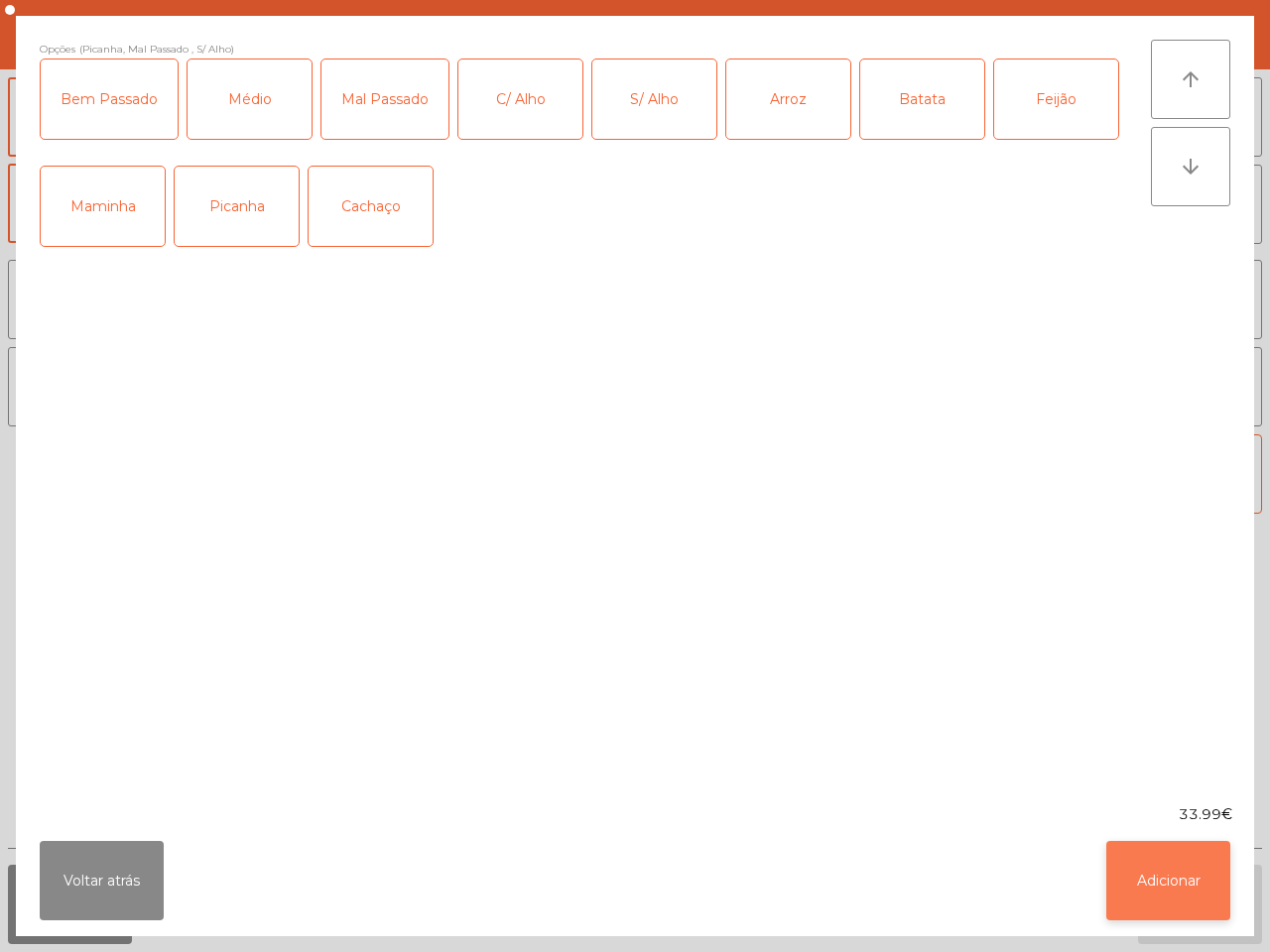 click on "Adicionar" 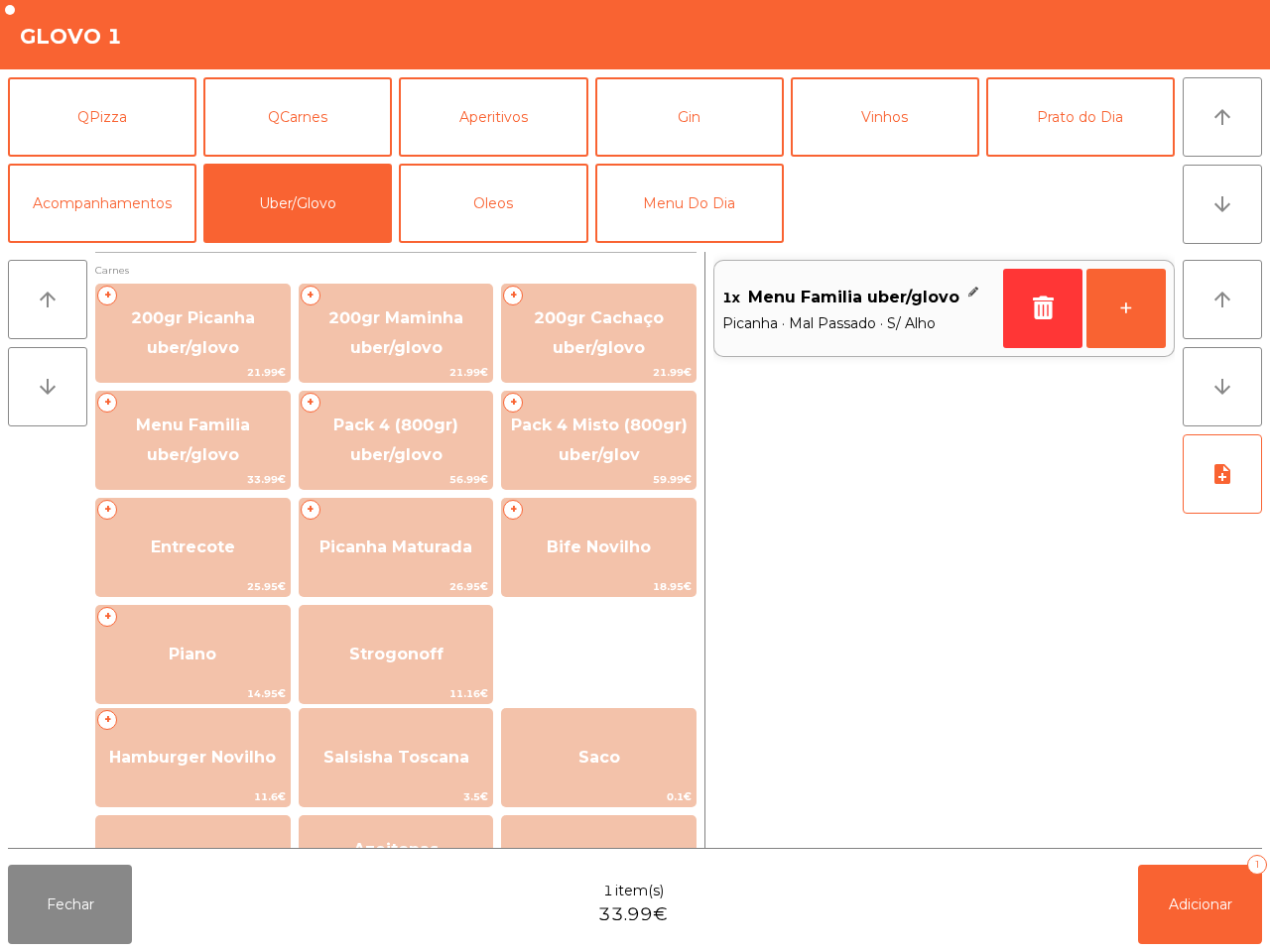 scroll, scrollTop: 124, scrollLeft: 0, axis: vertical 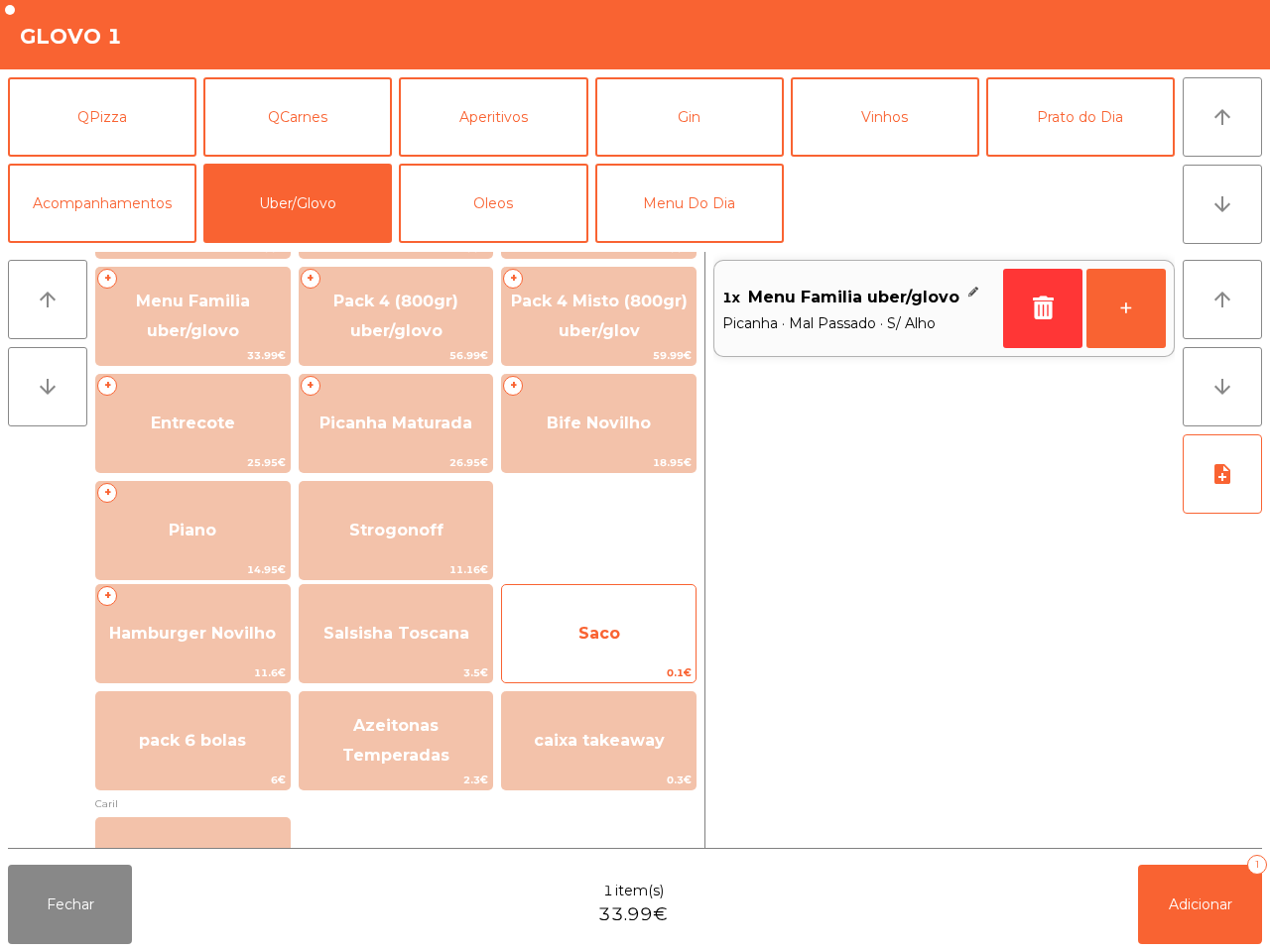 click on "Saco" 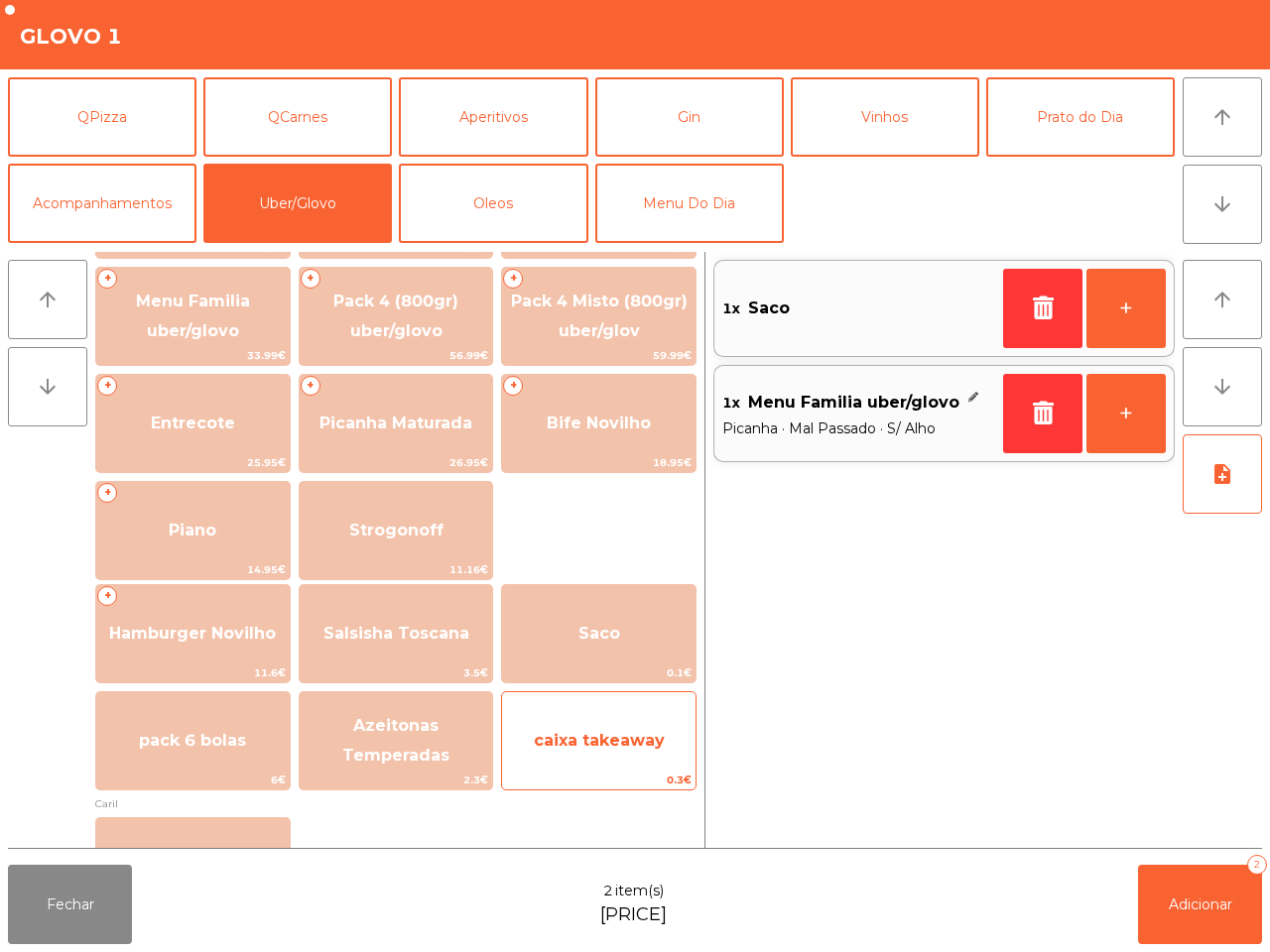 click on "caixa takeaway" 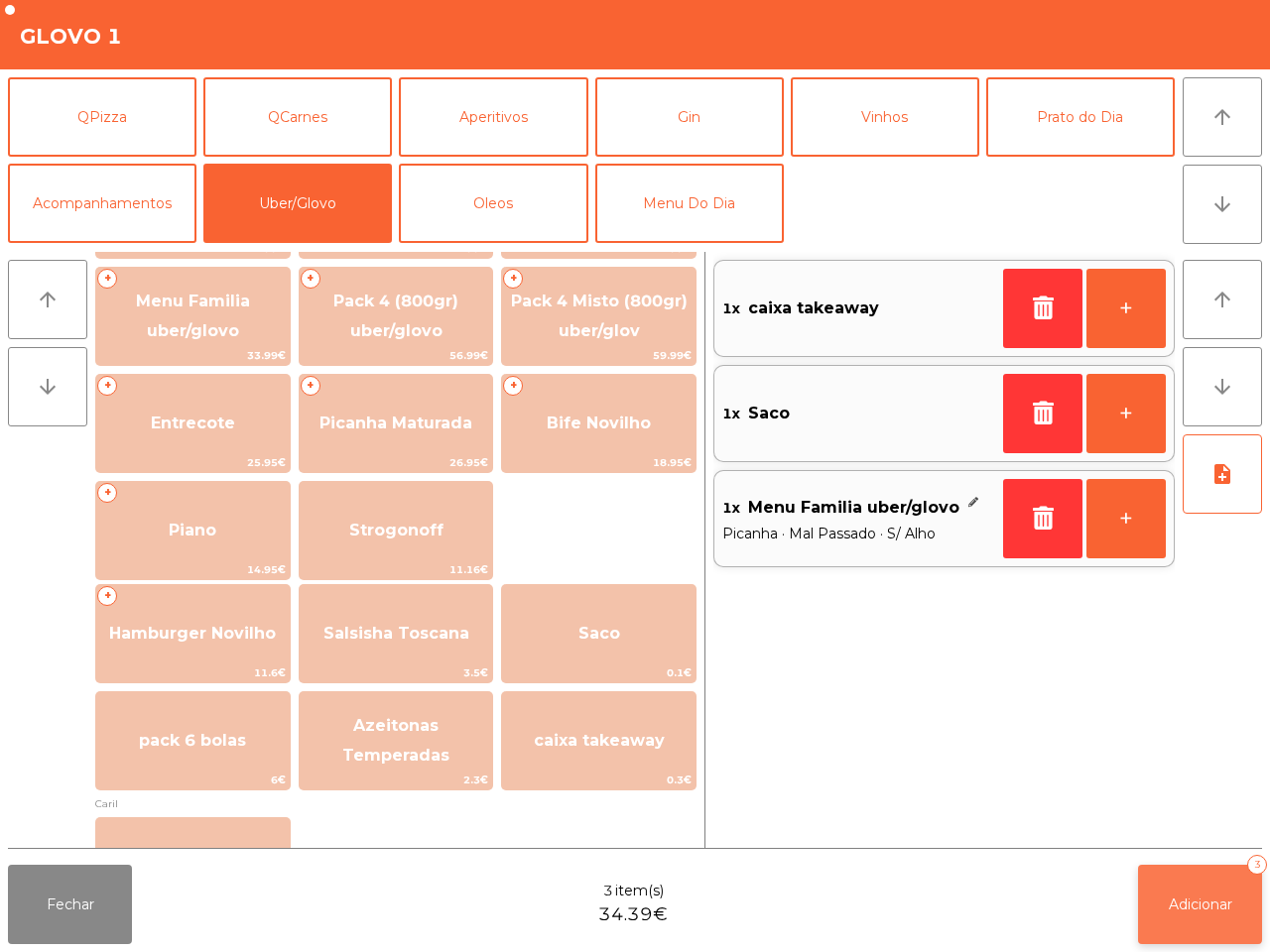 click on "Adicionar   3" 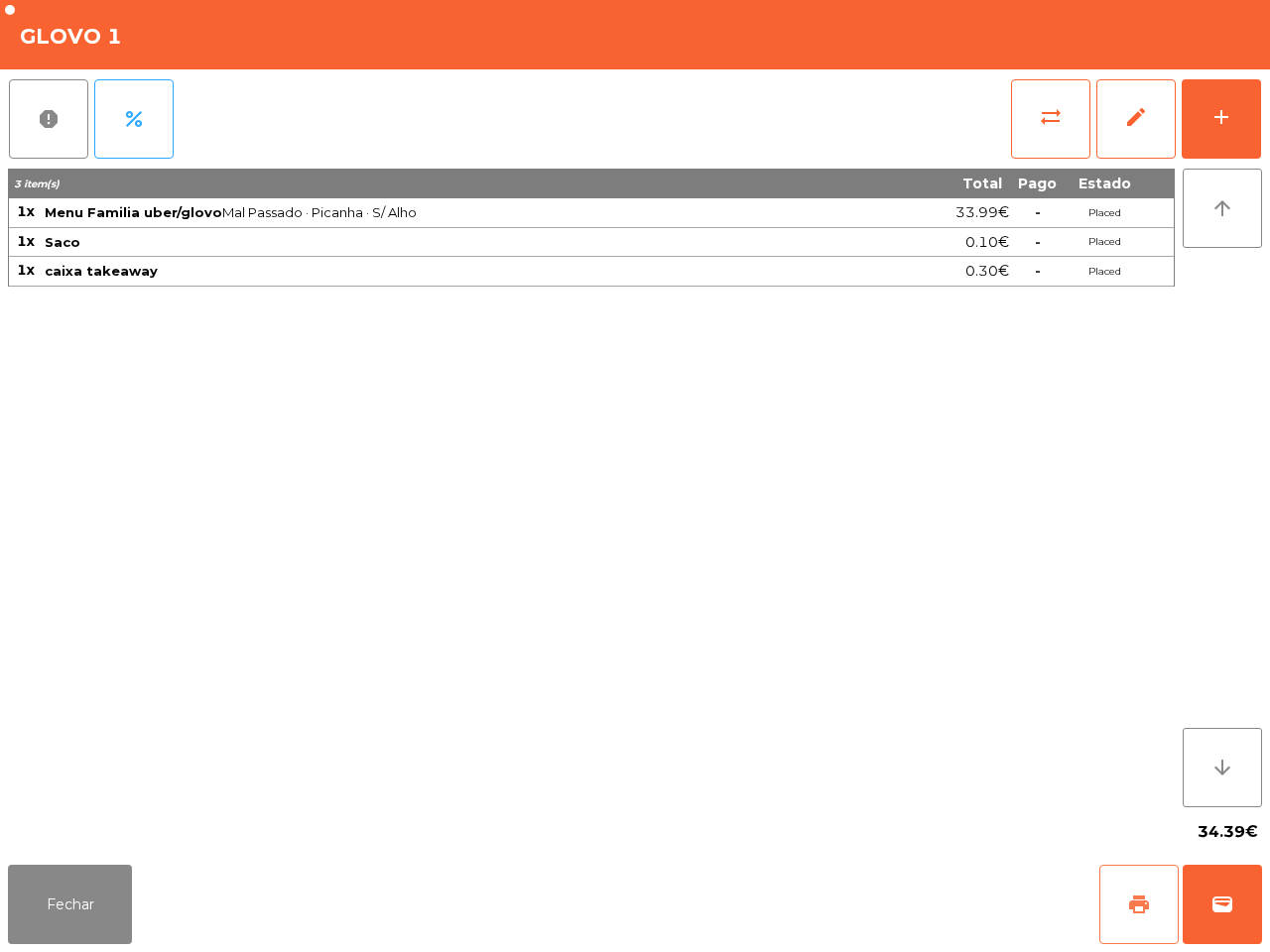 click on "print" 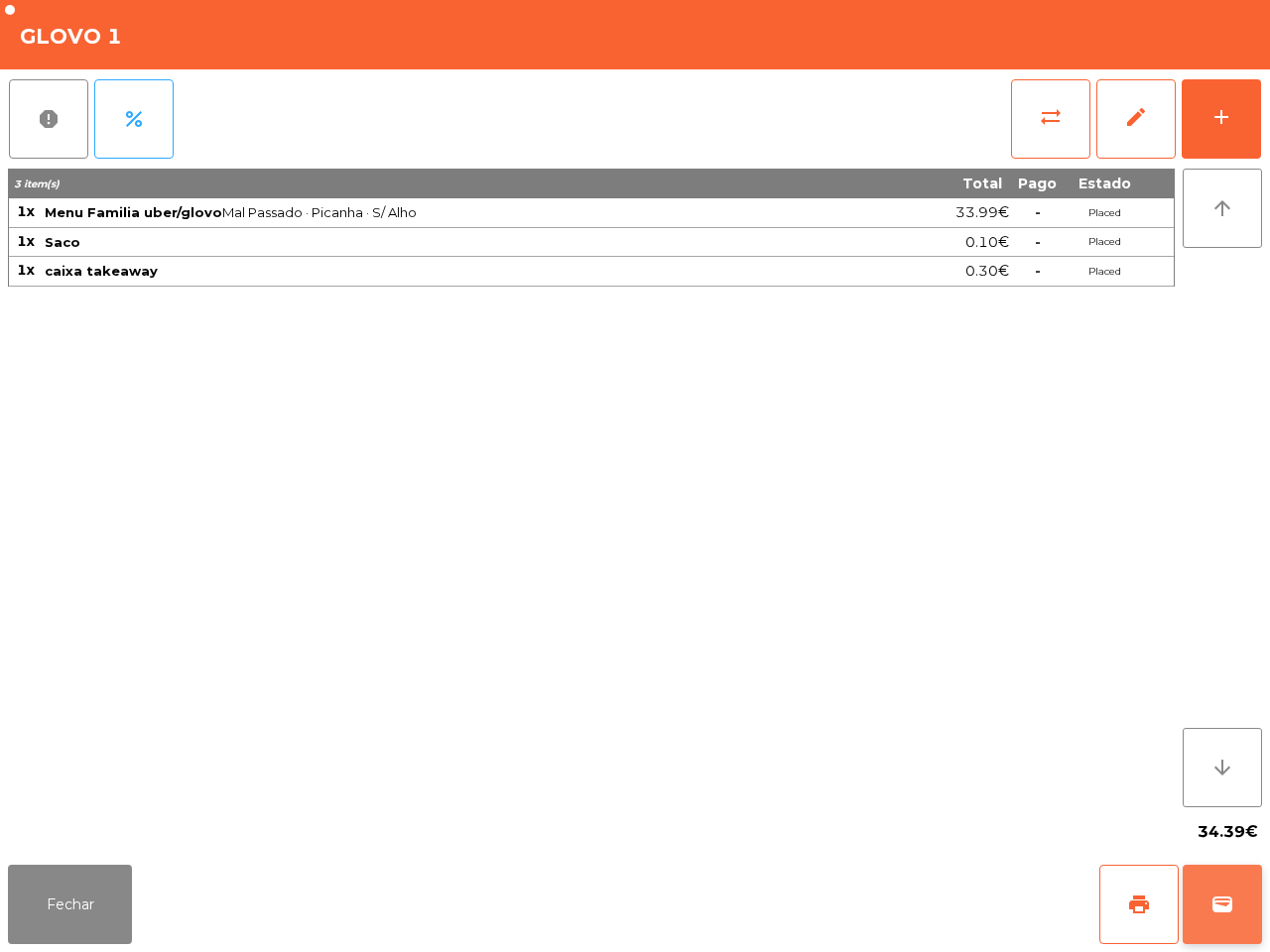 click on "wallet" 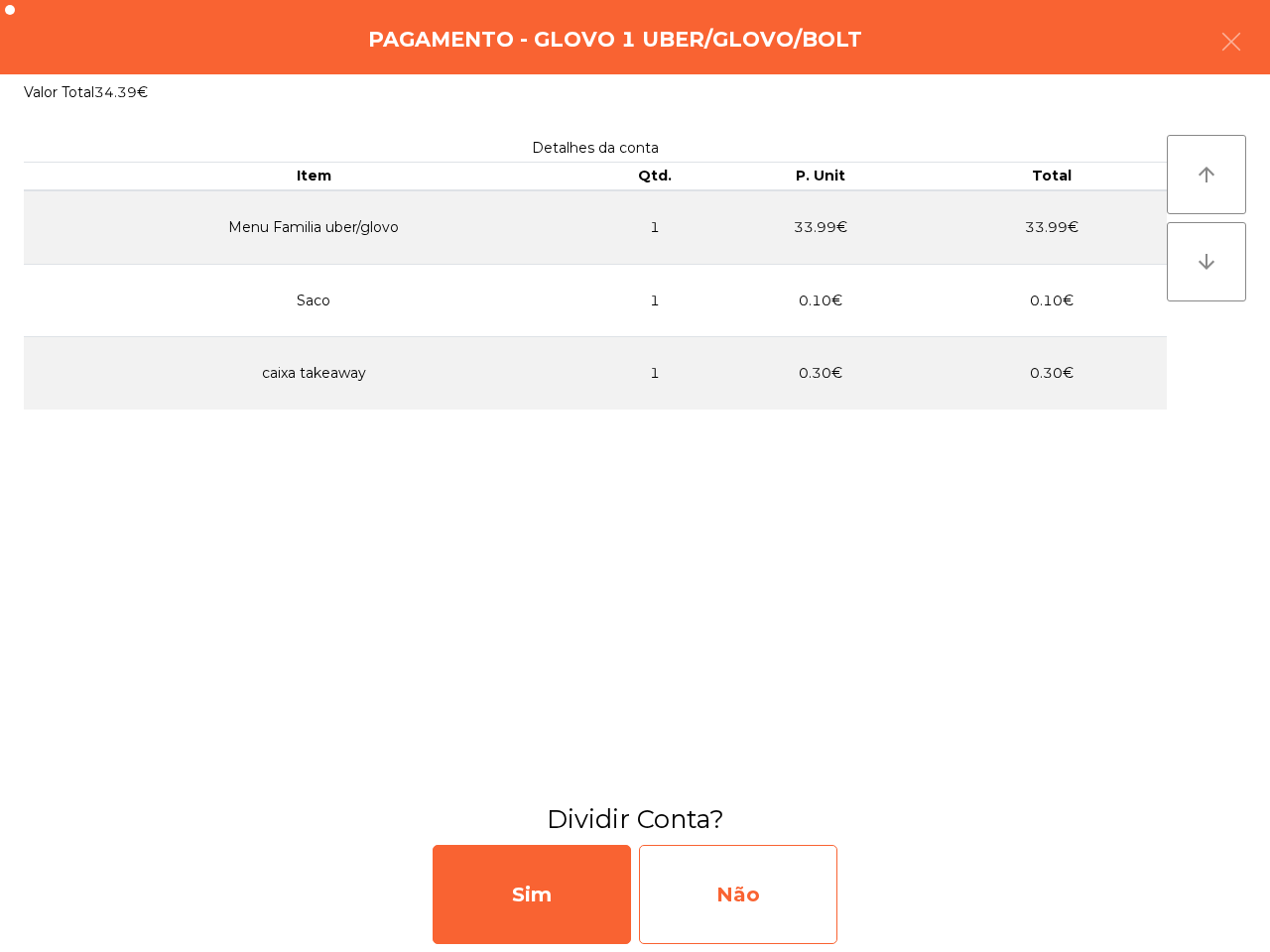 click on "Não" 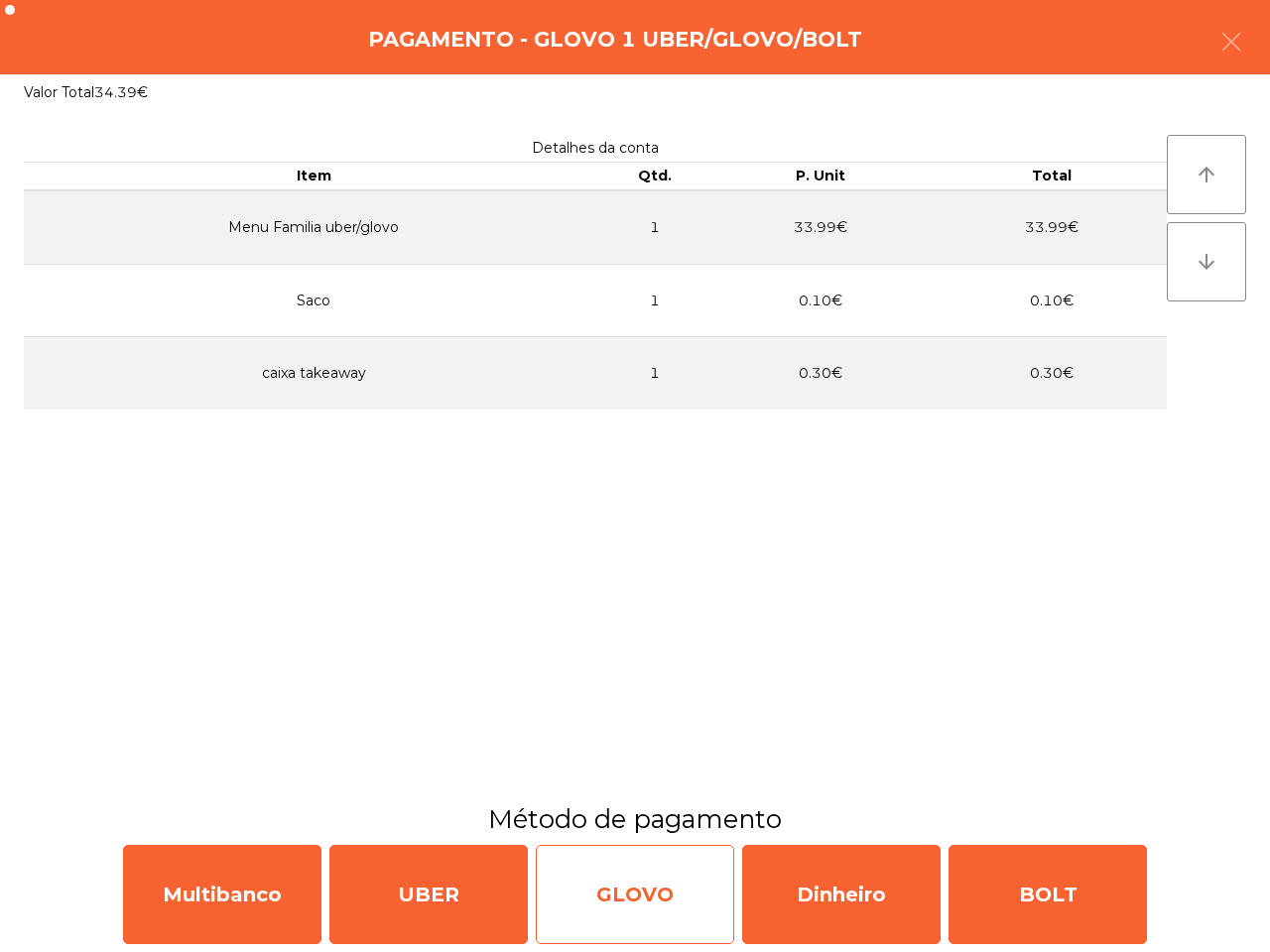 click on "GLOVO" 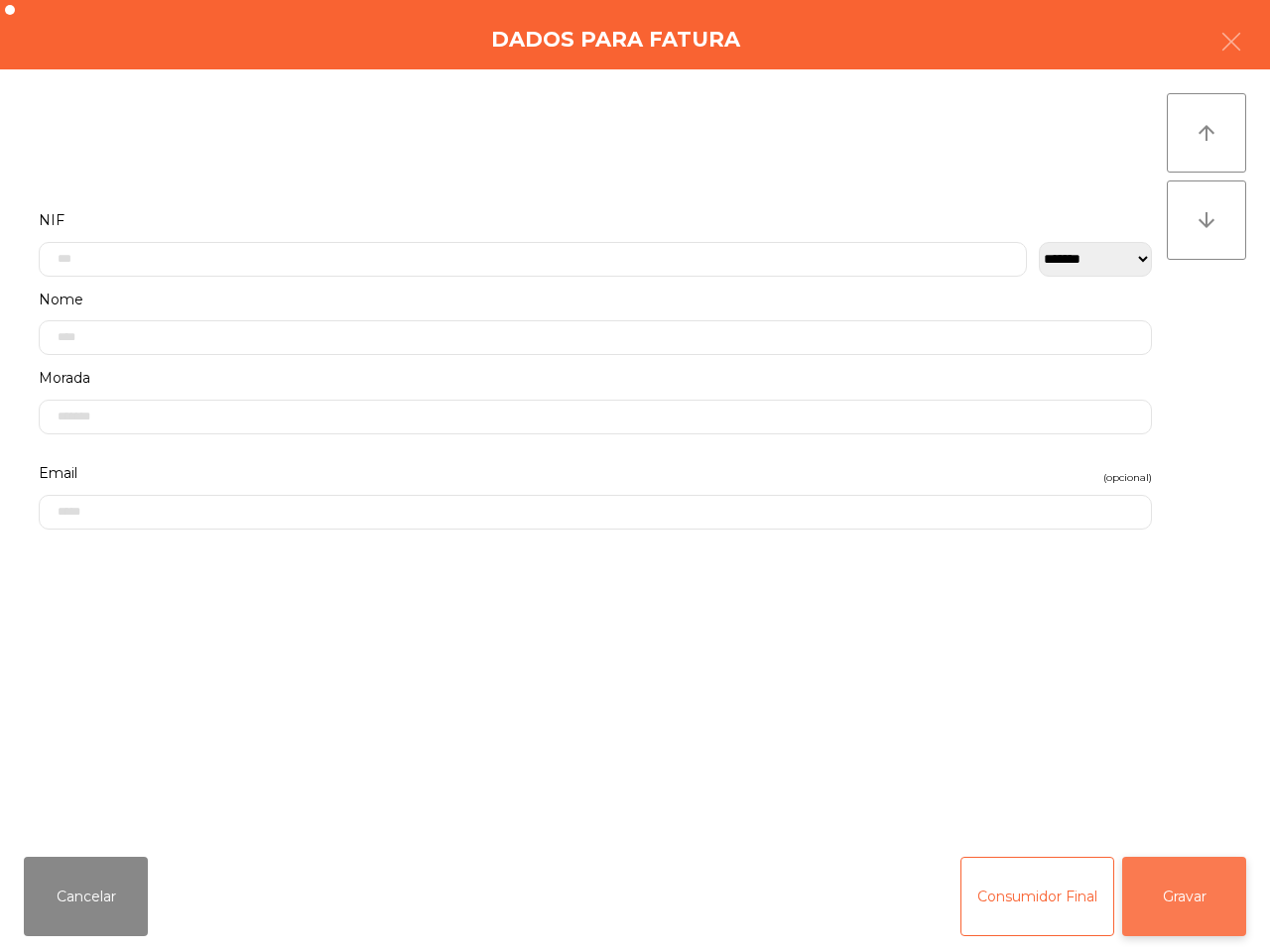 click on "Gravar" 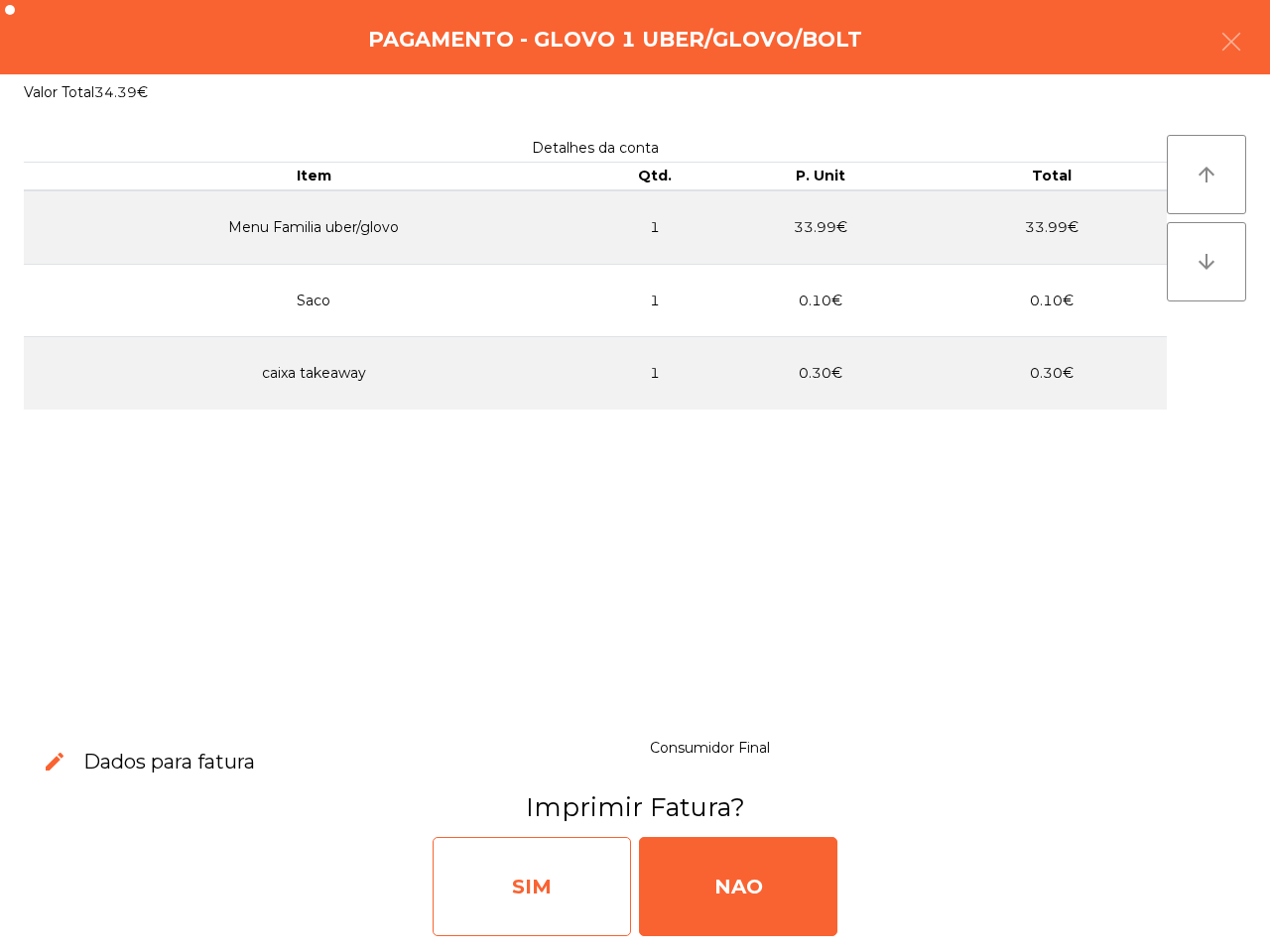 click on "SIM" 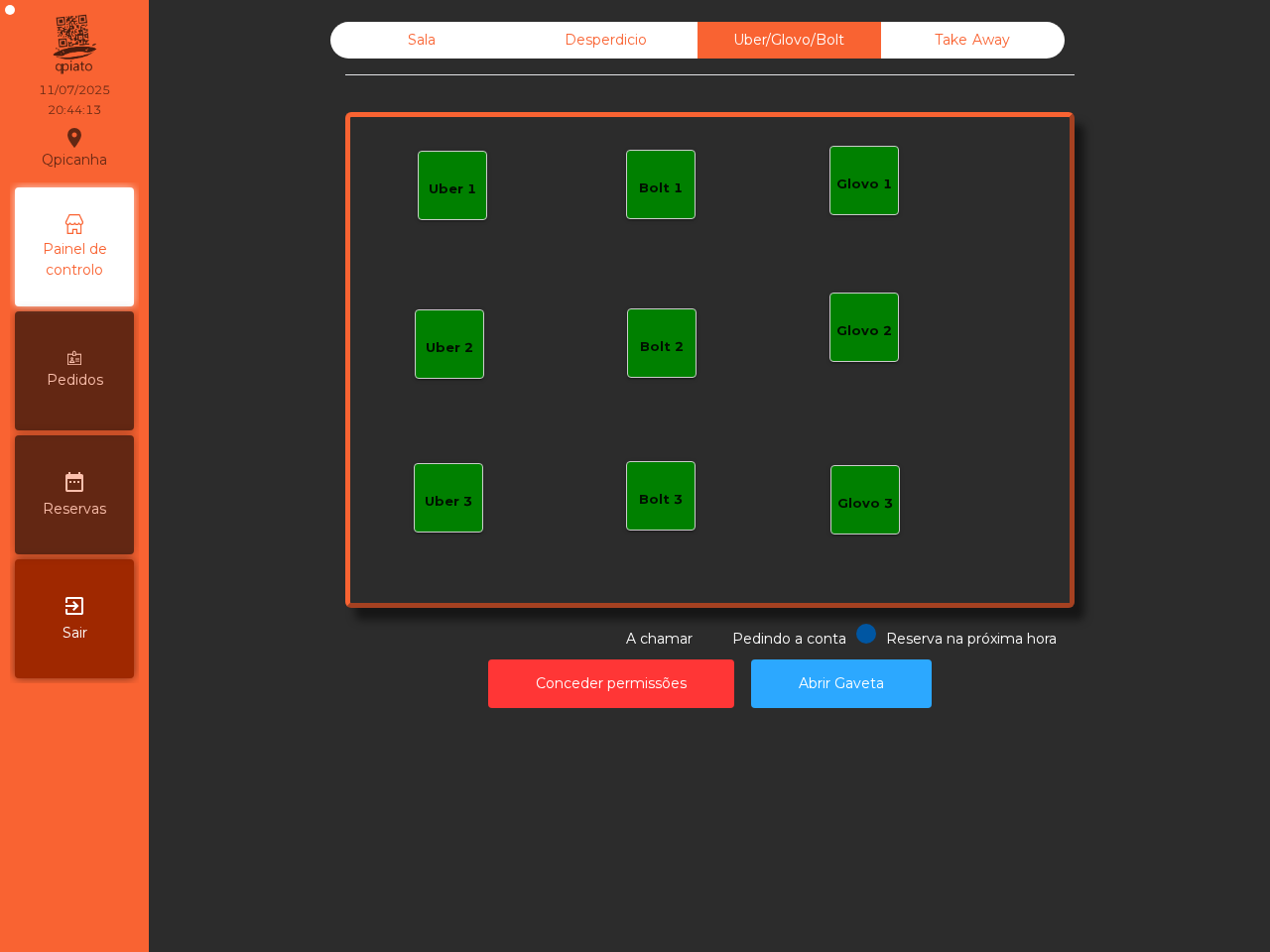 click on "Uber 1" 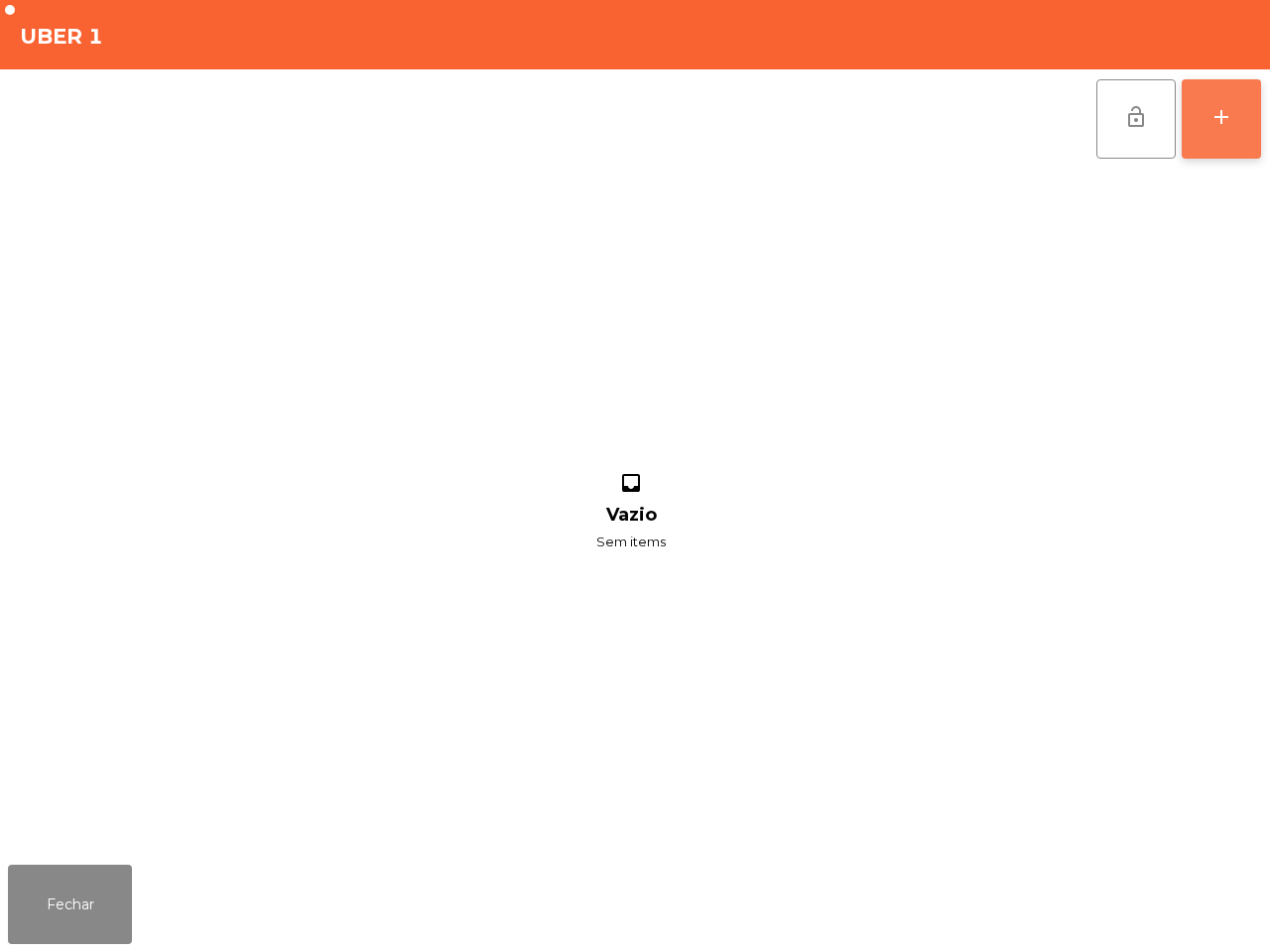 click on "add" 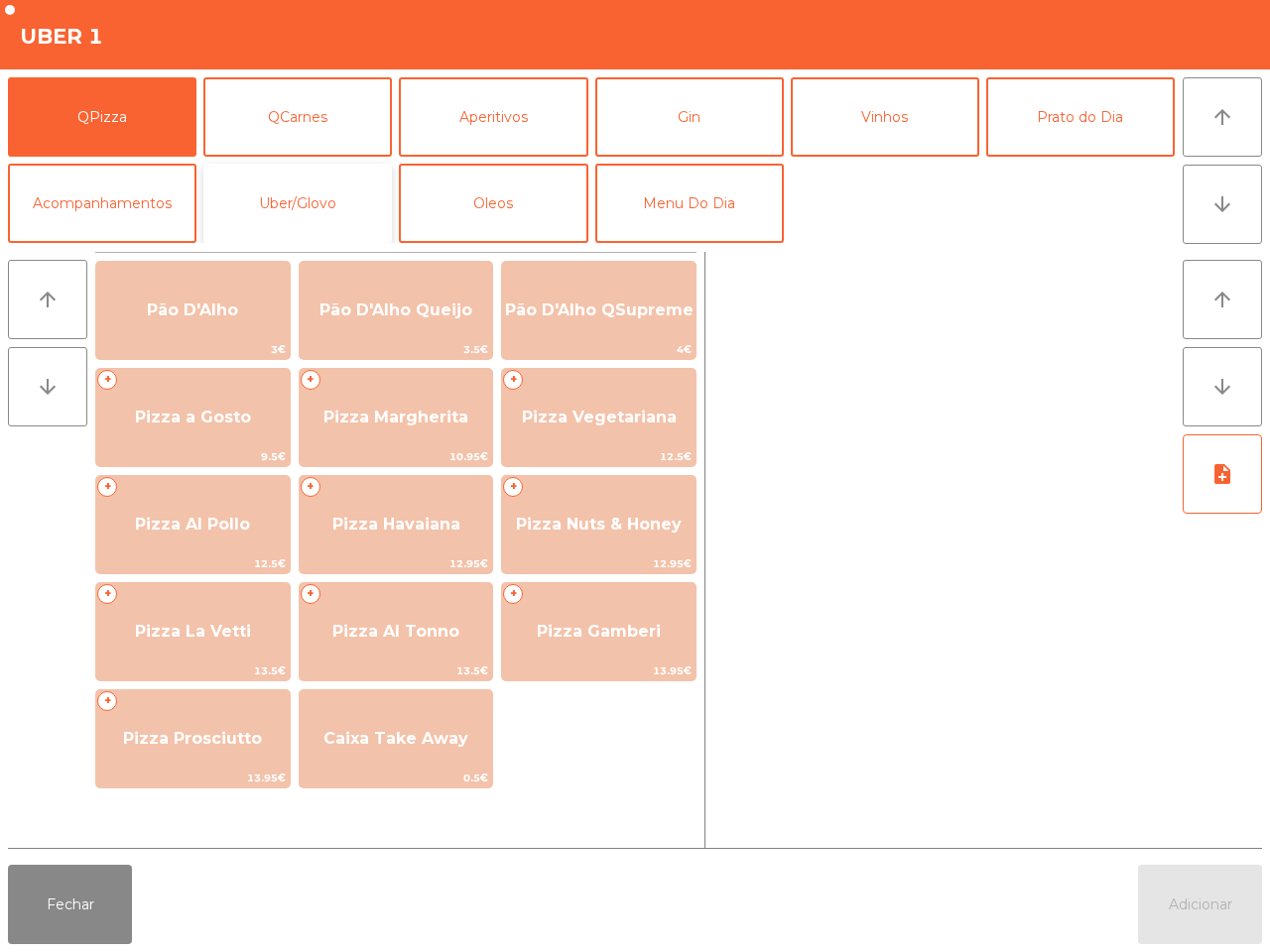 drag, startPoint x: 299, startPoint y: 186, endPoint x: 311, endPoint y: 165, distance: 24.186773 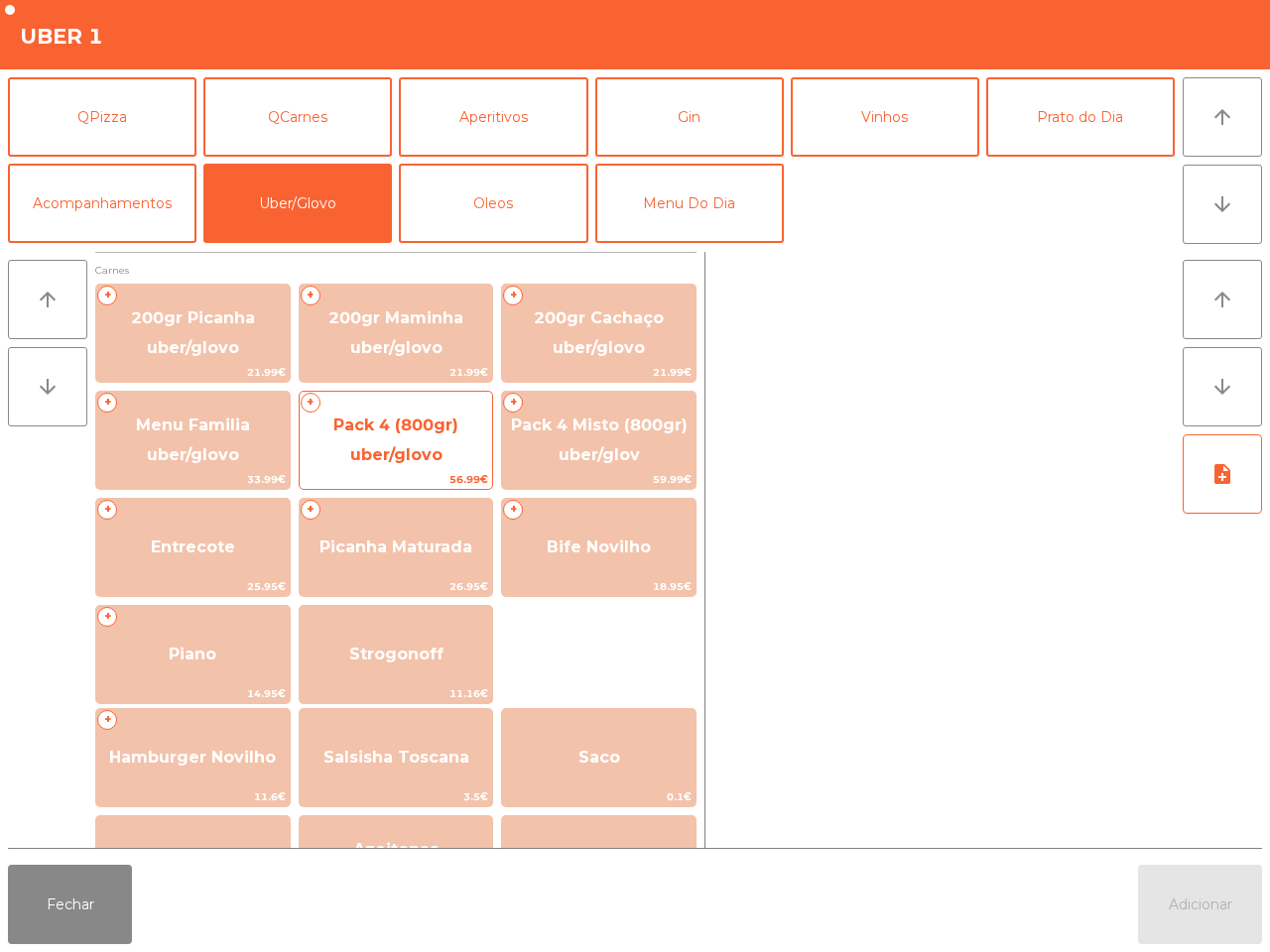 click on "Pack 4 (800gr) uber/glovo" 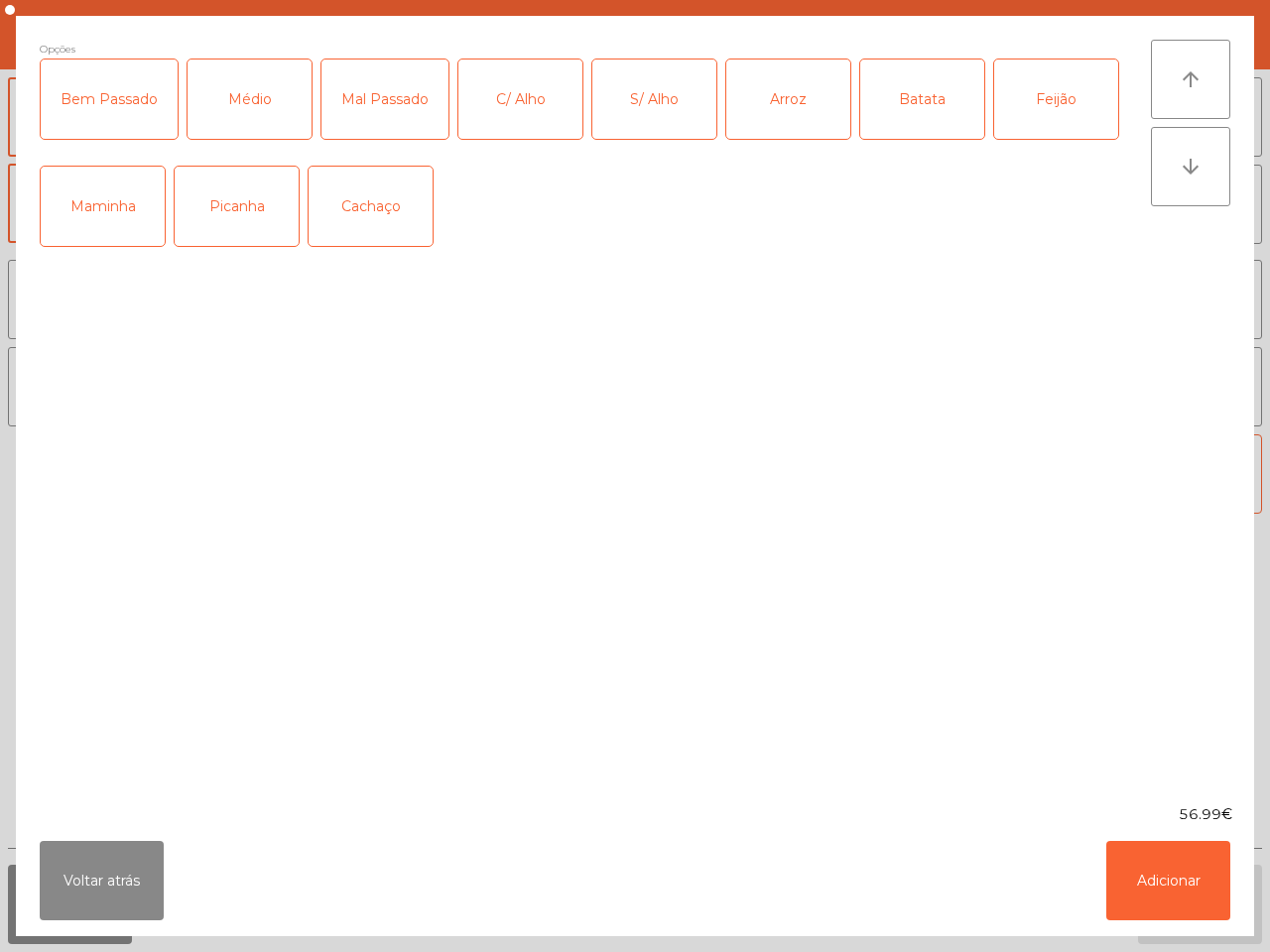 click on "Picanha" 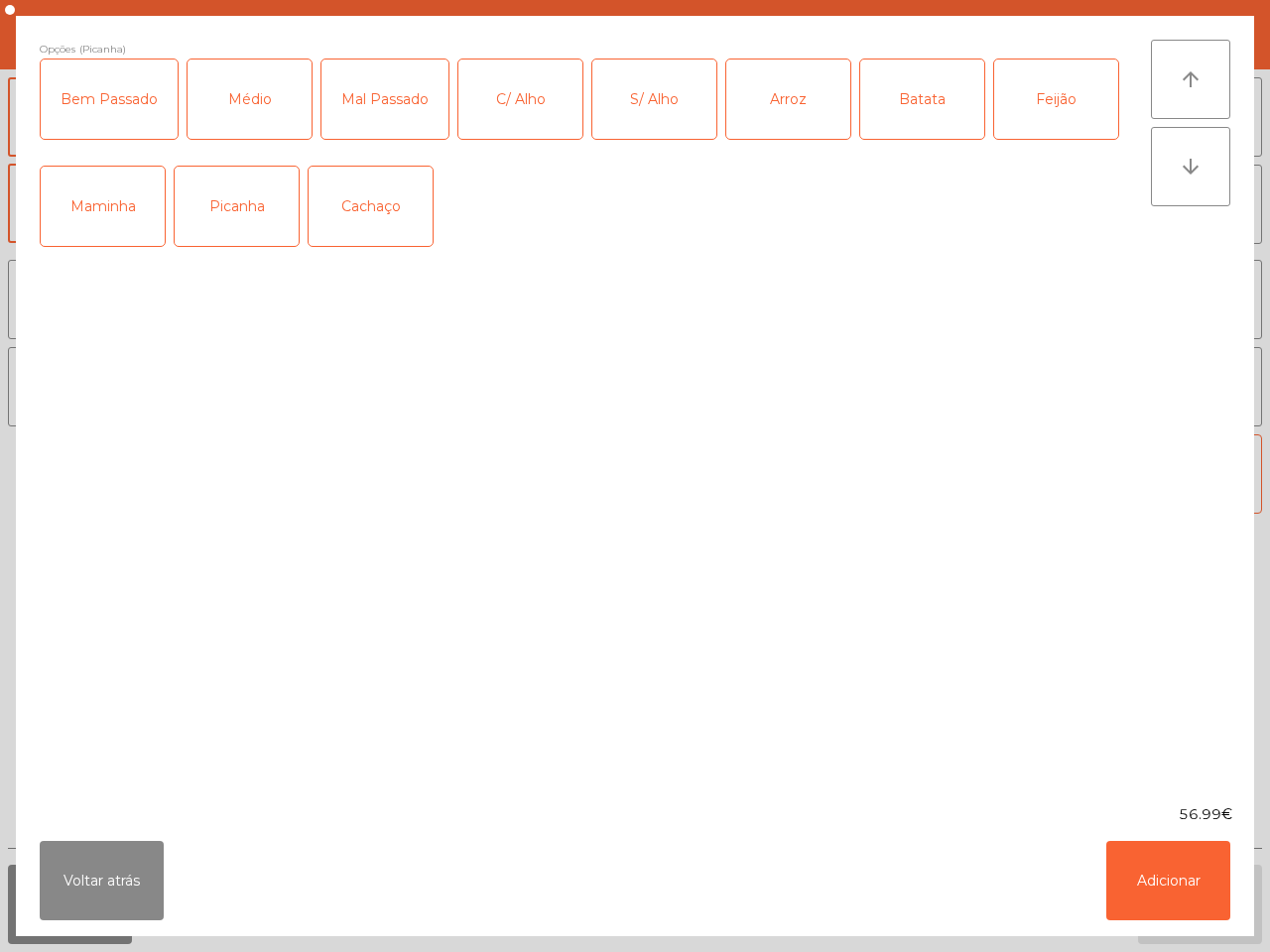 drag, startPoint x: 821, startPoint y: 111, endPoint x: 854, endPoint y: 116, distance: 33.37664 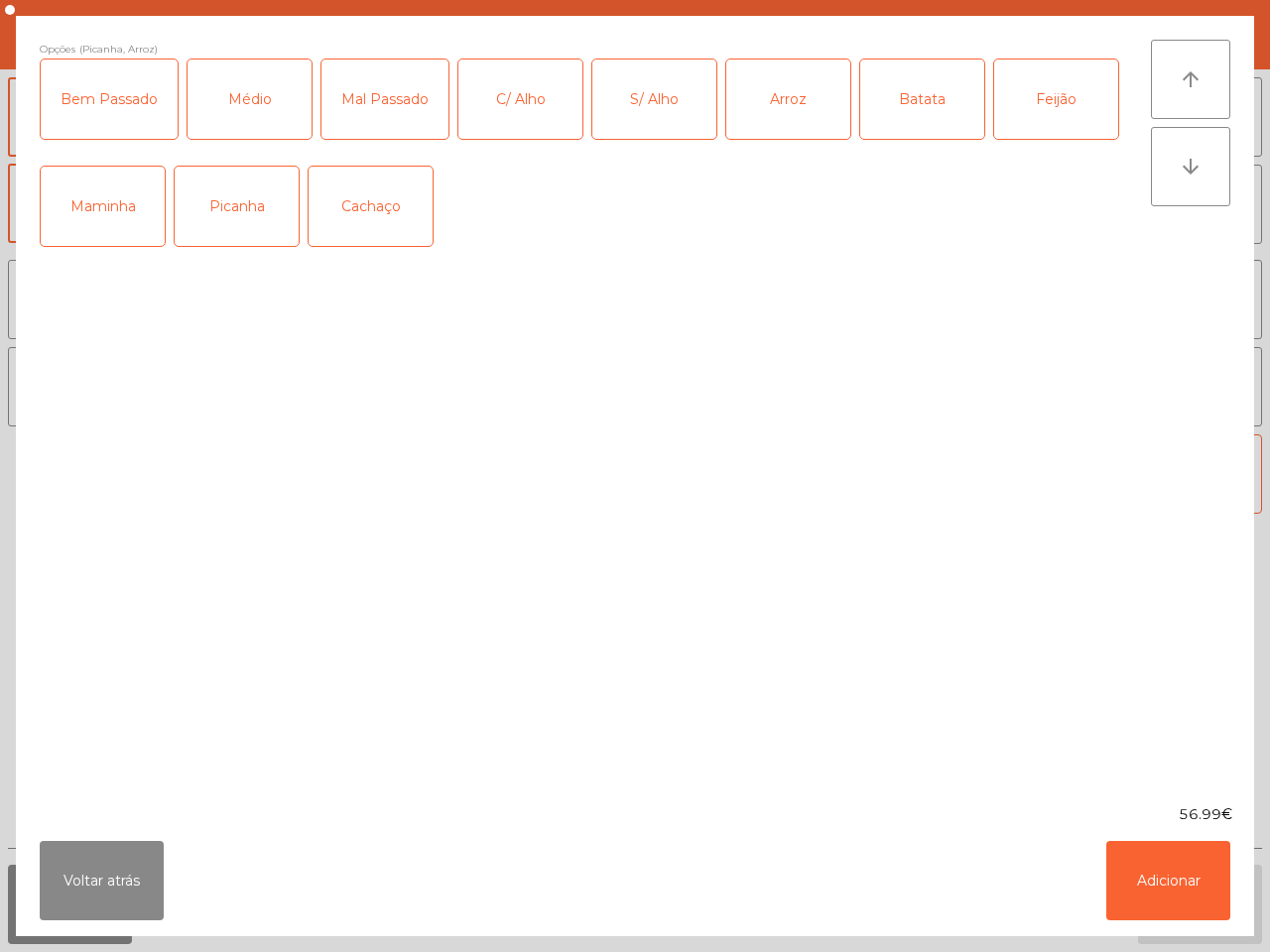 click on "Batata" 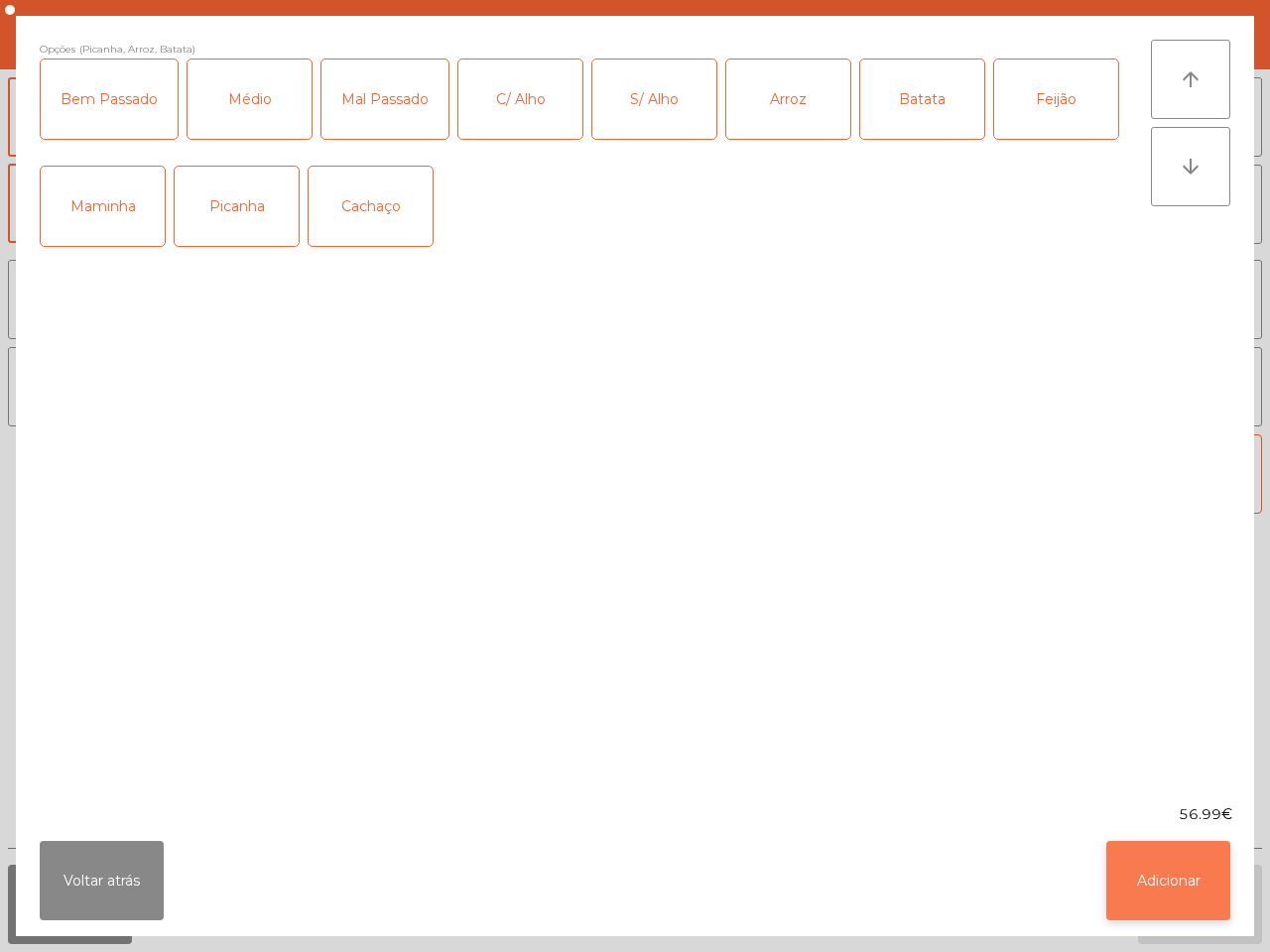 click on "Adicionar" 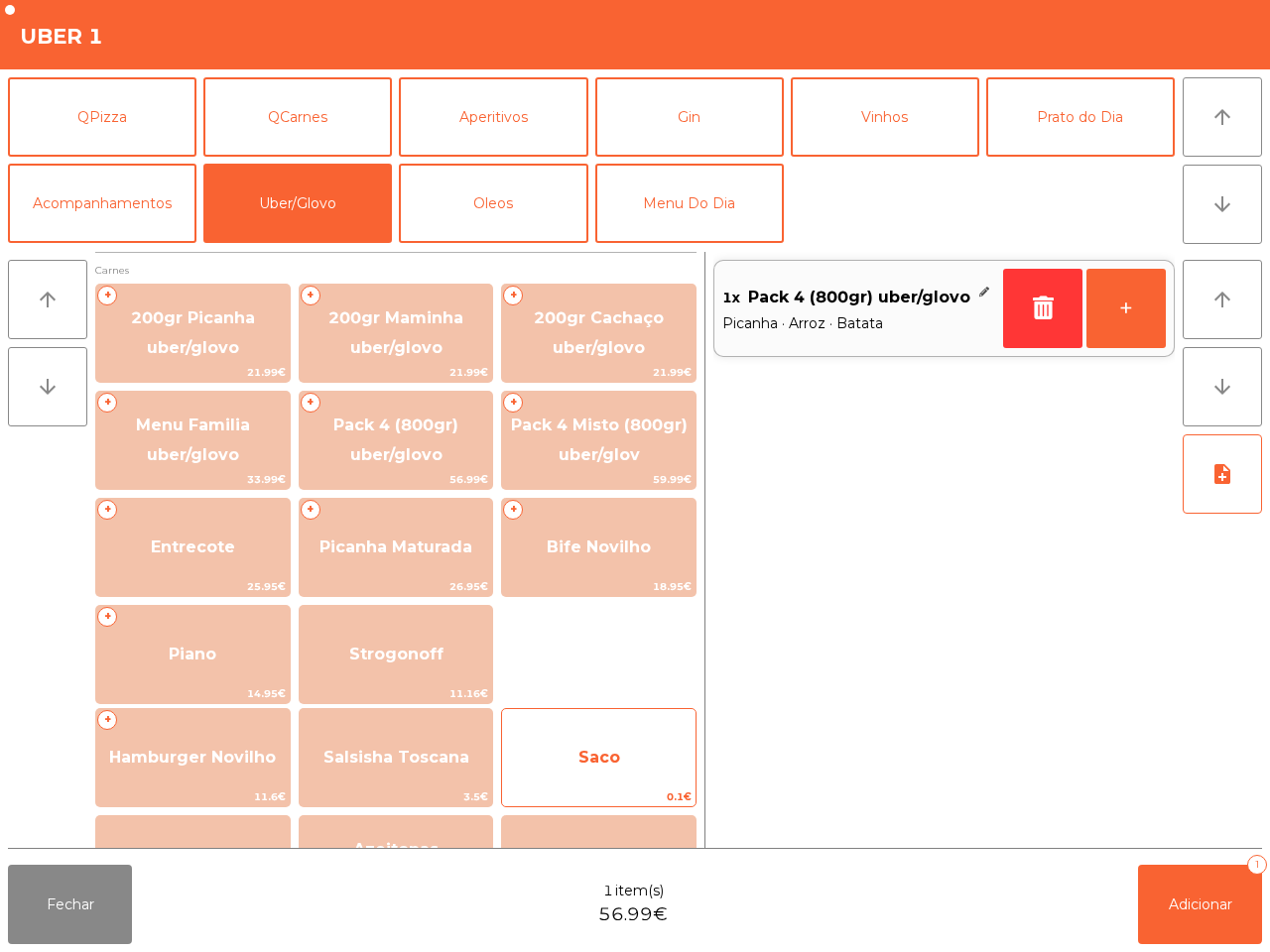 click on "Saco [PRICE]" 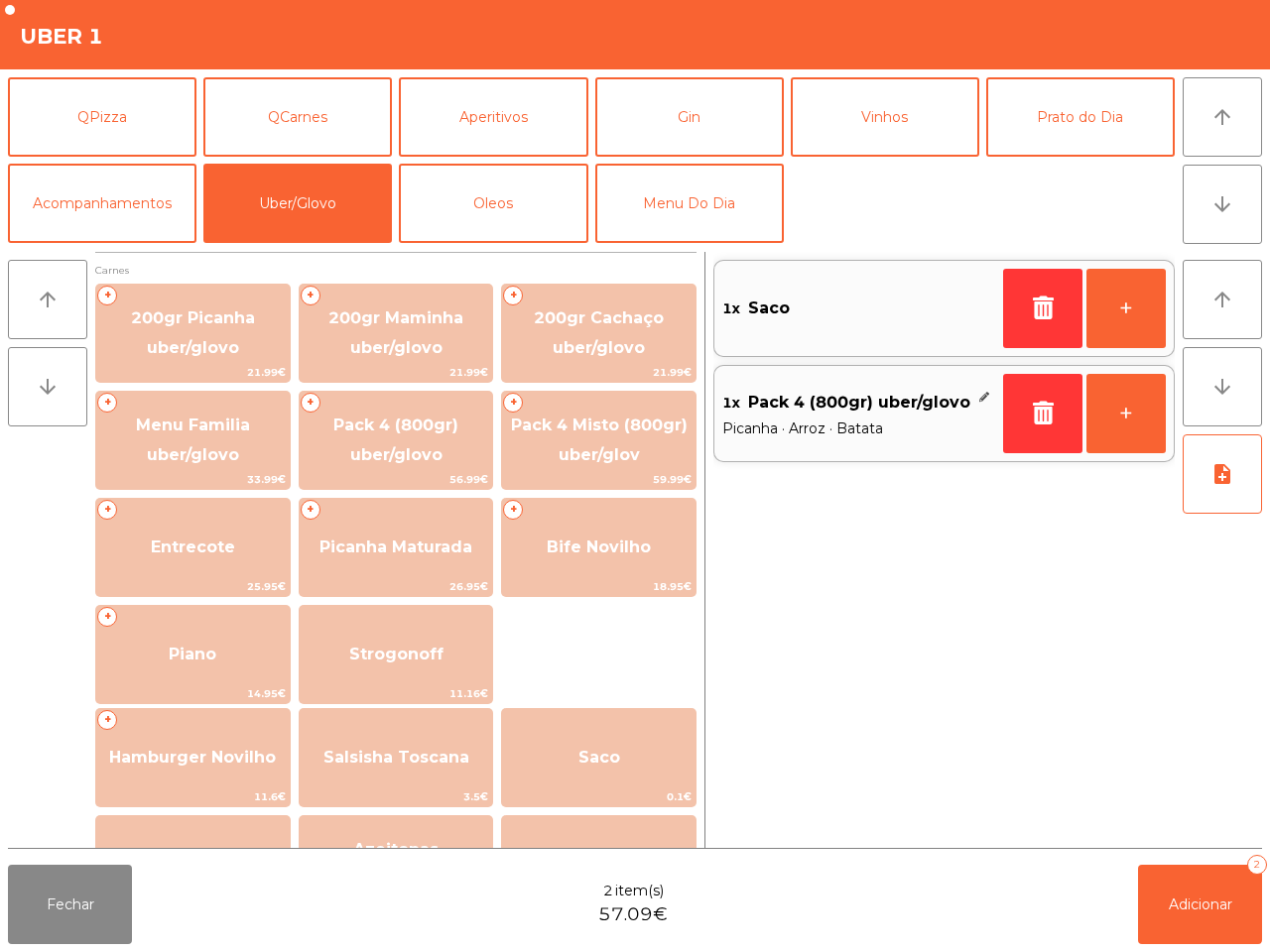 scroll, scrollTop: 248, scrollLeft: 0, axis: vertical 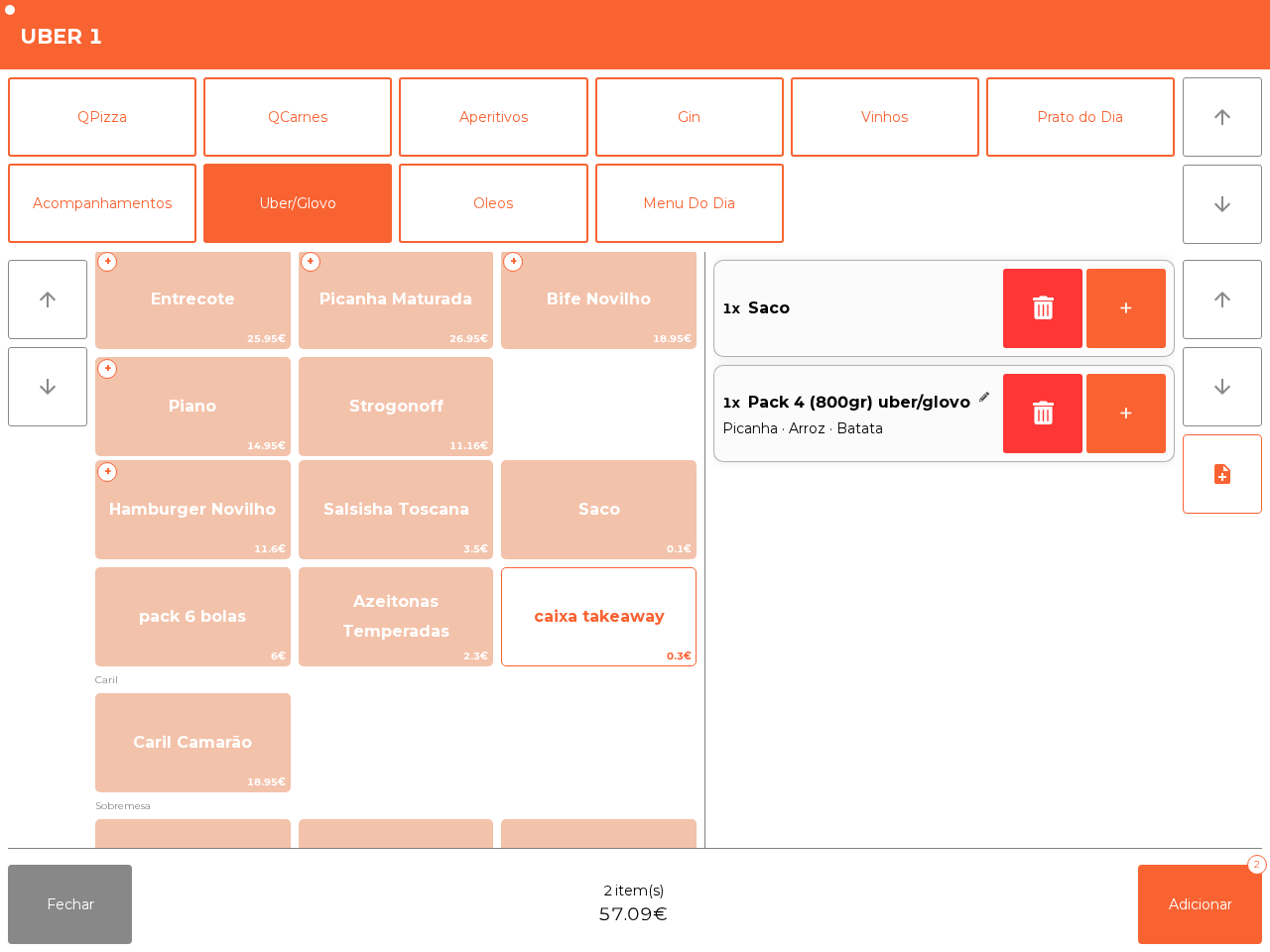 click on "caixa takeaway" 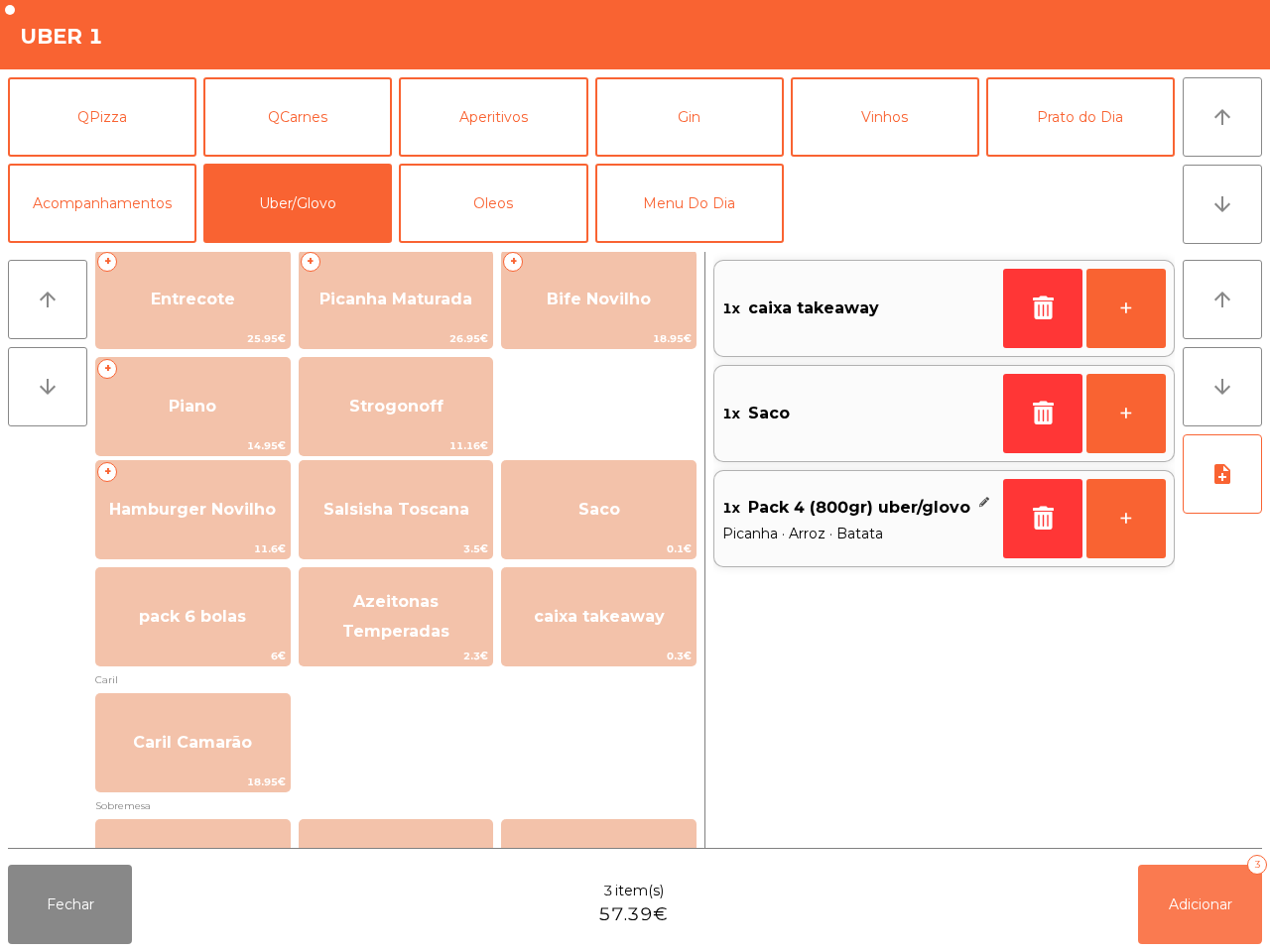 click on "Adicionar   3" 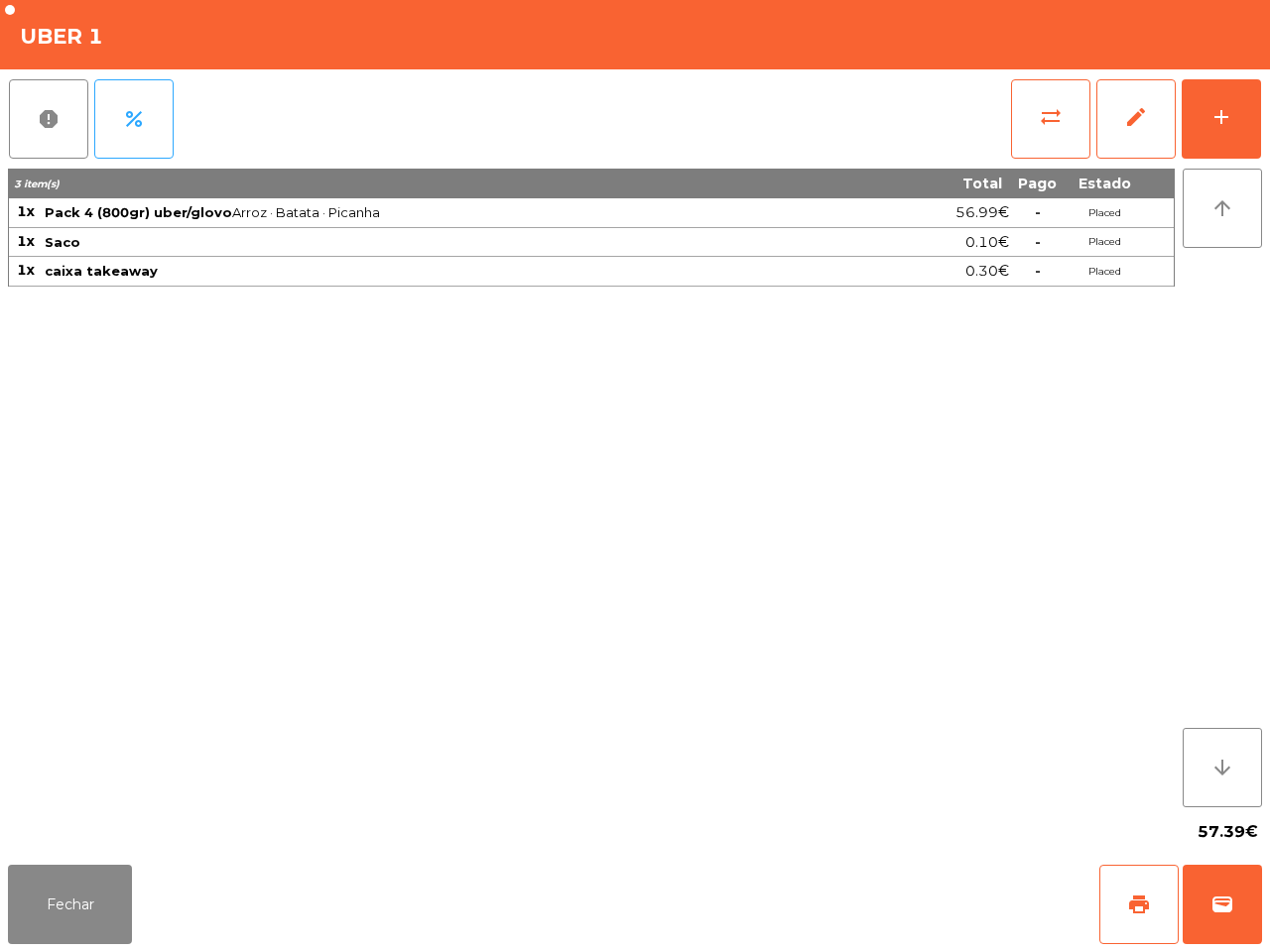 drag, startPoint x: 953, startPoint y: 661, endPoint x: 921, endPoint y: 816, distance: 158.2688 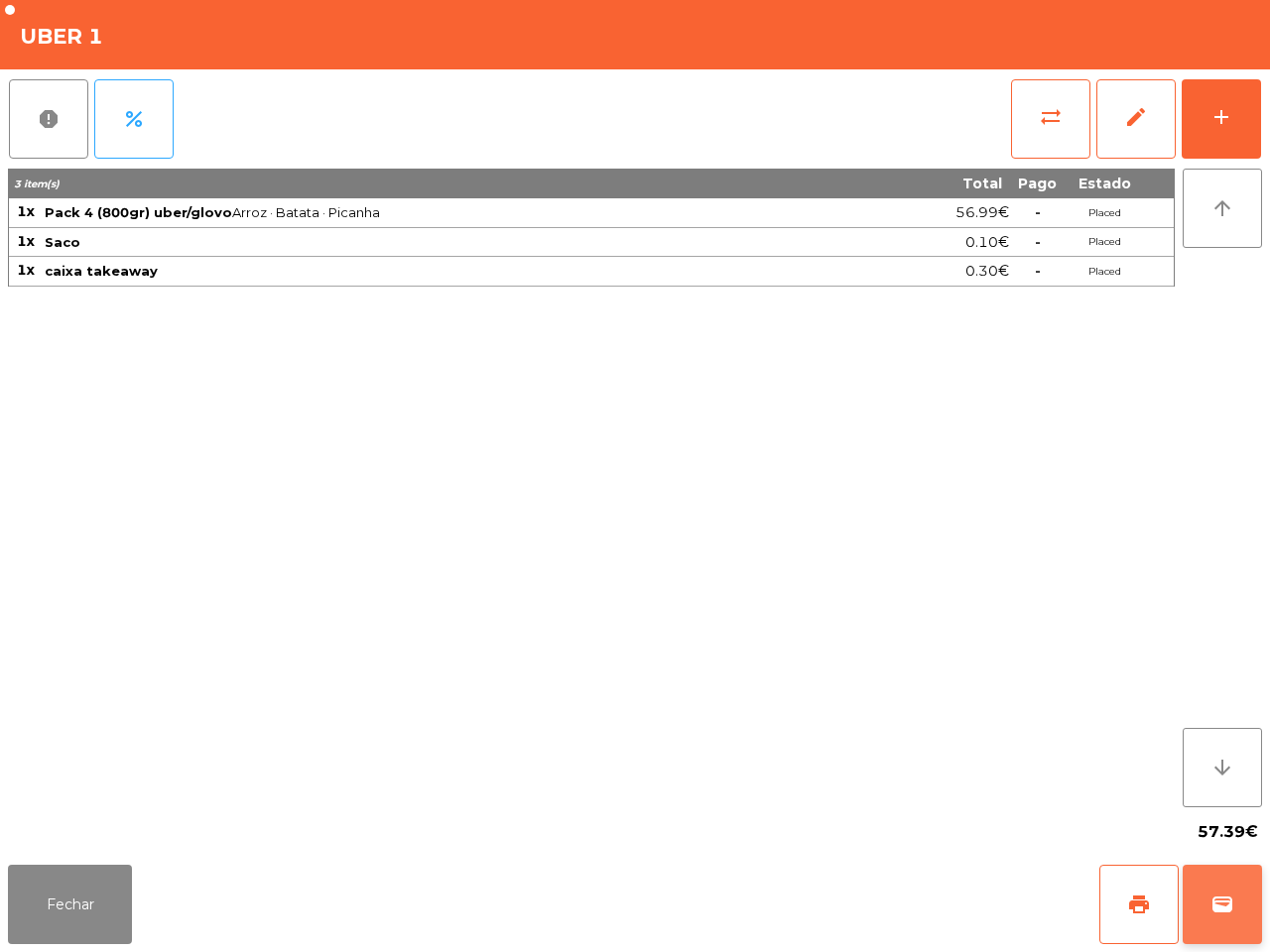 click on "wallet" 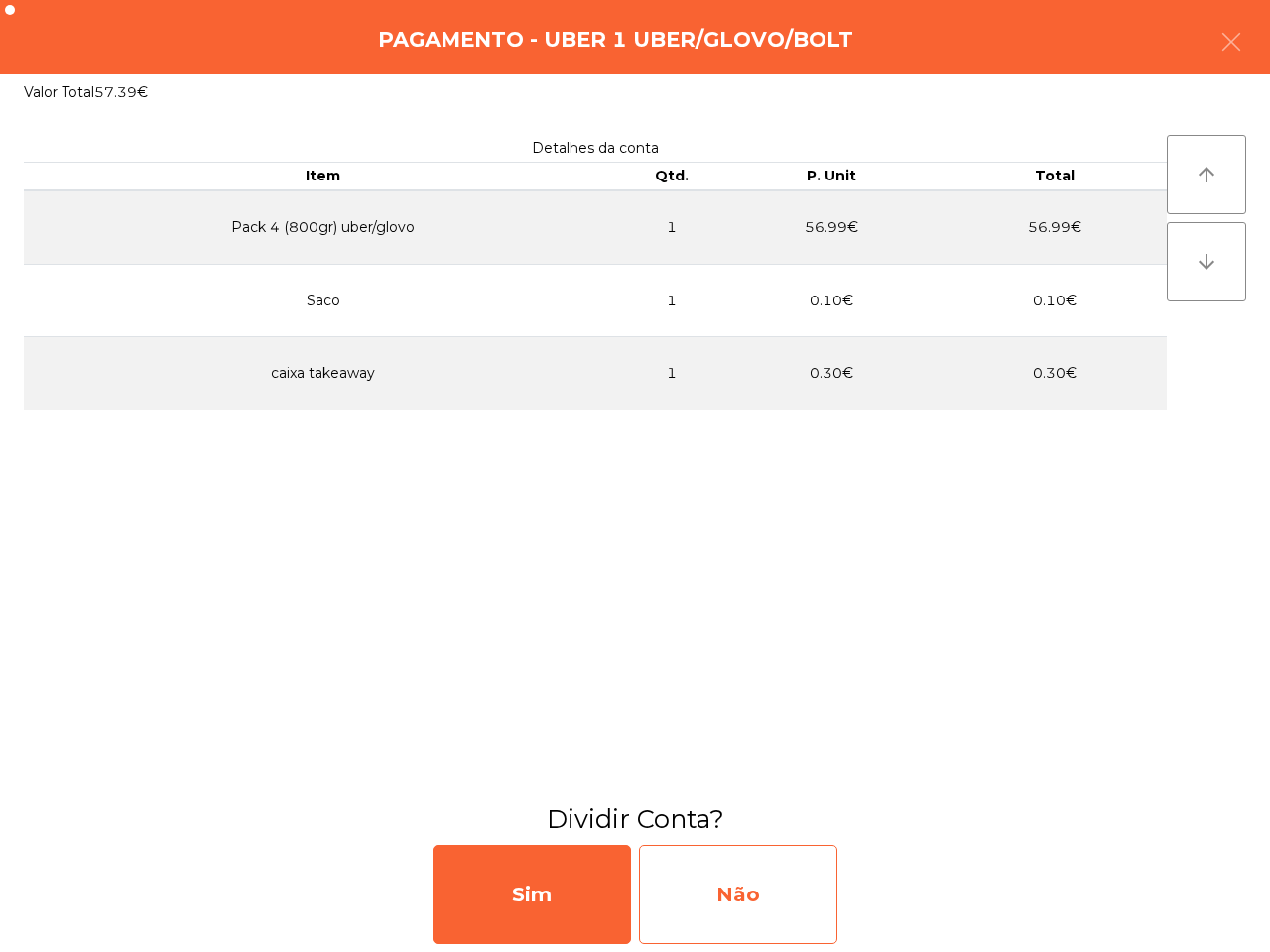 click on "Não" 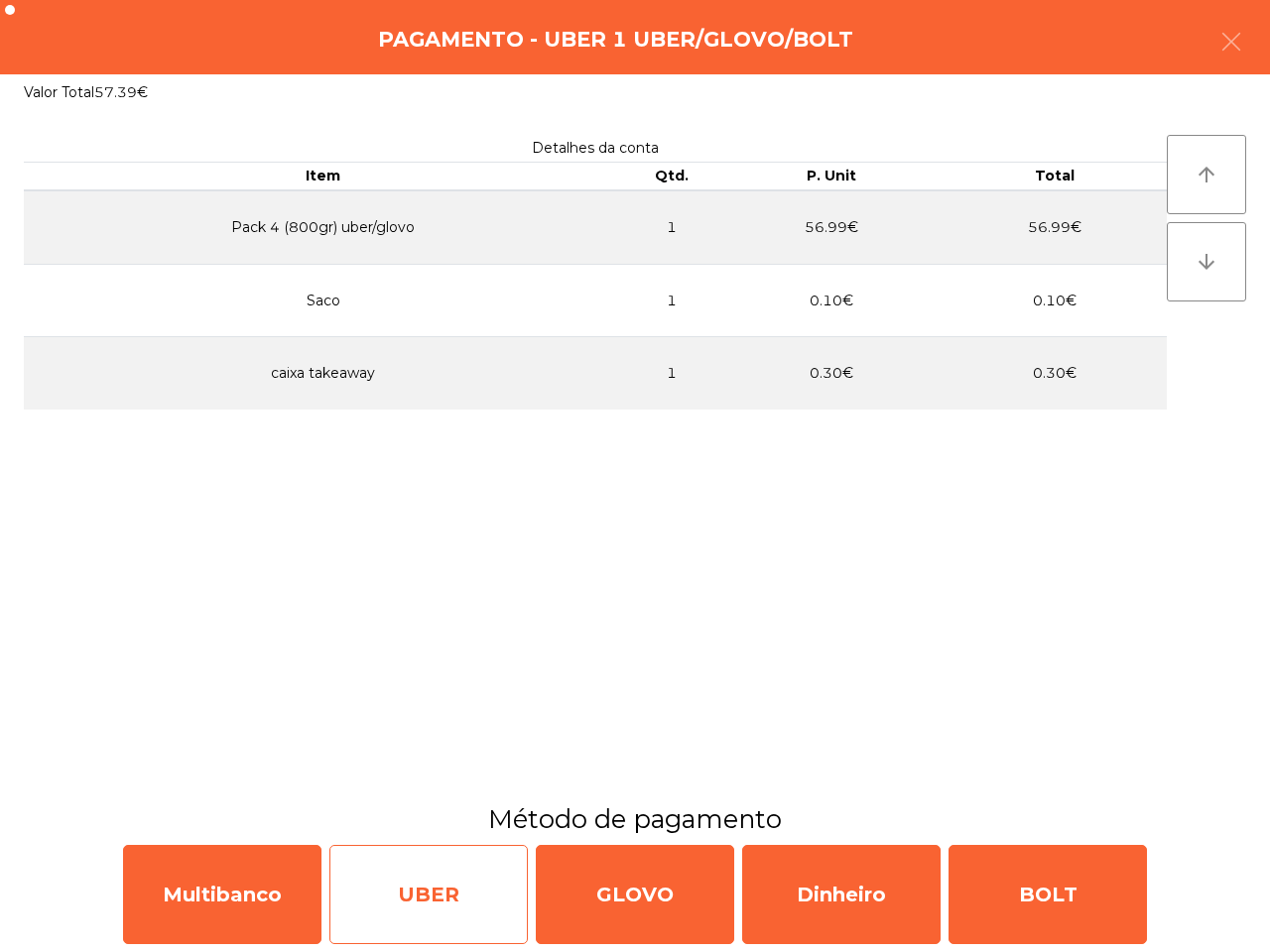 click on "UBER" 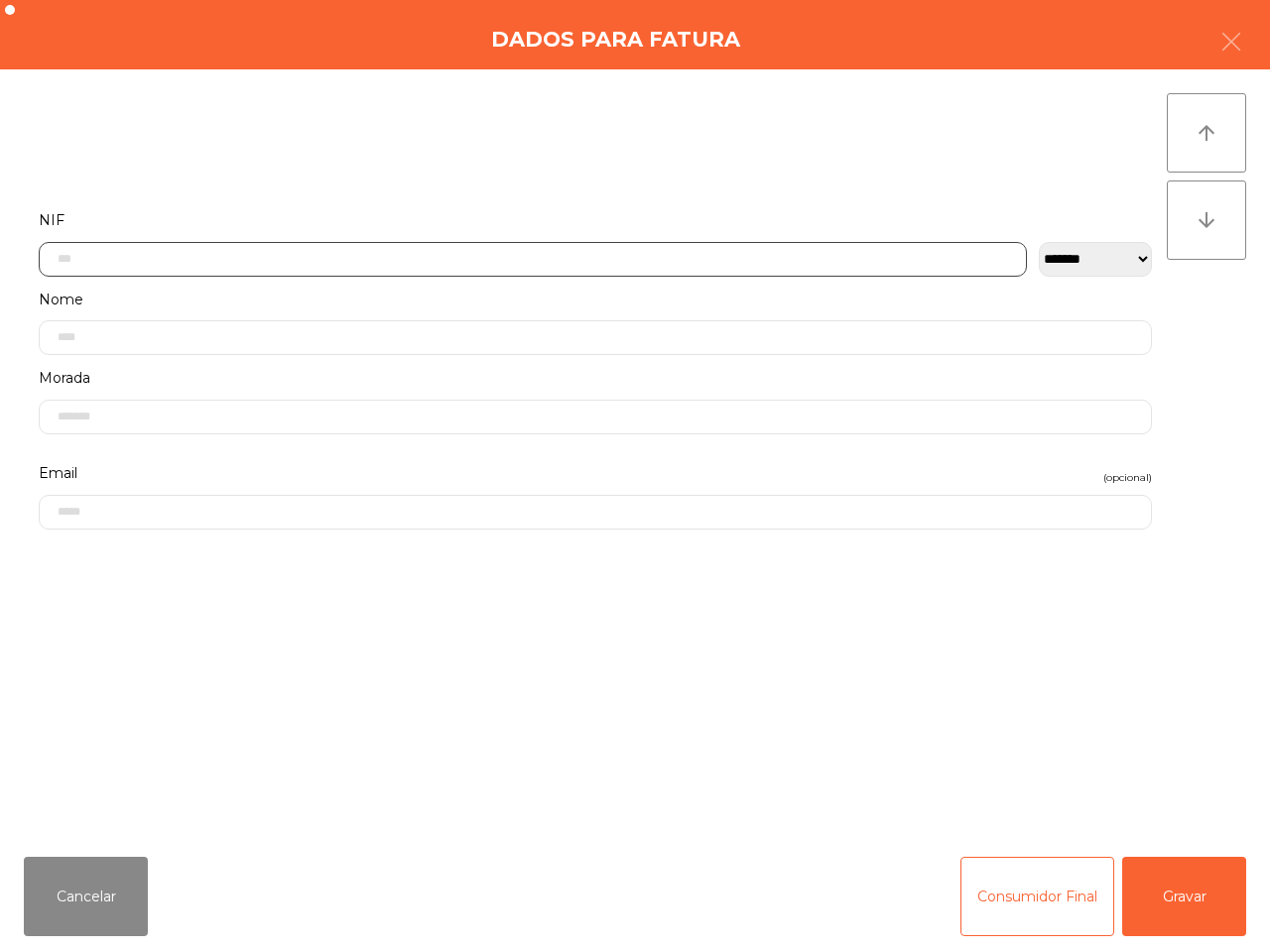 click 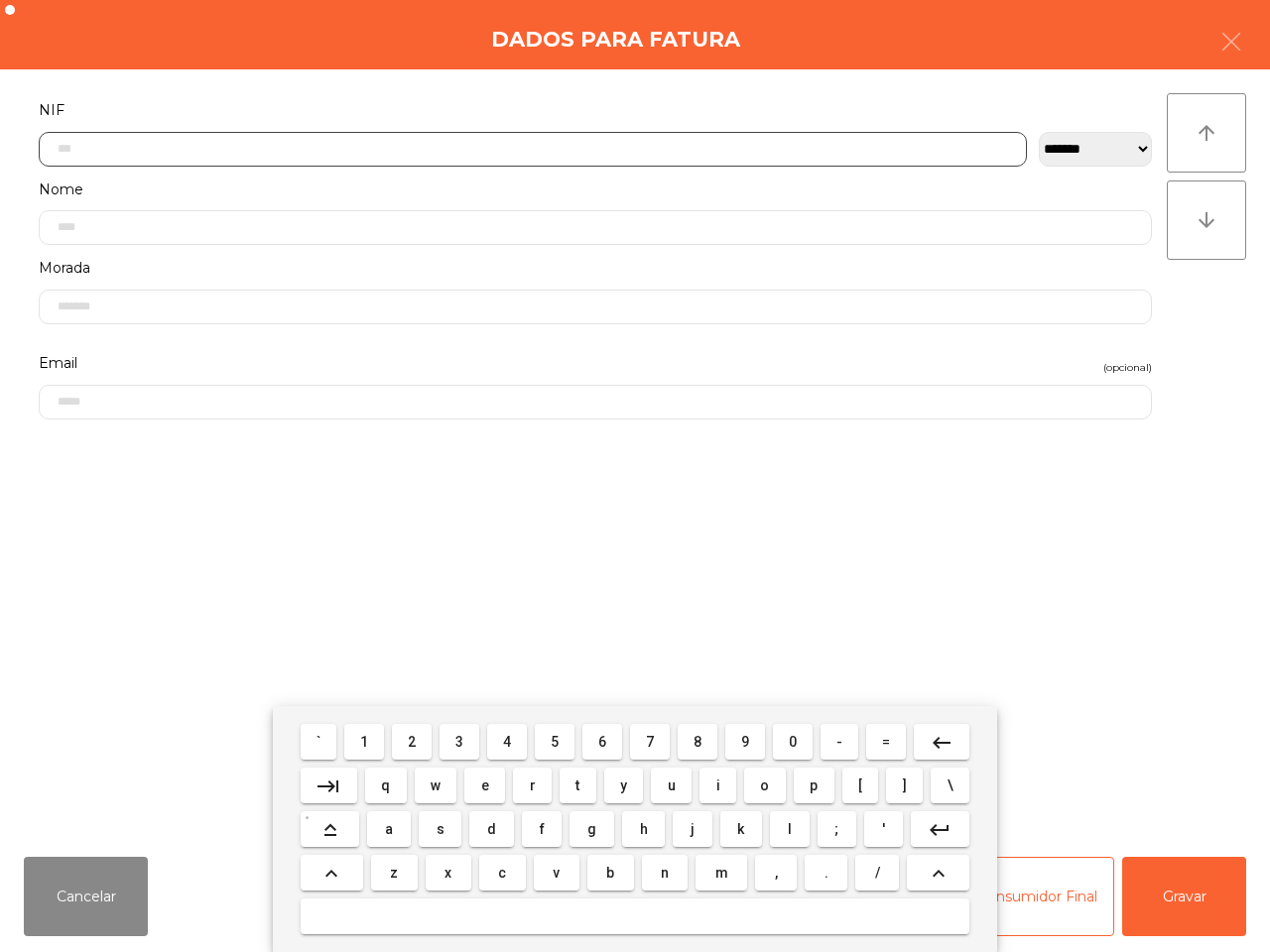 scroll, scrollTop: 111, scrollLeft: 0, axis: vertical 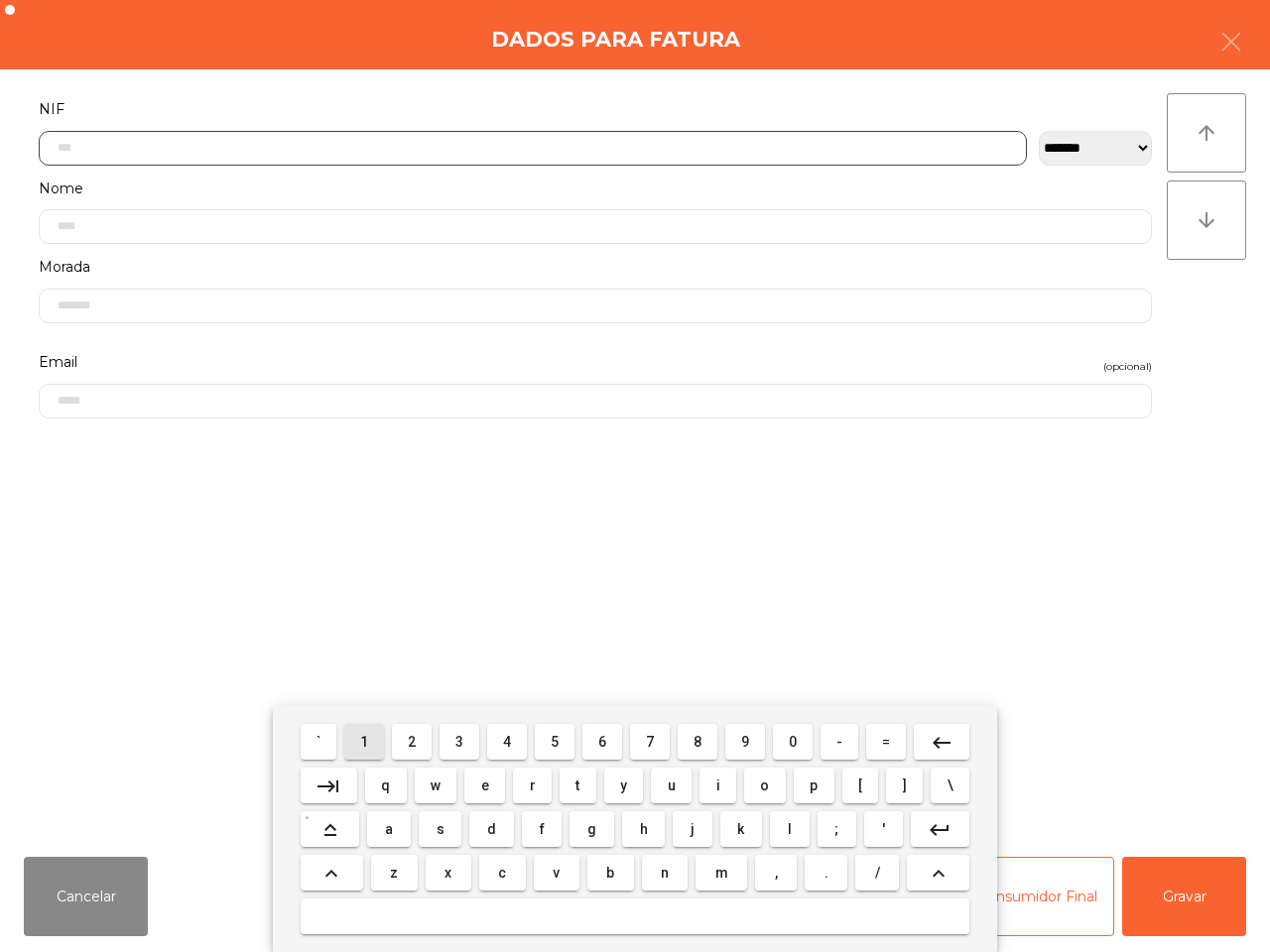 click on "1" at bounding box center [364, 742] 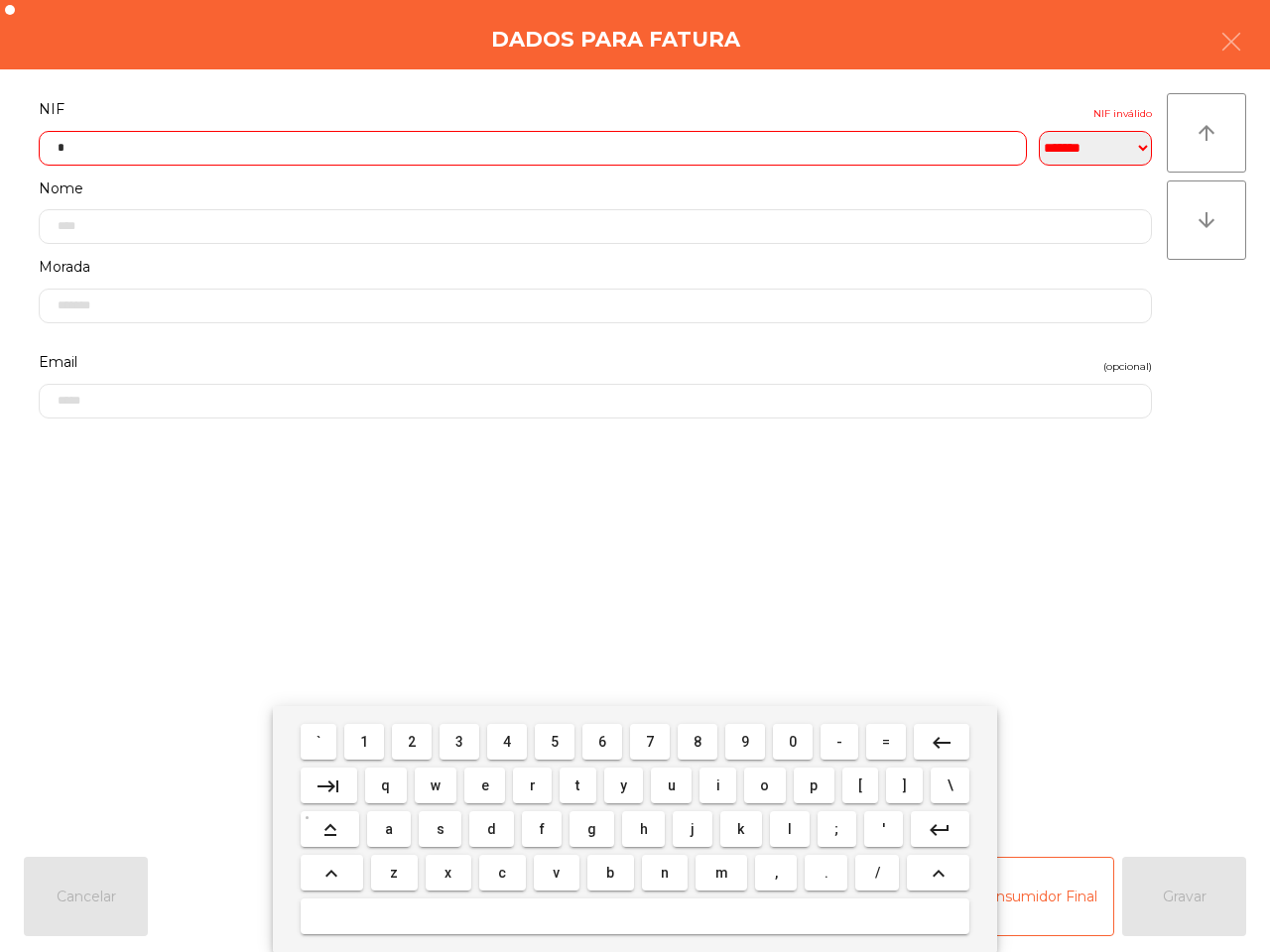 click on "8" at bounding box center [698, 742] 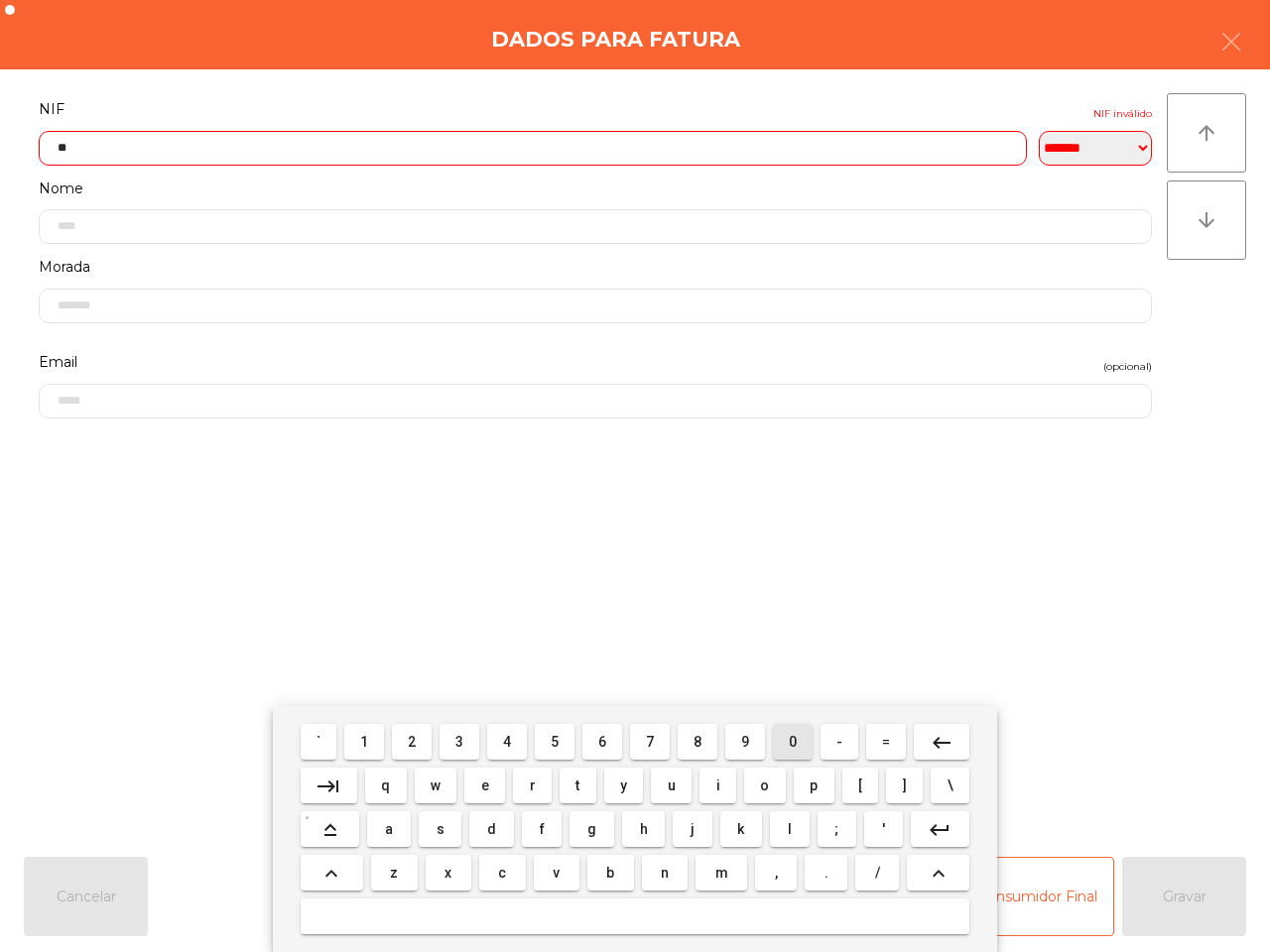 click on "0" at bounding box center [793, 742] 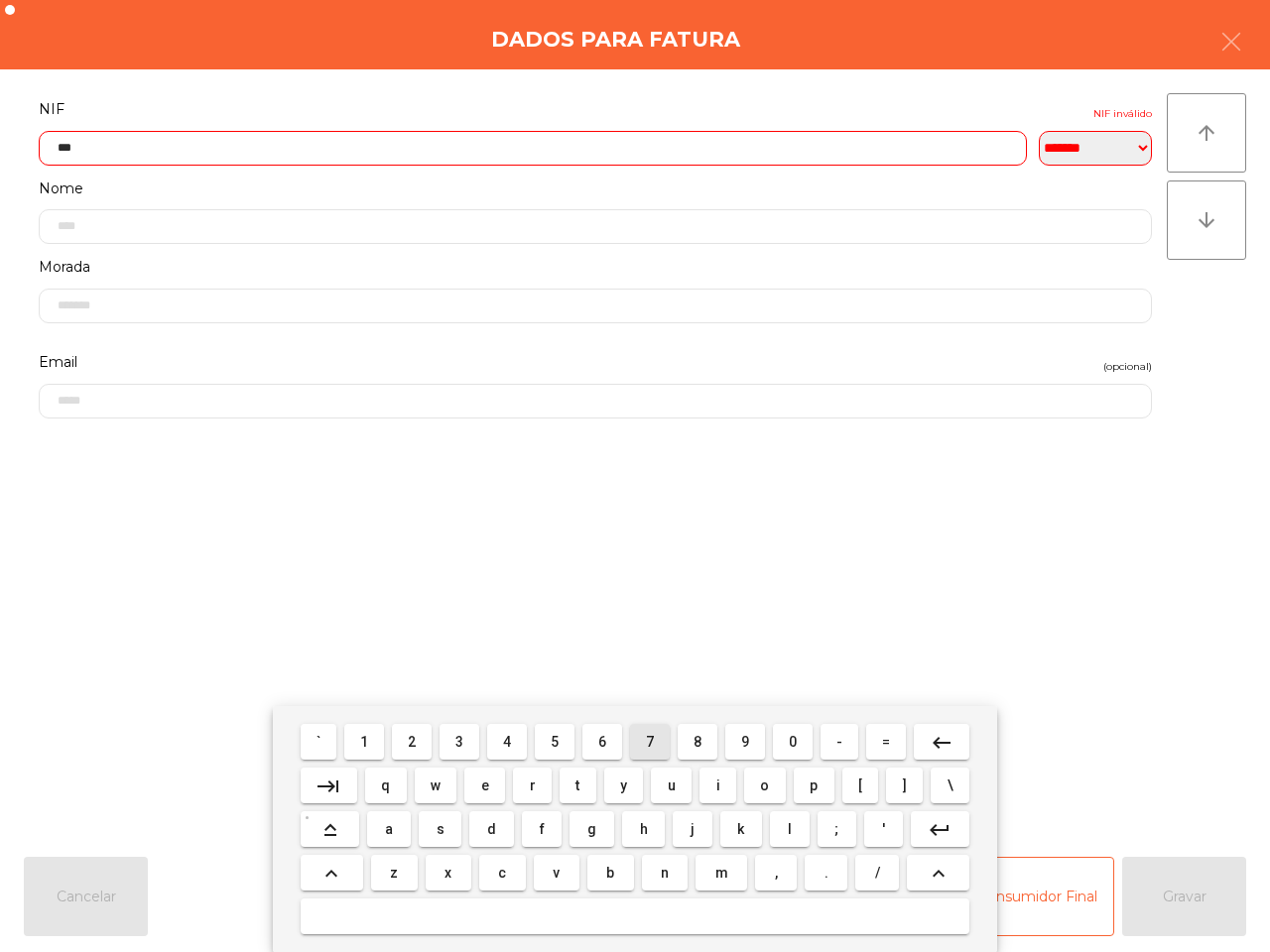 click on "7" at bounding box center [650, 742] 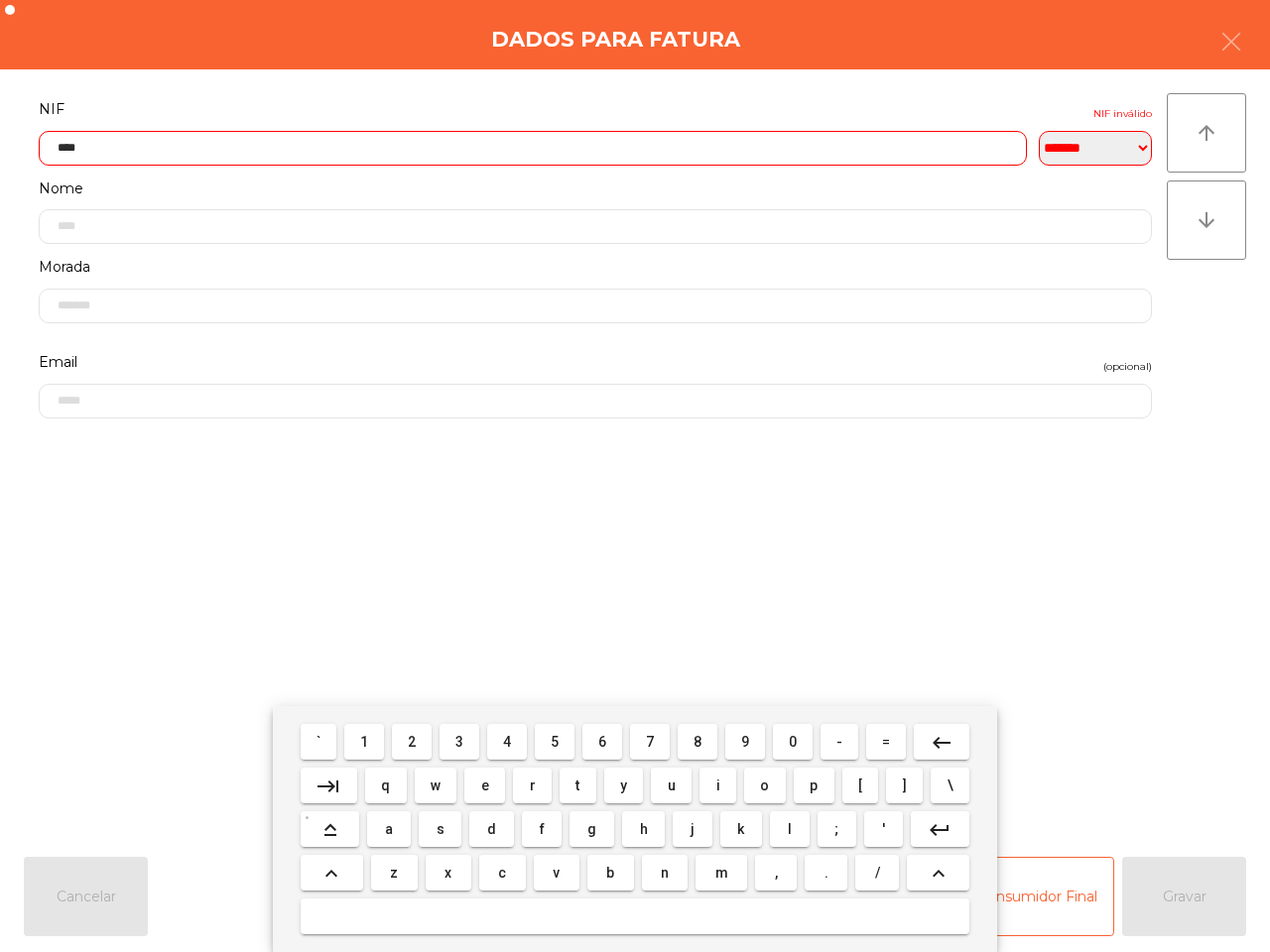 click on "8" at bounding box center (698, 742) 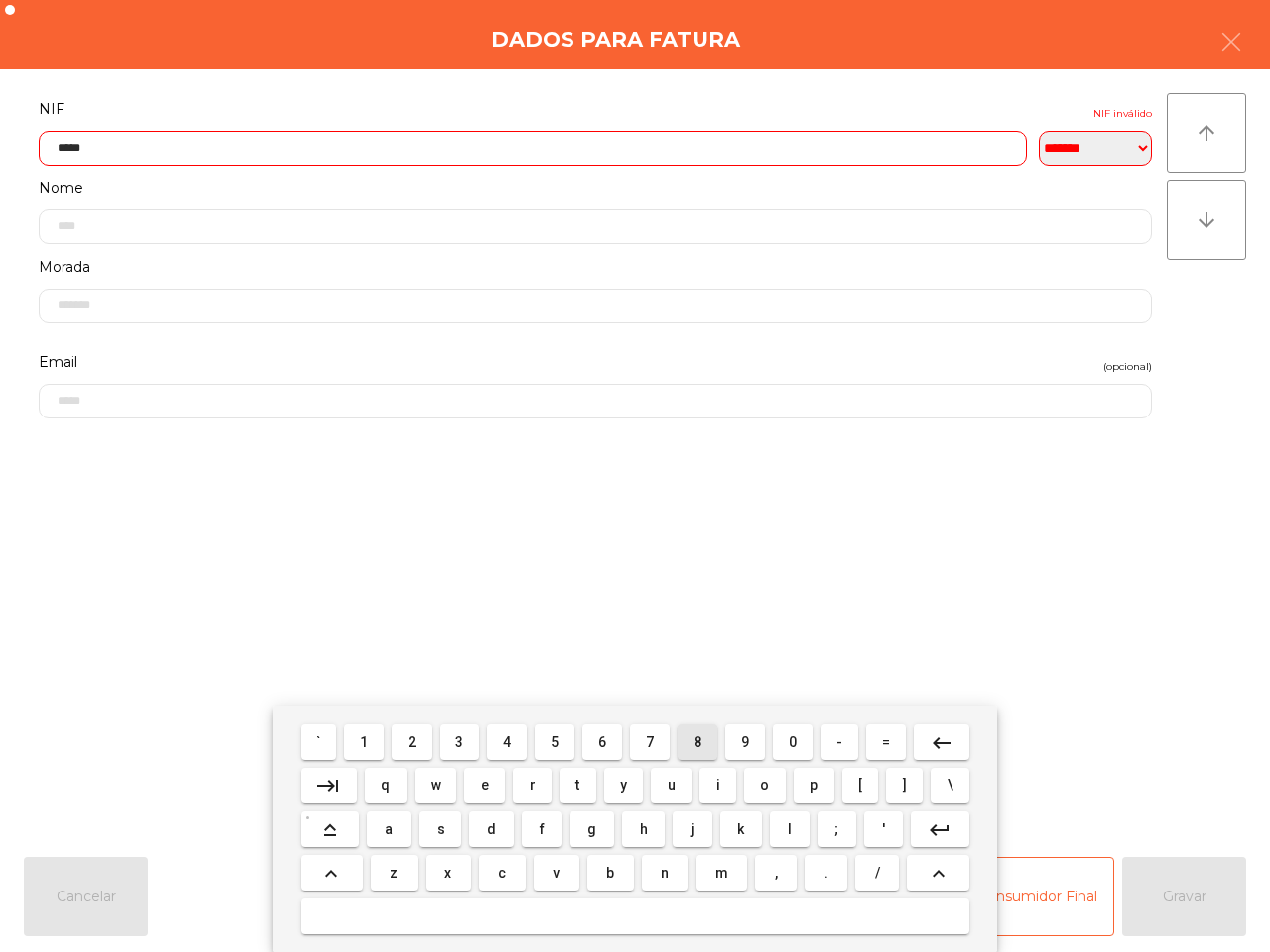 click on "9" at bounding box center [745, 742] 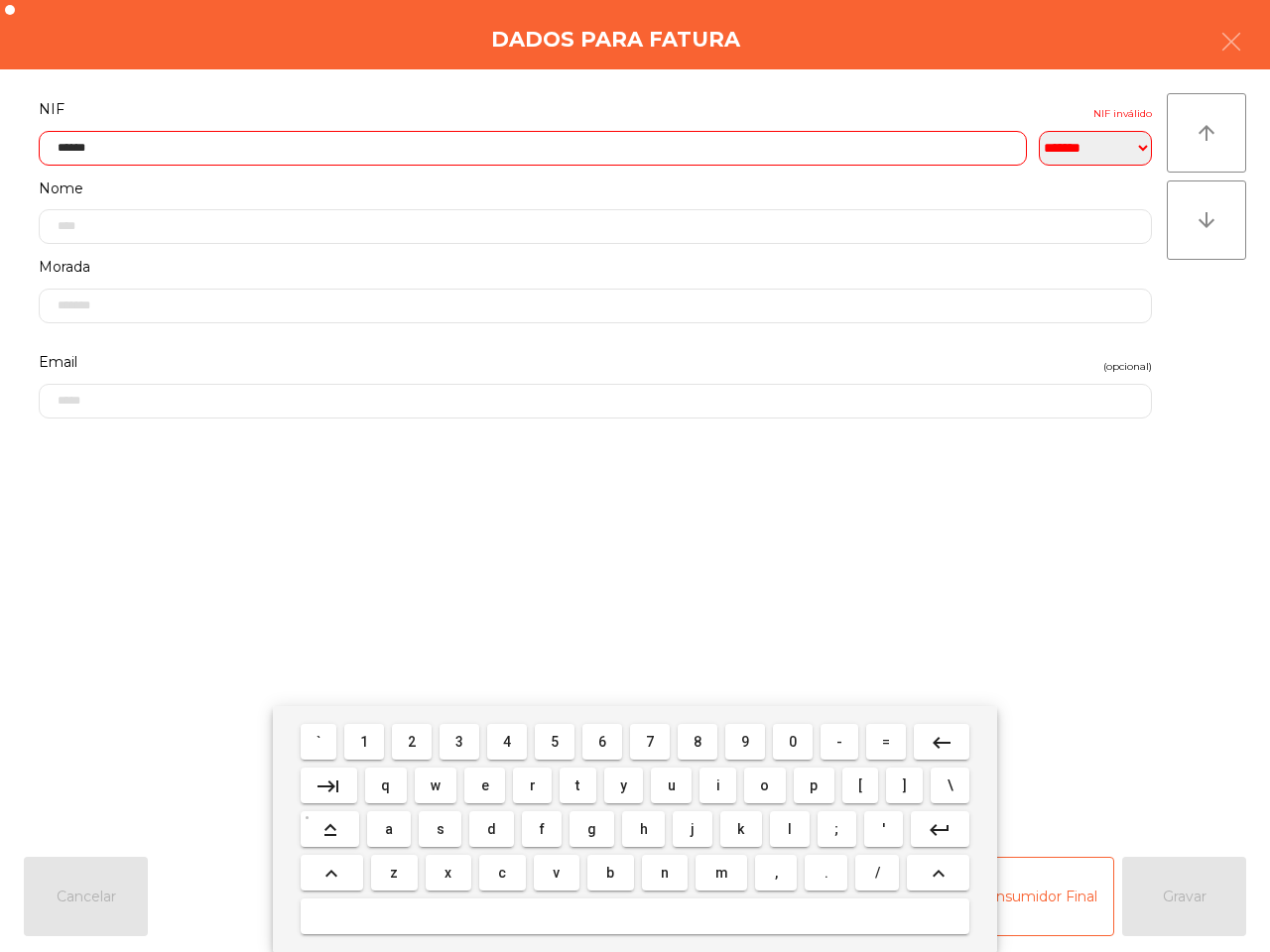 click on "1" at bounding box center (364, 742) 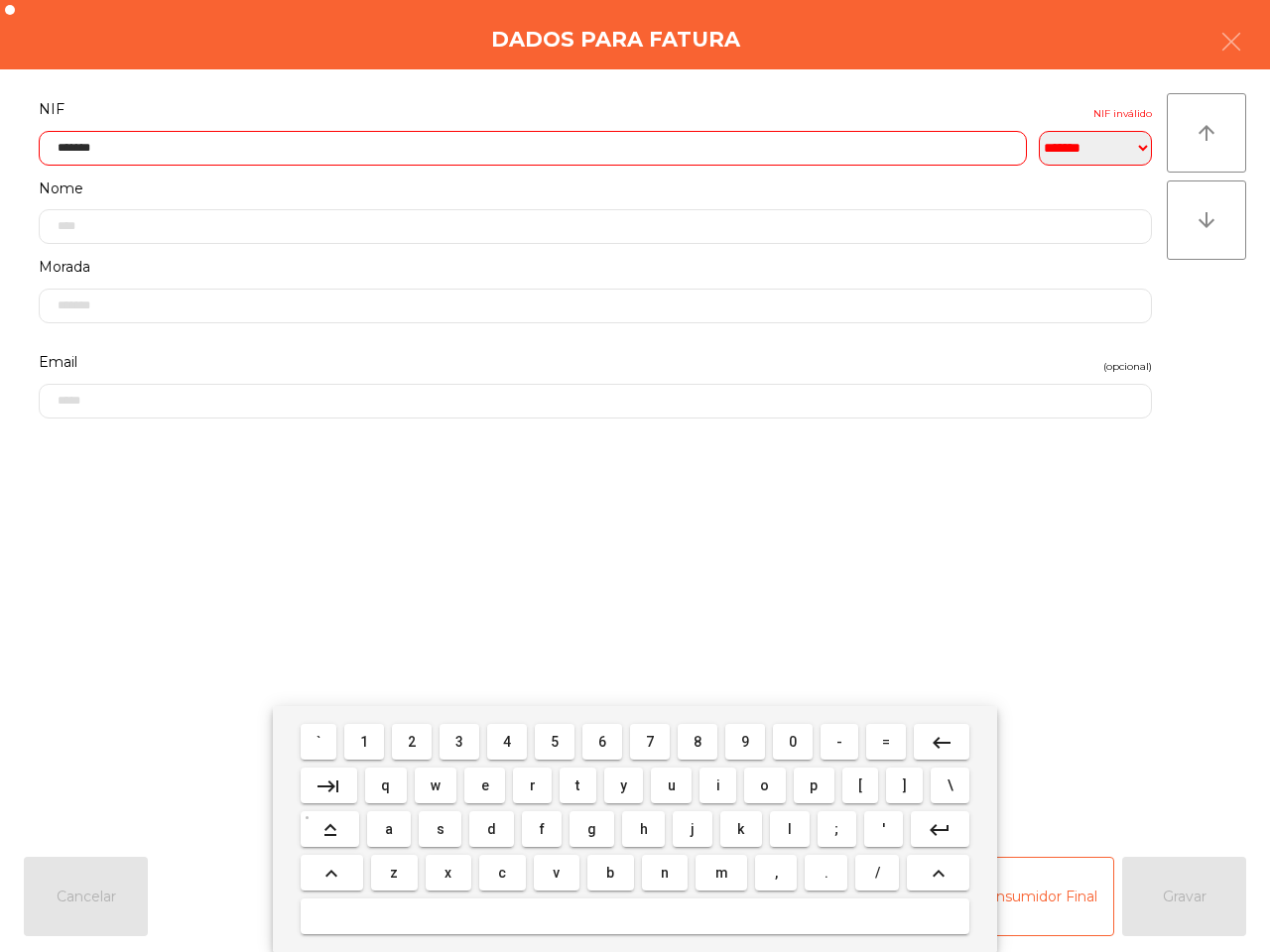 click on "8" at bounding box center [698, 742] 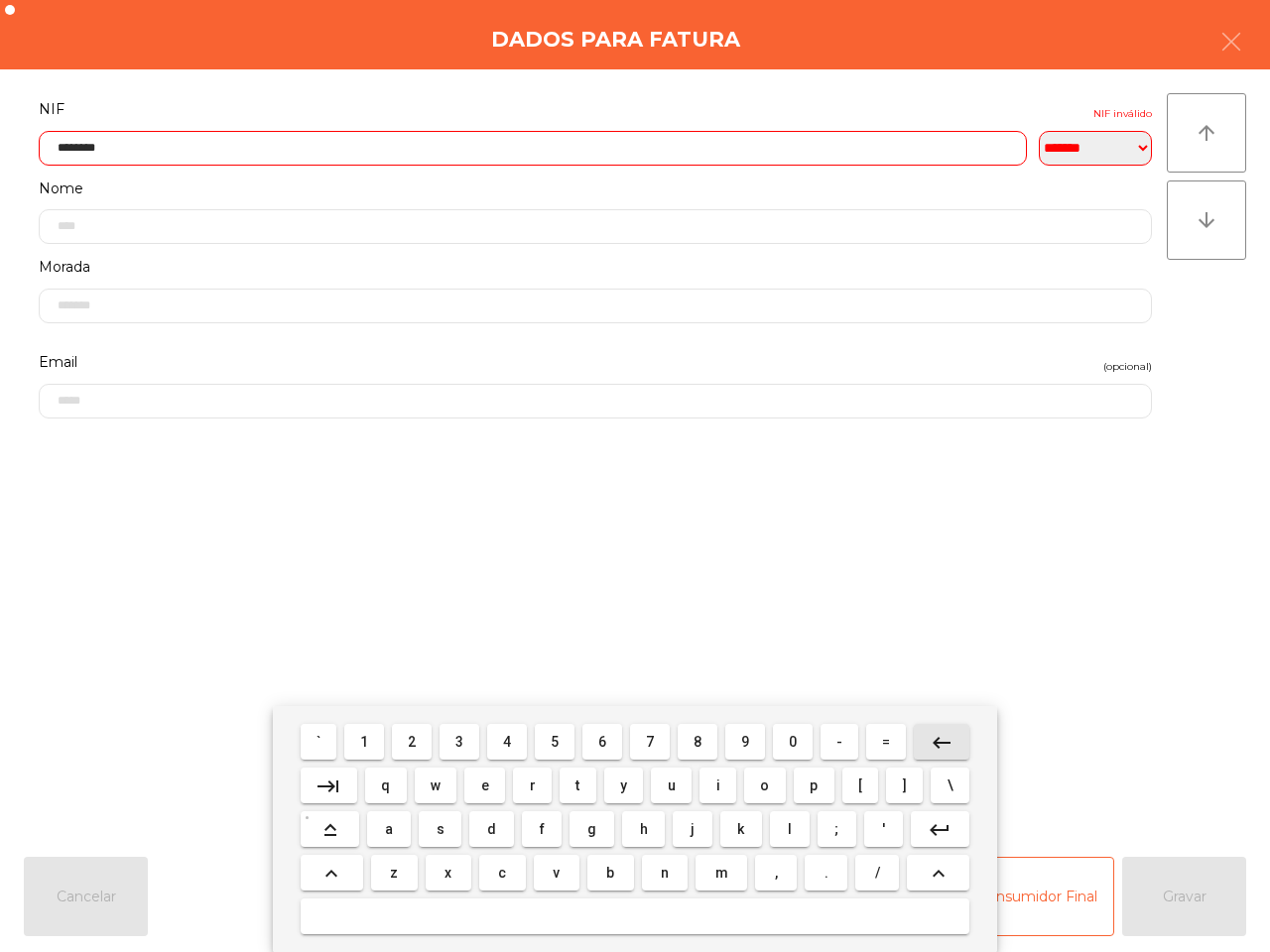 click on "keyboard_backspace" at bounding box center (942, 742) 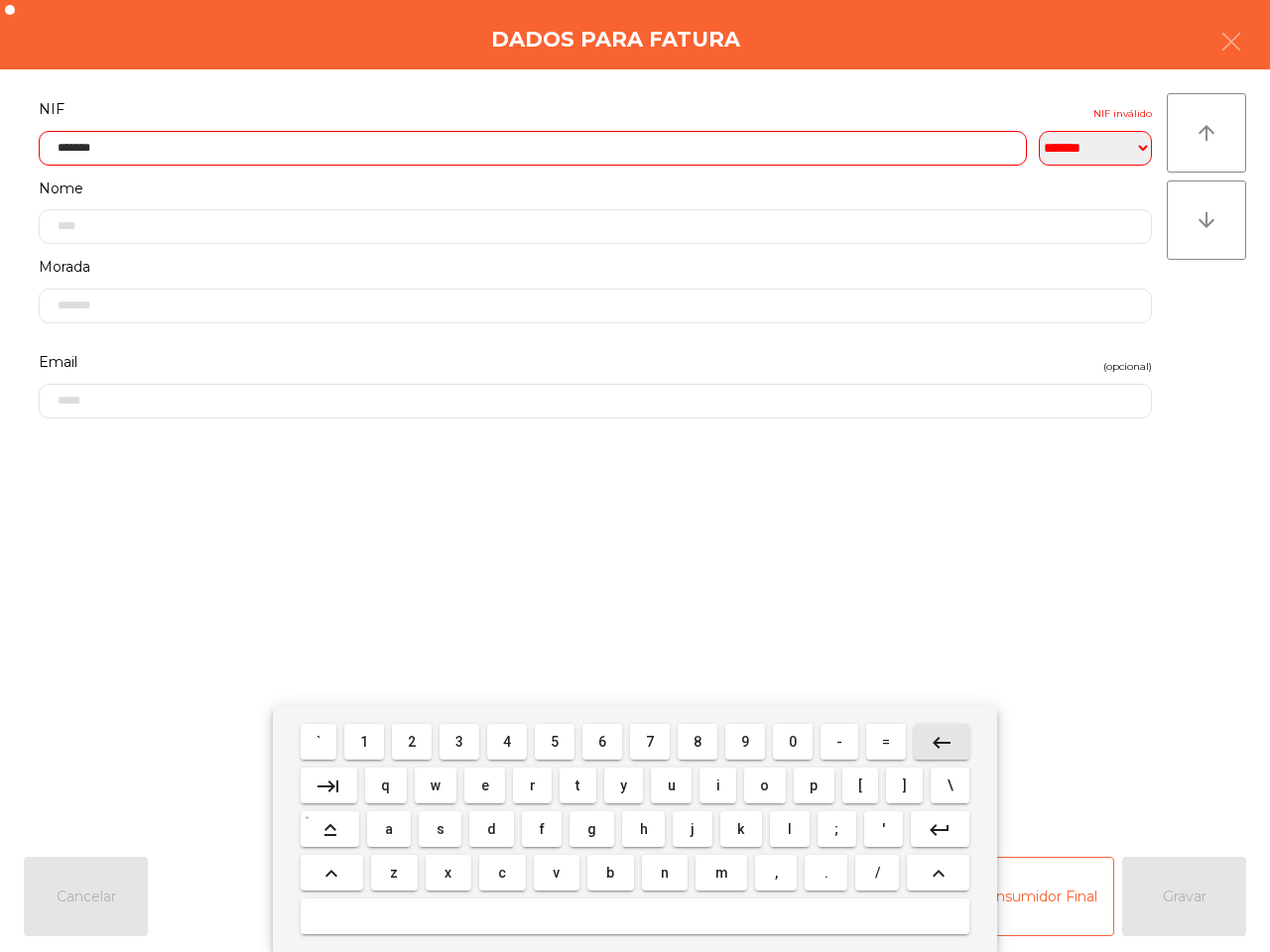 click on "keyboard_backspace" at bounding box center (942, 742) 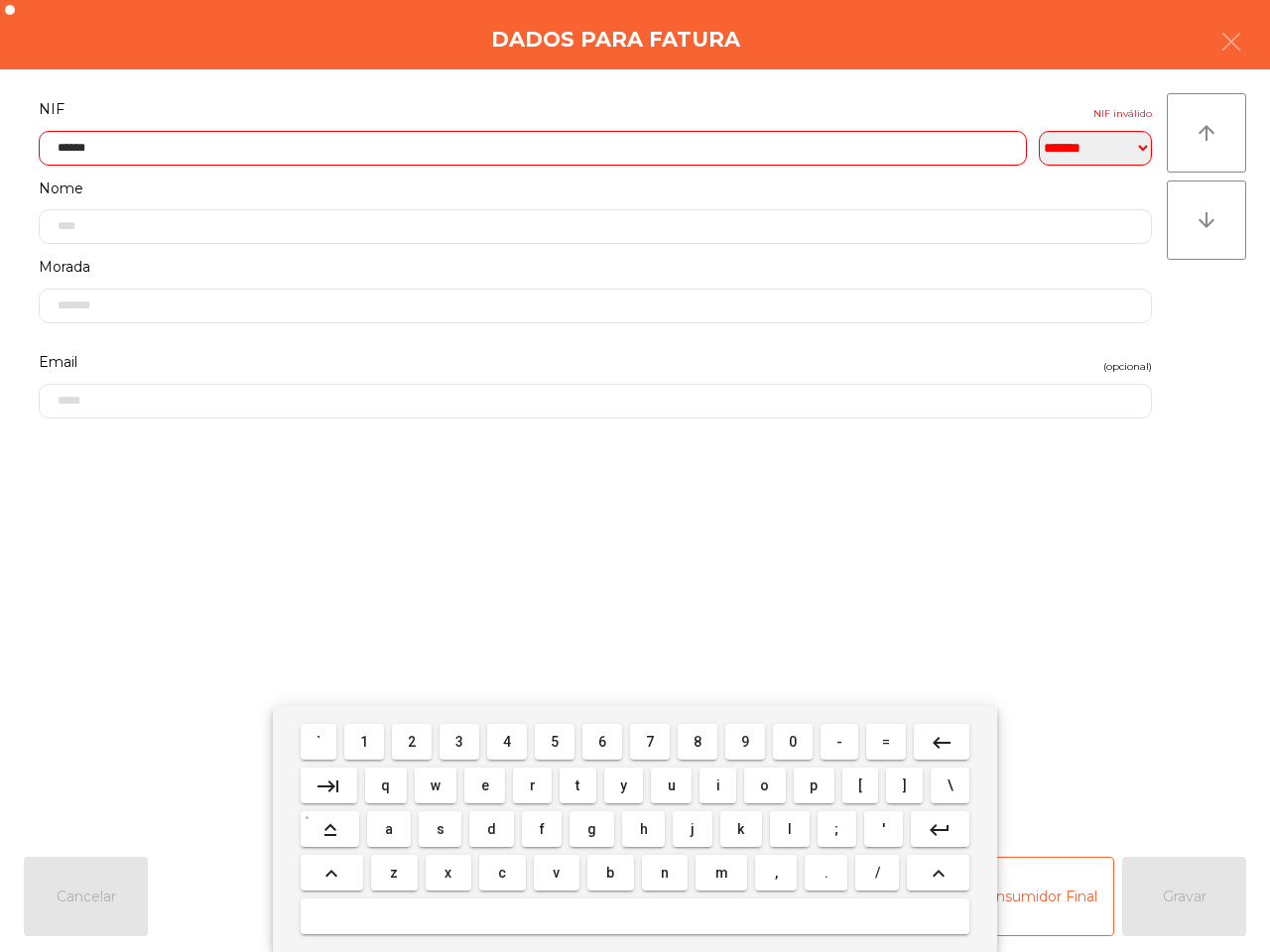 click on "keyboard_backspace" at bounding box center (942, 743) 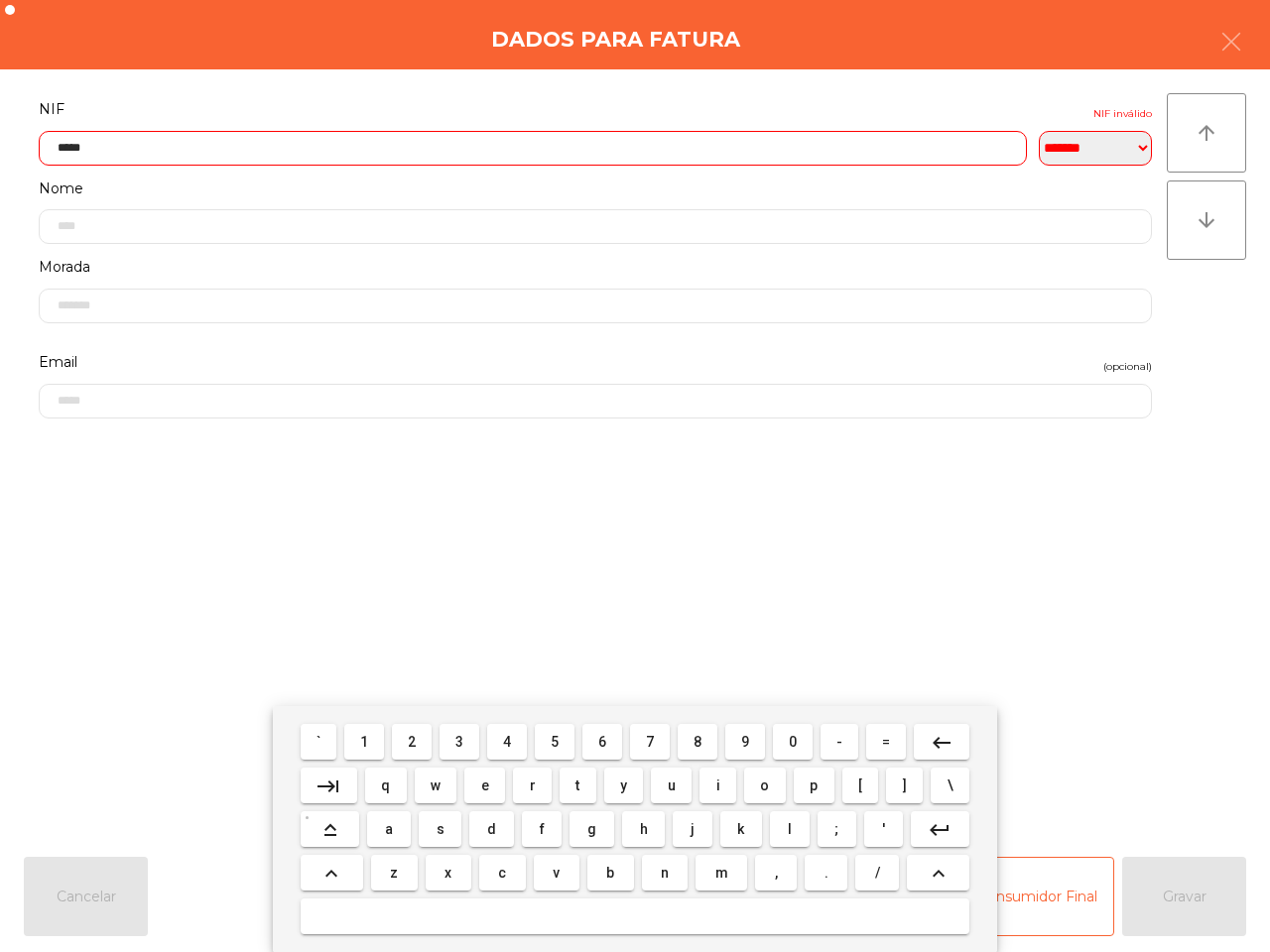 click on "keyboard_backspace" at bounding box center [942, 743] 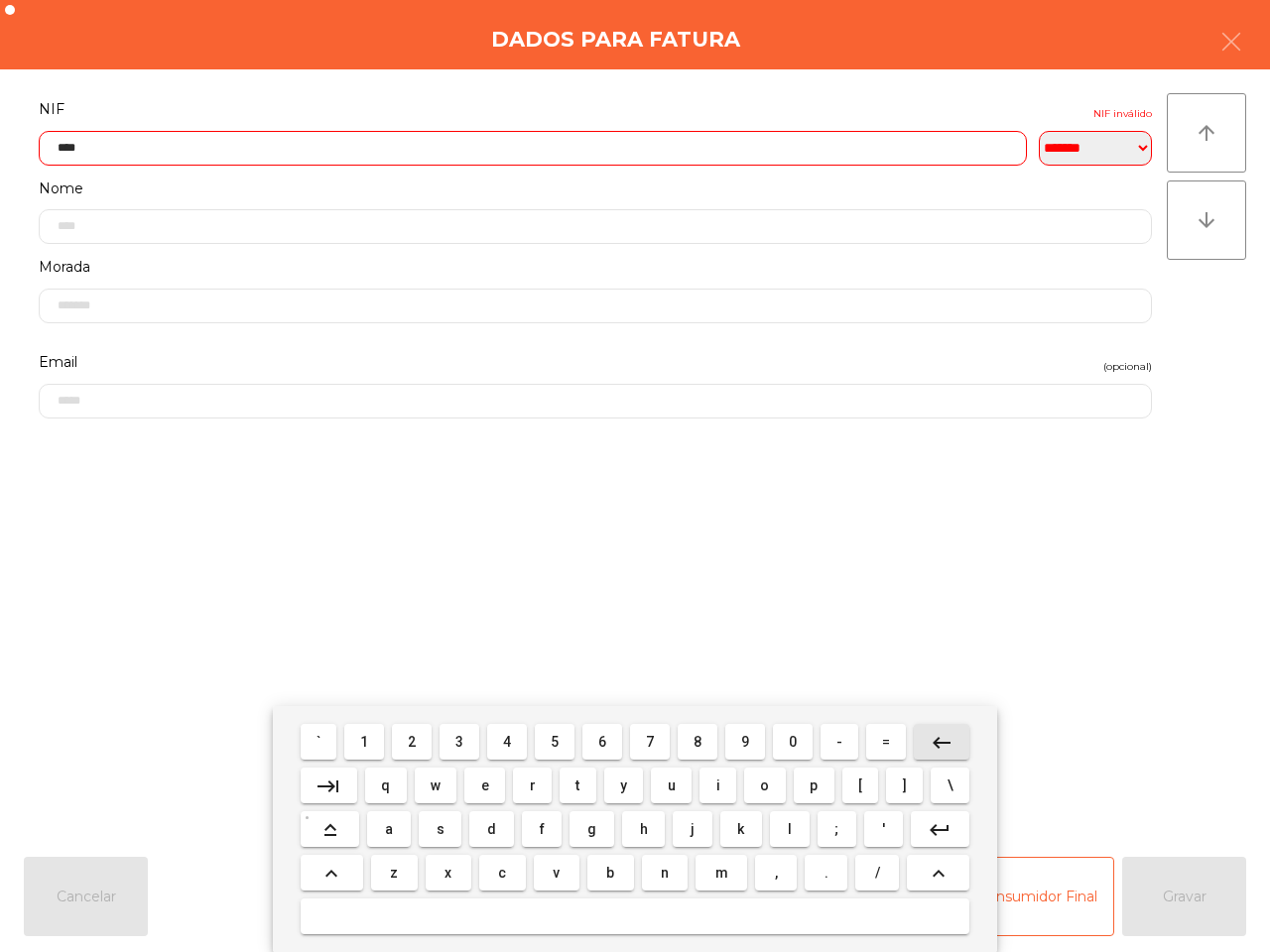 click on "keyboard_backspace" at bounding box center (942, 743) 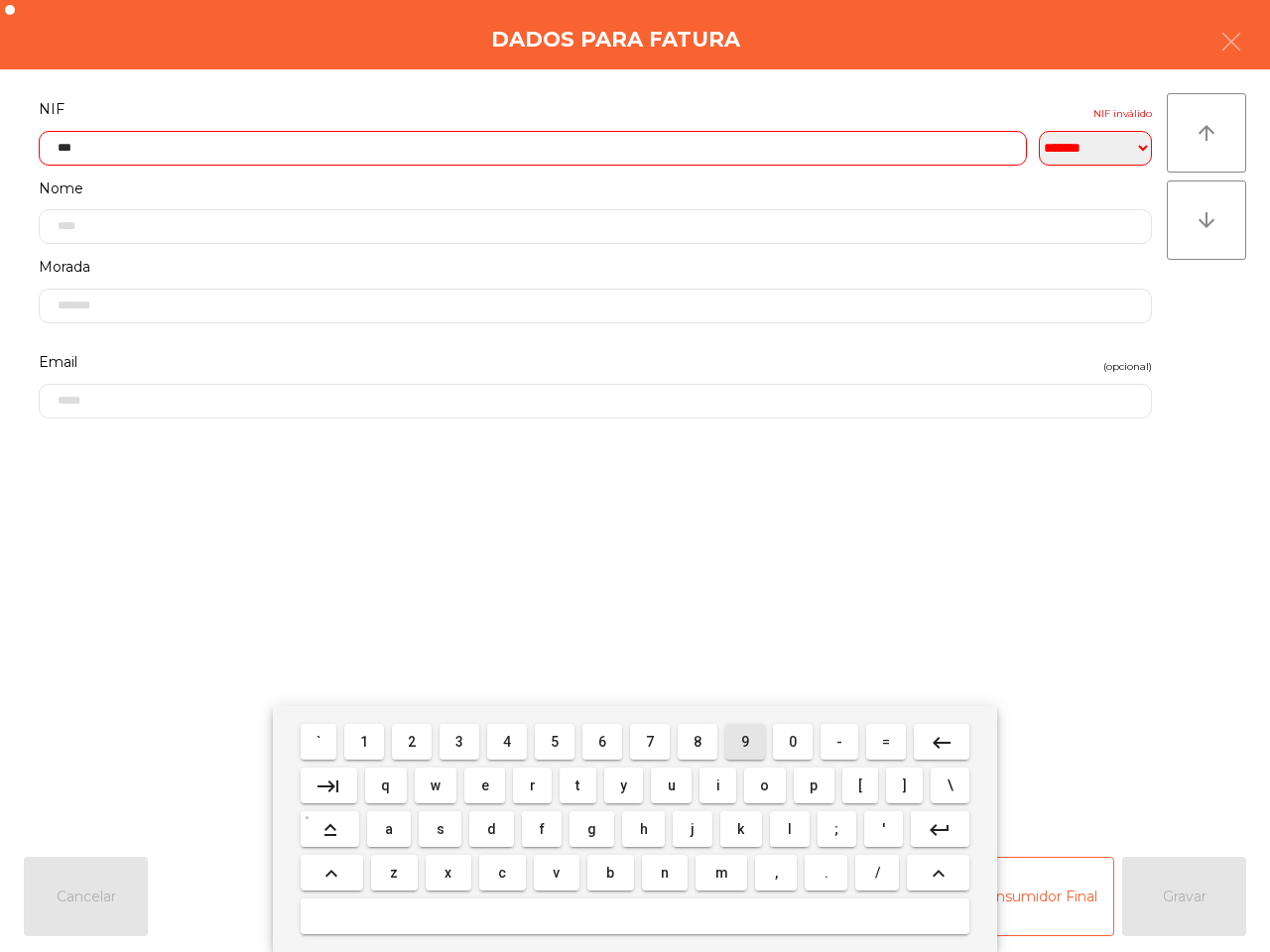 click on "9" at bounding box center (745, 742) 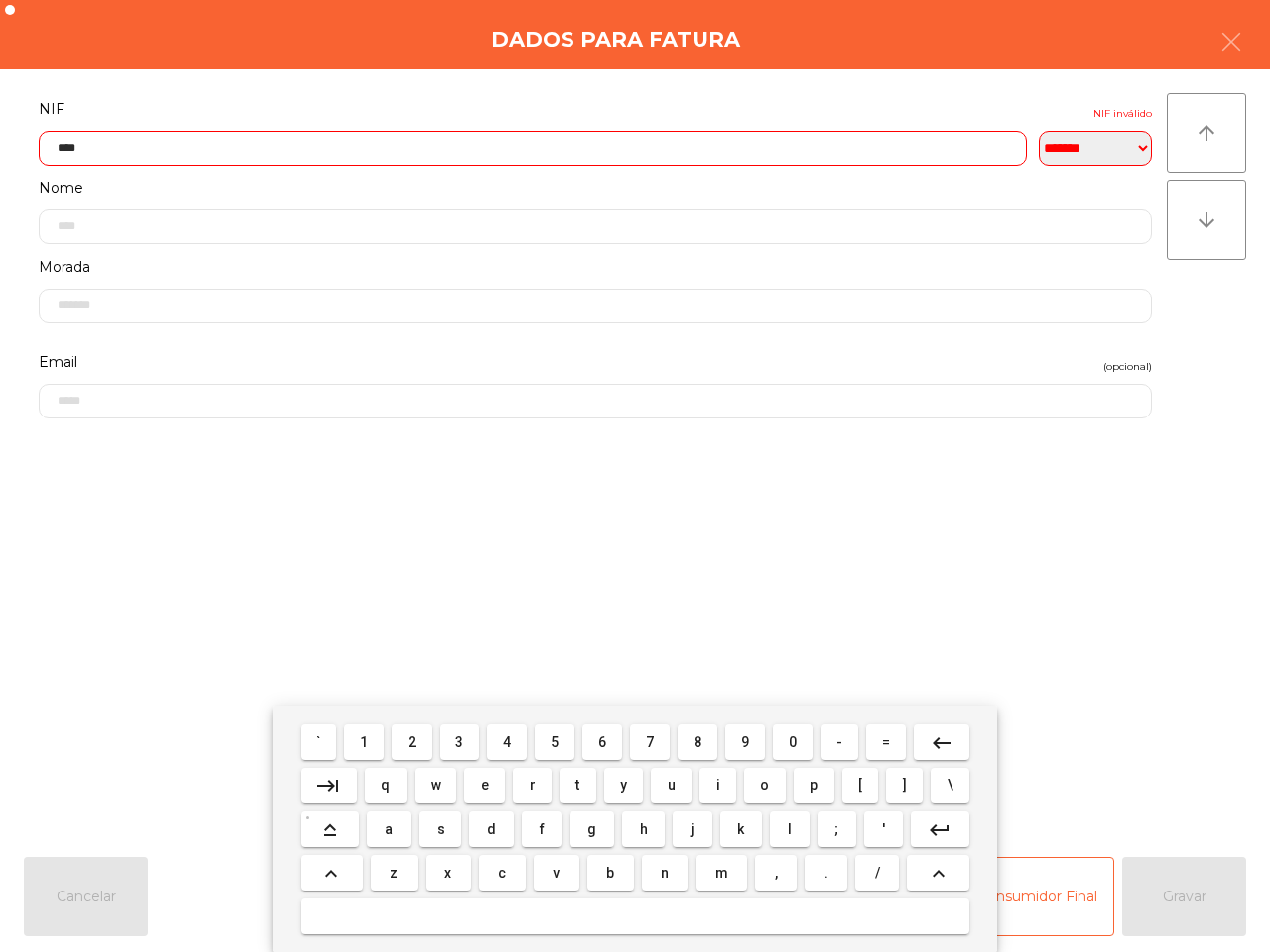 click on "8" at bounding box center [698, 742] 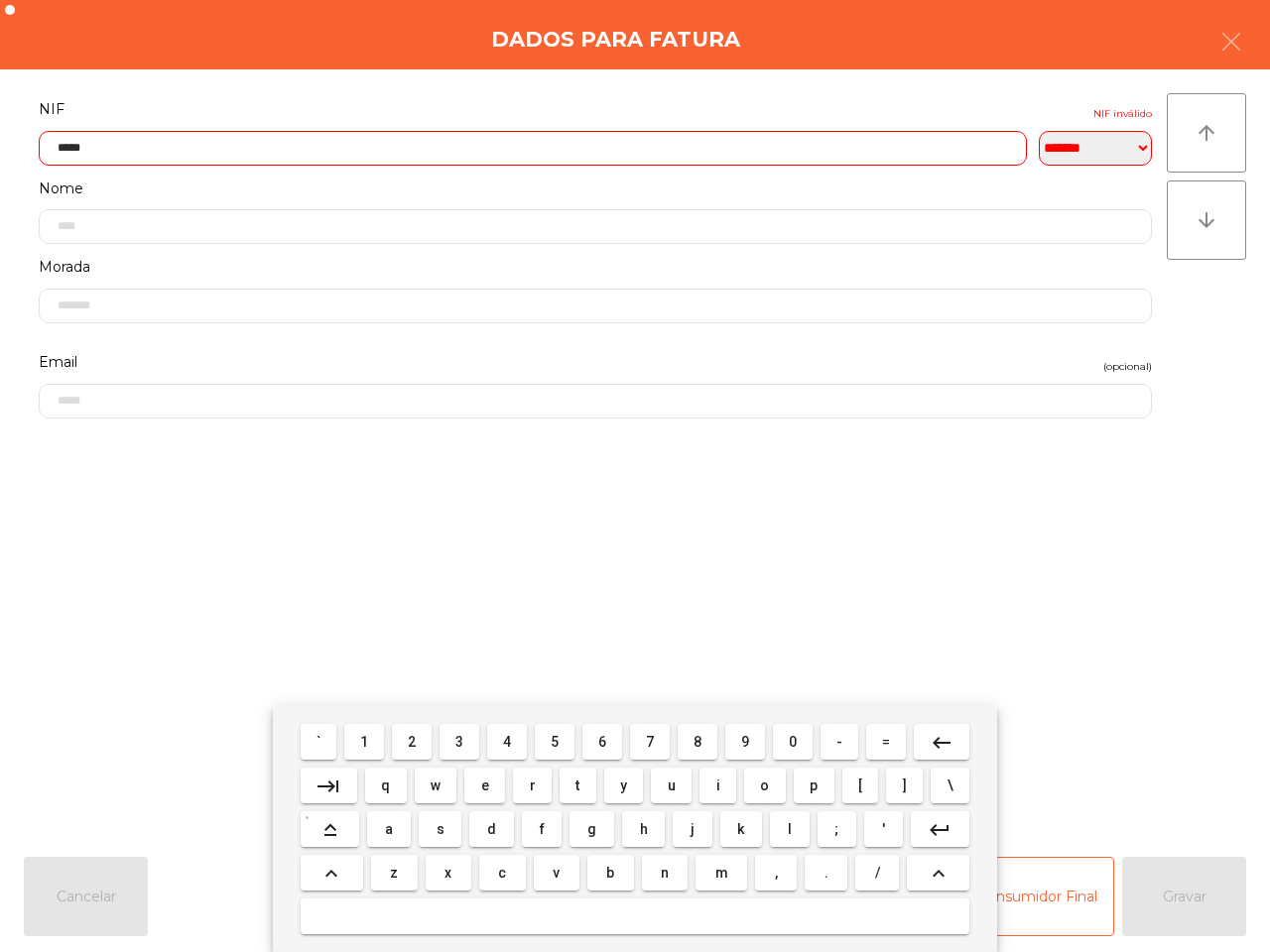 click on "7" at bounding box center [650, 742] 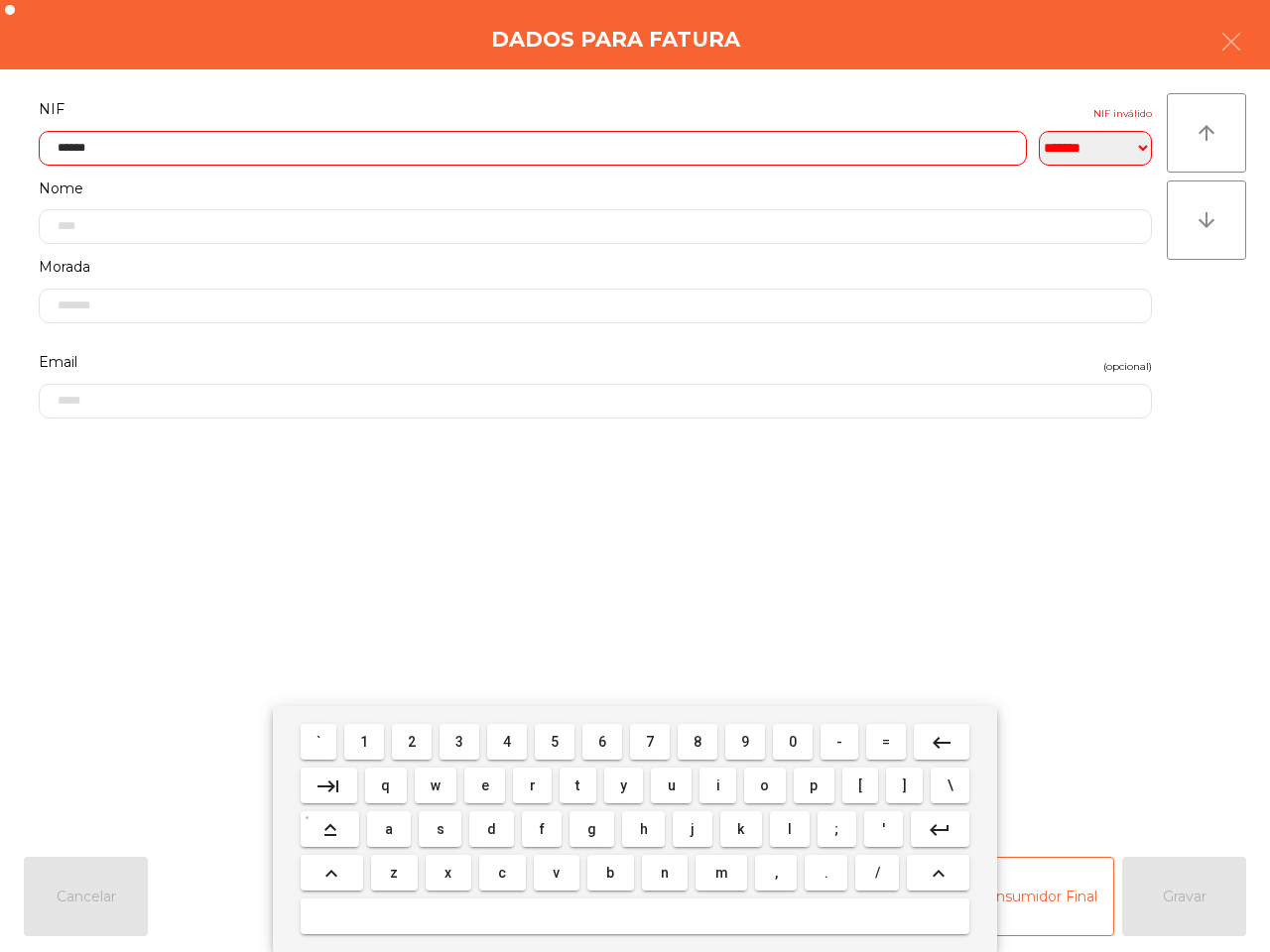 click on "9" at bounding box center [745, 742] 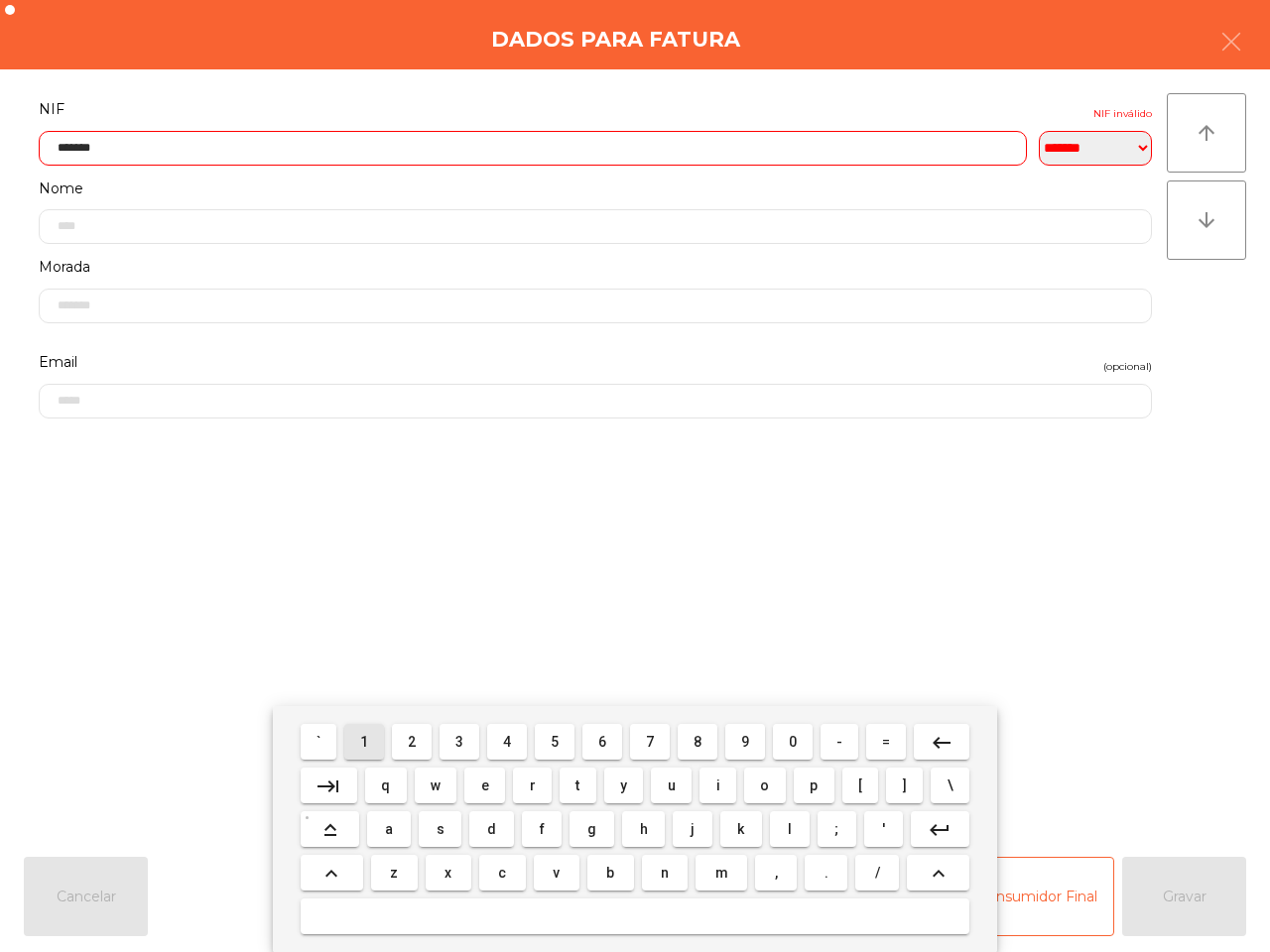 click on "1" at bounding box center [364, 742] 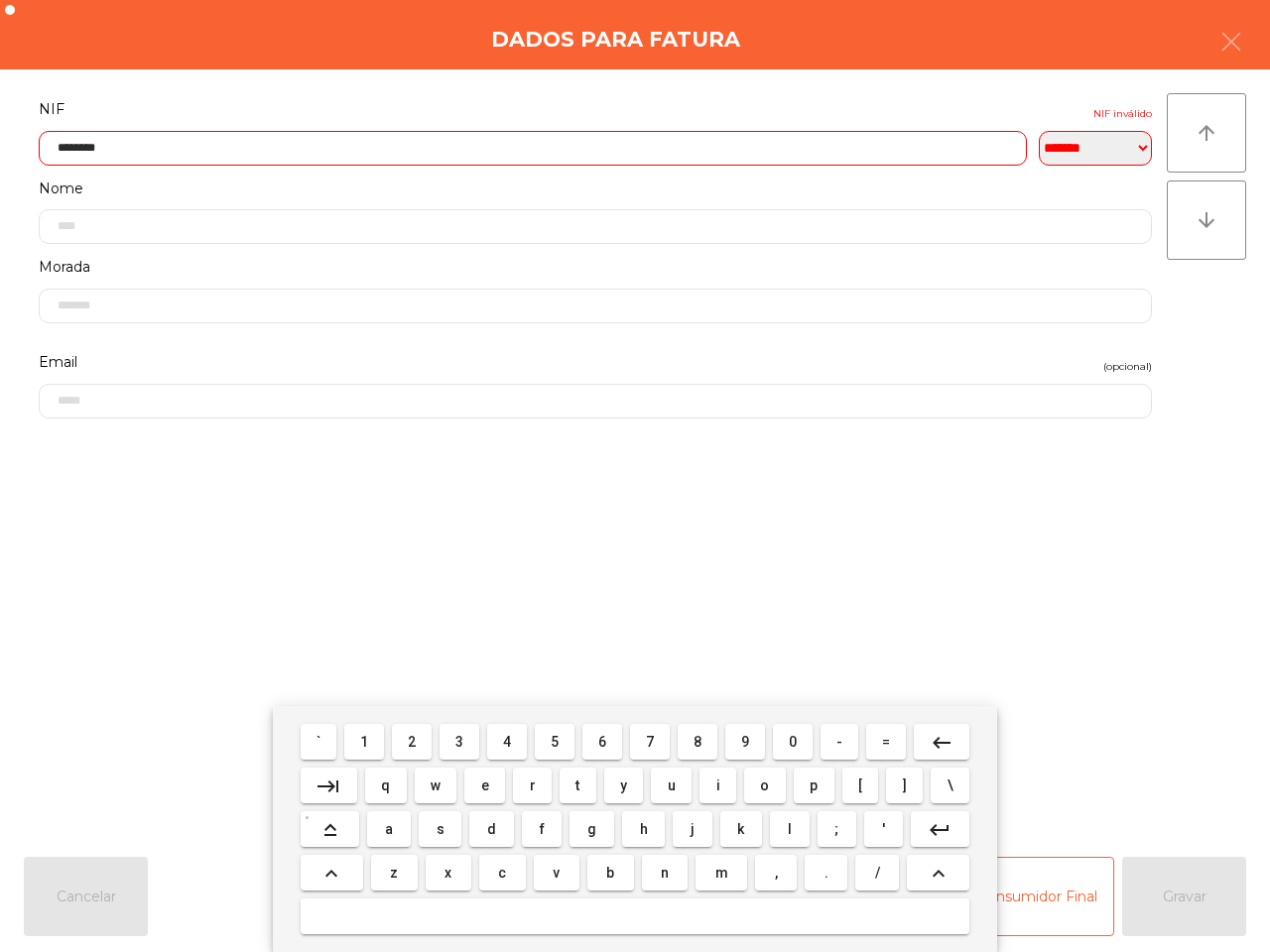 click on "8" at bounding box center (698, 742) 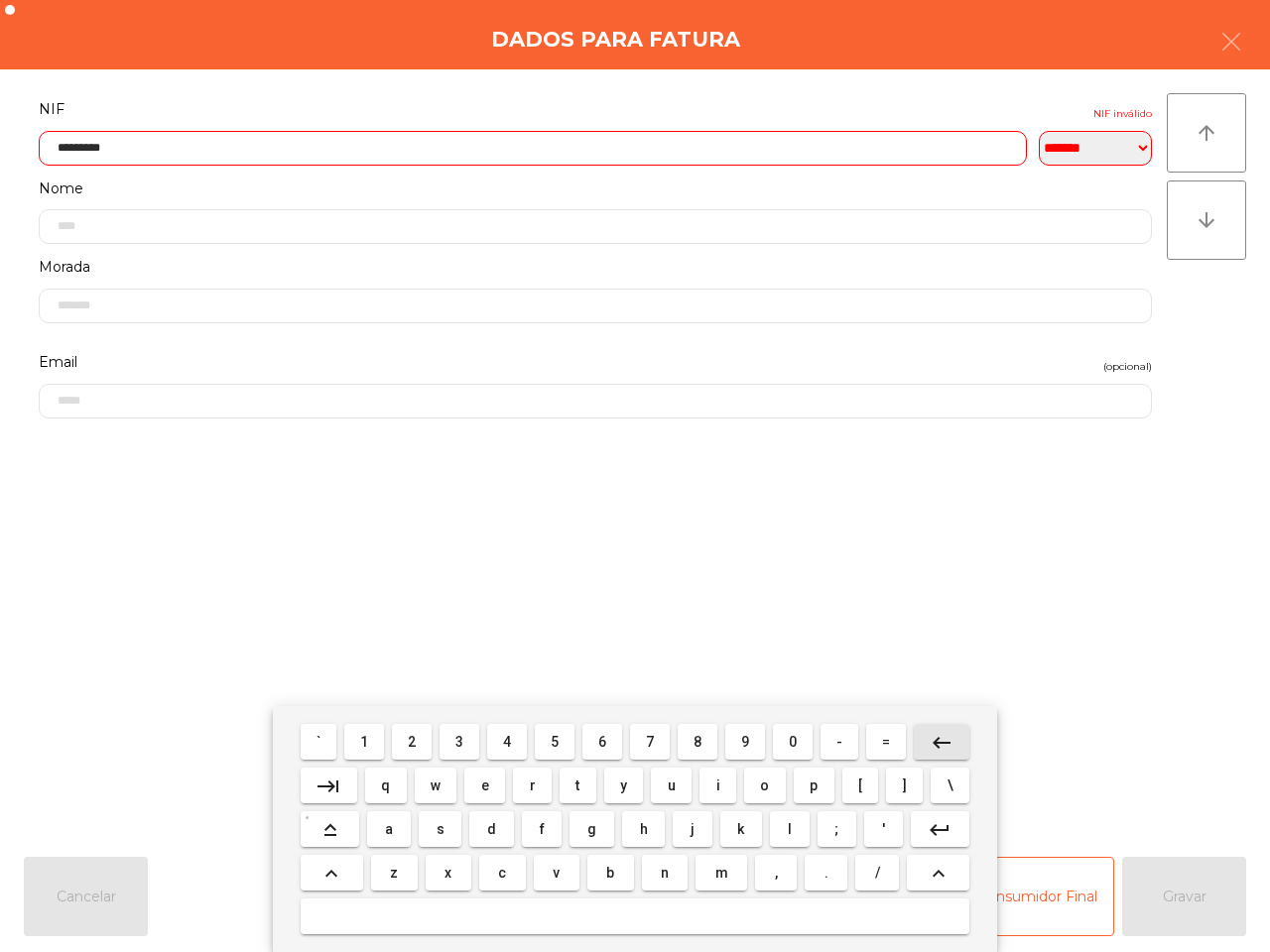 click on "keyboard_backspace" at bounding box center [942, 743] 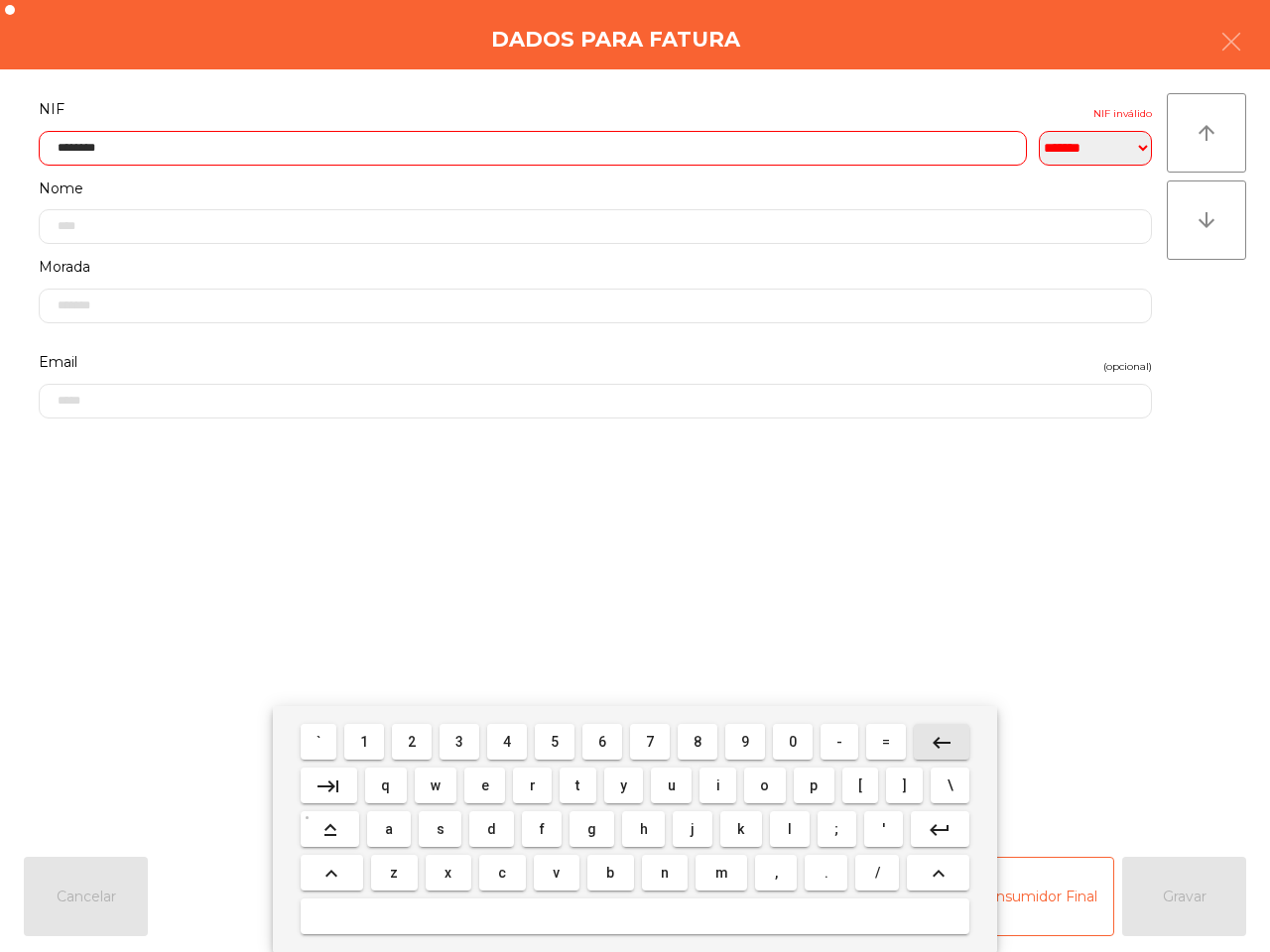 click on "keyboard_backspace" at bounding box center (942, 743) 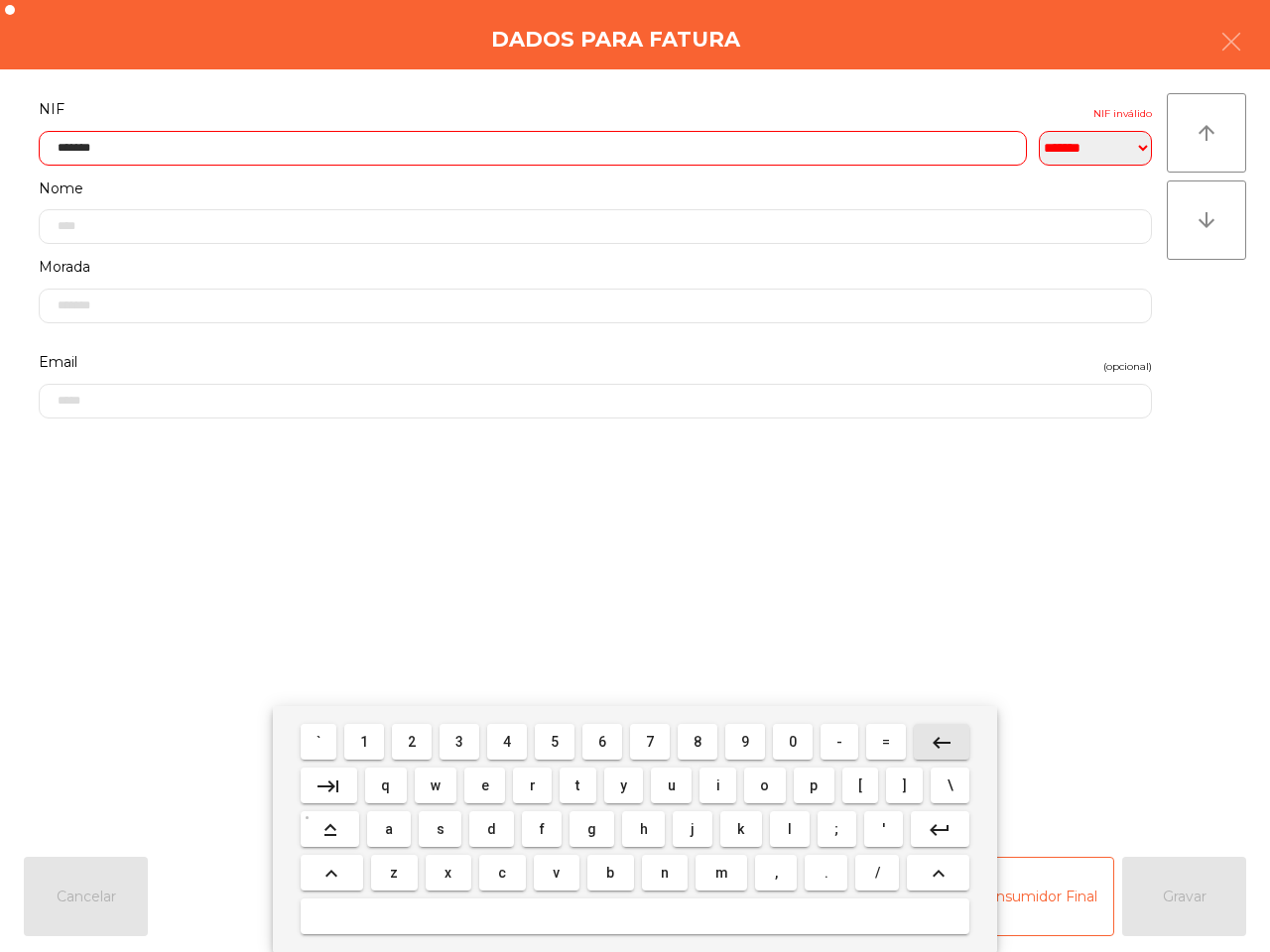 click on "keyboard_backspace" at bounding box center [942, 743] 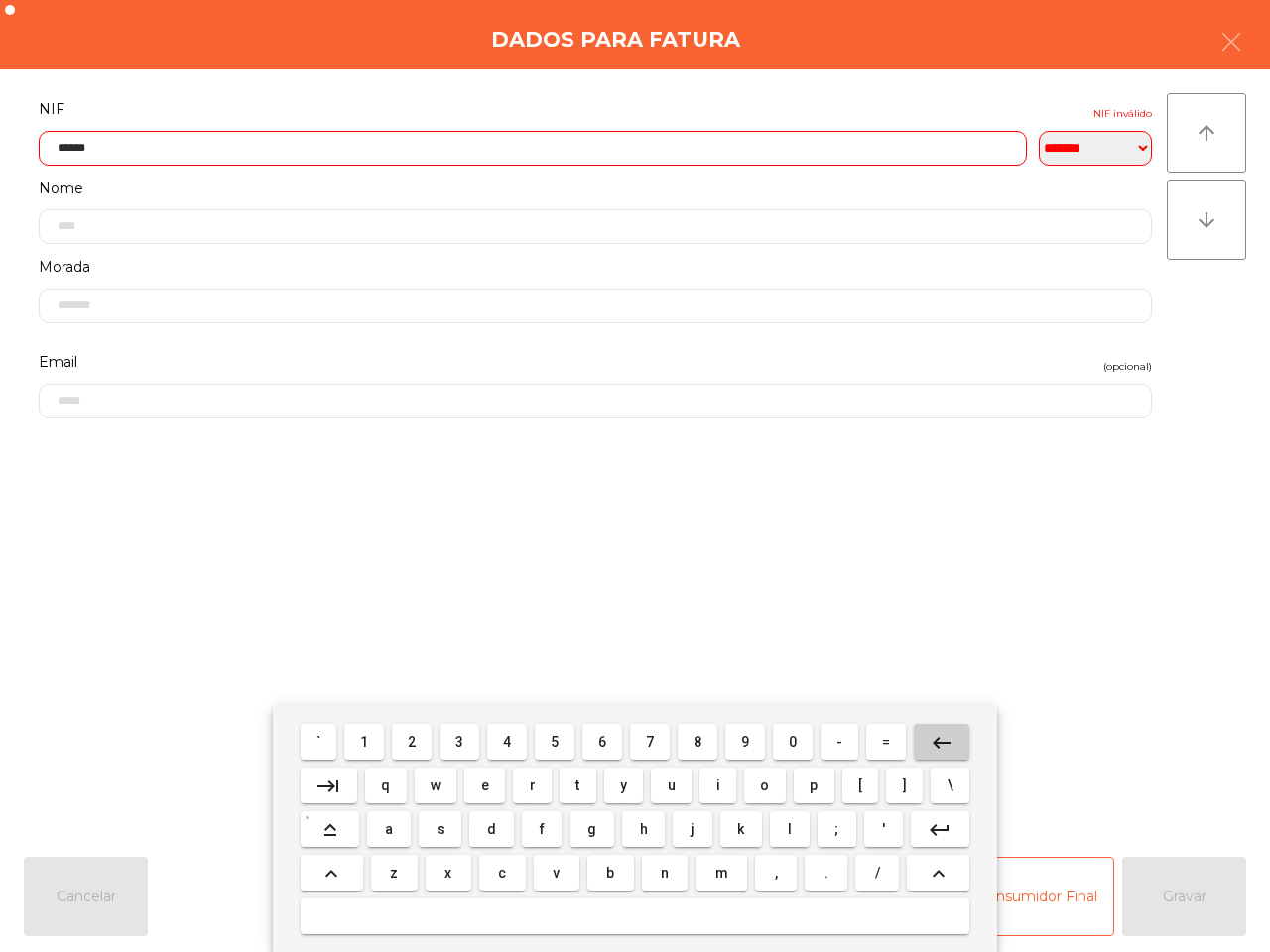 click on "keyboard_backspace" at bounding box center (942, 743) 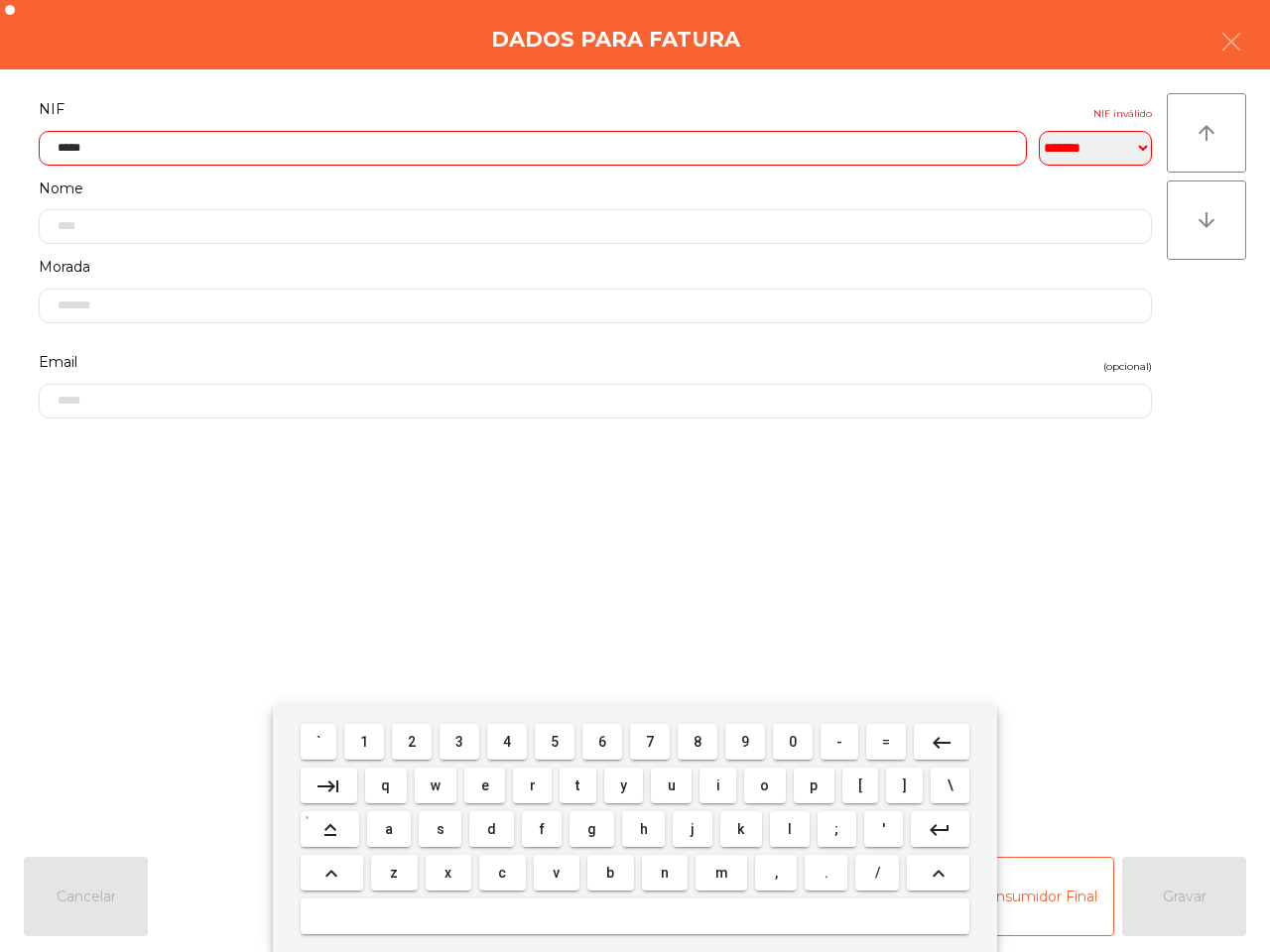 click on "keyboard_backspace" at bounding box center [942, 743] 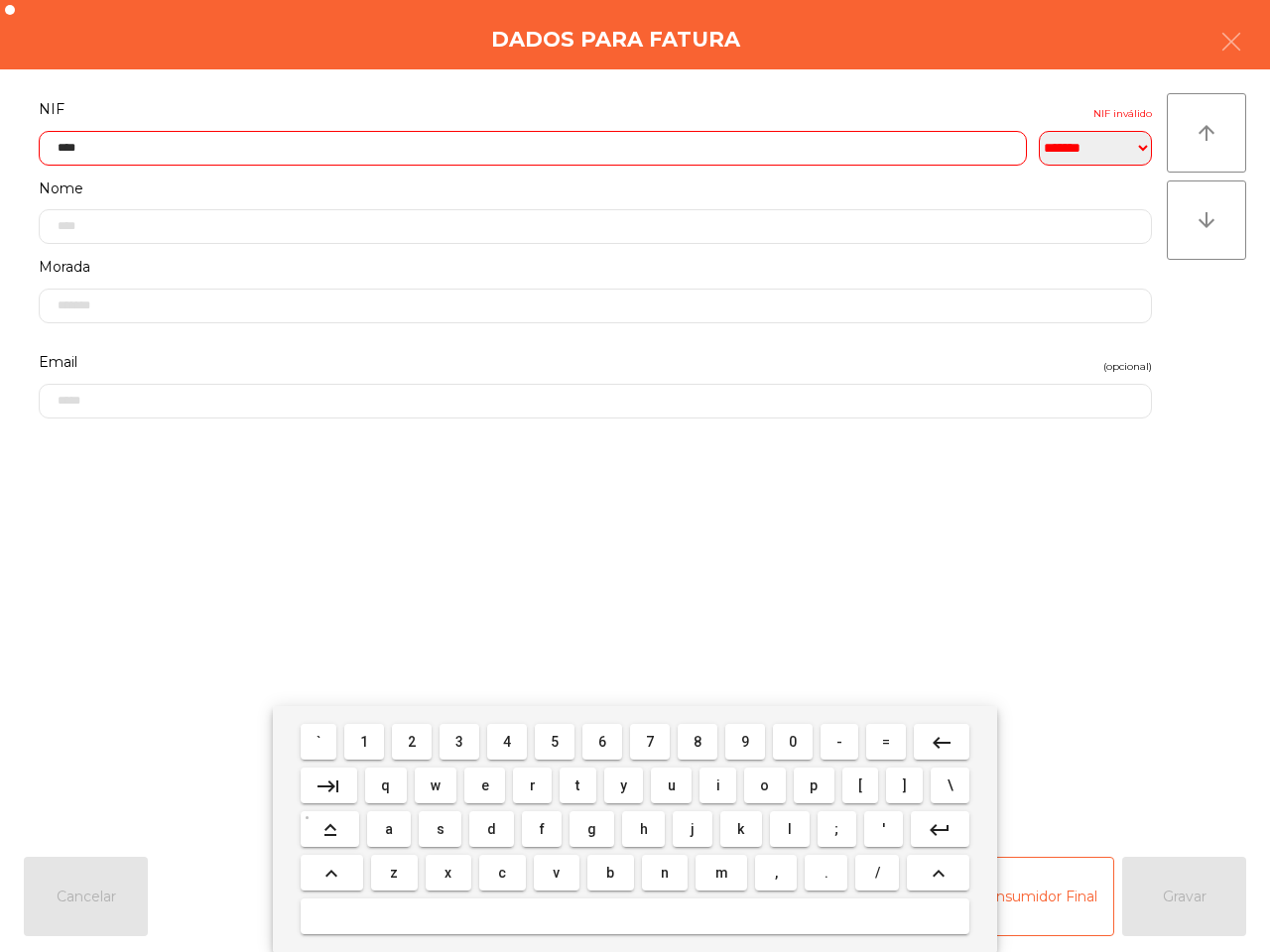 click on "7" at bounding box center (650, 742) 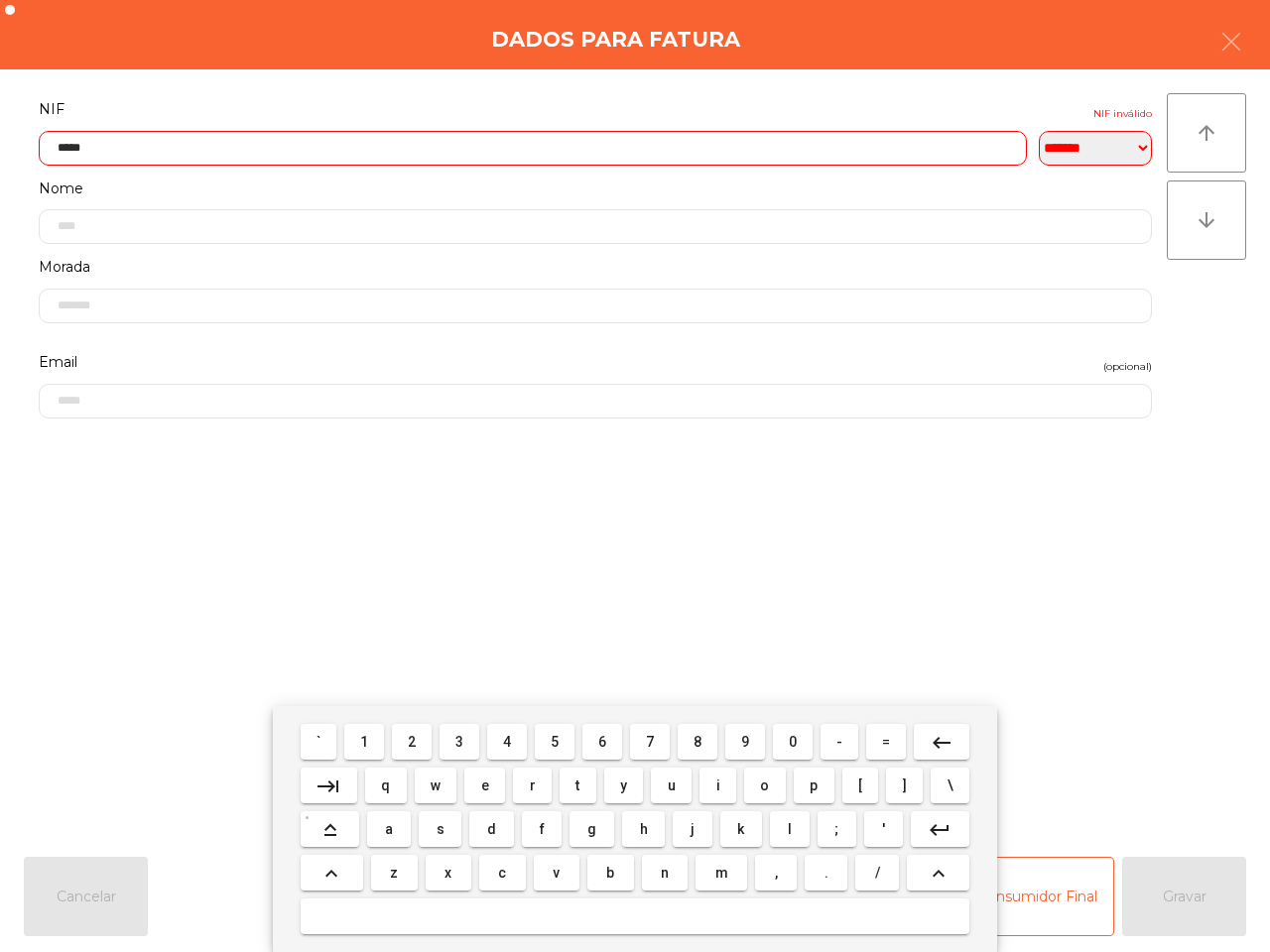 click on "8" at bounding box center [698, 742] 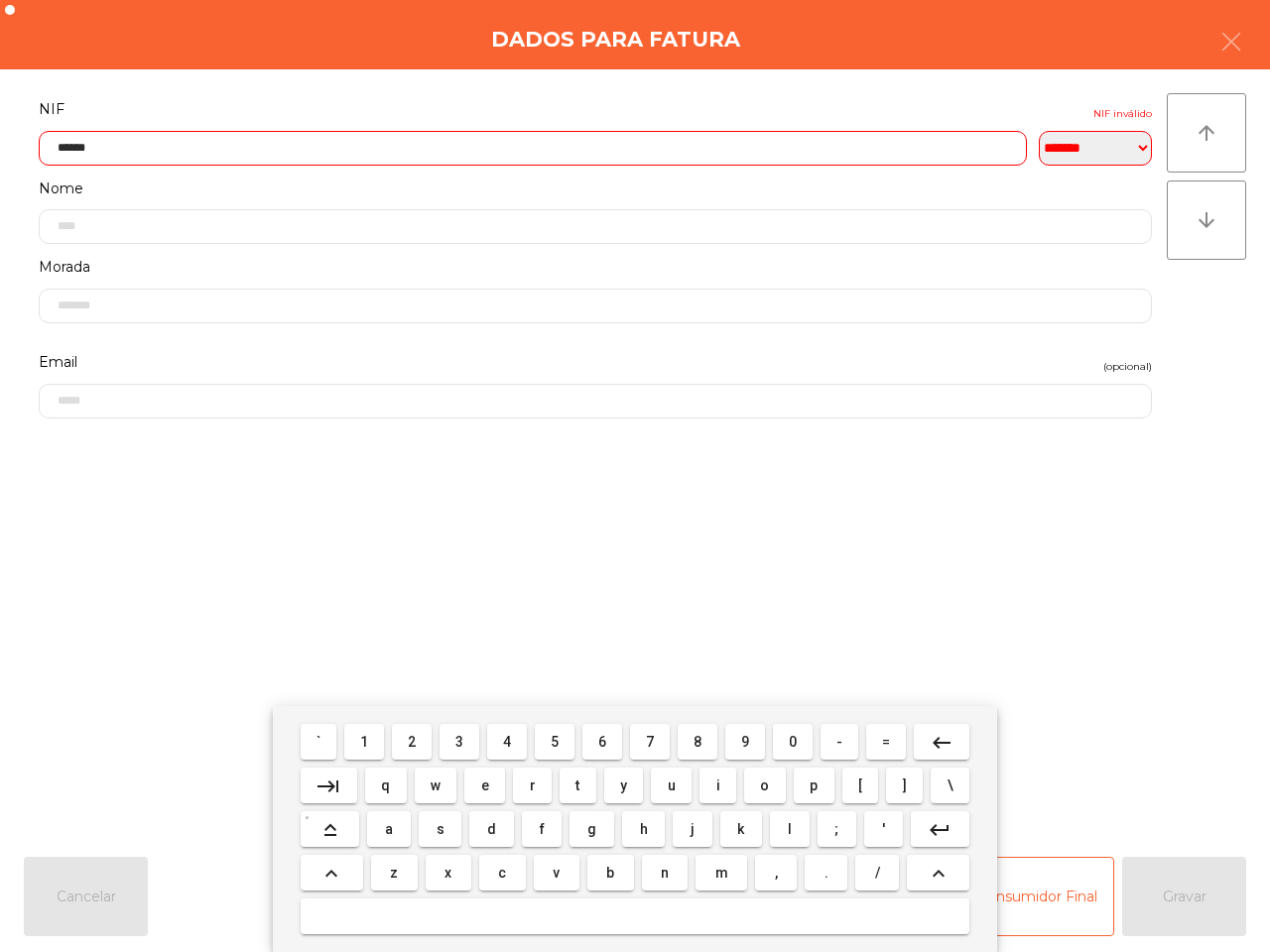 click on "9" at bounding box center [745, 742] 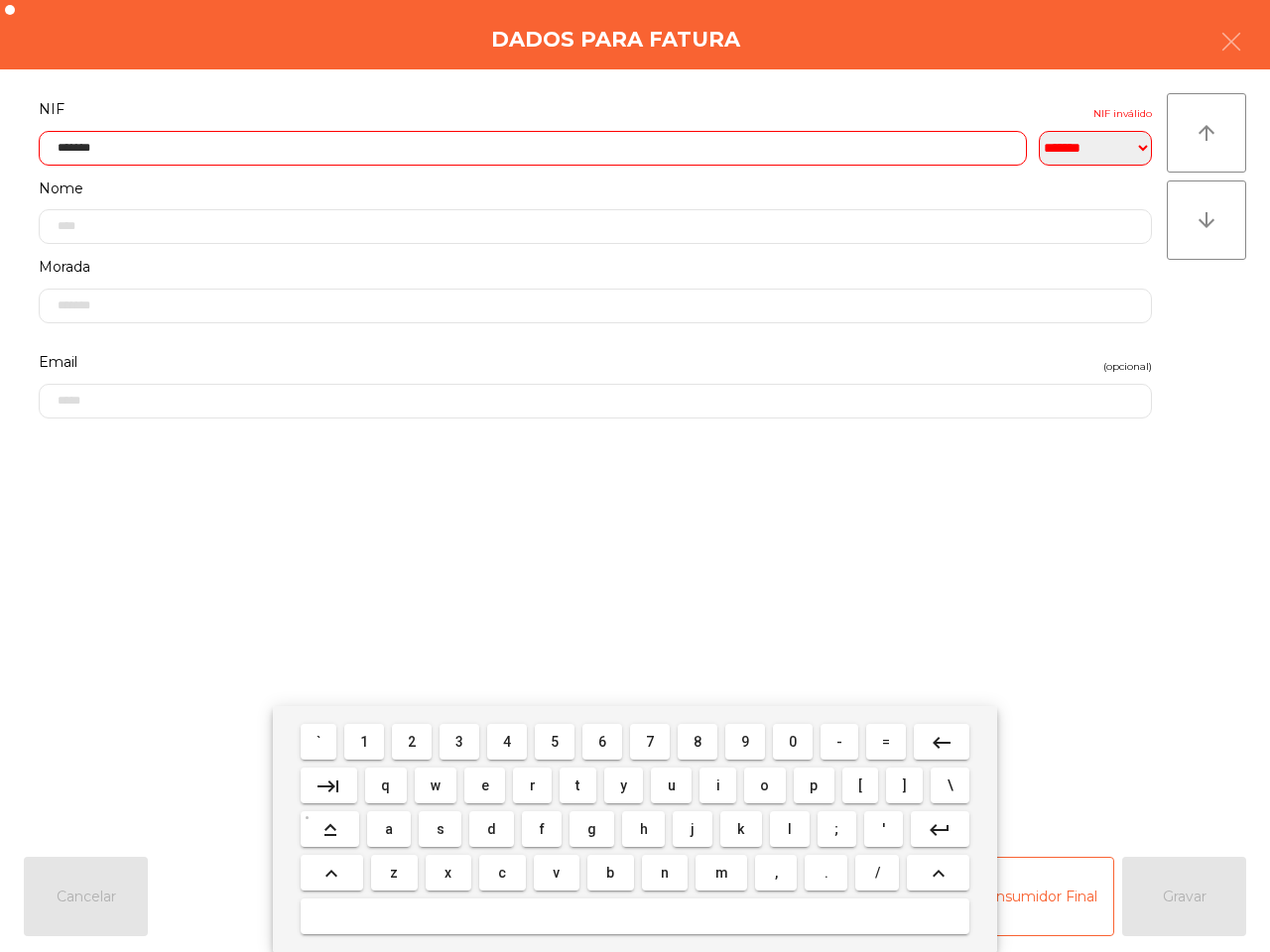 click on "1" at bounding box center (364, 742) 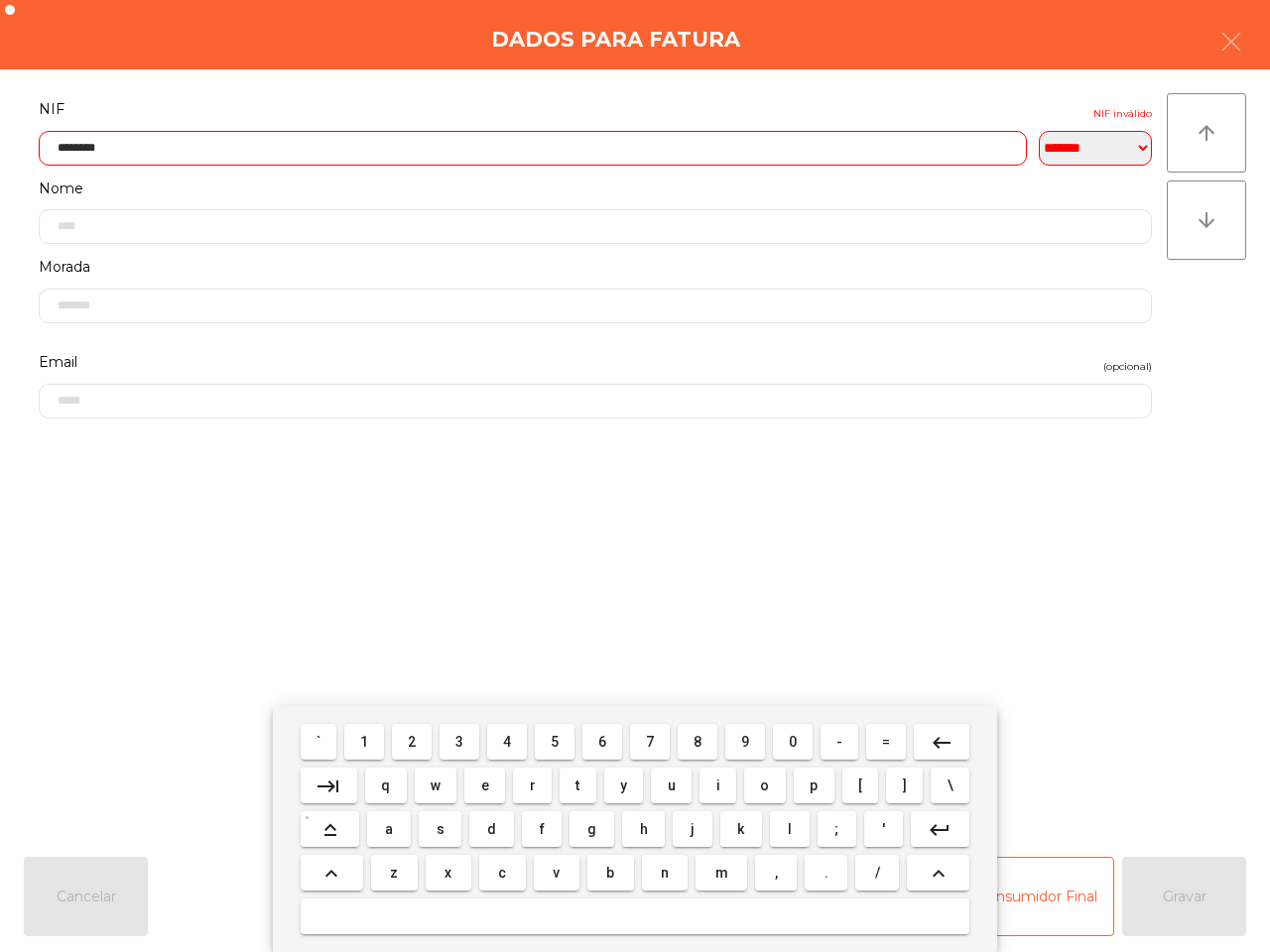 click on "8" at bounding box center [698, 742] 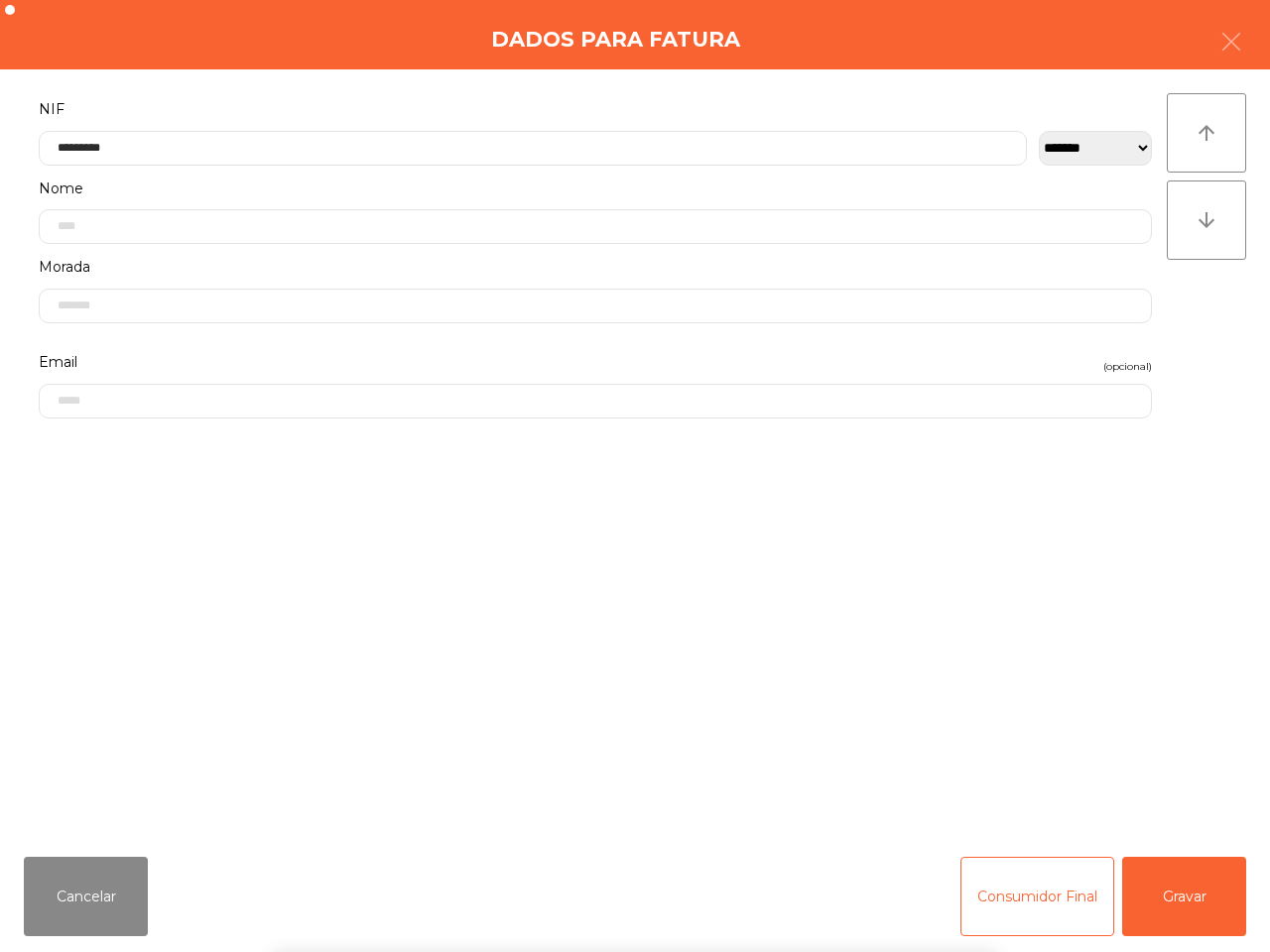 click on "` 1 2 3 4 5 6 7 8 9 0 - = keyboard_backspace keyboard_tab q w e r t y u i o p [ ] \ keyboard_capslock a s d f g h j k l ; ' keyboard_return keyboard_arrow_up z x c v b n m , . / keyboard_arrow_up" at bounding box center [635, 829] 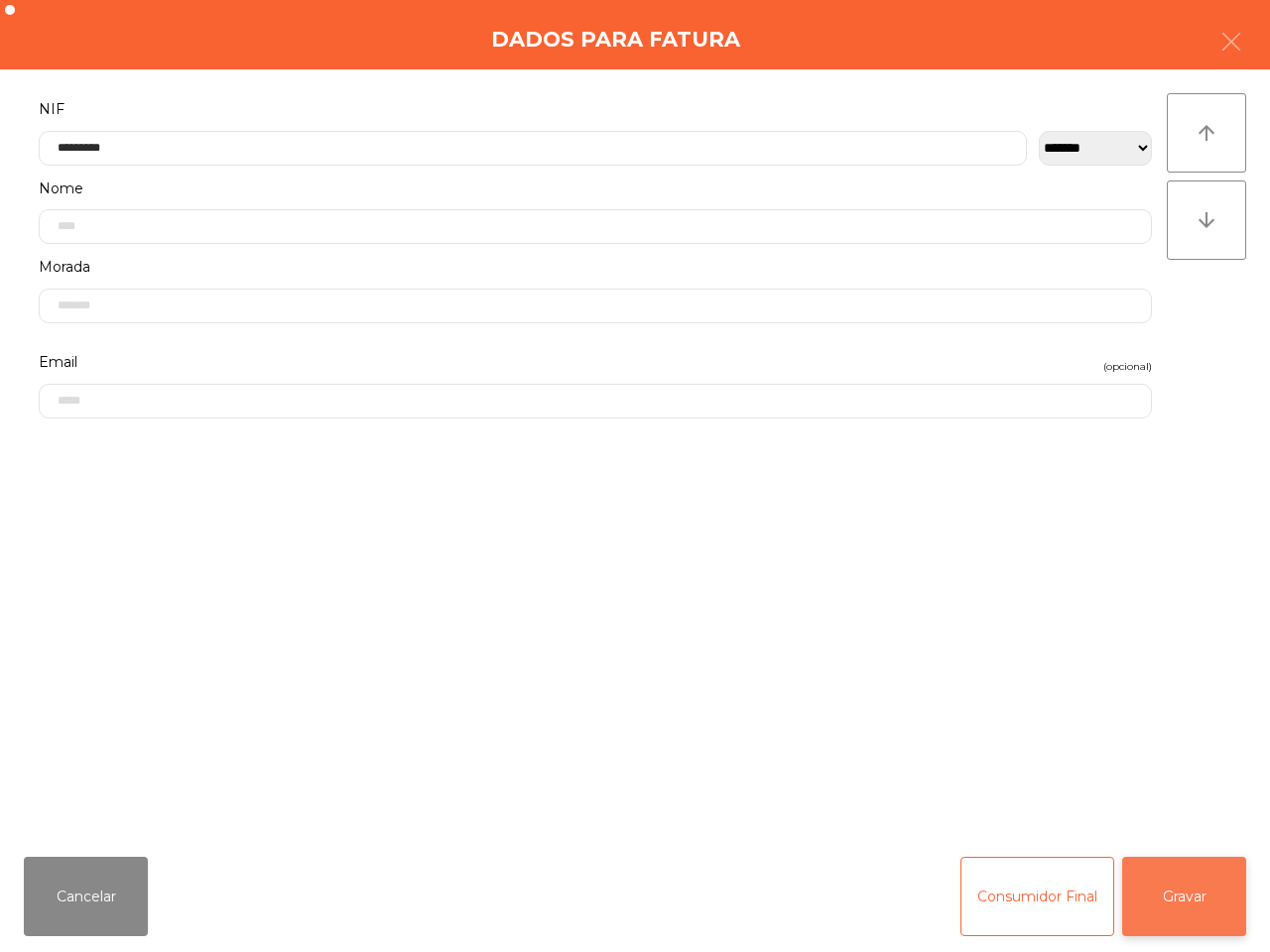 click on "Gravar" 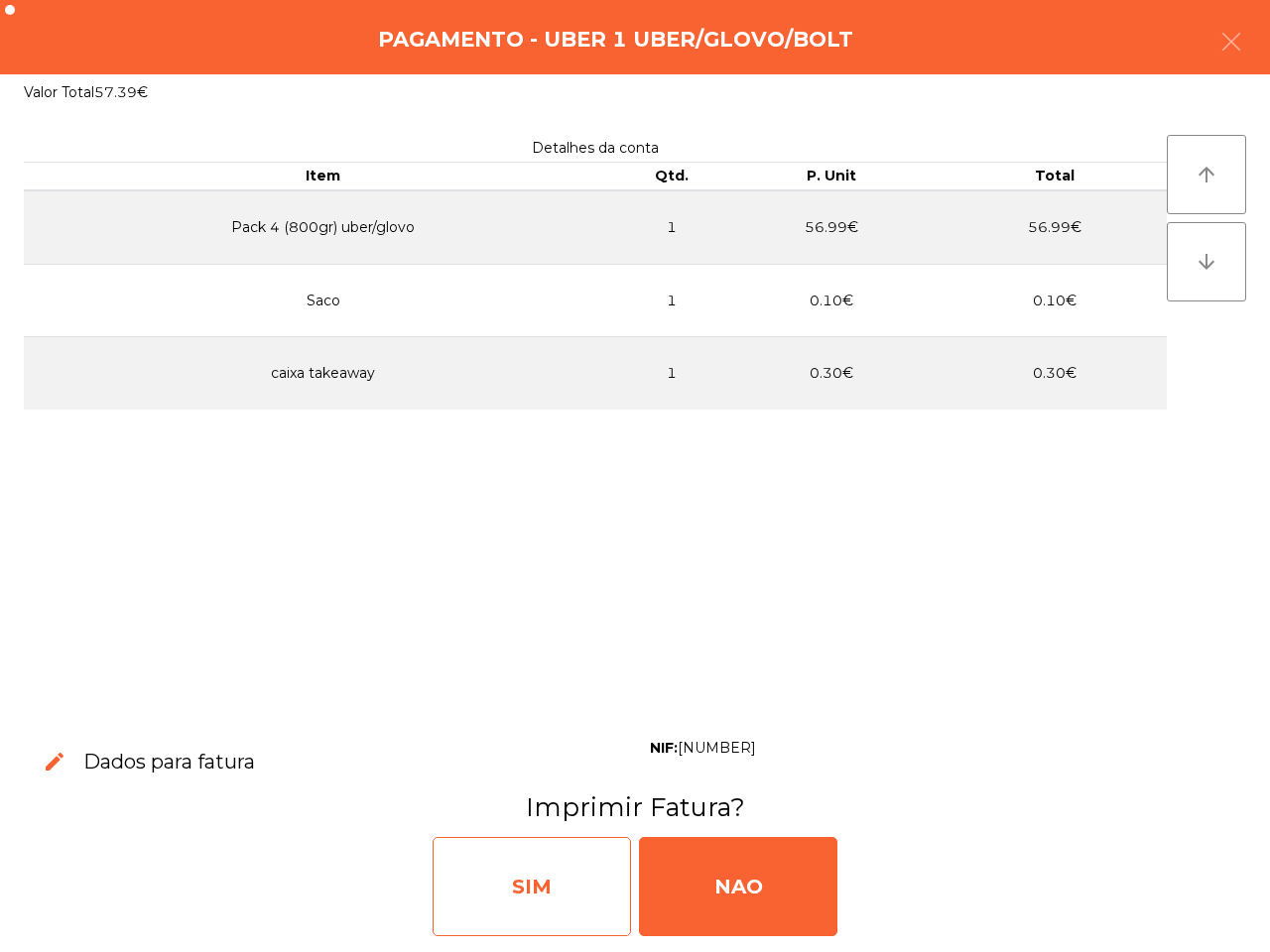 click on "SIM" 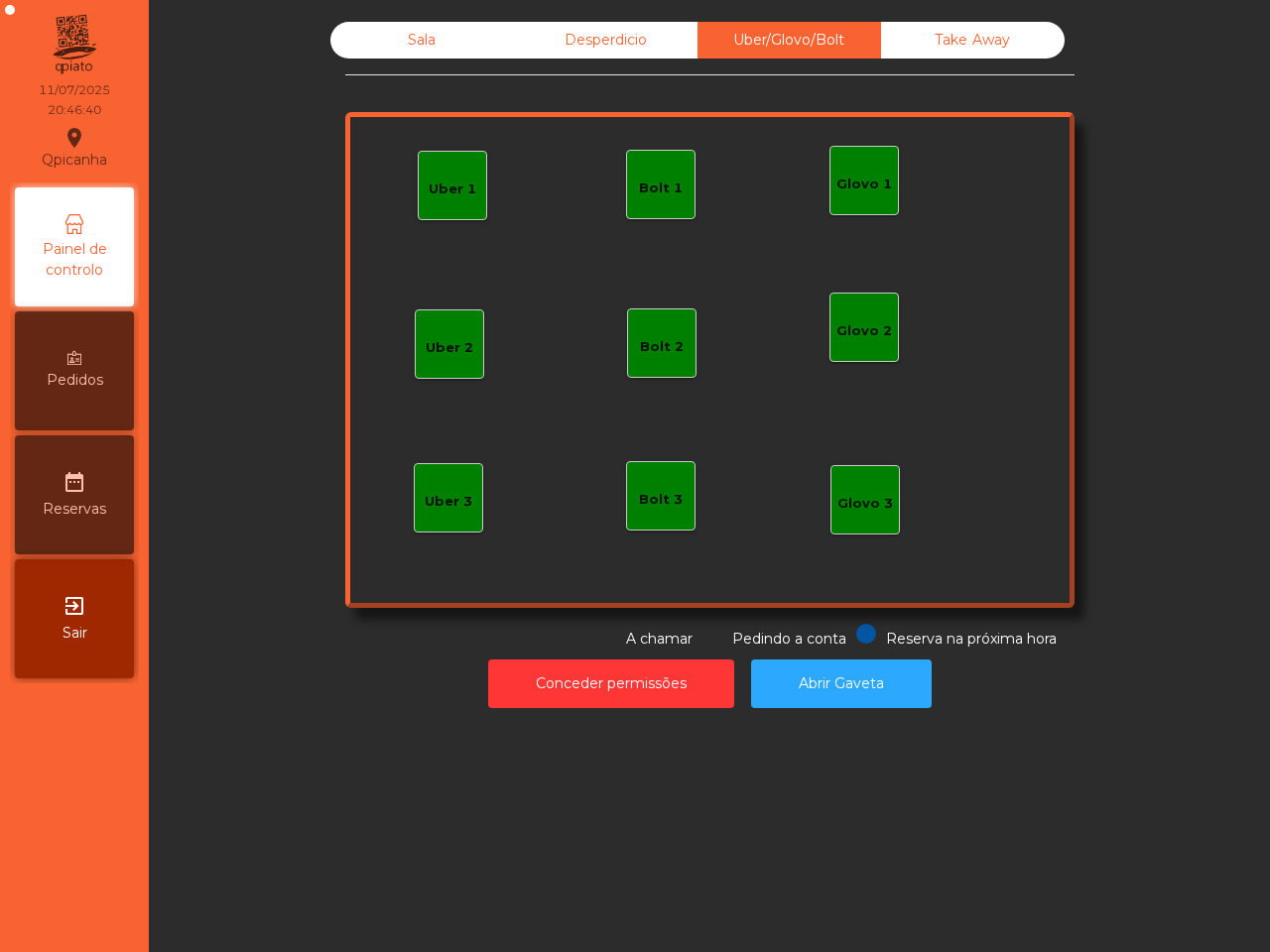 click on "Uber 1   Glovo 1   Uber 2   Uber 3   Glovo 2   Glovo 3   Bolt 1   Bolt 2   Bolt 3" 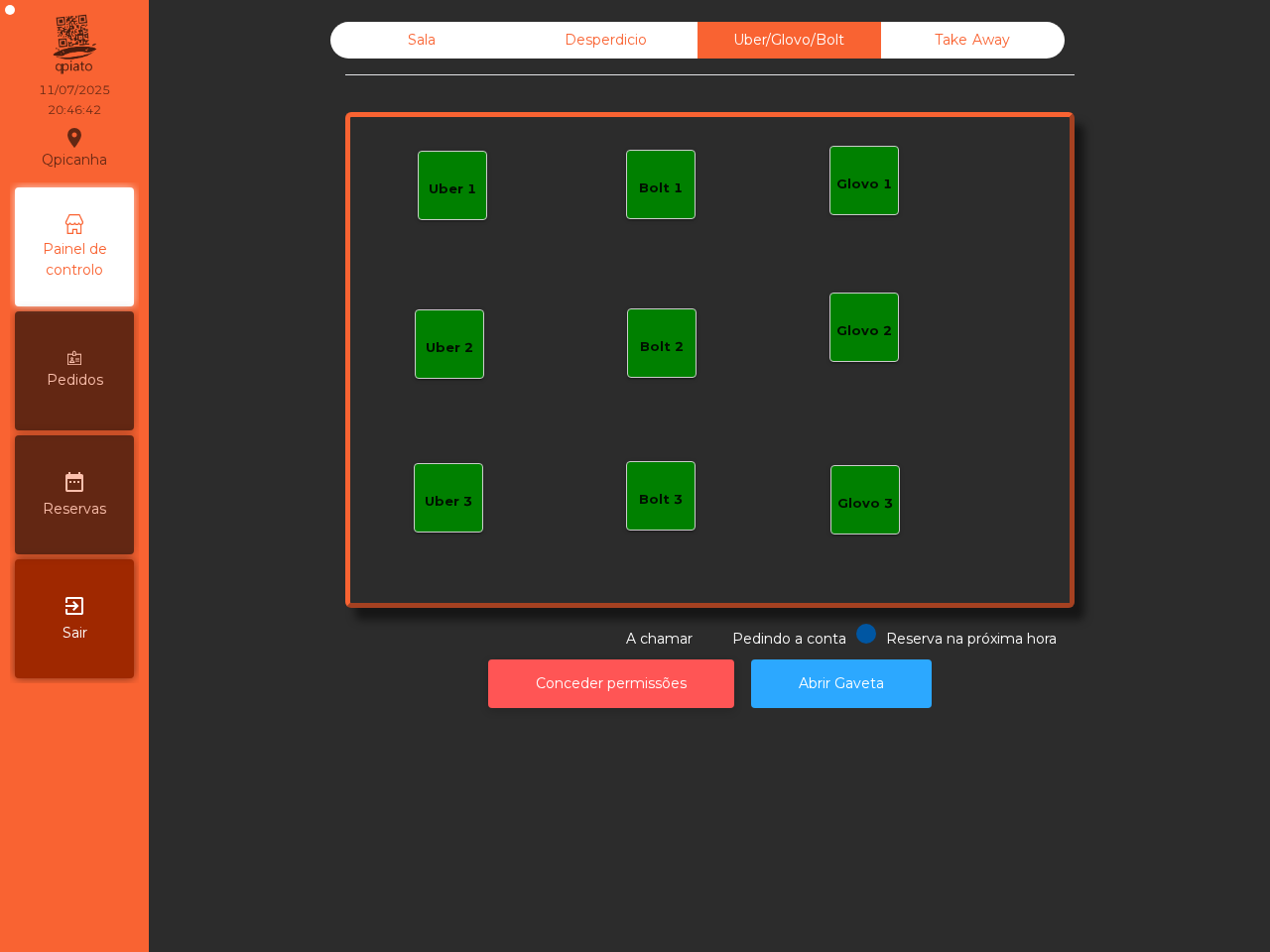 click on "Conceder permissões" 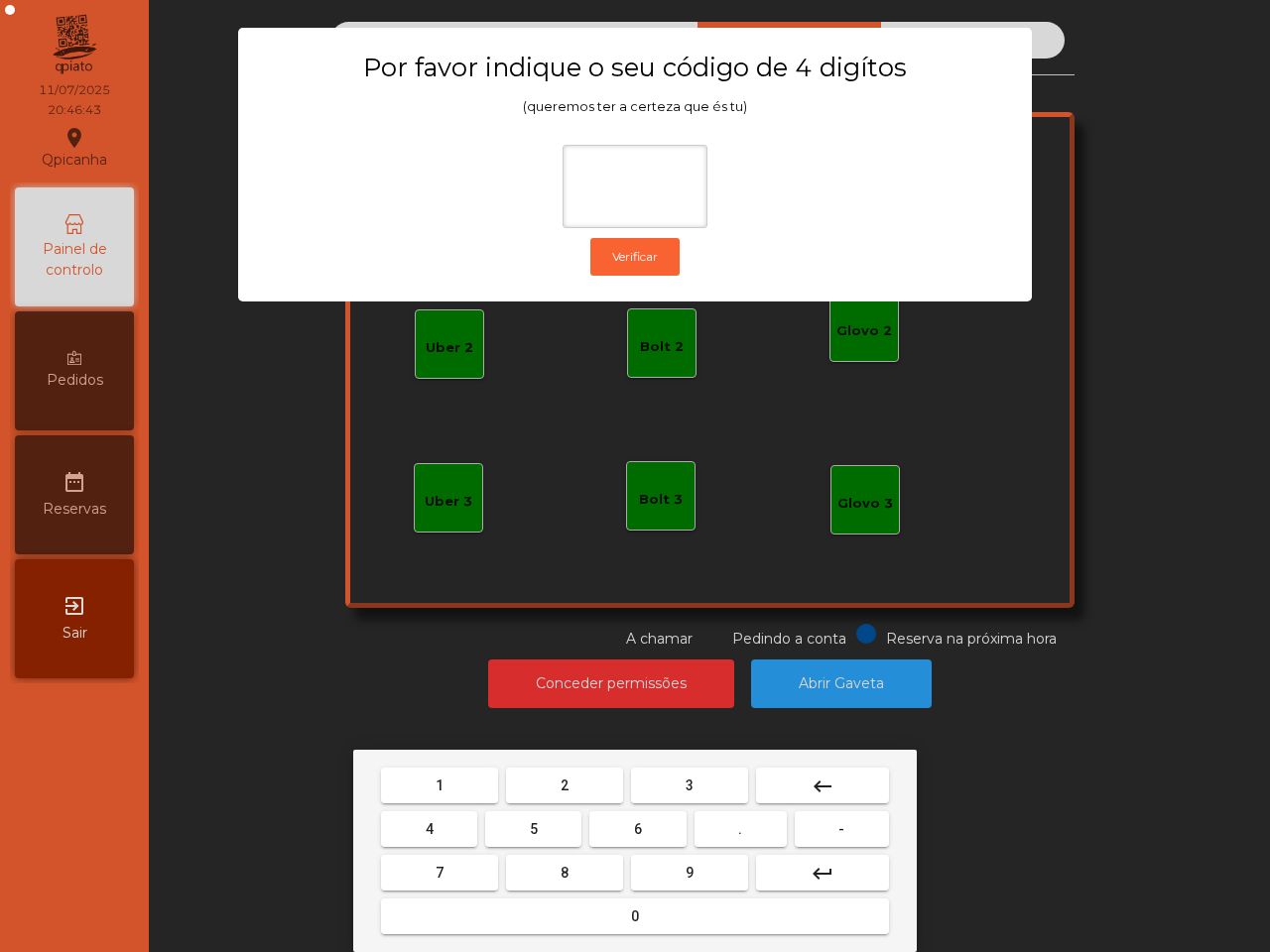 click on "6" at bounding box center (637, 829) 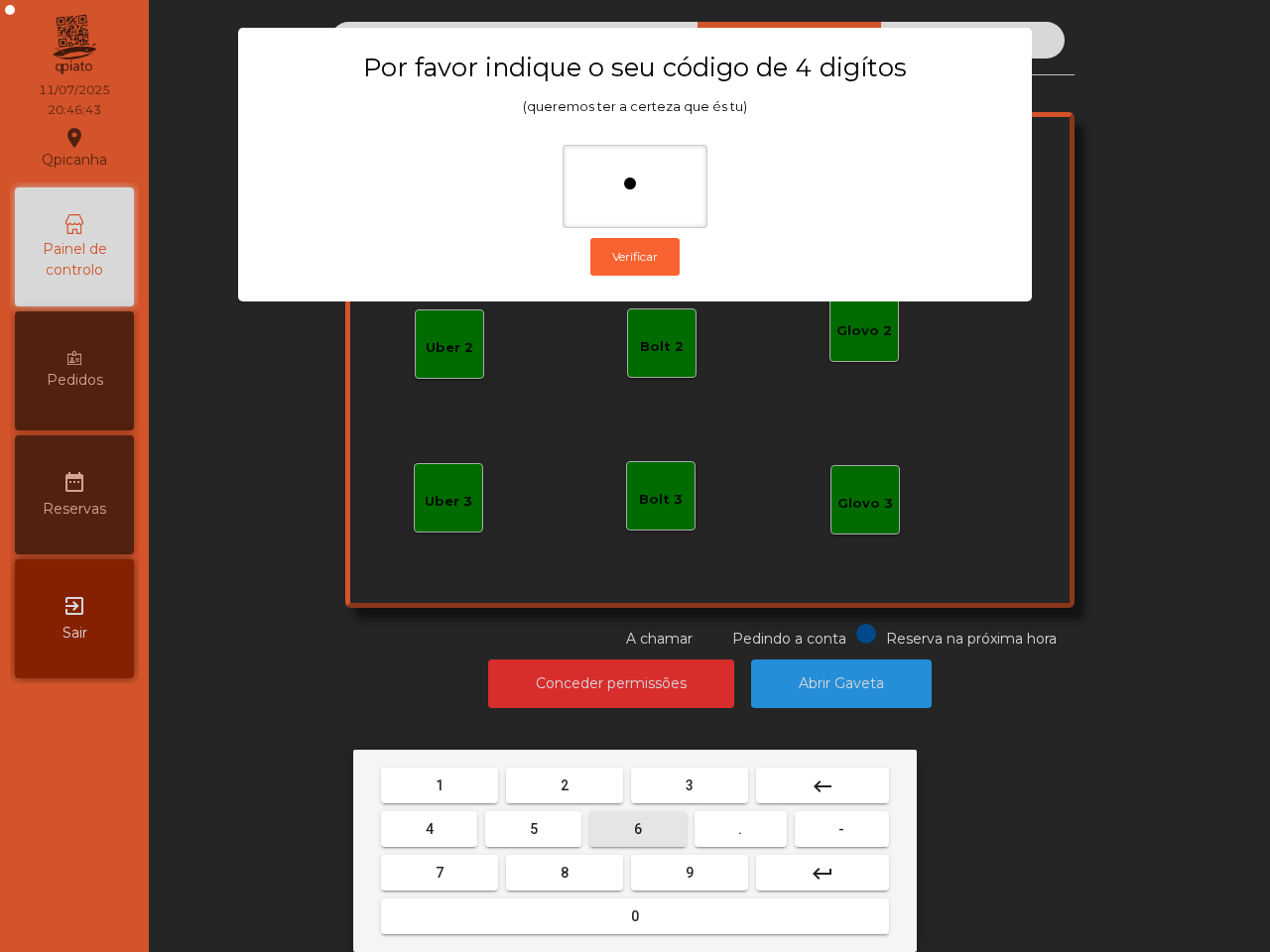 click on "5" at bounding box center (533, 829) 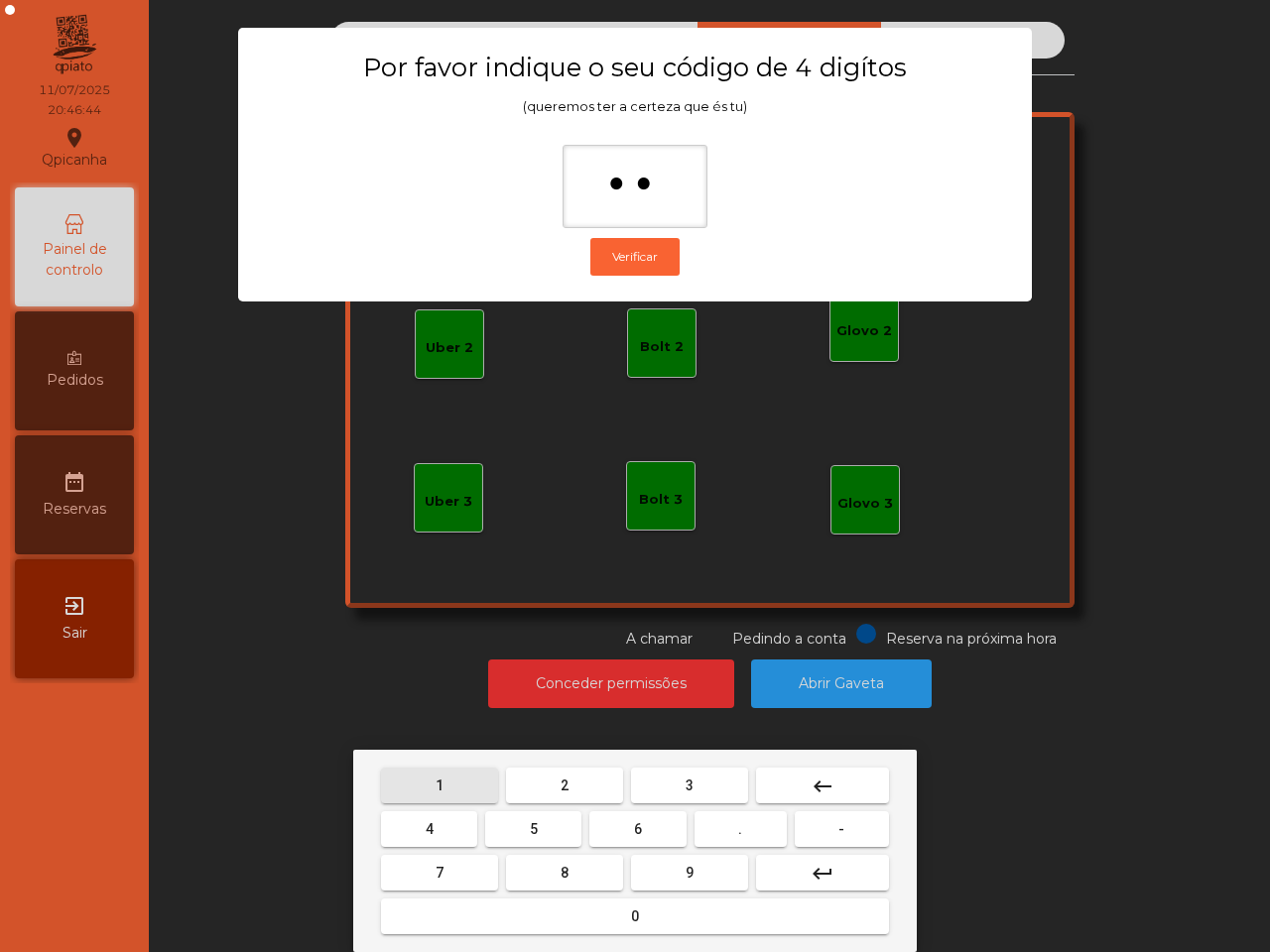 drag, startPoint x: 454, startPoint y: 785, endPoint x: 533, endPoint y: 783, distance: 79.025312 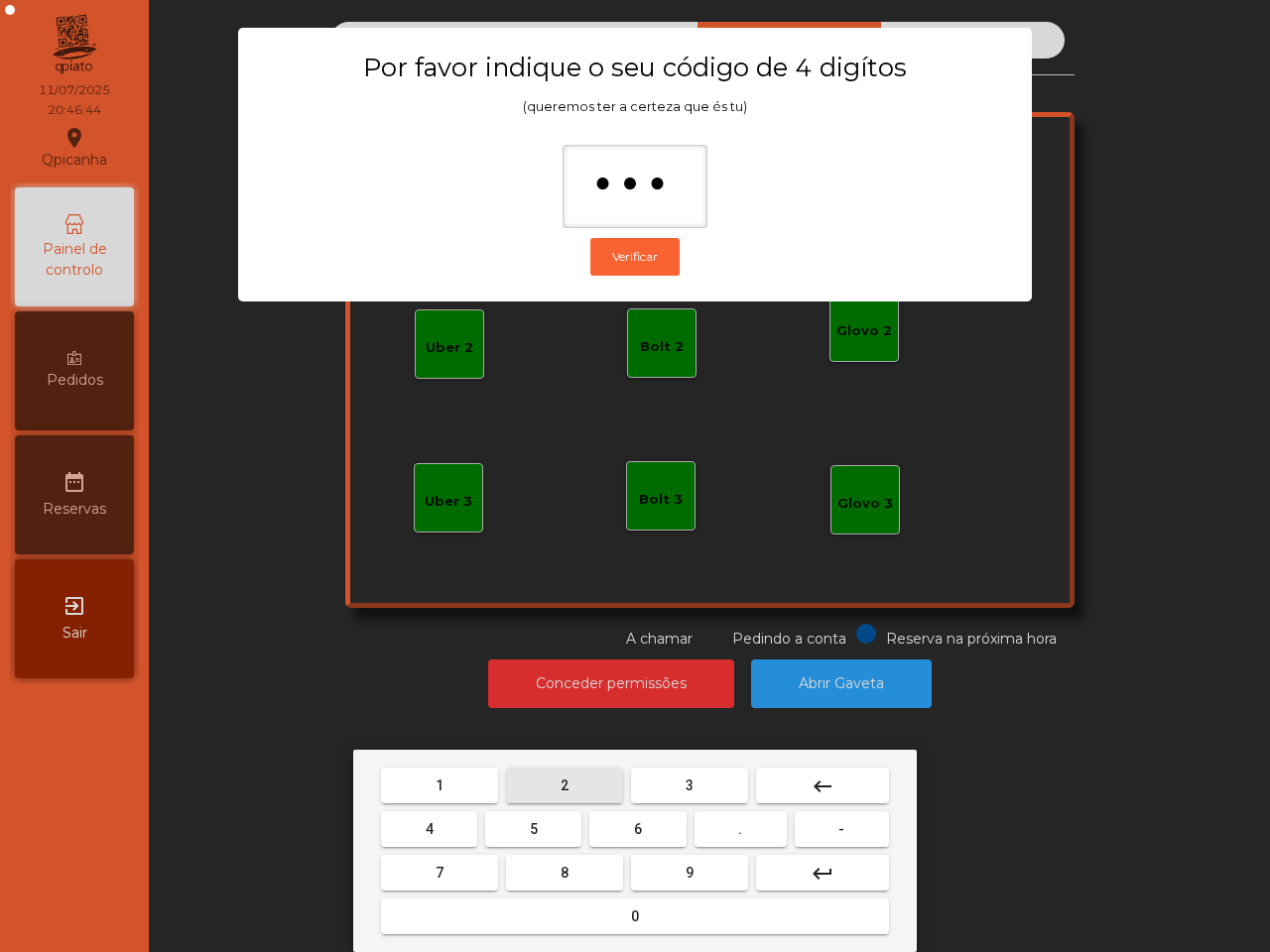 click on "2" at bounding box center (565, 785) 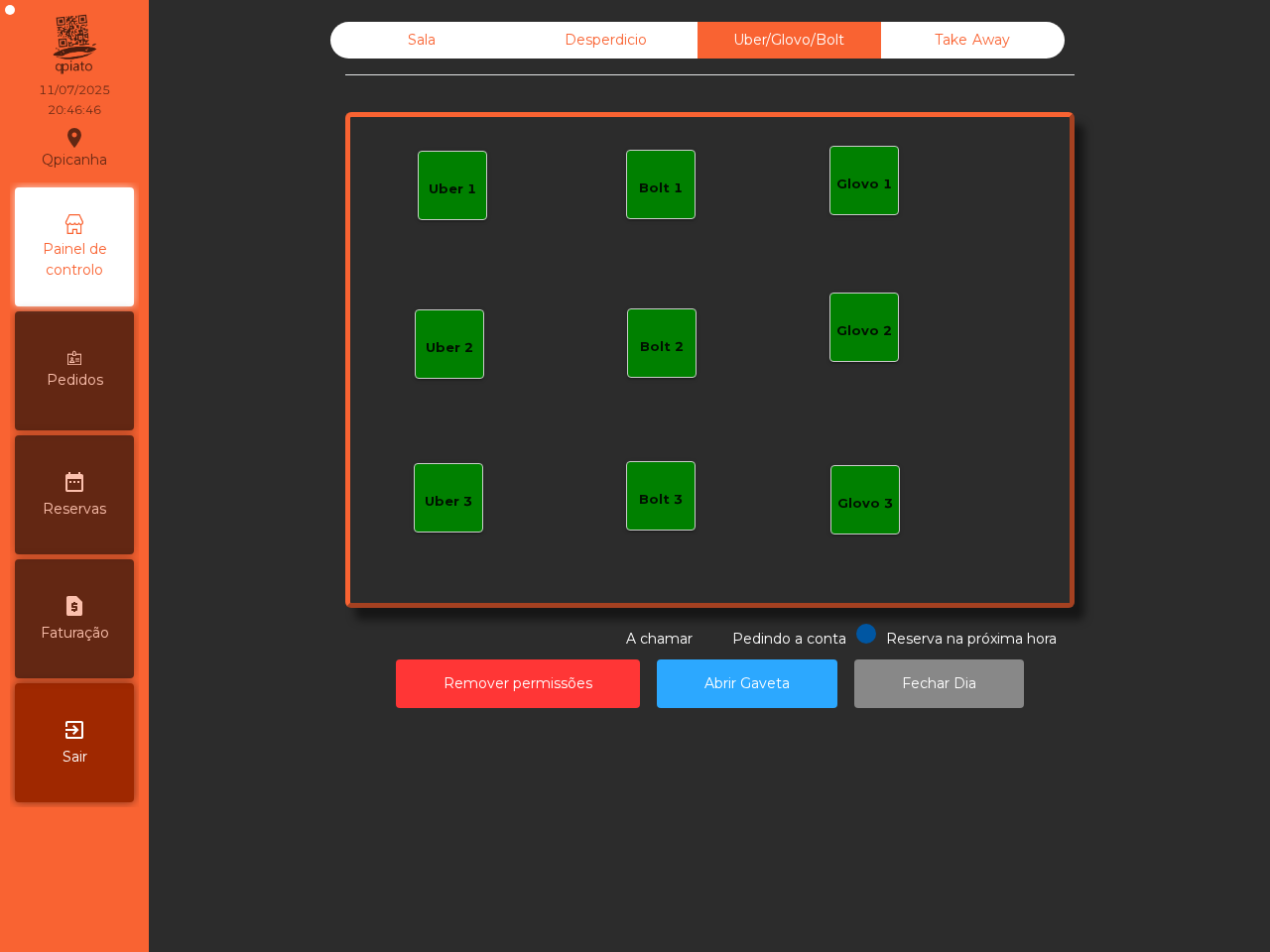 click on "request_page" at bounding box center [74, 606] 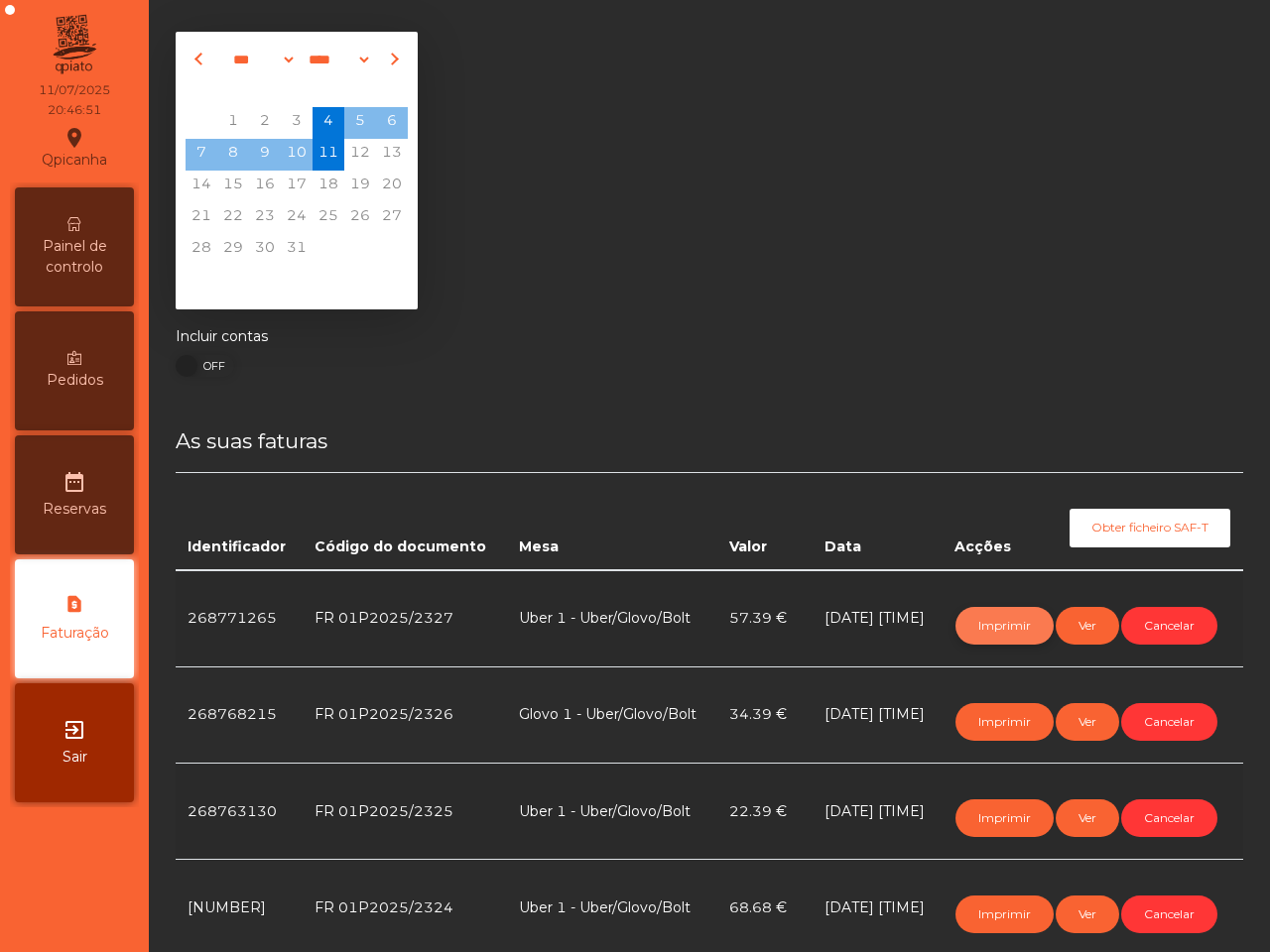 click on "Imprimir" 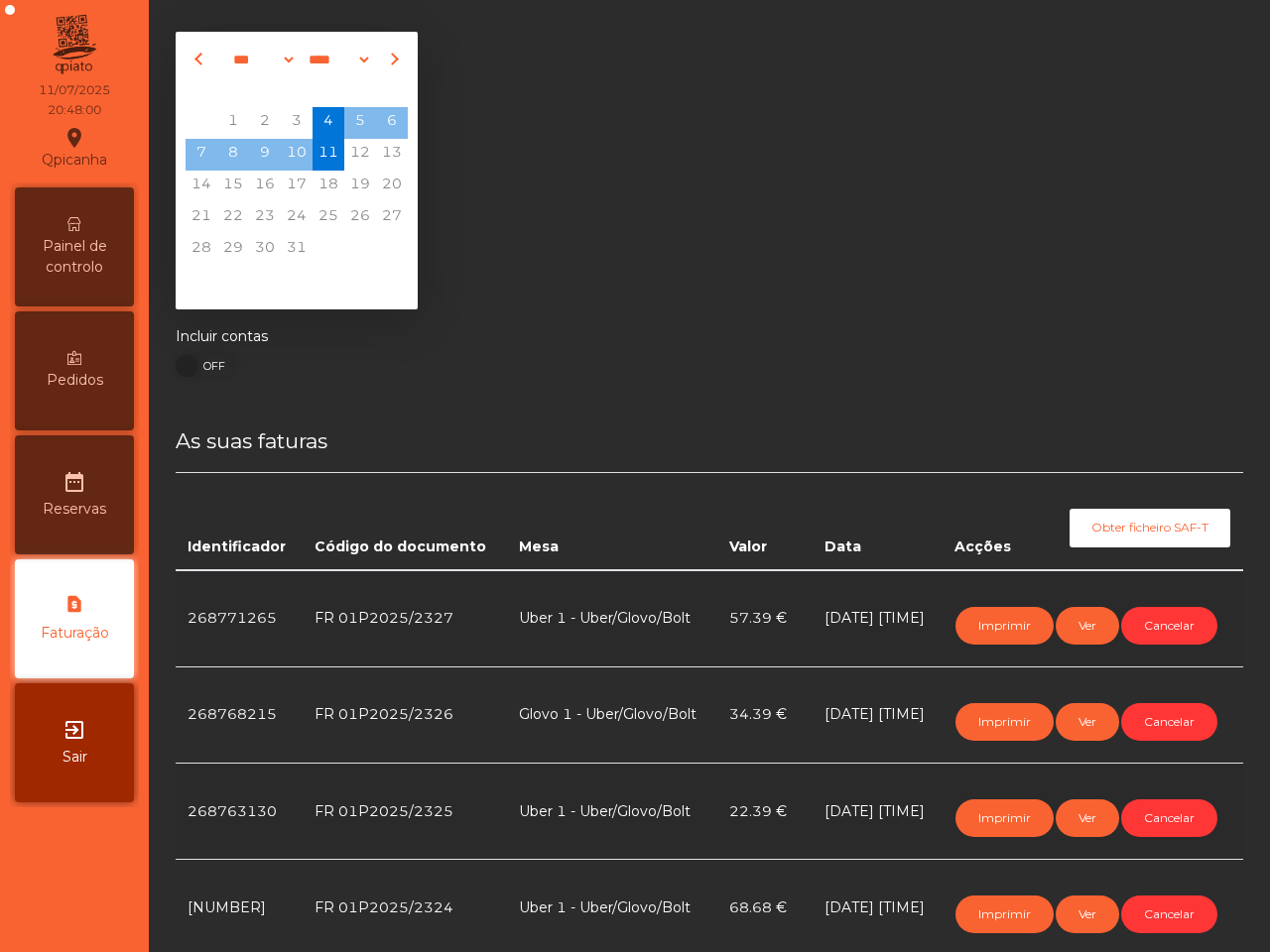 click on "Painel de controlo" at bounding box center [74, 257] 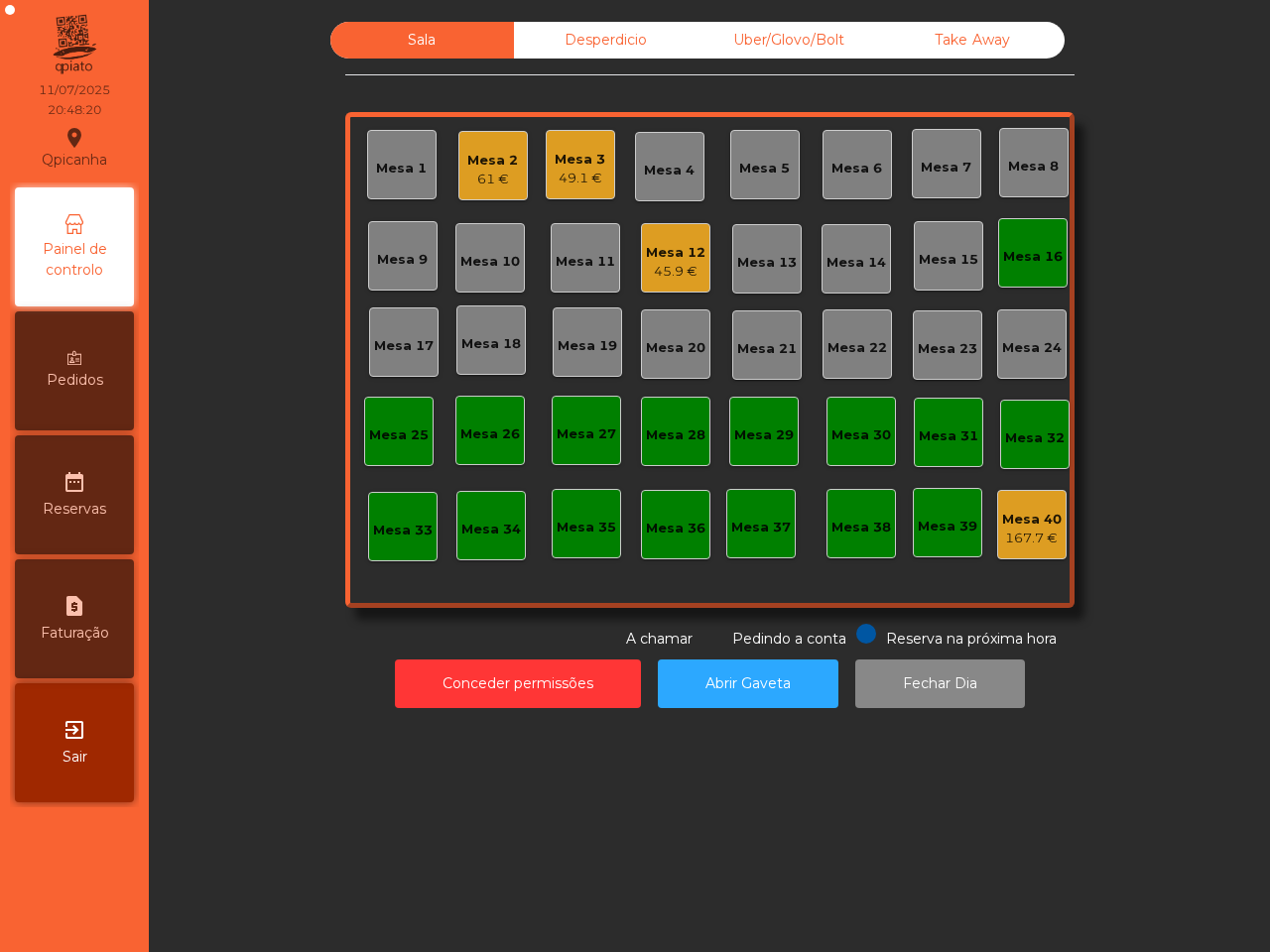 click on "Mesa 16" 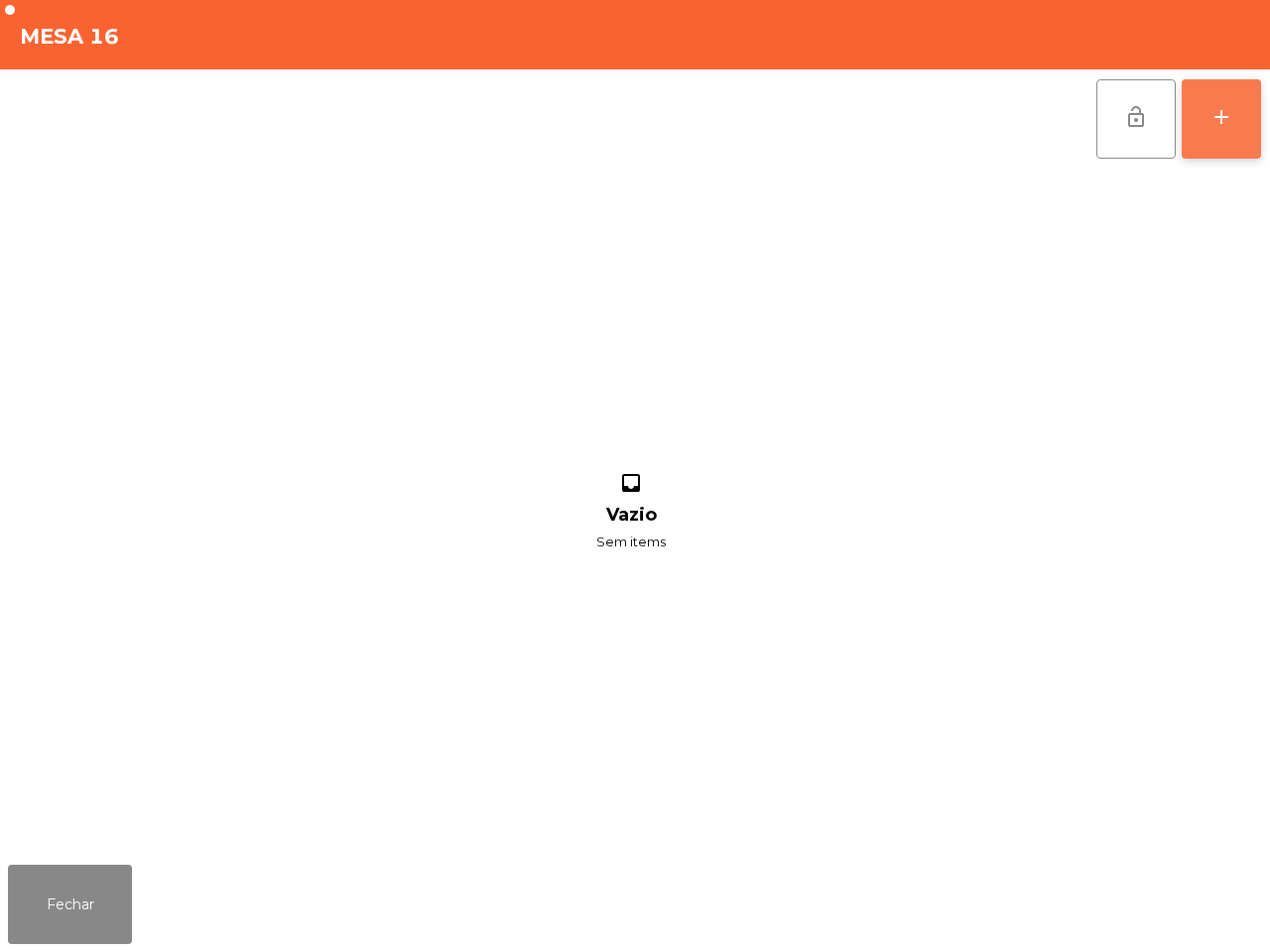 click on "add" 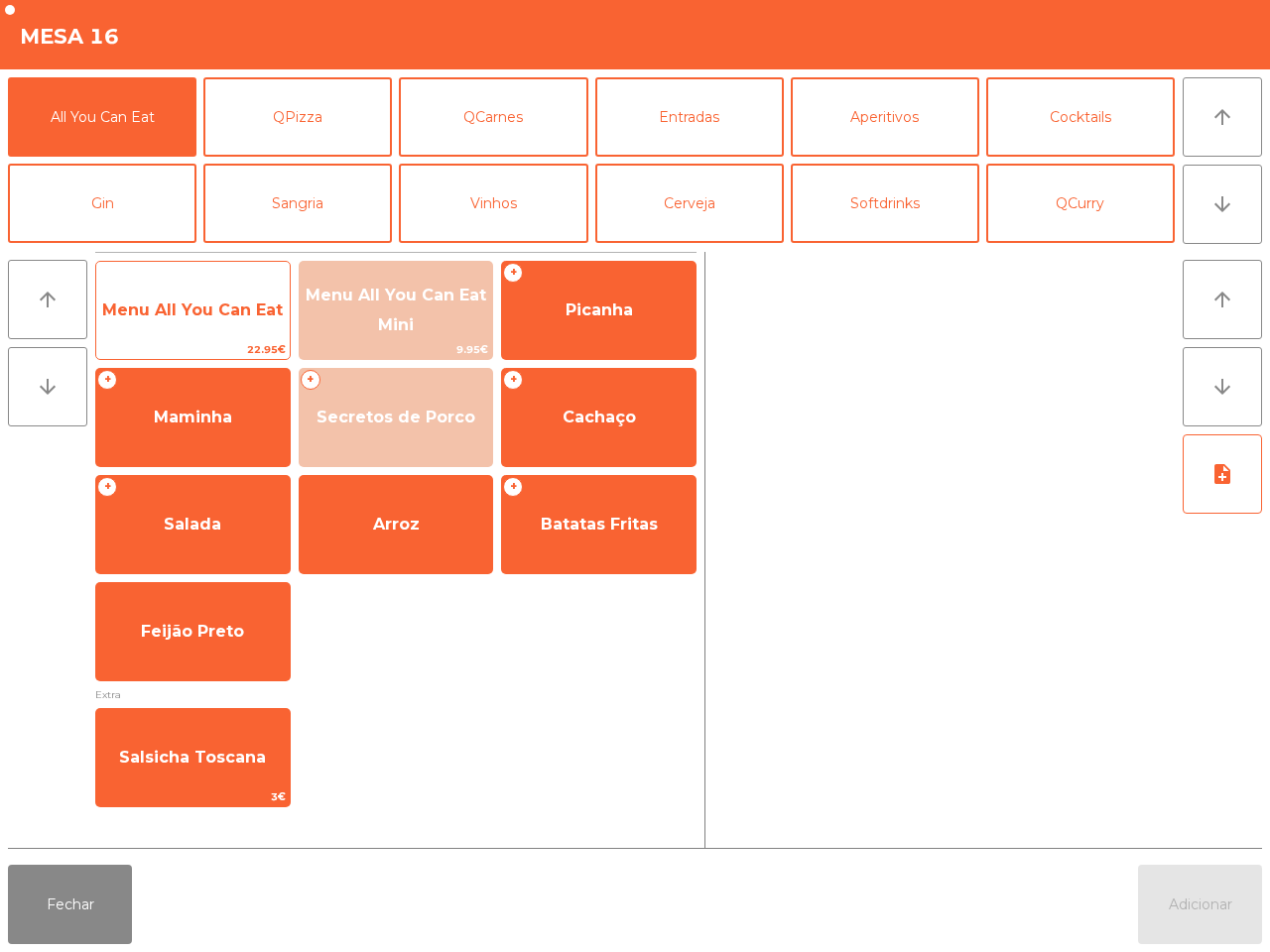 click on "22.95€" 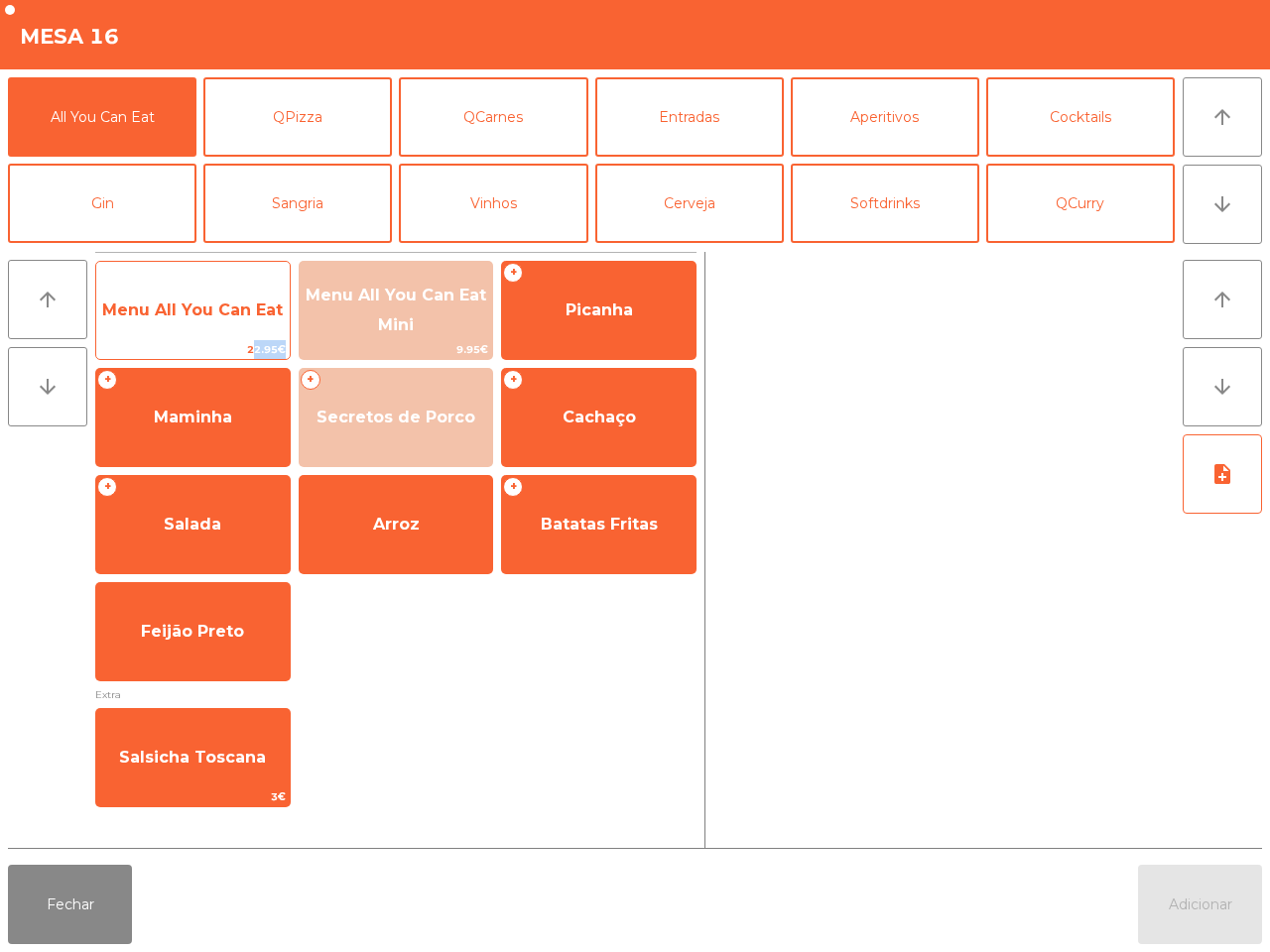 click on "22.95€" 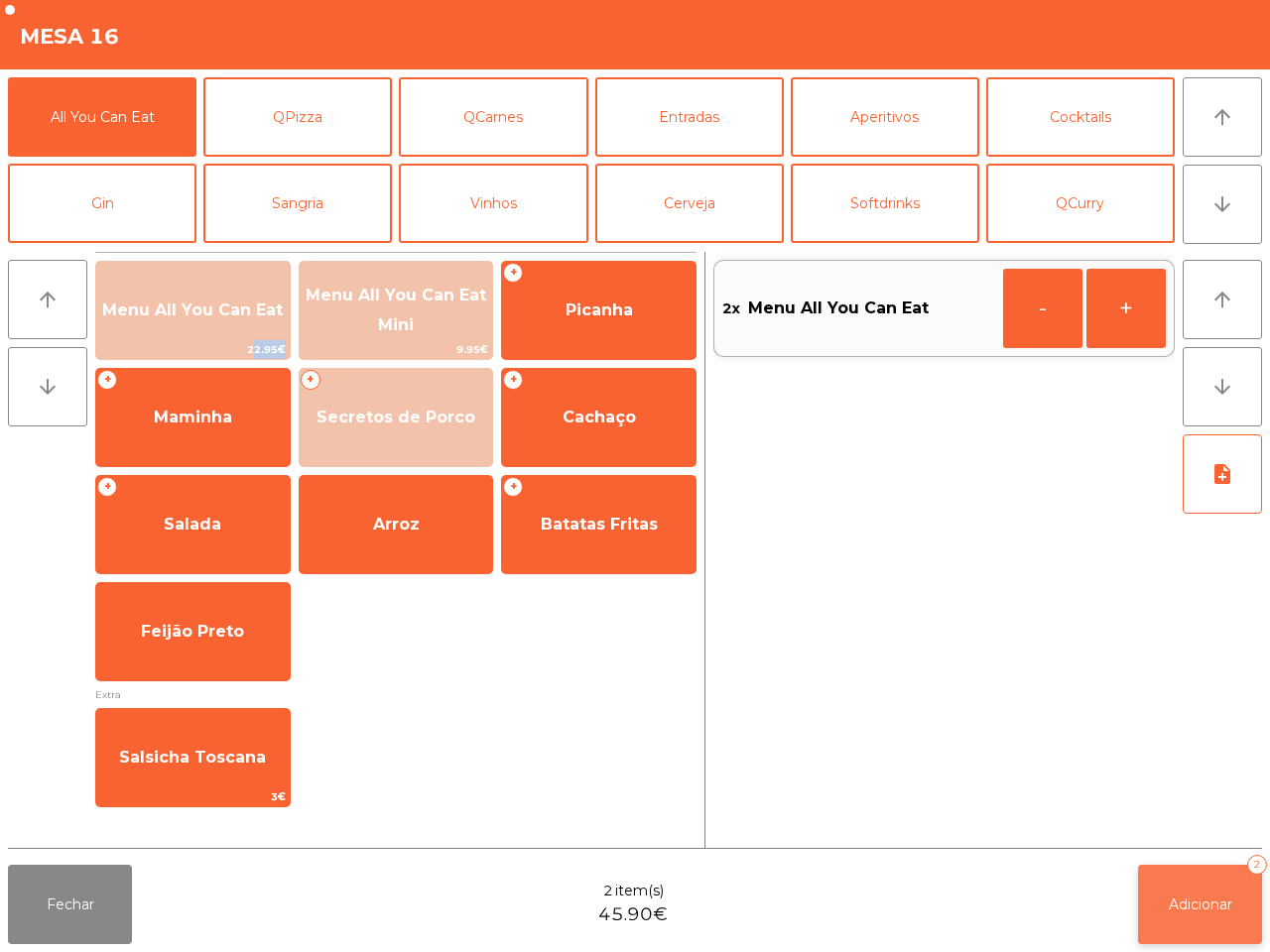 click on "Adicionar" 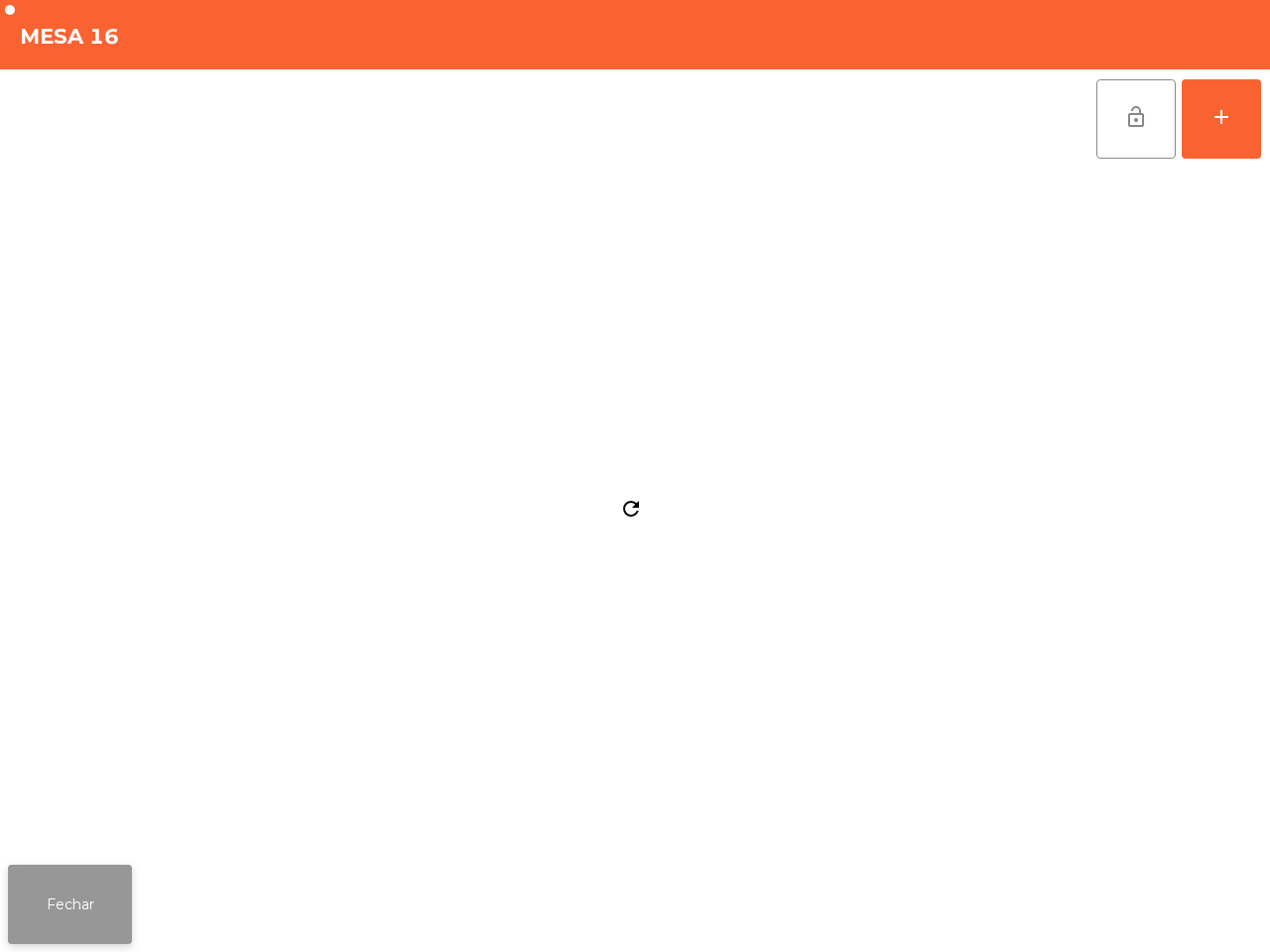 click on "Fechar" 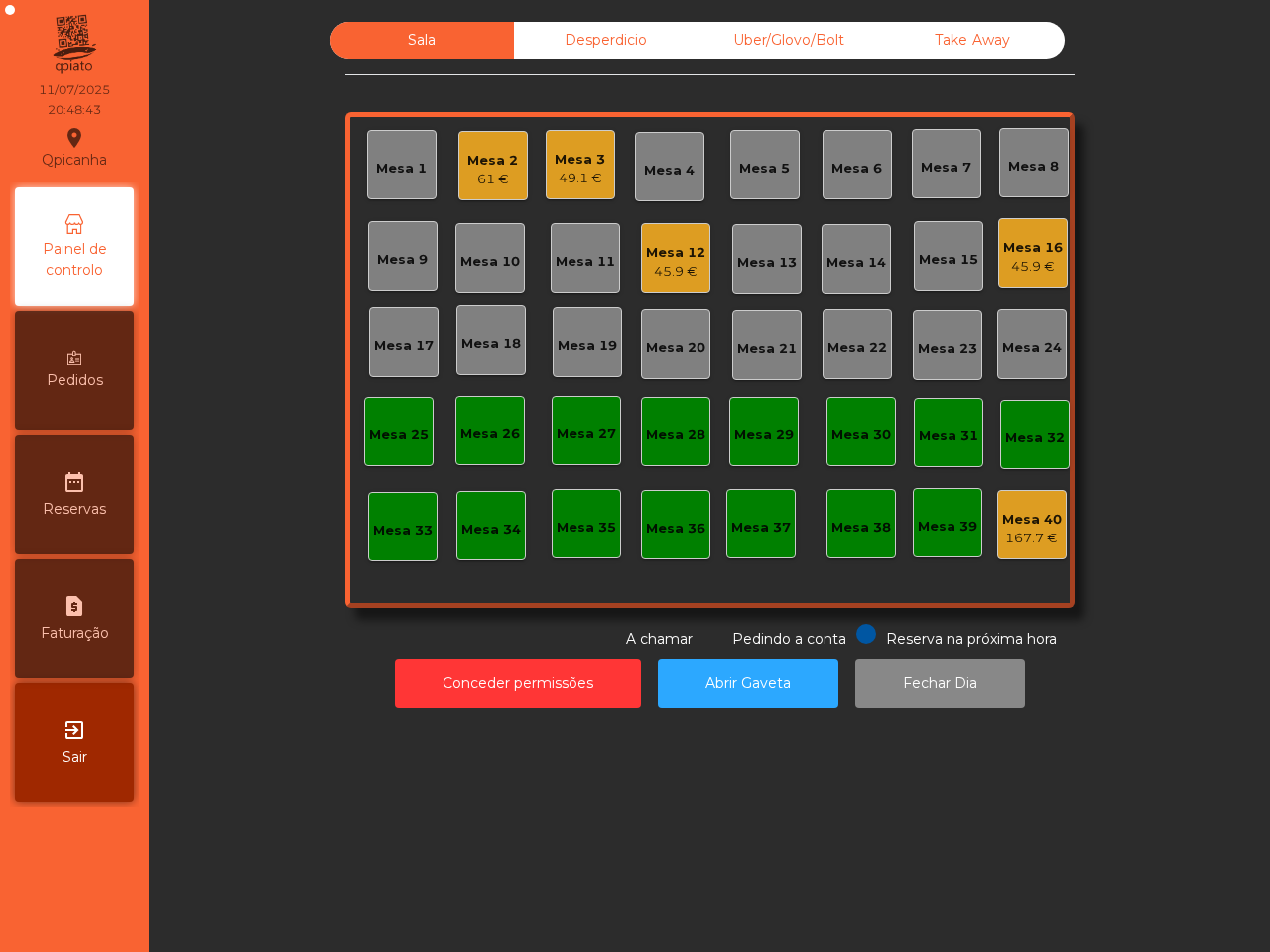 click on "Sala Desperdicio Uber/Glovo/Bolt Take Away Mesa 1 Mesa 2 [PRICE] Mesa 3 [PRICE] Mesa 4 Mesa 5 Mesa 6 Mesa 7 Mesa 8 Mesa 9 Mesa 10 Mesa 11 Mesa 12 [PRICE] Mesa 13 Mesa 14 Mesa 15 Mesa 16 [PRICE] Mesa 17 Mesa 18 Mesa 19 Mesa 20 Mesa 21 Mesa 22 Mesa 23 Mesa 24 Mesa 25 Mesa 26 Mesa 27 Mesa 28 Mesa 29 Mesa 30 Mesa 31 Mesa 32 Mesa 33 Mesa 34 Mesa 35 Mesa 36 Mesa 37 Mesa 38 Mesa 39 Mesa 40 [PRICE] Reserva na próxima hora Pedindo a conta A chamar" 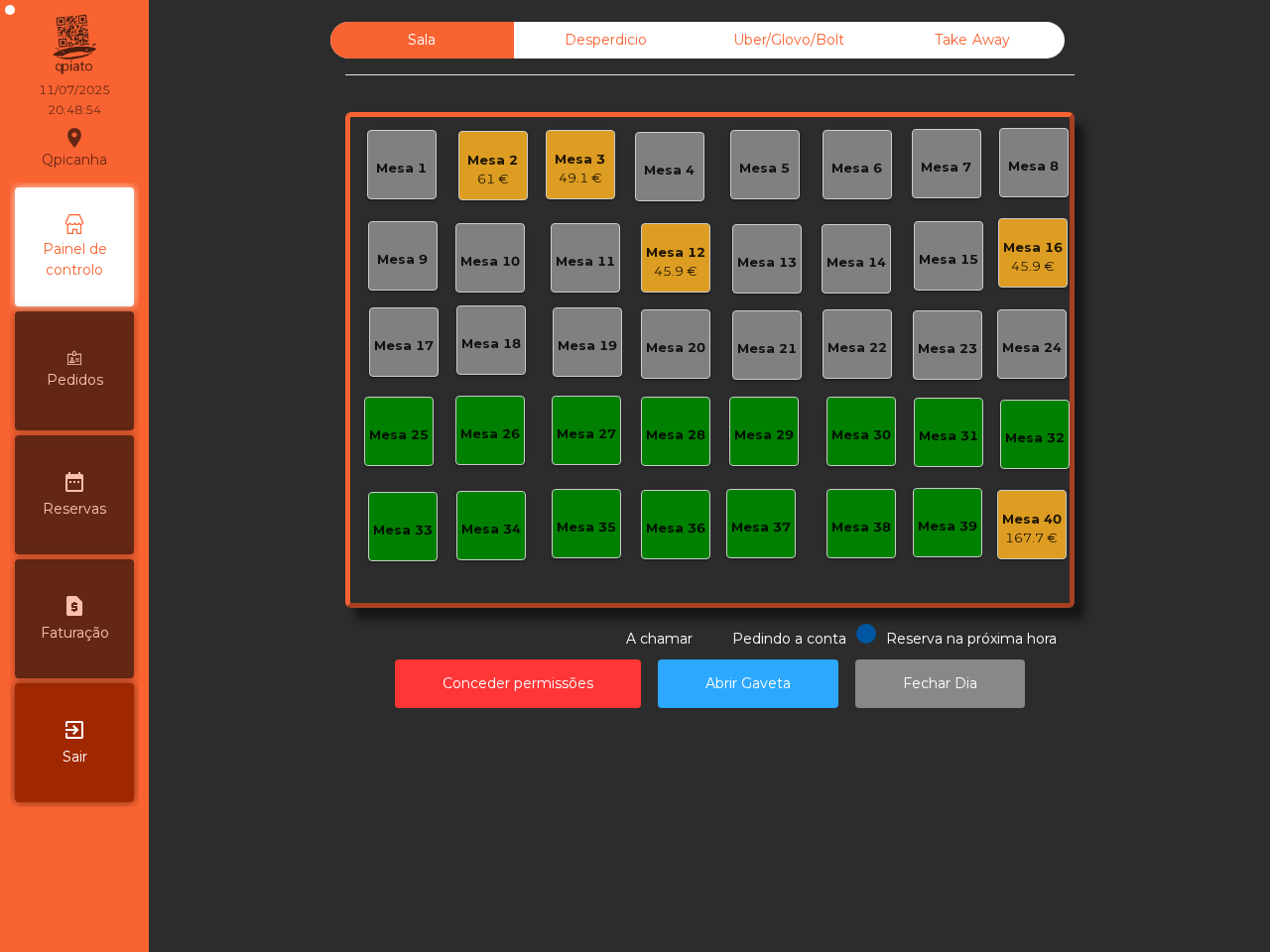 drag, startPoint x: 829, startPoint y: 457, endPoint x: 433, endPoint y: 606, distance: 423.104 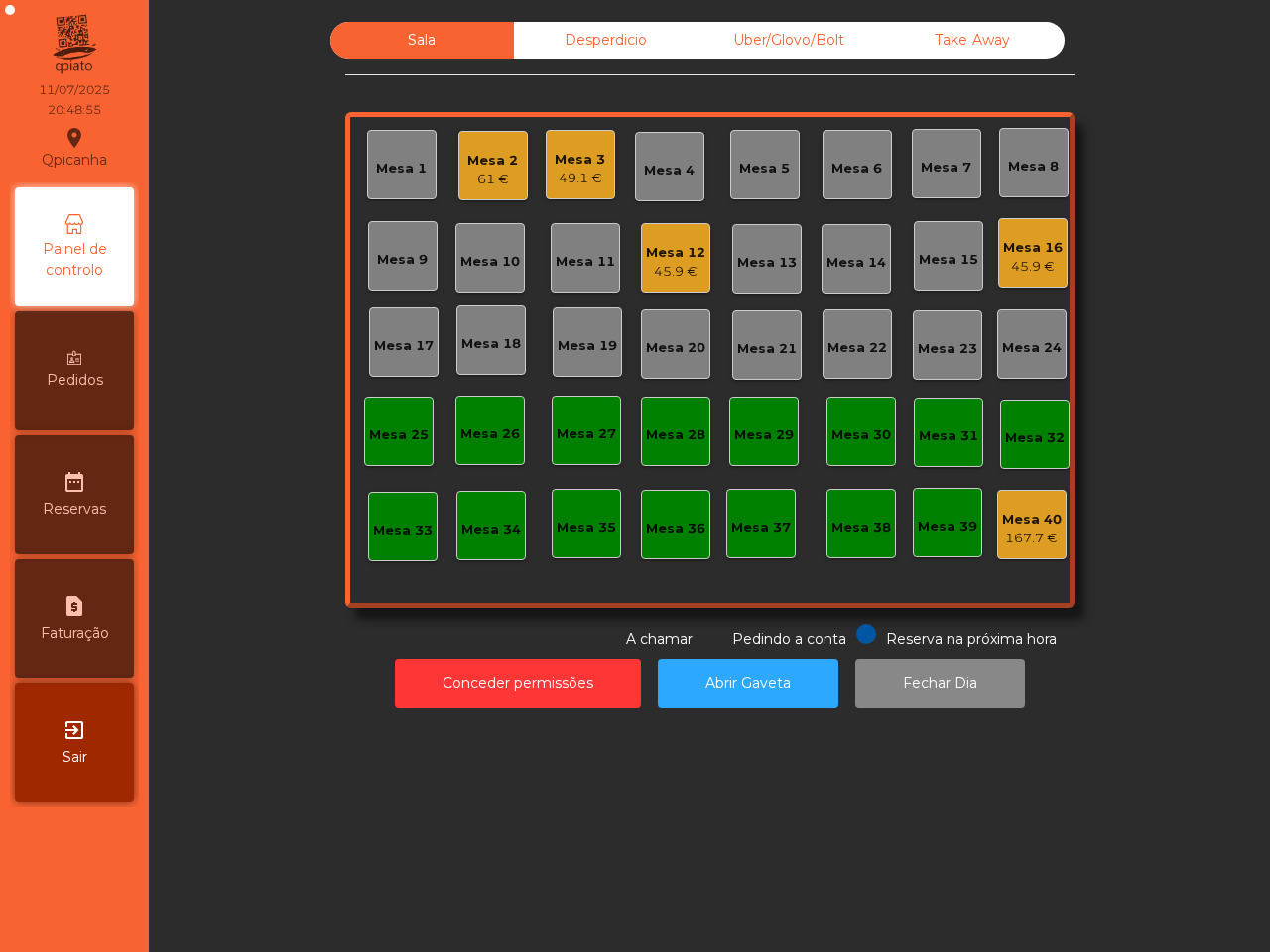 click on "Mesa 16" 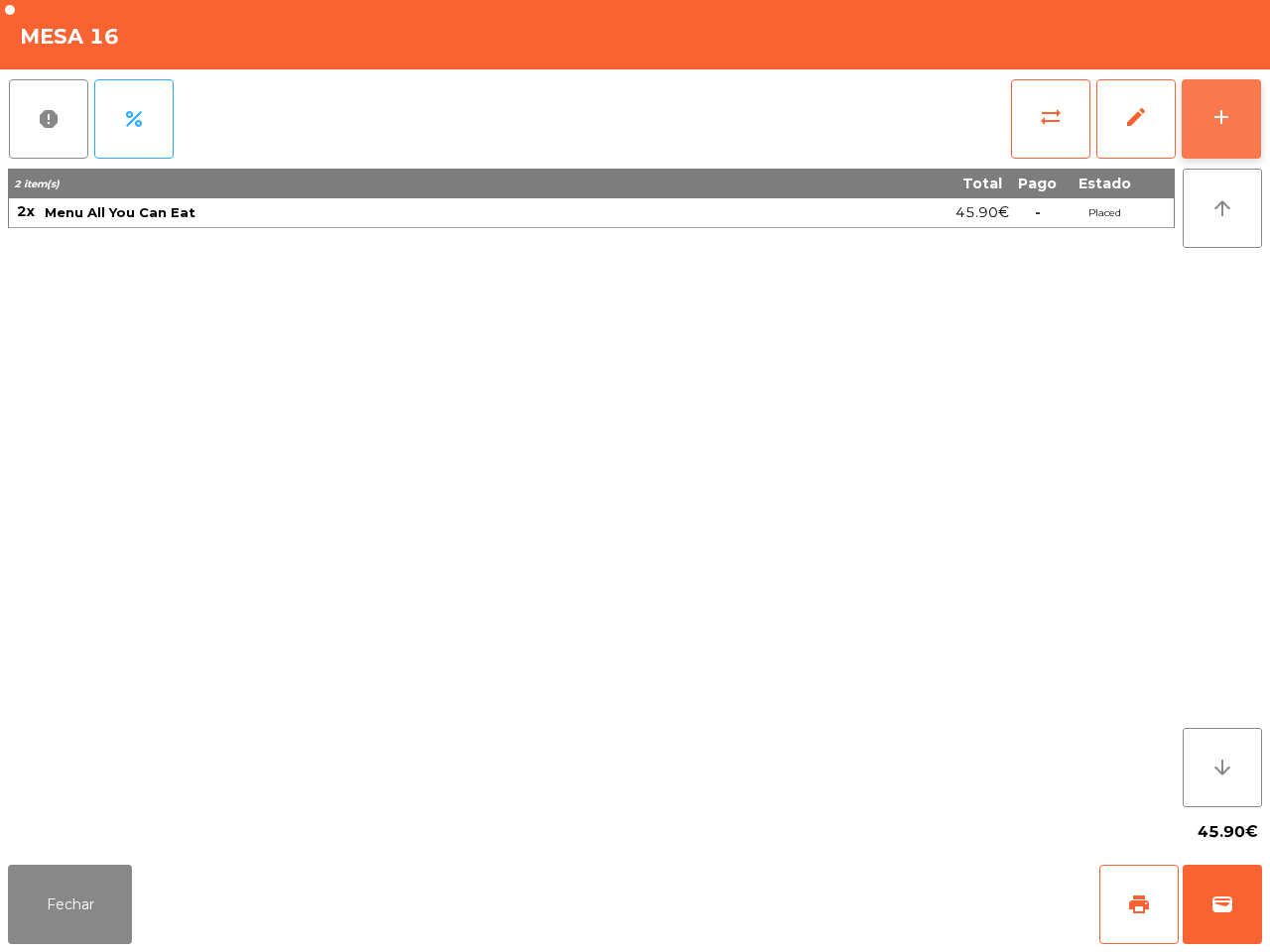 click on "add" 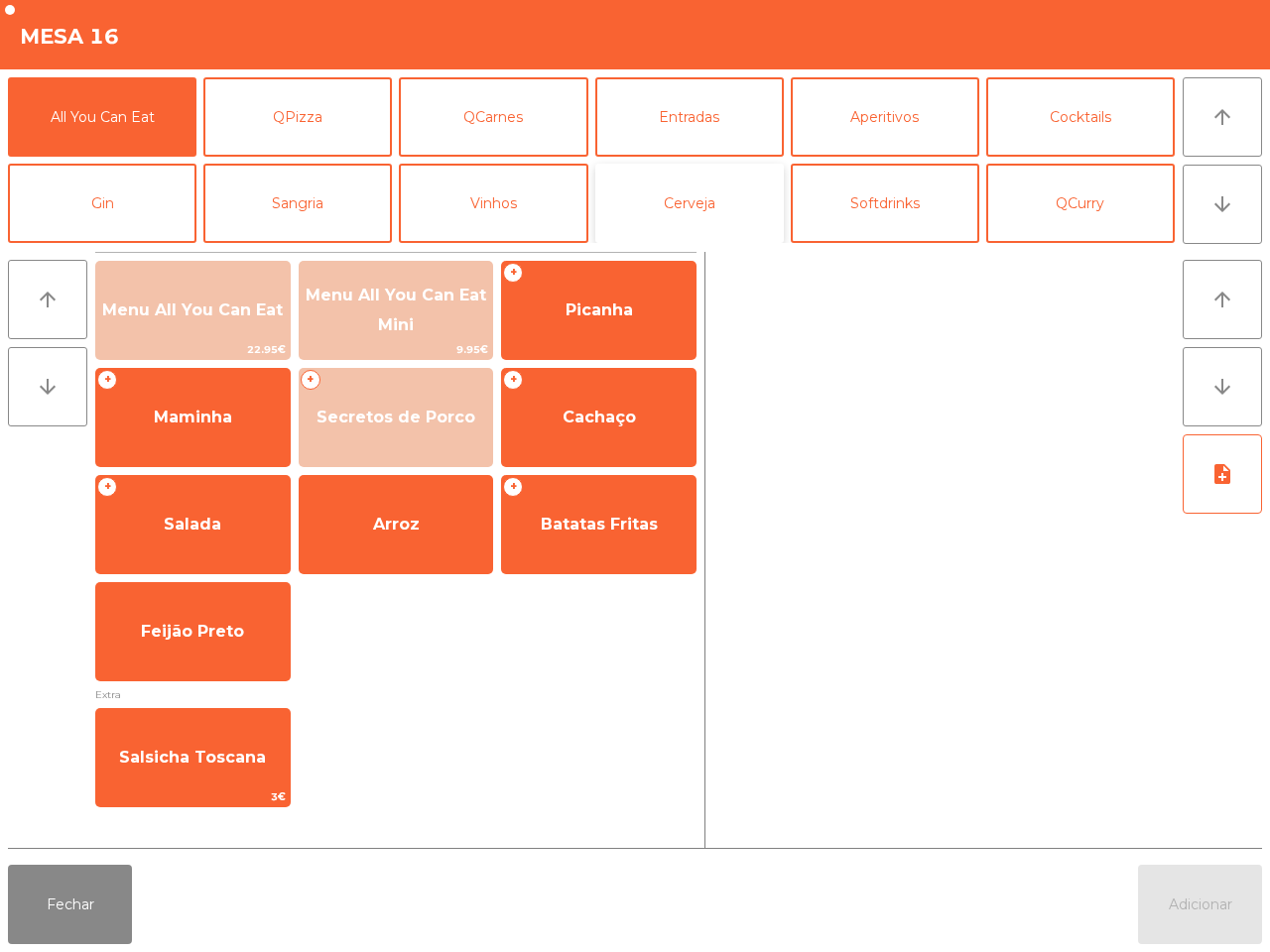 click on "Cerveja" 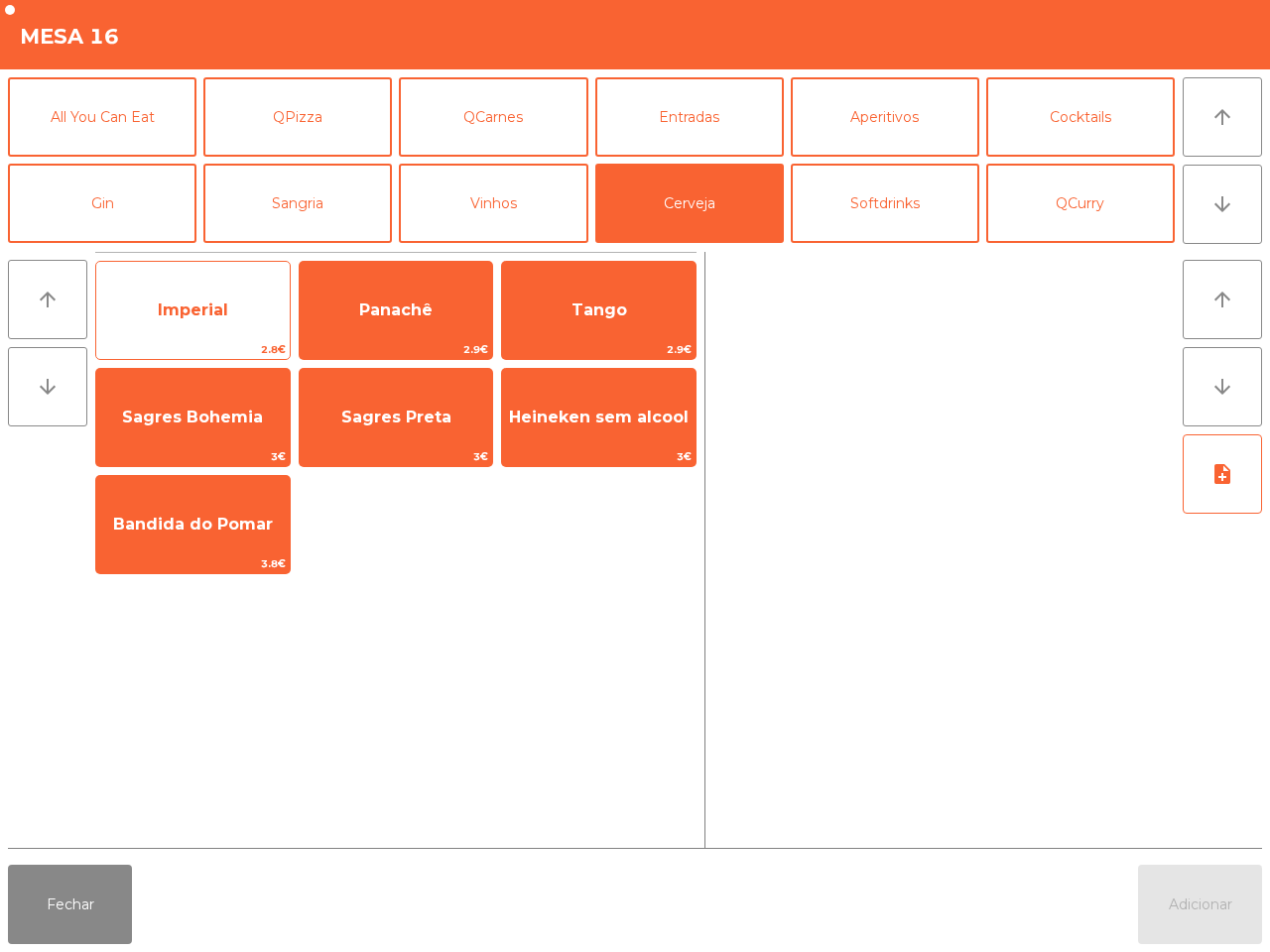 click on "Imperial" 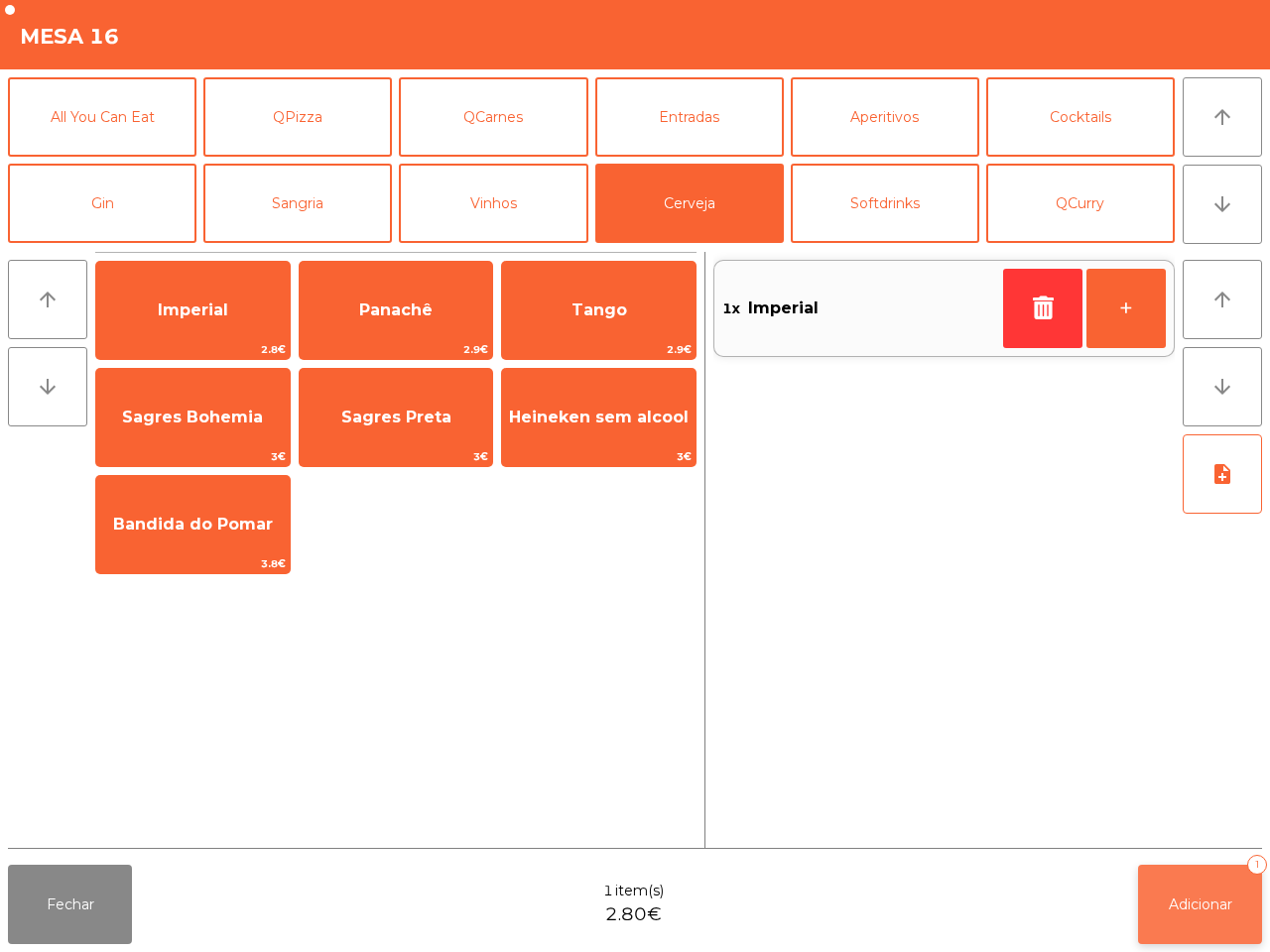 click on "Adicionar   1" 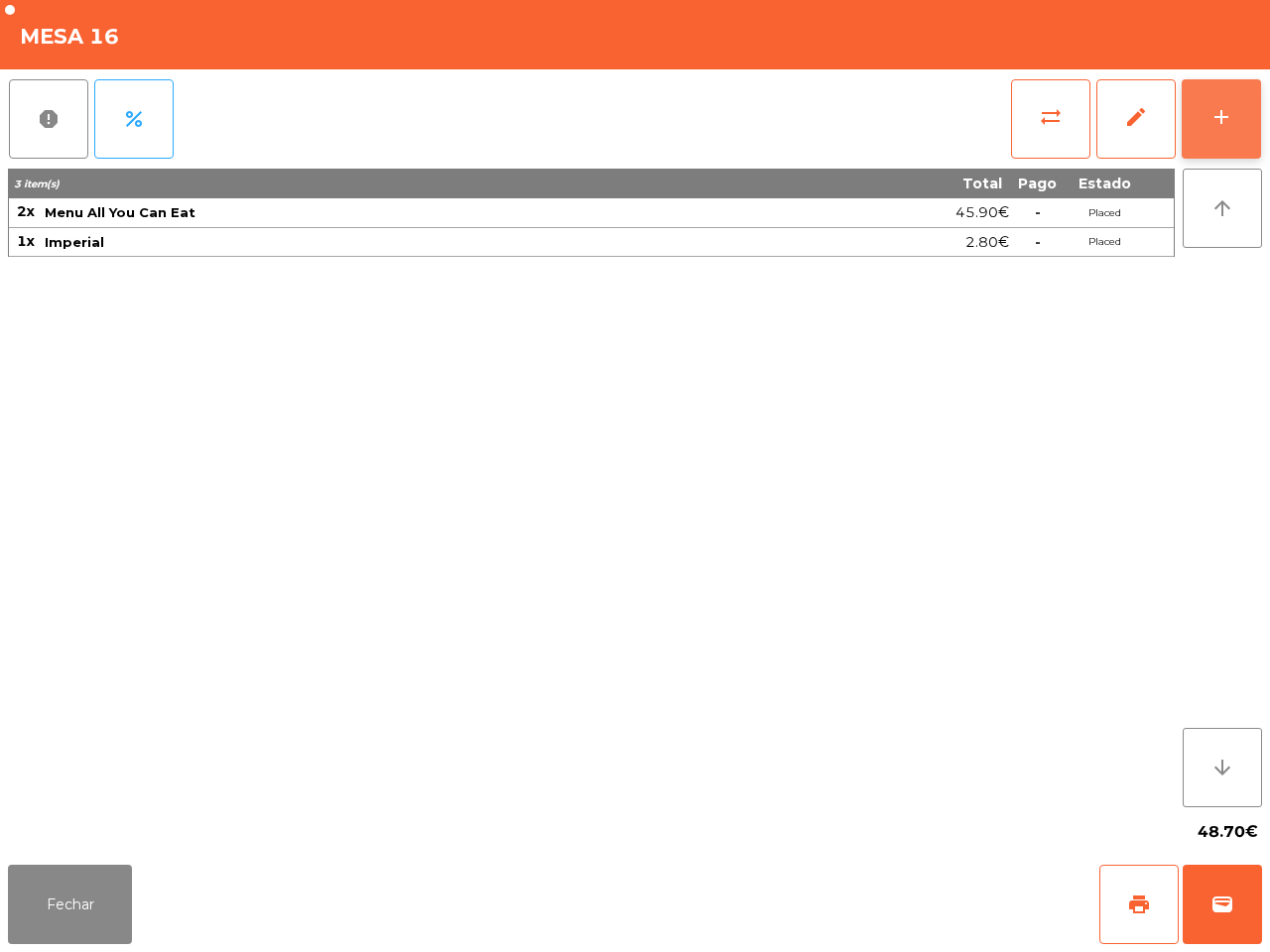 click on "add" 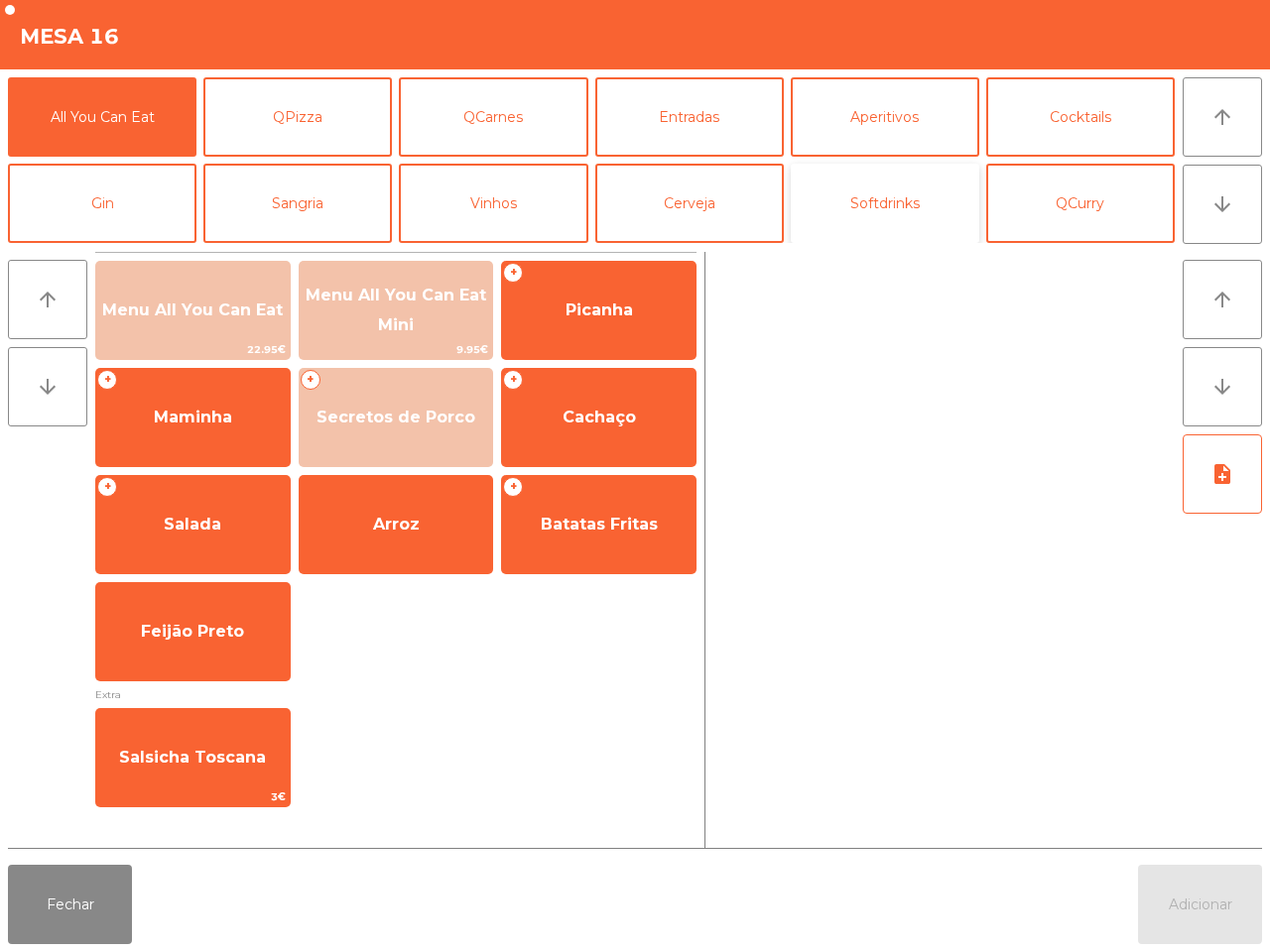 click on "Softdrinks" 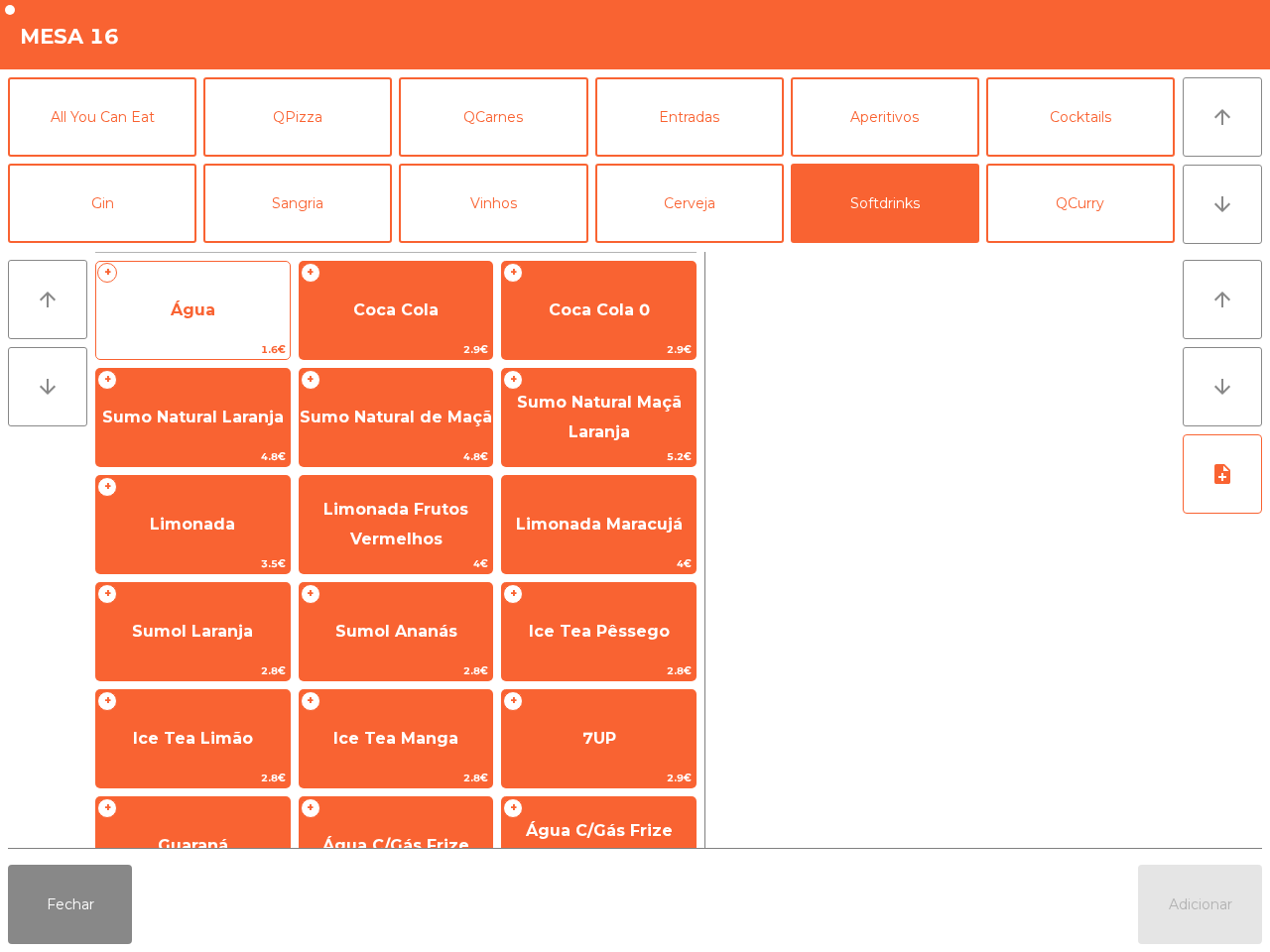 click on "Água" 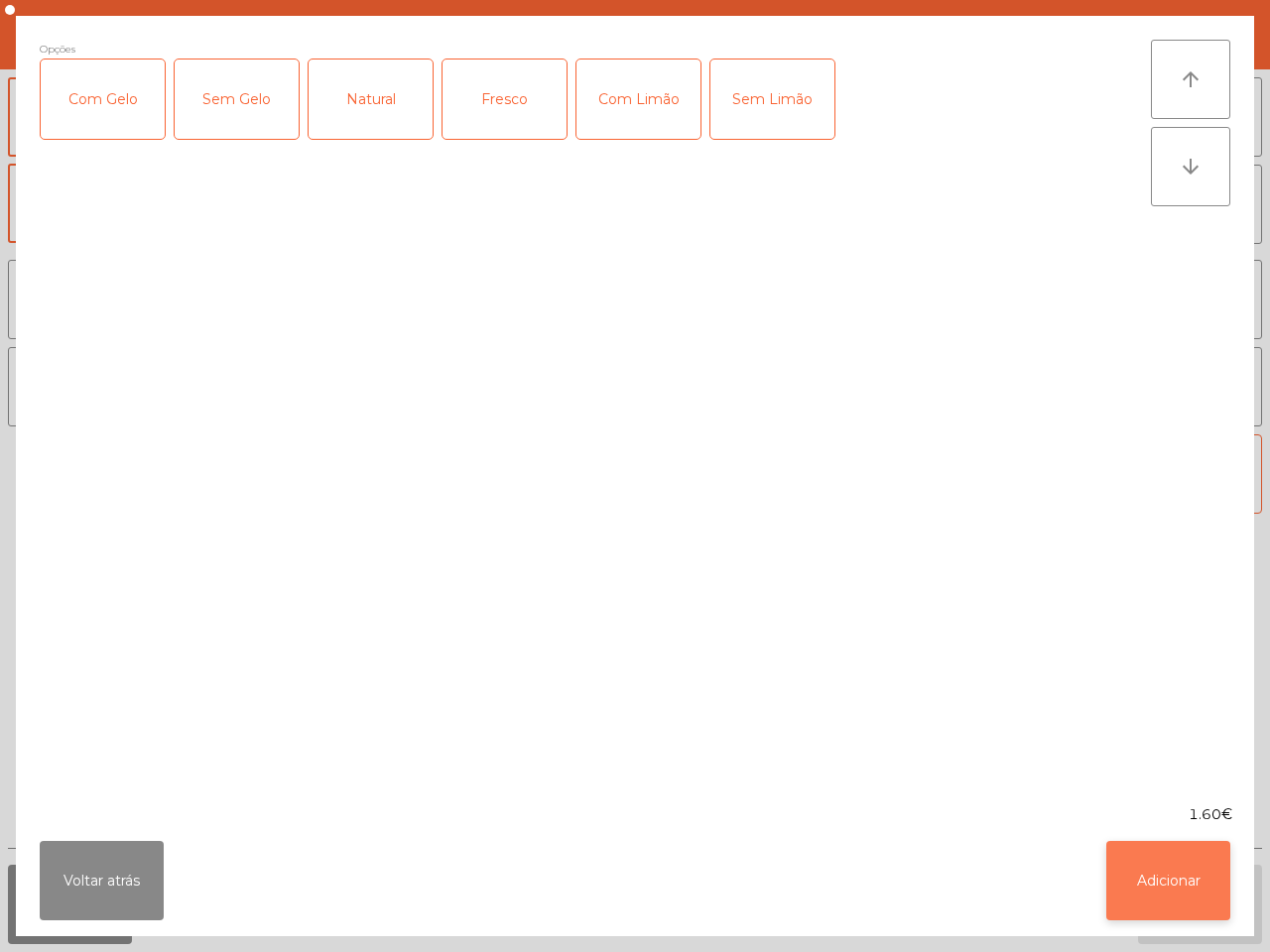 click on "Adicionar" 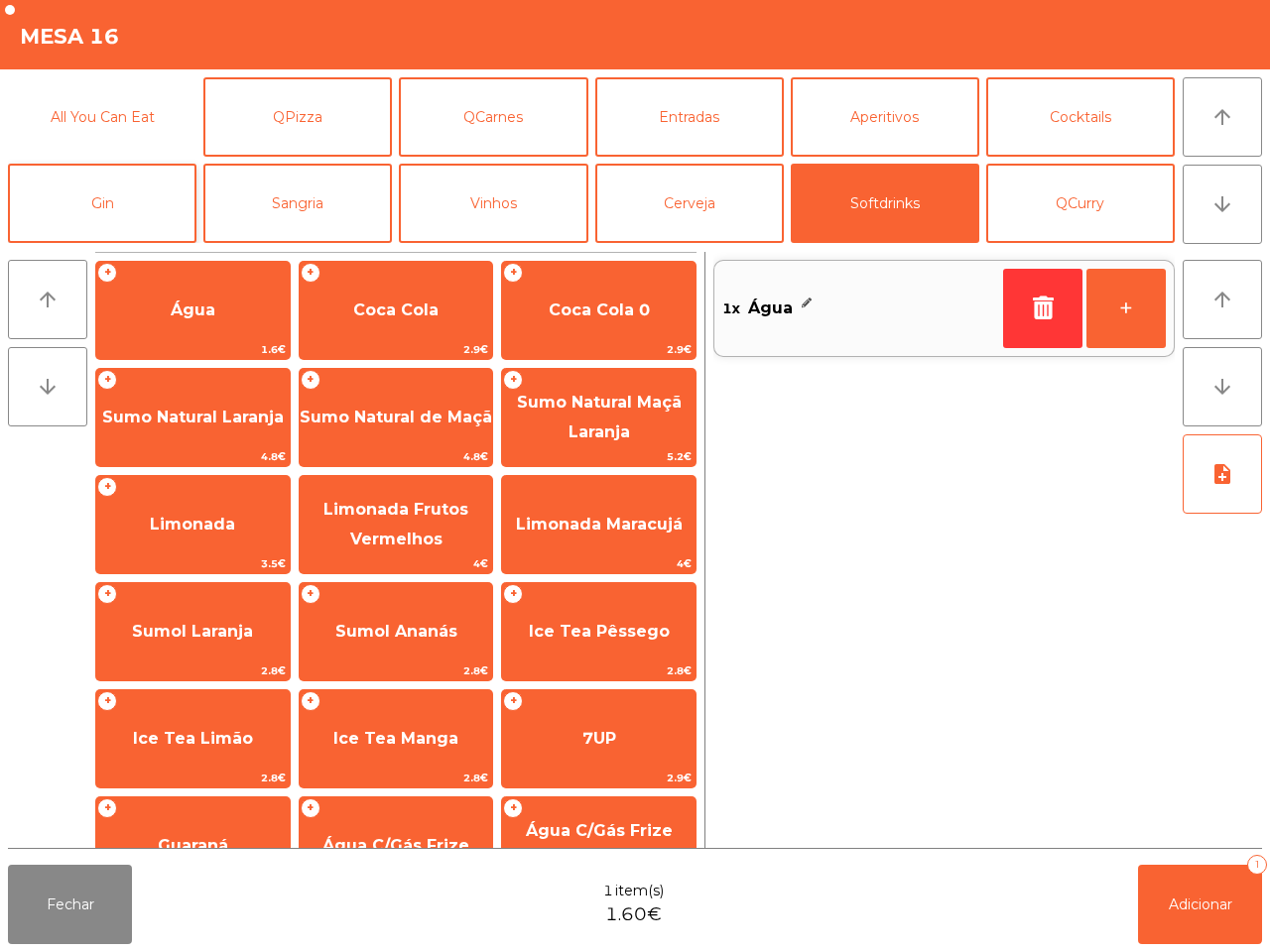 click on "All You Can Eat" 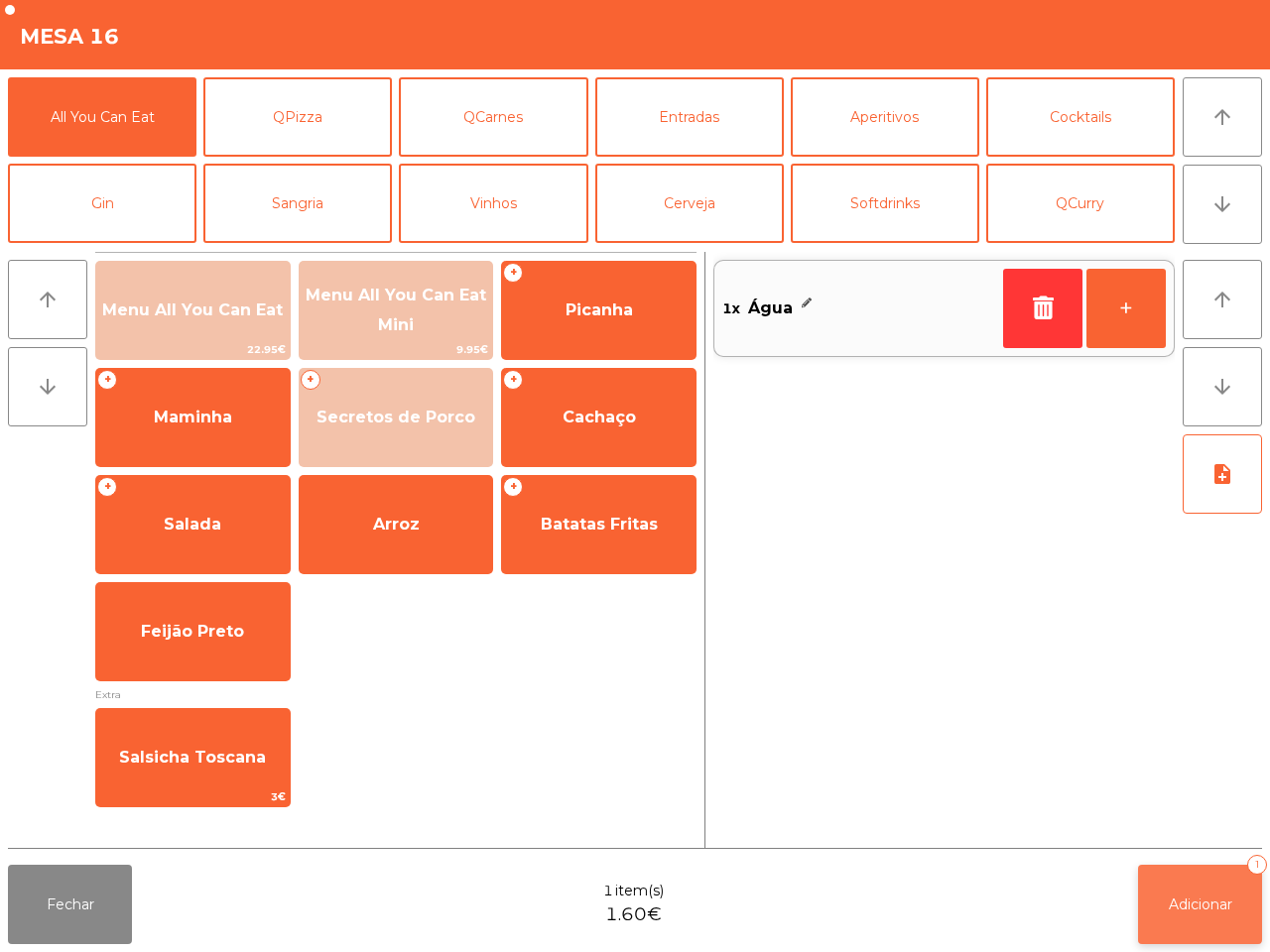 click on "Adicionar" 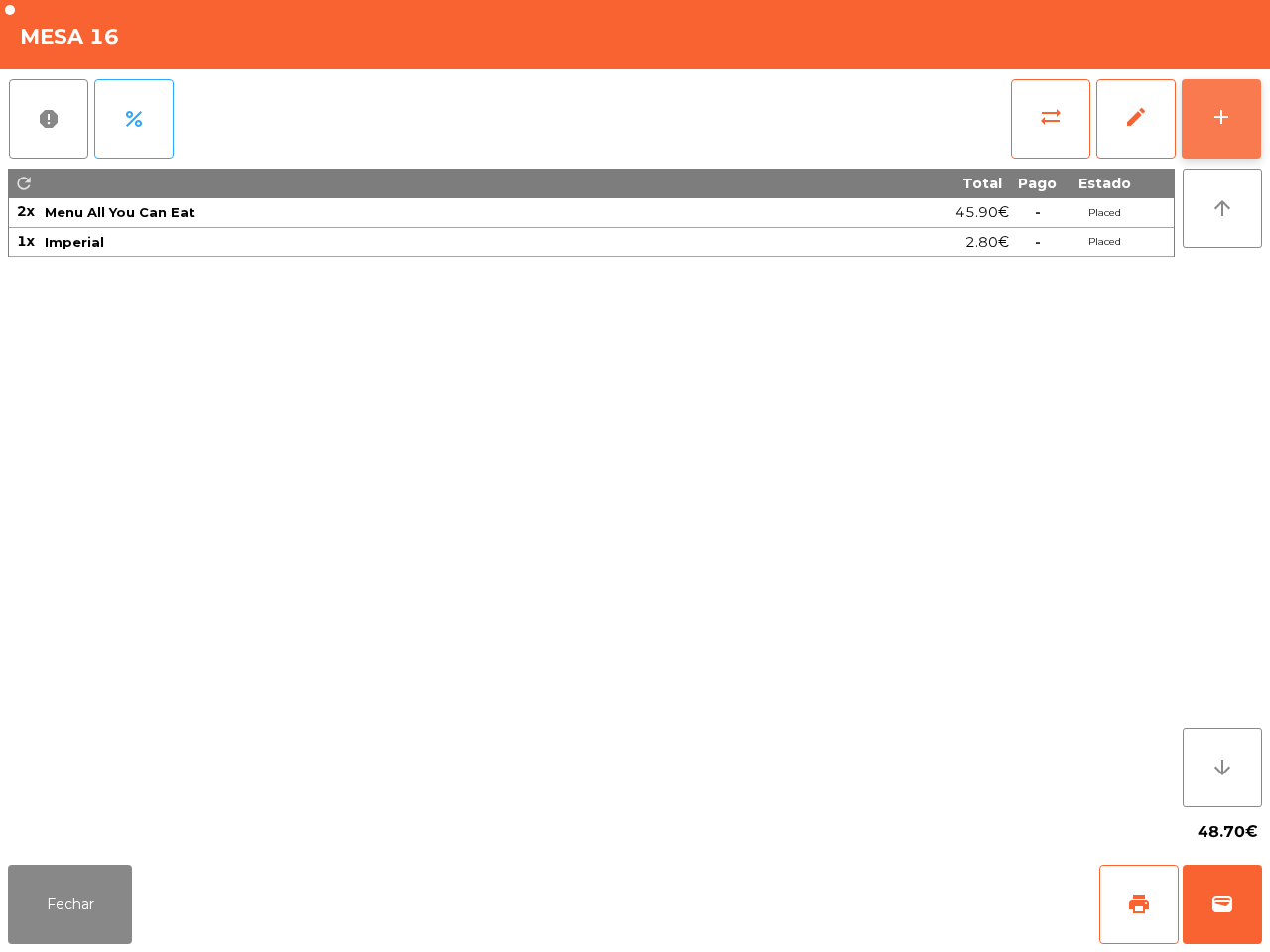 click on "add" 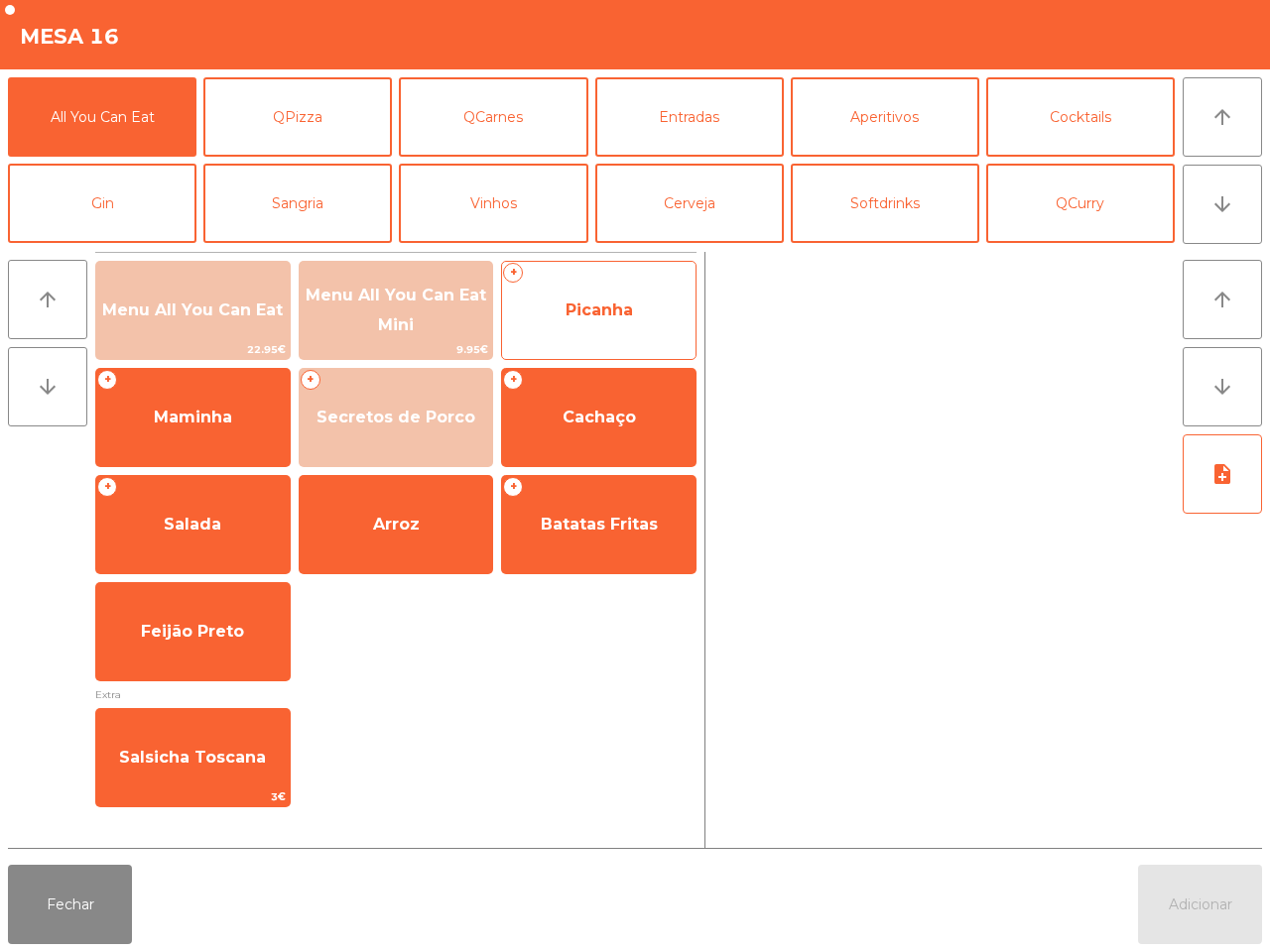 click on "+   Picanha" 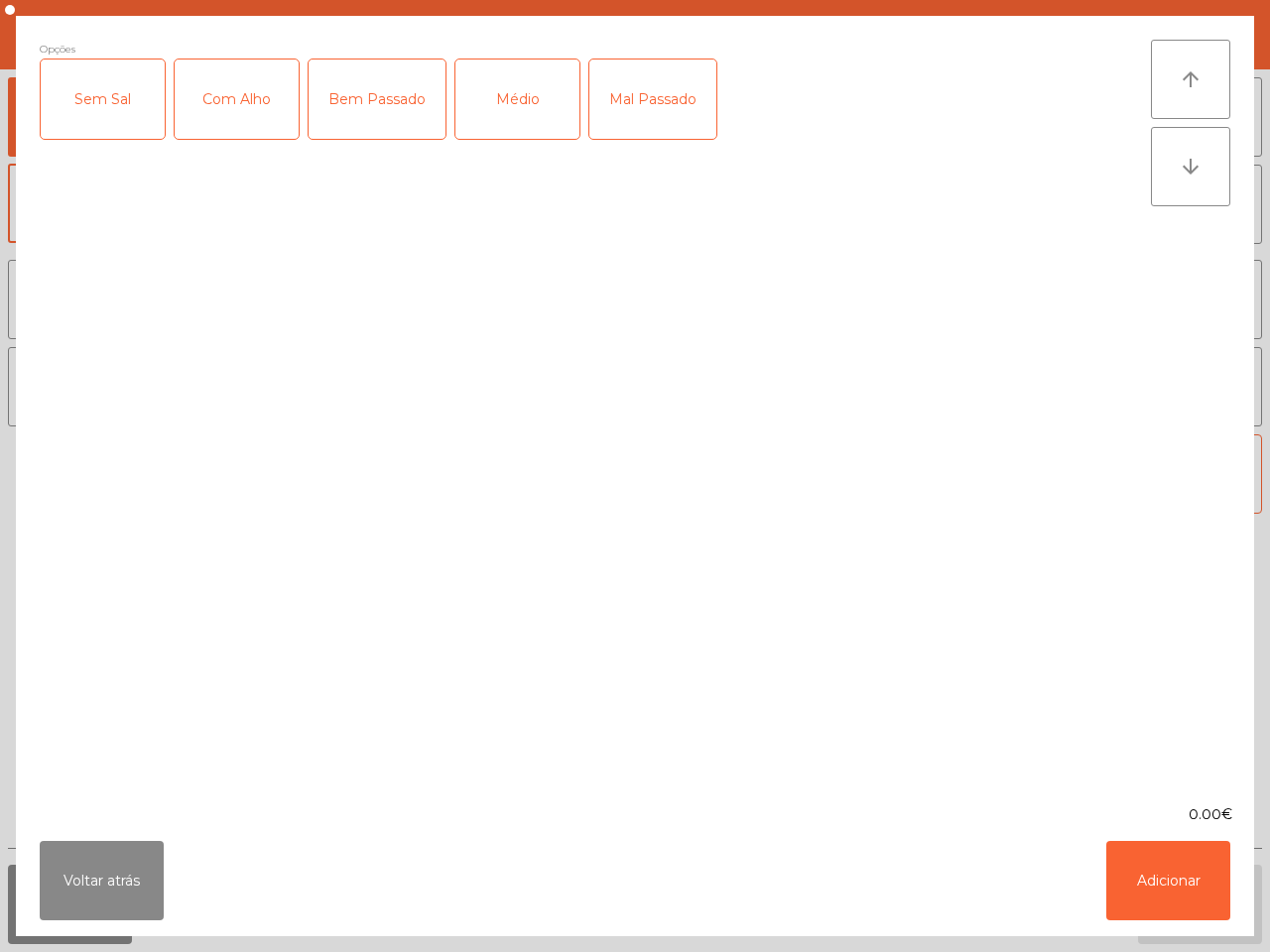 click on "Bem Passado" 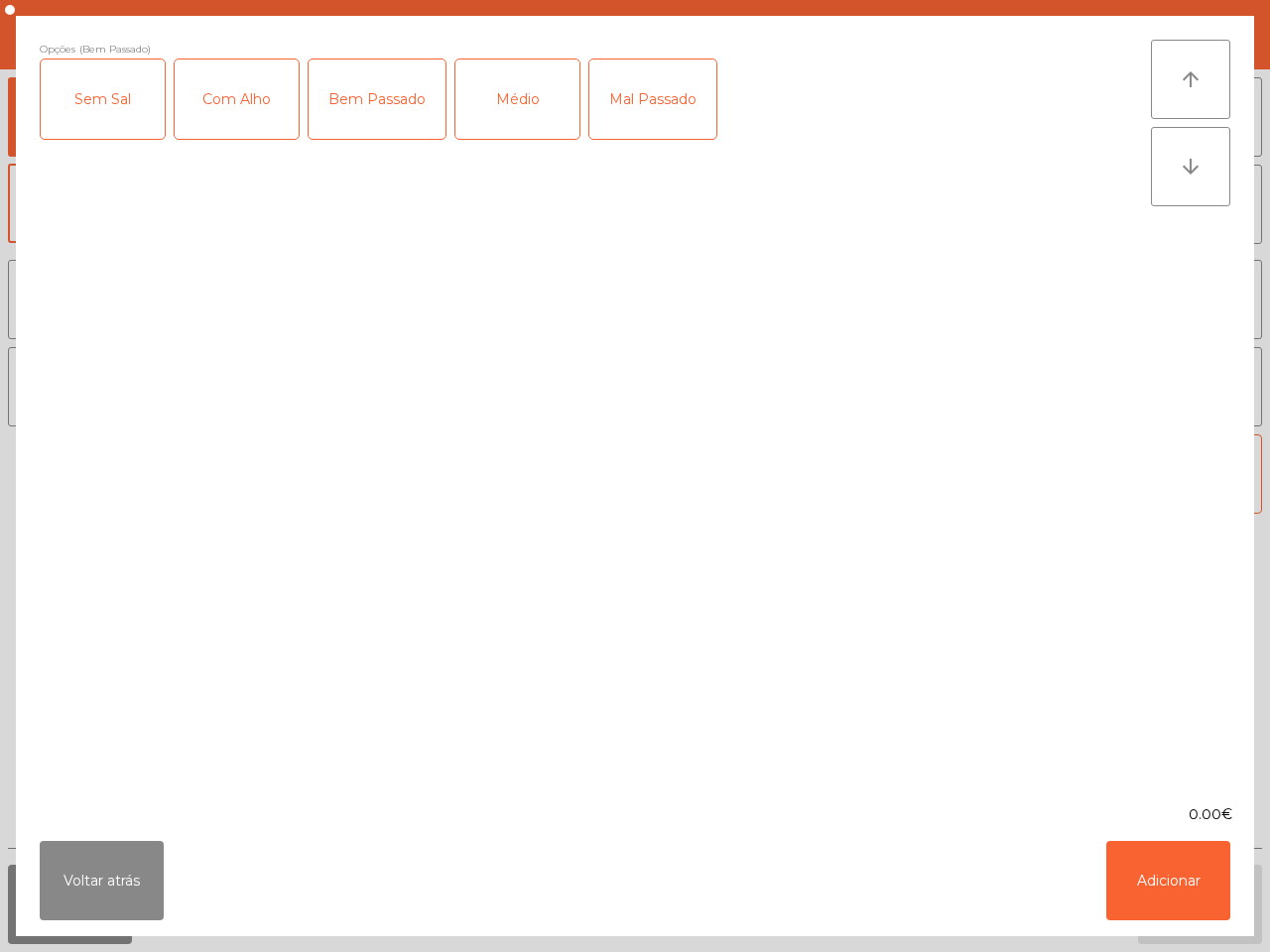 click on "Com Alho" 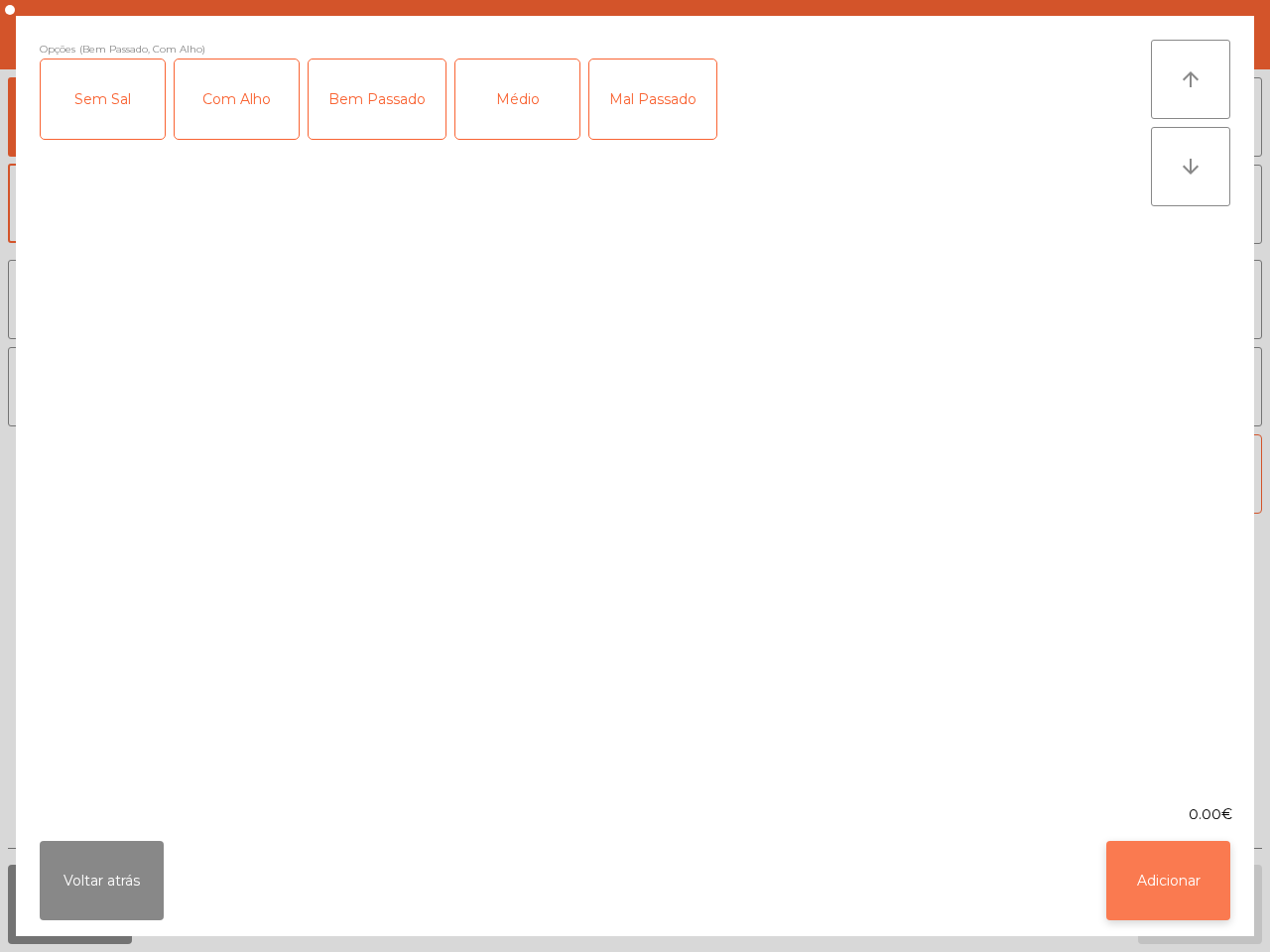 click on "Adicionar" 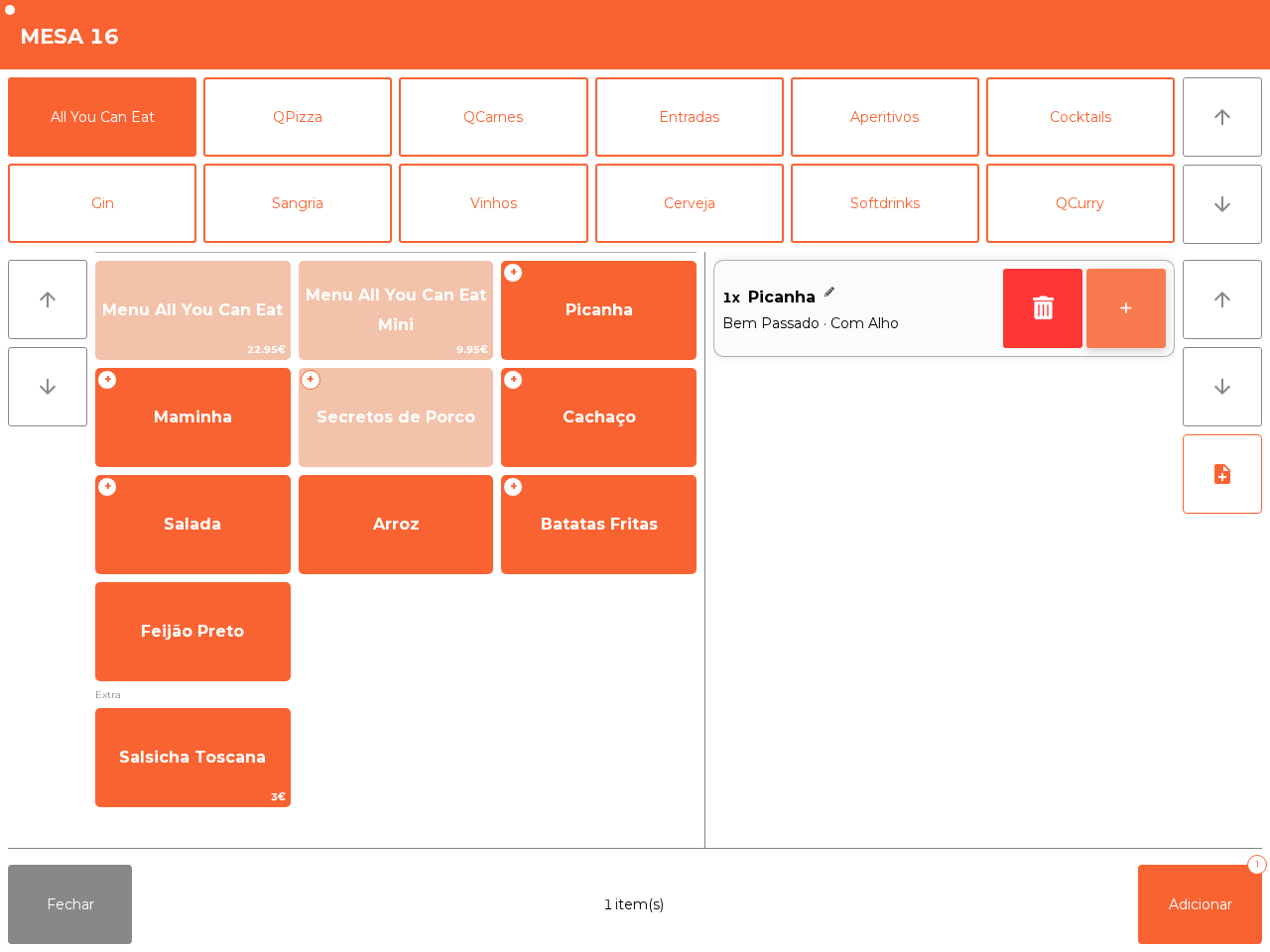 click on "+" 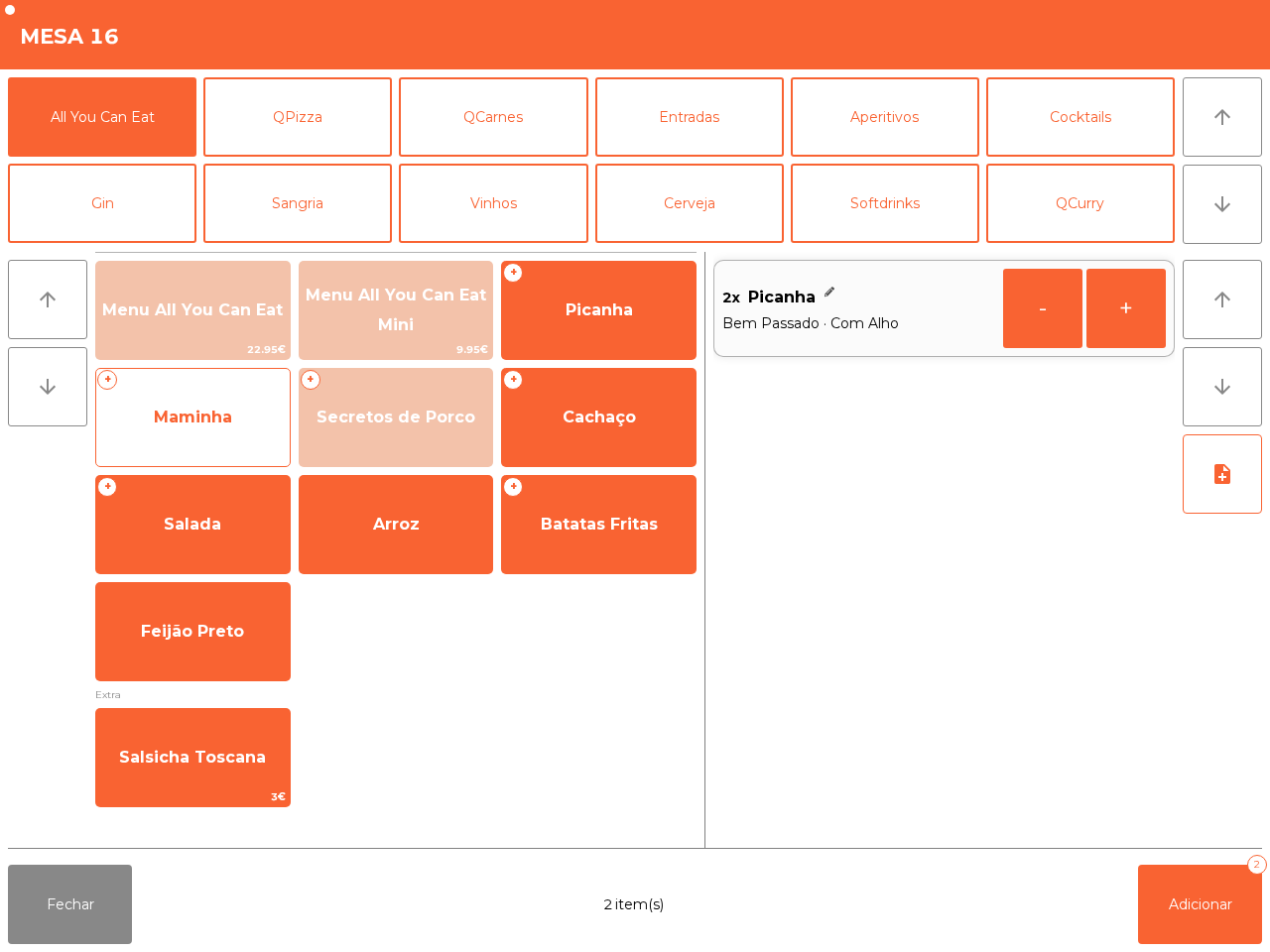 click on "+   Maminha" 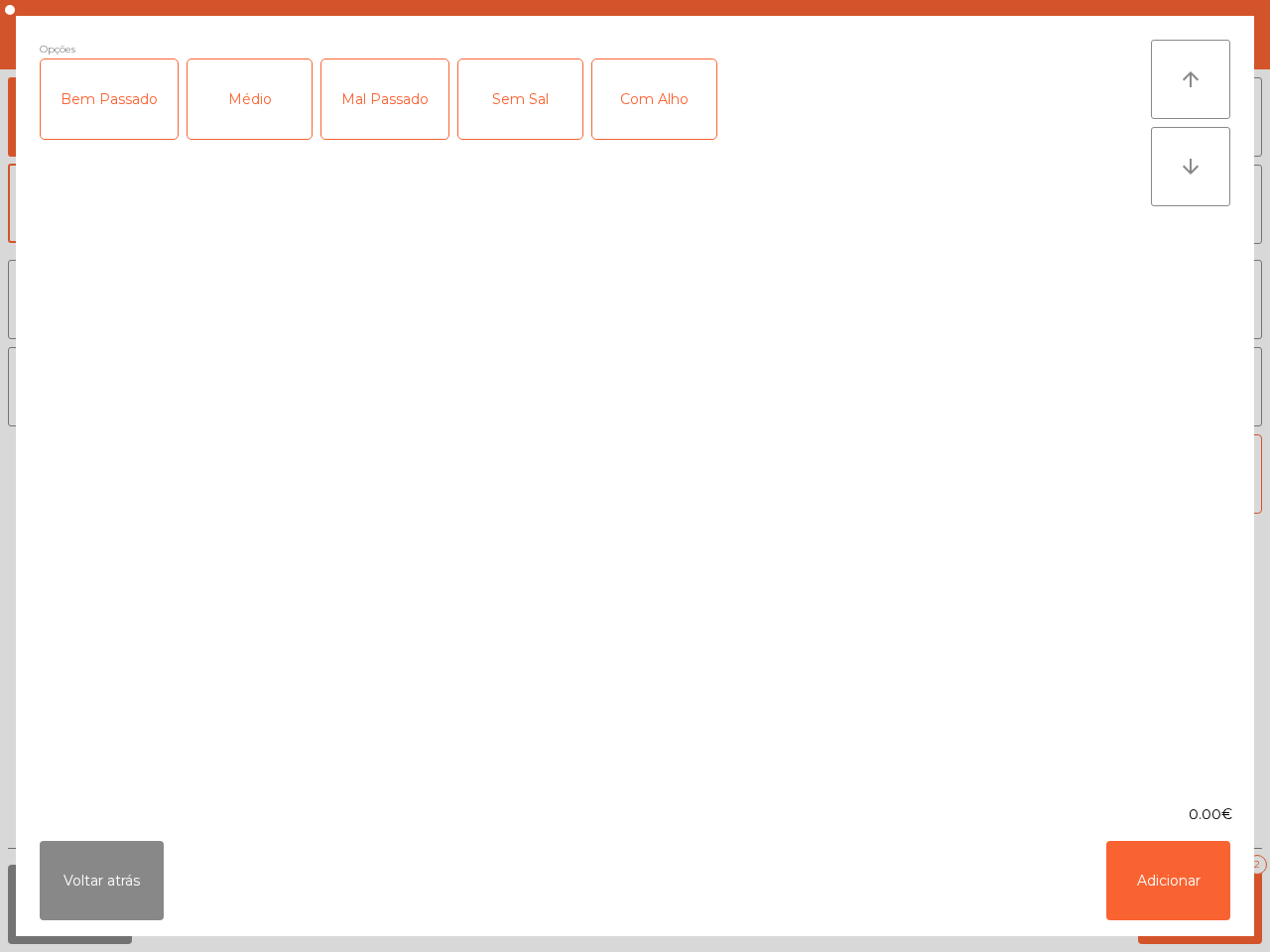 click on "Bem Passado" 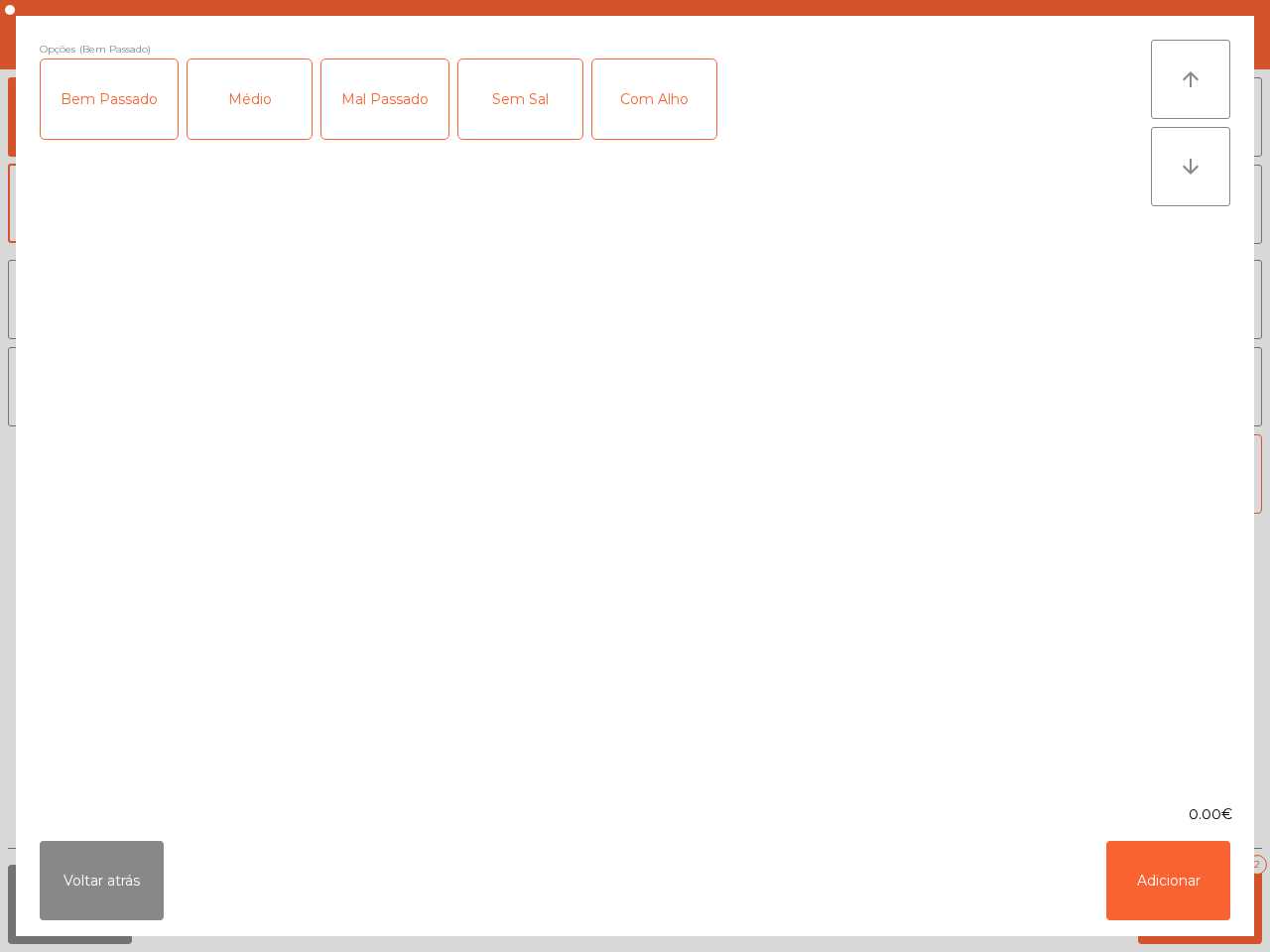 click on "Com Alho" 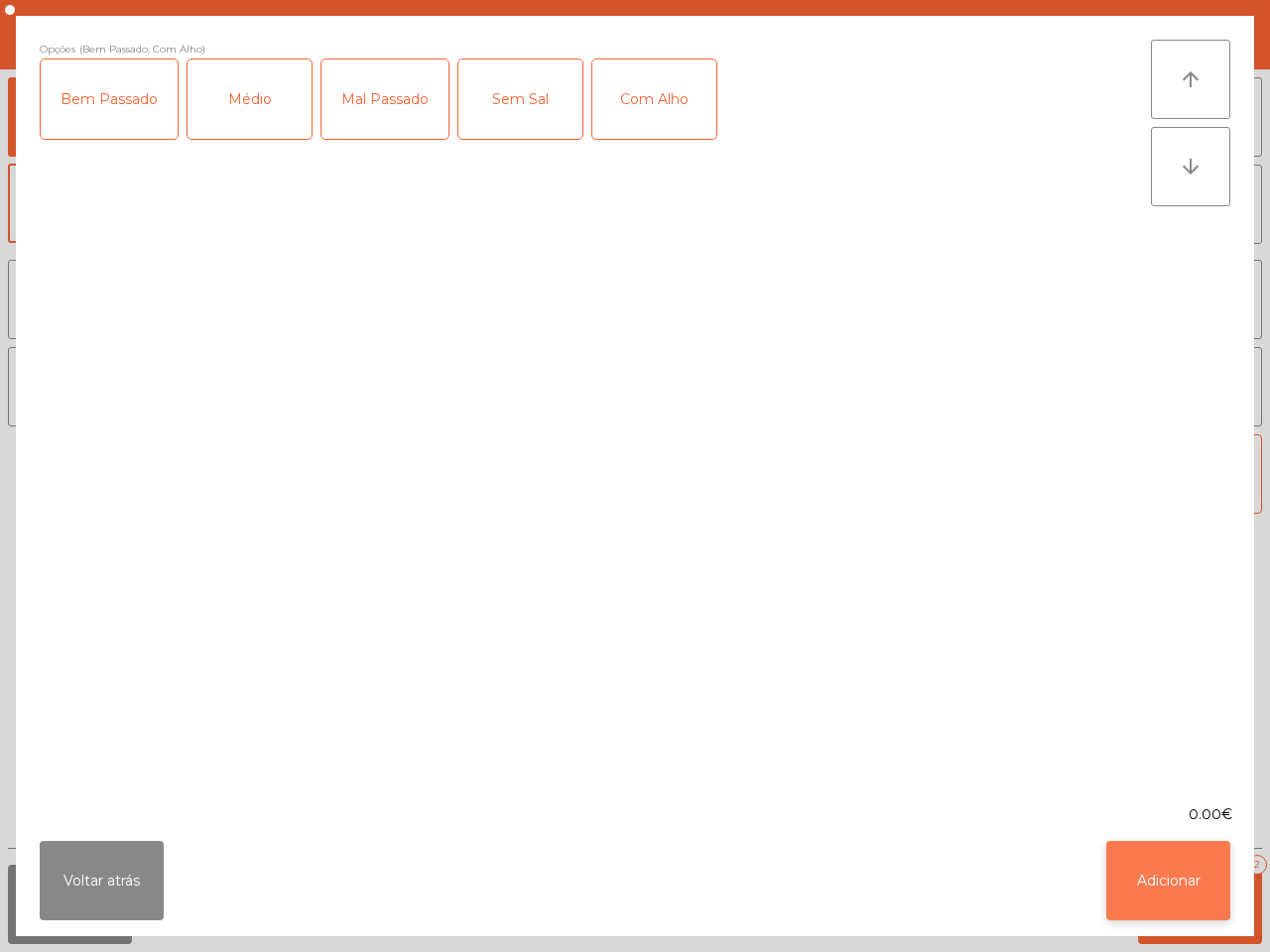 click on "Adicionar" 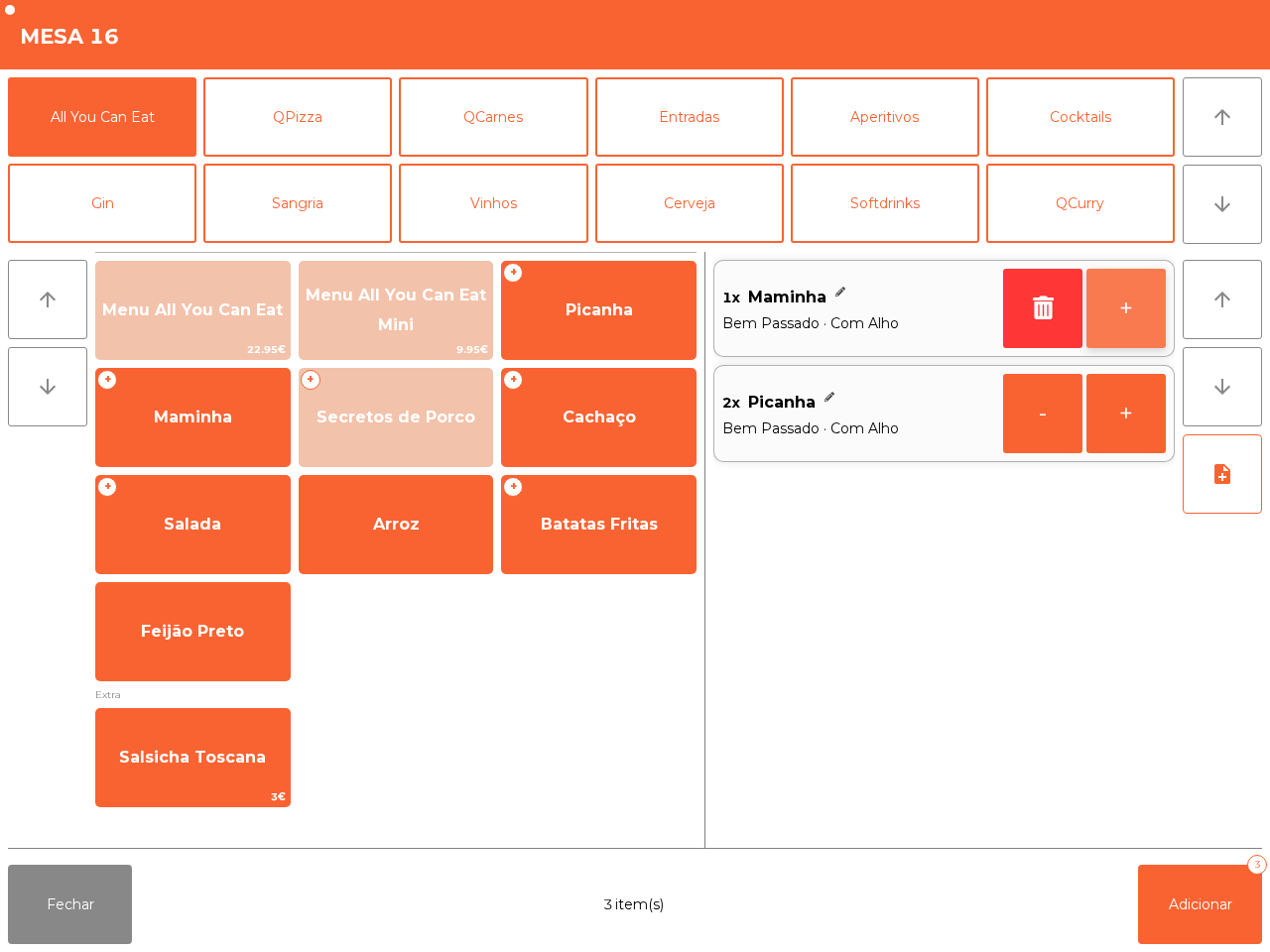 click on "+" 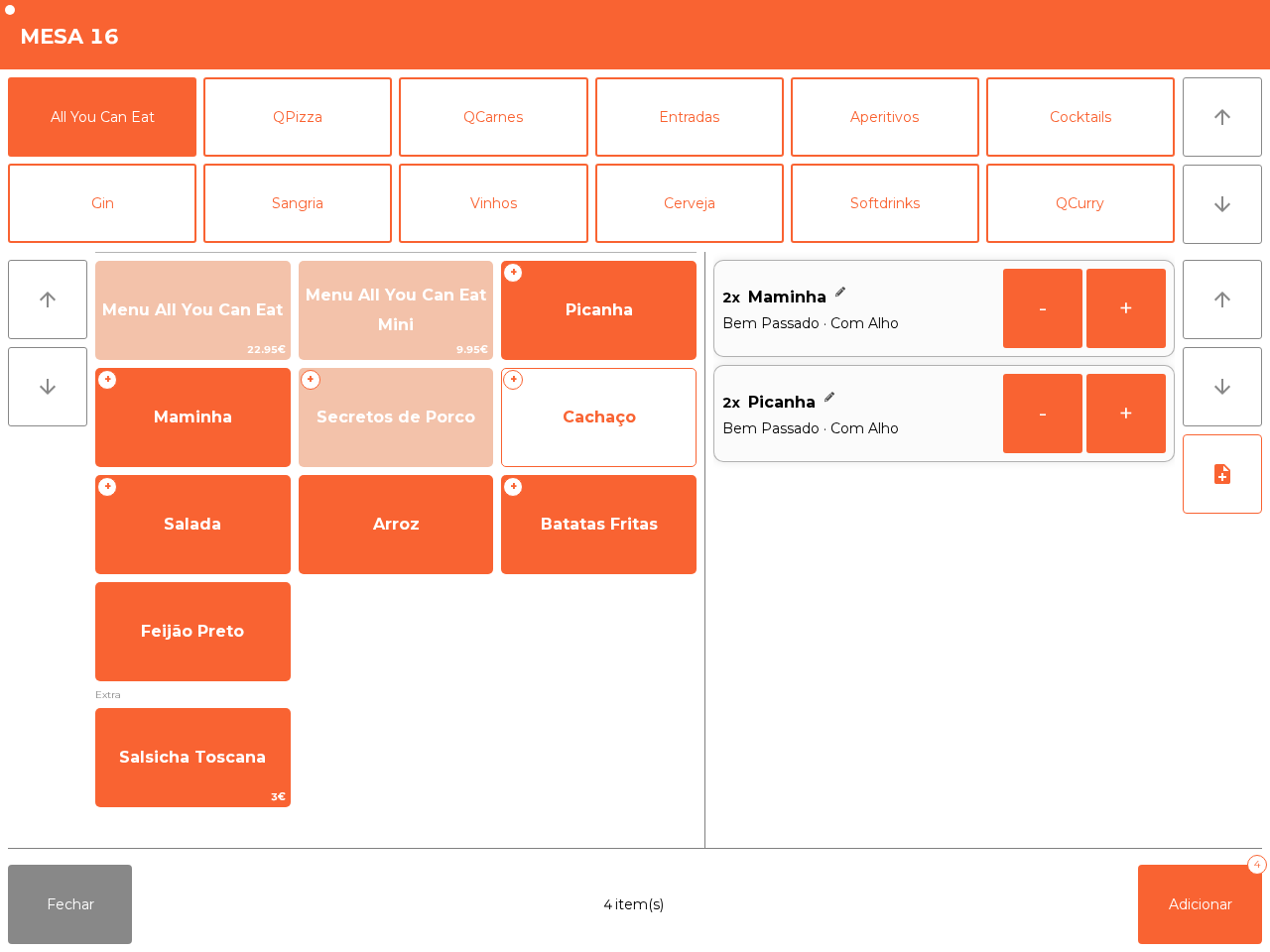 click on "Cachaço" 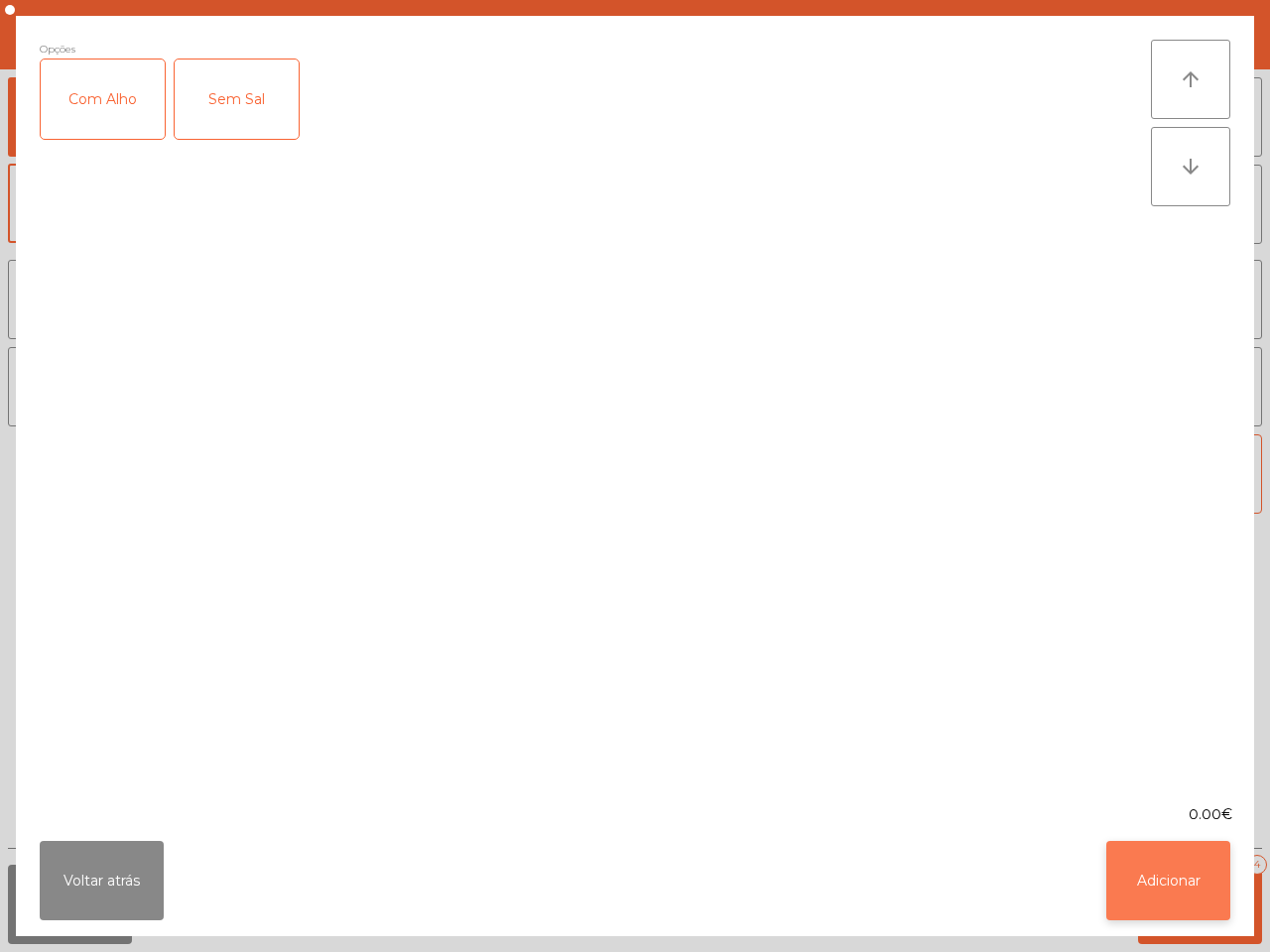 click on "Adicionar" 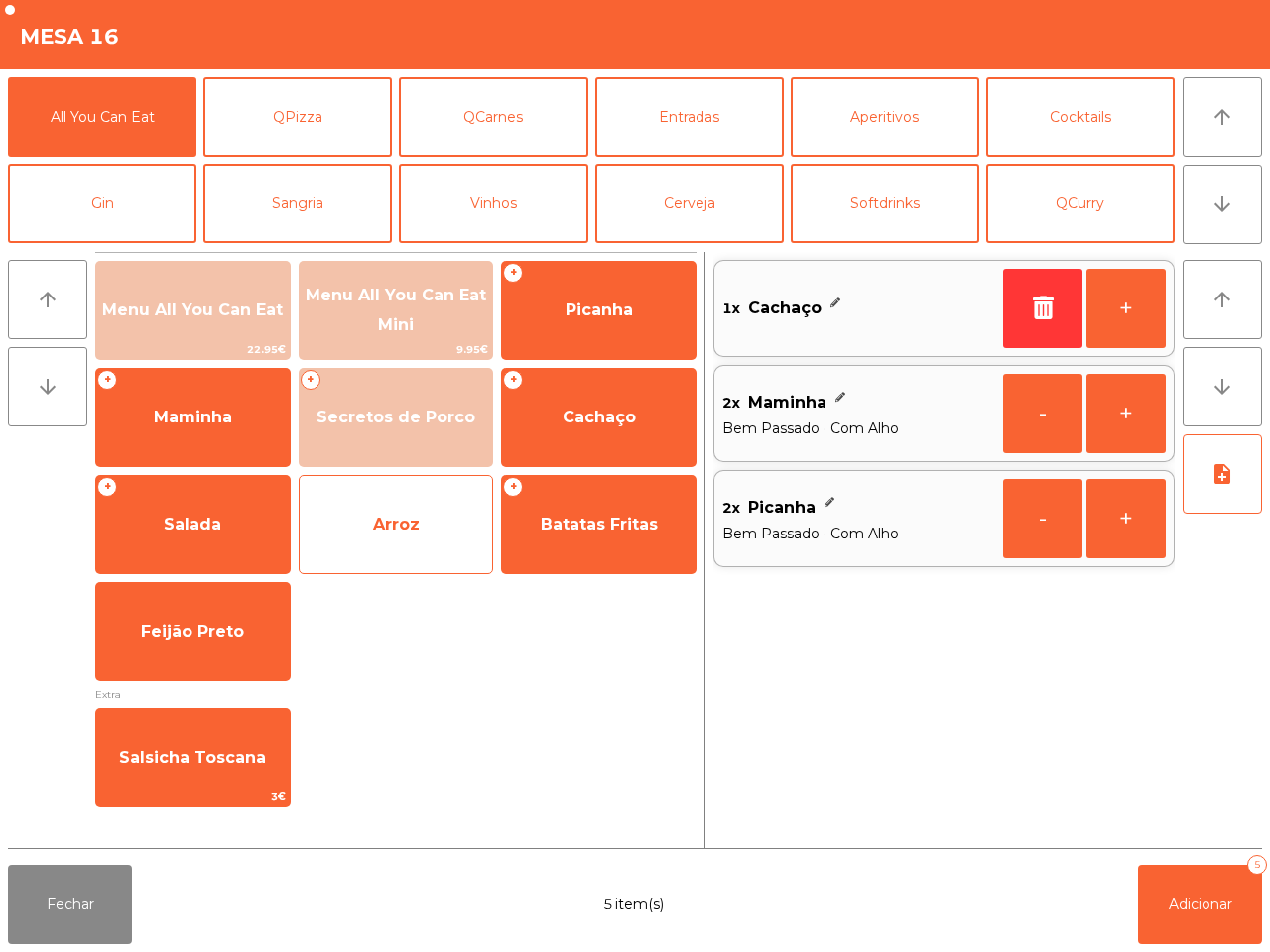 click on "Arroz" 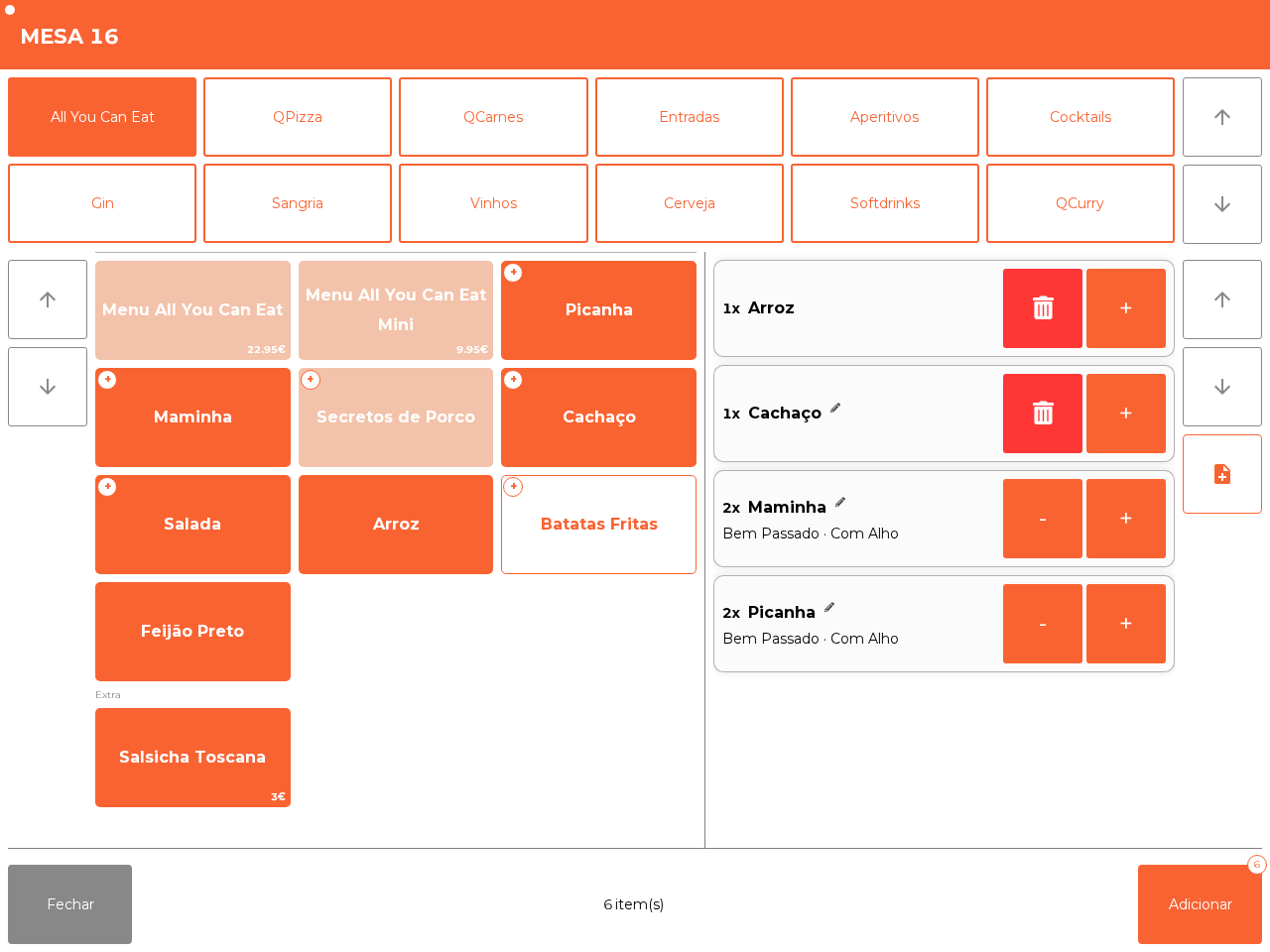 click on "Batatas Fritas" 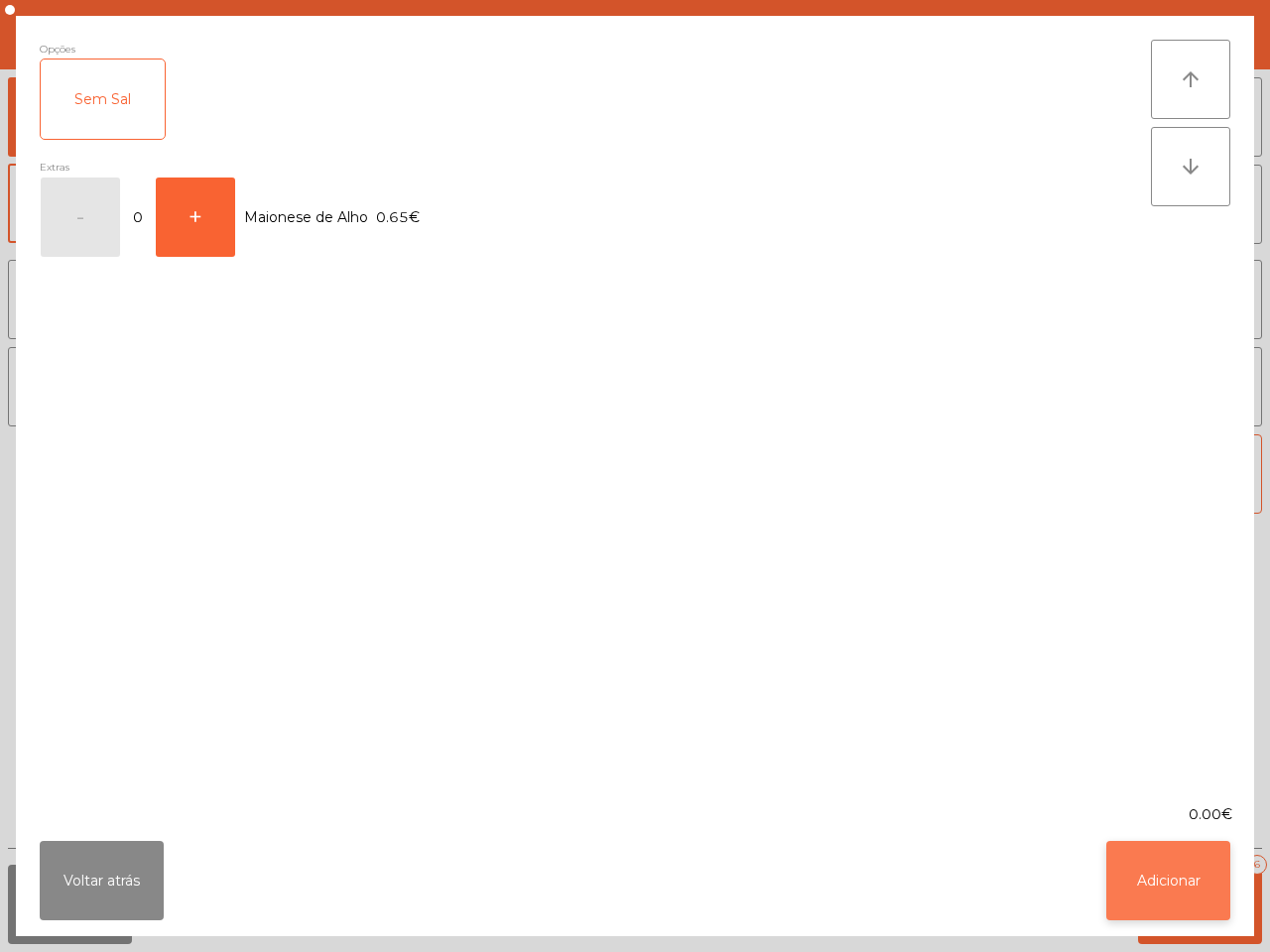 click on "Adicionar" 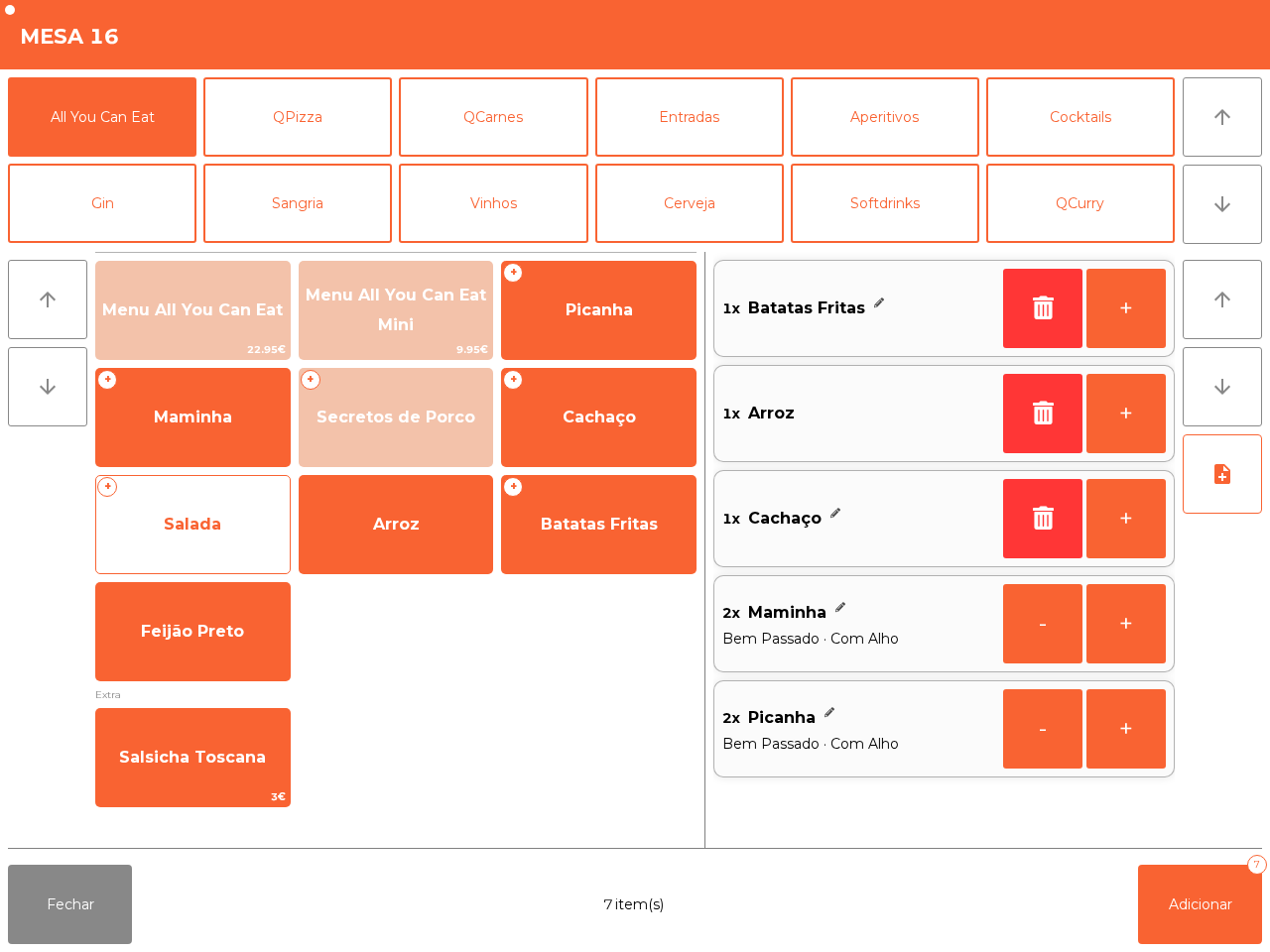click on "Salada" 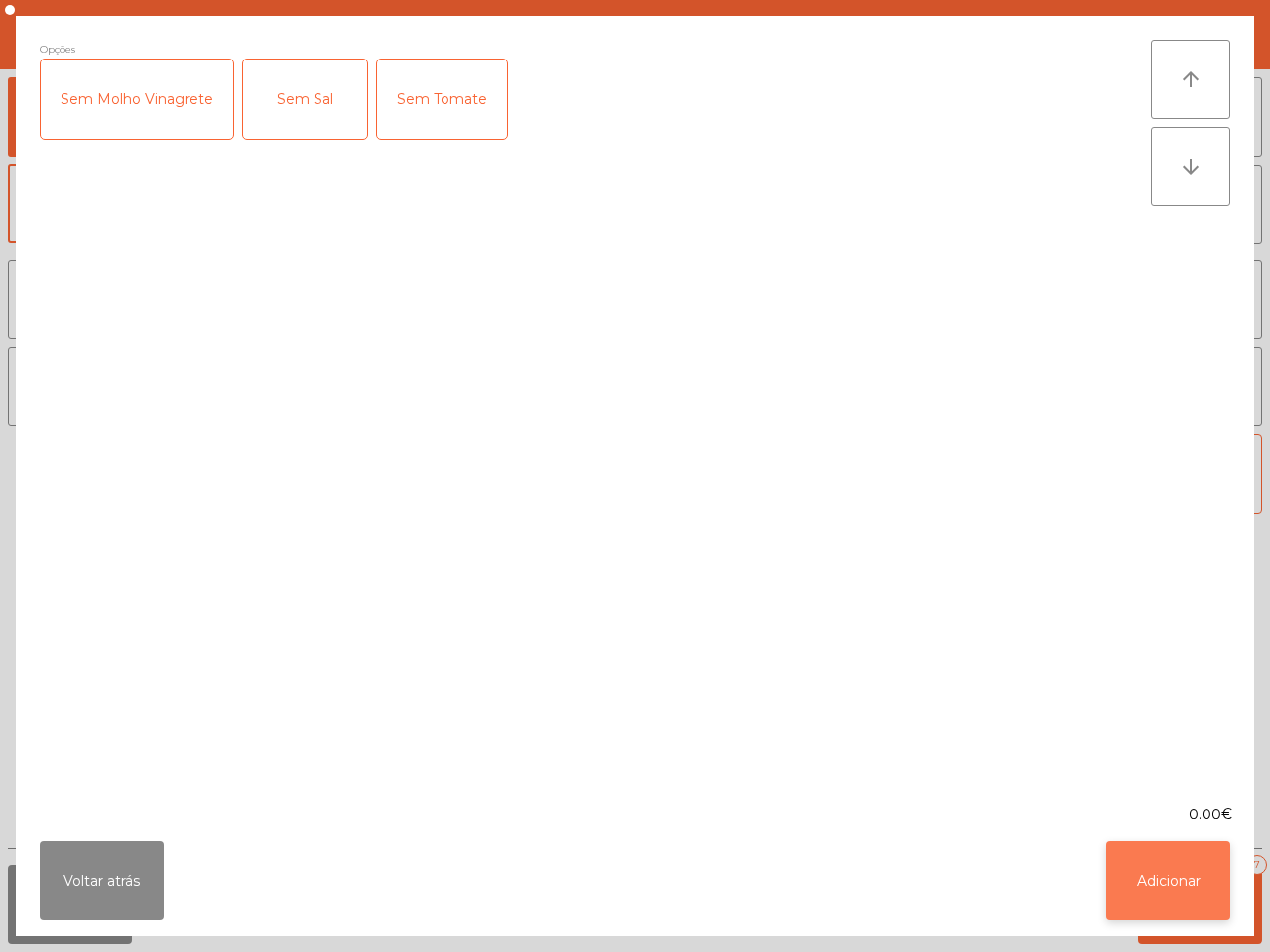 click on "Adicionar" 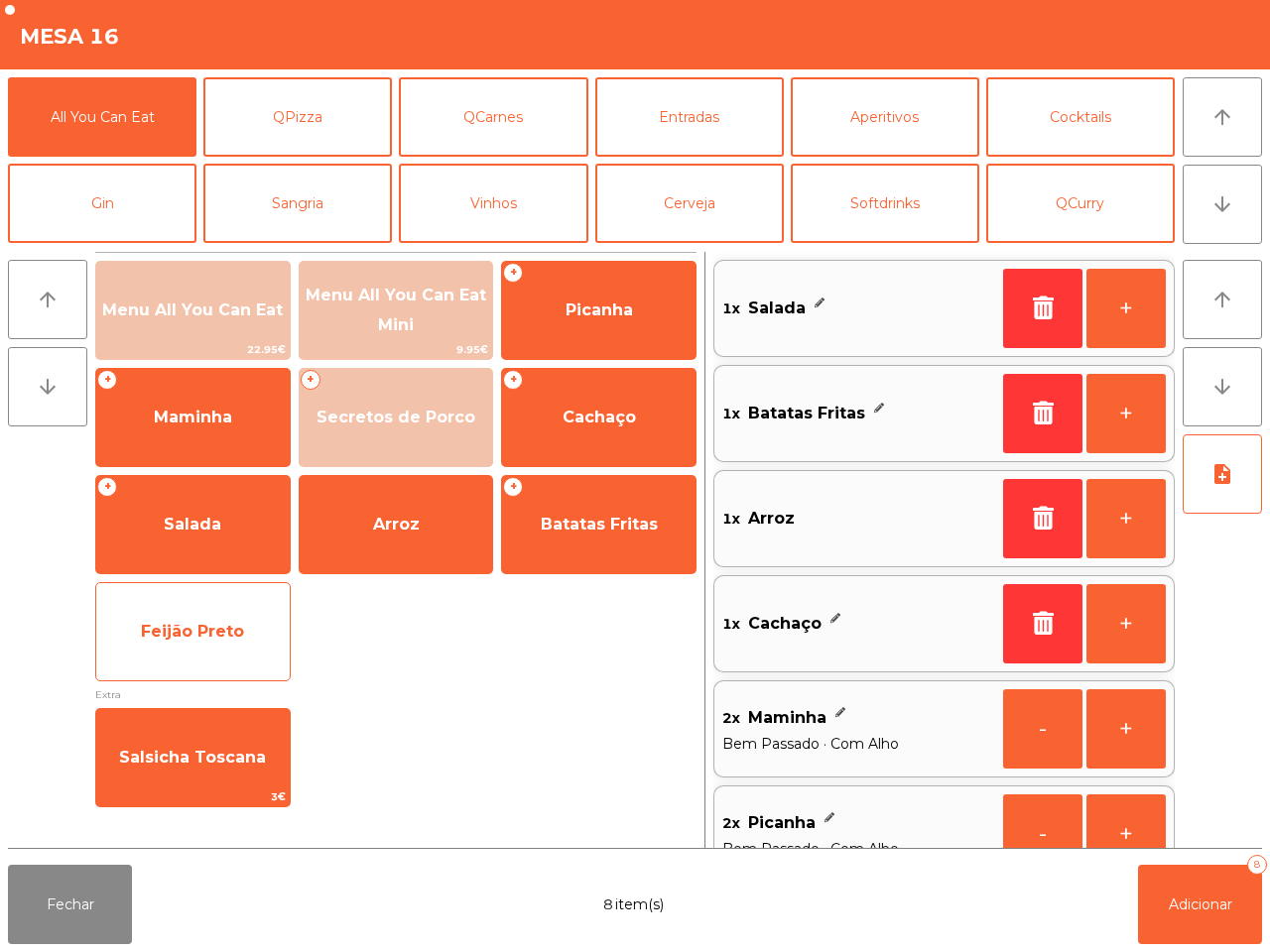 click on "Feijão Preto" 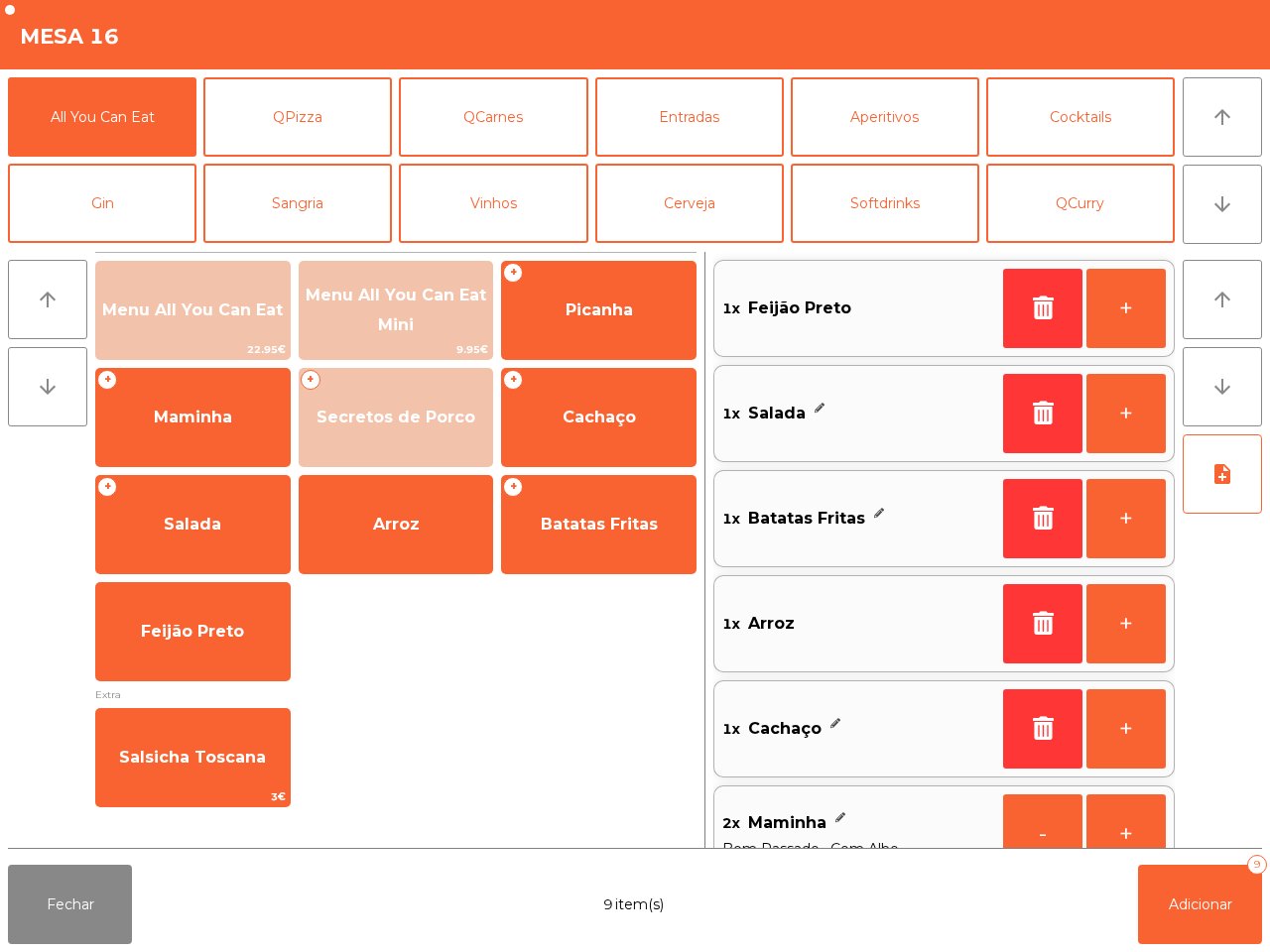 scroll, scrollTop: 7, scrollLeft: 0, axis: vertical 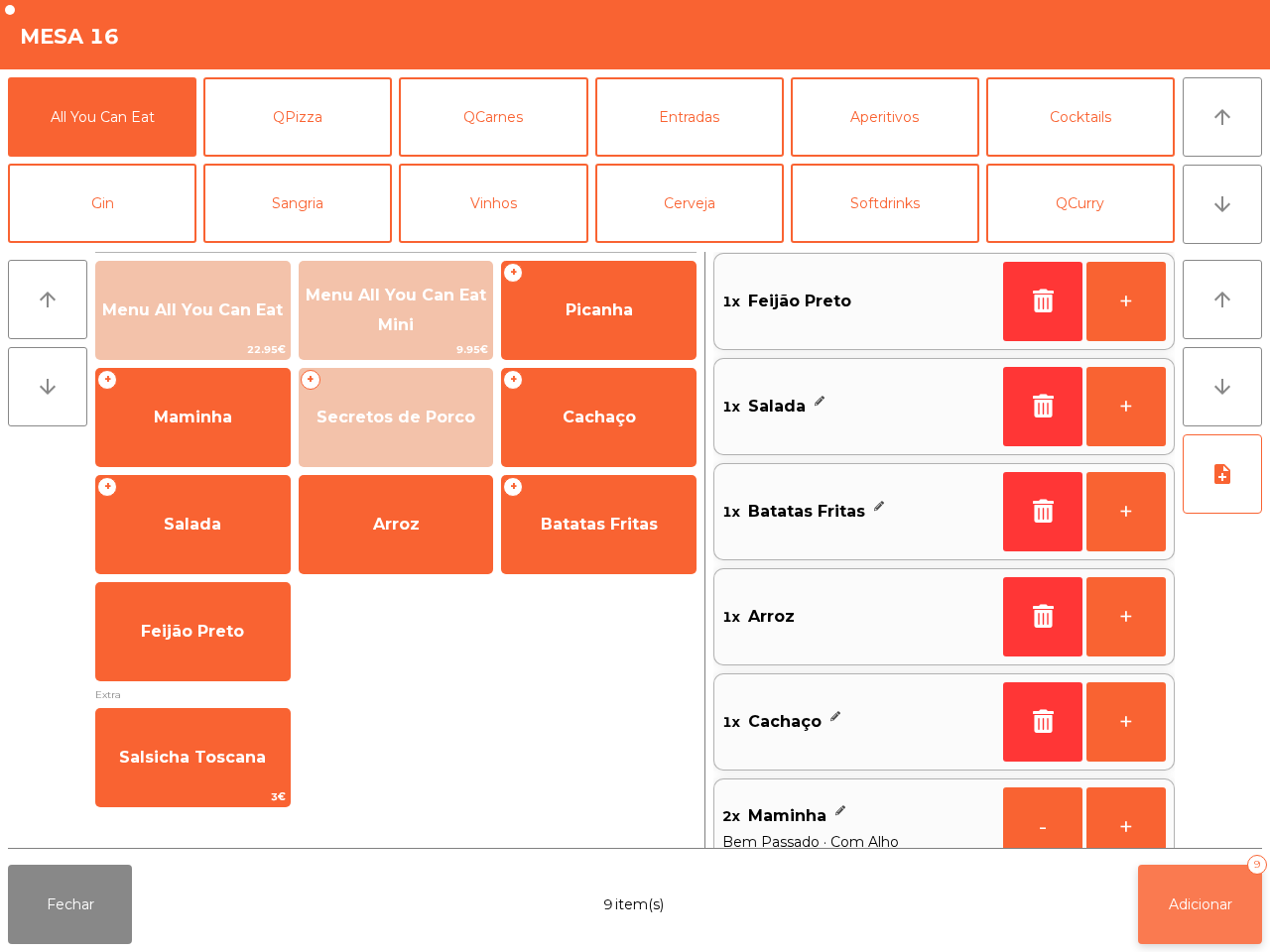 click on "Adicionar" 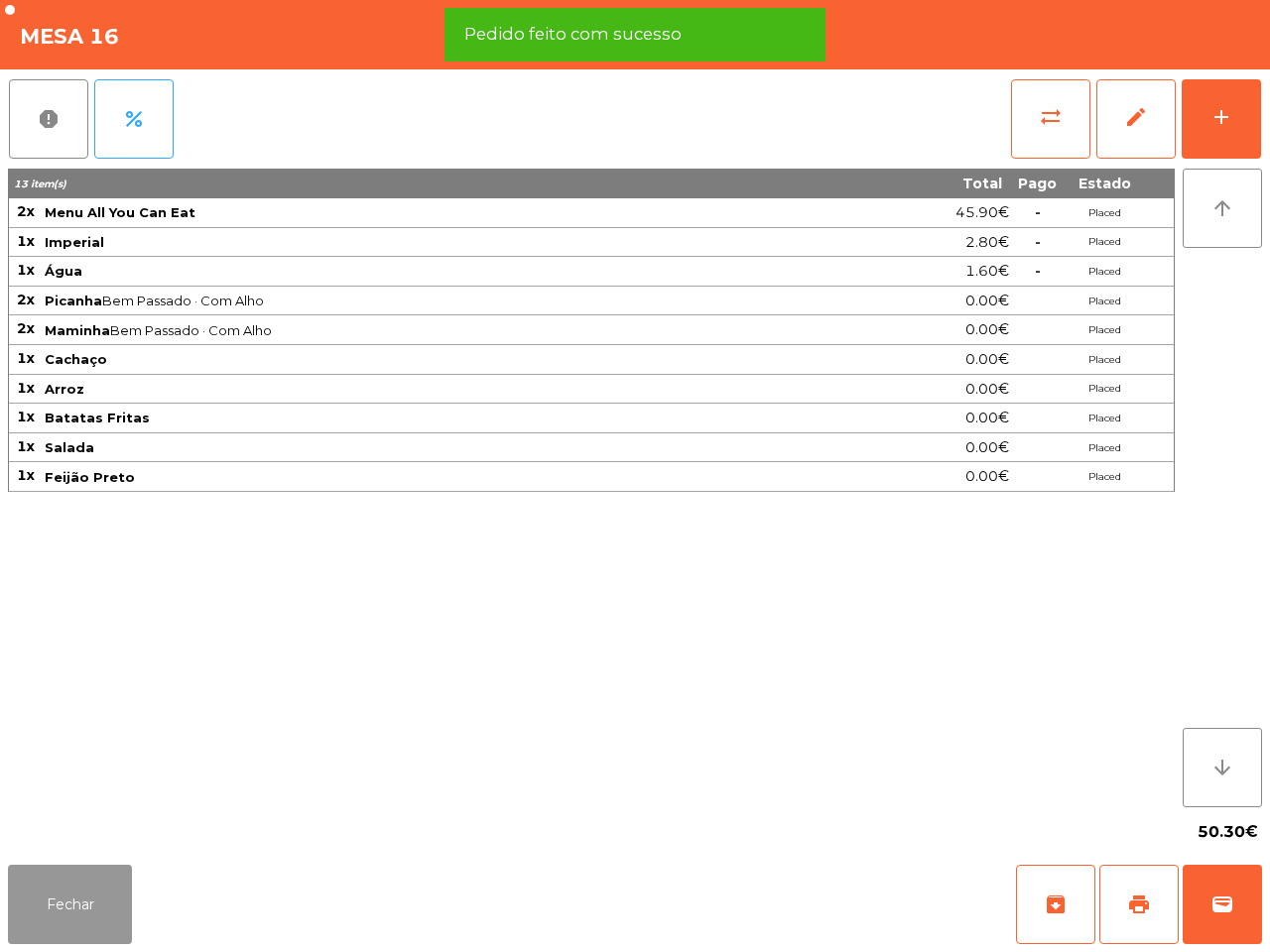 click on "Fechar" 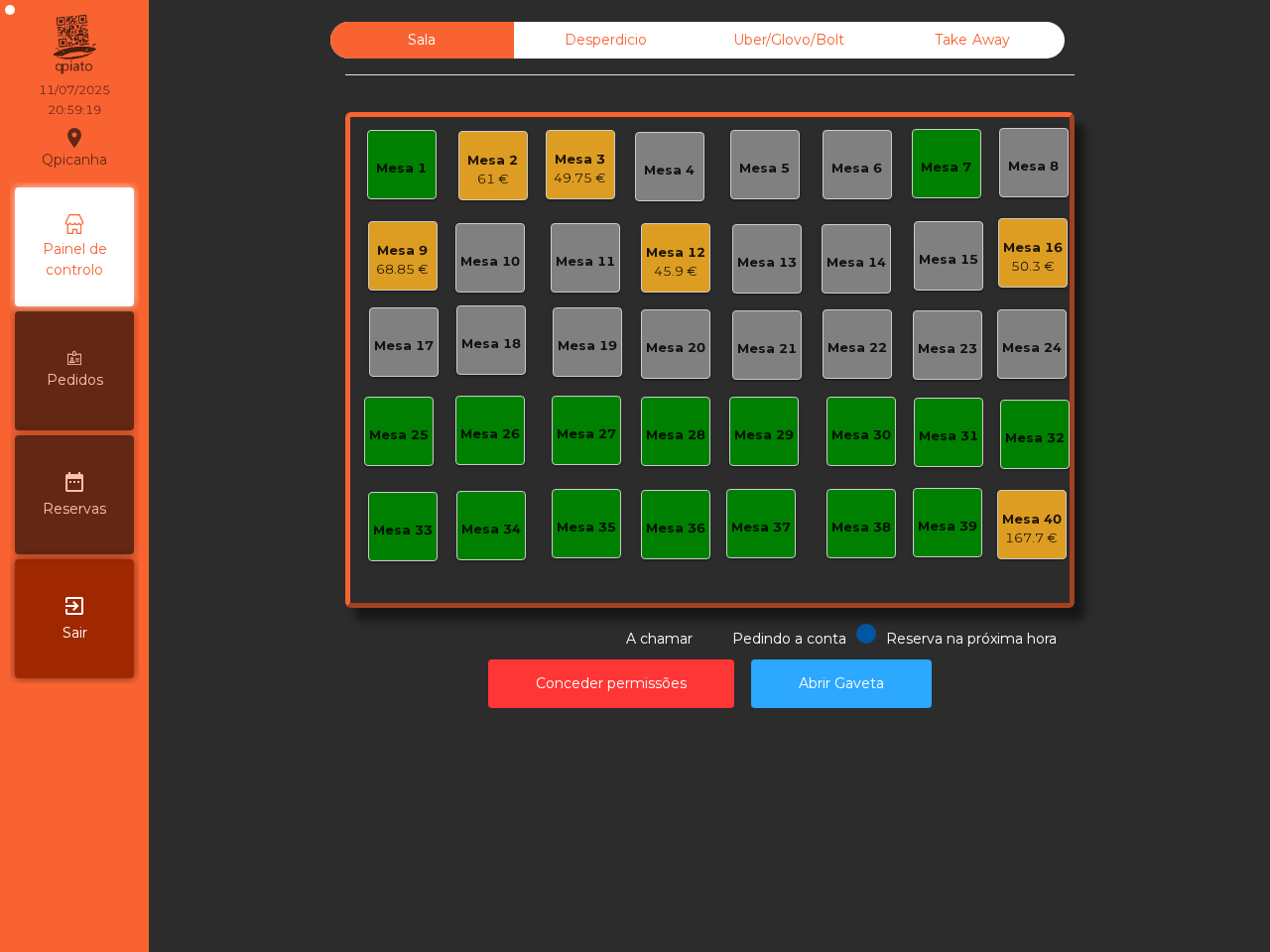 click on "Qpicanha location_on [DATE] [TIME] Painel de controlo Pedidos date_range Reservas exit_to_app Sair" 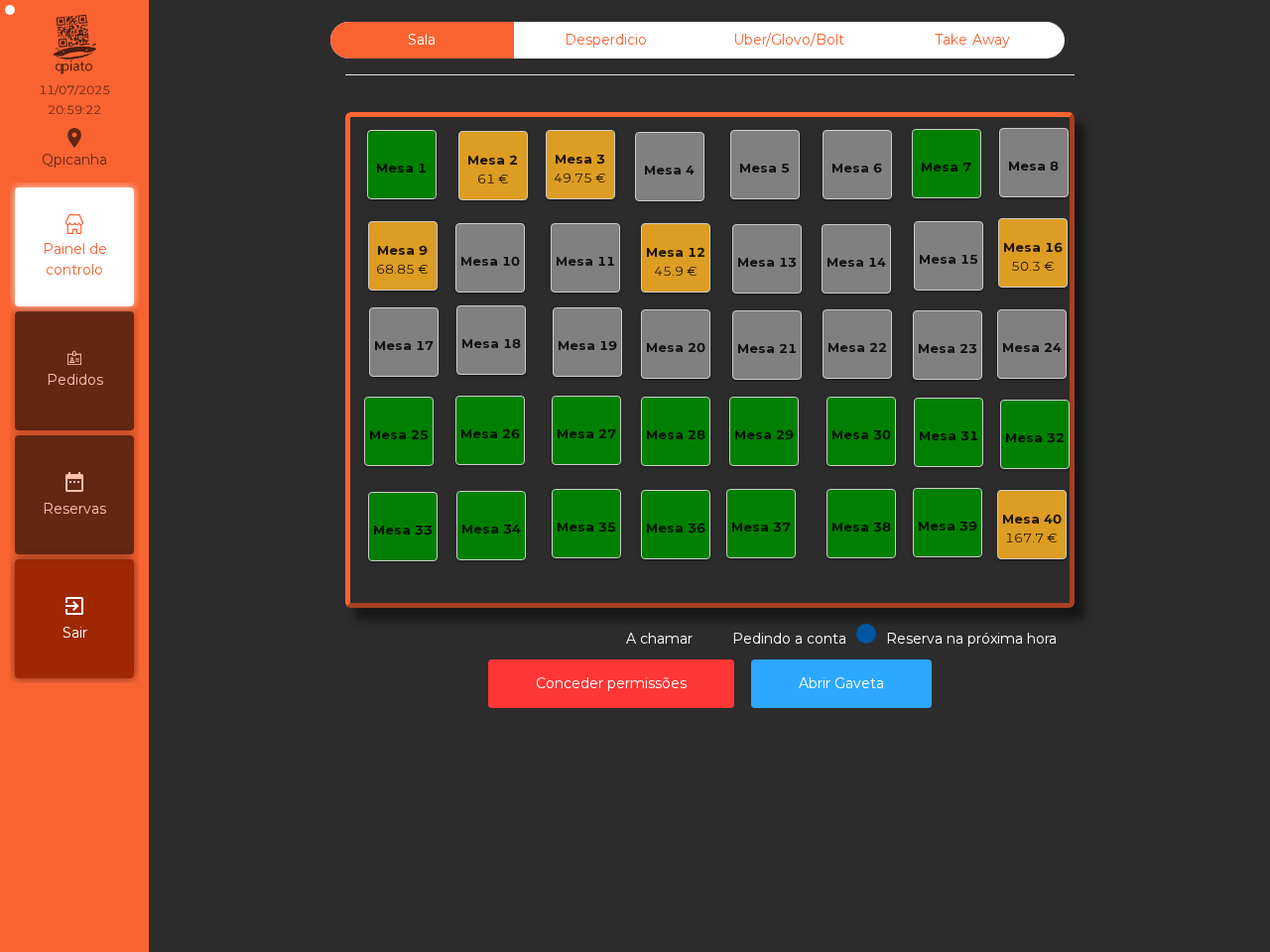 click on "Mesa 7" 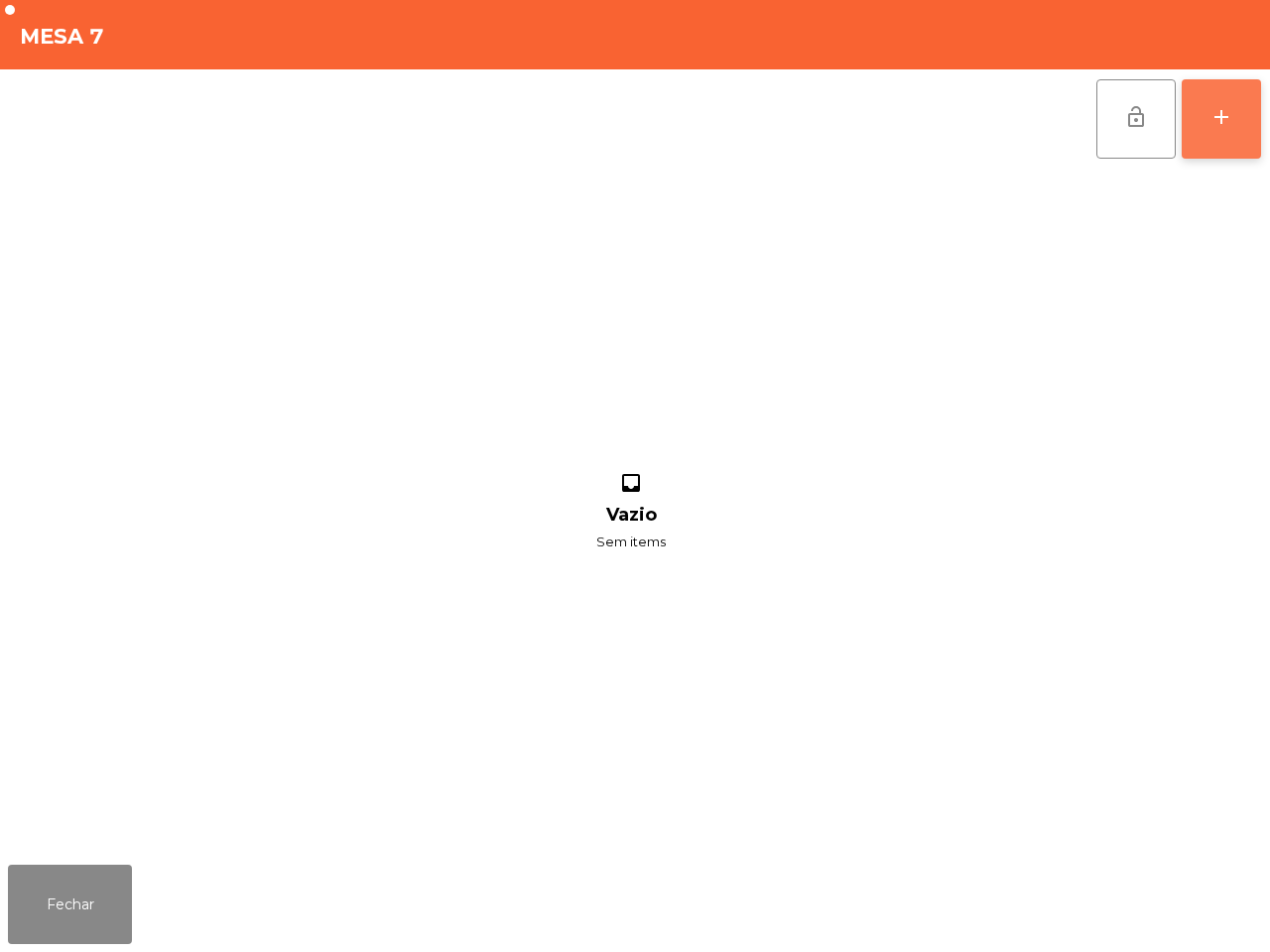 click on "add" 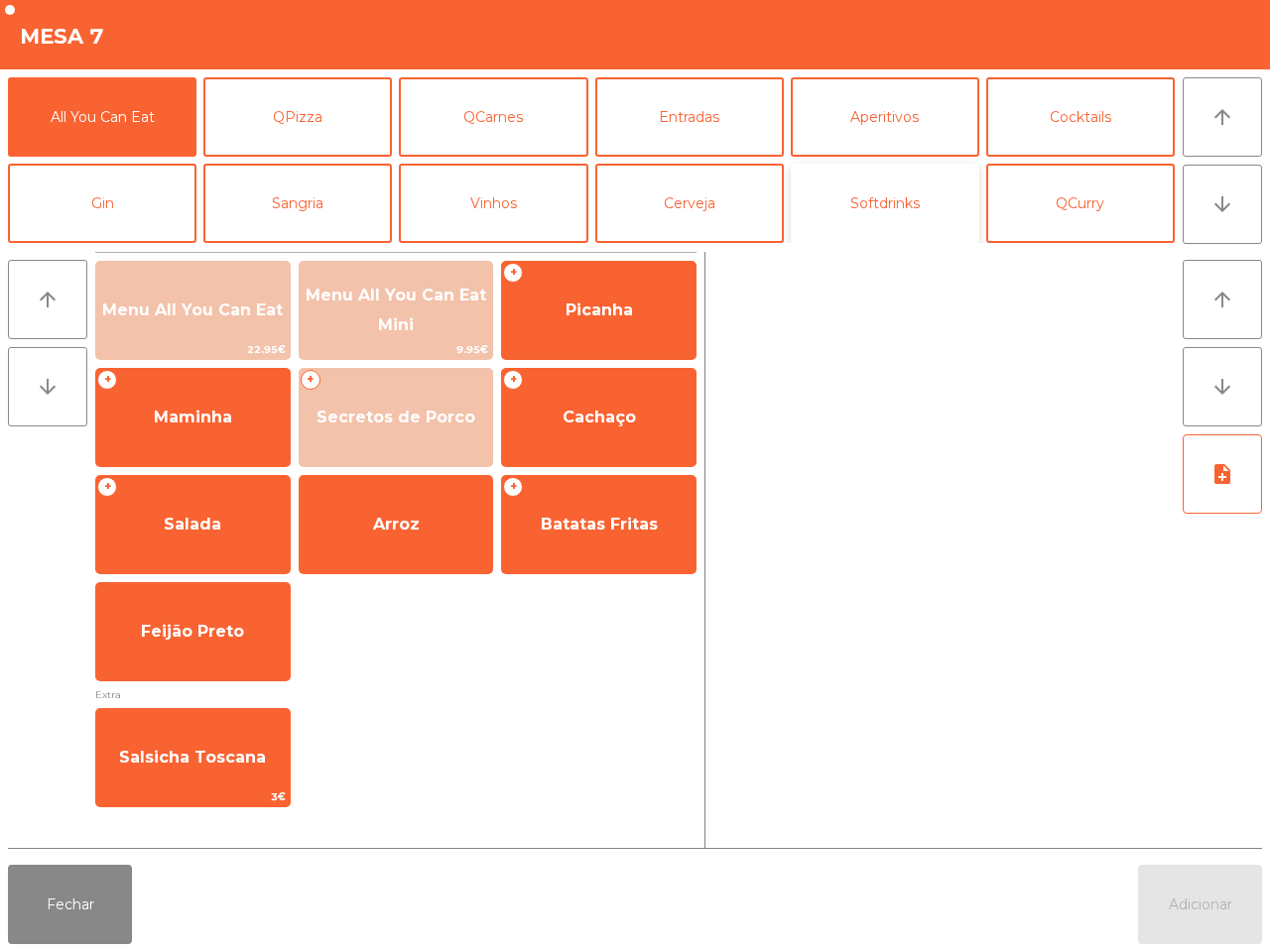 click on "Softdrinks" 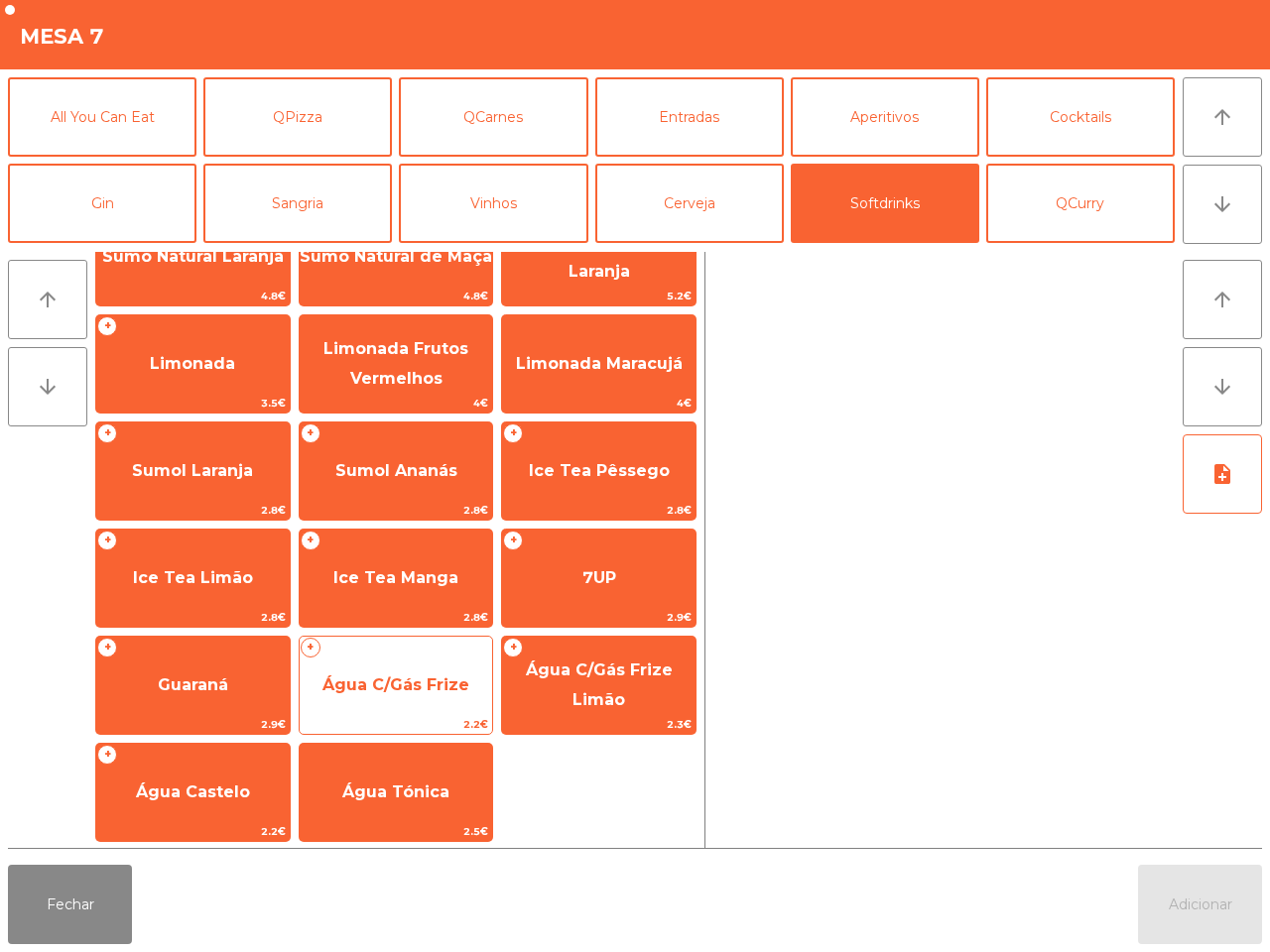 scroll, scrollTop: 162, scrollLeft: 0, axis: vertical 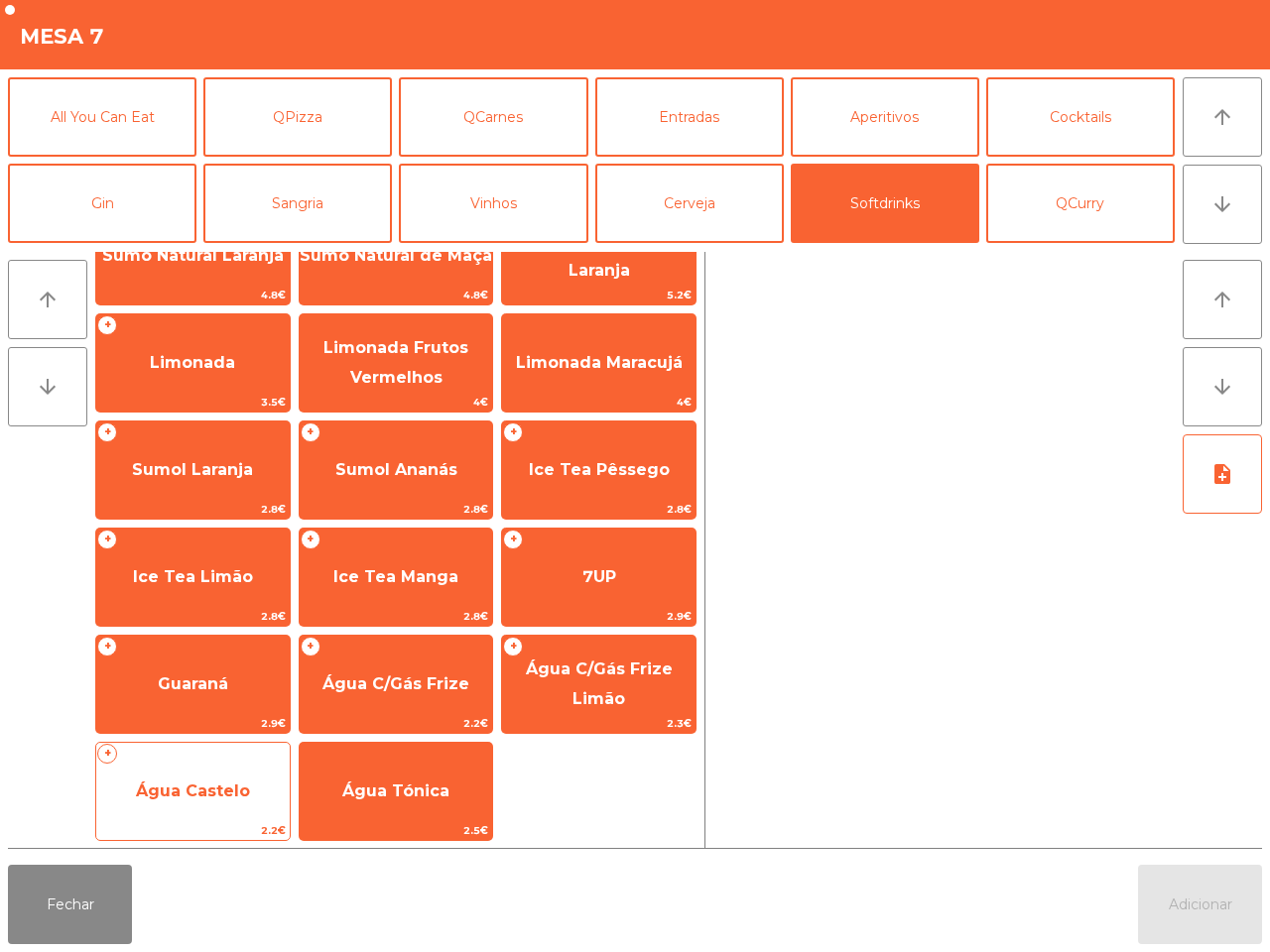 click on "Água Castelo" 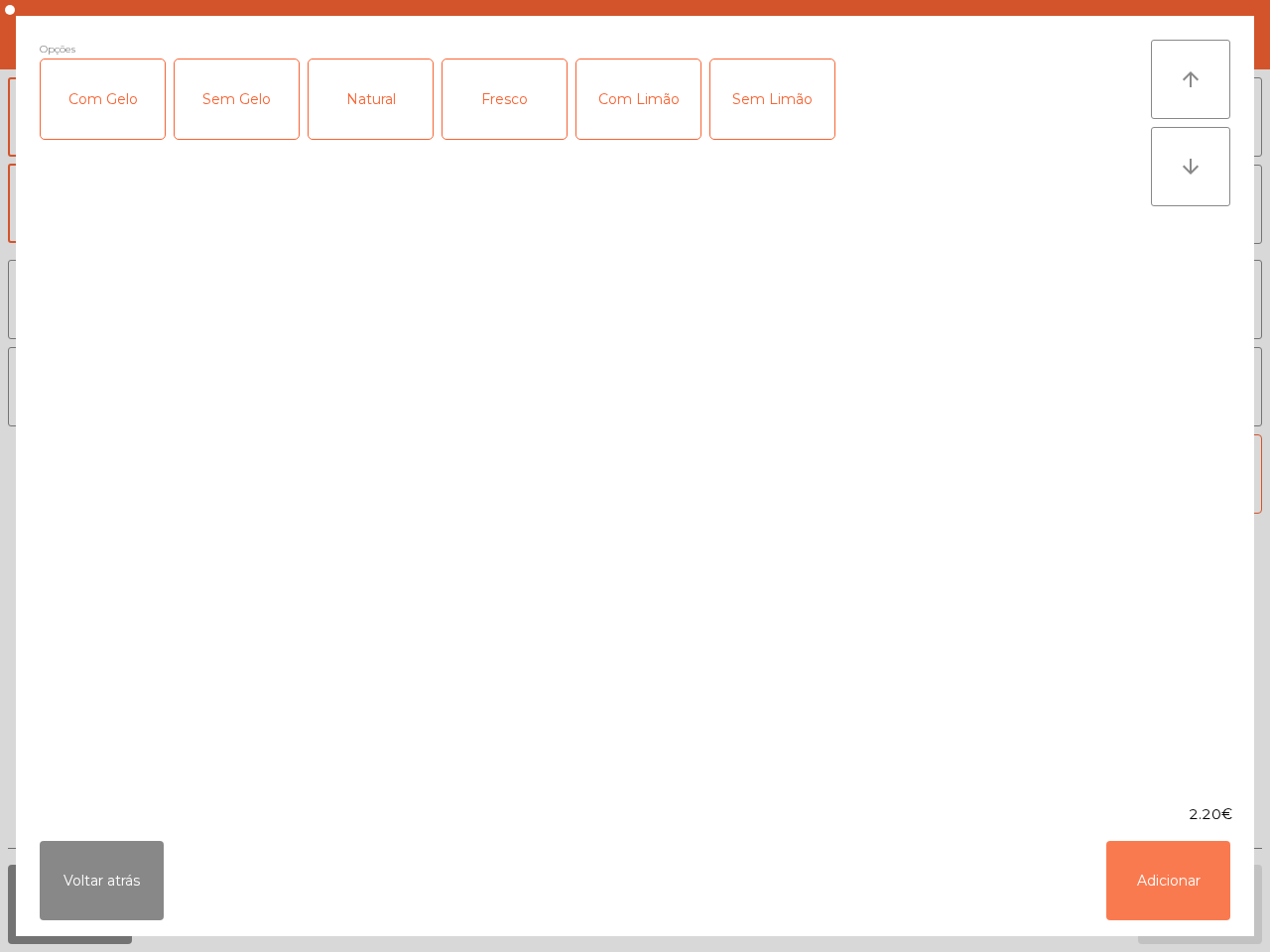click on "Adicionar" 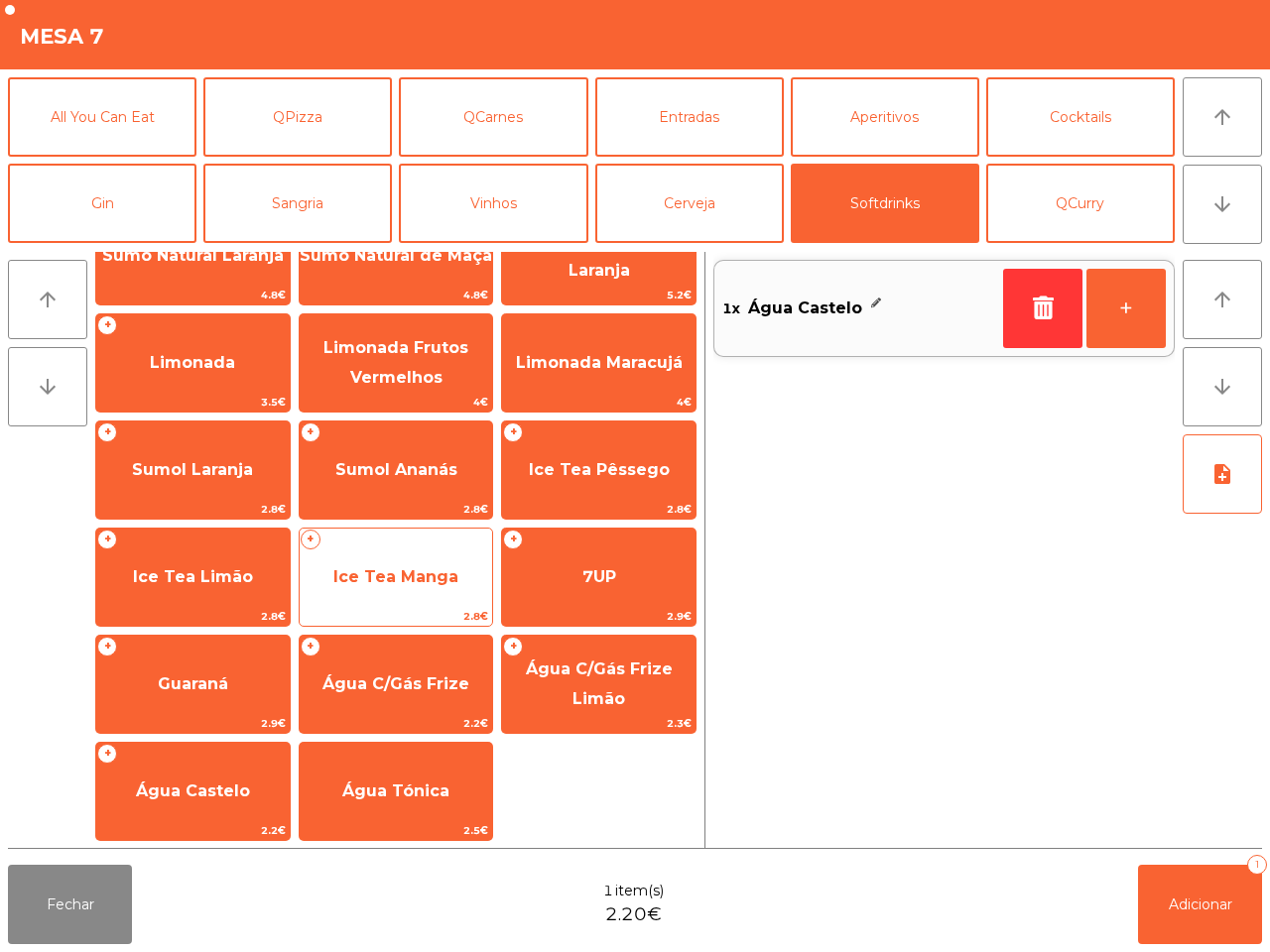click on "Ice Tea Manga" 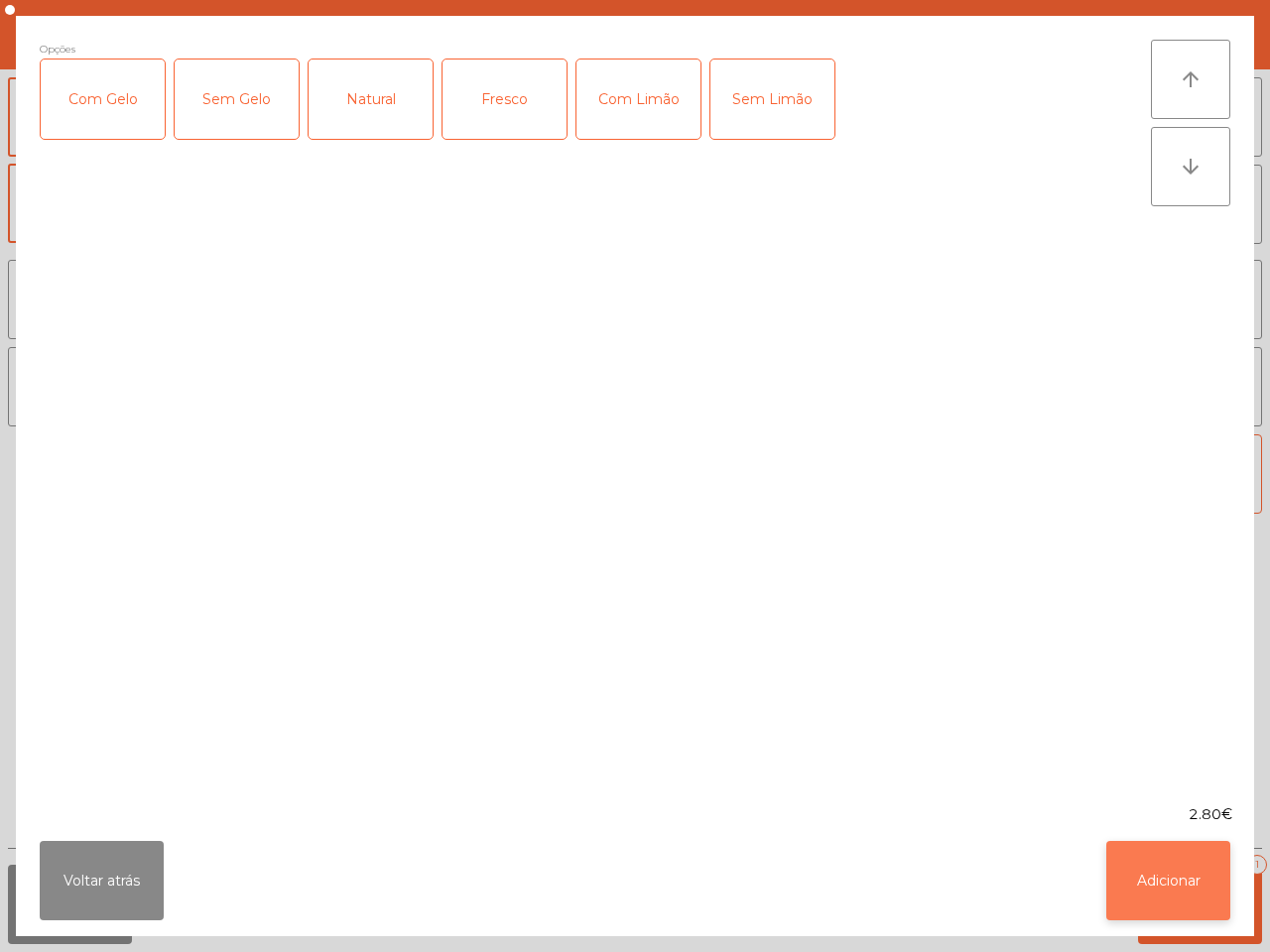 click on "Adicionar" 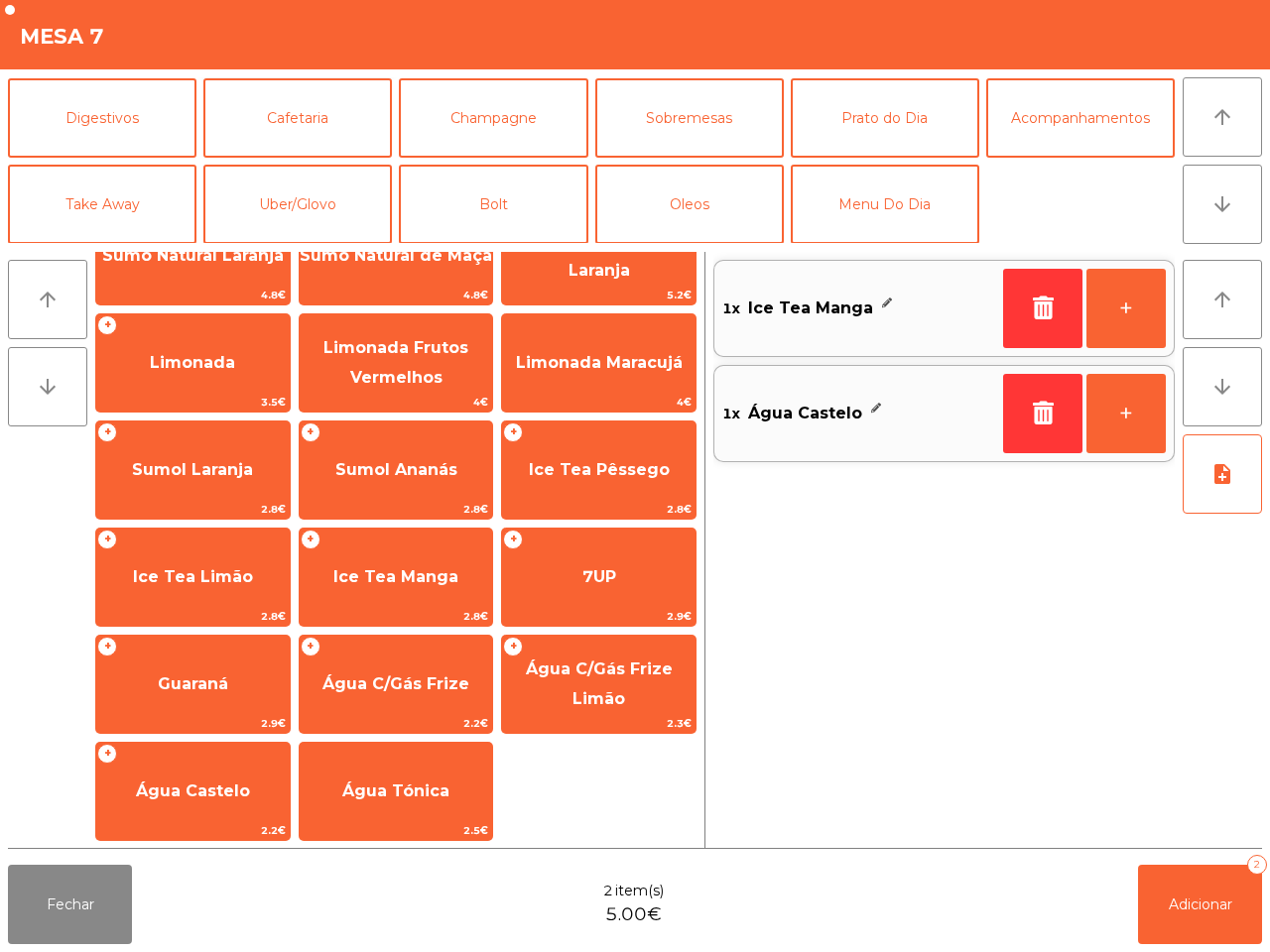scroll, scrollTop: 0, scrollLeft: 0, axis: both 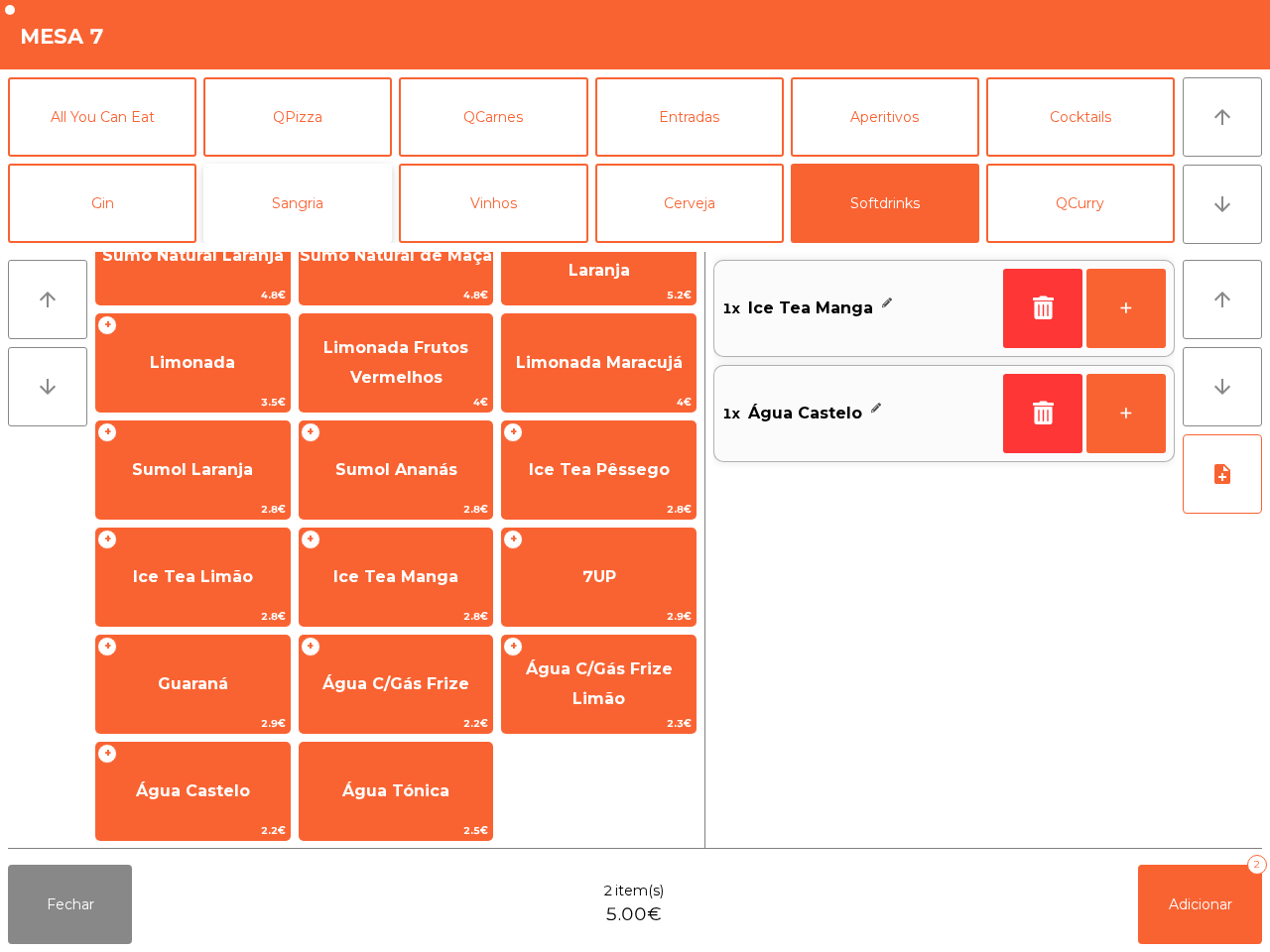 click on "Sangria" 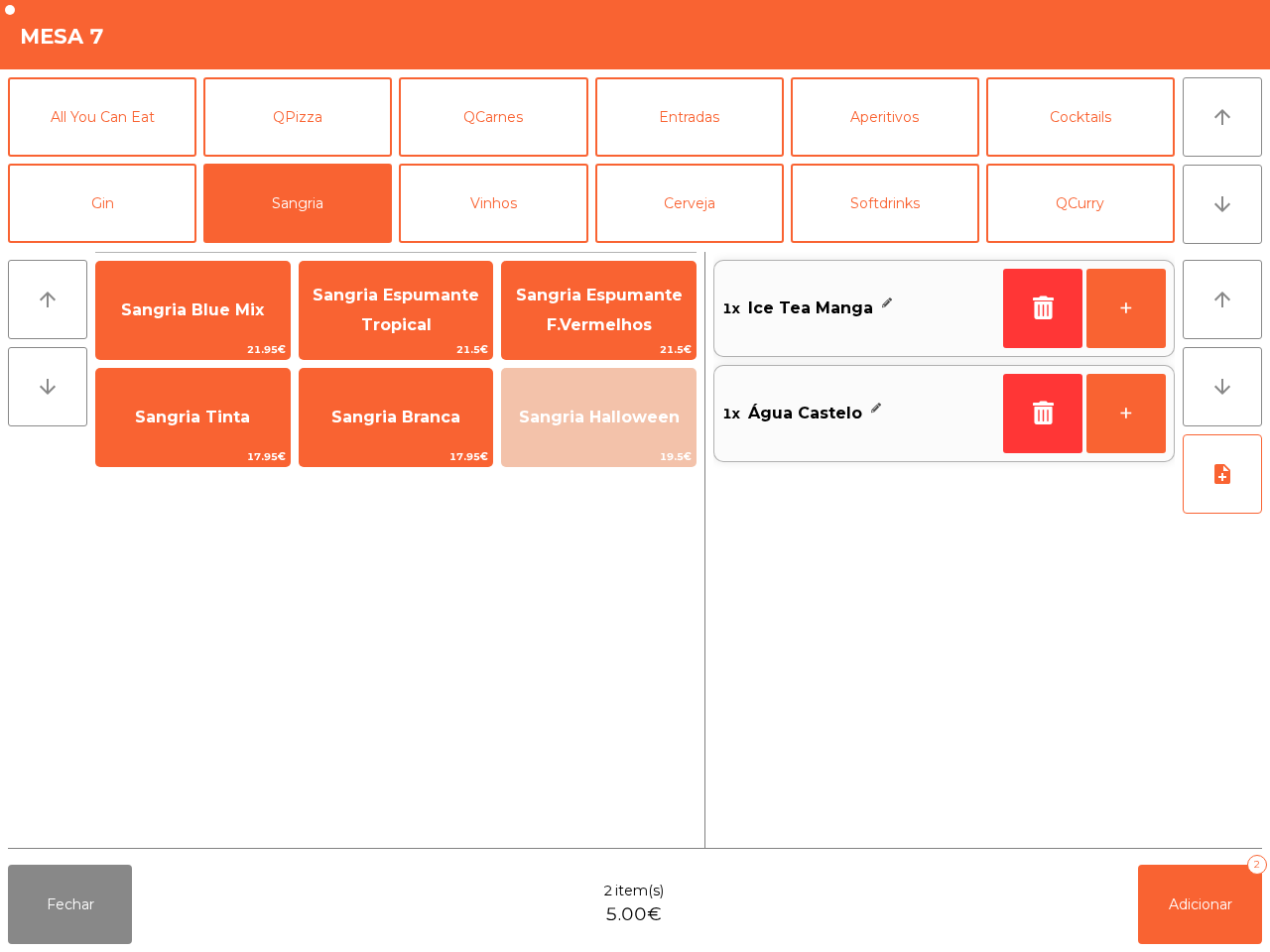 click on "Sangria Branca" 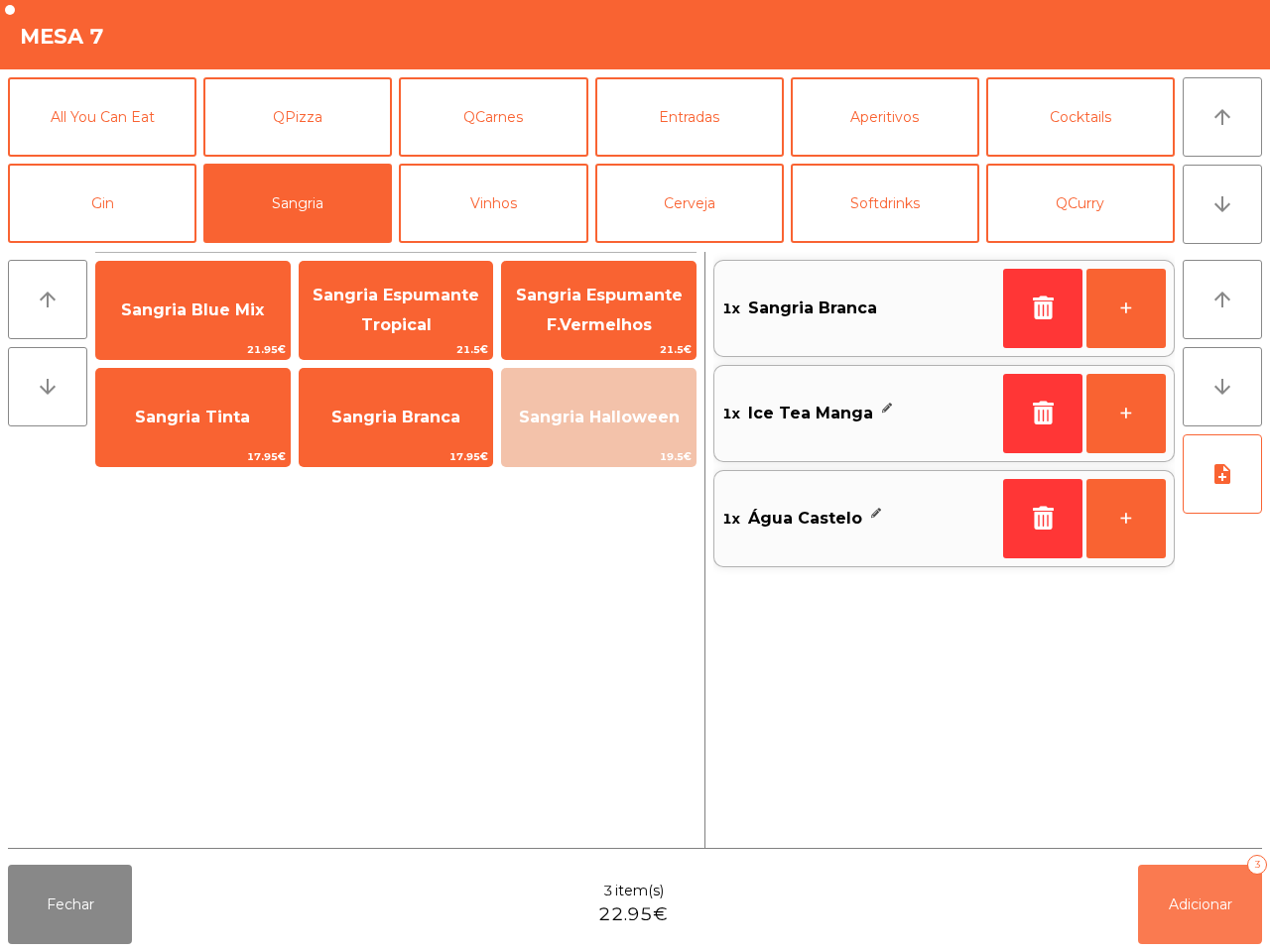 click on "Adicionar   3" 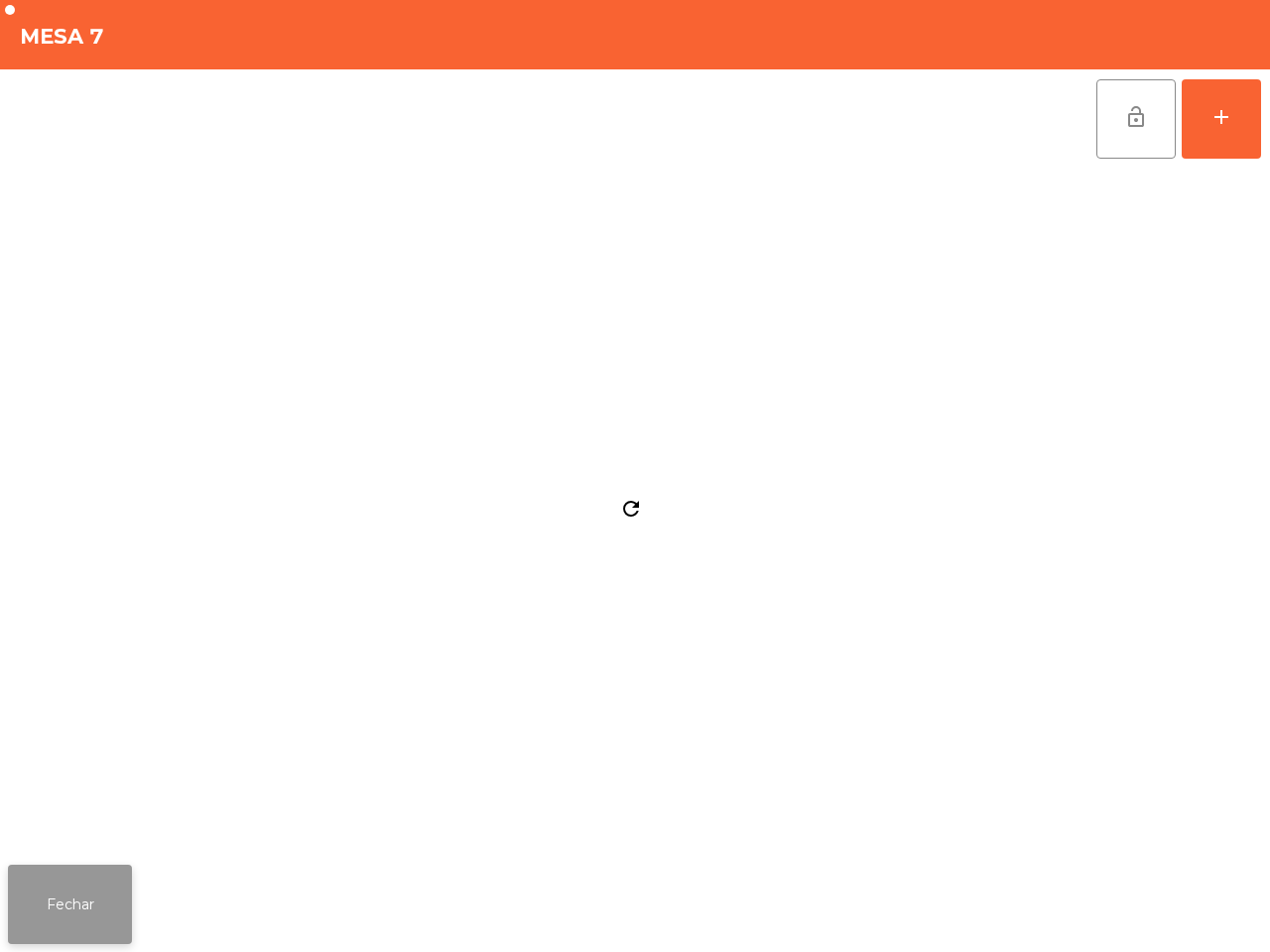 click on "Fechar" 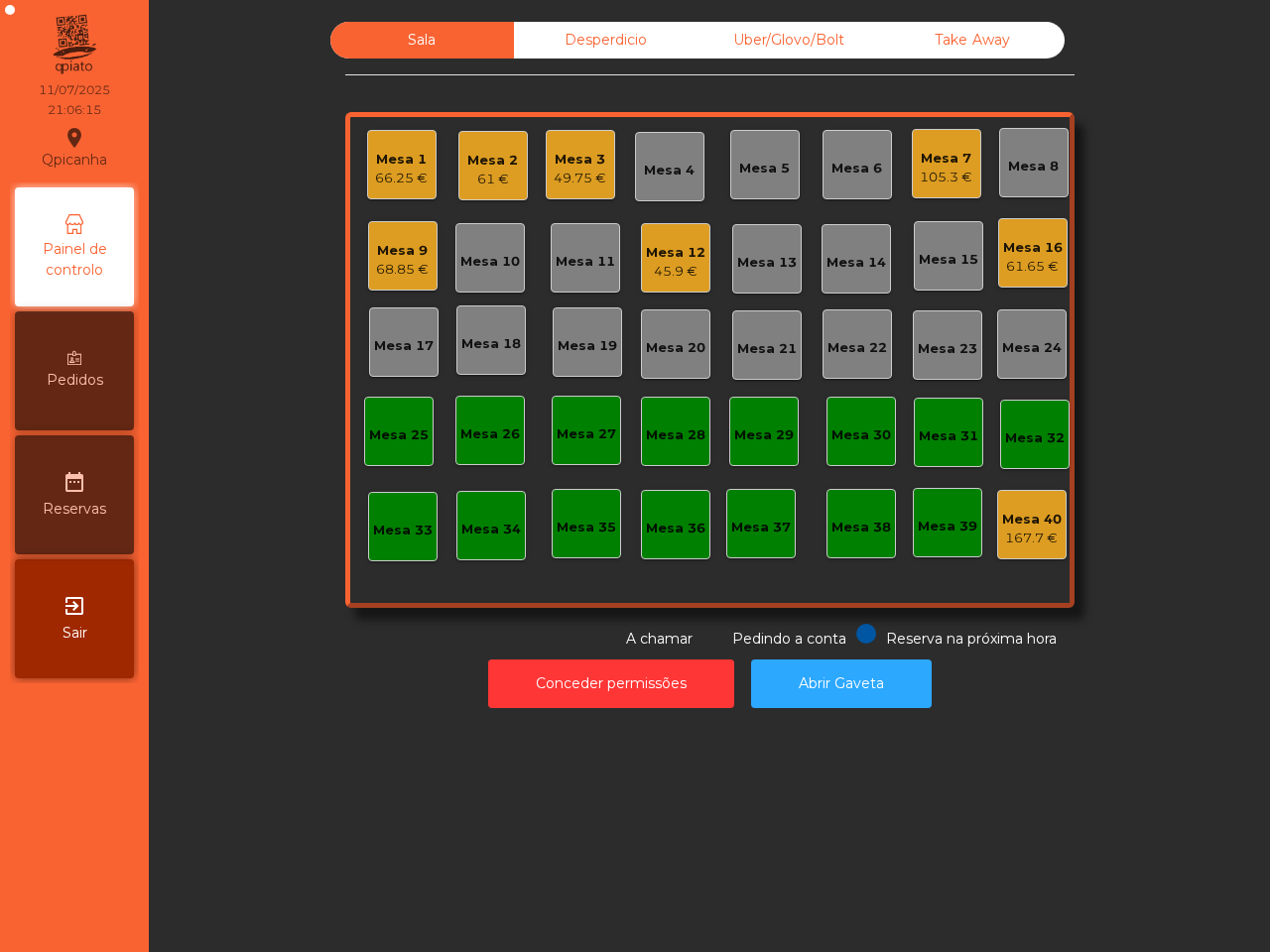 click on "45.9 €" 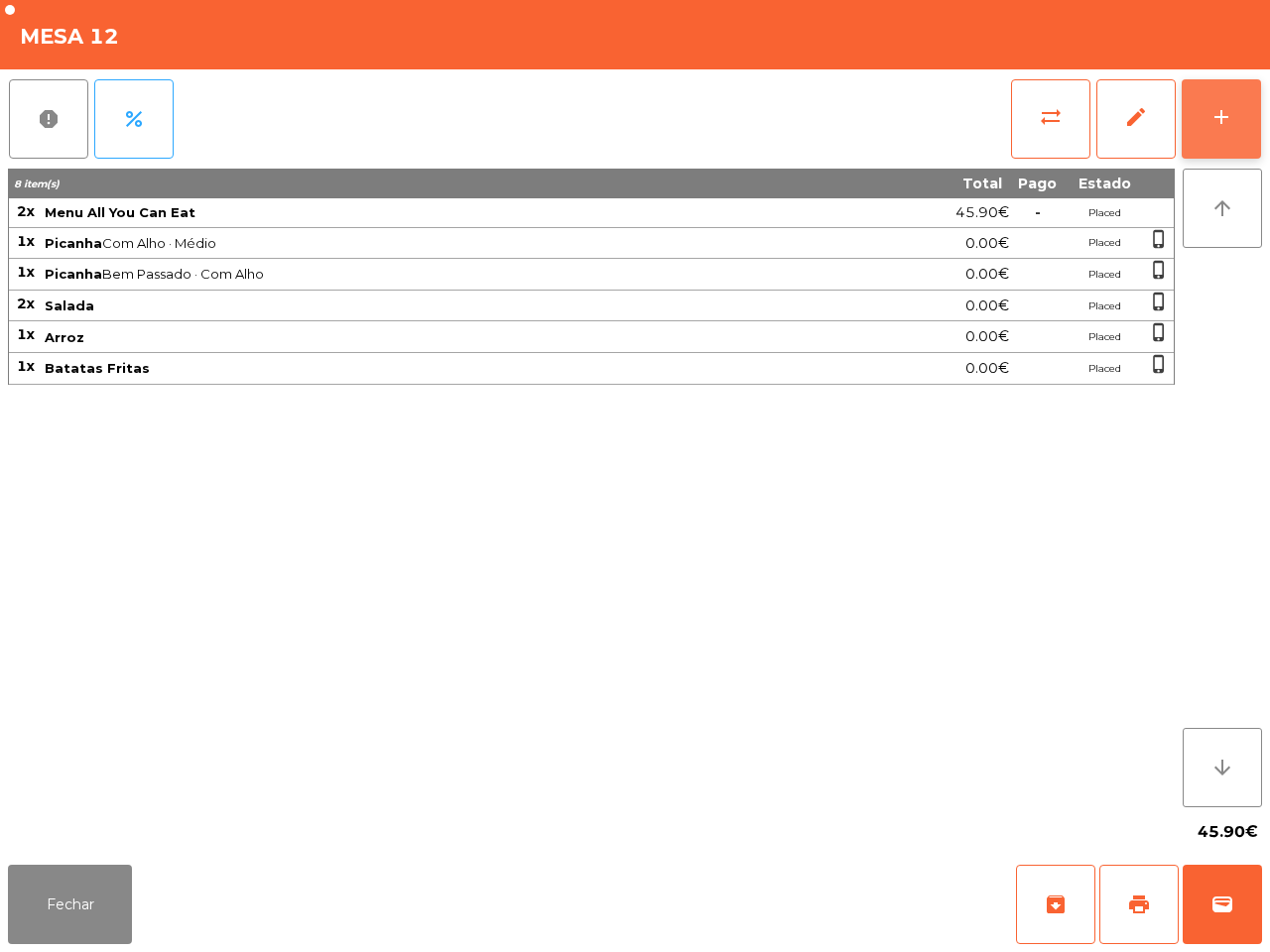 click on "add" 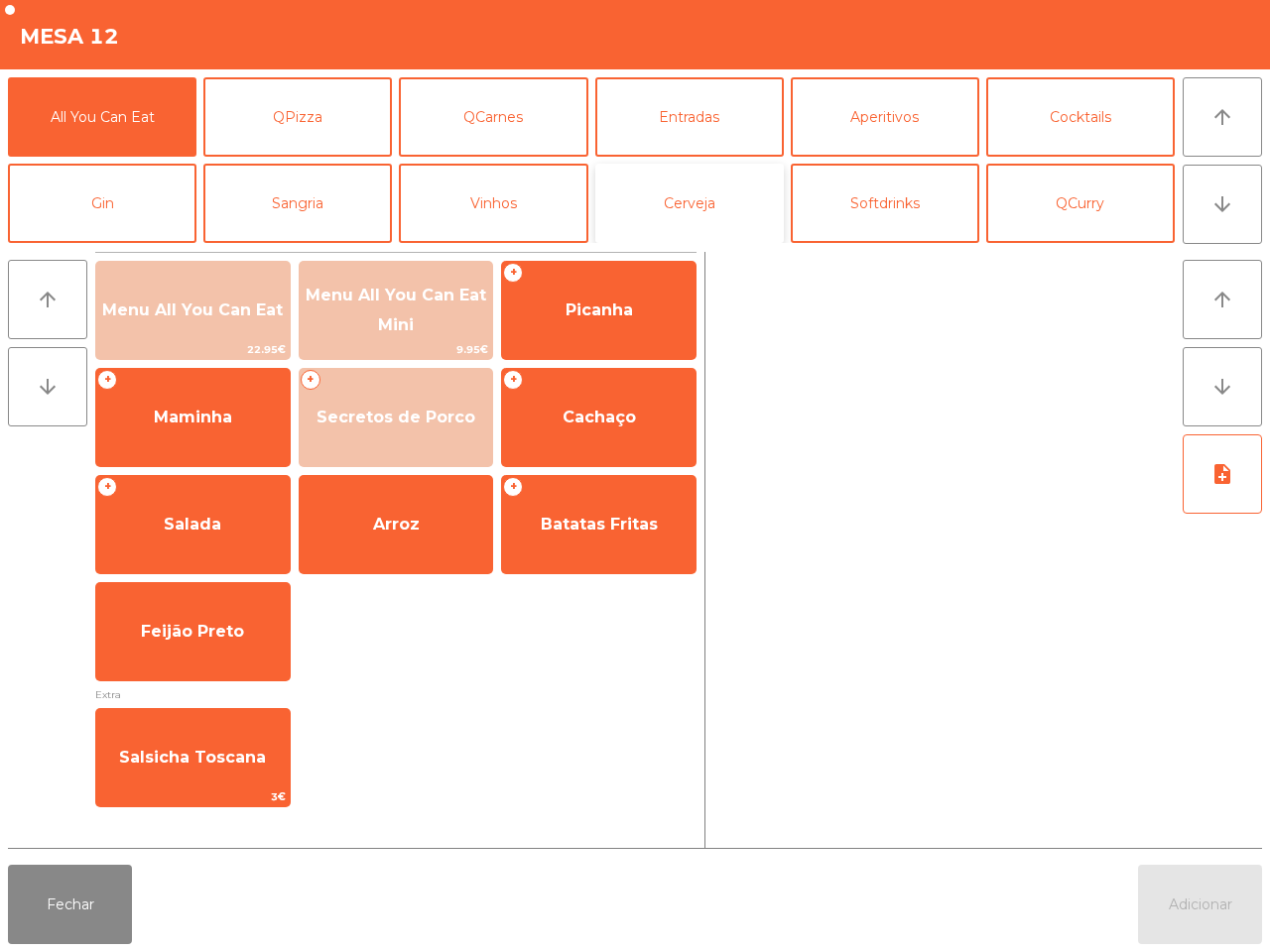 click on "Cerveja" 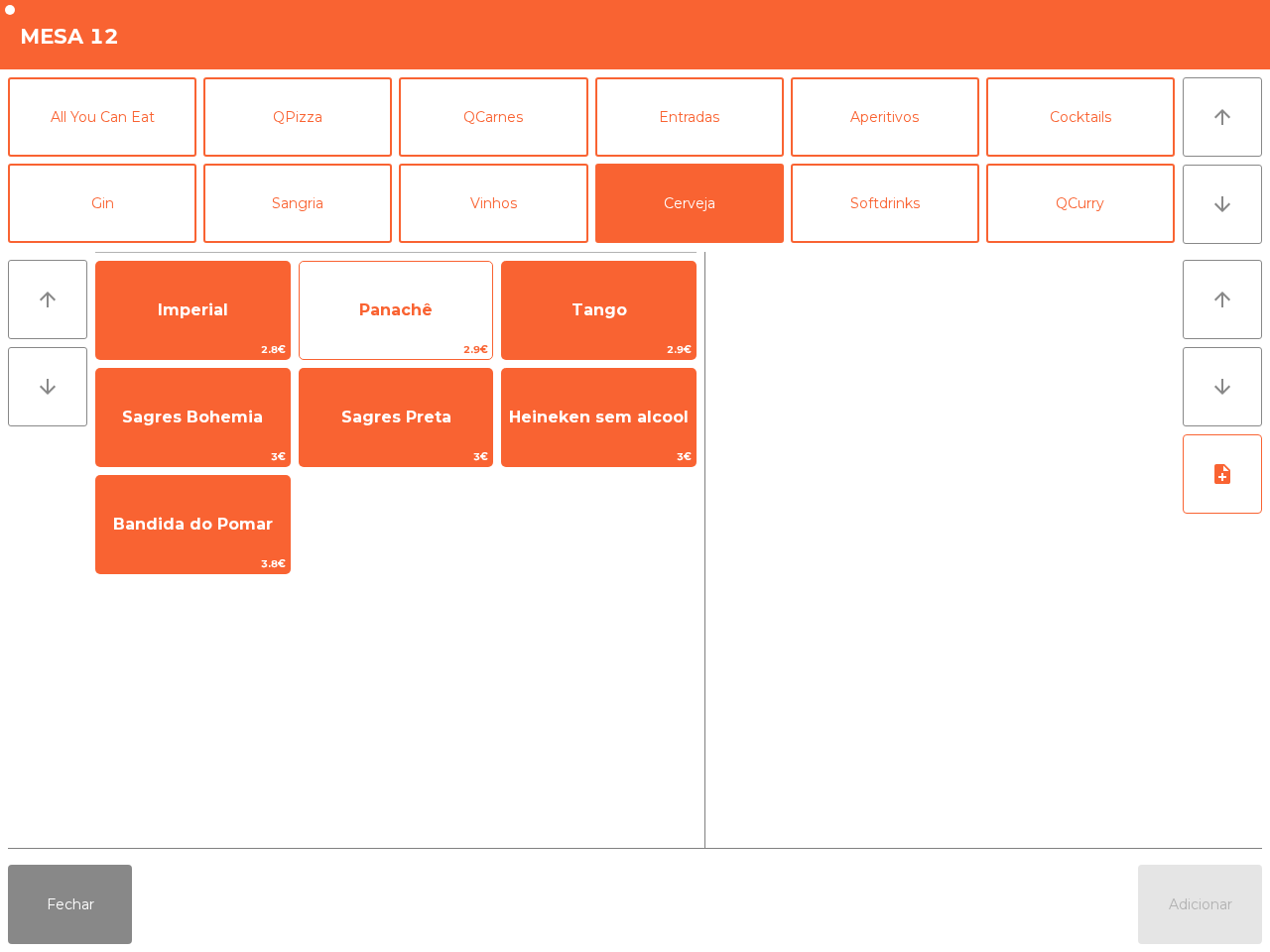 click on "Panachê" 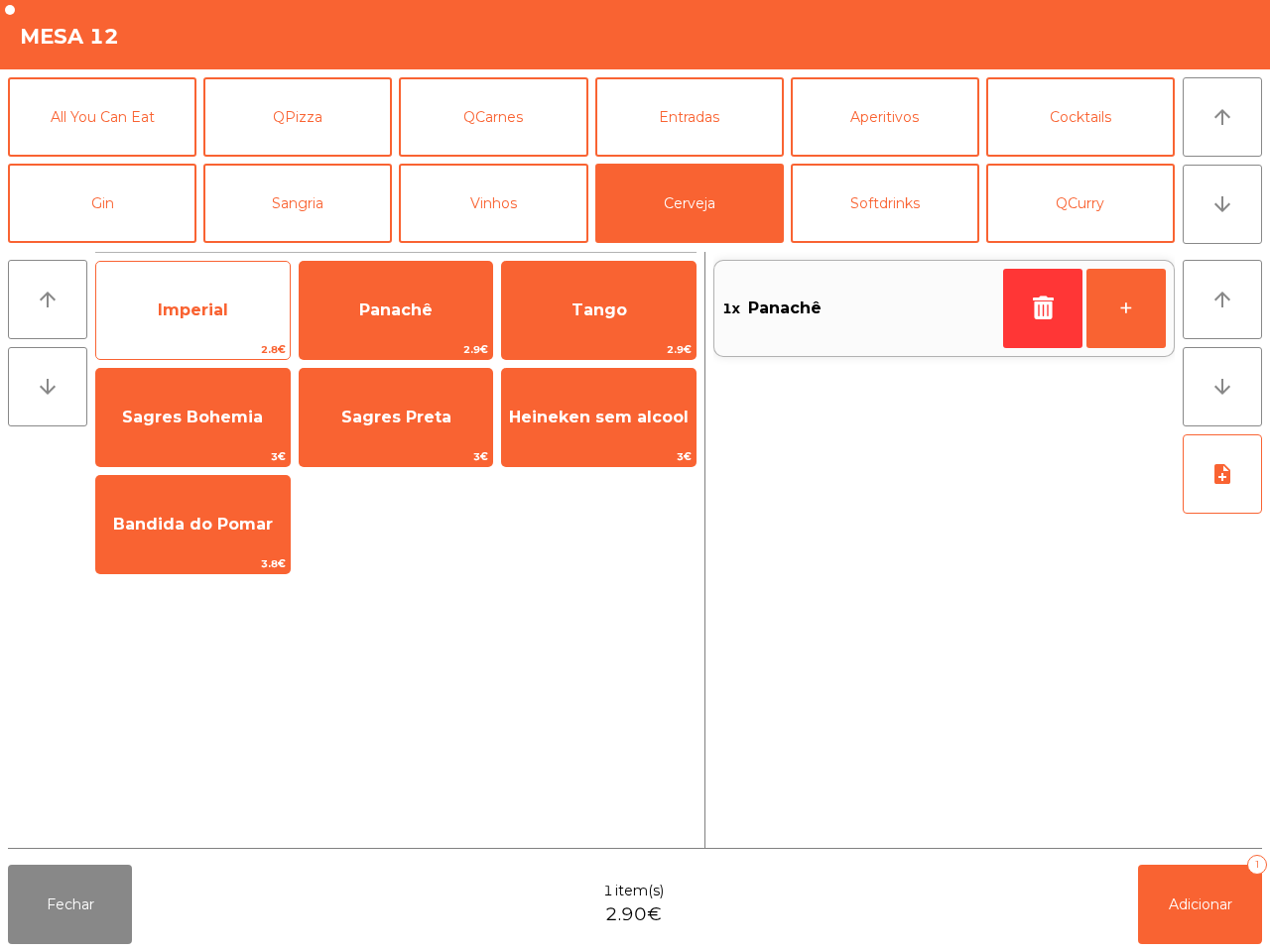 click on "Imperial" 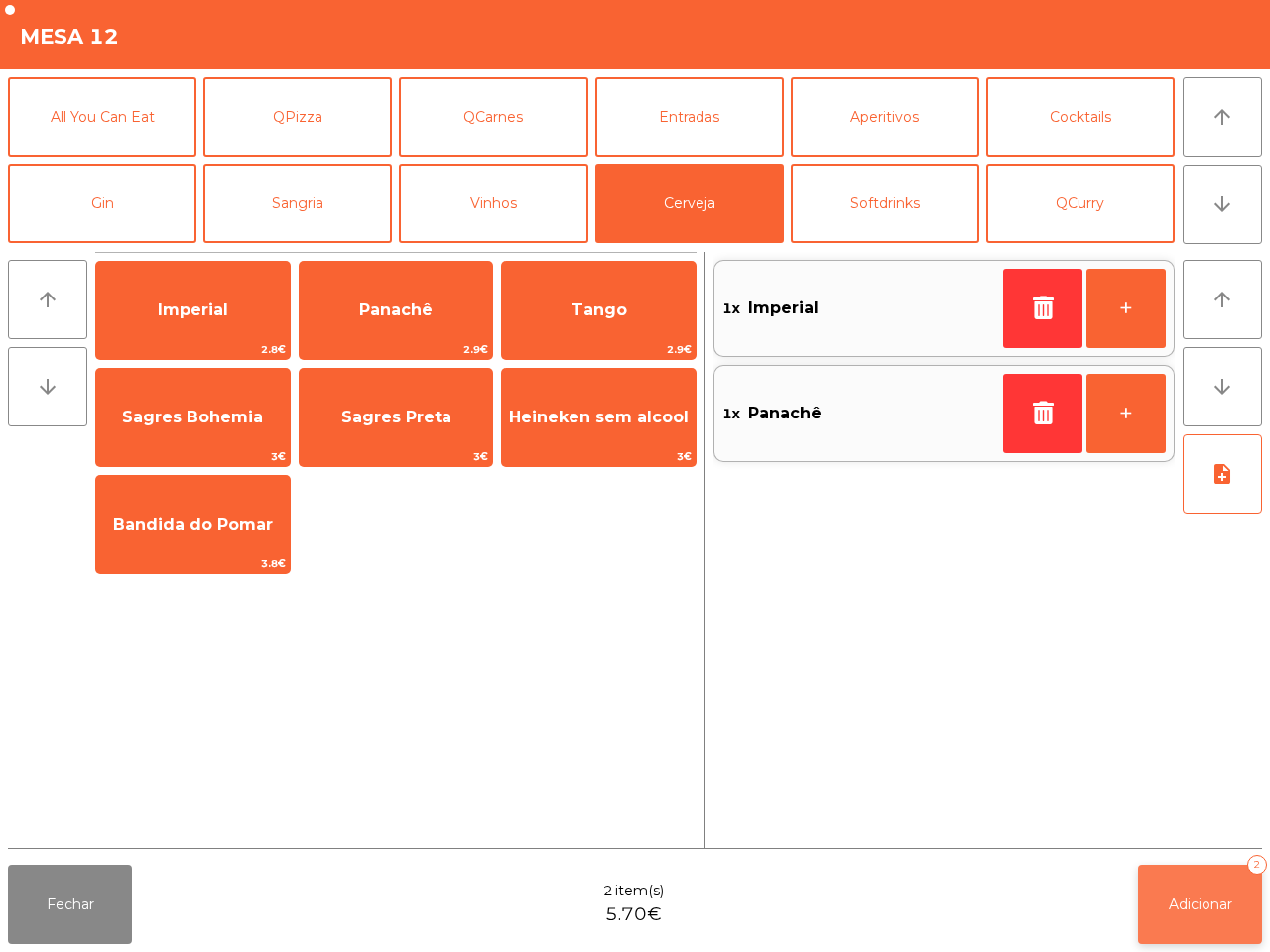 click on "Adicionar   2" 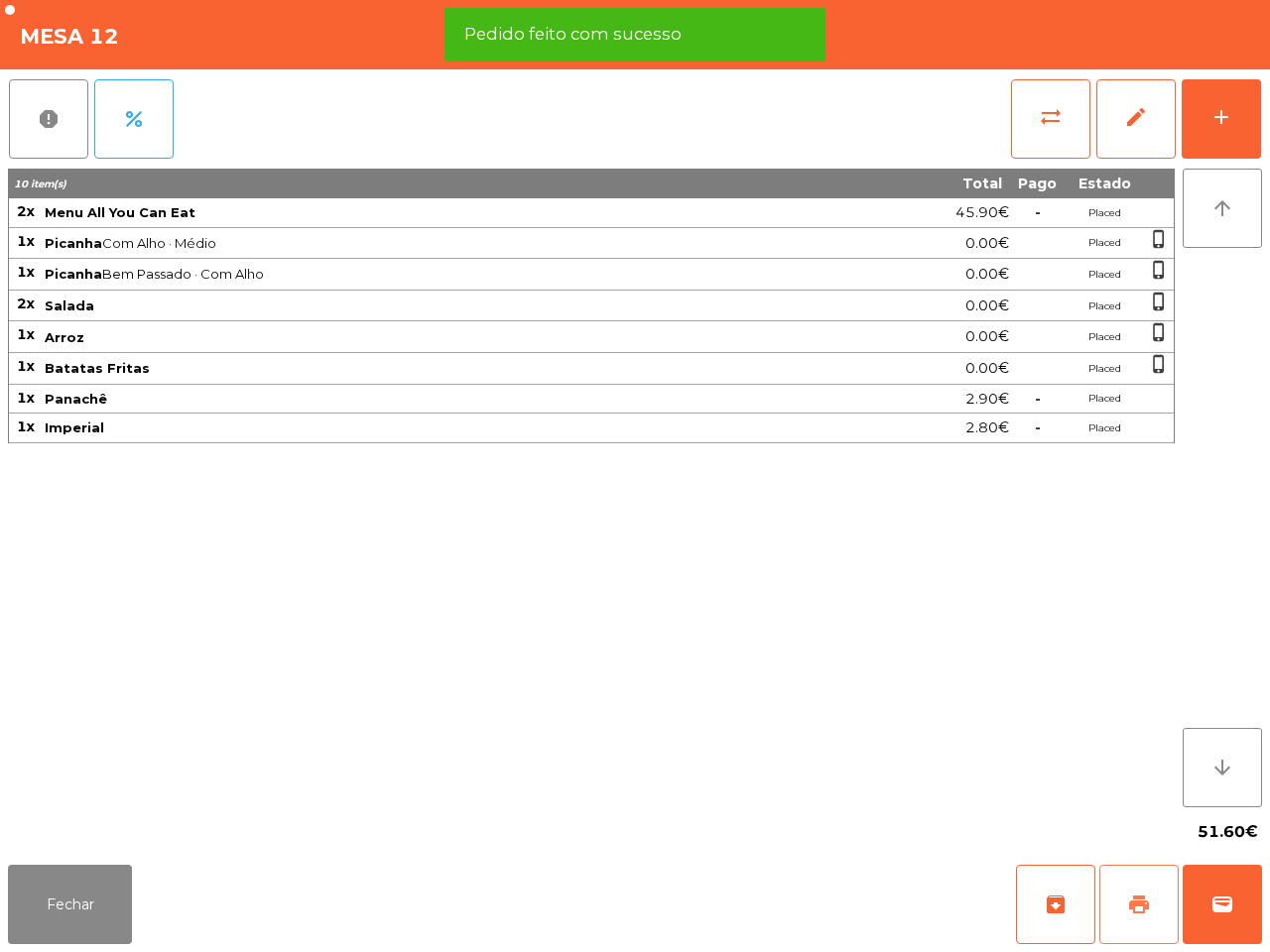 click on "print" 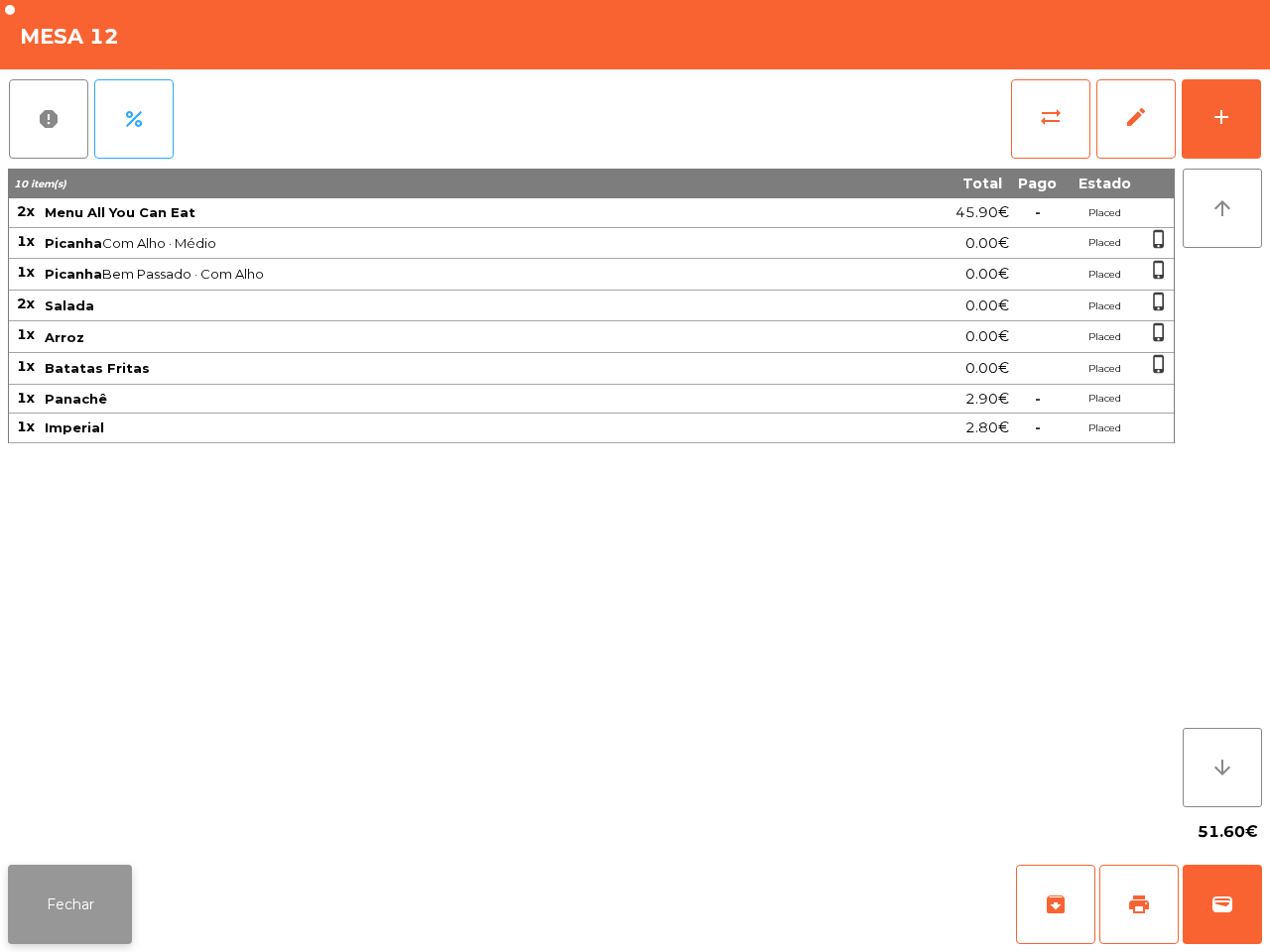 click on "Fechar" 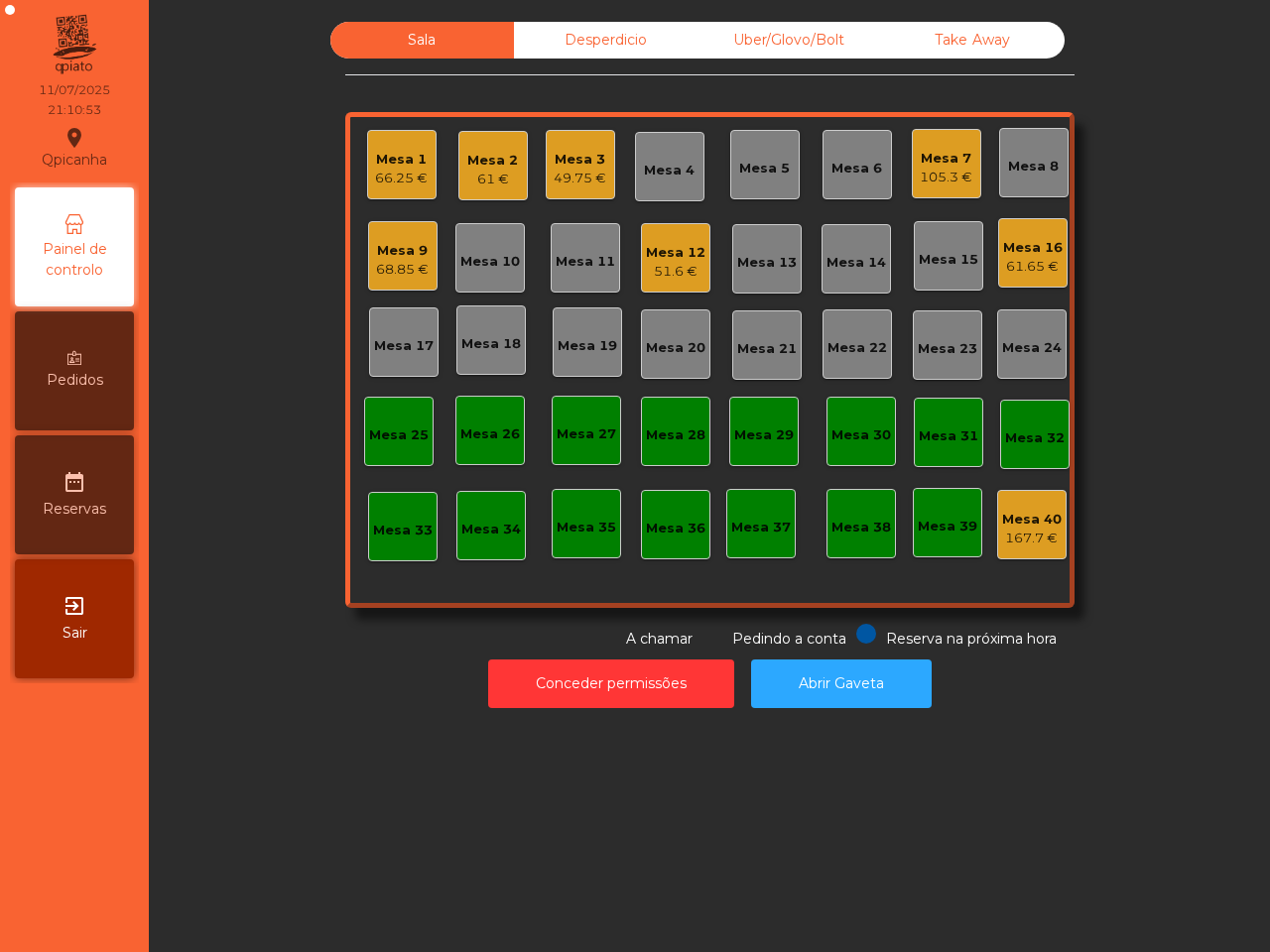 click on "Mesa 9 [PRICE]" 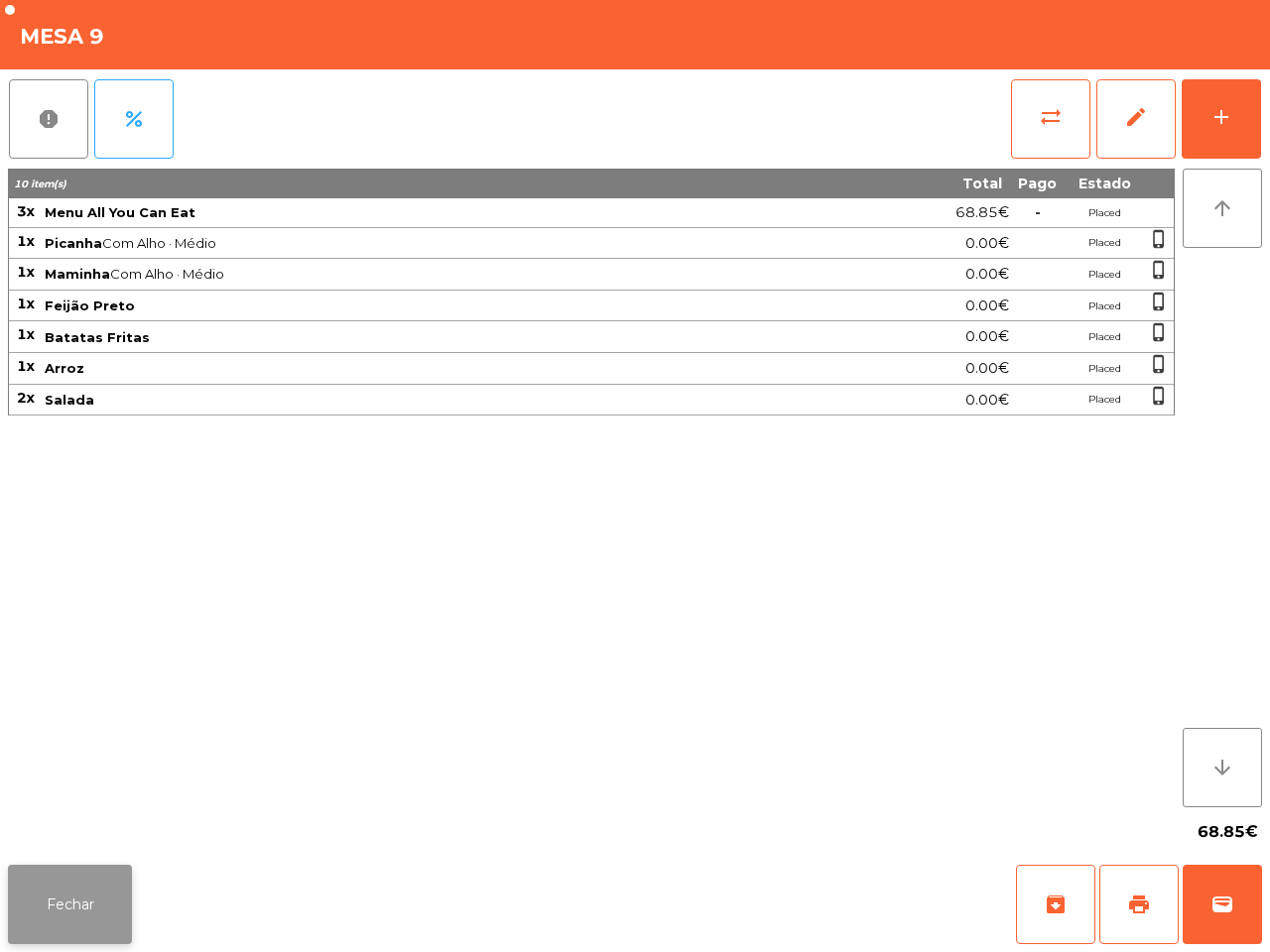click on "Fechar" 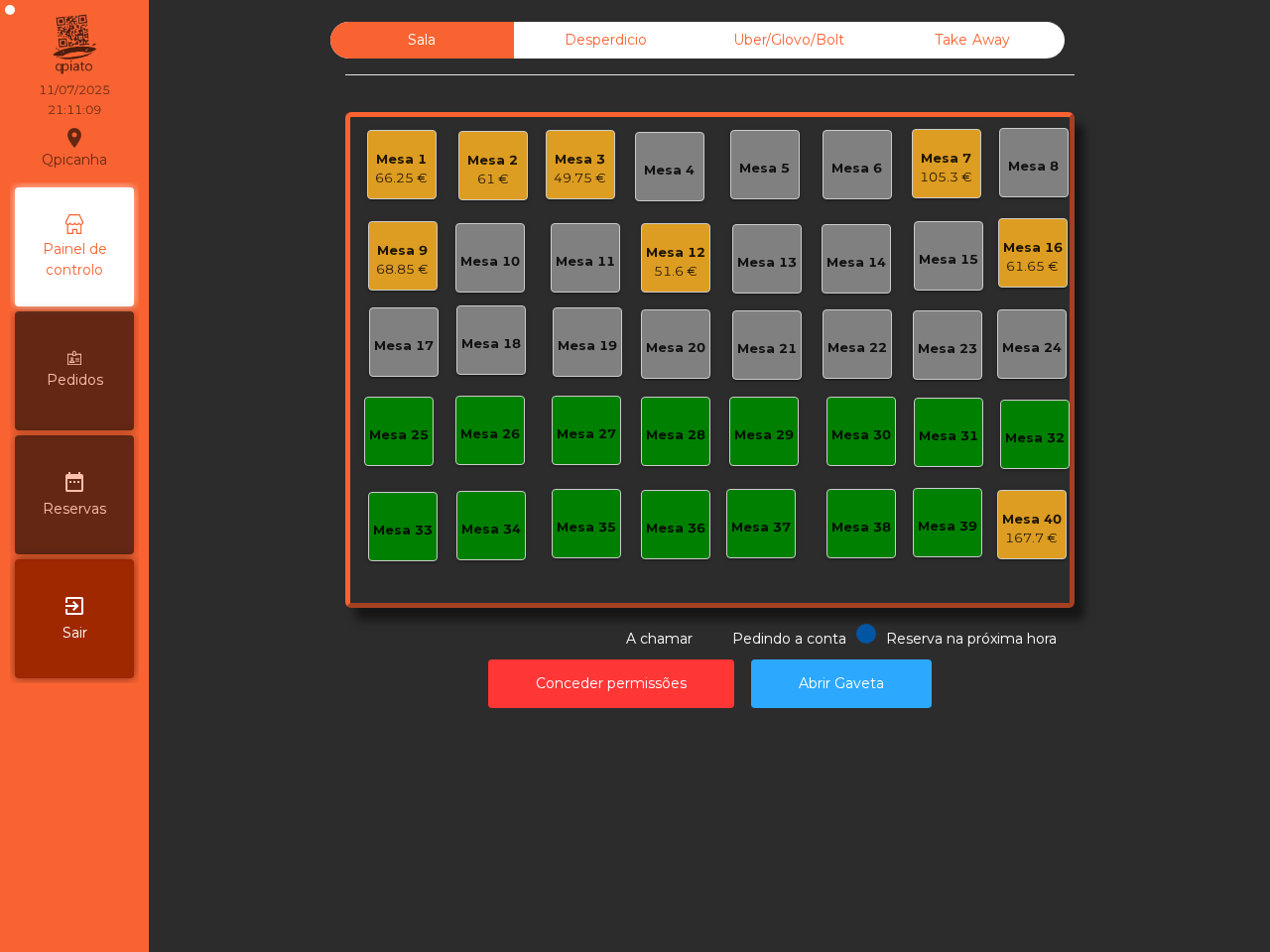 click on "49.75 €" 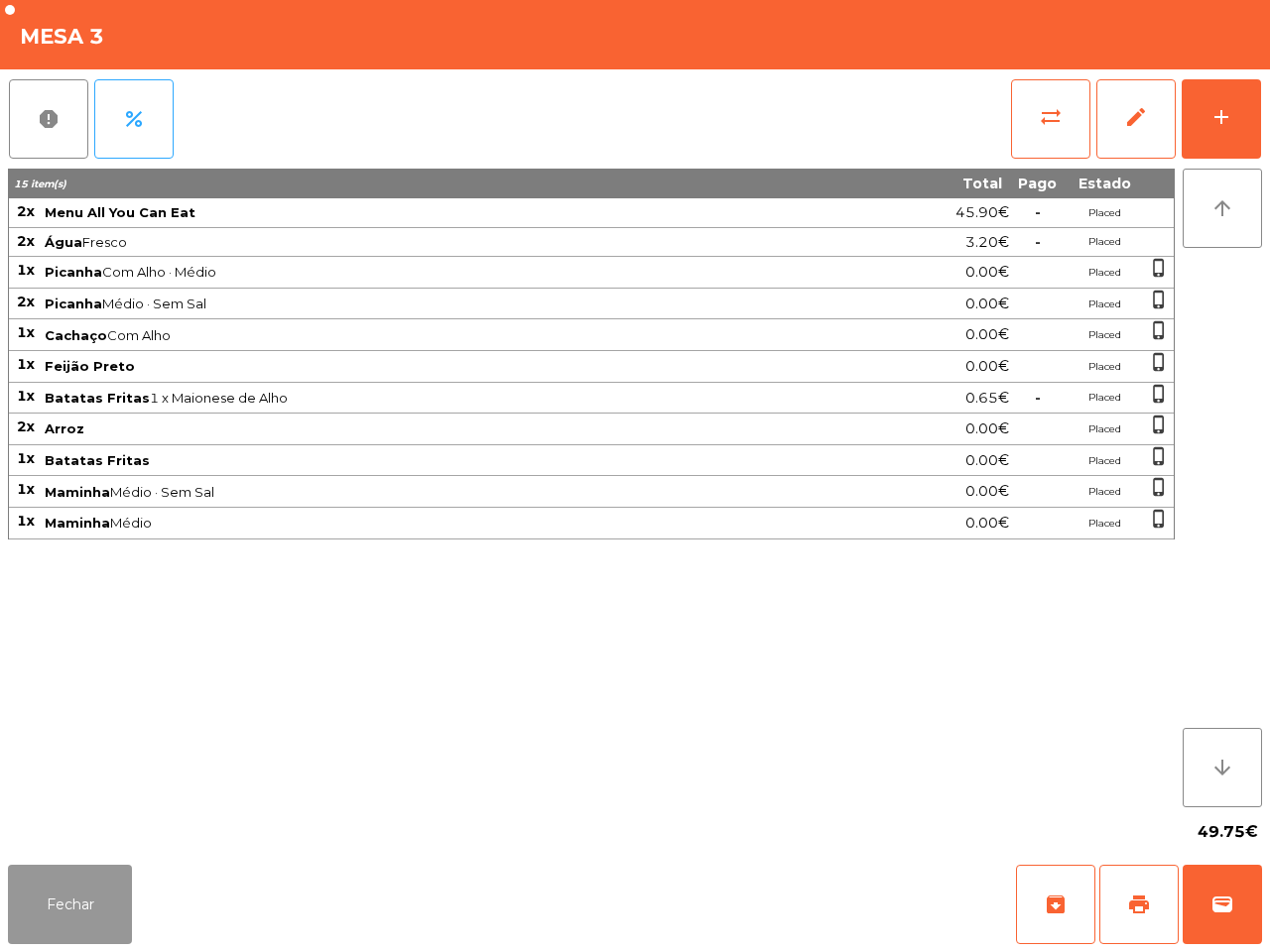click on "Fechar" 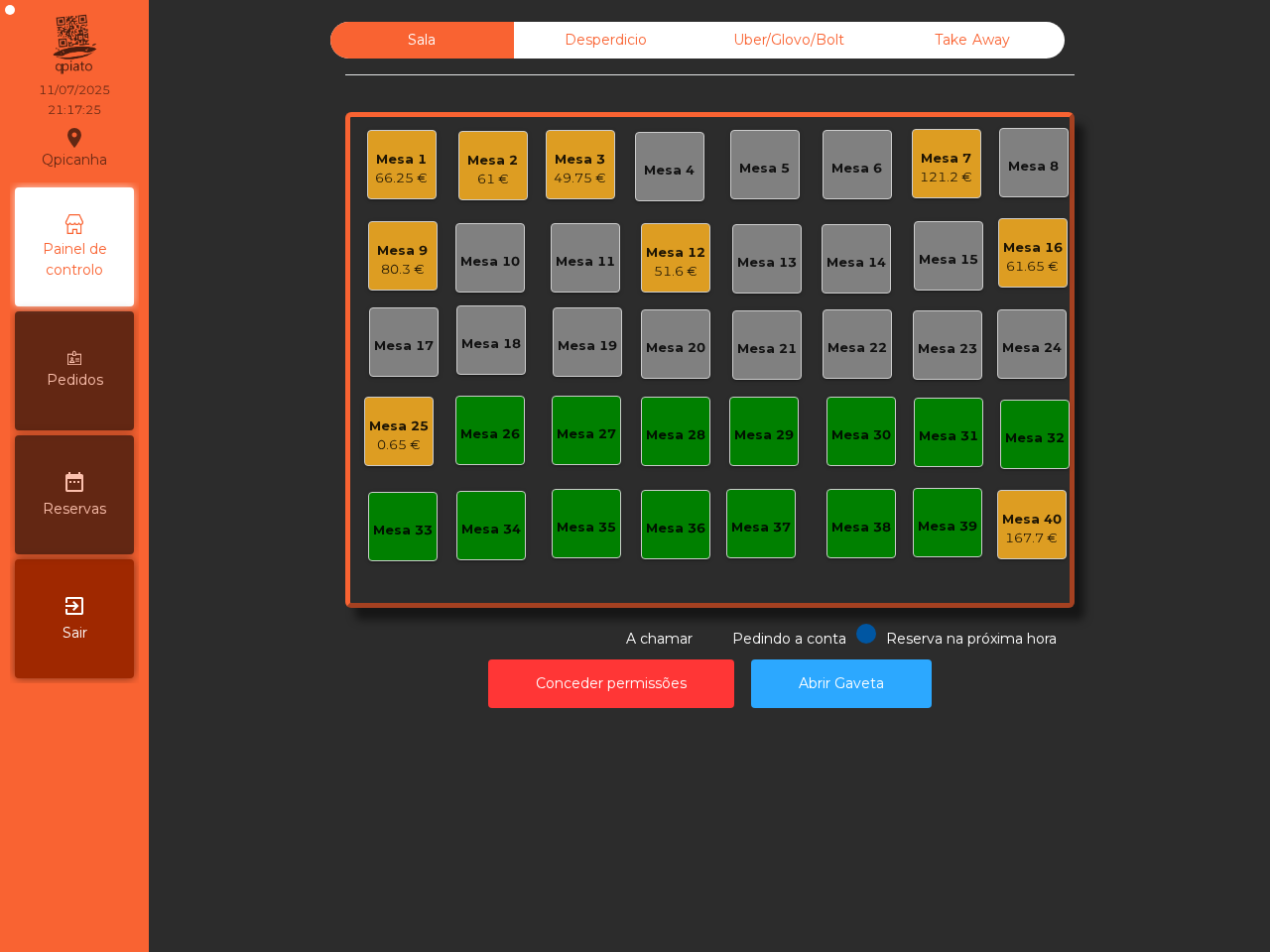 click on "Sala Desperdicio Uber/Glovo/Bolt Take Away Mesa 1 [PRICE] Mesa 2 [PRICE] Mesa 3 [PRICE] Mesa 4 Mesa 5 Mesa 6 Mesa 7 [PRICE] Mesa 8 Mesa 9 [PRICE] Mesa 10 Mesa 11 Mesa 12 [PRICE] Mesa 13 Mesa 14 Mesa 15 Mesa 16 [PRICE] Mesa 17 Mesa 18 Mesa 19 Mesa 20 Mesa 21 Mesa 22 Mesa 23 Mesa 24 Mesa 25 [PRICE] Mesa 26 Mesa 27 Mesa 28 Mesa 29 Mesa 30 Mesa 31 Mesa 32 Mesa 33 Mesa 34 Mesa 35 Mesa 36 Mesa 37 Mesa 38 Mesa 39 Mesa 40 [PRICE] Reserva na próxima hora Pedindo a conta A chamar Conceder permissões Abrir Gaveta" 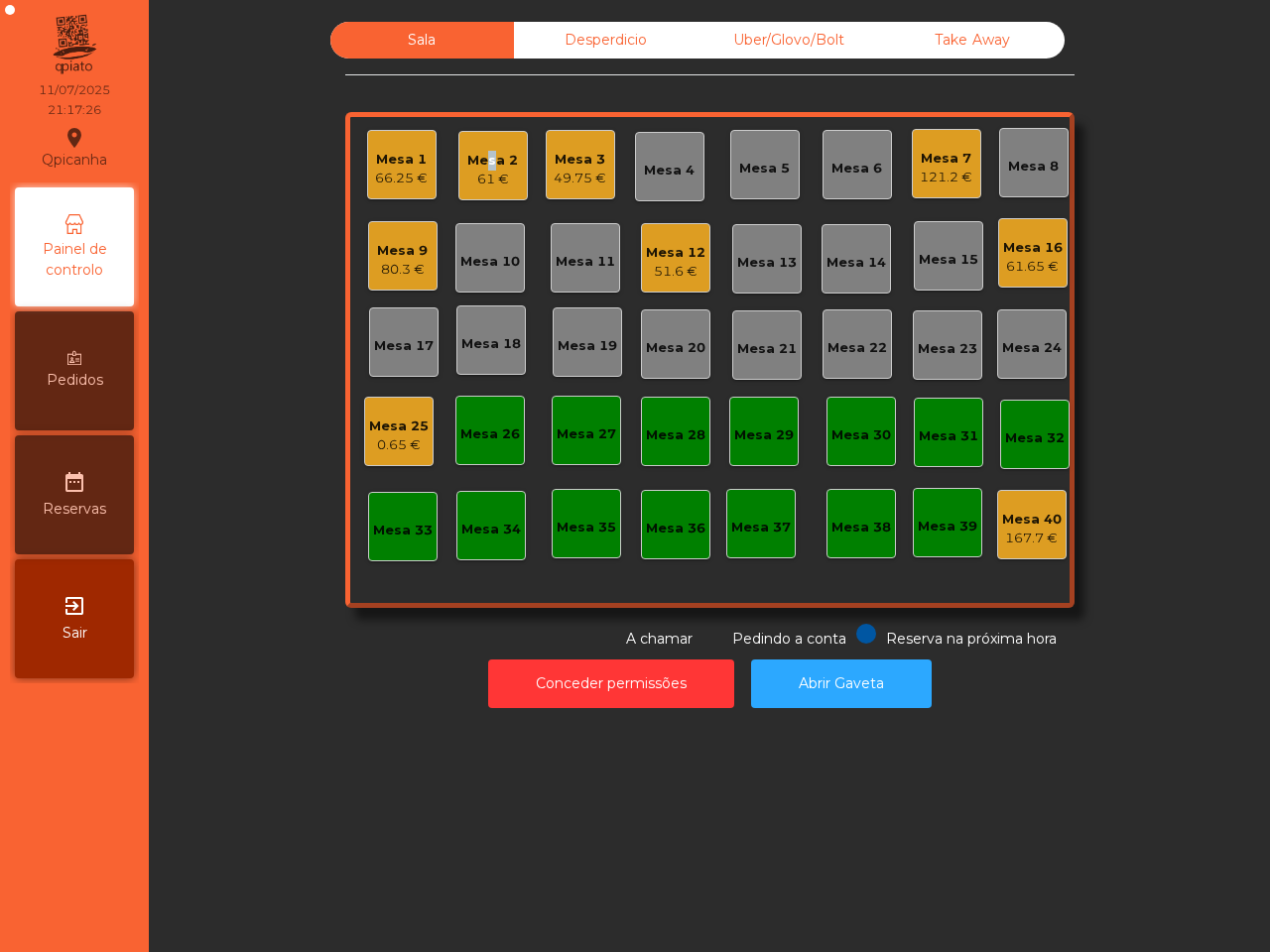 click on "Mesa 2 [PRICE]" 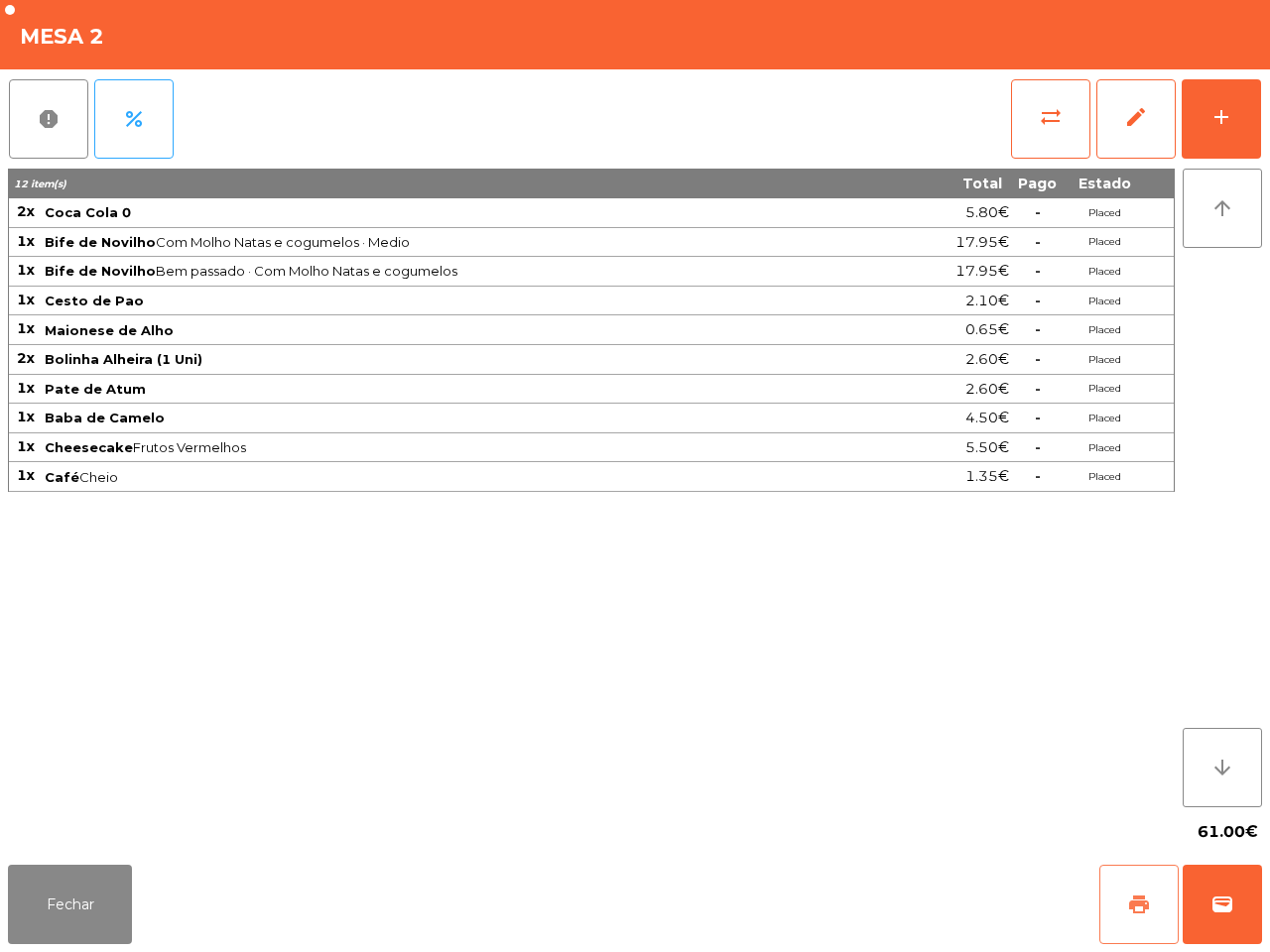 click on "print" 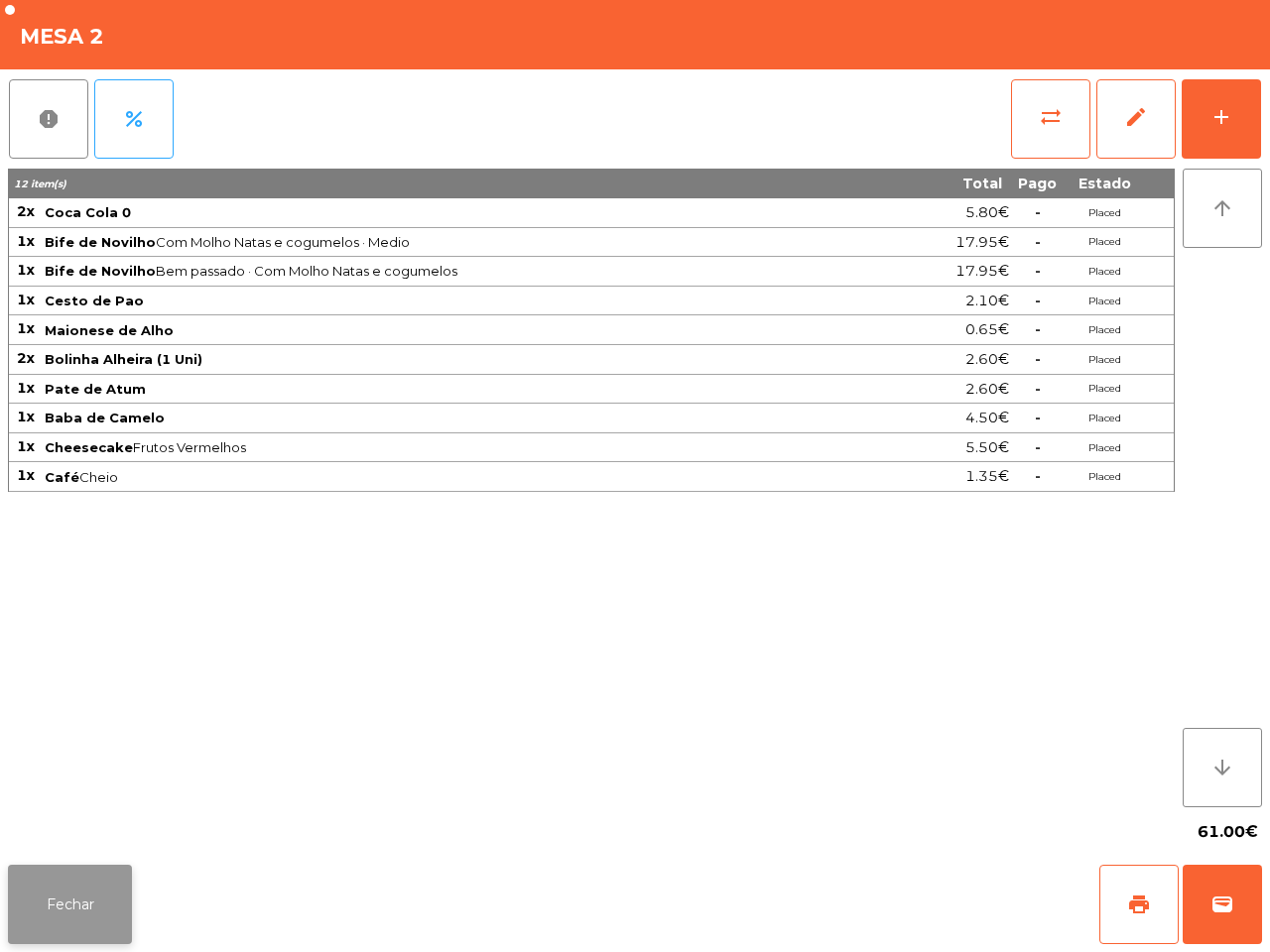 click on "Fechar" 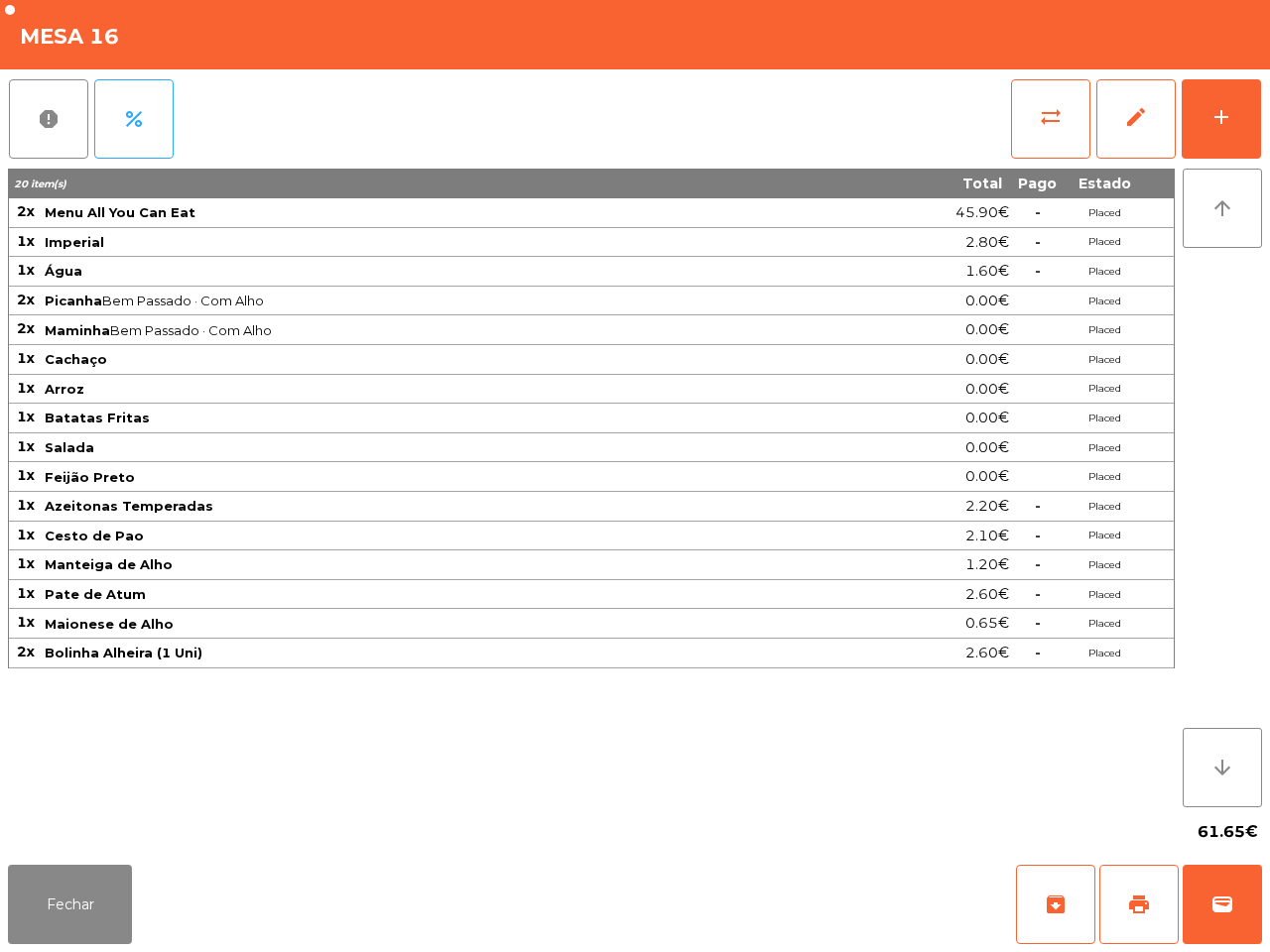 click on "sync_alt   edit   add" 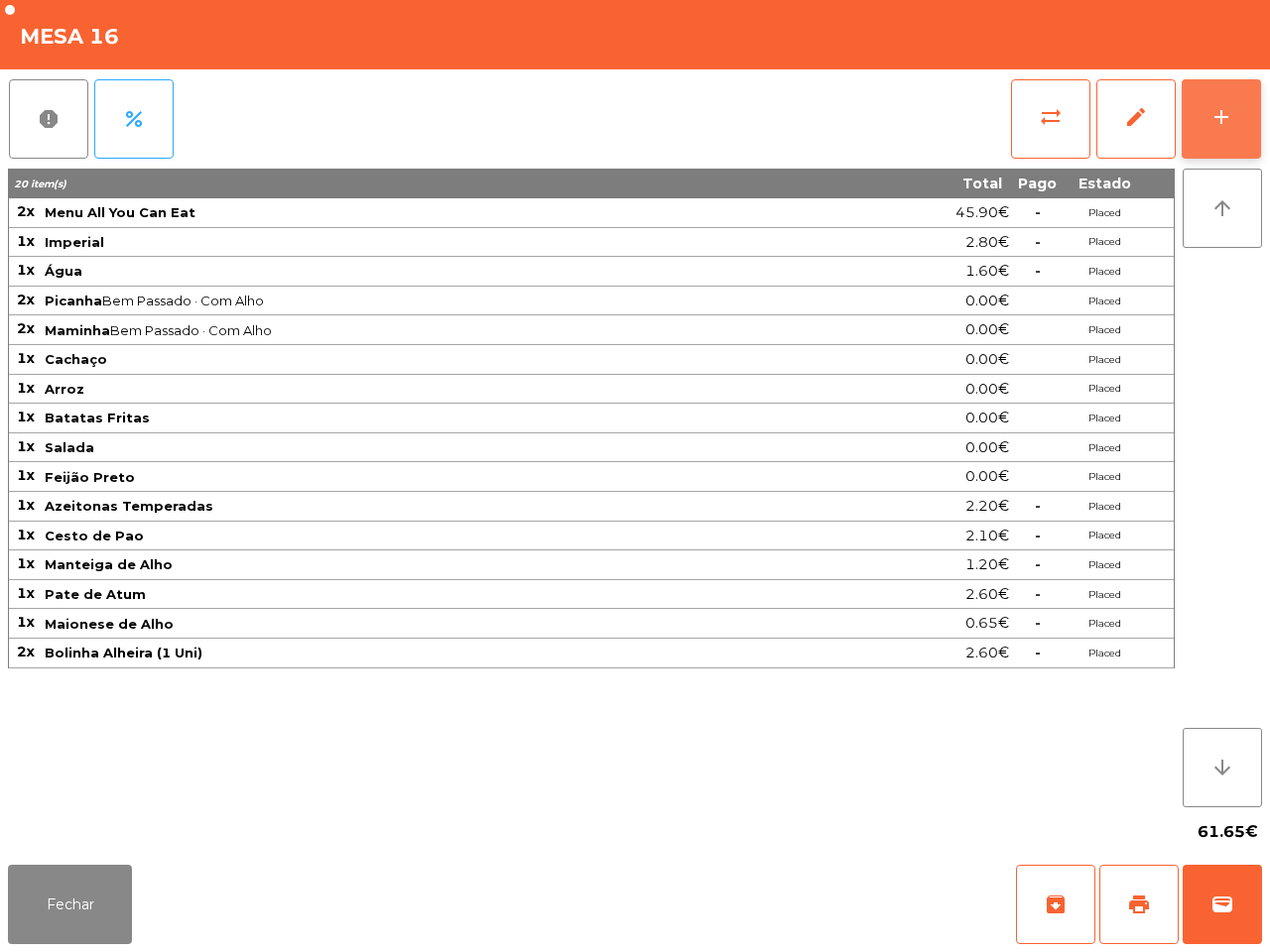 click on "add" 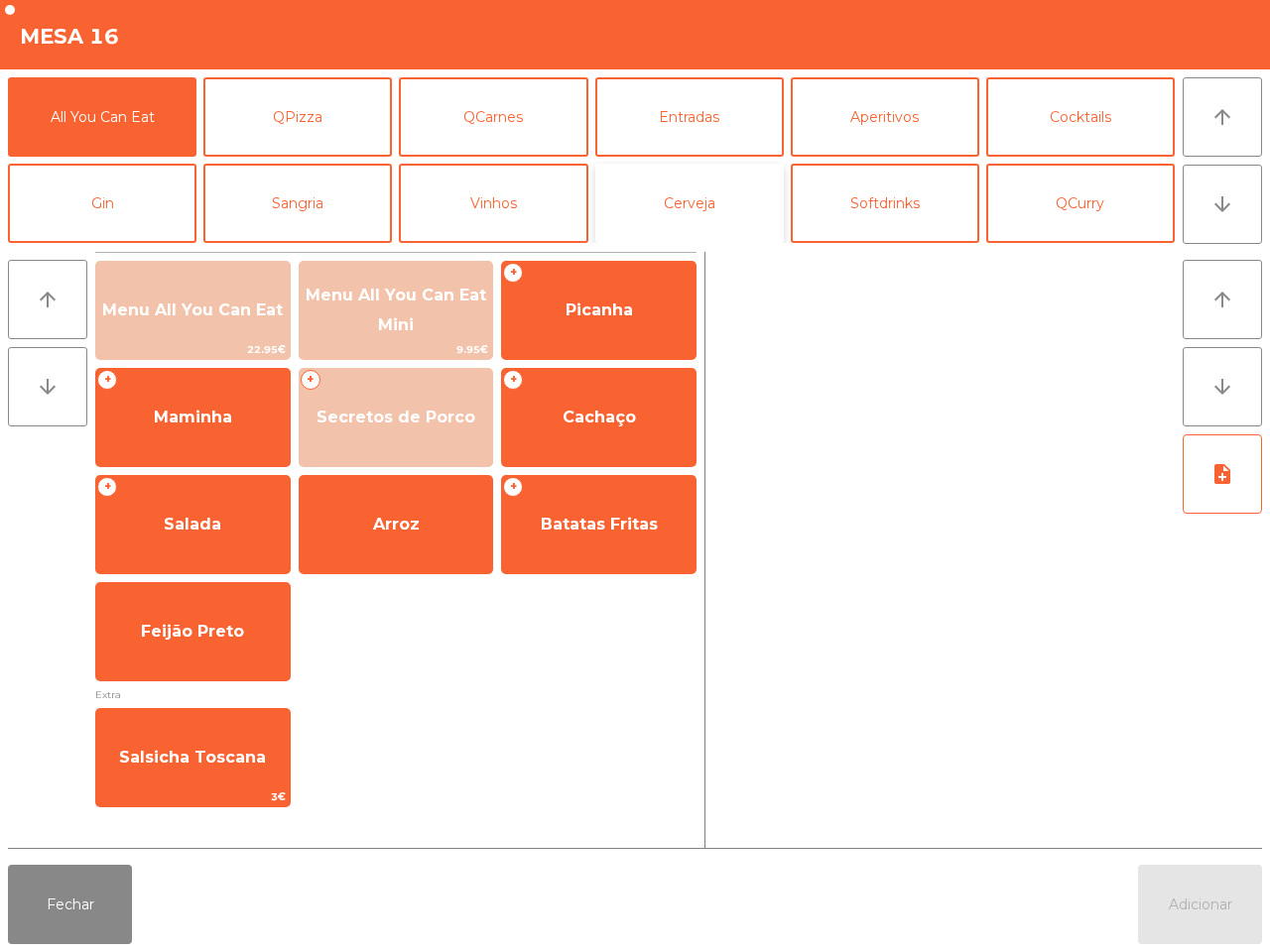 click on "Cerveja" 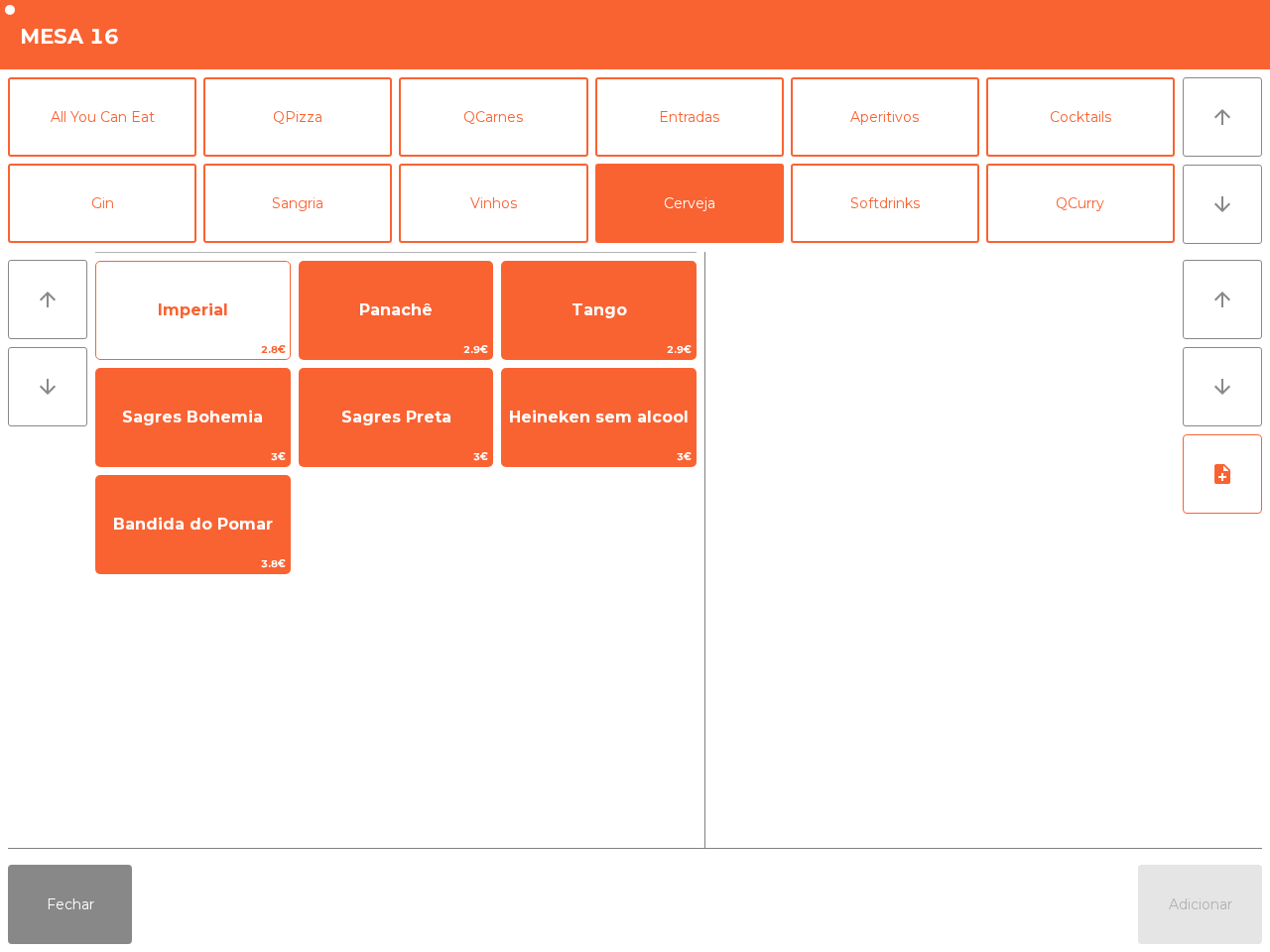 click on "Imperial" 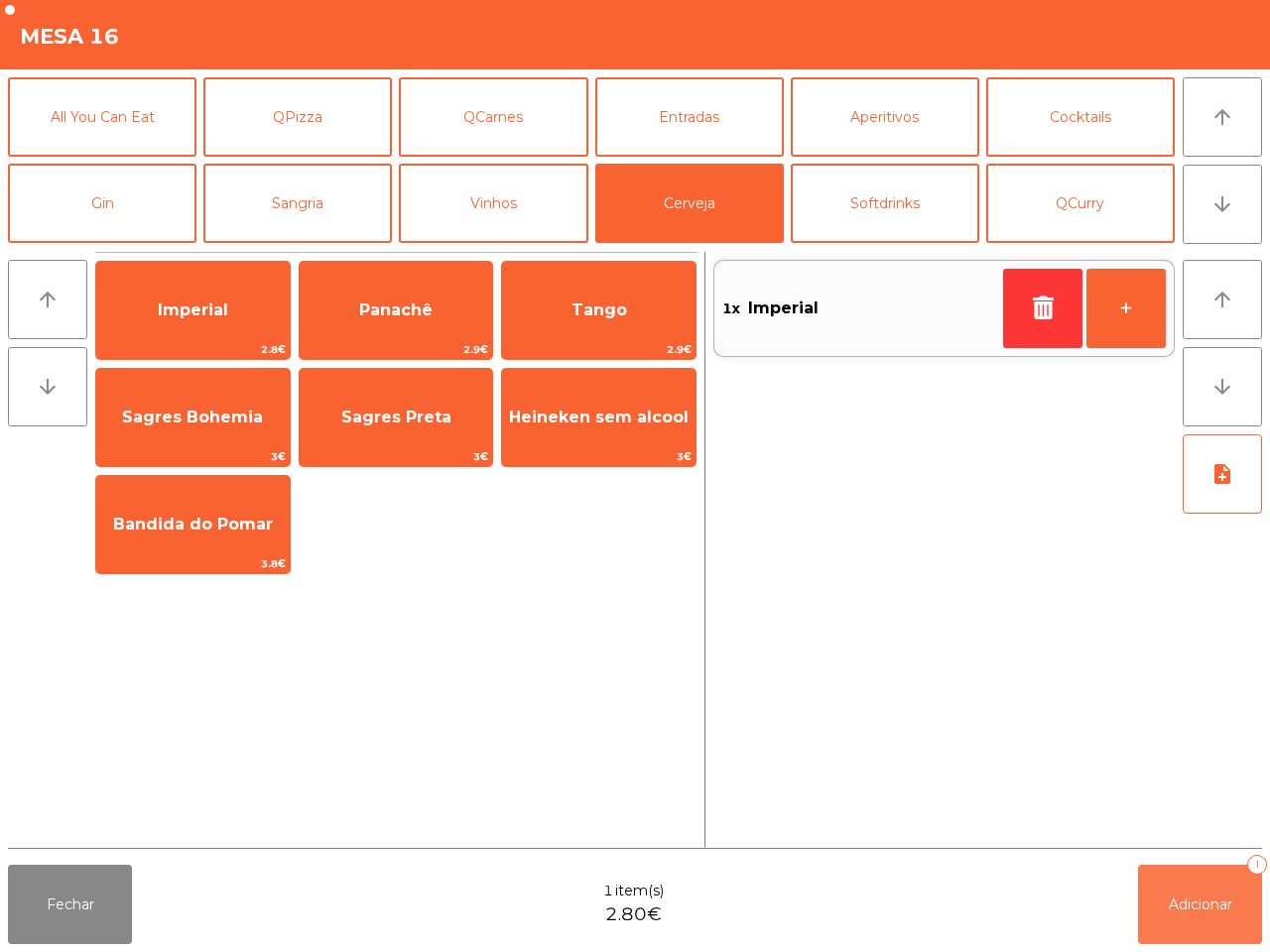 click on "Adicionar" 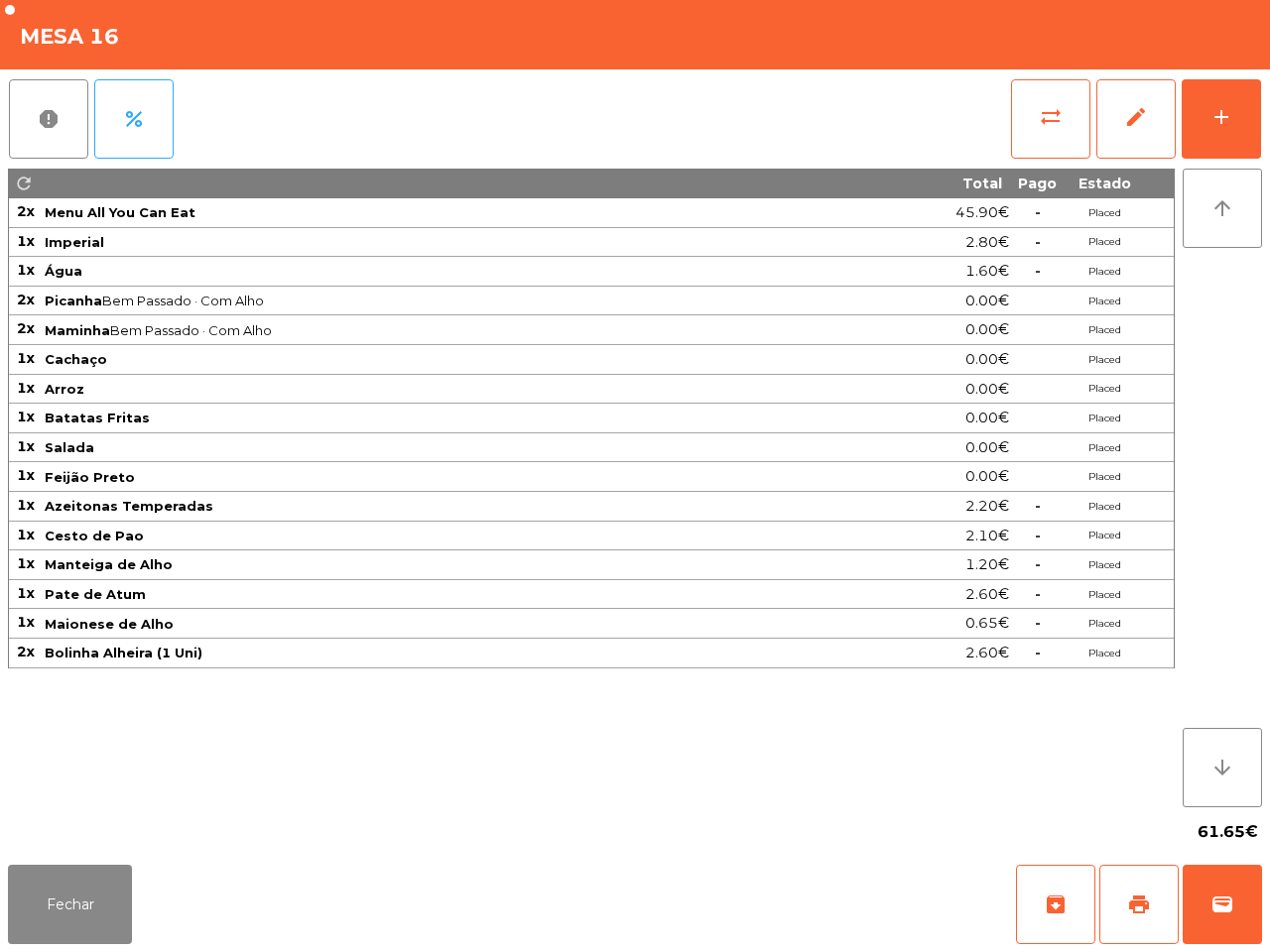 click on "61.65€" 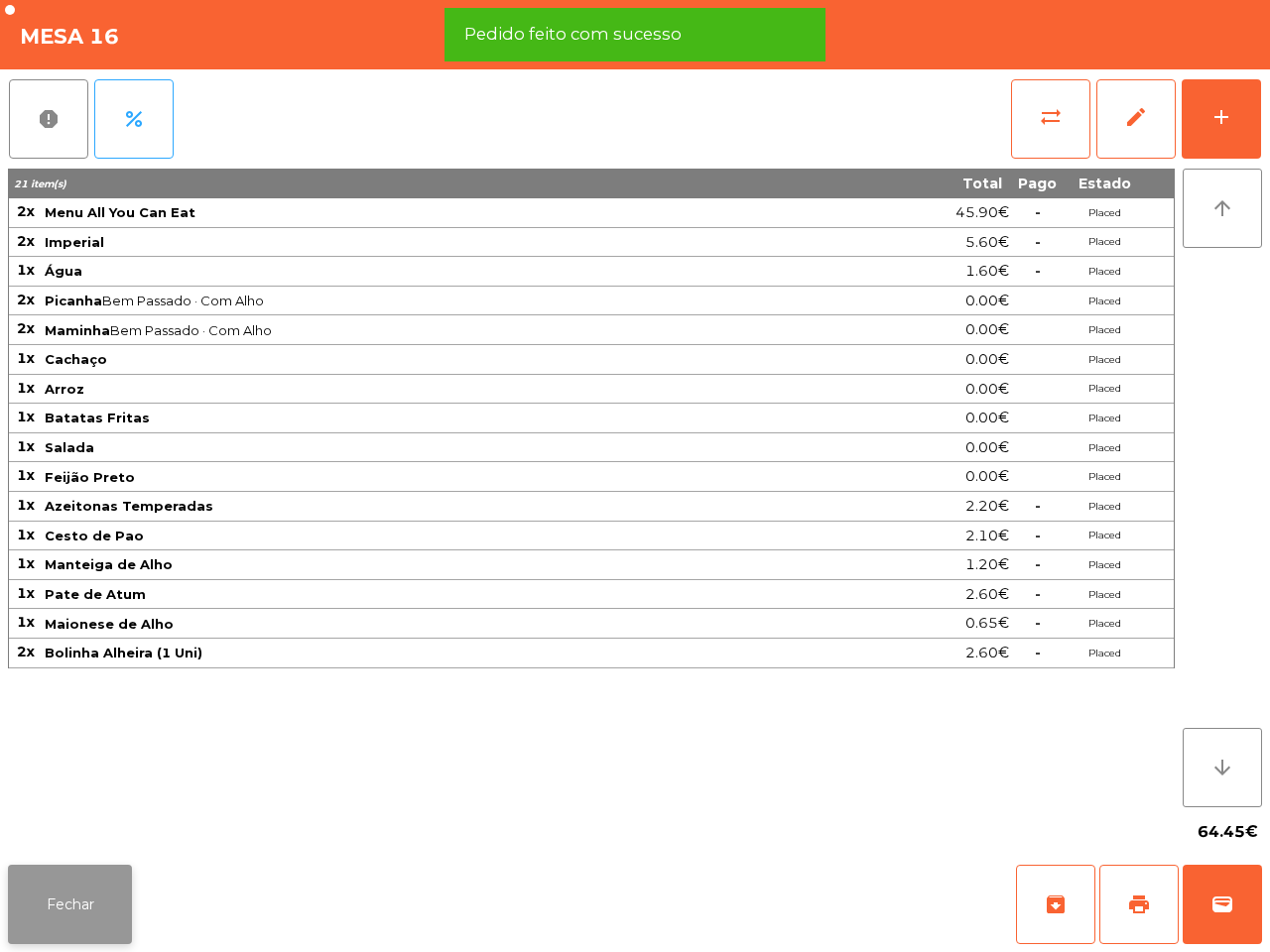 click on "Fechar" 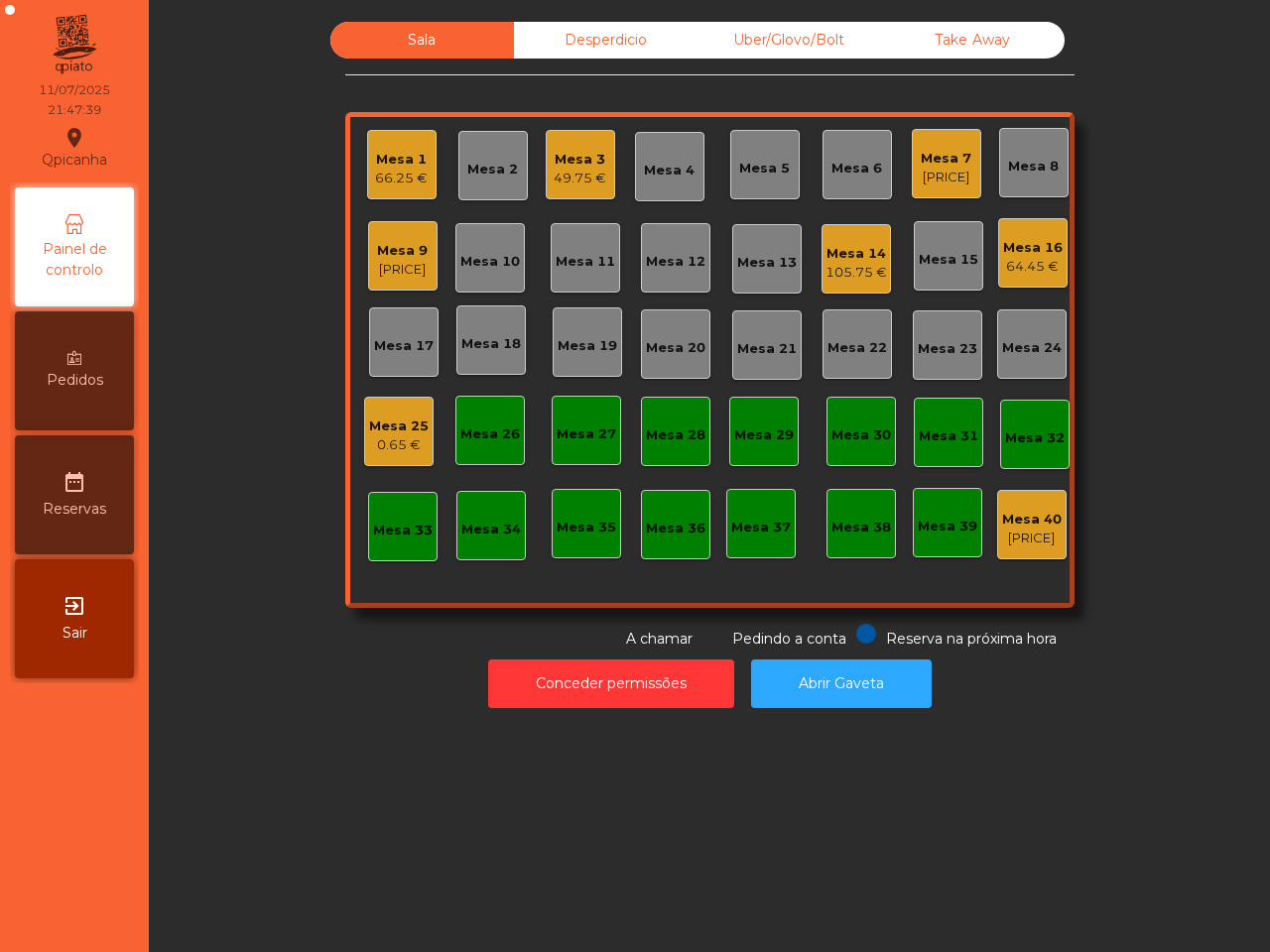 click on "64.45 €" 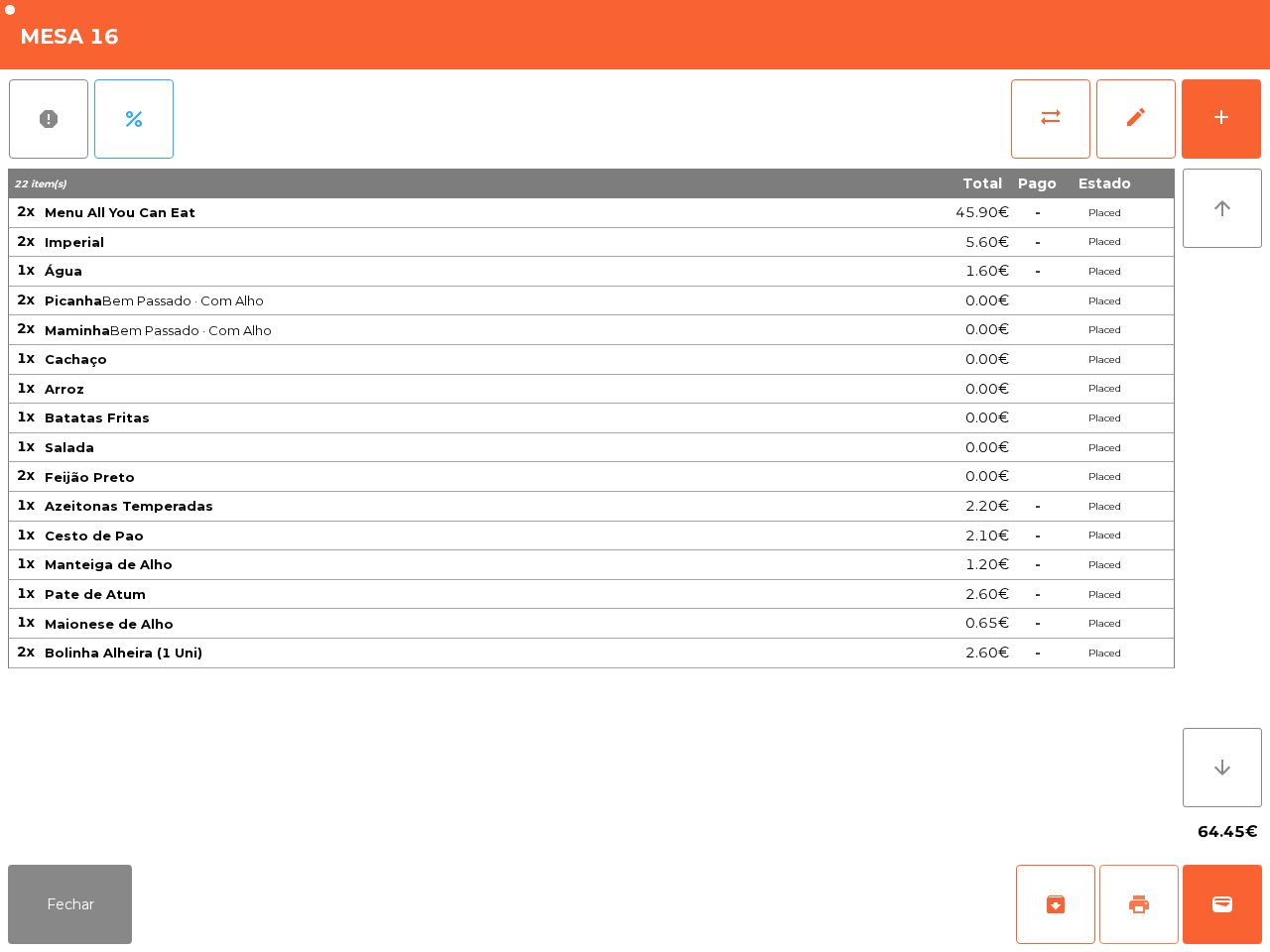 click on "print" 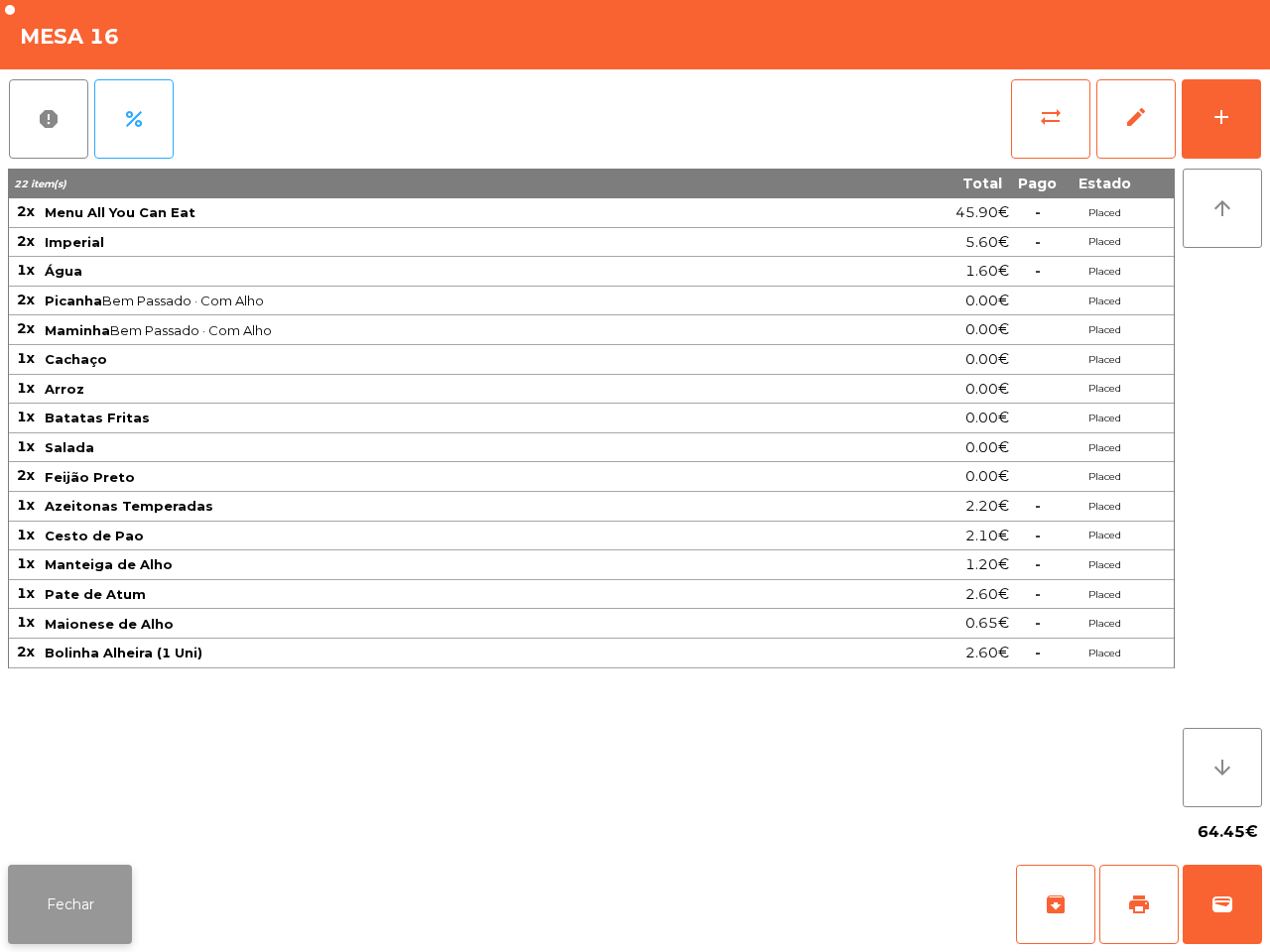 click on "Fechar" 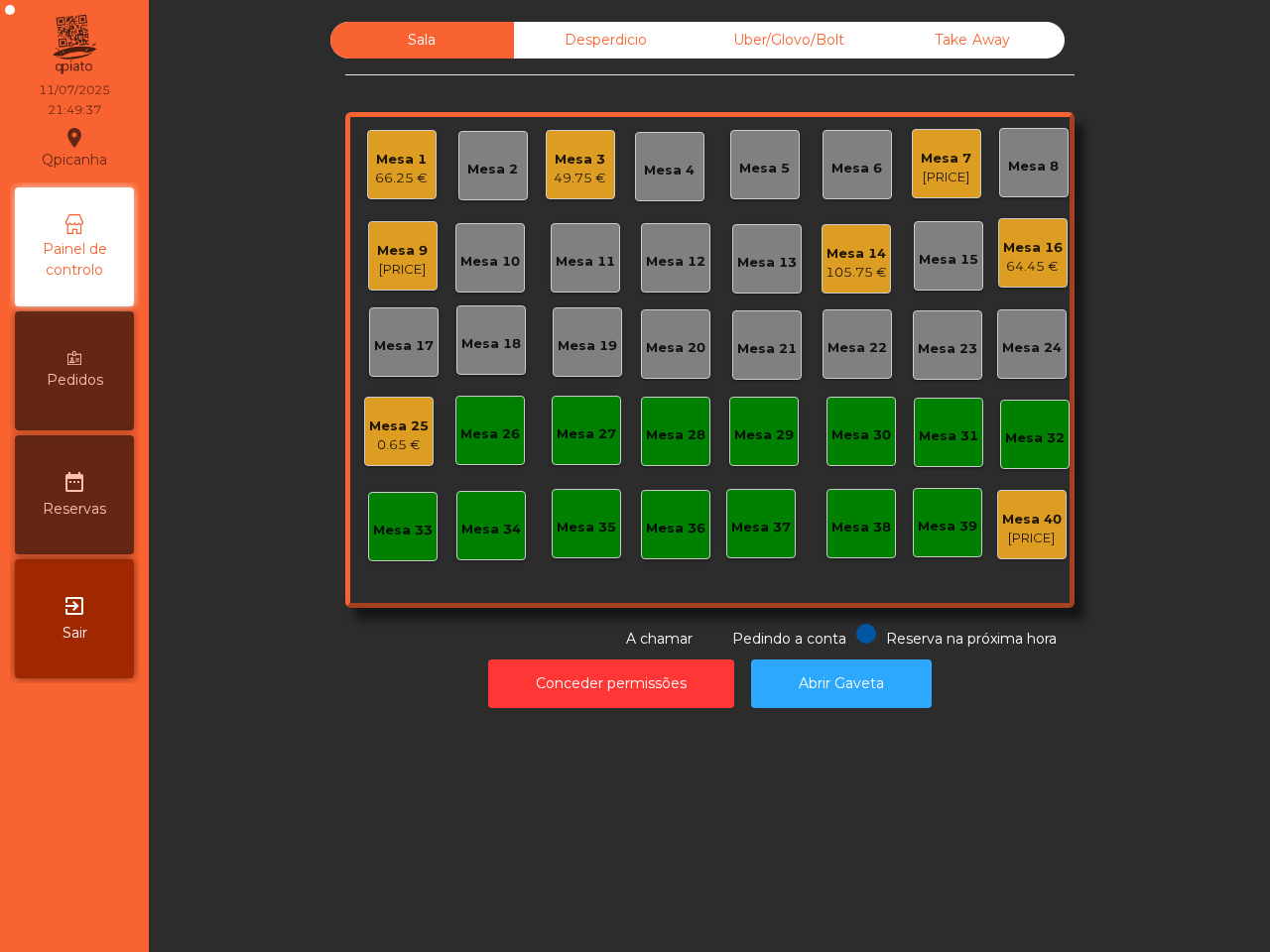 click on "Sala Desperdicio Uber/Glovo/Bolt Take Away Mesa 1 [PRICE] Mesa 2 Mesa 3 [PRICE] Mesa 4 Mesa 5 Mesa 6 Mesa 7 [PRICE] Mesa 8 Mesa 9 [PRICE] Mesa 10 Mesa 11 Mesa 12 Mesa 13 Mesa 14 [PRICE] Mesa 15 Mesa 16 [PRICE] Mesa 17 Mesa 18 Mesa 19 Mesa 20 Mesa 21 Mesa 22 Mesa 23 Mesa 24 Mesa 25 [PRICE] Mesa 26 Mesa 27 Mesa 28 Mesa 29 Mesa 30 Mesa 31 Mesa 32 Mesa 33 Mesa 34 Mesa 35 Mesa 36 Mesa 37 Mesa 38 Mesa 39 Mesa 40 [PRICE] Reserva na próxima hora Pedindo a conta A chamar Conceder permissões Abrir Gaveta" 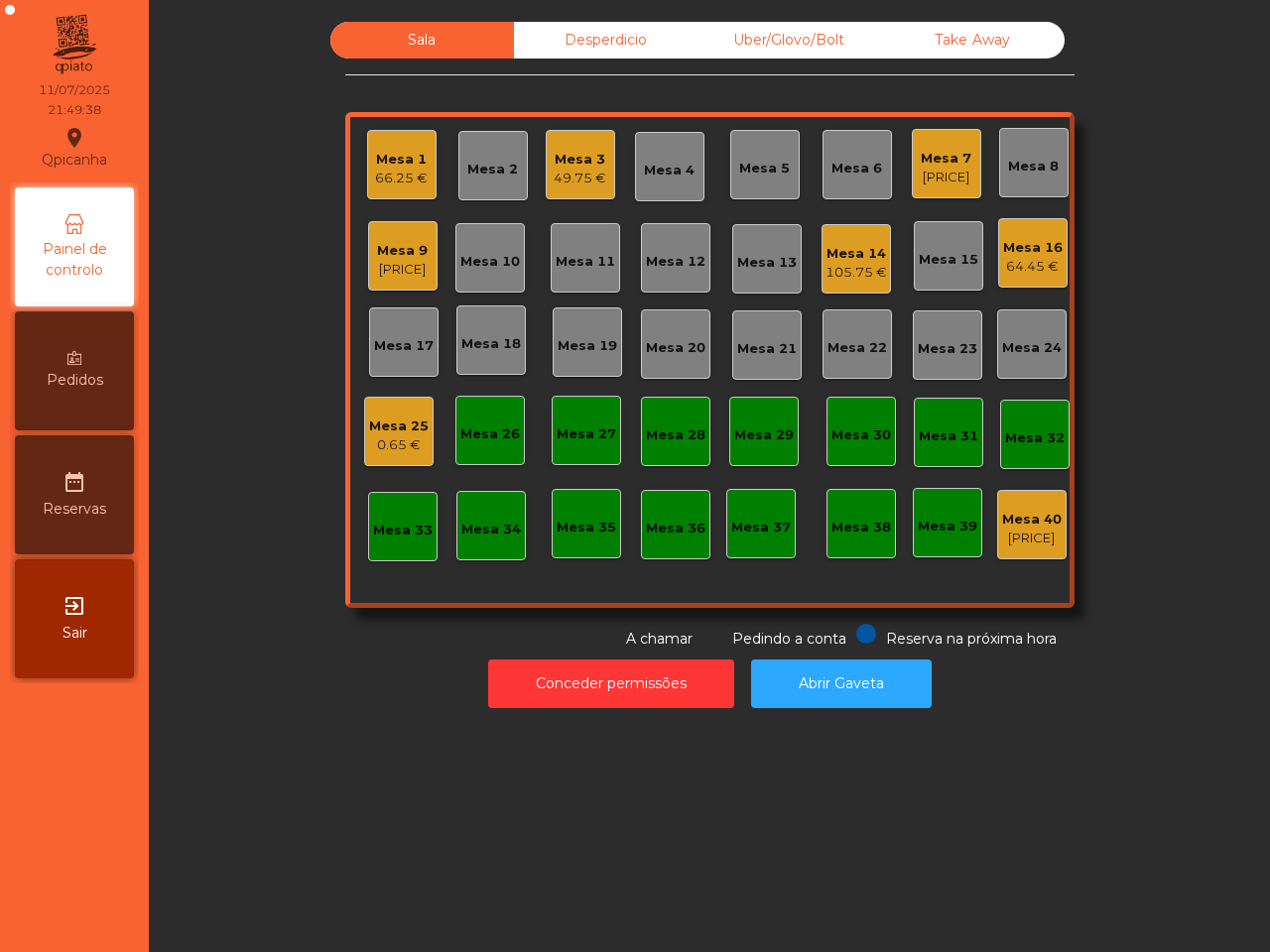 click on "Desperdicio" 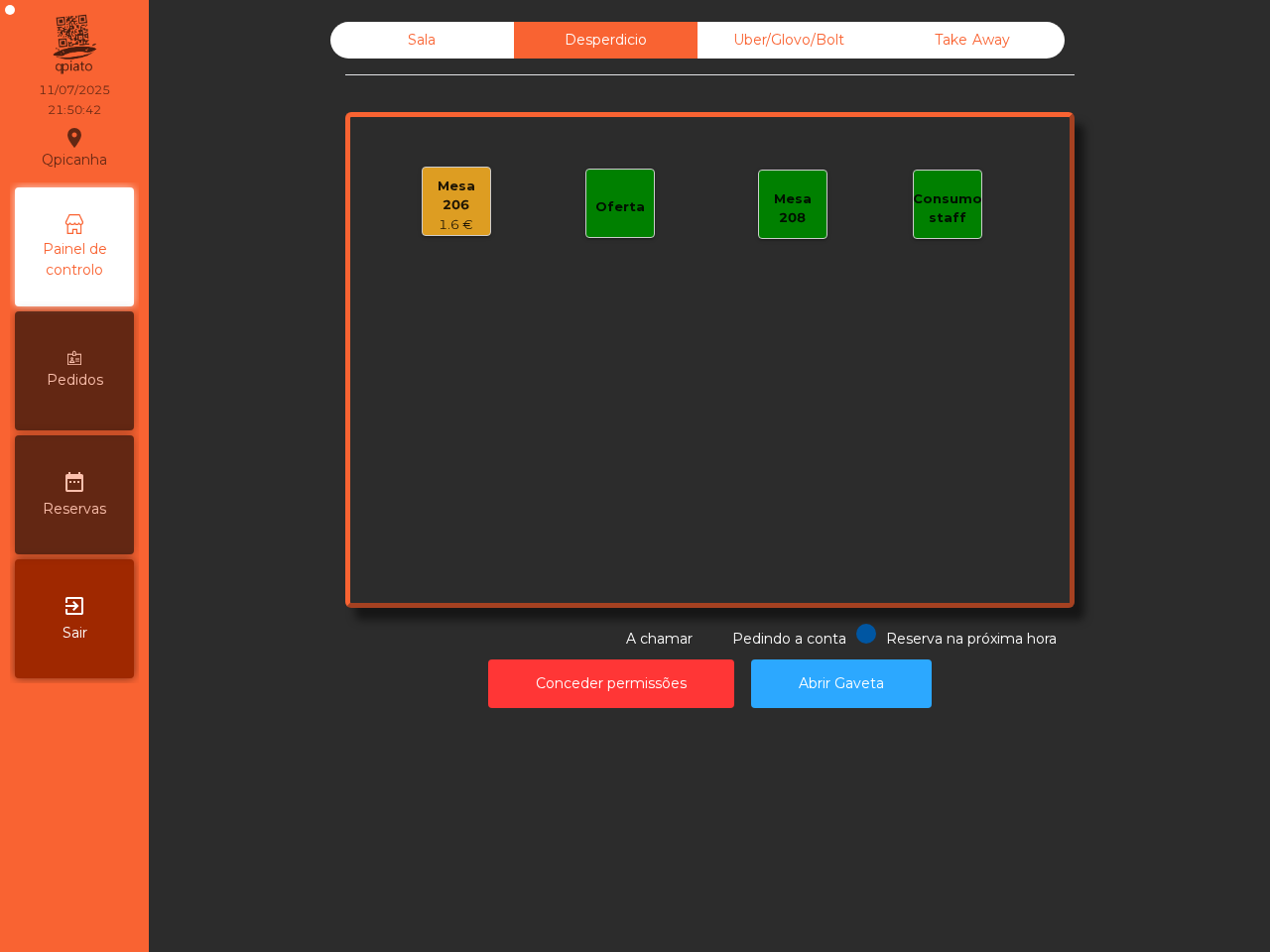 click on "Sala" 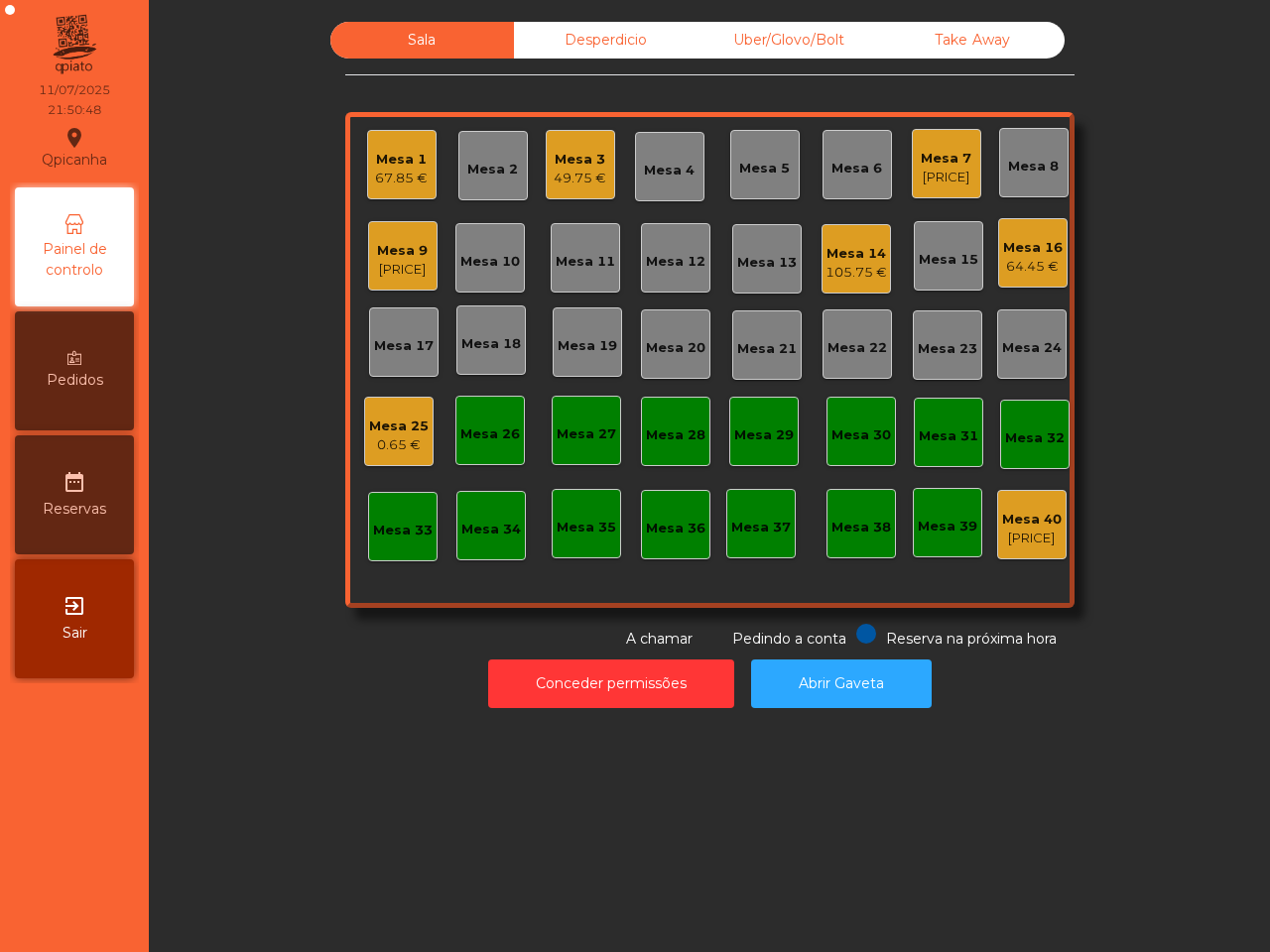click on "Mesa 16" 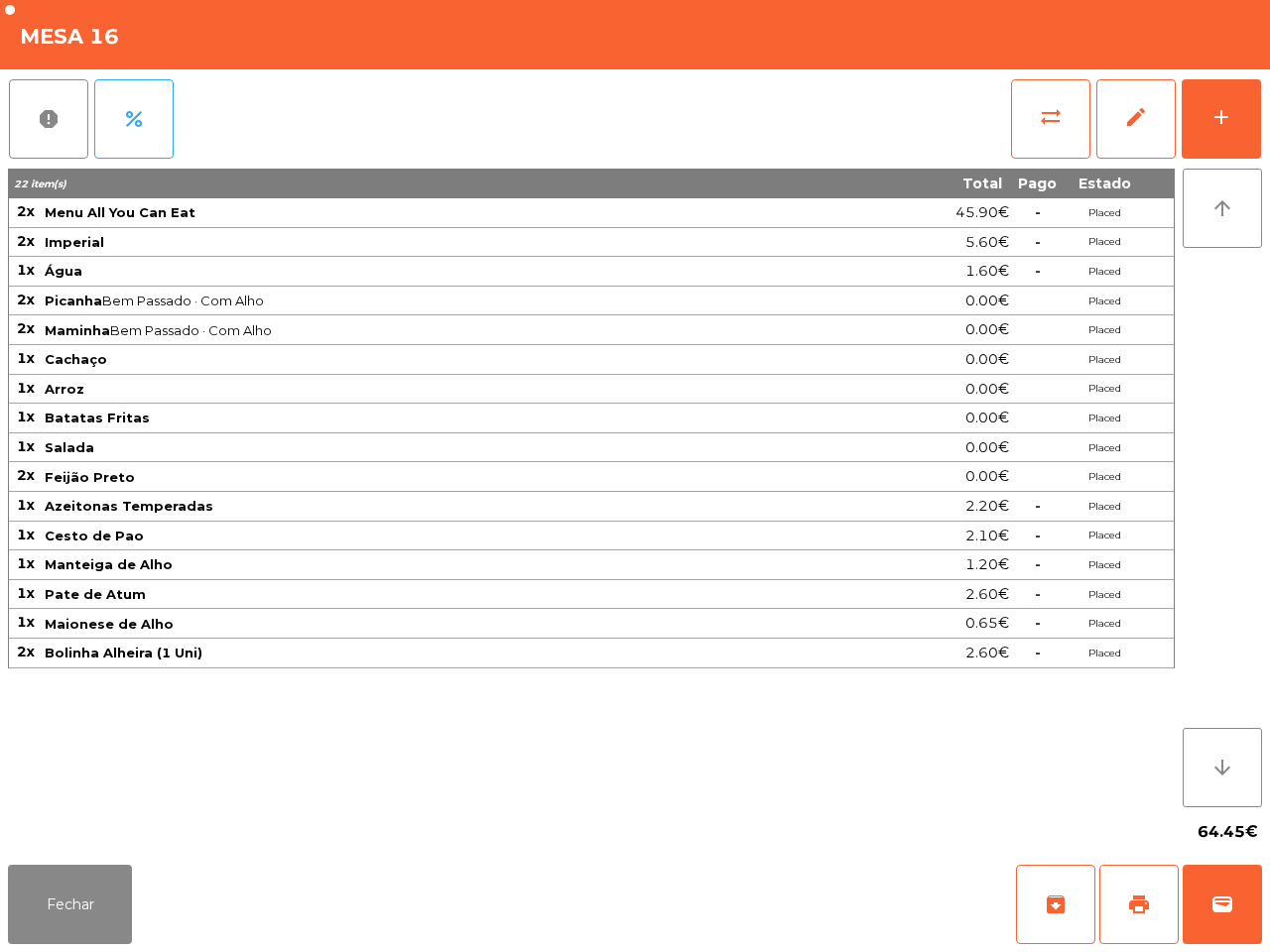 click on "-" 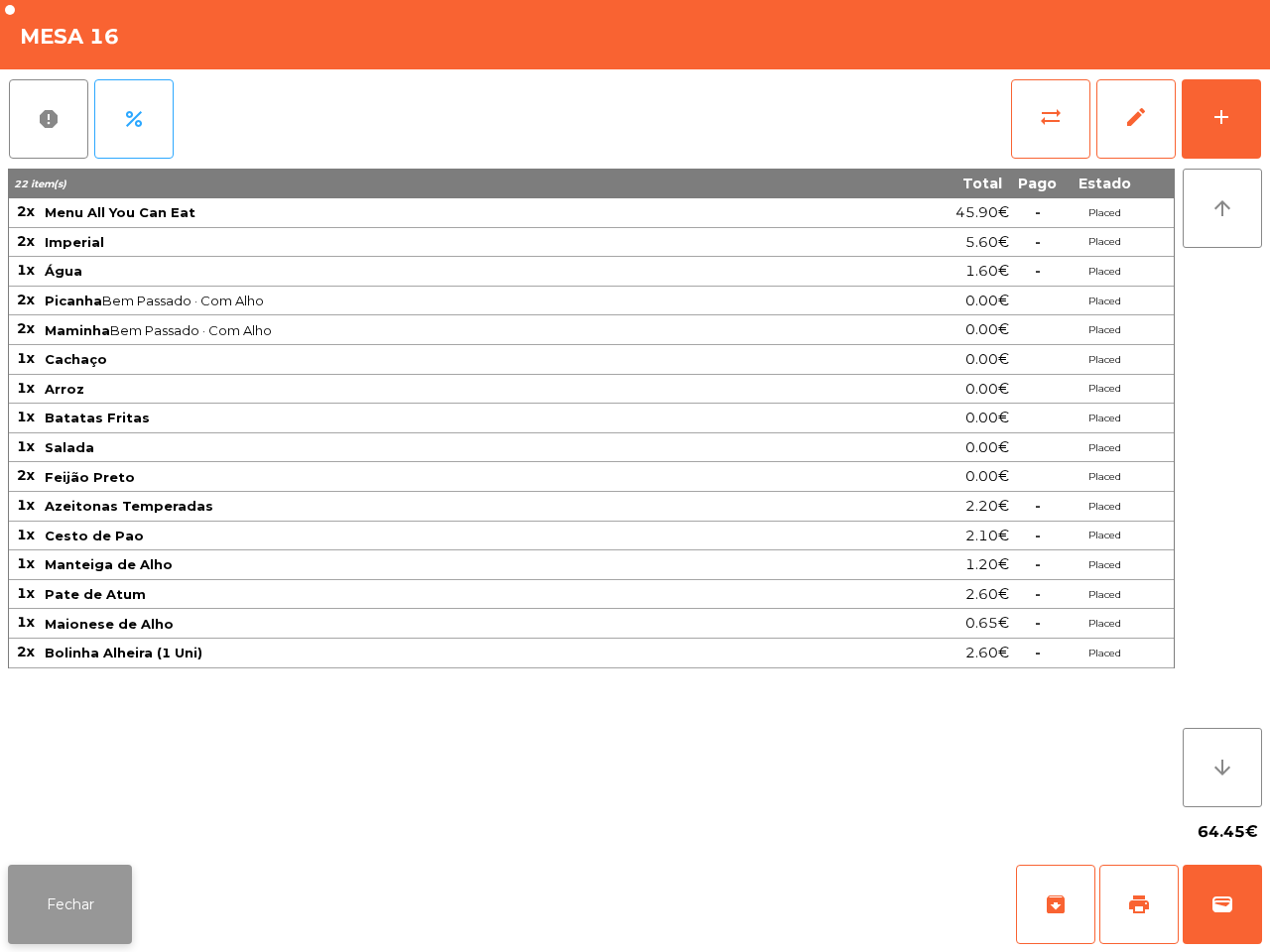 click on "Fechar" 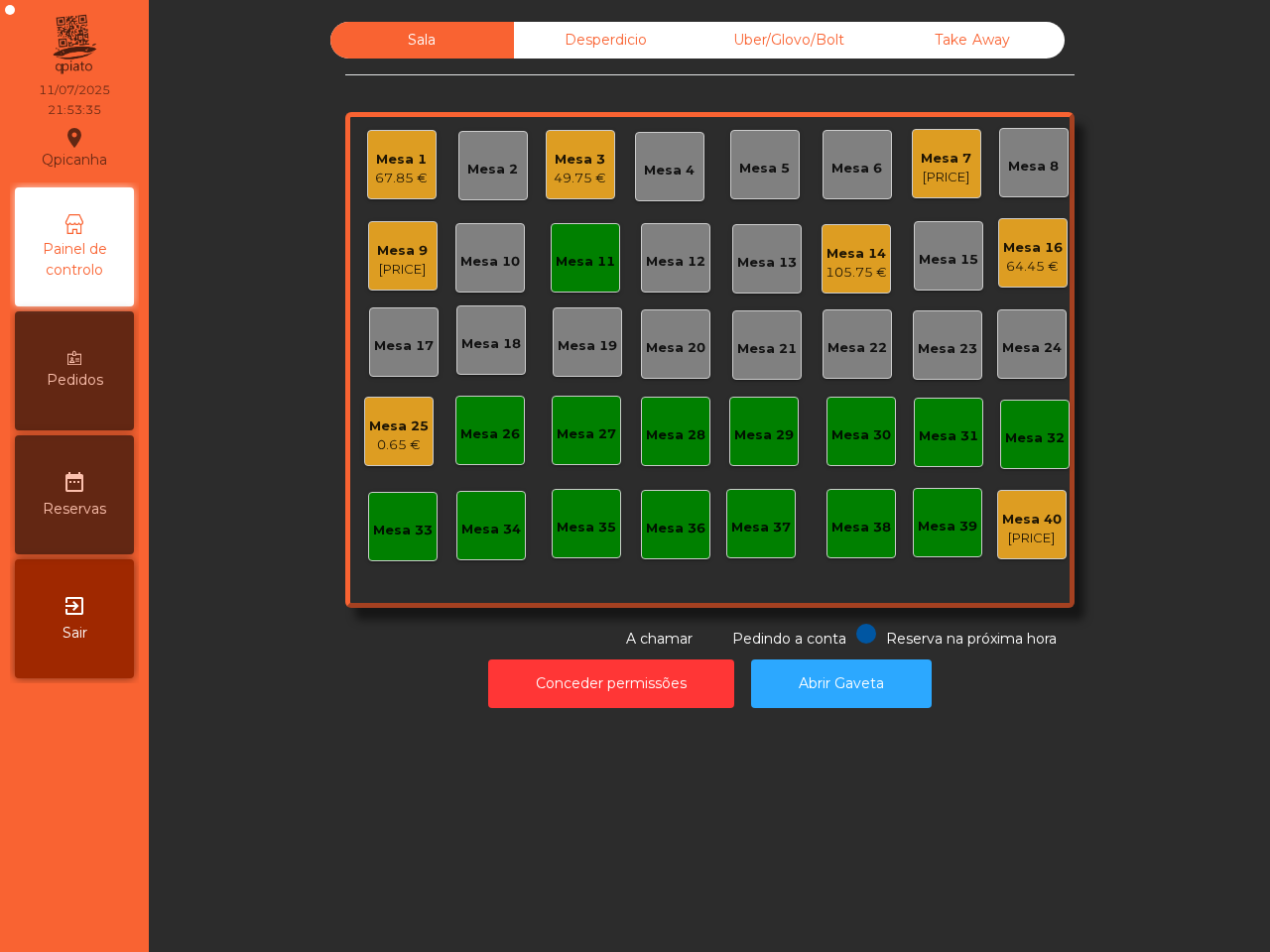 click on "Mesa 11" 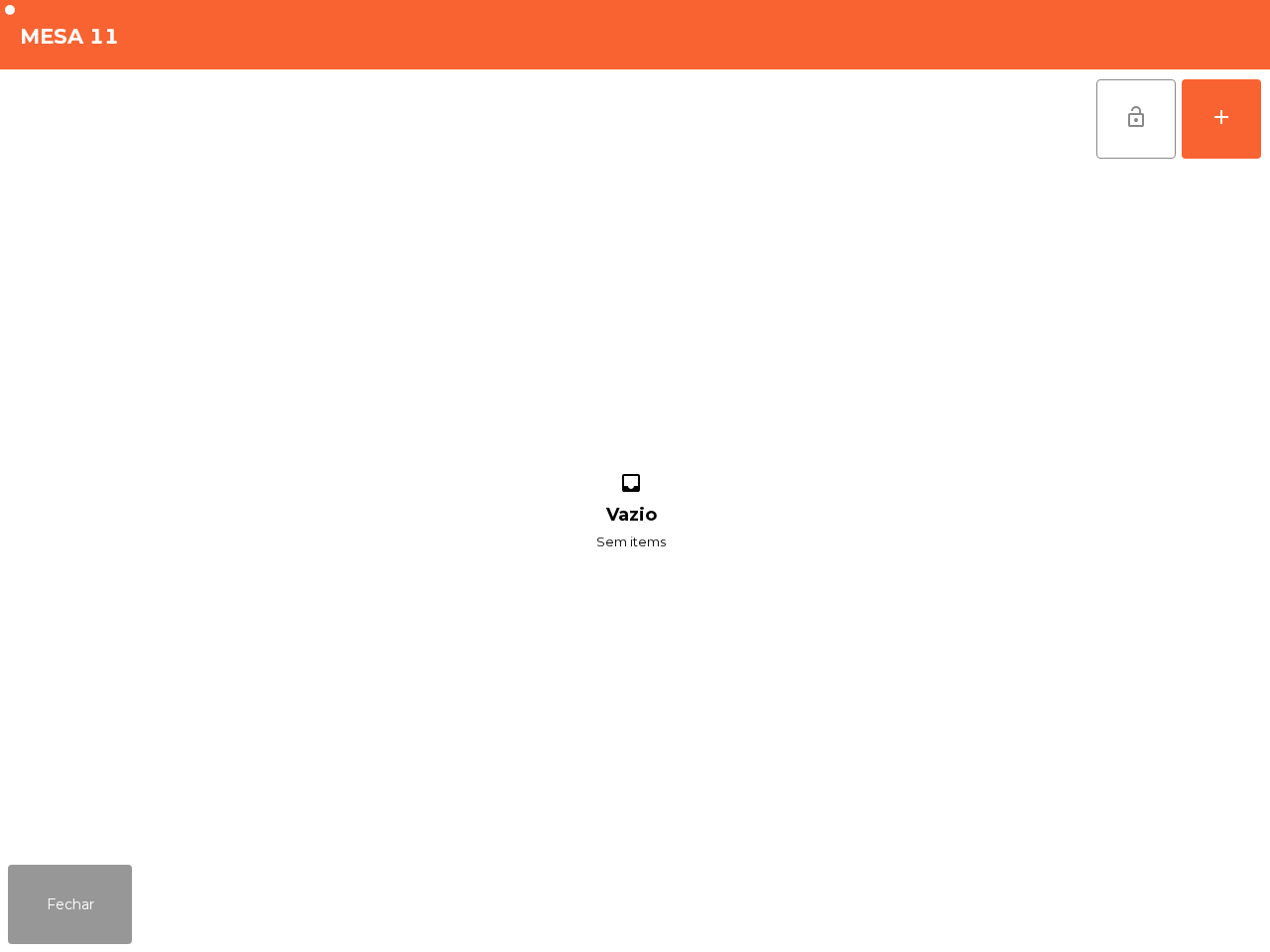 click on "Fechar" 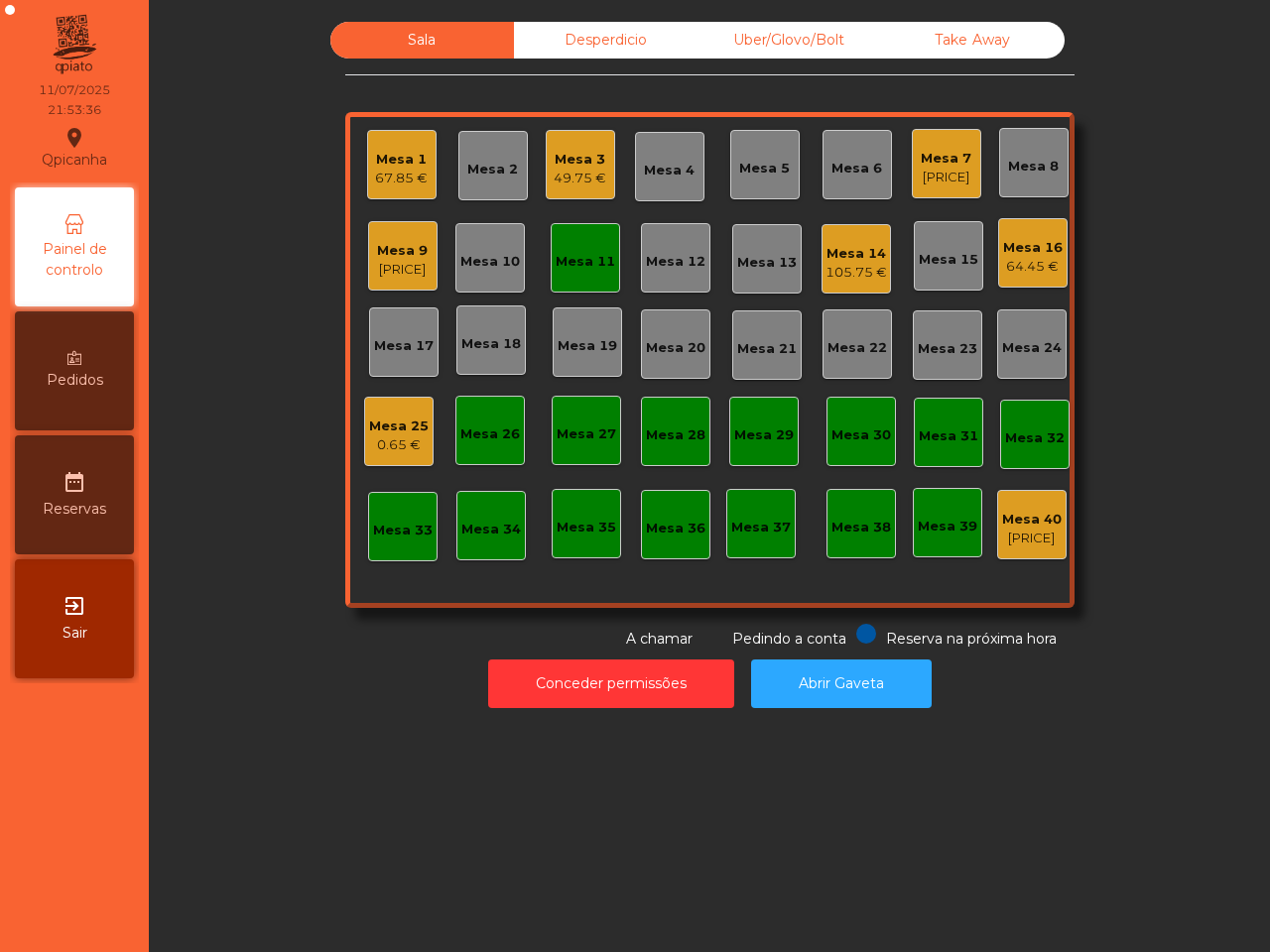 click on "Mesa 16 [PRICE]" 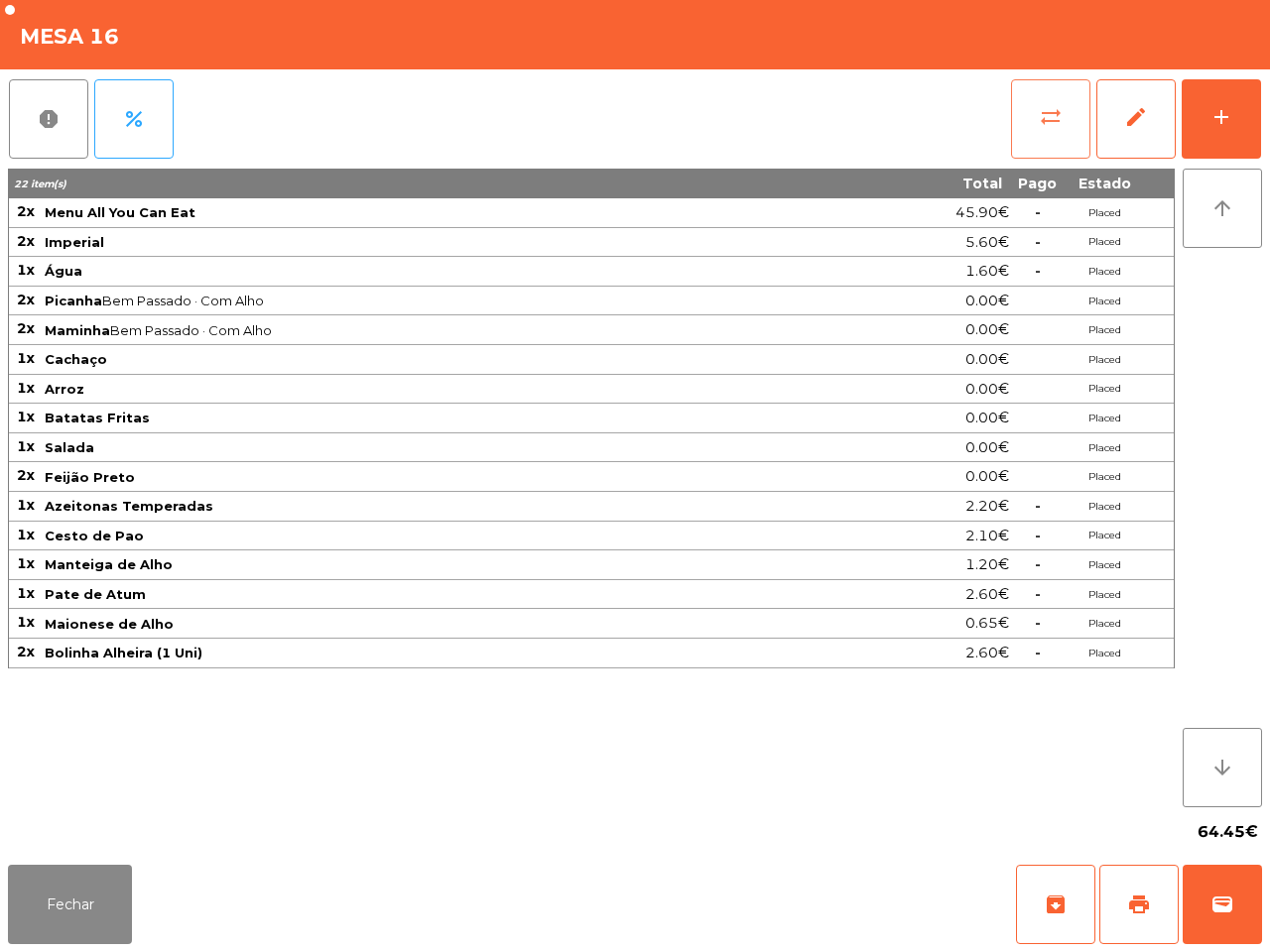 click on "sync_alt" 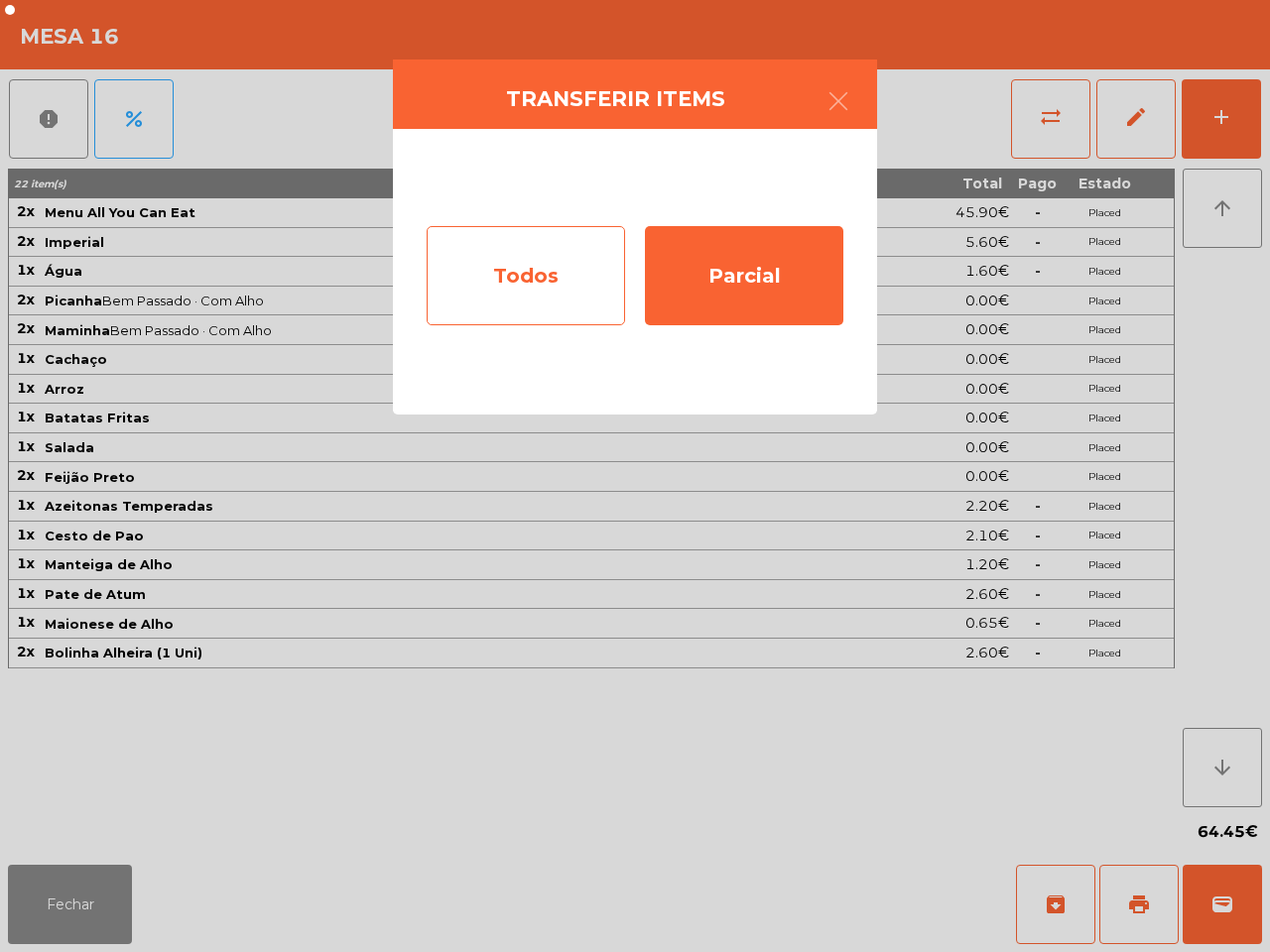 click on "Todos" 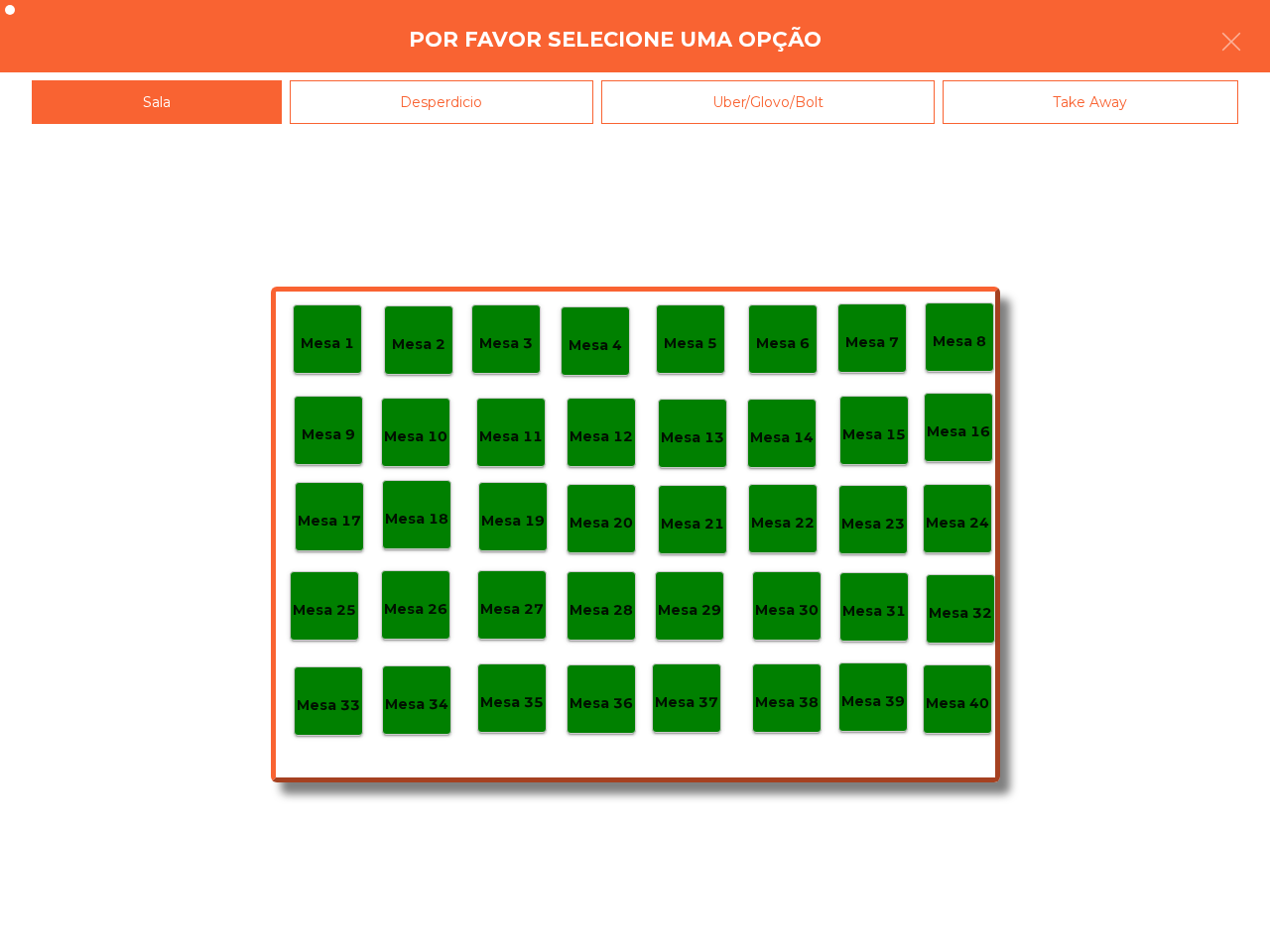 click on "Mesa 40" 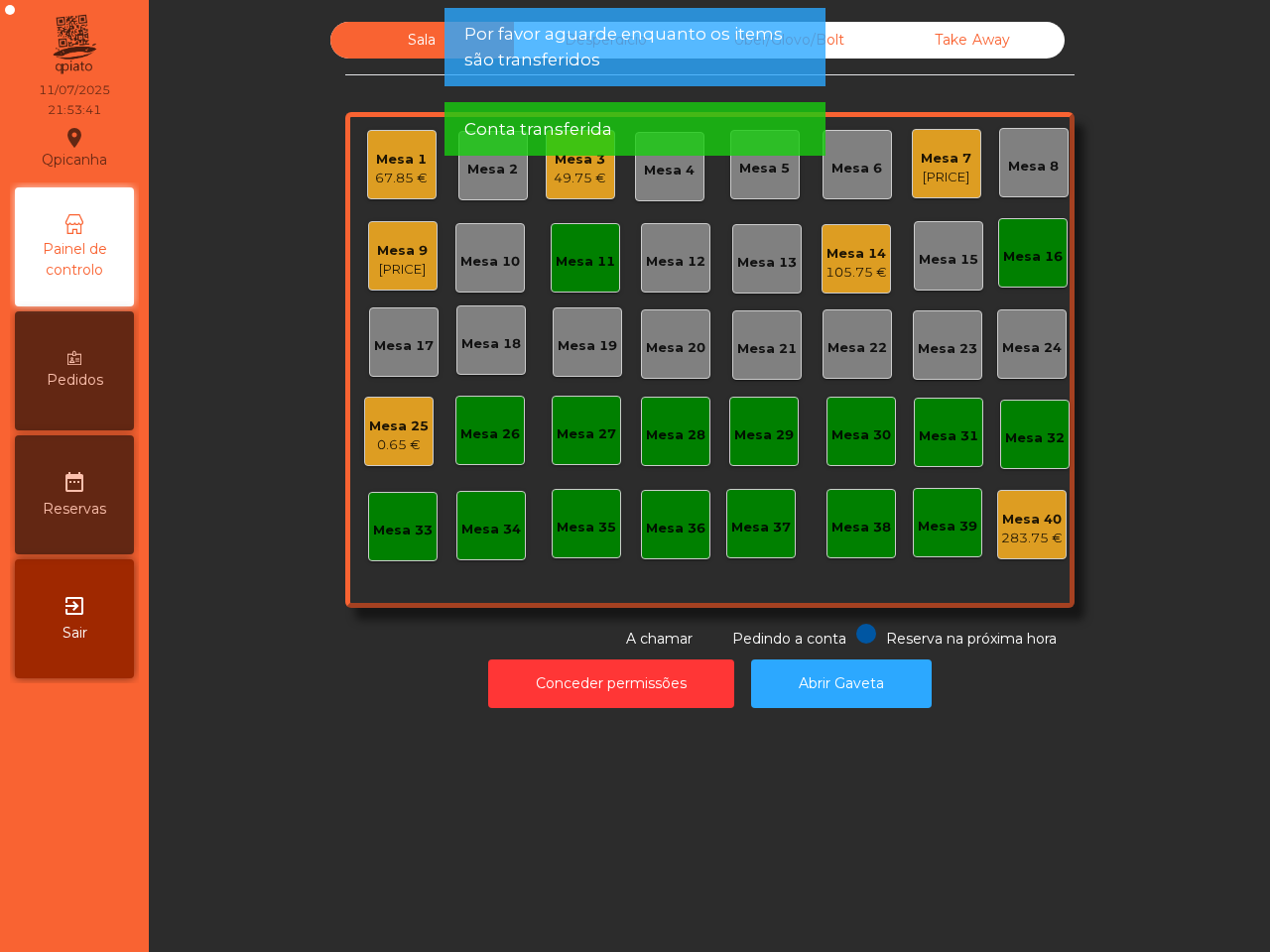 click on "Mesa 16" 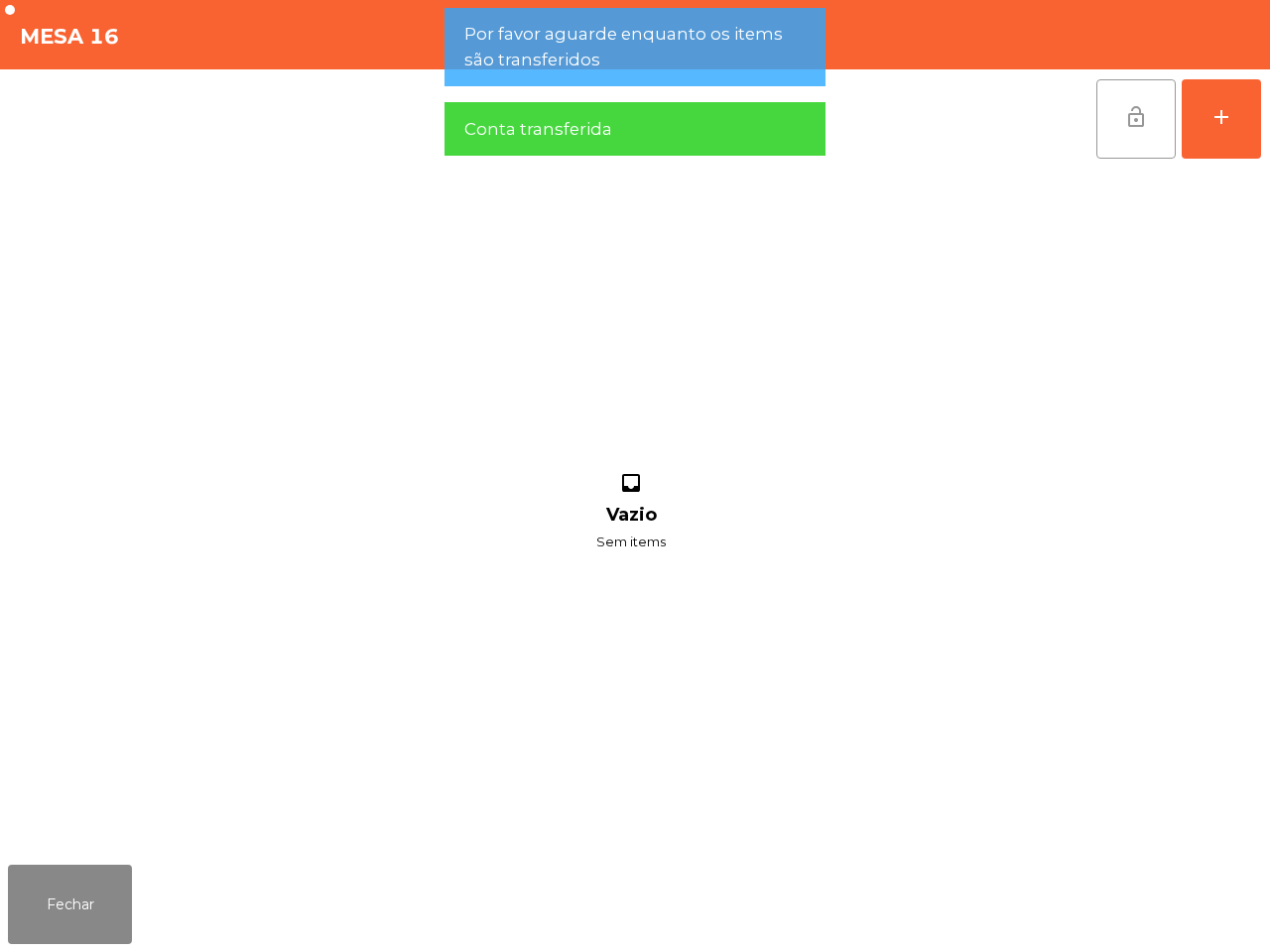 click on "lock_open" 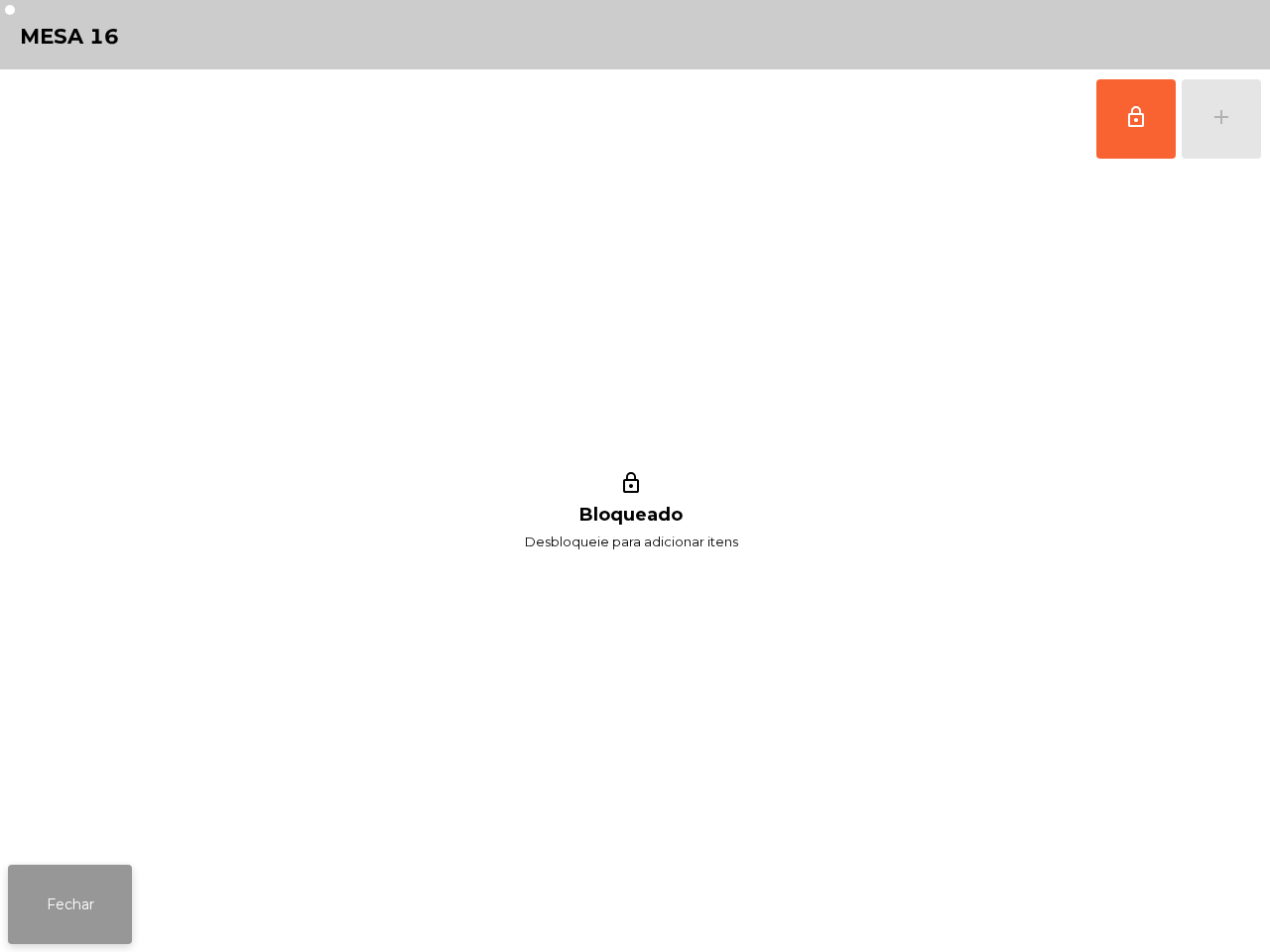 click on "Fechar" 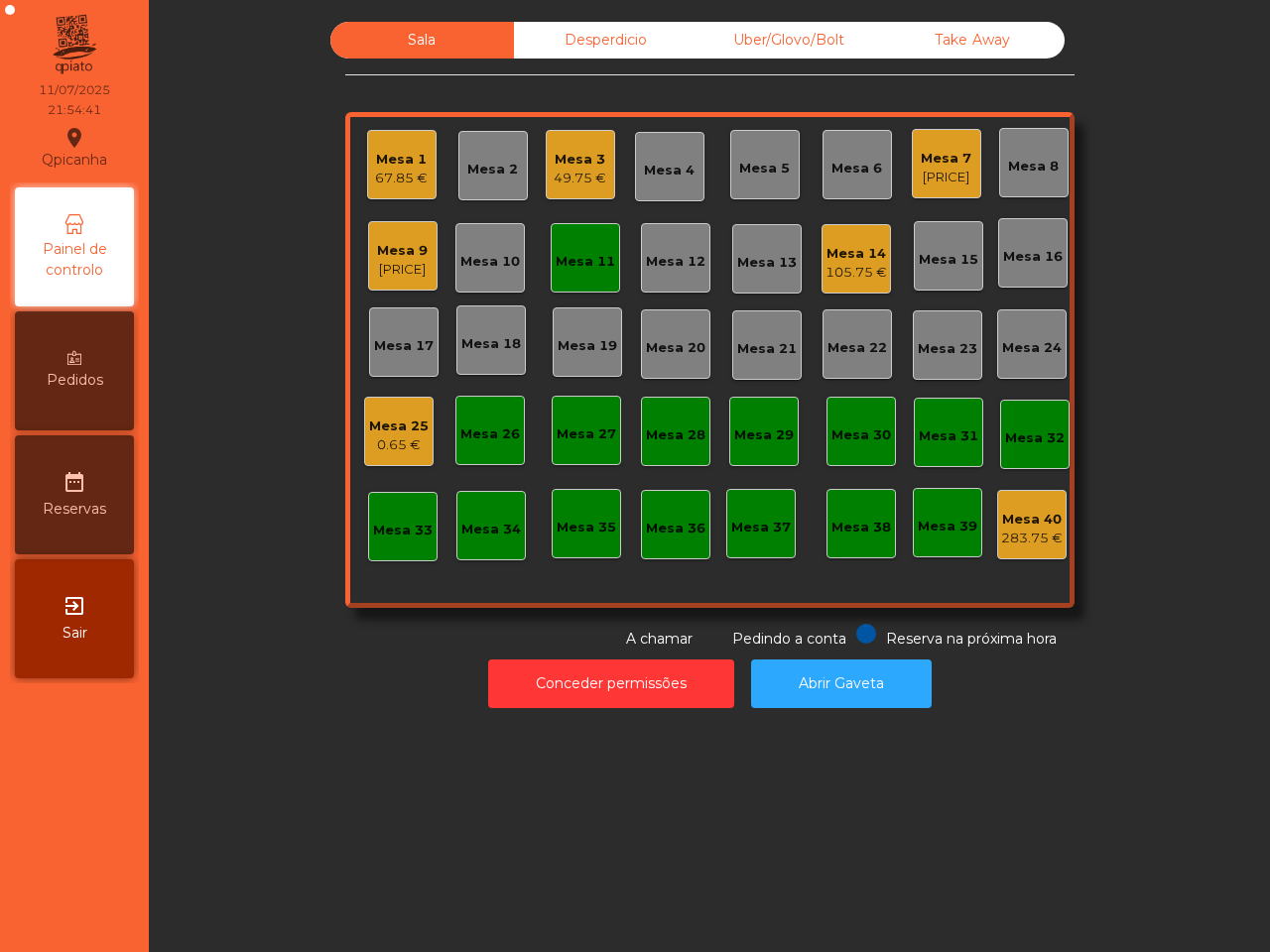 click on "Sala Desperdicio Uber/Glovo/Bolt Take Away Mesa 1 [PRICE] Mesa 2 Mesa 3 [PRICE] Mesa 4 Mesa 5 Mesa 6 Mesa 7 Mesa 8 Mesa 9 Mesa 10 Mesa 11 Mesa 12 [PRICE] Mesa 13 Mesa 14 Mesa 15 Mesa 16 Mesa 17 Mesa 18 Mesa 19 Mesa 20 Mesa 21 Mesa 22 Mesa 23 Mesa 24 Mesa 25 [PRICE] Mesa 26 Mesa 27 Mesa 28 Mesa 29 Mesa 30 Mesa 31 Mesa 32 Mesa 33 Mesa 34 Mesa 35 Mesa 36 Mesa 37 Mesa 38 Mesa 39 Mesa 40 [PRICE] Reserva na próxima hora Pedindo a conta A chamar Conceder permissões Abrir Gaveta" 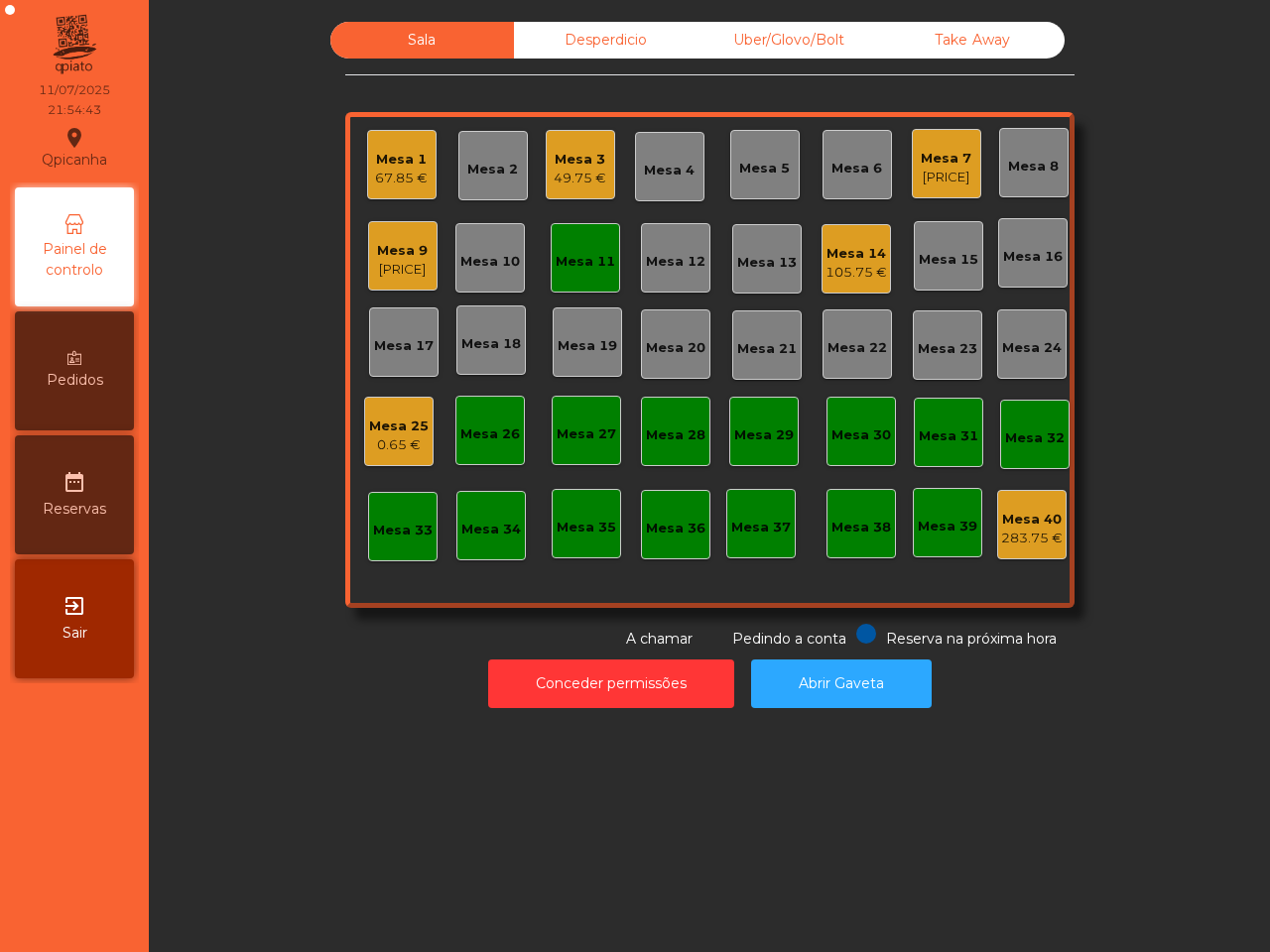 click on "Mesa 3" 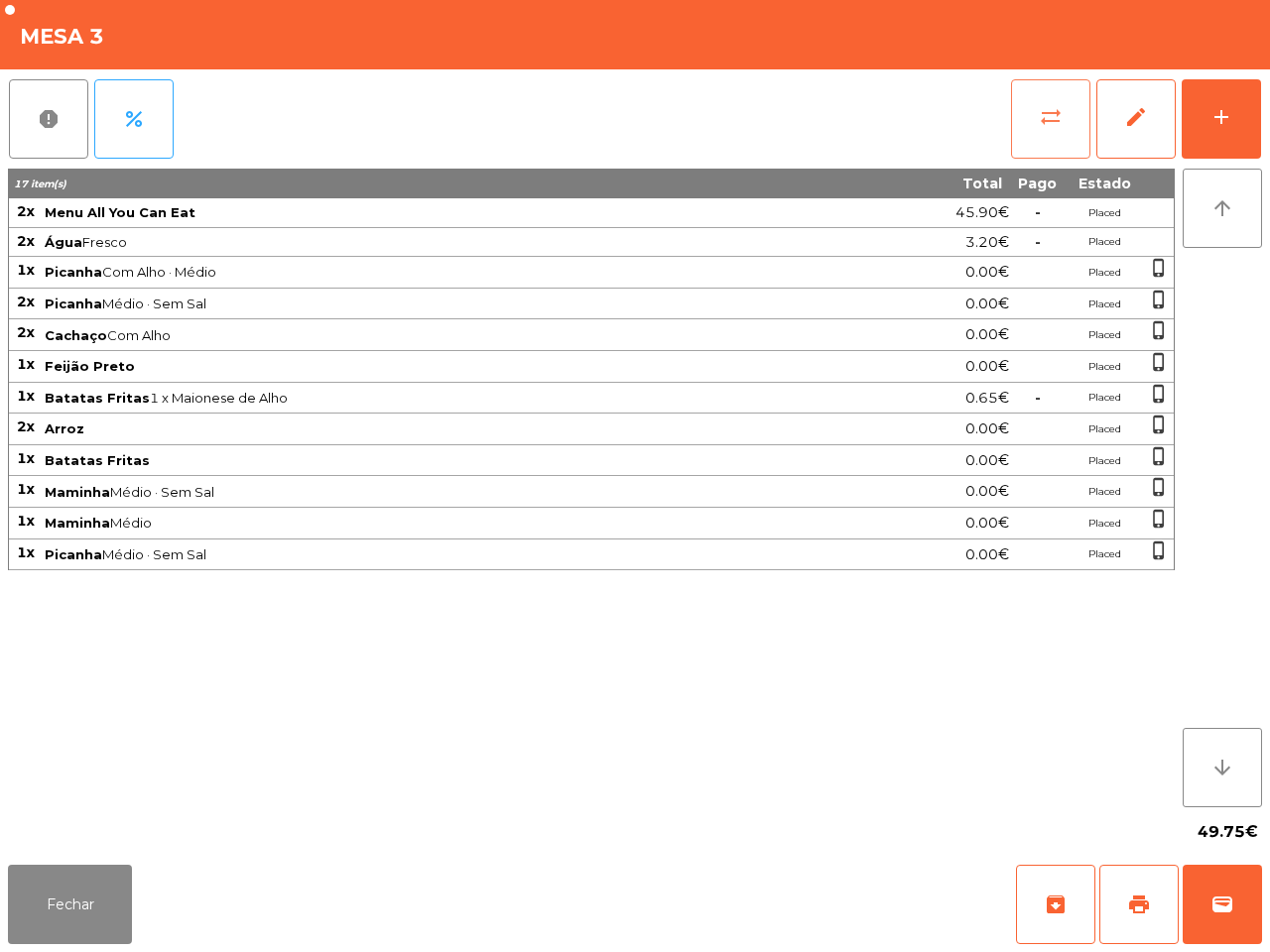 click on "sync_alt" 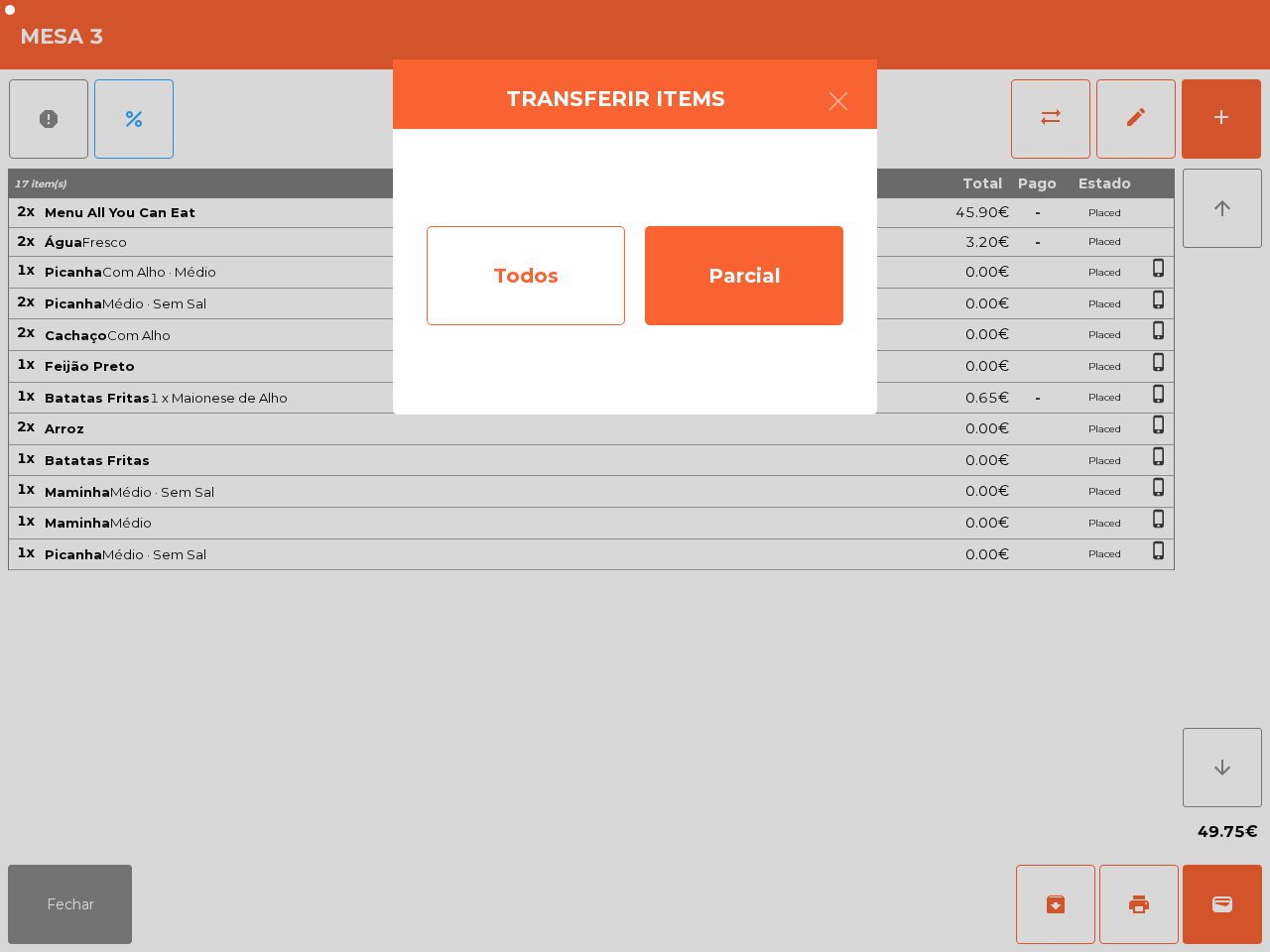 click on "Todos" 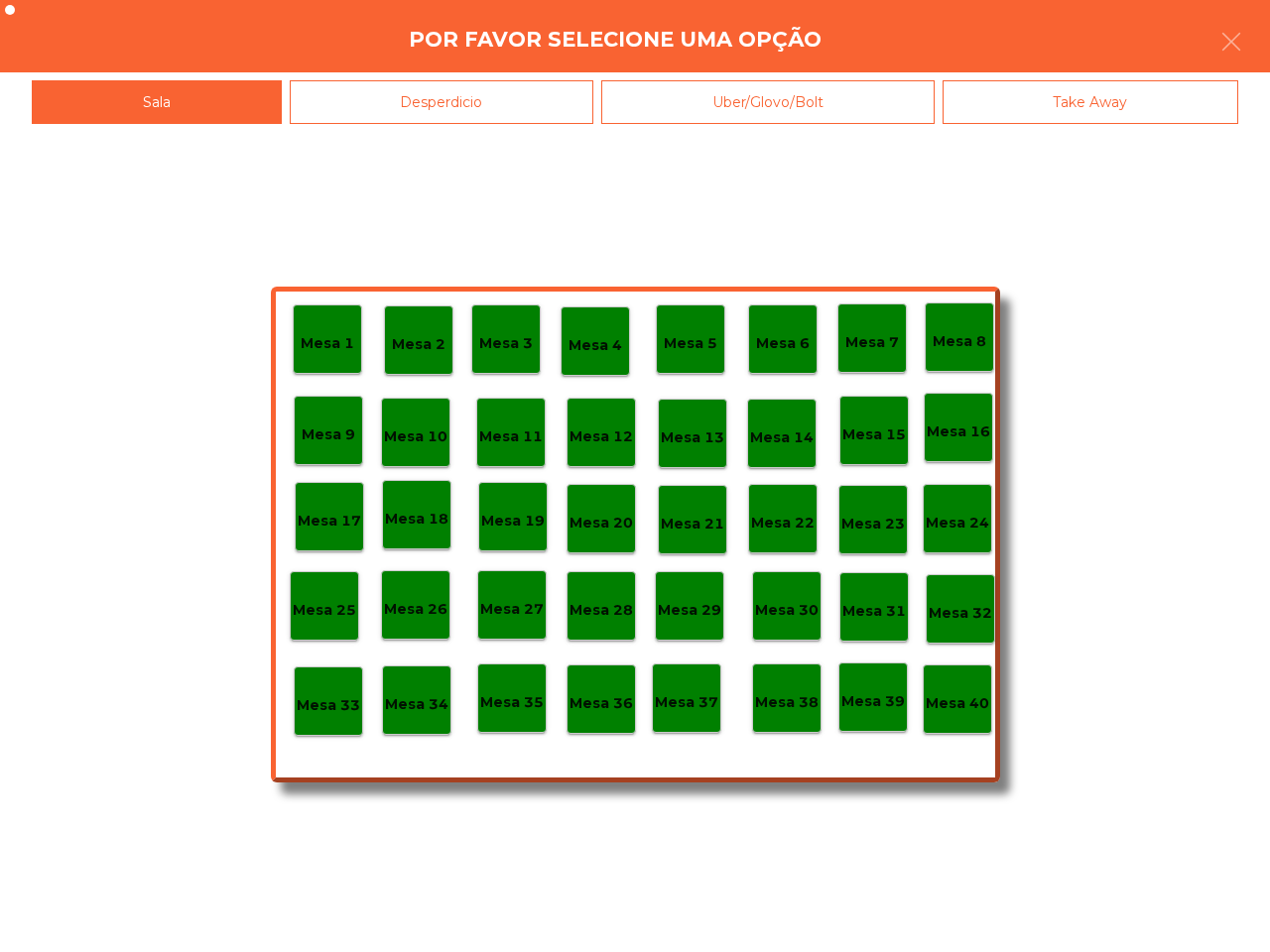 click on "Mesa 40" 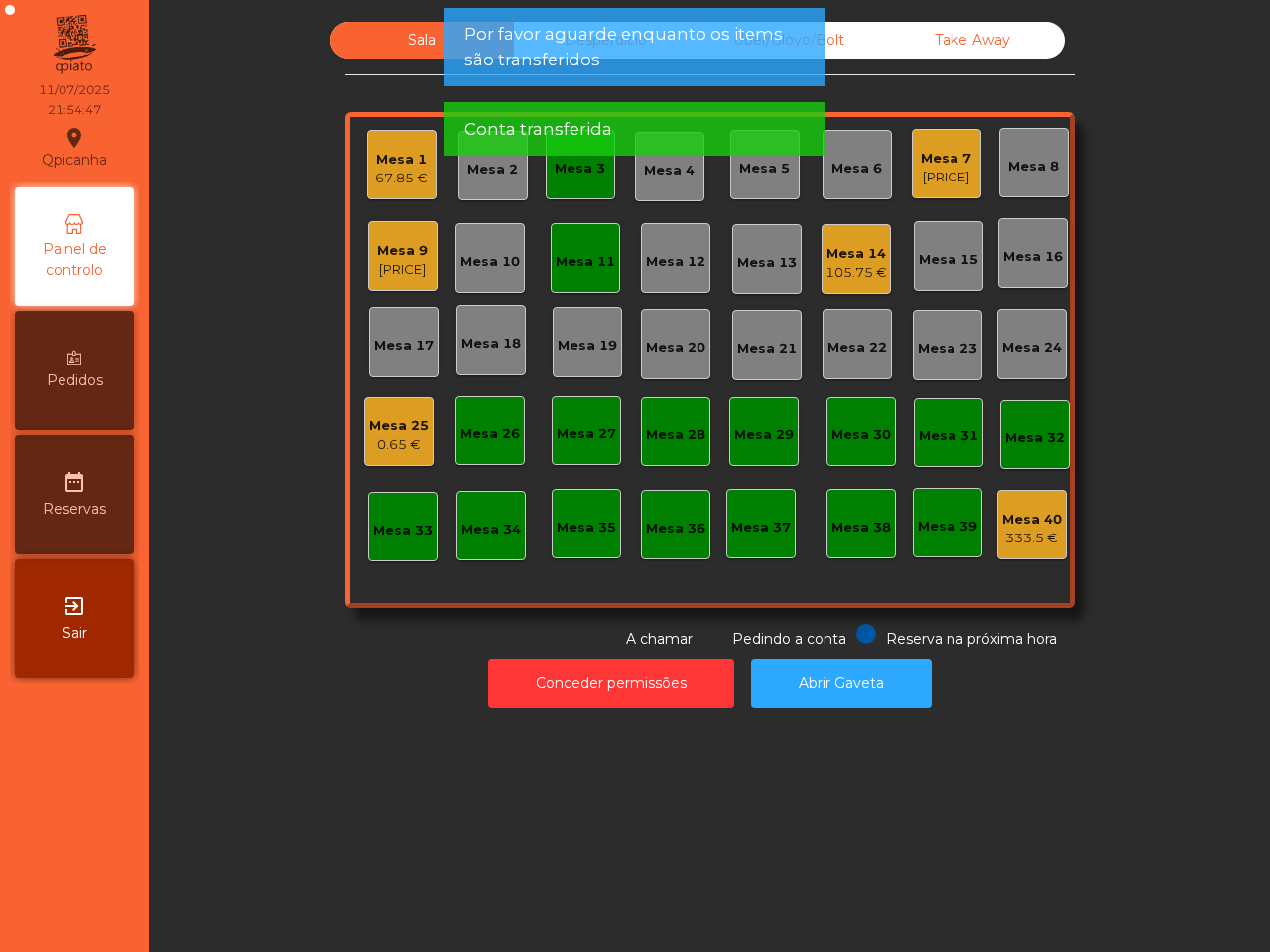 click on "Mesa 3" 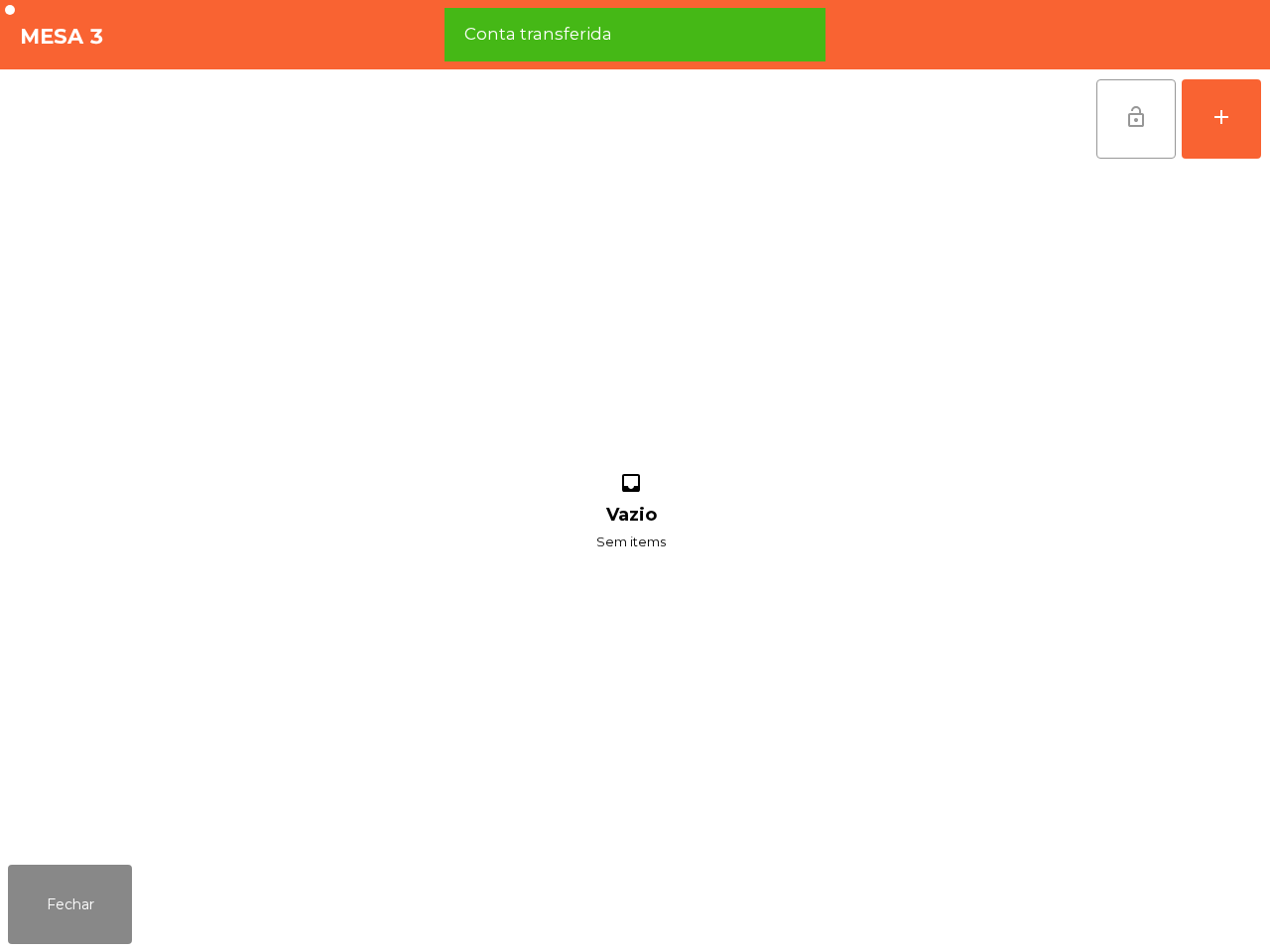 click on "lock_open" 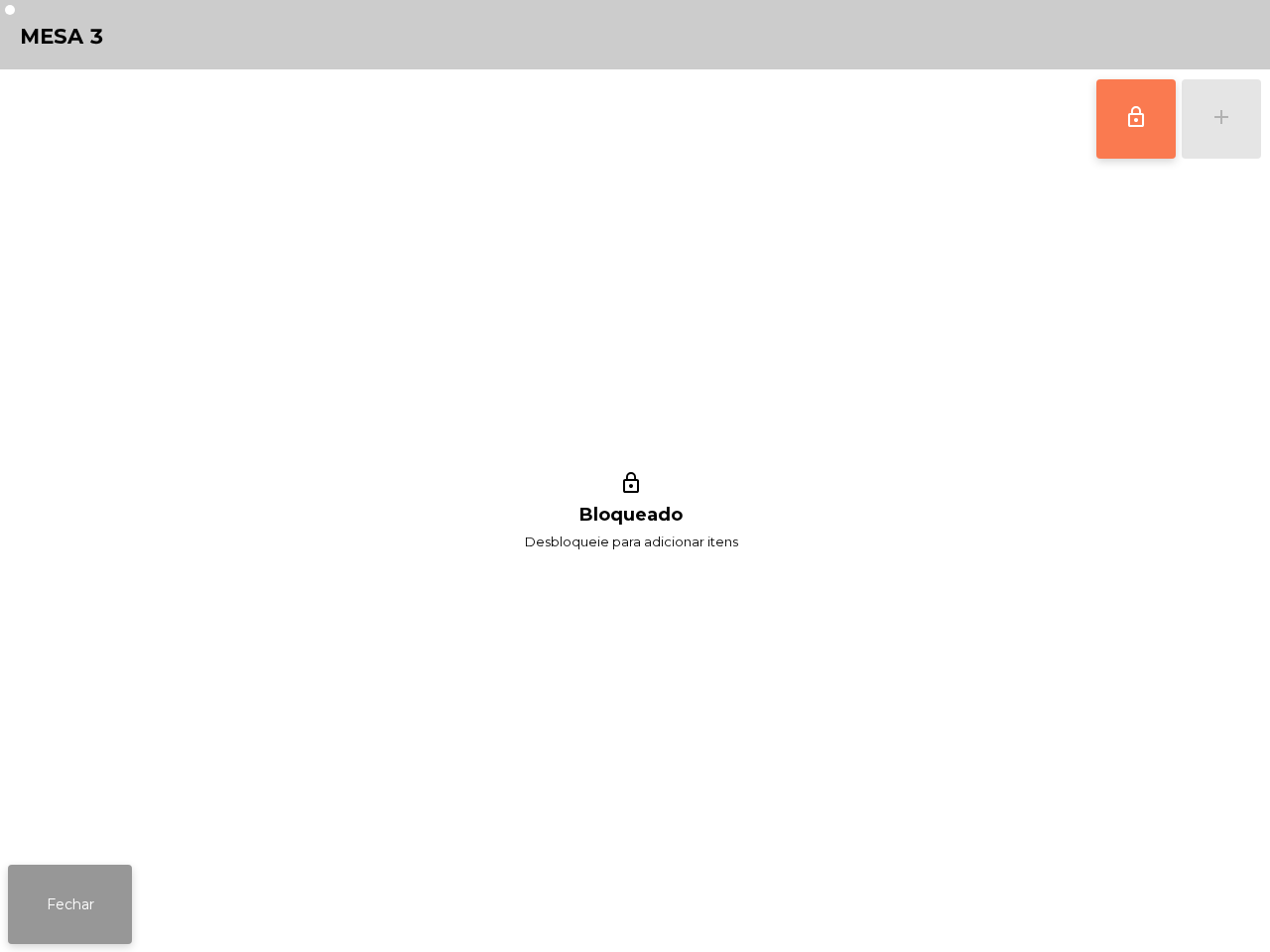 click on "Fechar" 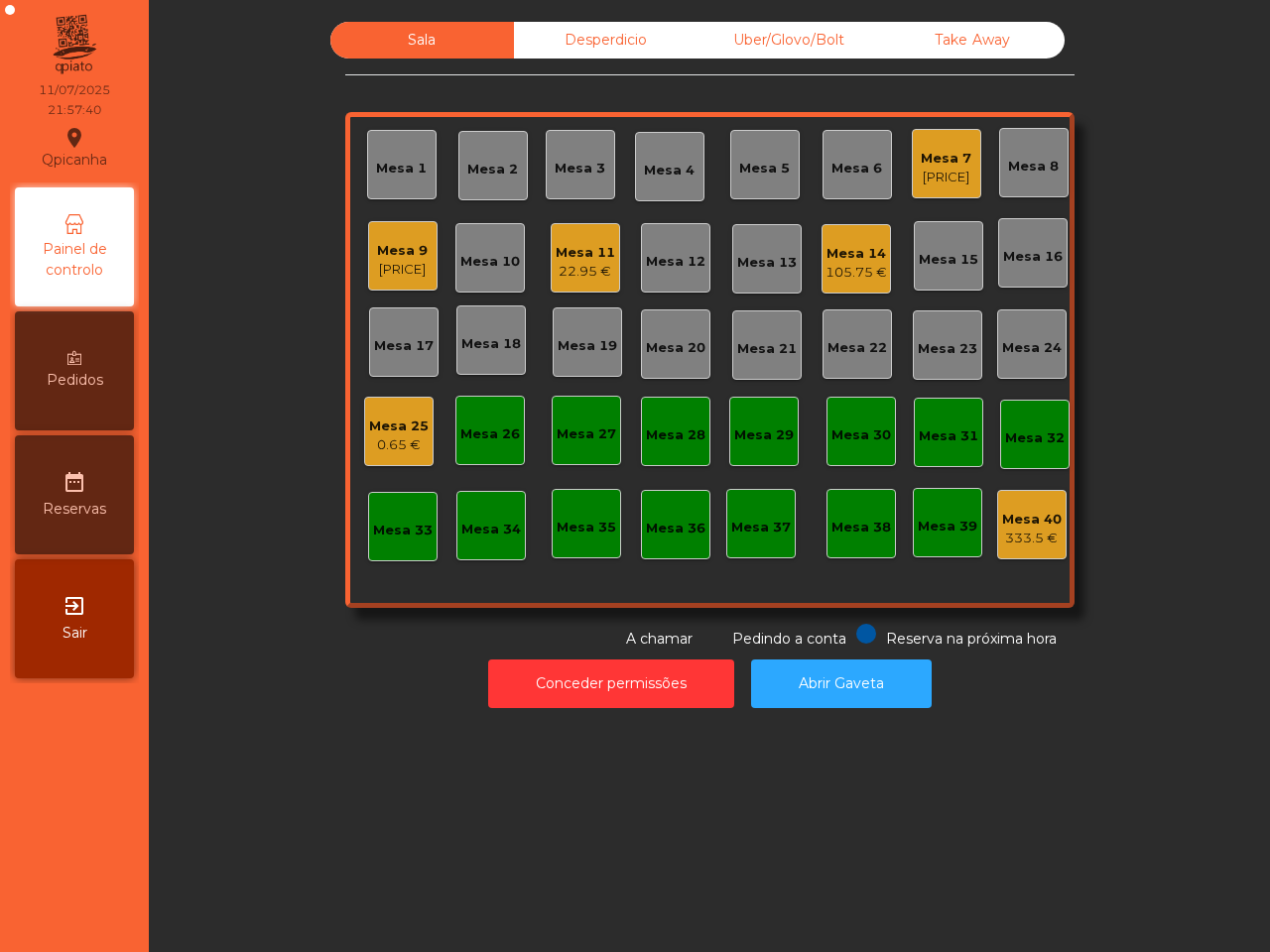 click on "Mesa 2" 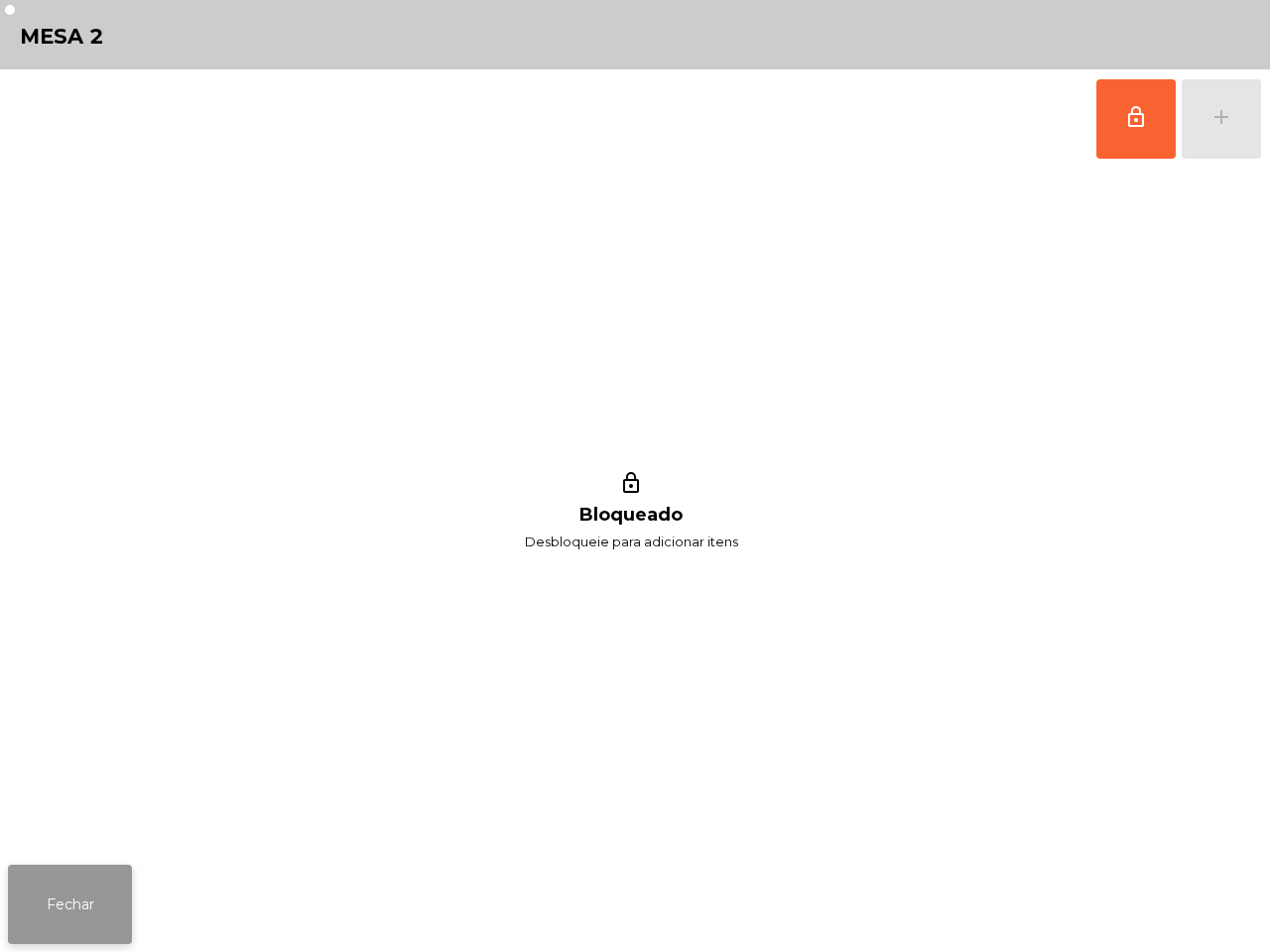 click on "Fechar" 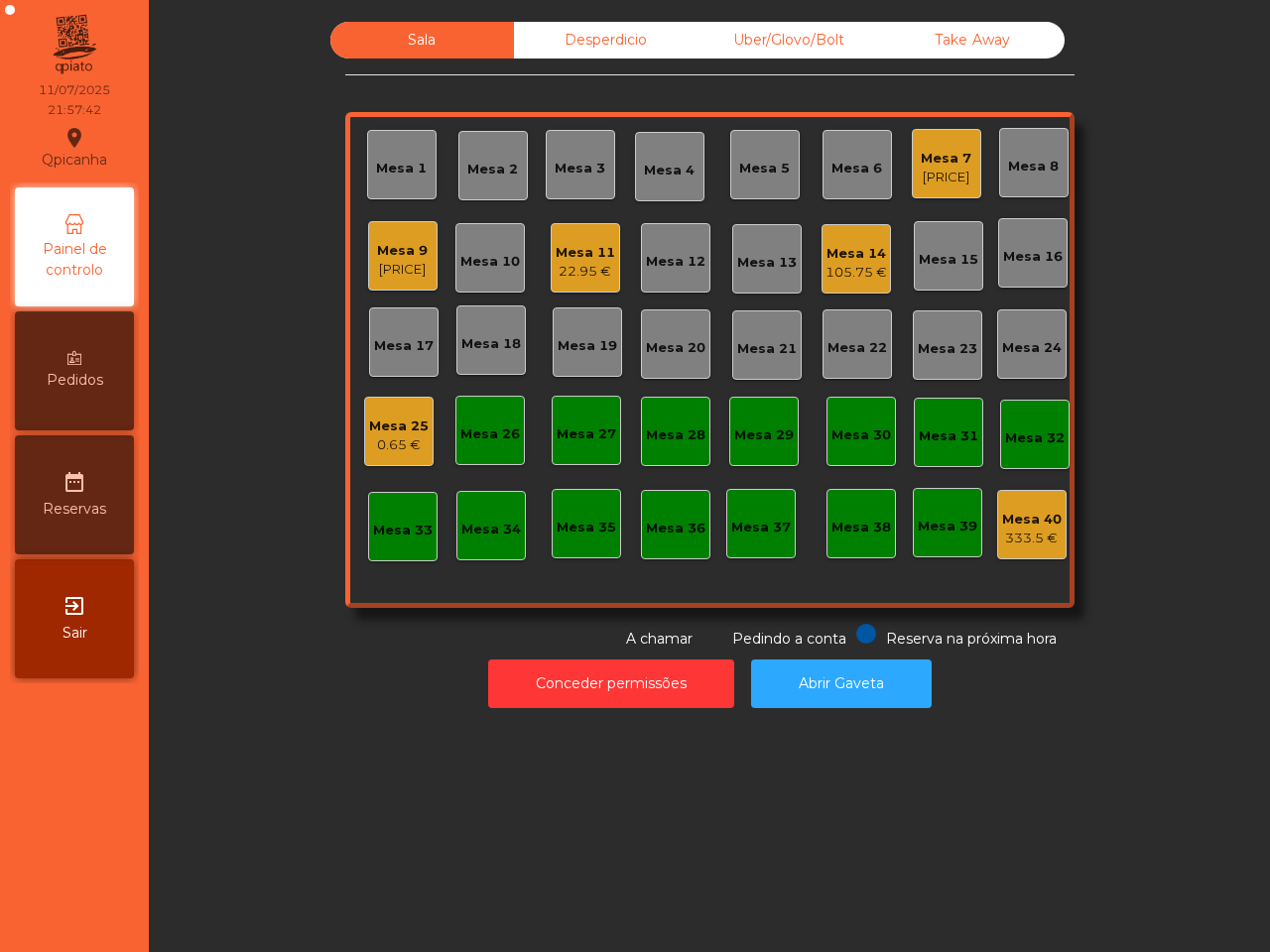 click on "22.95 €" 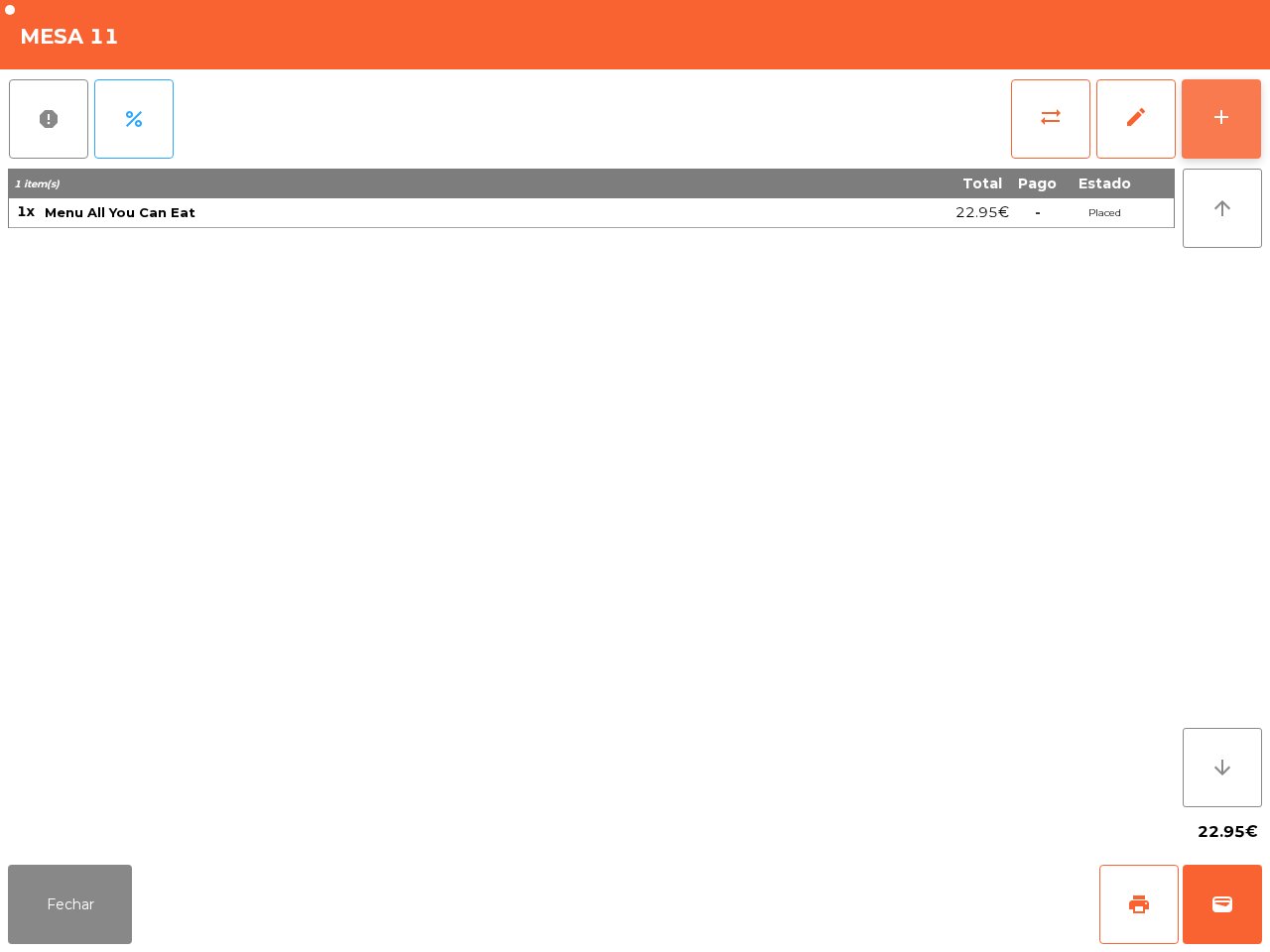 click on "add" 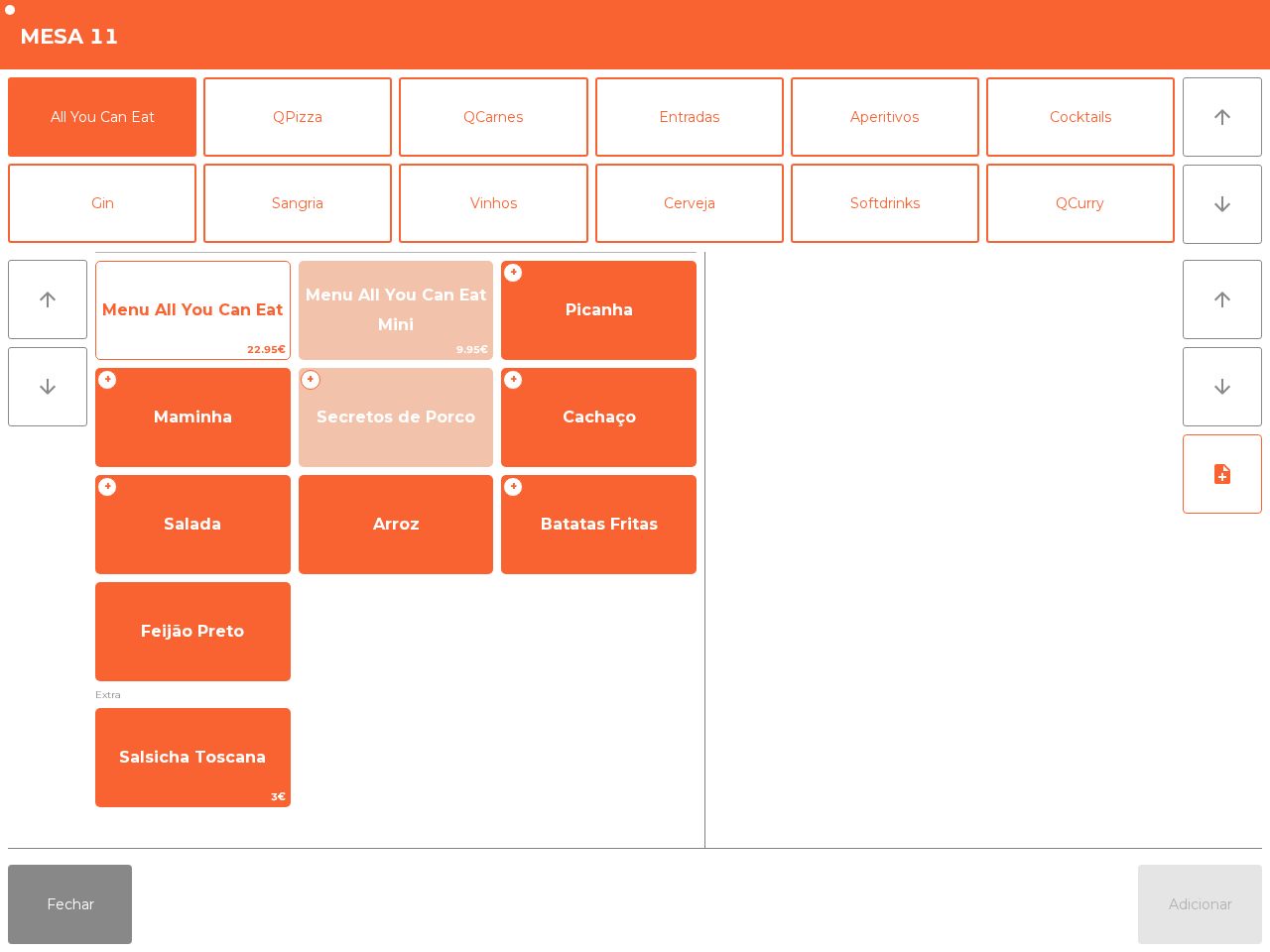 click on "Menu All You Can Eat" 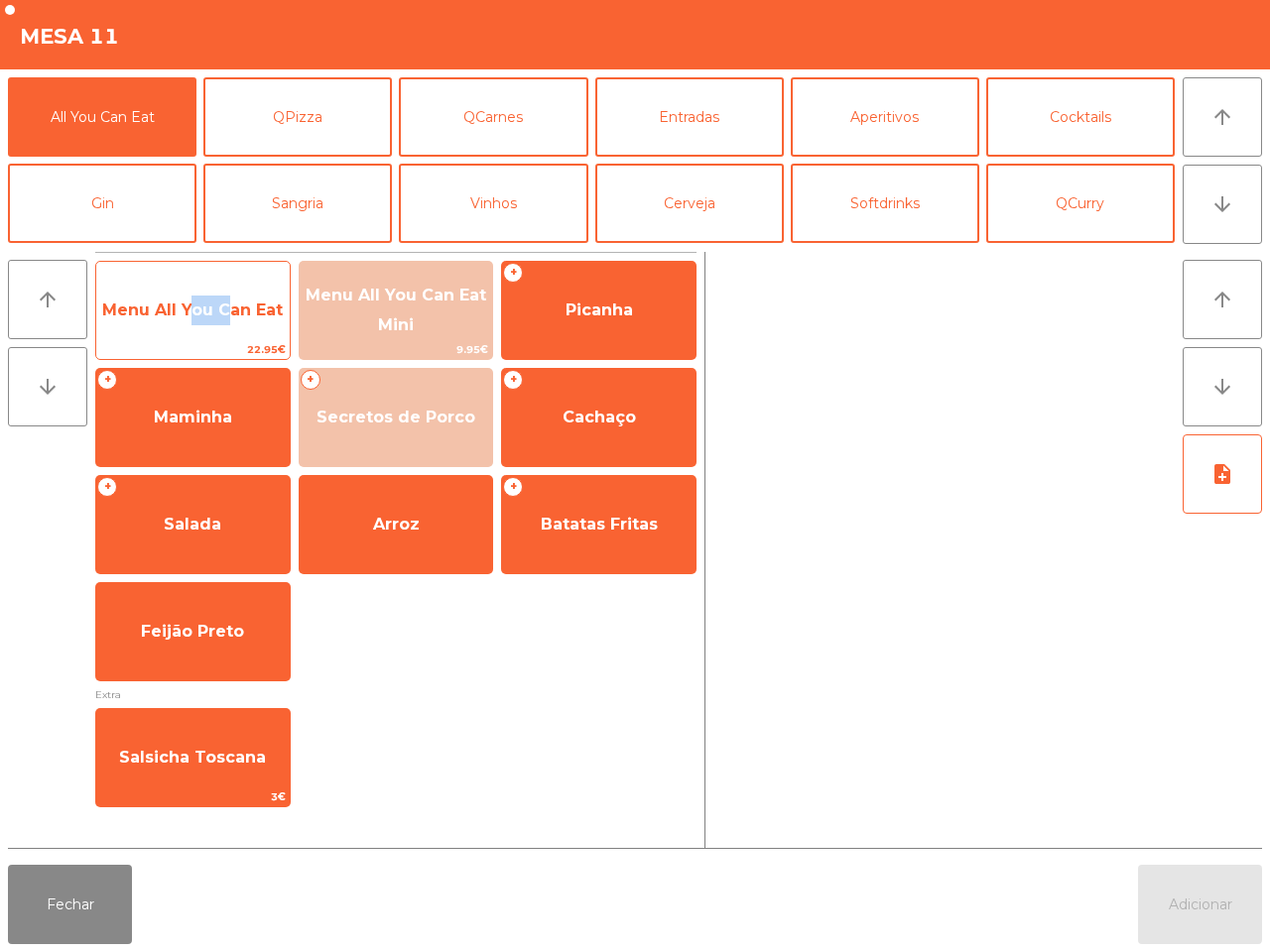 click on "Menu All You Can Eat" 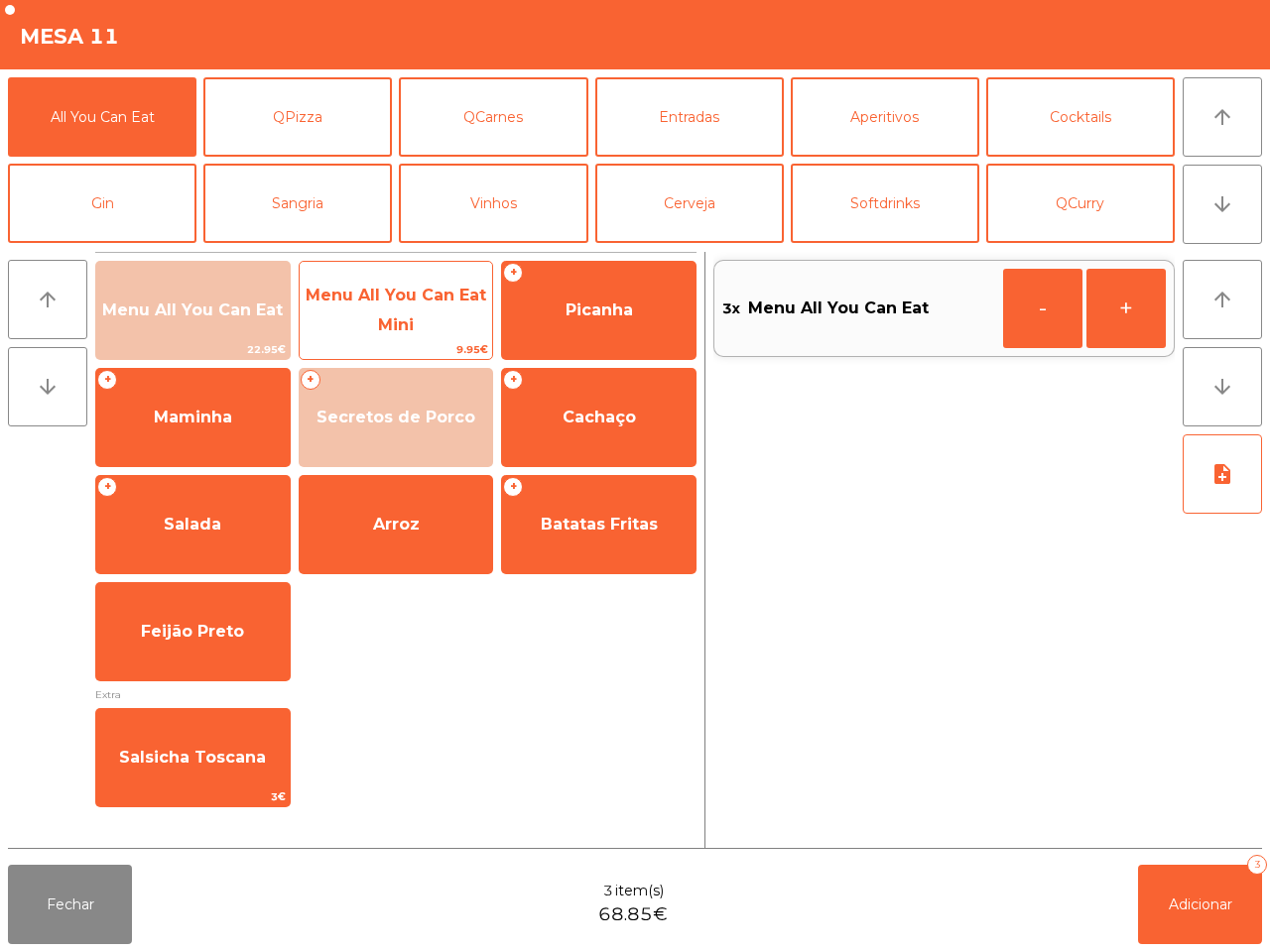 click on "Menu All You Can Eat Mini" 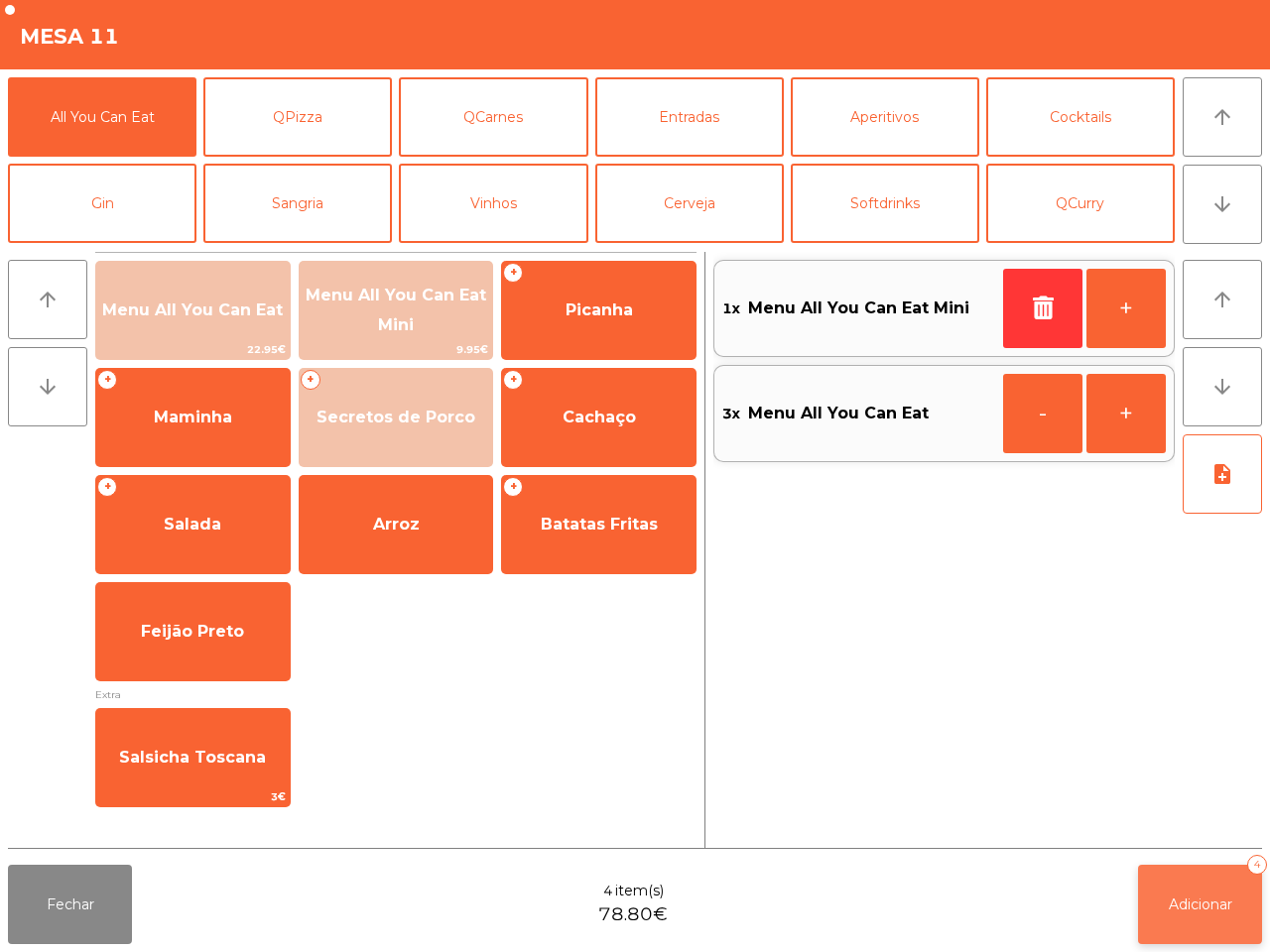 click on "Adicionar   4" 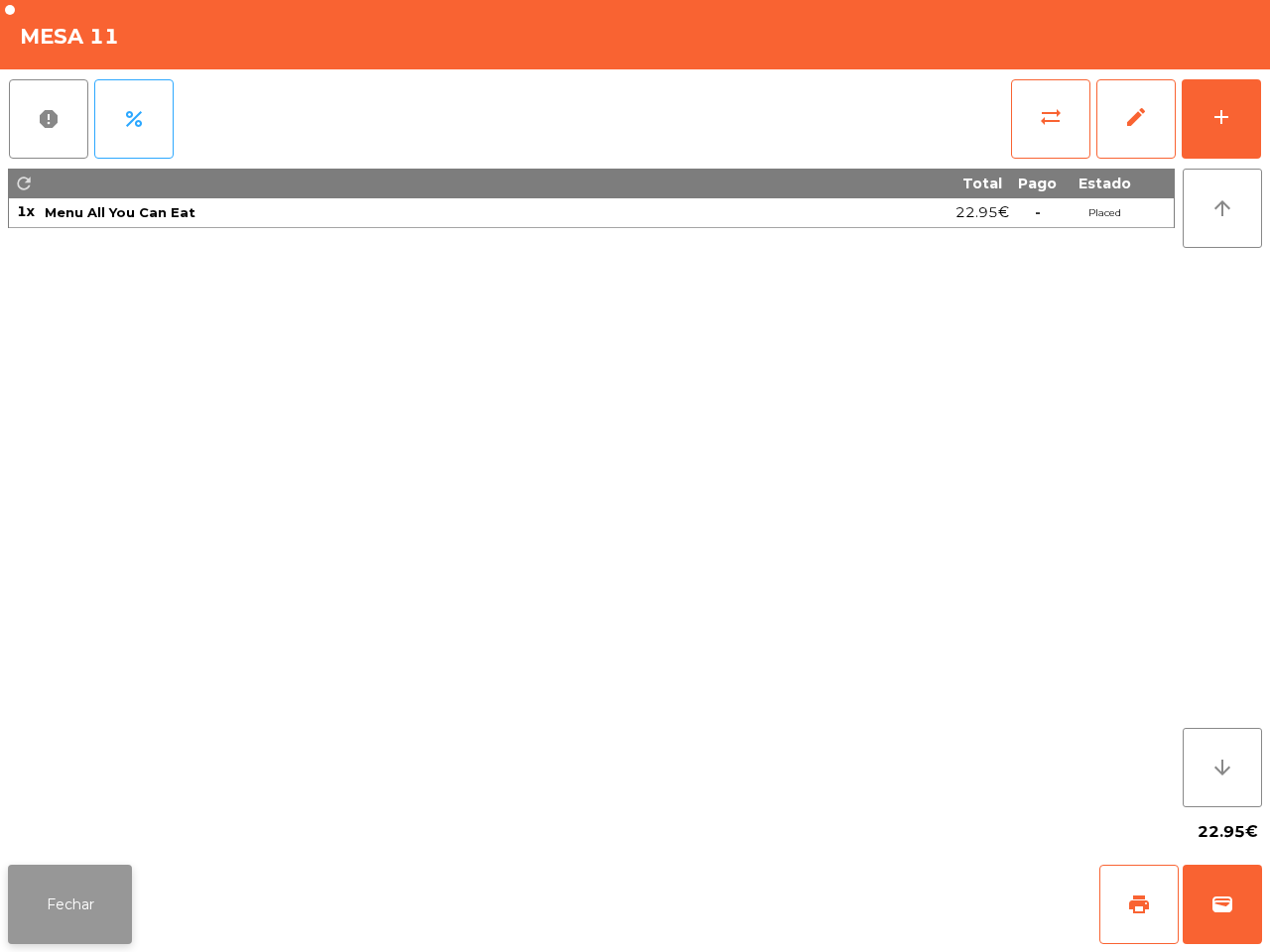 click on "Fechar" 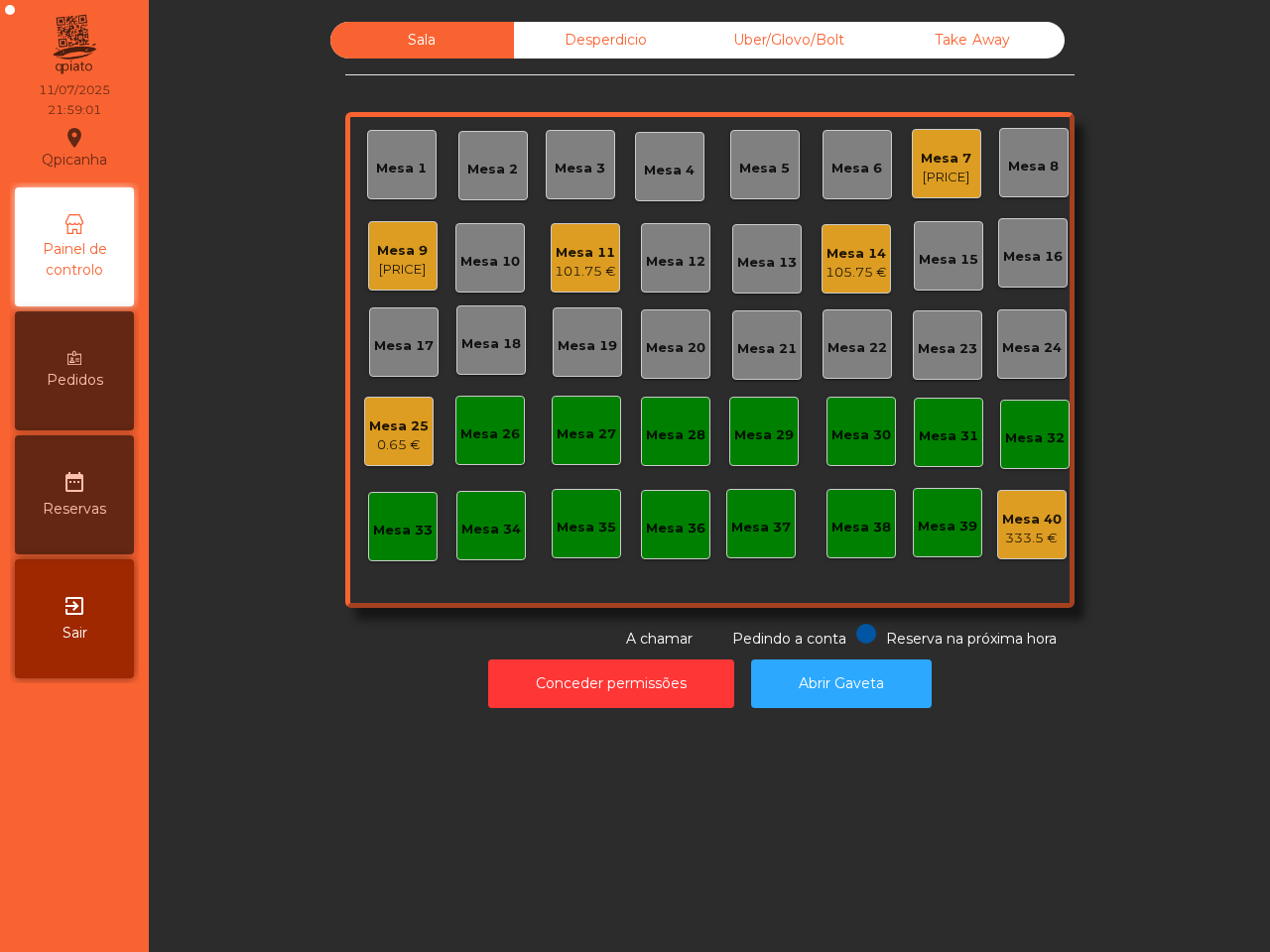 click on "Sala Desperdicio Uber/Glovo/Bolt Take Away Mesa 1 Mesa 2 Mesa 3 Mesa 4 Mesa 5 Mesa 6 Mesa 7 [PRICE] Mesa 8 Mesa 9 [PRICE] Mesa 10 Mesa 11 [PRICE] Mesa 12 Mesa 13 Mesa 14 [PRICE] Mesa 15 Mesa 16 Mesa 17 Mesa 18 Mesa 19 Mesa 20 Mesa 21 Mesa 22 Mesa 23 Mesa 24 Mesa 25 [PRICE] Mesa 26 Mesa 27 Mesa 28 Mesa 29 Mesa 30 Mesa 31 Mesa 32 Mesa 33 Mesa 34 Mesa 35 Mesa 36 Mesa 37 Mesa 38 Mesa 39 Mesa 40 [PRICE] Reserva na próxima hora Pedindo a conta A chamar Conceder permissões Abrir Gaveta" 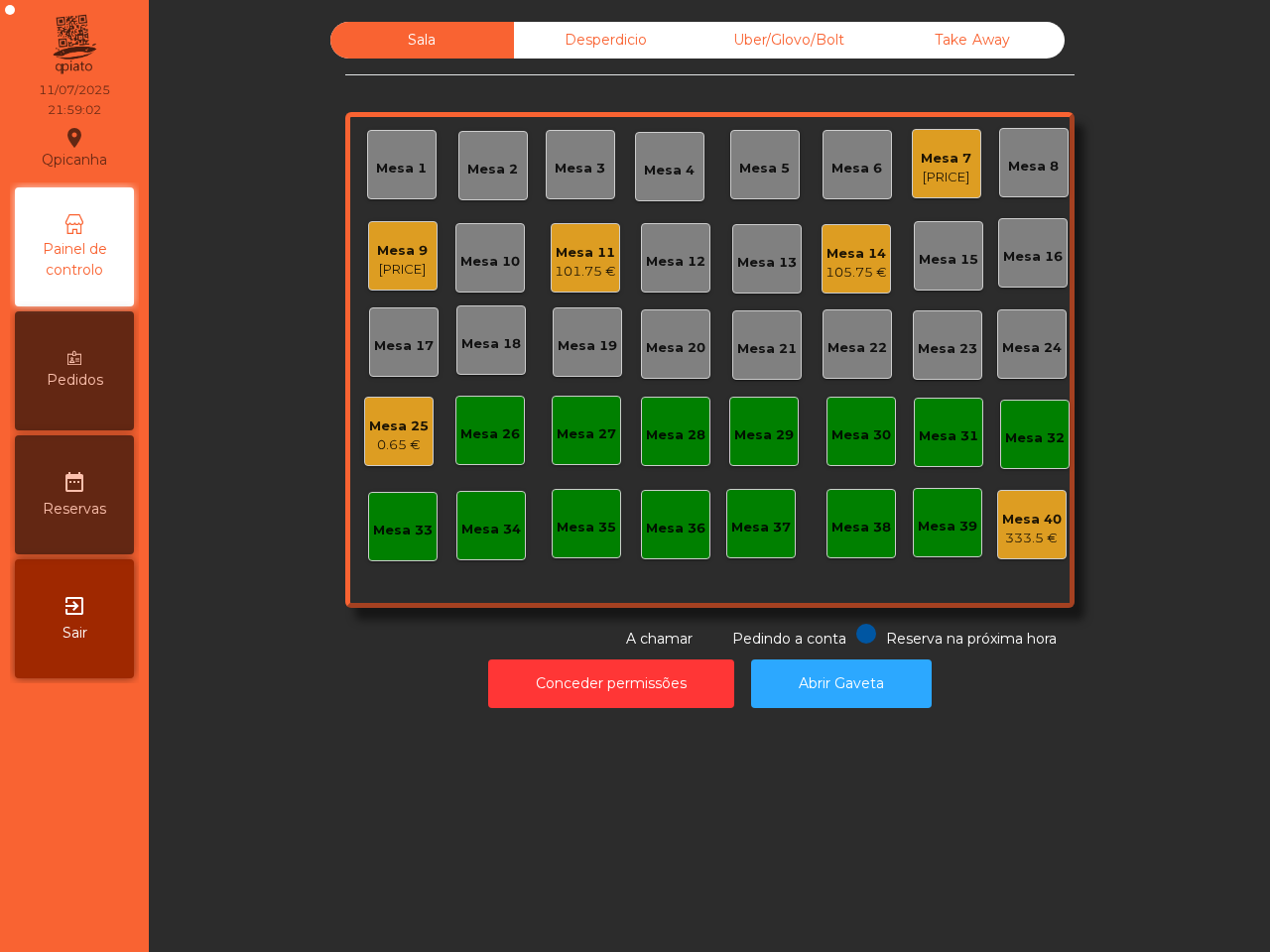 click on "101.75 €" 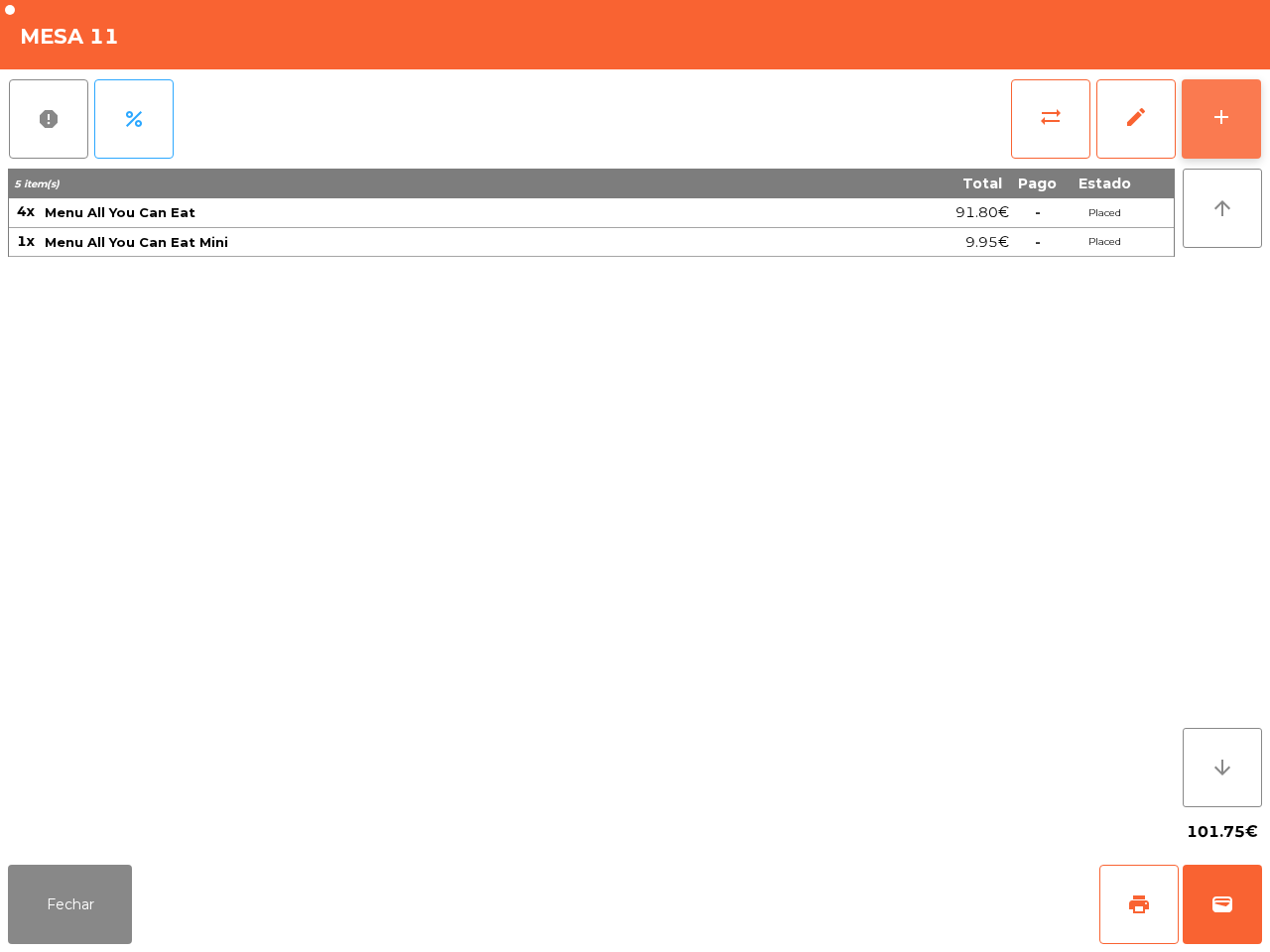 click on "add" 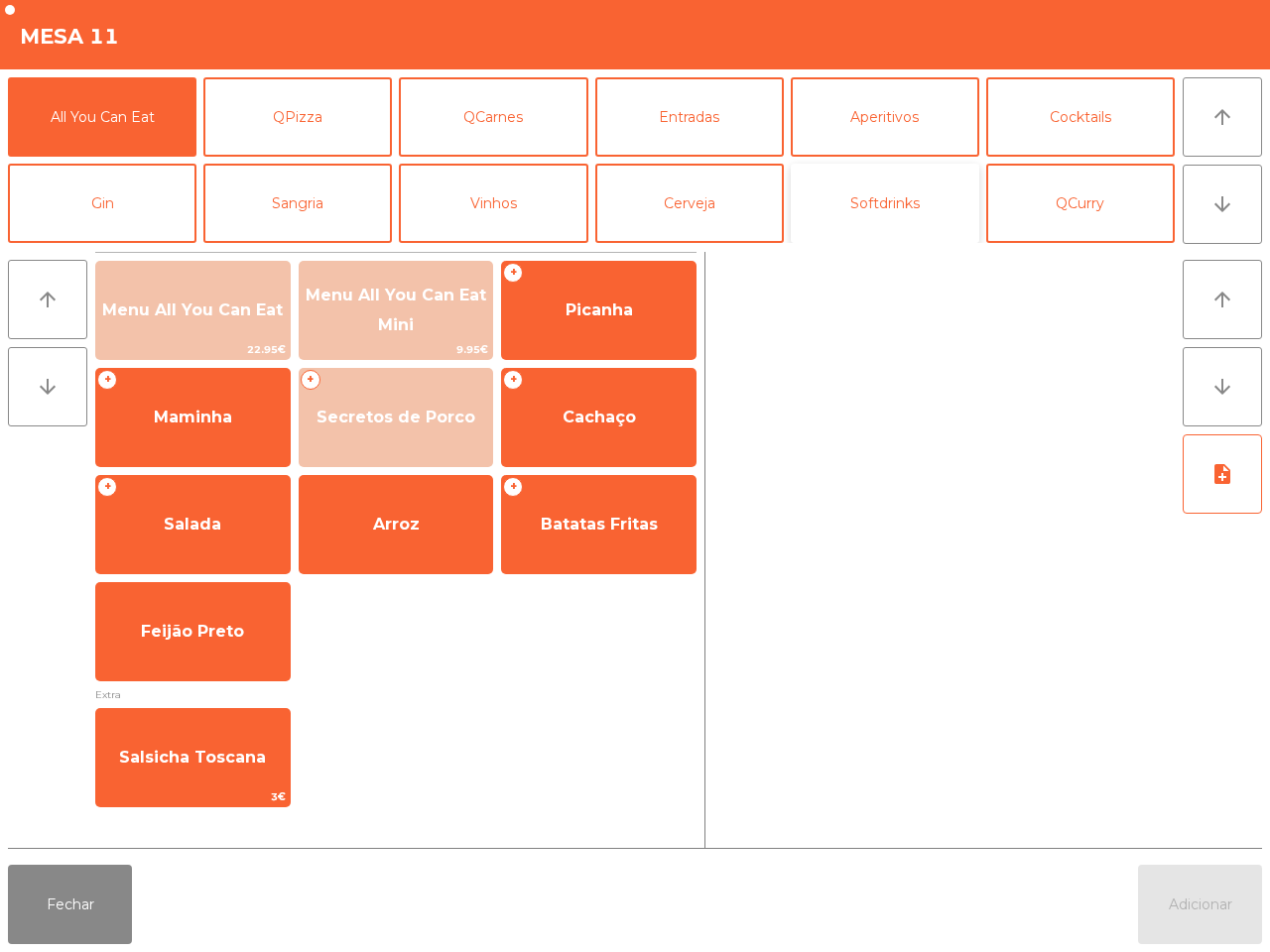 drag, startPoint x: 860, startPoint y: 188, endPoint x: 860, endPoint y: 175, distance: 13 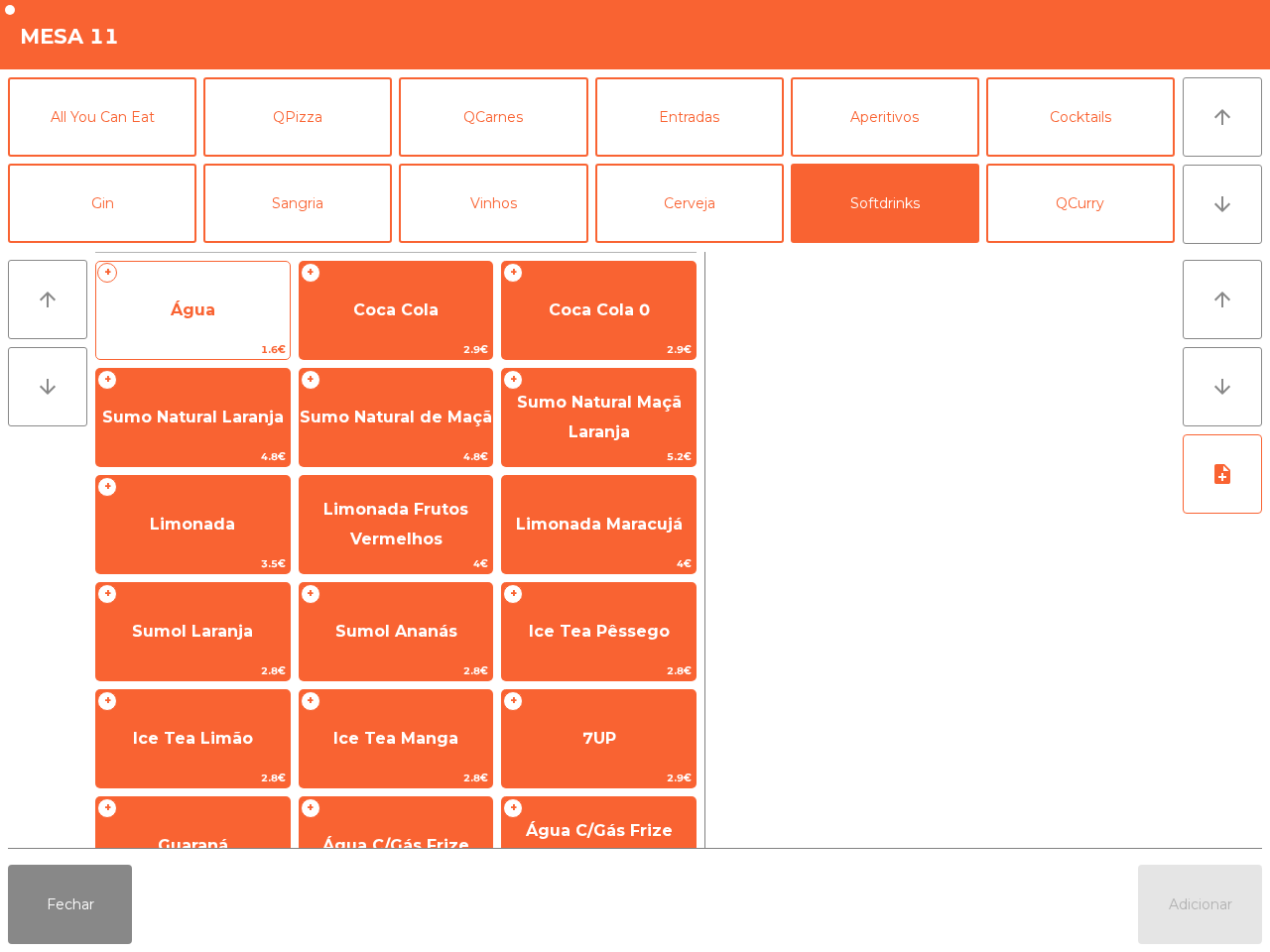 click on "Água" 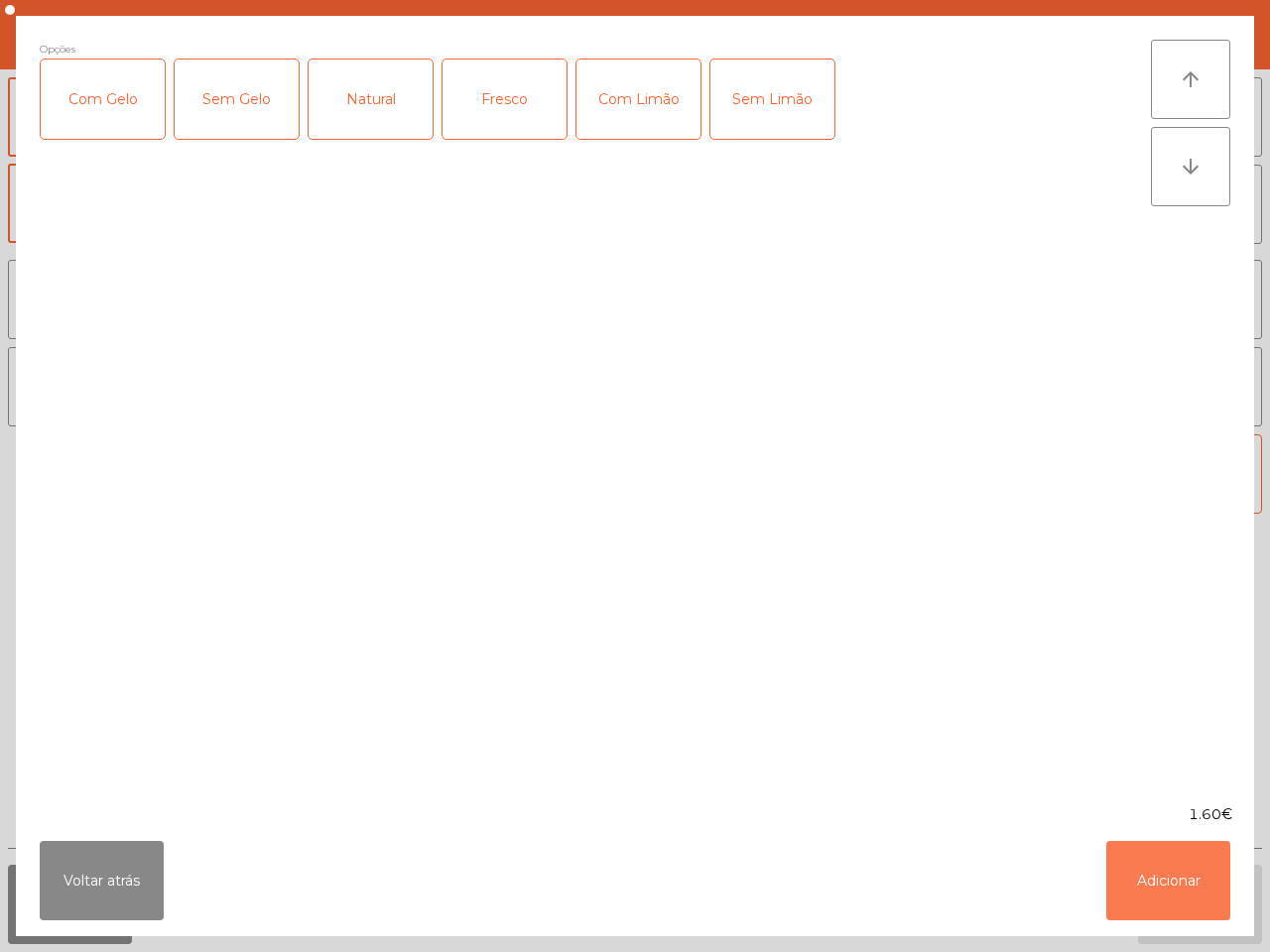 click on "Adicionar" 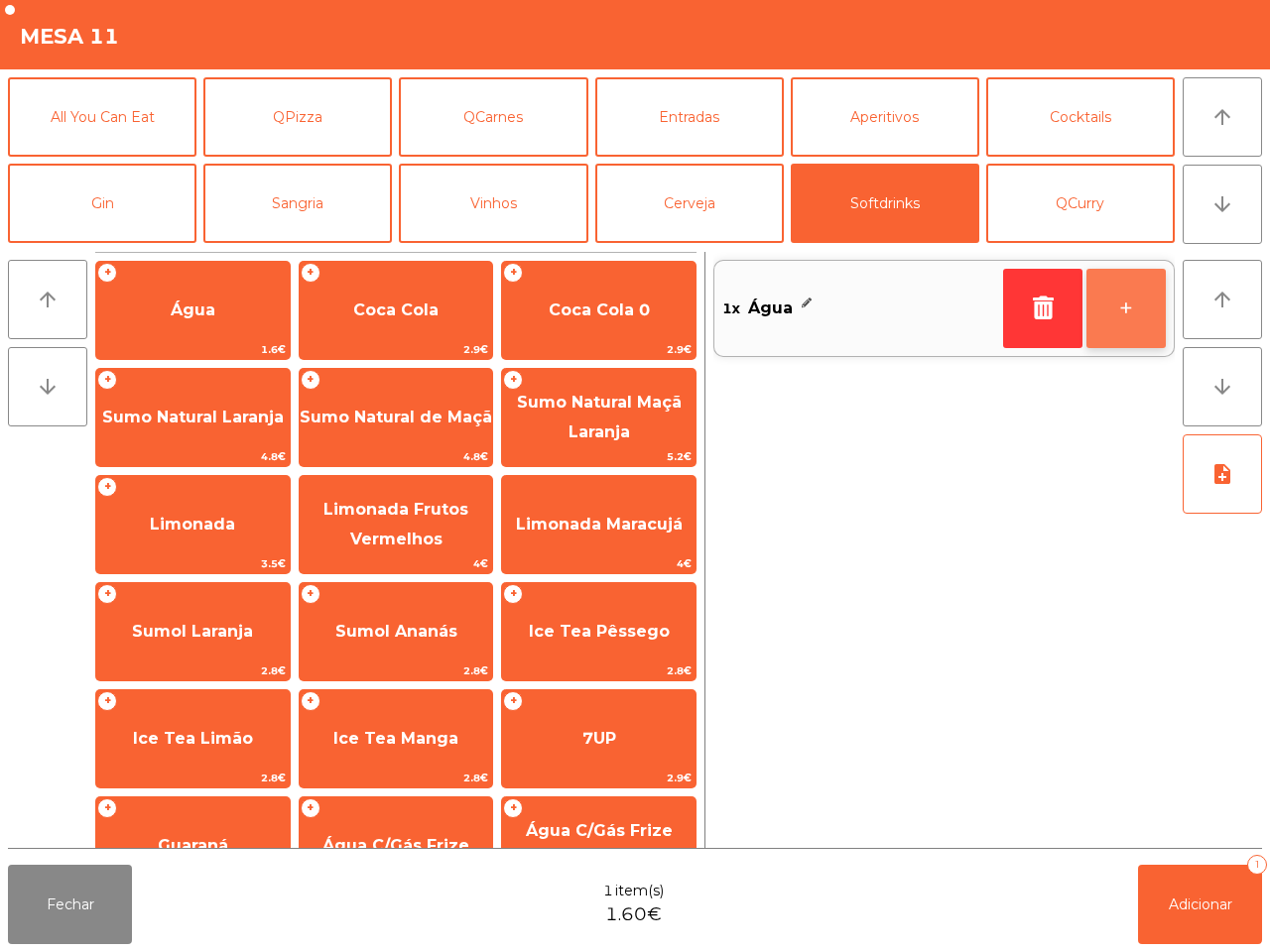 click on "+" 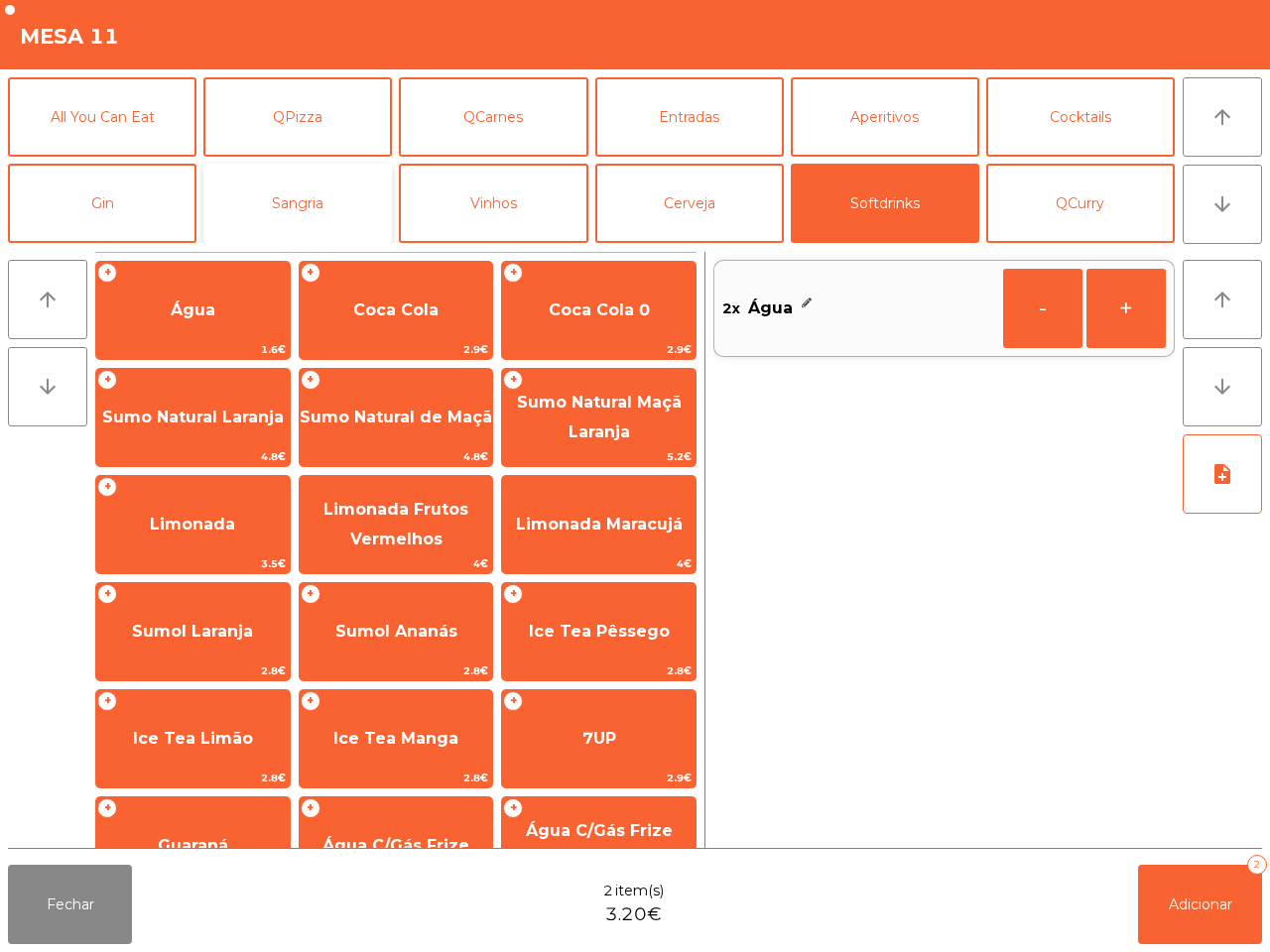 click on "Sangria" 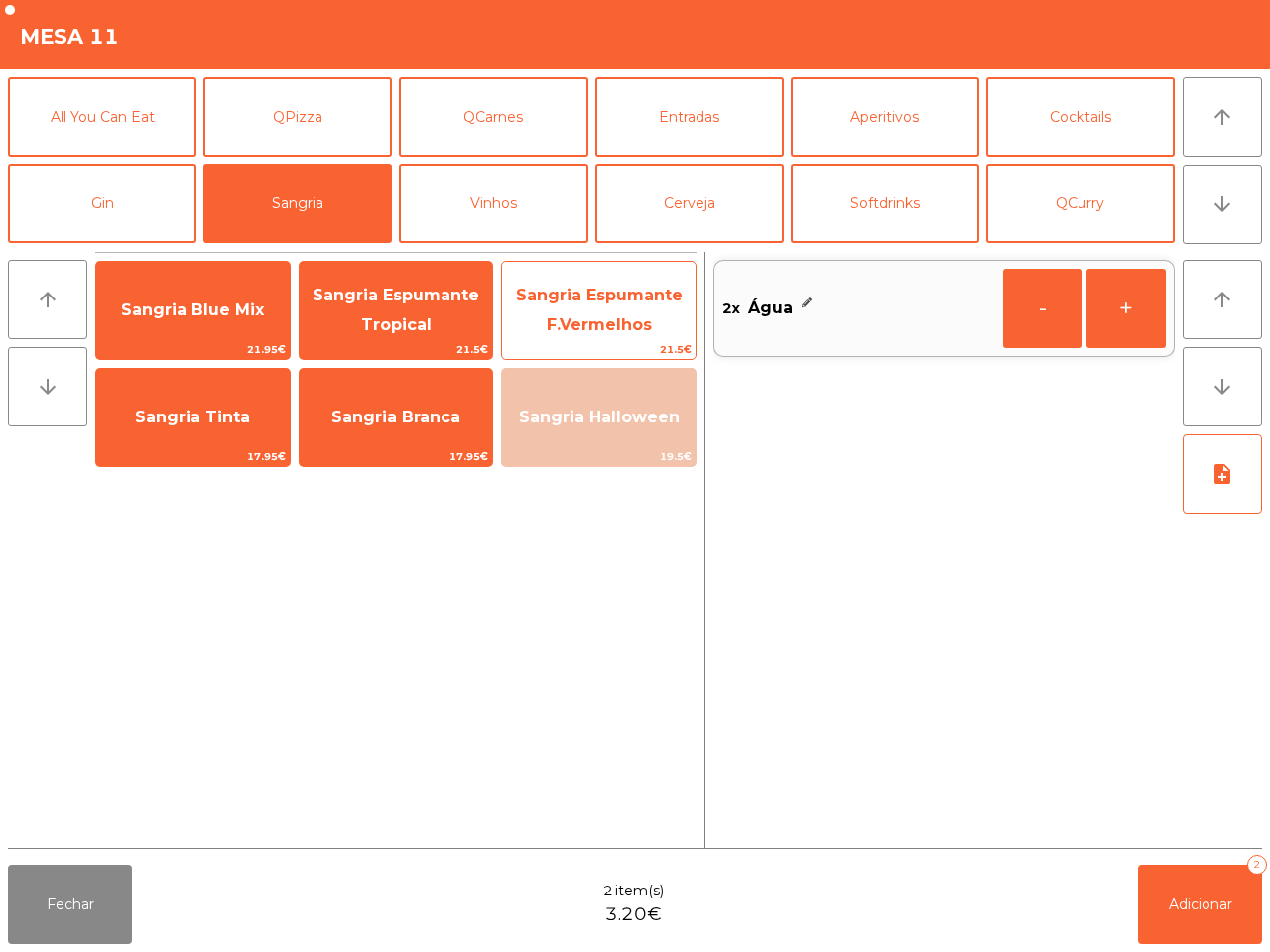 click on "Sangria Espumante F.Vermelhos" 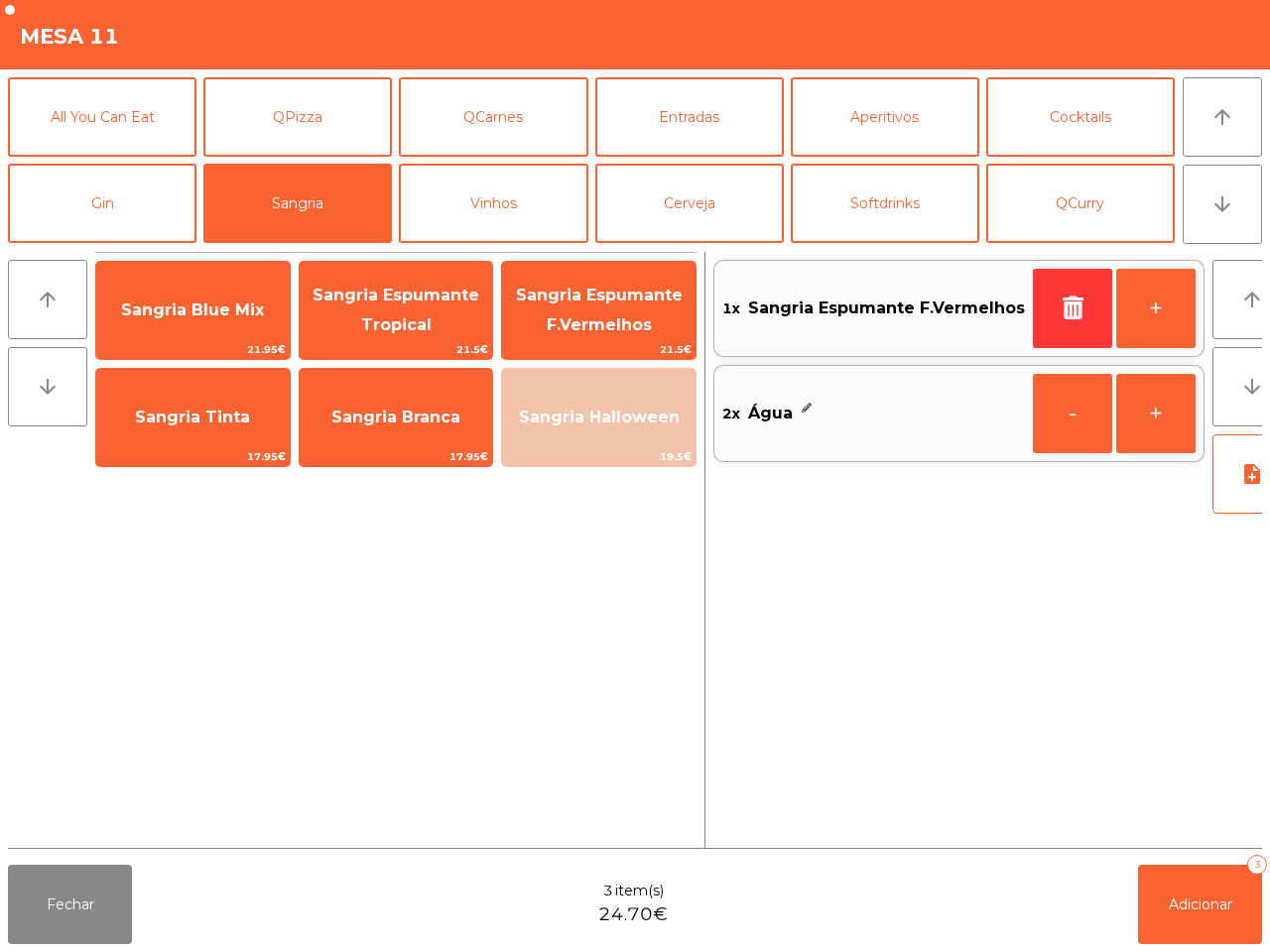 click on "Fechar 3 item(s) [PRICE] Adicionar 3" 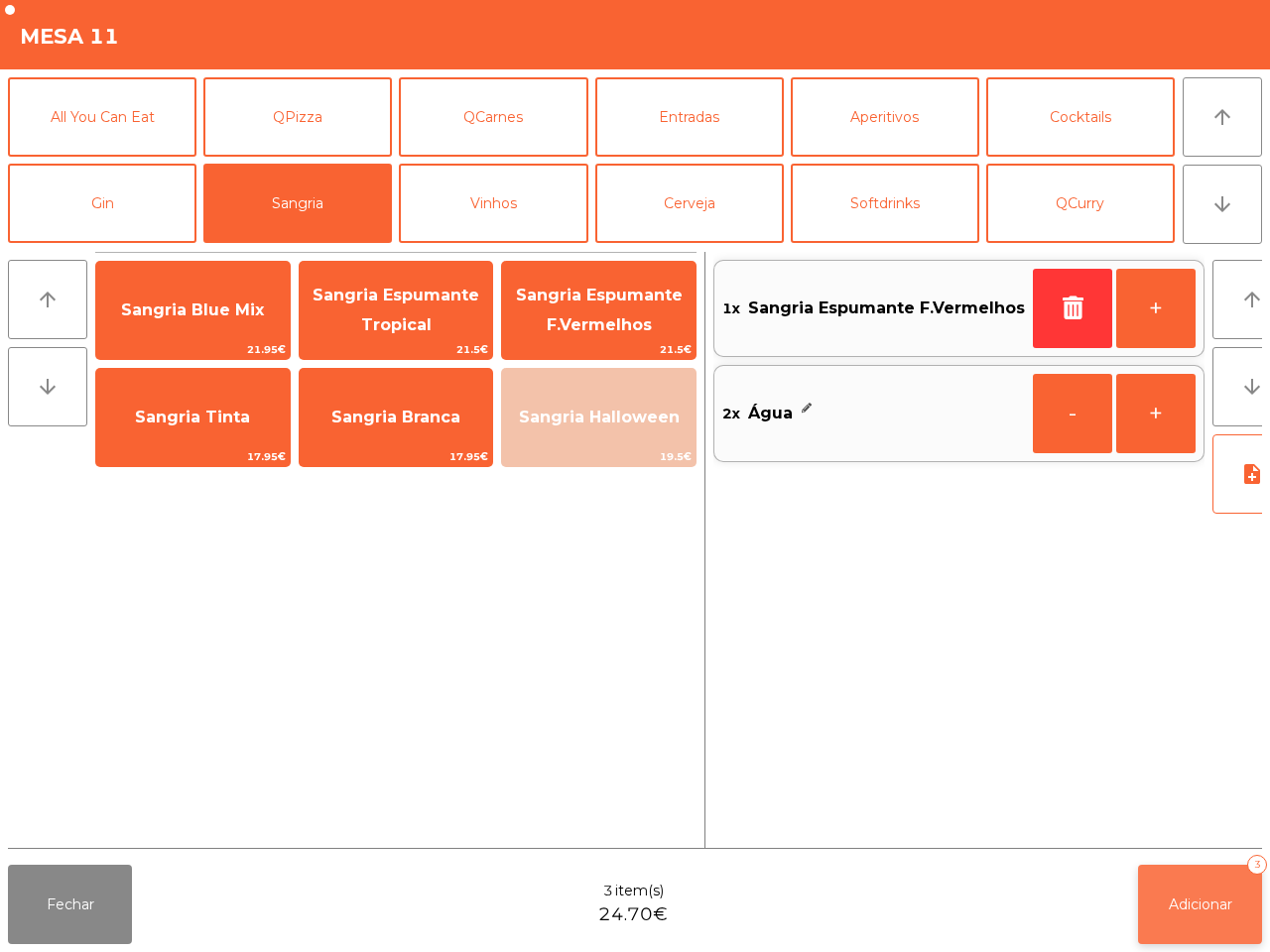 click on "Adicionar   3" 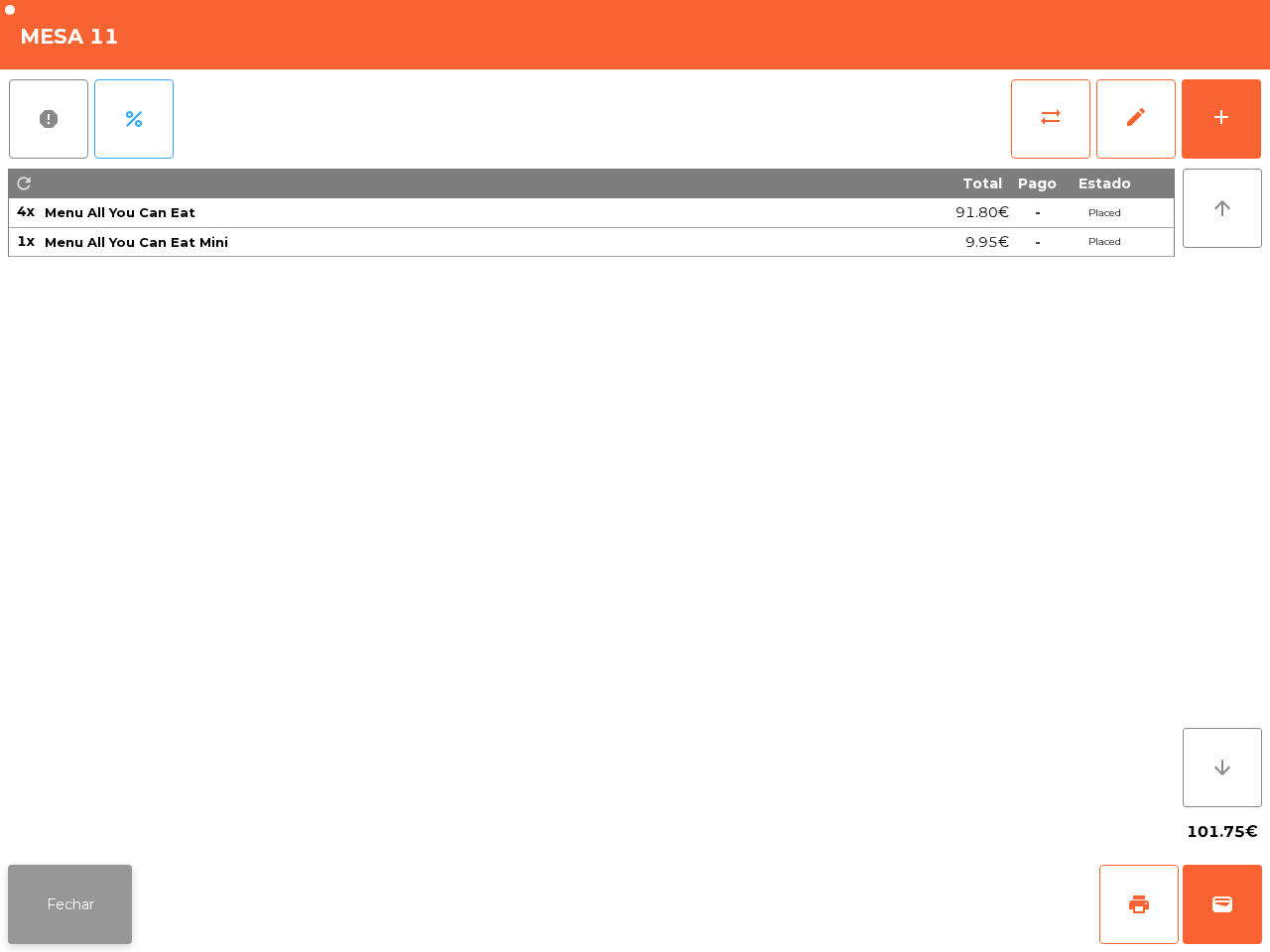 click on "Fechar" 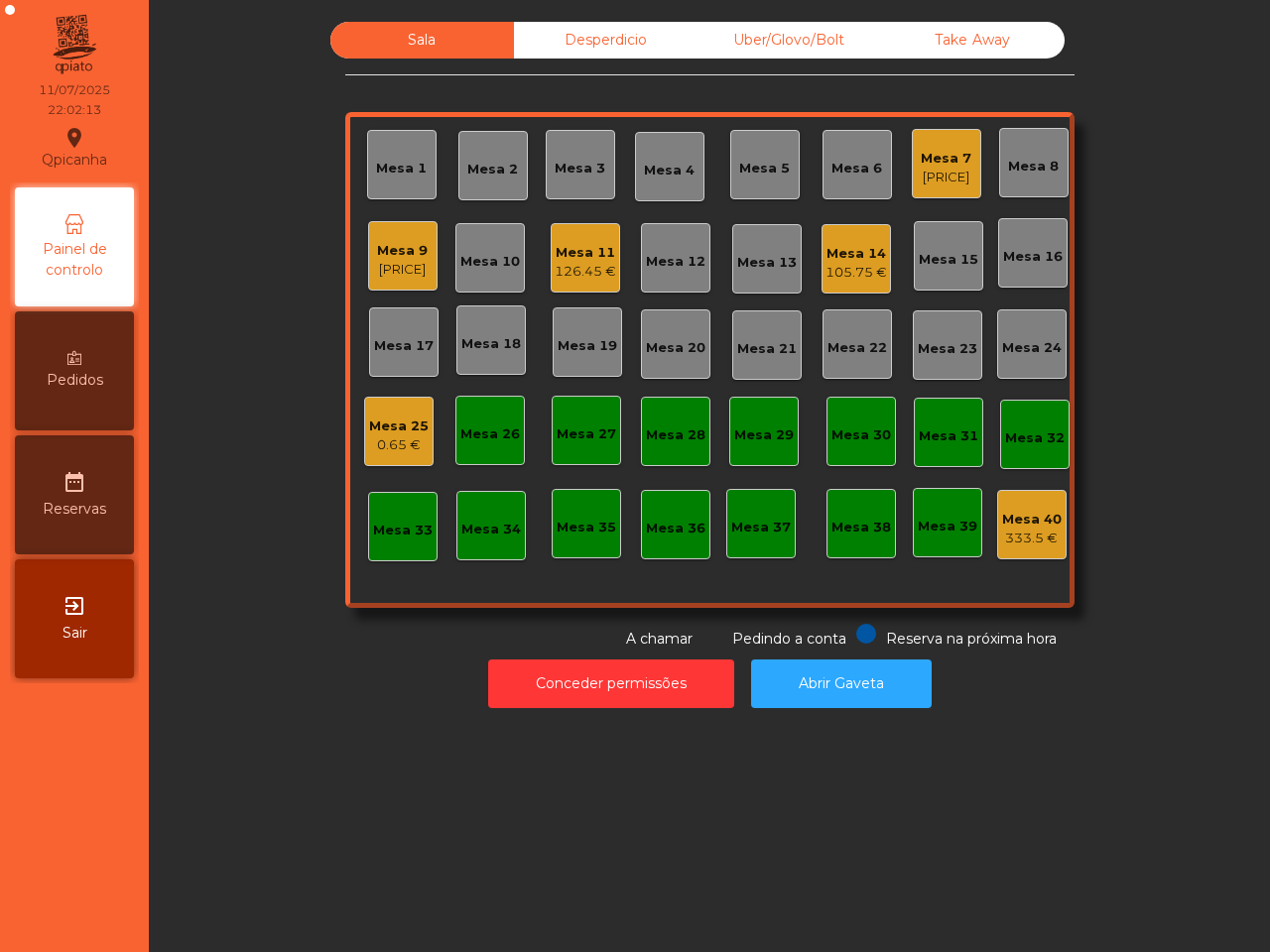 click on "Qpicanha location_on [DATE] [TIME] Painel de controlo Pedidos date_range Reservas exit_to_app Sair" 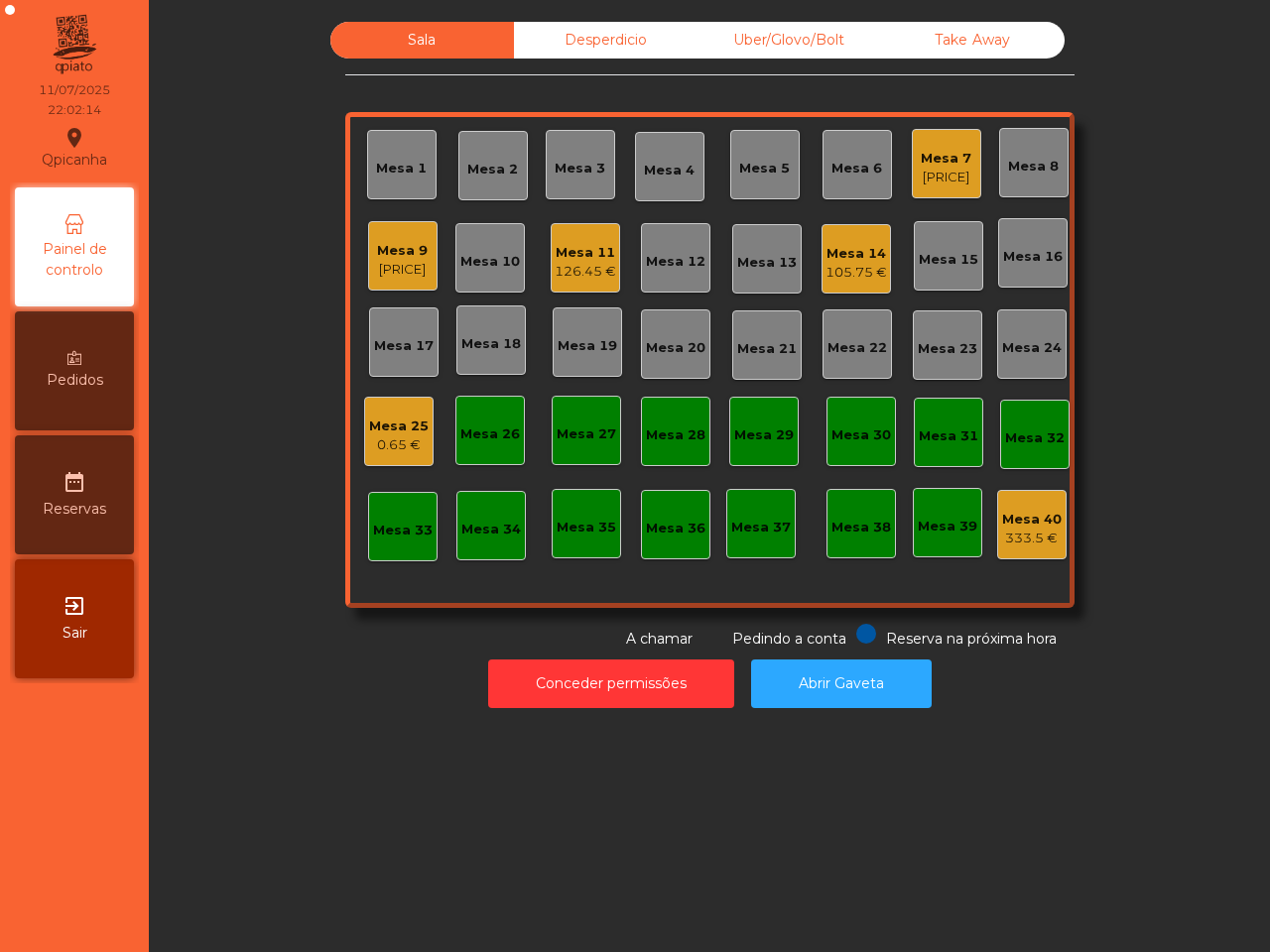 click on "Mesa 1 Mesa 2 Mesa 3 Mesa 4 Mesa 5 Mesa 6 Mesa 7 [PRICE] Mesa 8 Mesa 9 [PRICE] Mesa 10 Mesa 11 [PRICE] Mesa 12 Mesa 13 Mesa 14 [PRICE] Mesa 15 Mesa 16 Mesa 17 Mesa 18 Mesa 19 Mesa 20 Mesa 21 Mesa 22 Mesa 23 Mesa 24 Mesa 25 [PRICE] Mesa 26 Mesa 27 Mesa 28 Mesa 29 Mesa 30 Mesa 31 Mesa 32 Mesa 33 Mesa 34 Mesa 35 Mesa 36 Mesa 37 Mesa 38 Mesa 39 Mesa 40 [PRICE]" 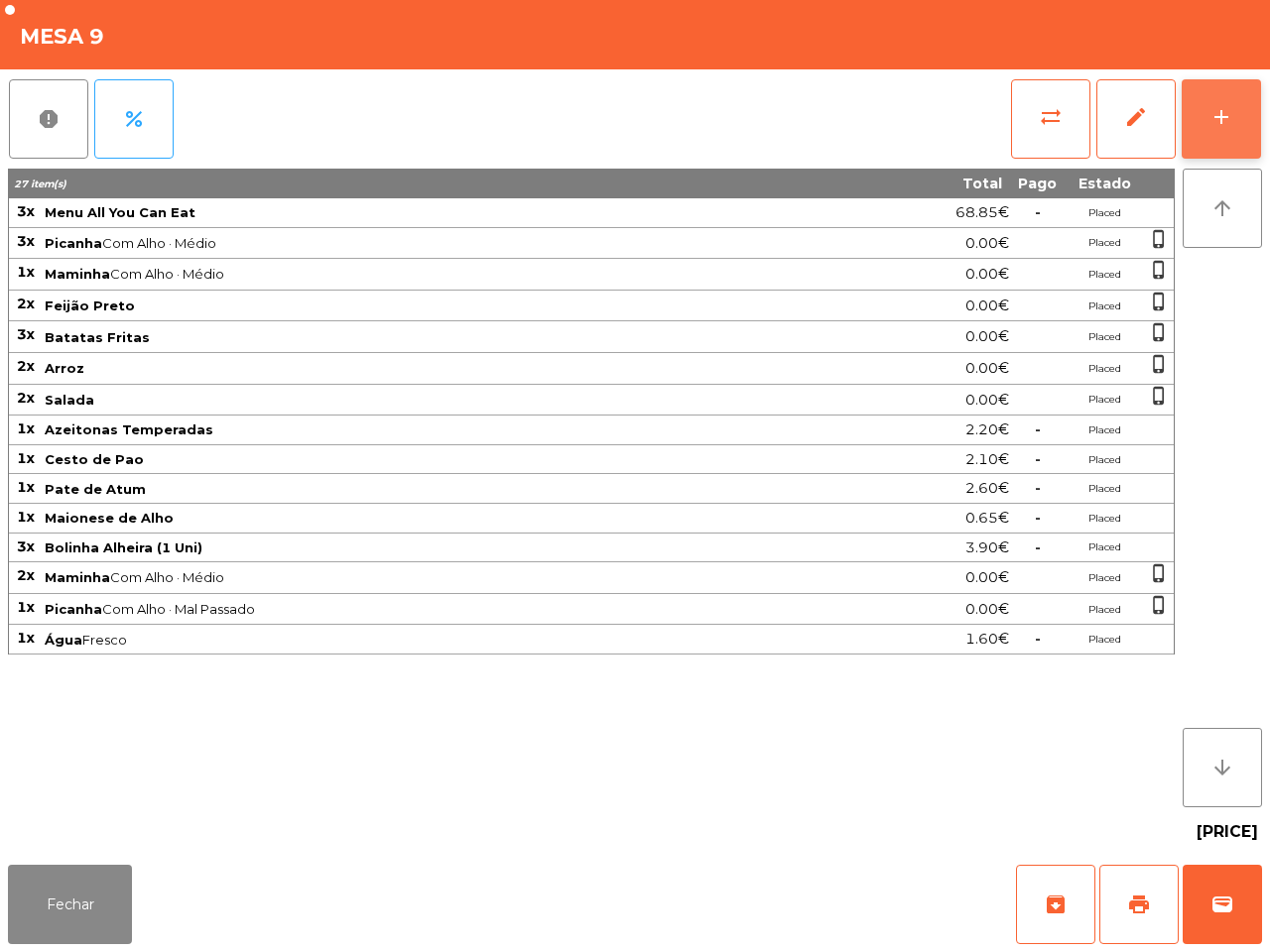 click on "add" 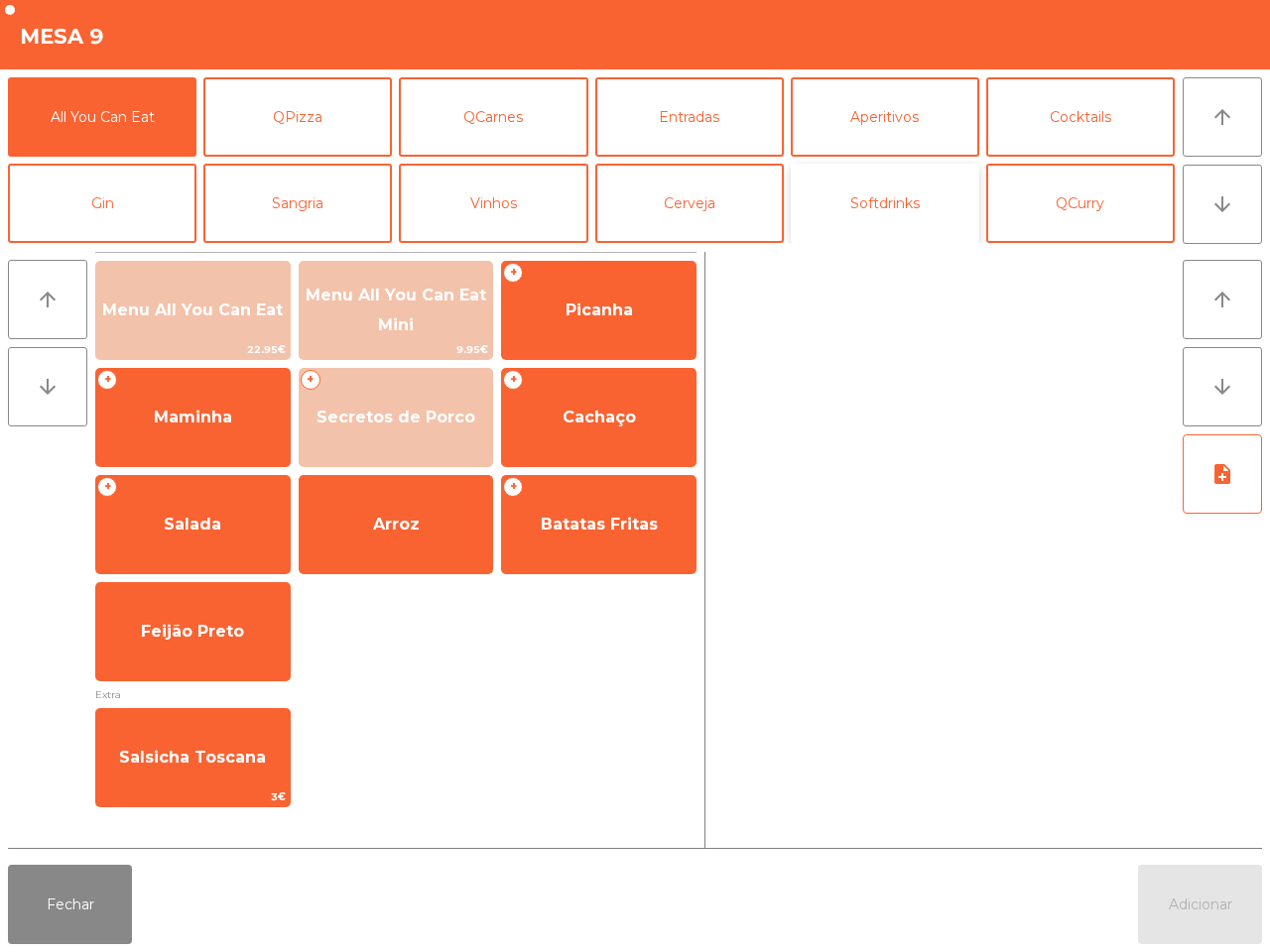 click on "Softdrinks" 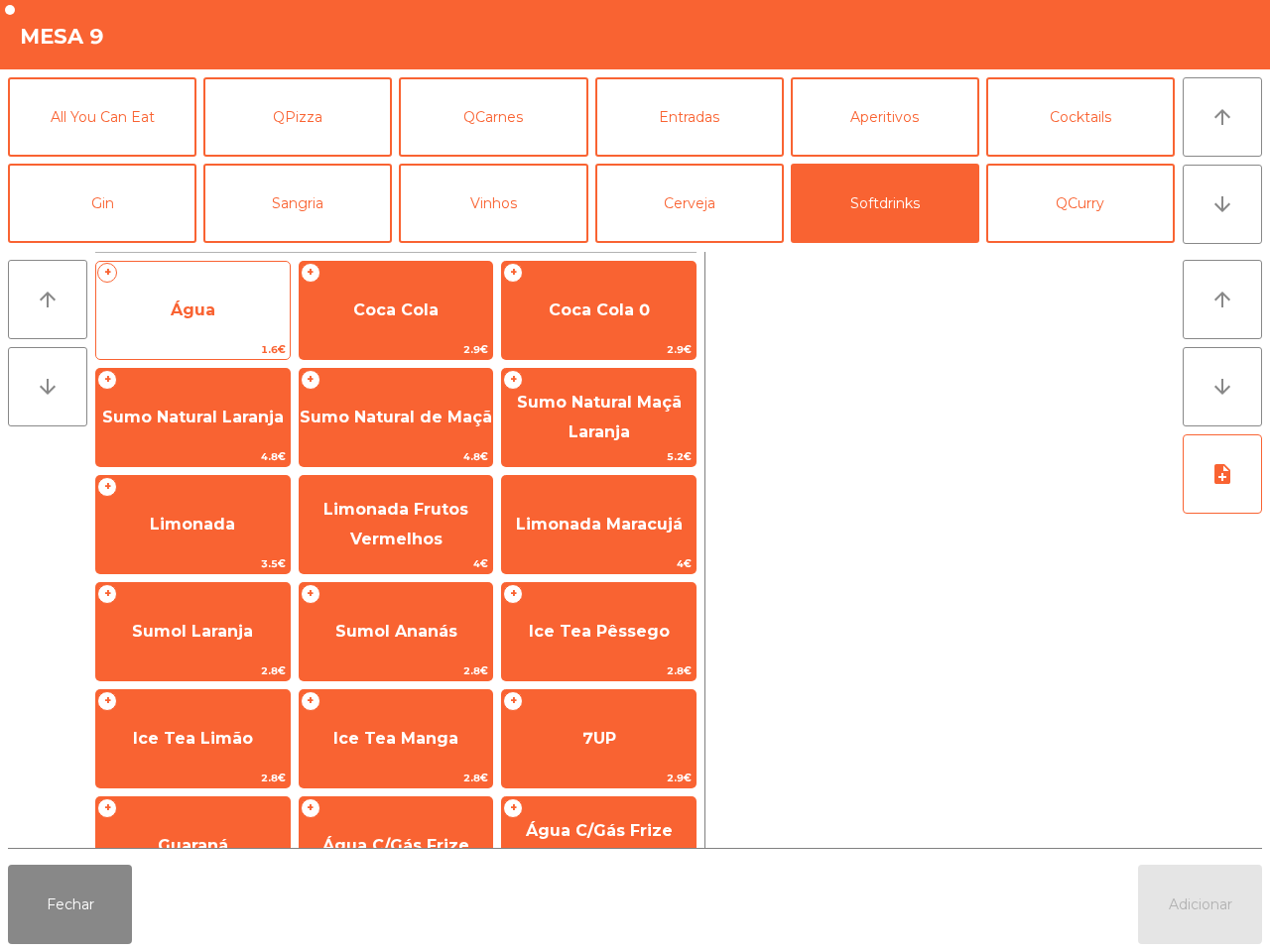 click on "+   Água   1.6€" 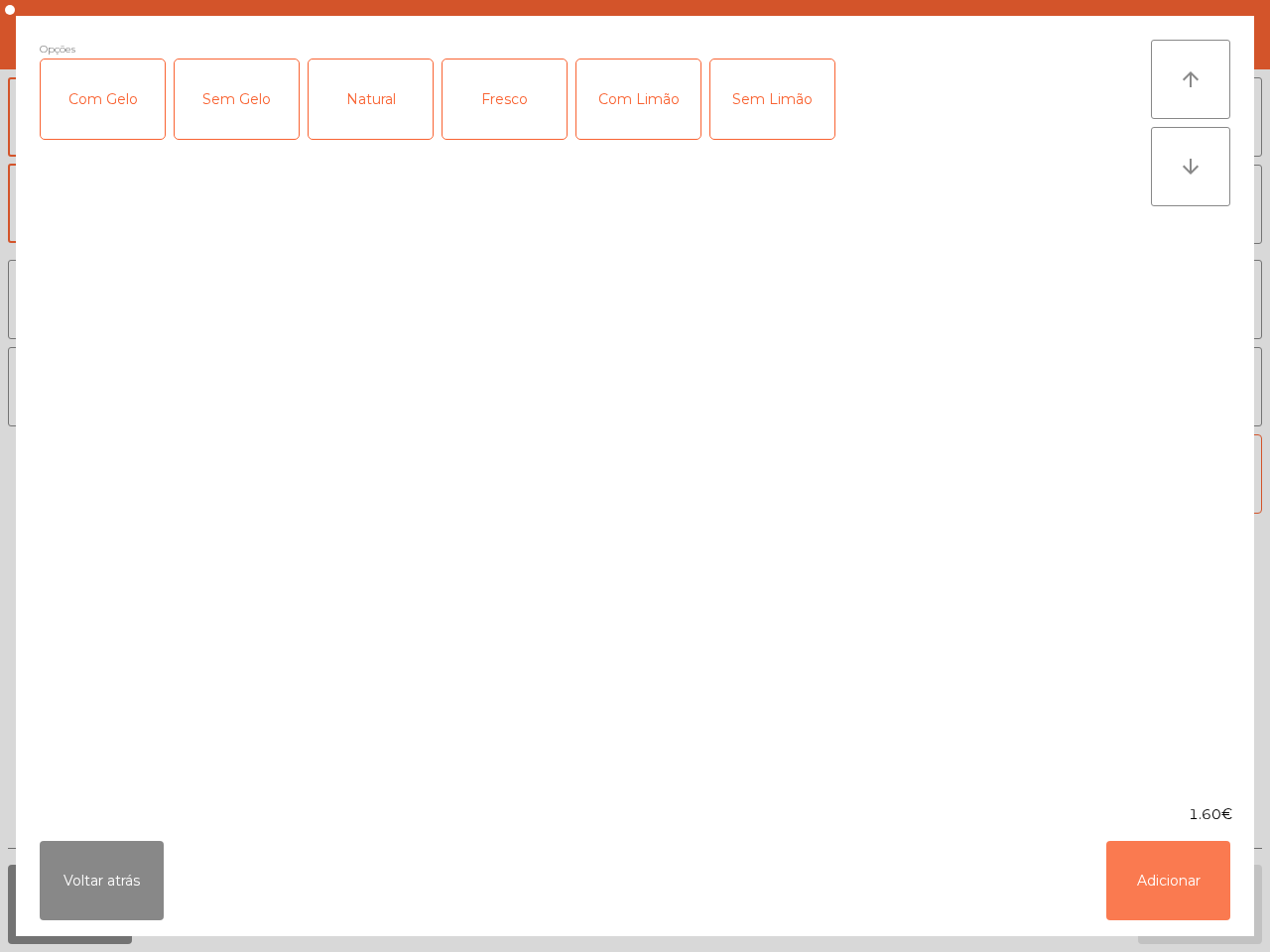 drag, startPoint x: 1156, startPoint y: 879, endPoint x: 1157, endPoint y: 859, distance: 20.024984 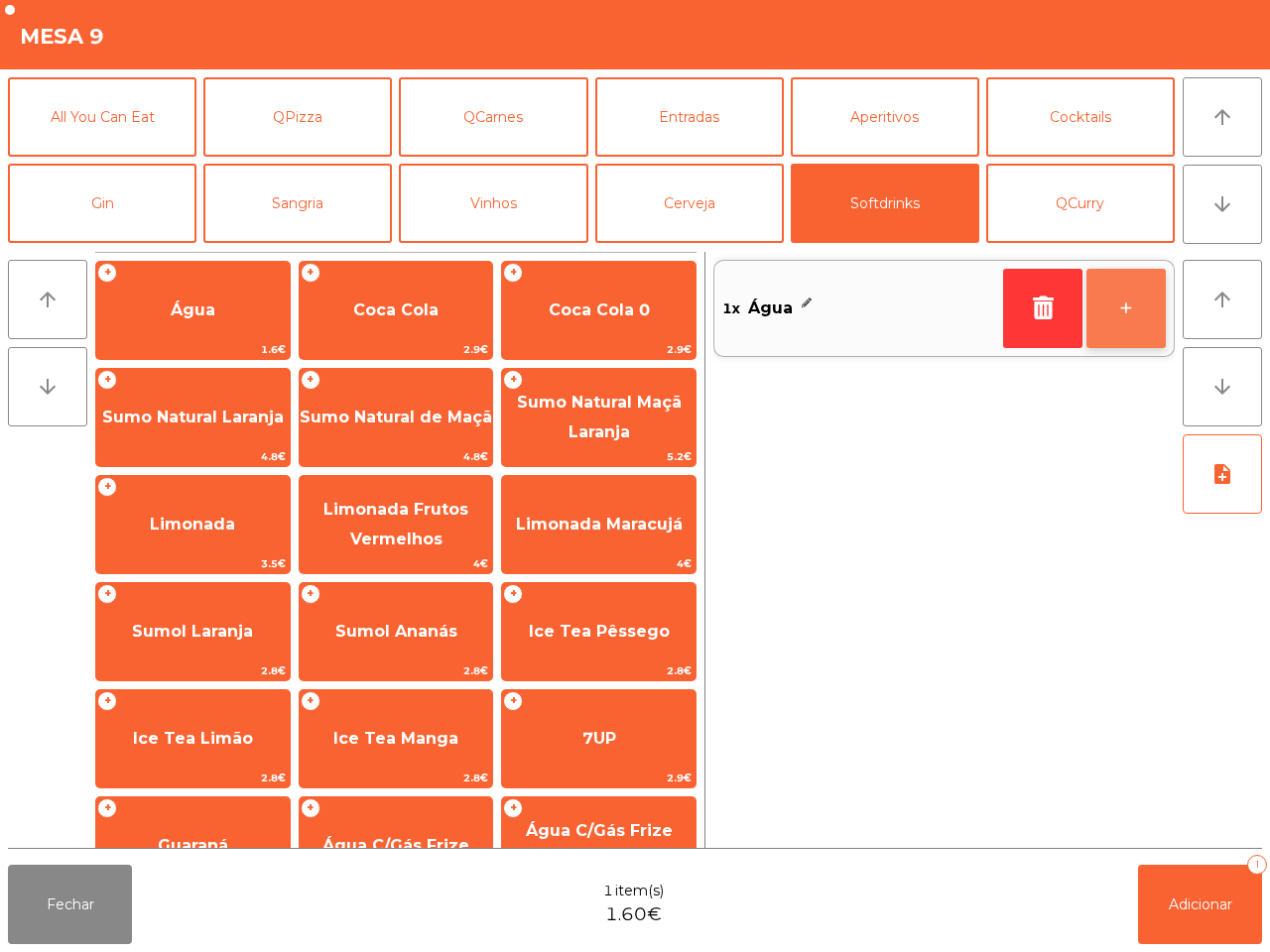 click on "+" 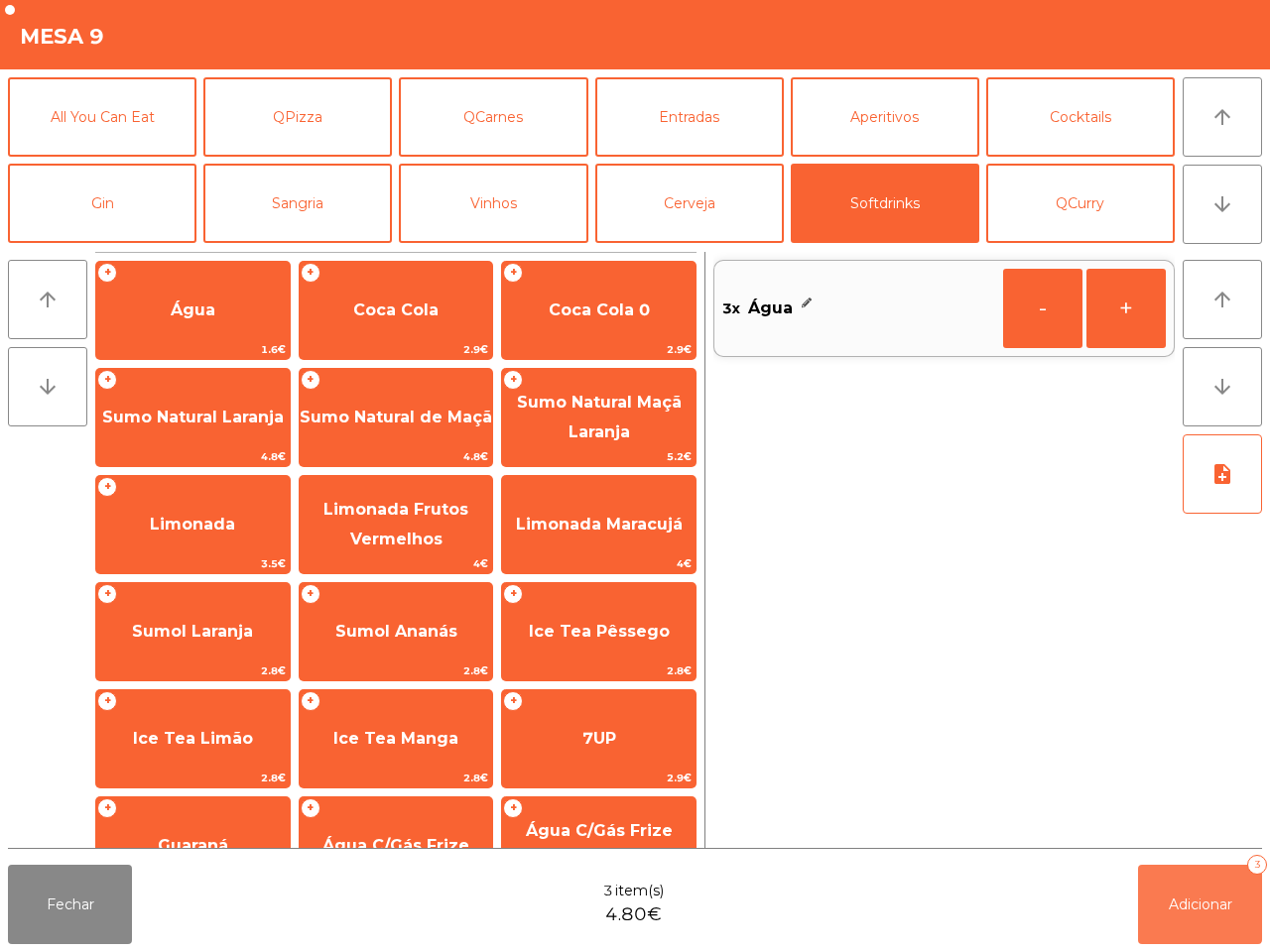 click on "Adicionar   3" 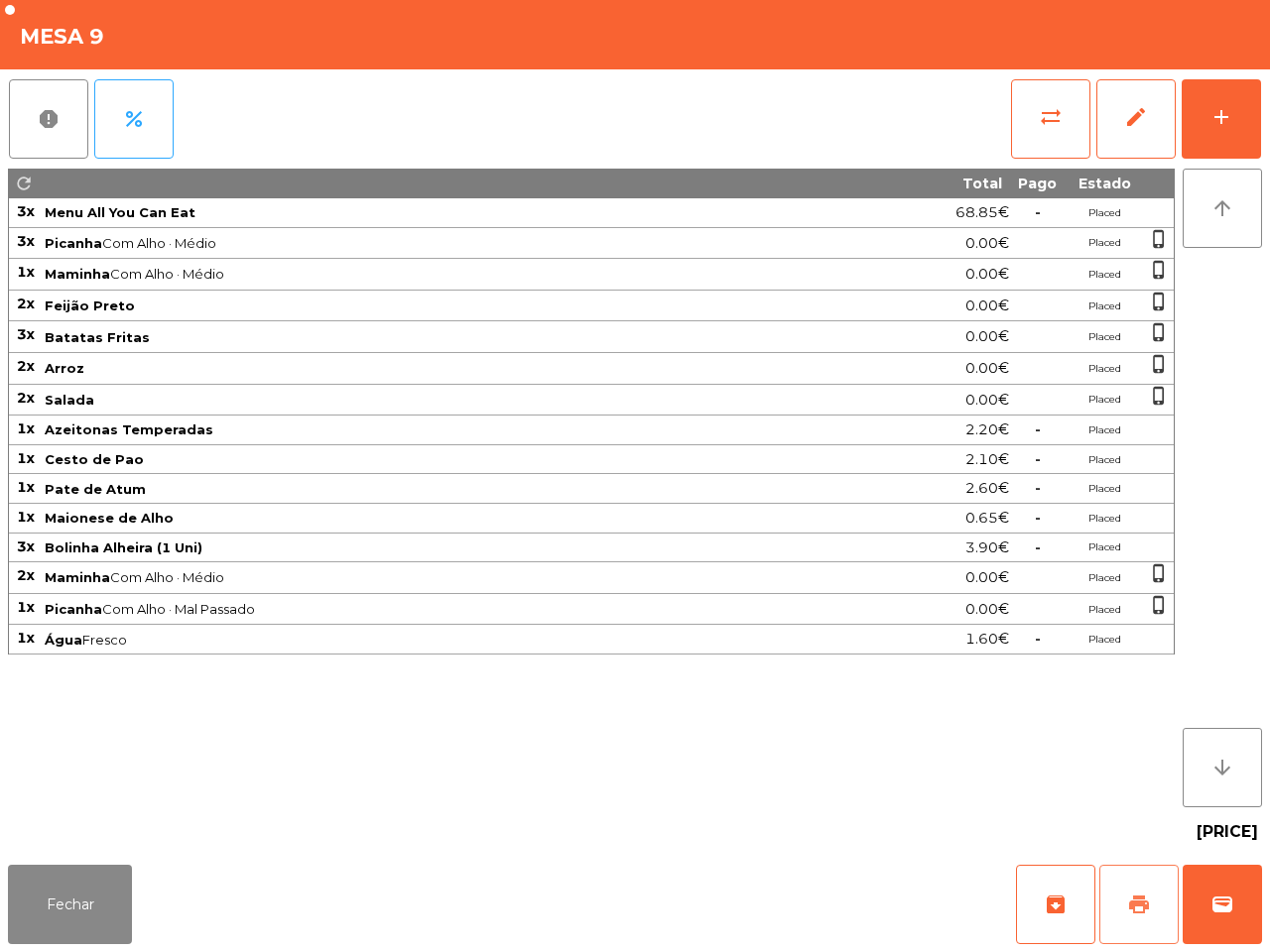 click on "print" 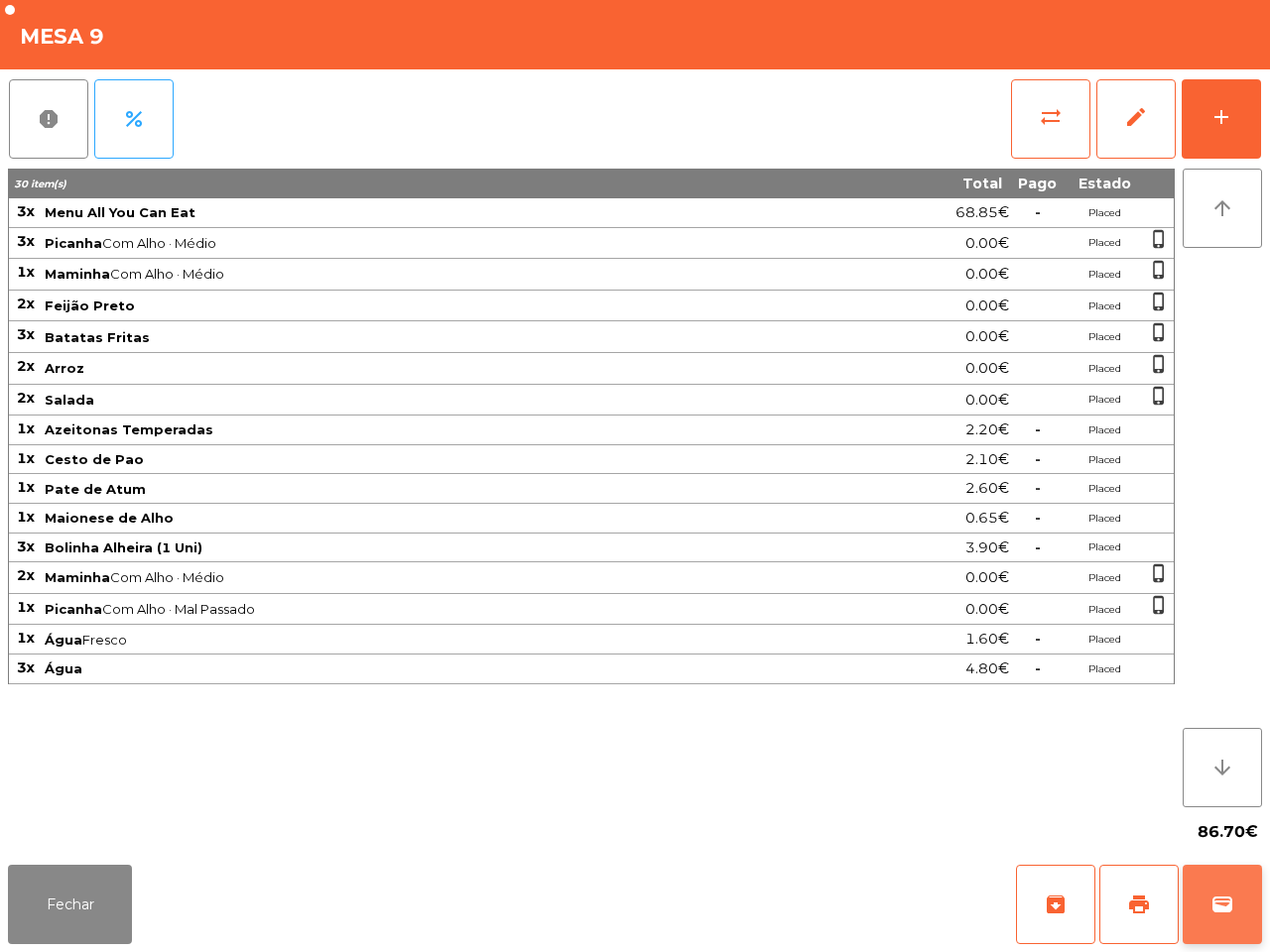 click on "wallet" 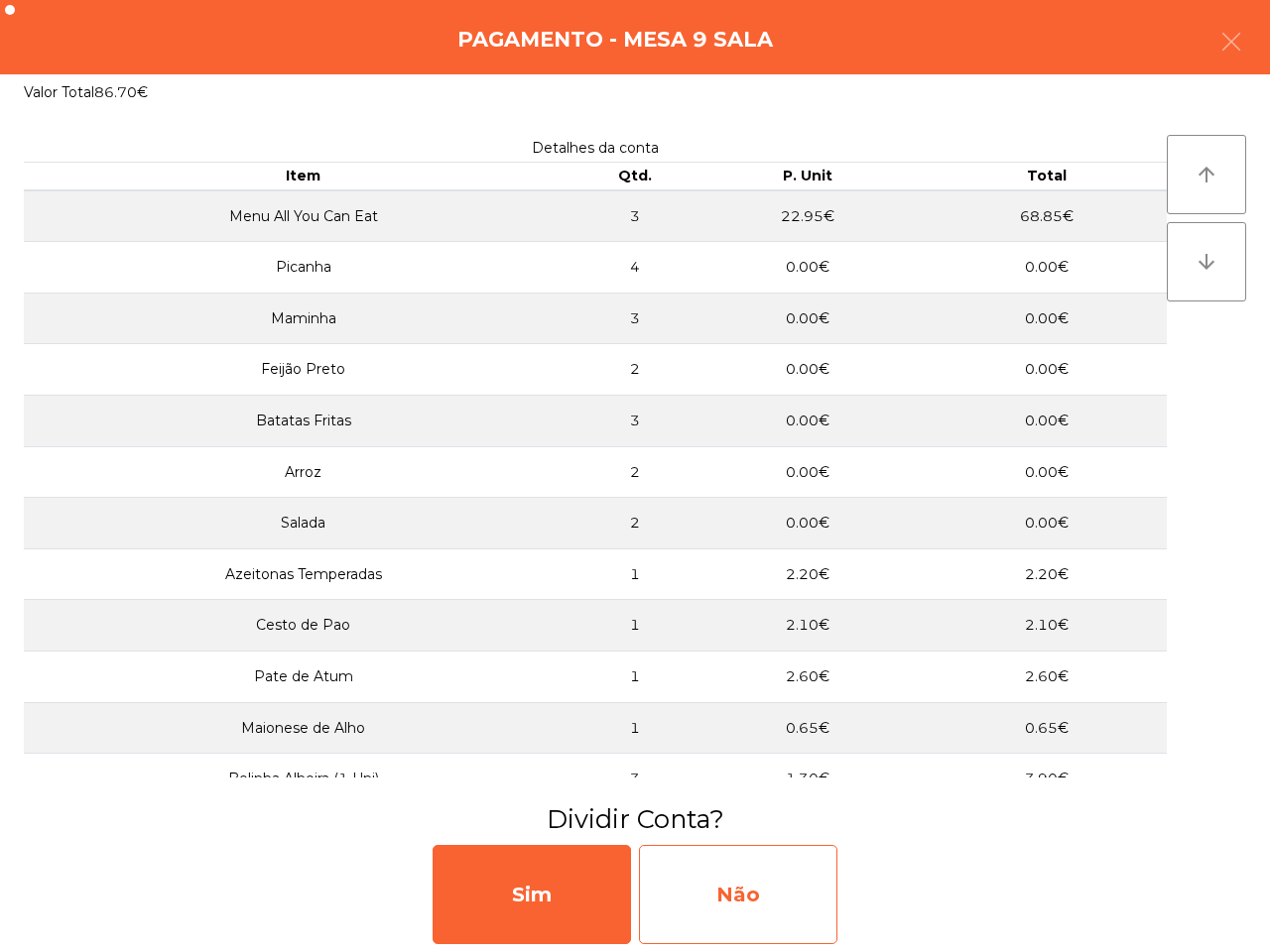 click on "Não" 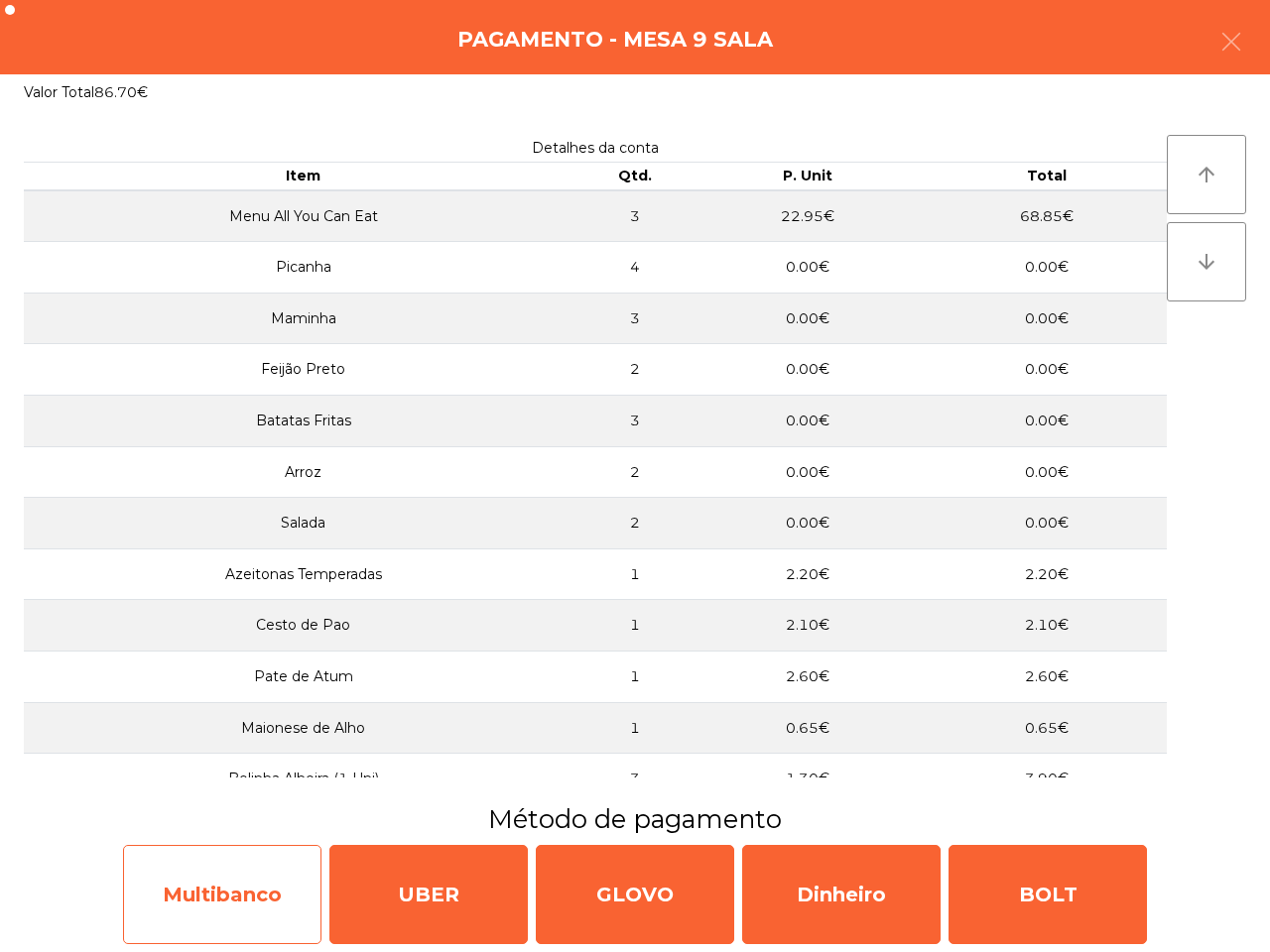 click on "Multibanco" 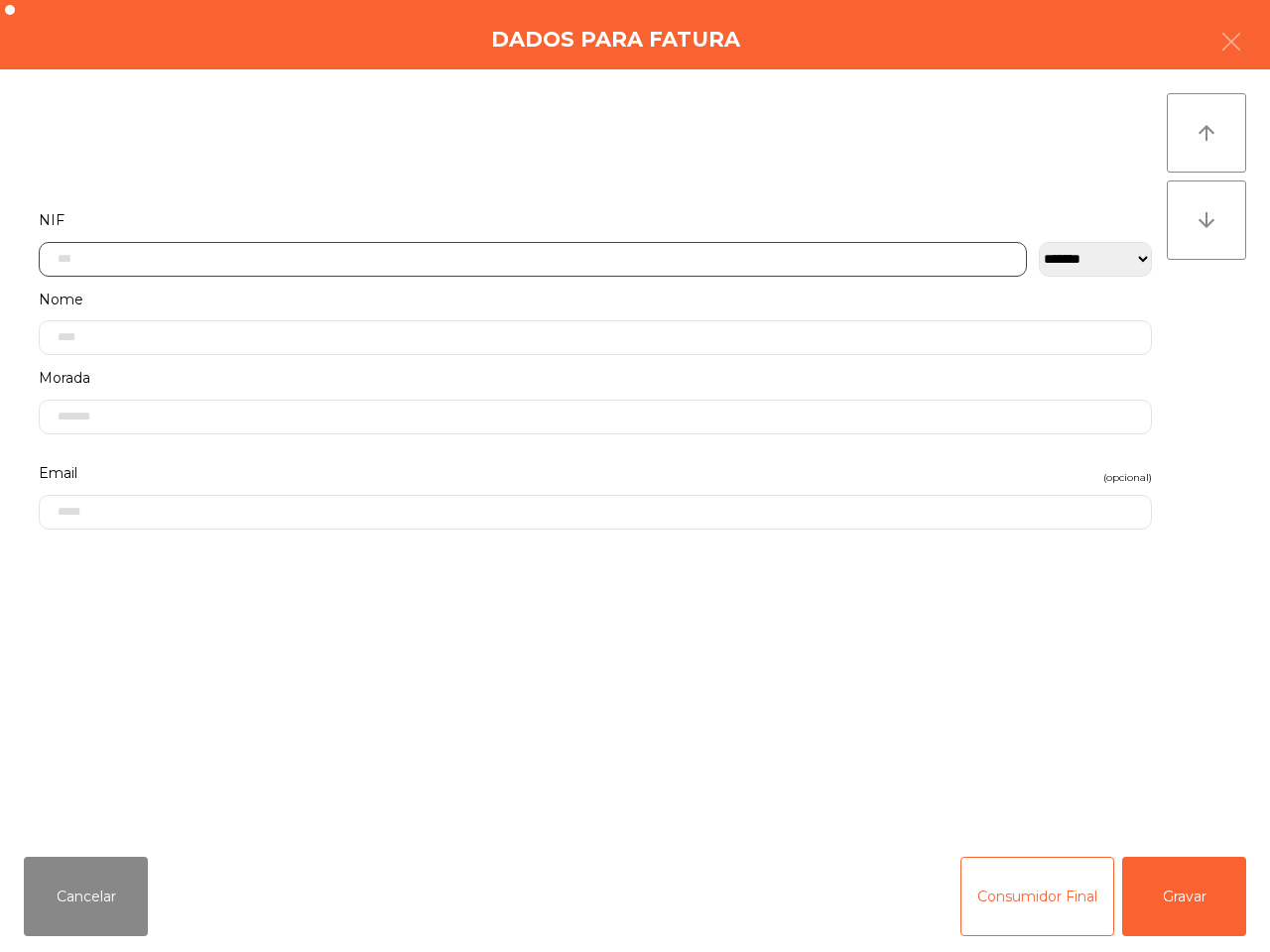 click 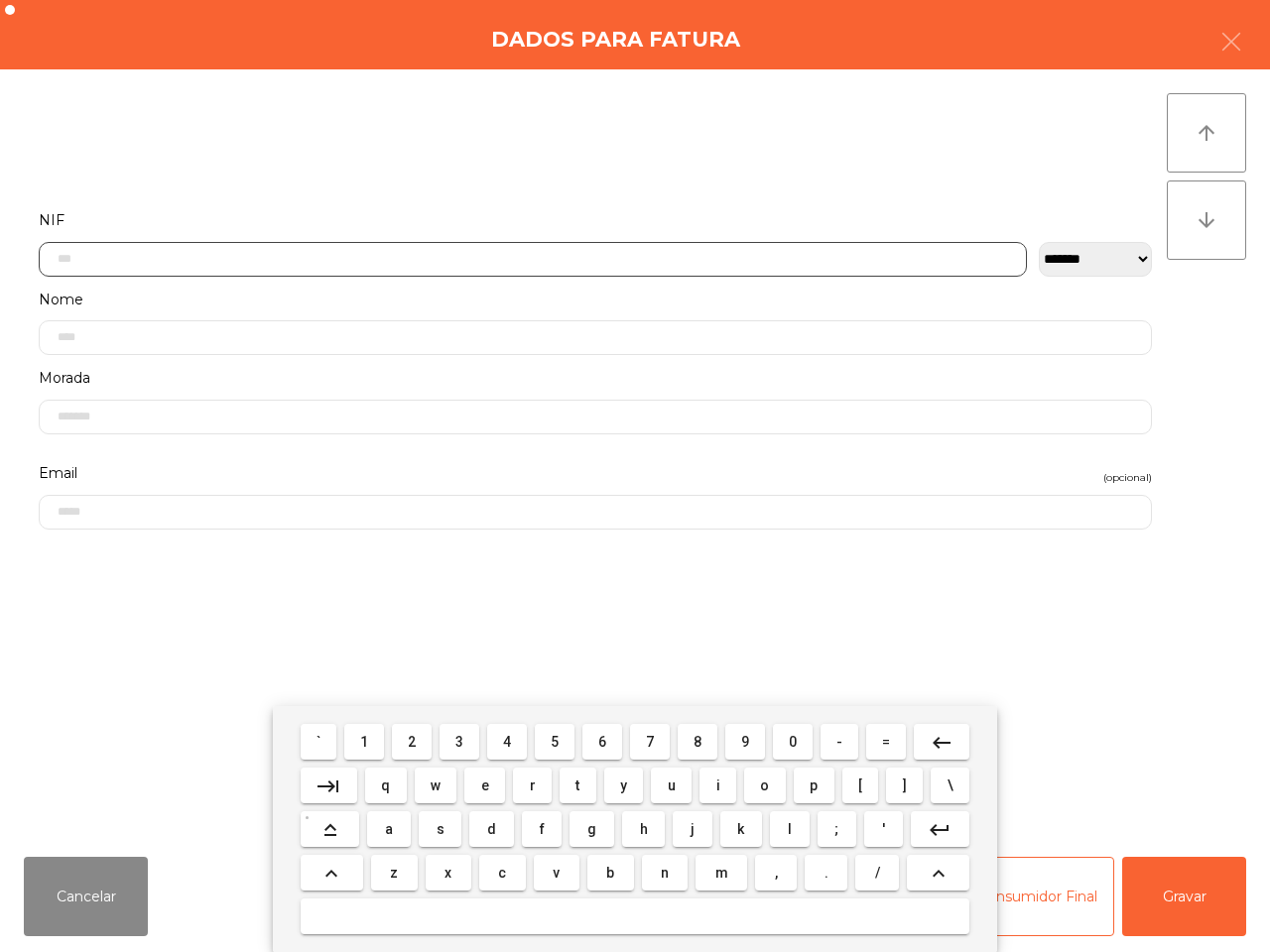 scroll, scrollTop: 111, scrollLeft: 0, axis: vertical 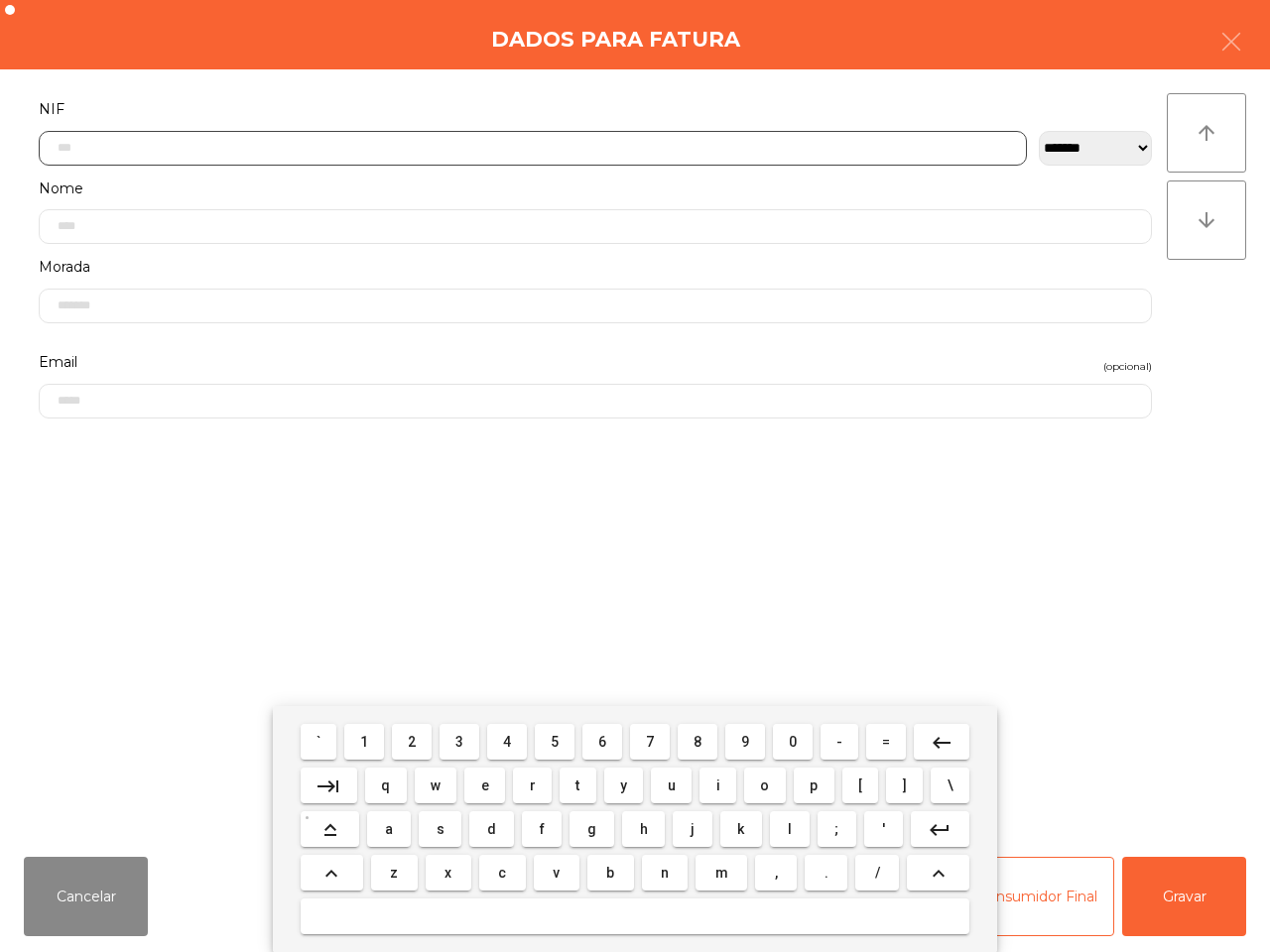 click on "2" at bounding box center (412, 742) 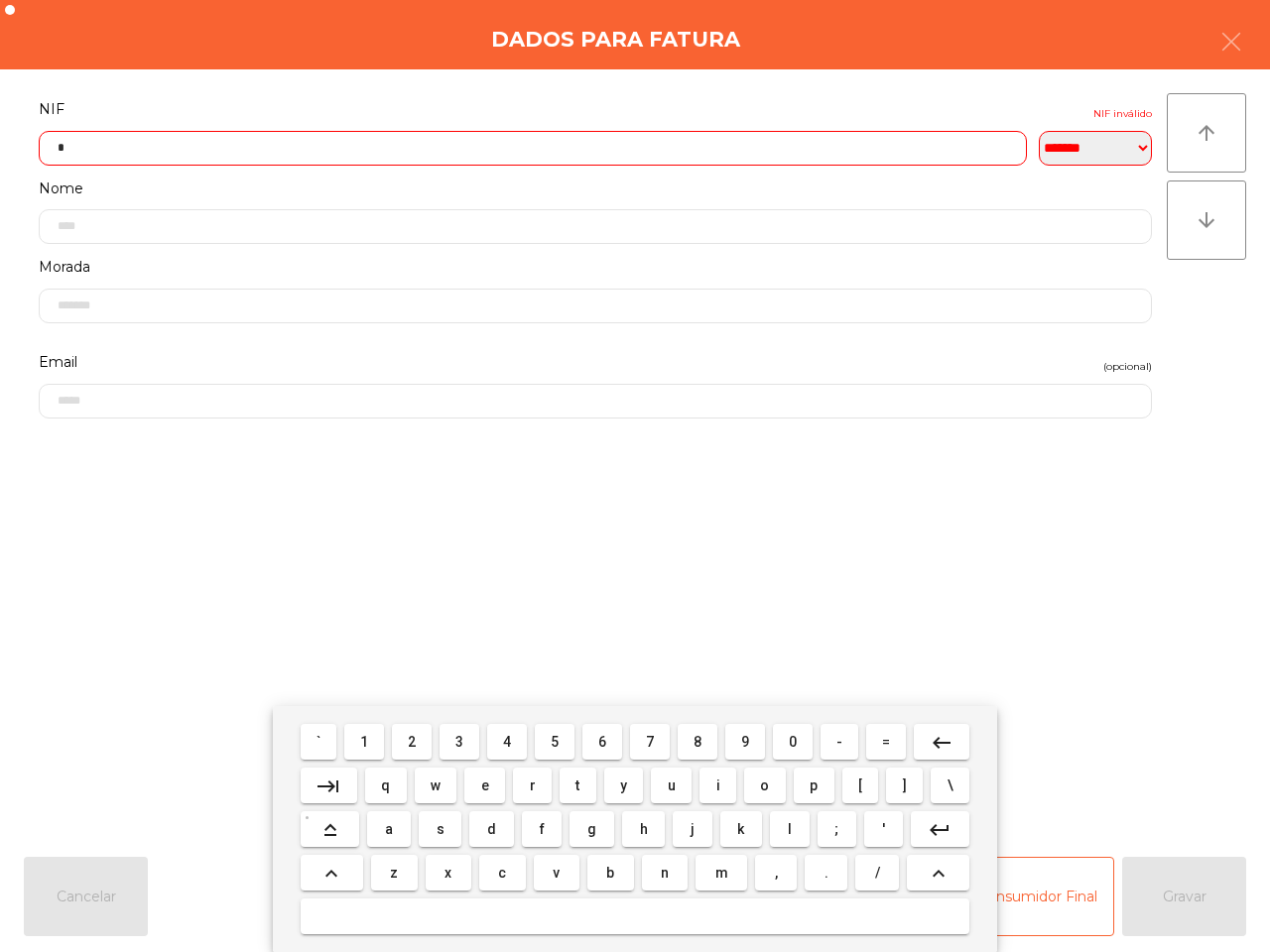click on "0" at bounding box center [793, 742] 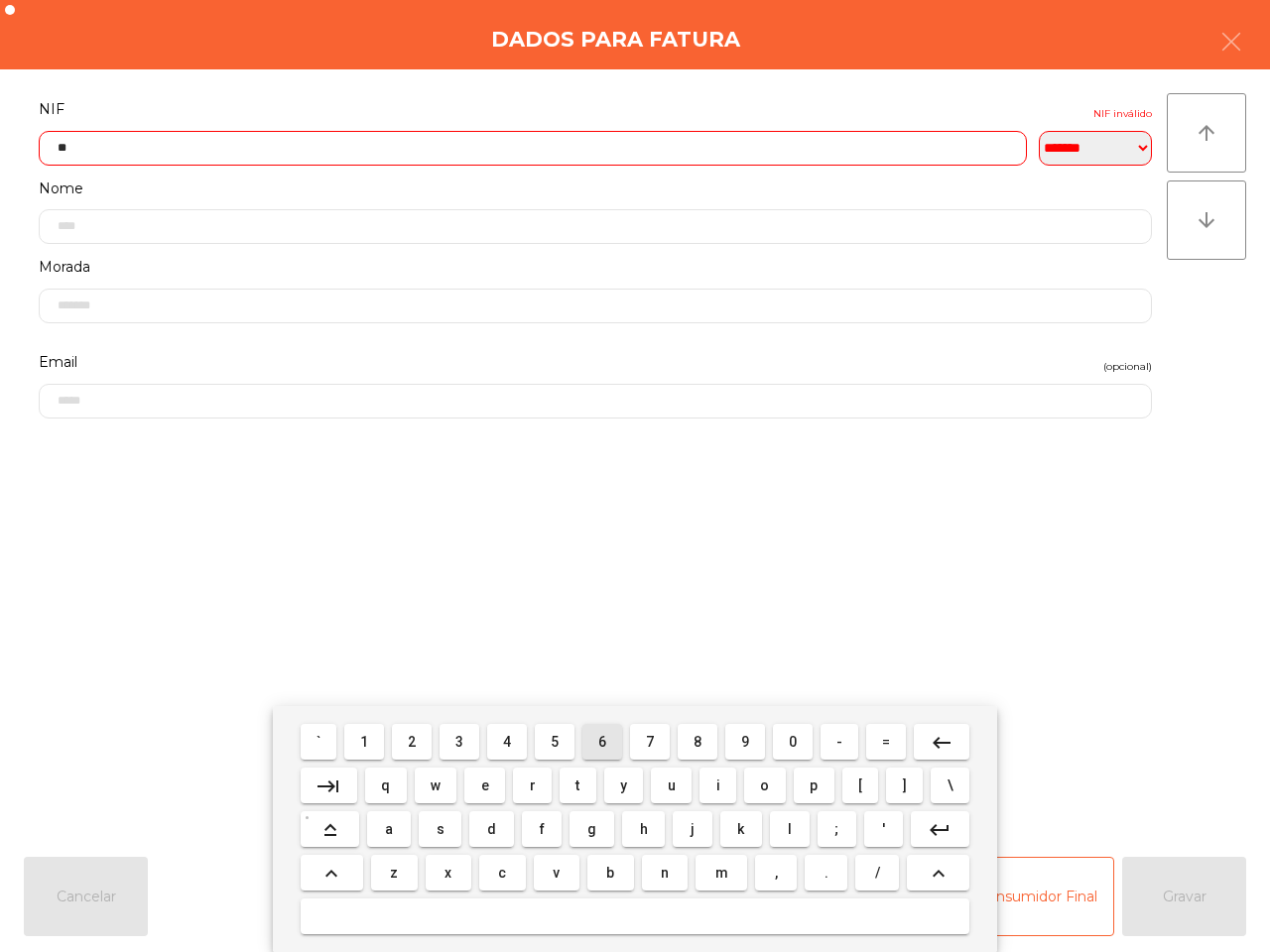 click on "6" at bounding box center [602, 742] 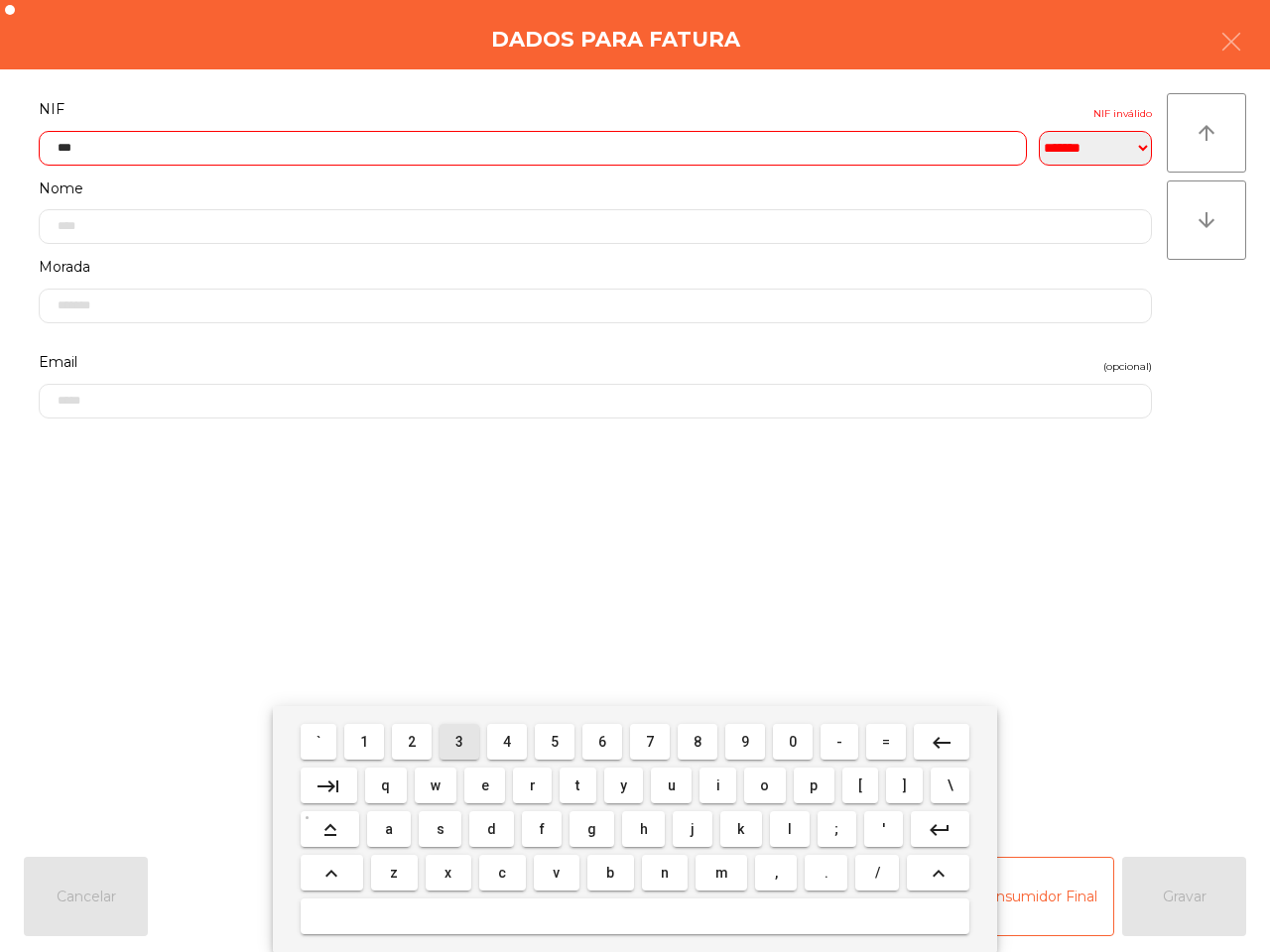 click on "3" at bounding box center (459, 742) 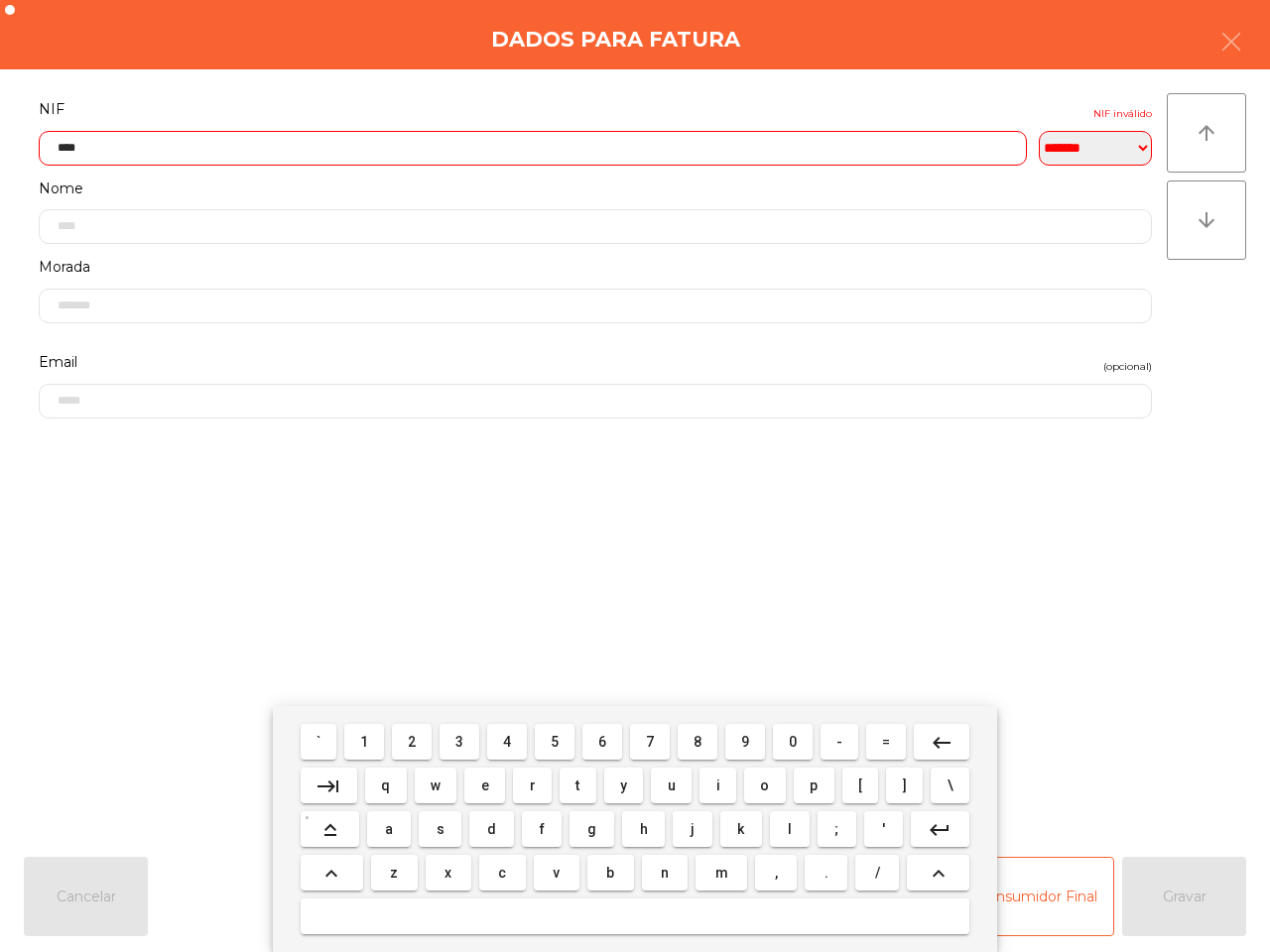 click on "9" at bounding box center [745, 742] 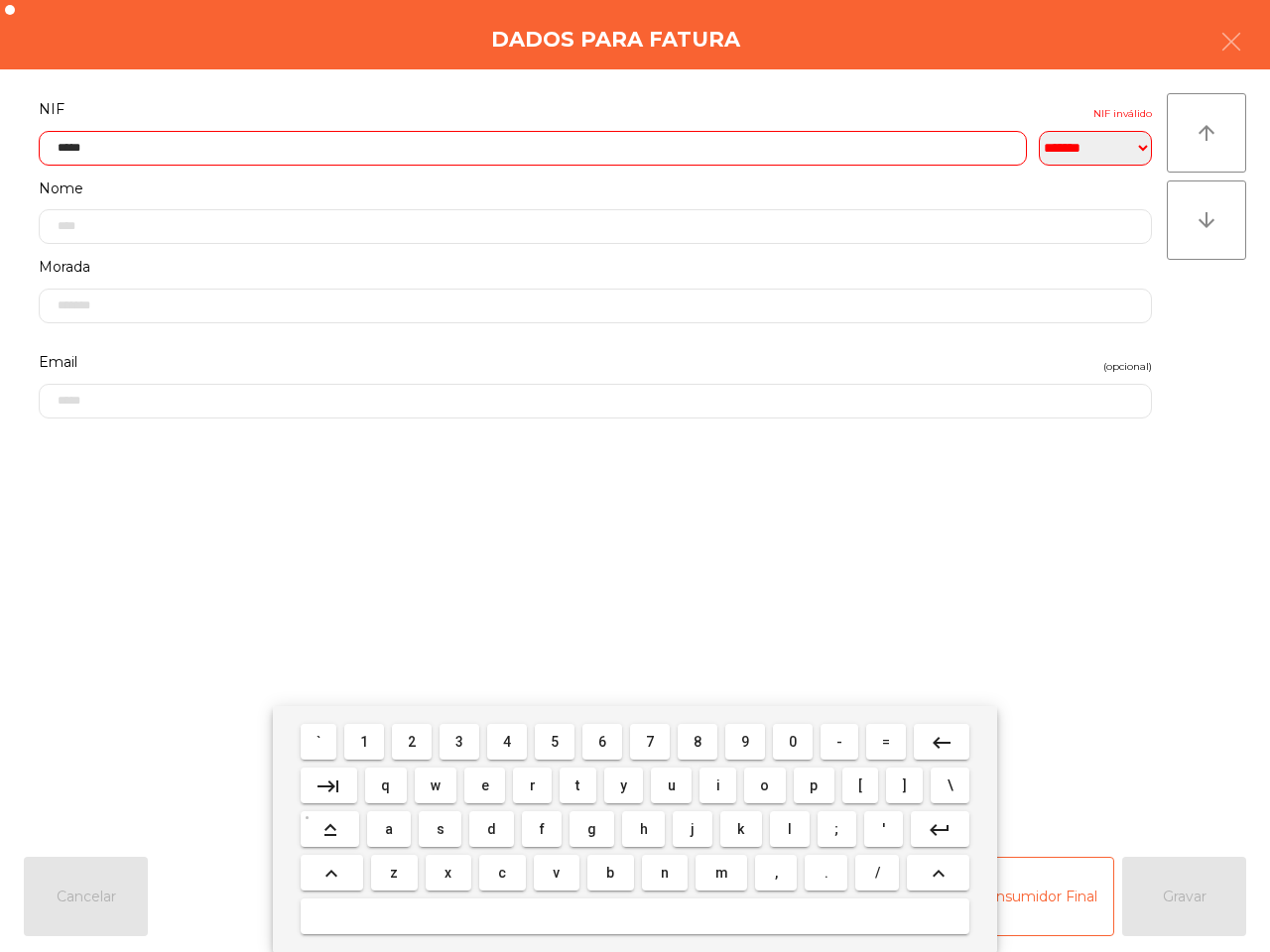 click on "5" at bounding box center (555, 742) 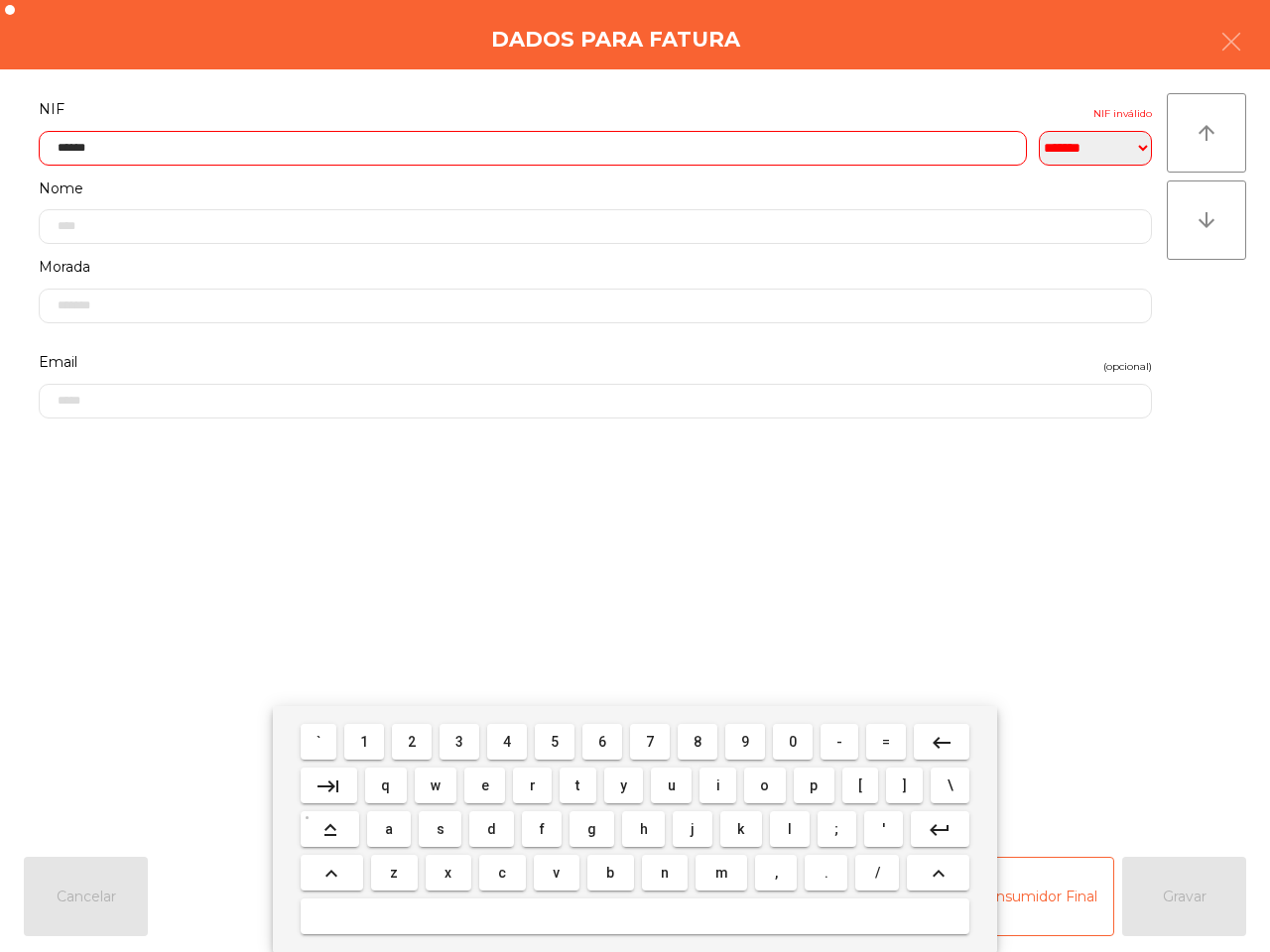click on "4" at bounding box center (507, 742) 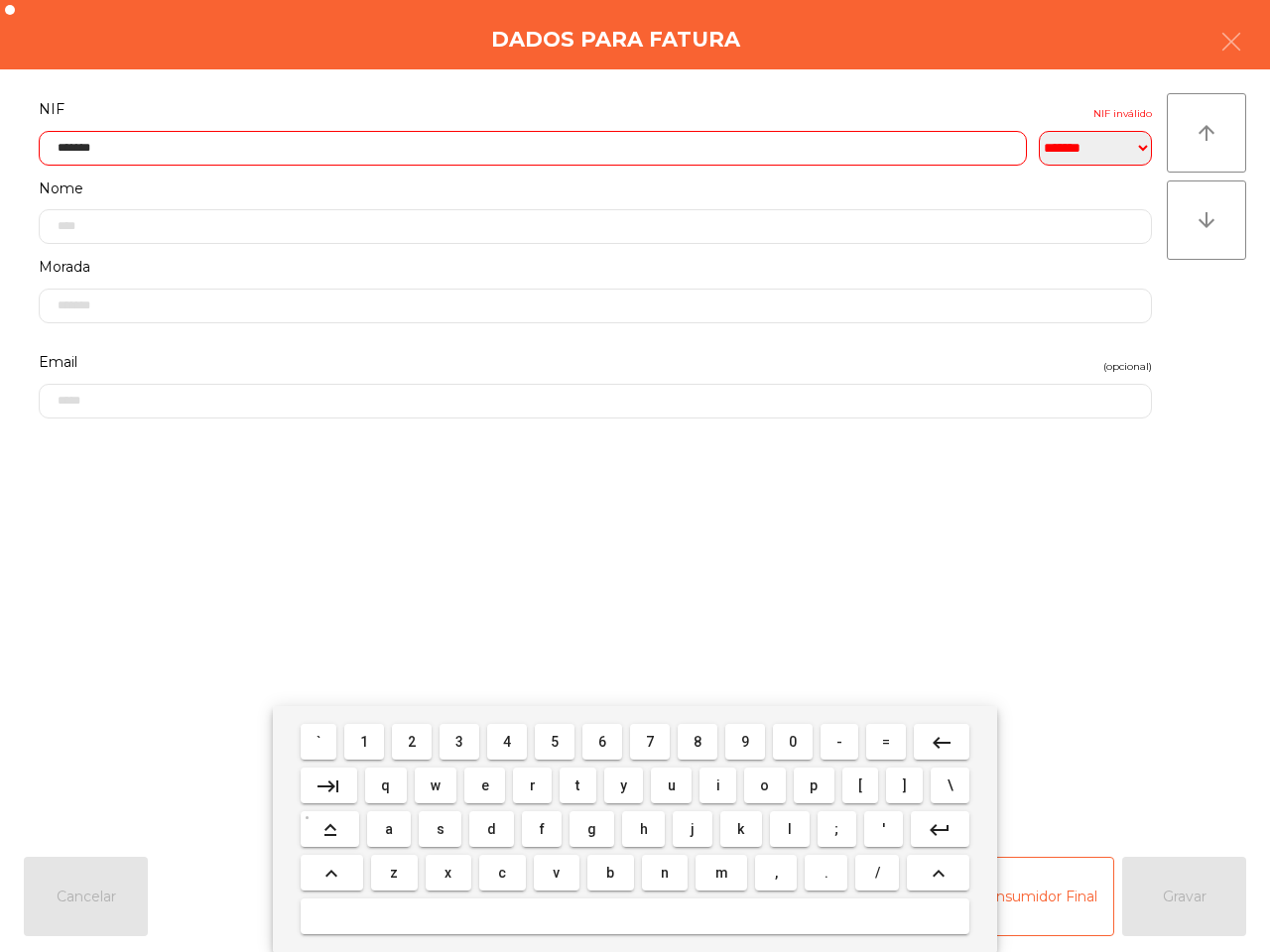 click on "8" at bounding box center (698, 742) 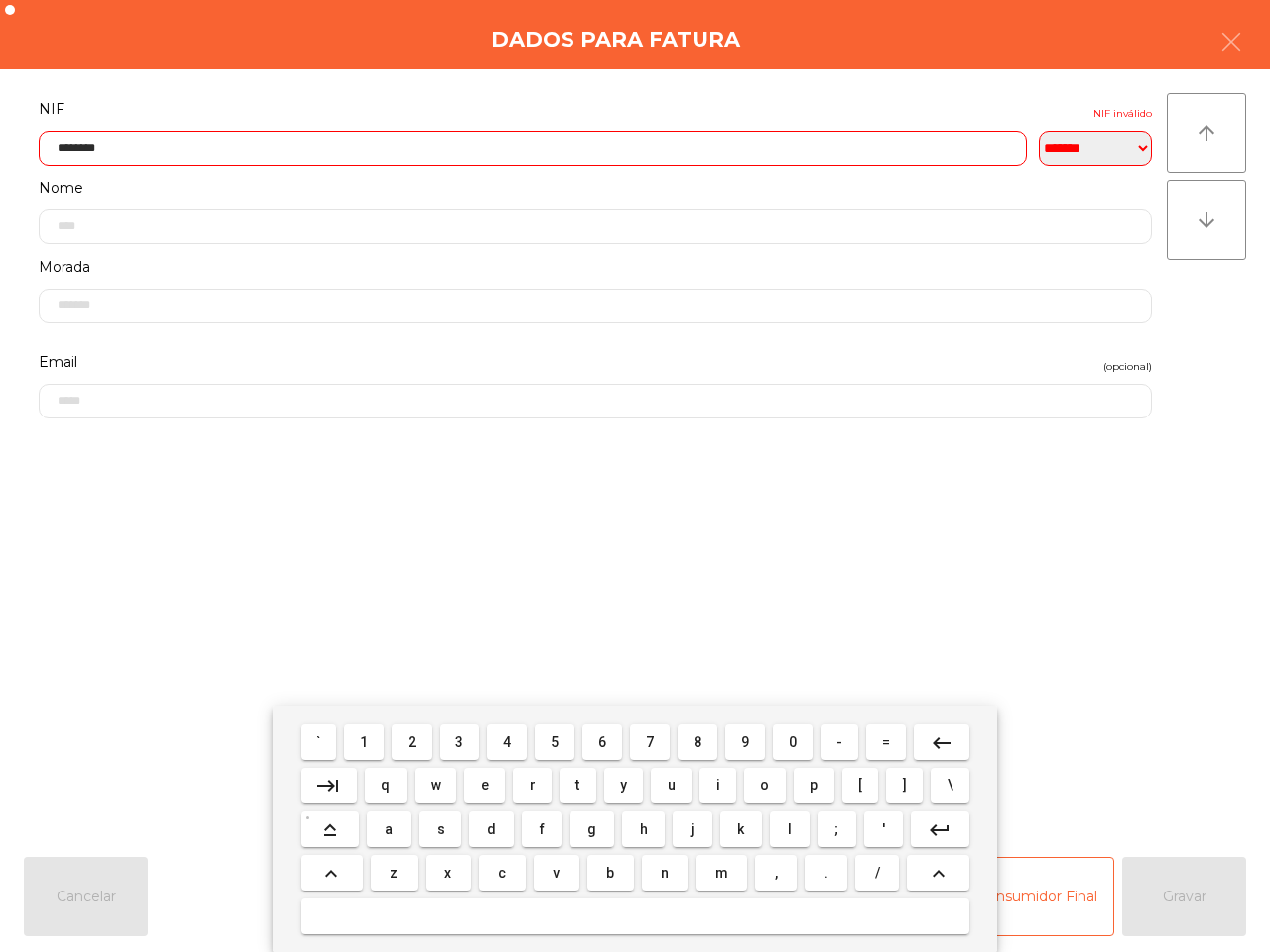 click on "5" at bounding box center (555, 742) 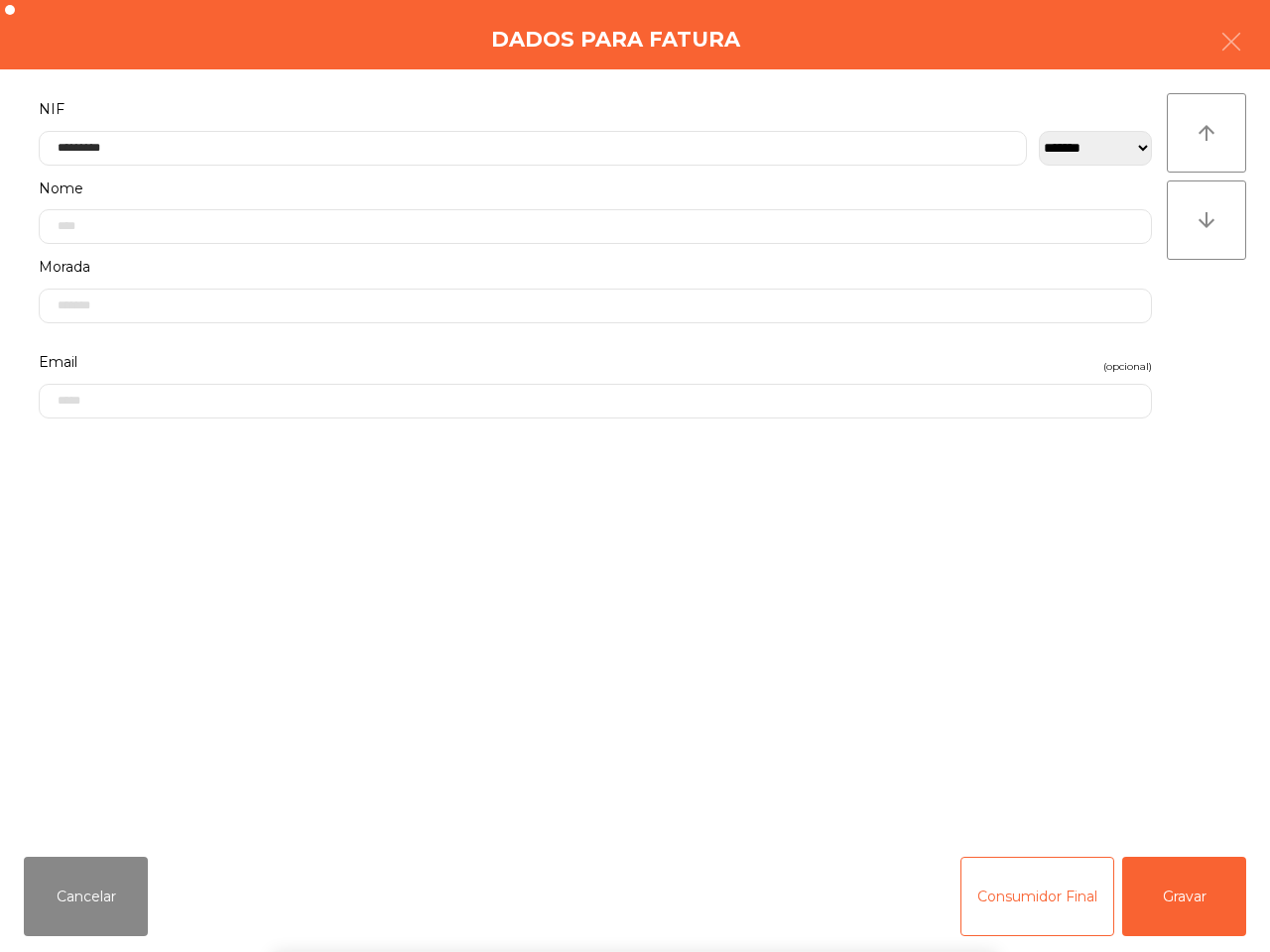 click on "**********" 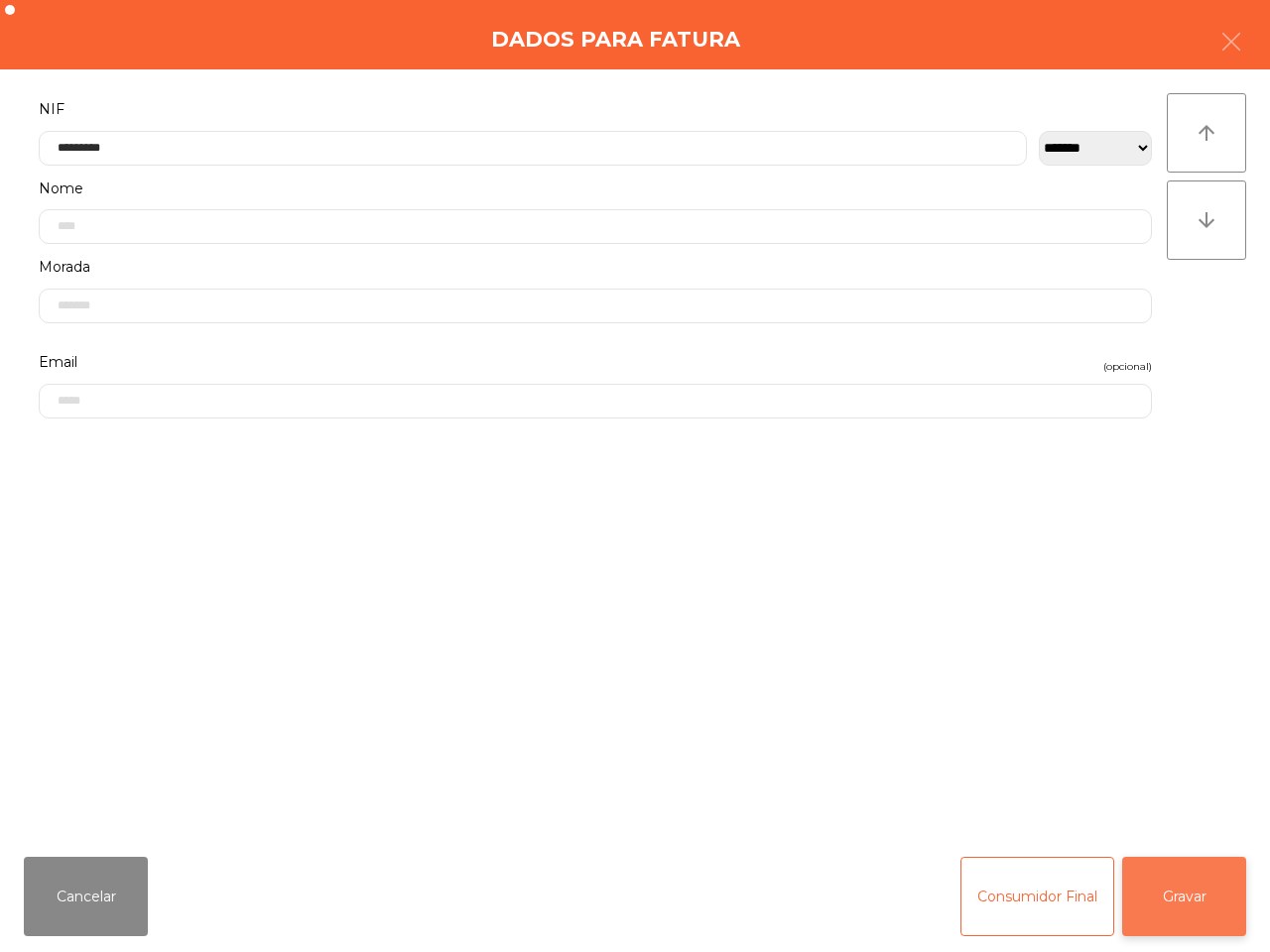 click on "Gravar" 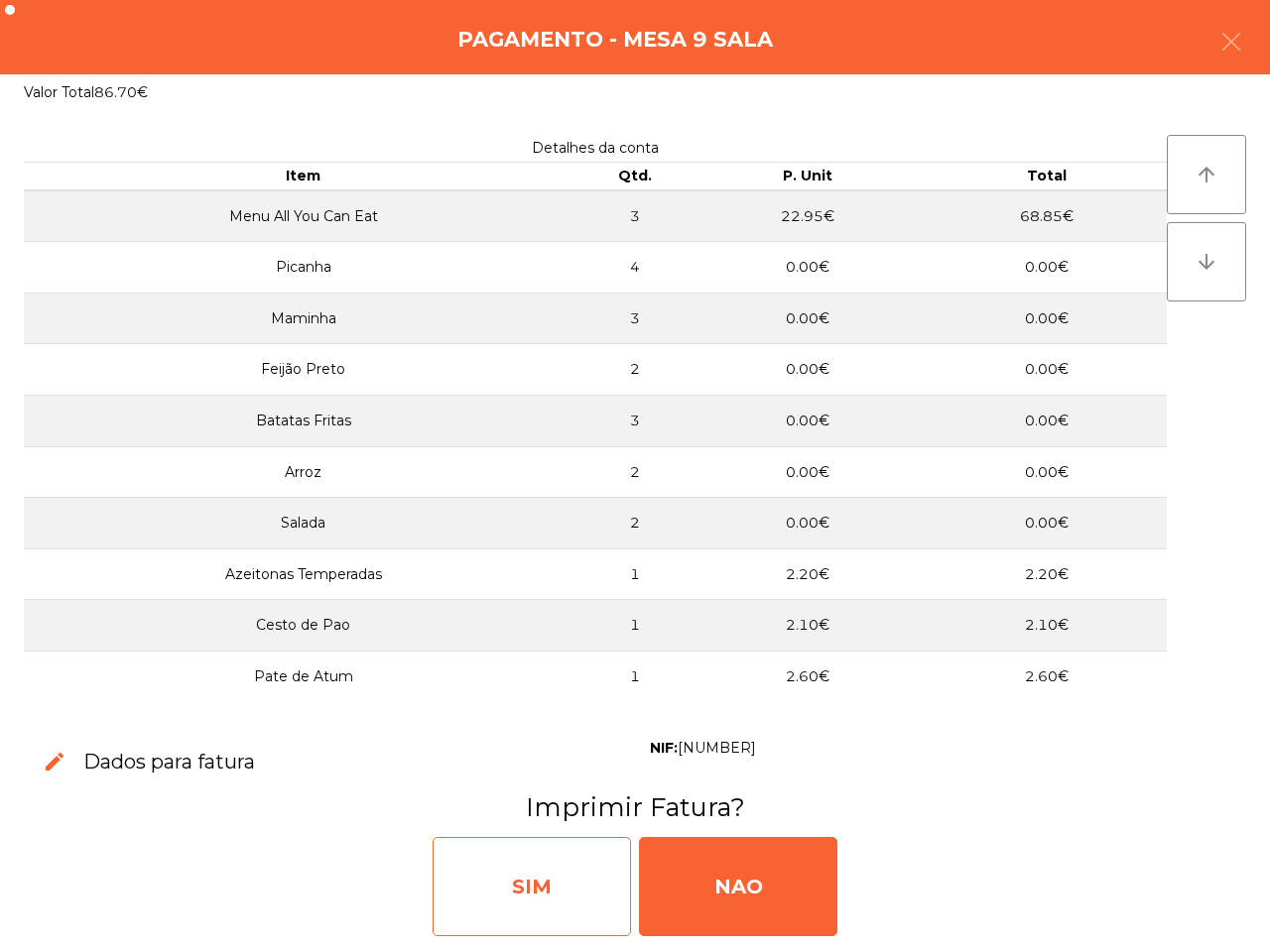 click on "SIM" 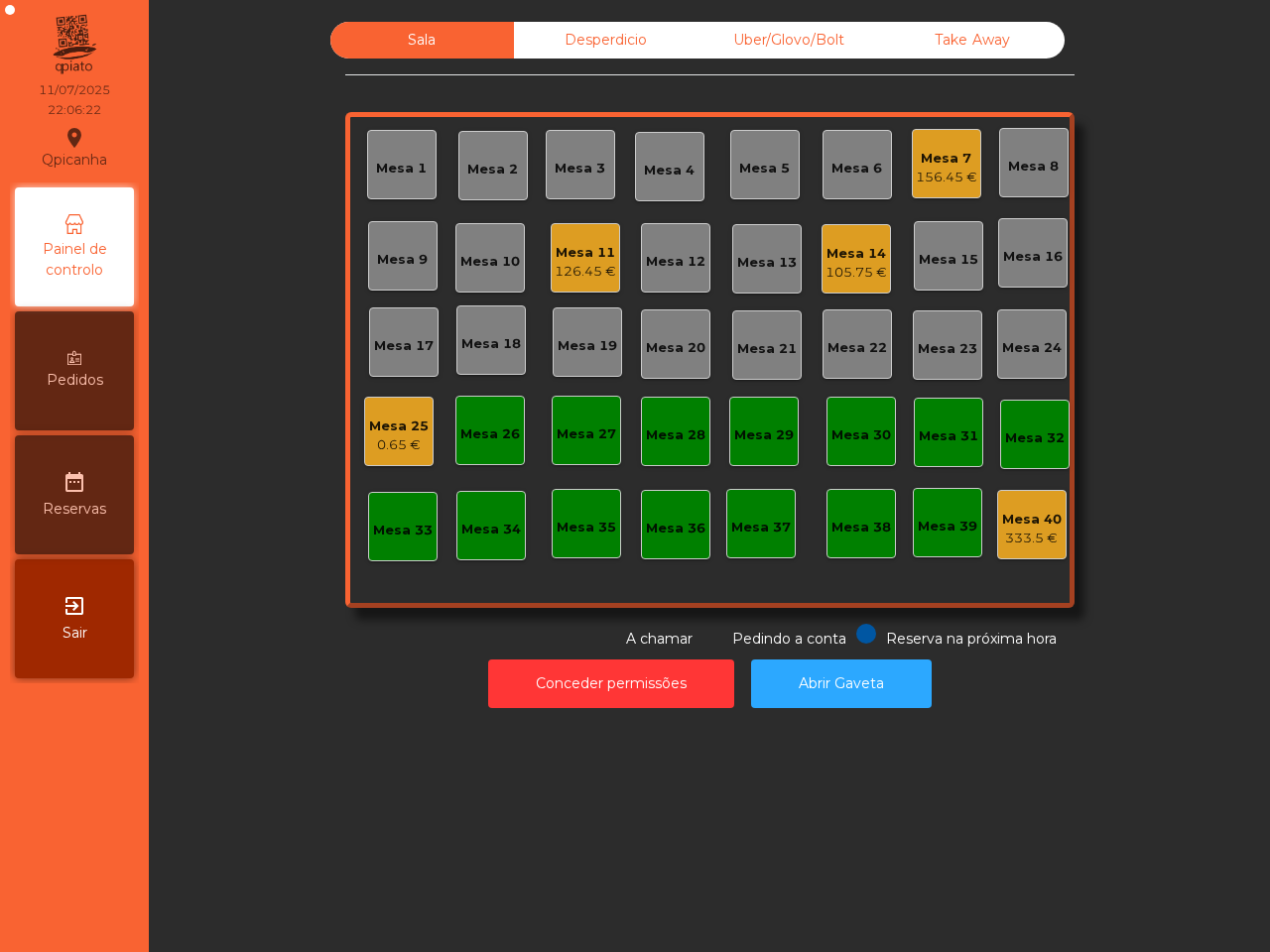 click on "Mesa 11" 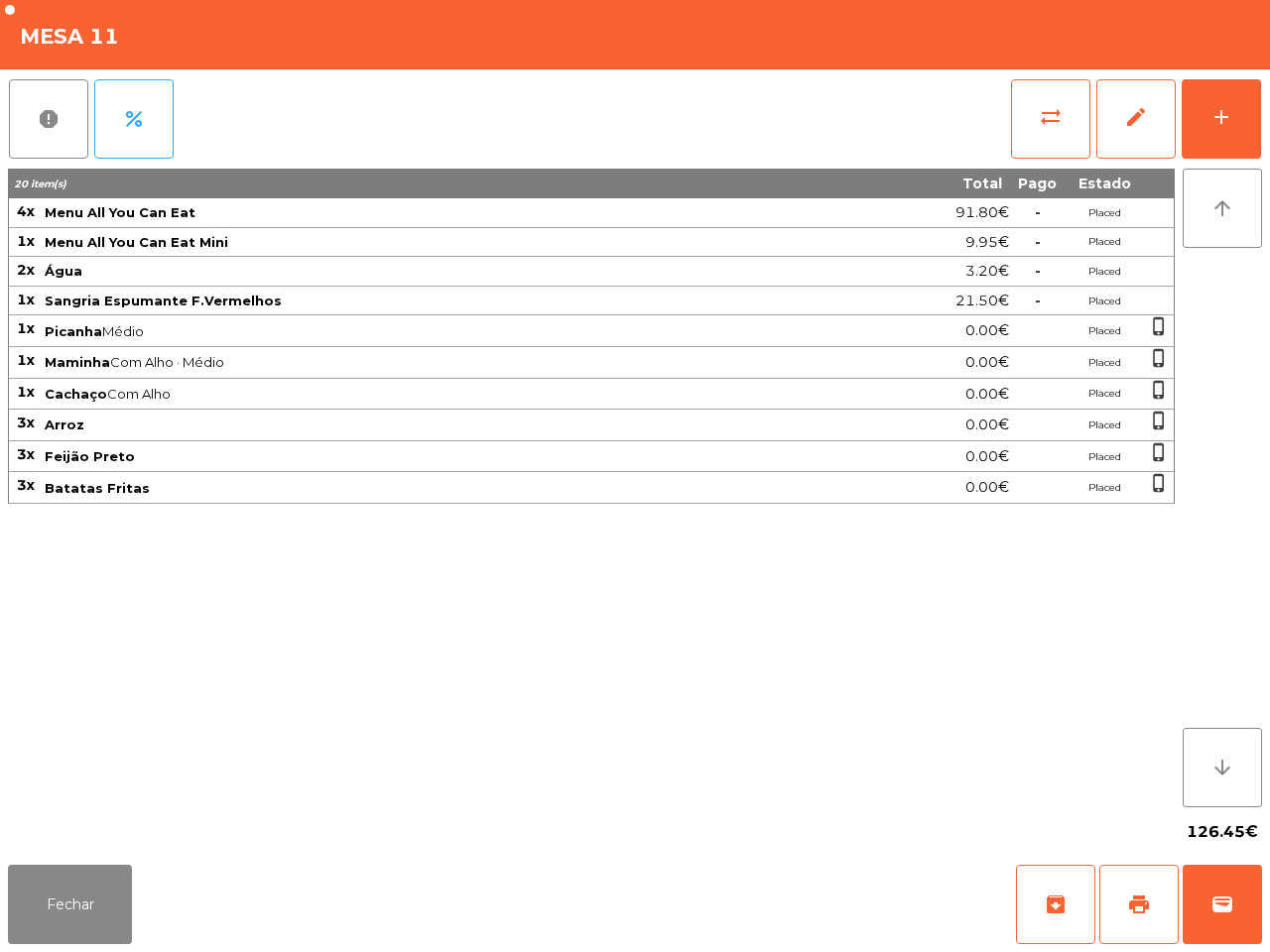 scroll, scrollTop: 0, scrollLeft: 0, axis: both 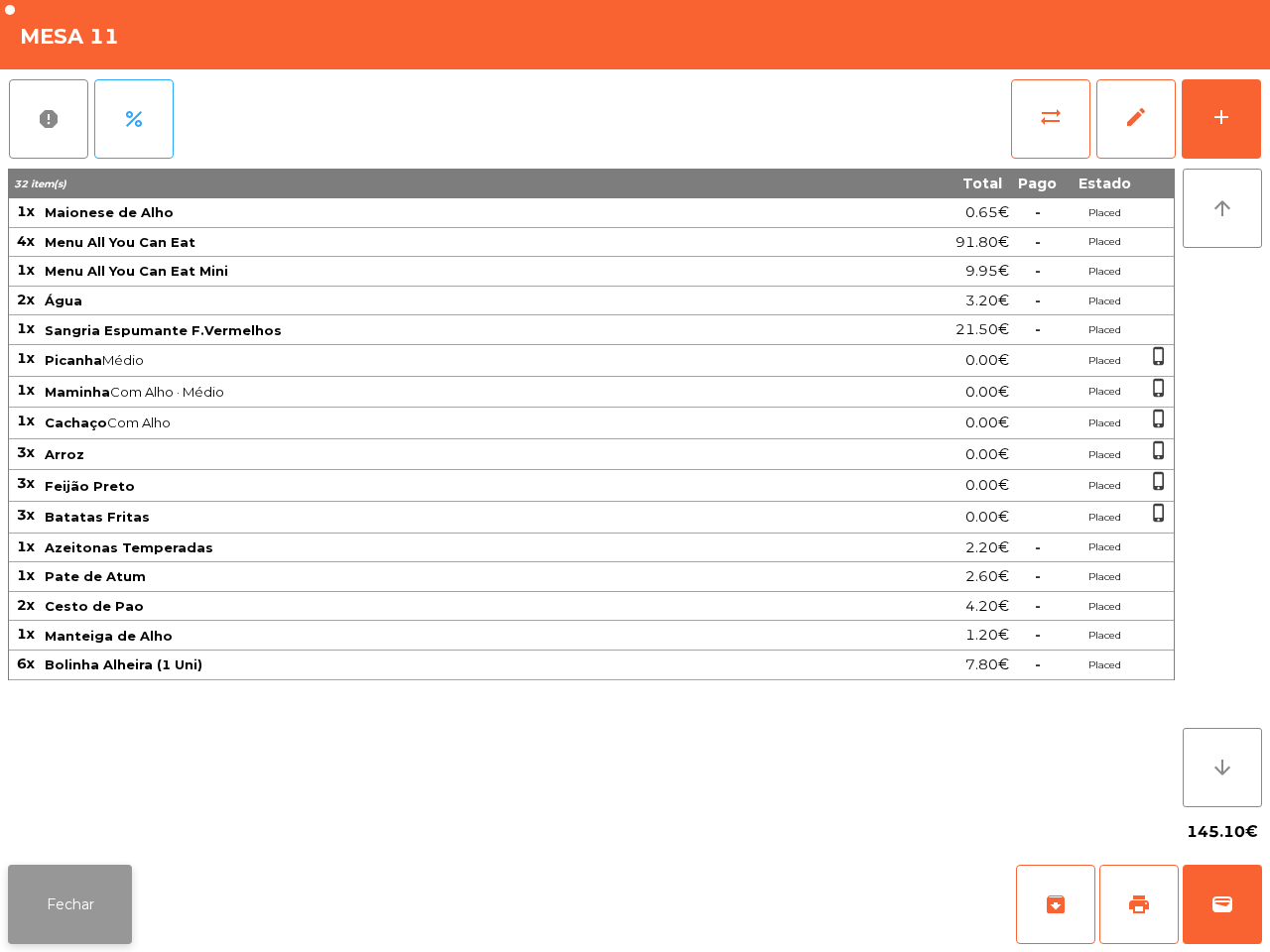 click on "Fechar" 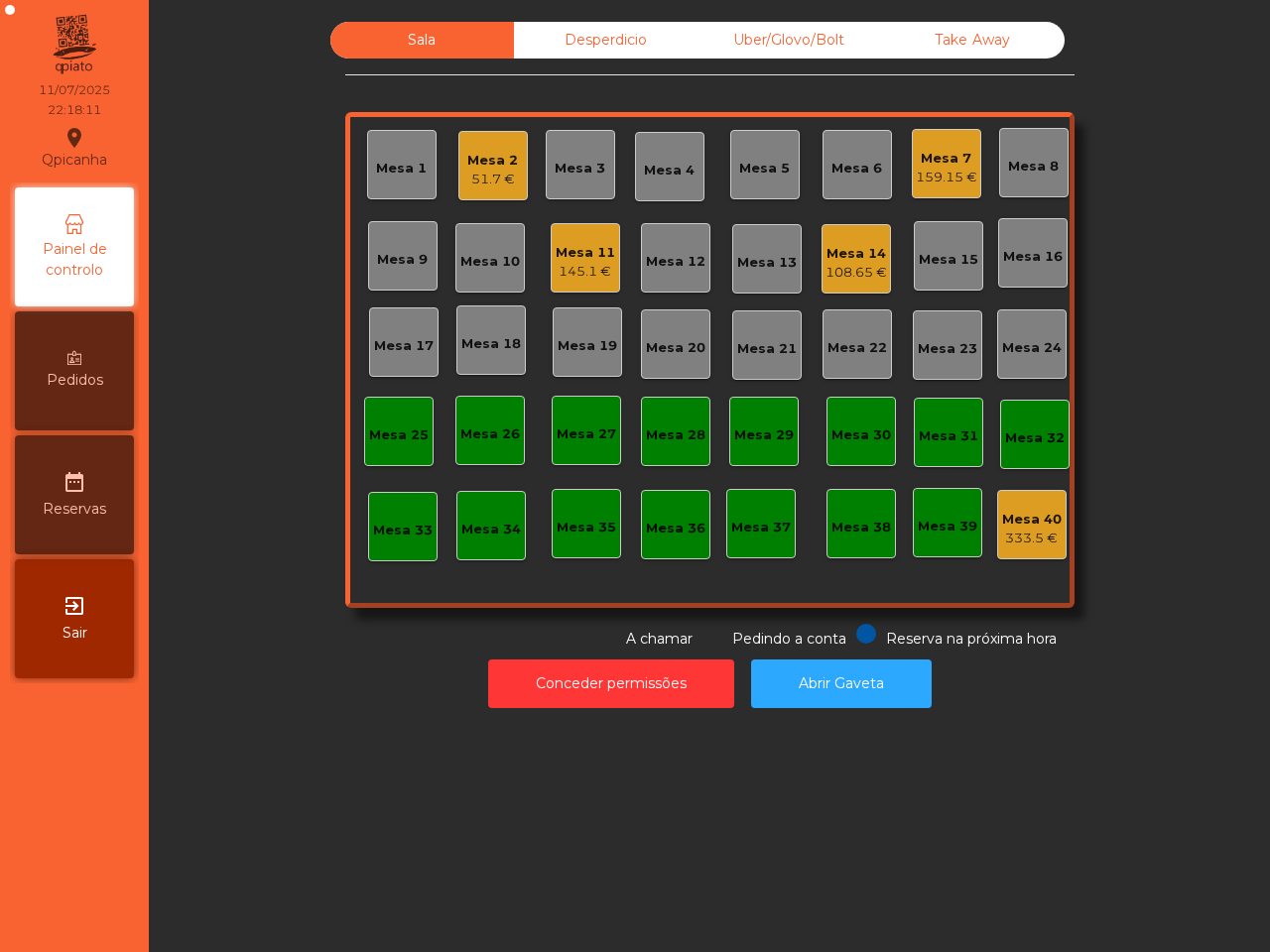 click on "Uber/Glovo/Bolt" 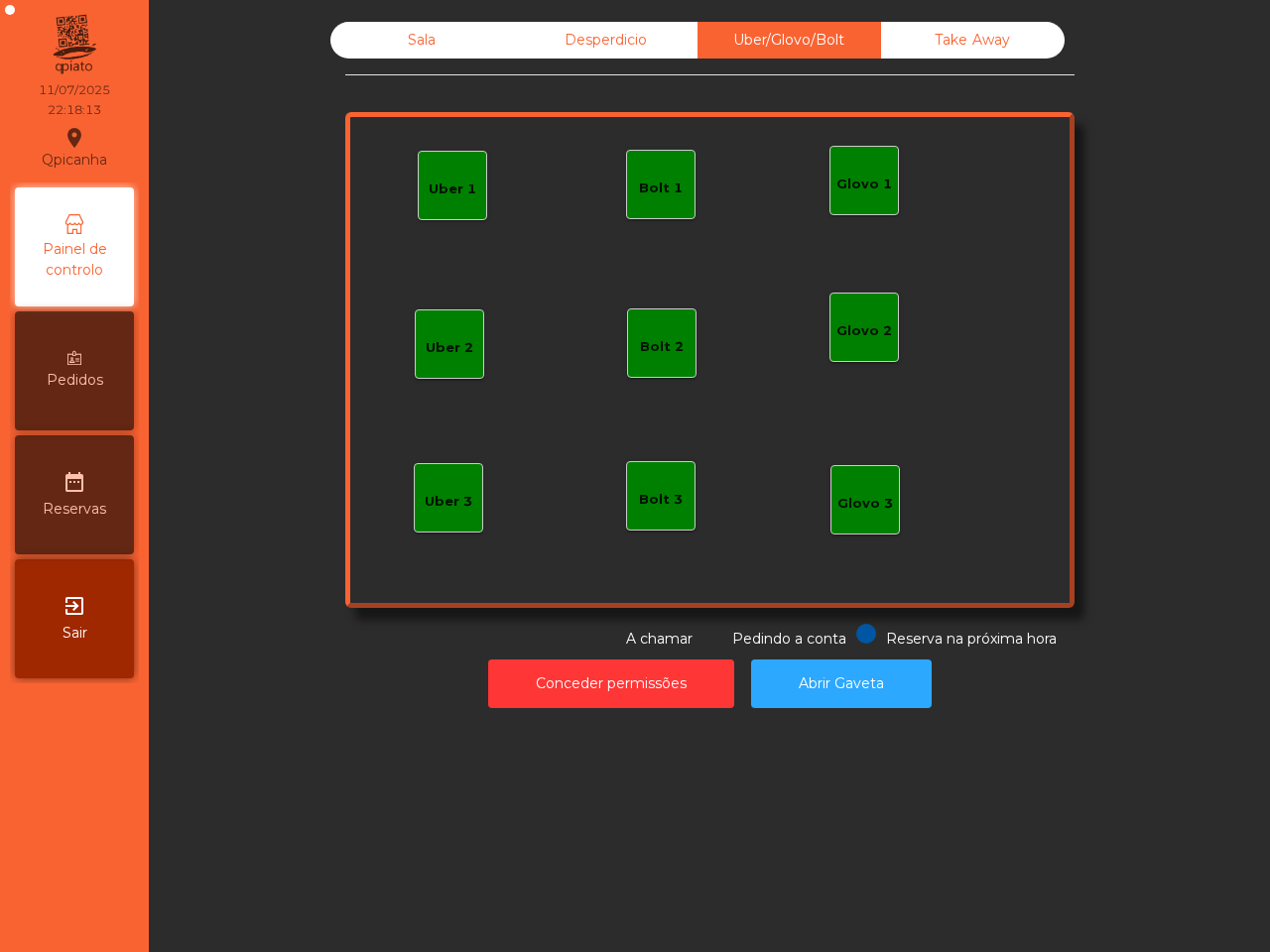 click on "Glovo 1" 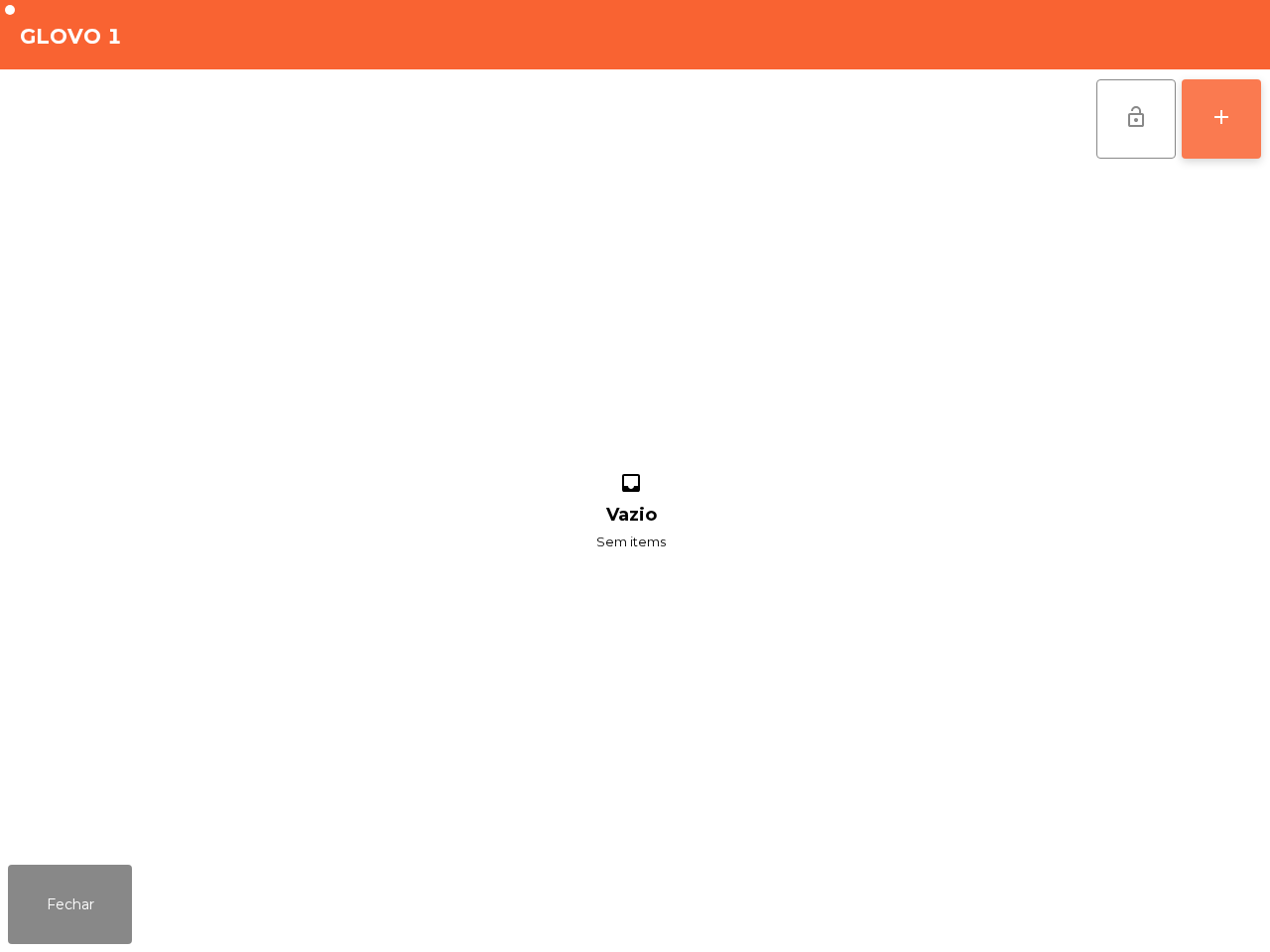 click on "add" 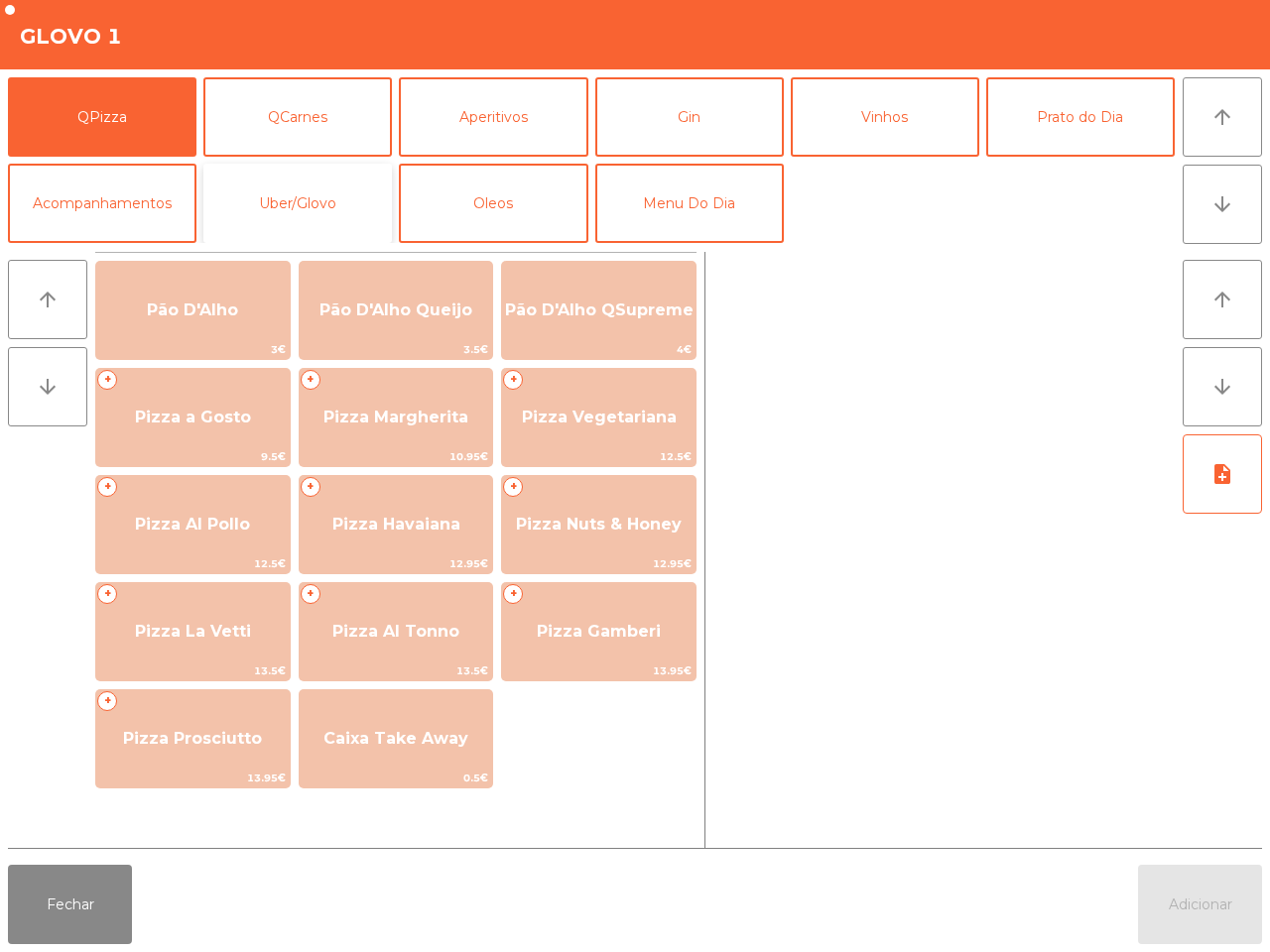 click on "Uber/Glovo" 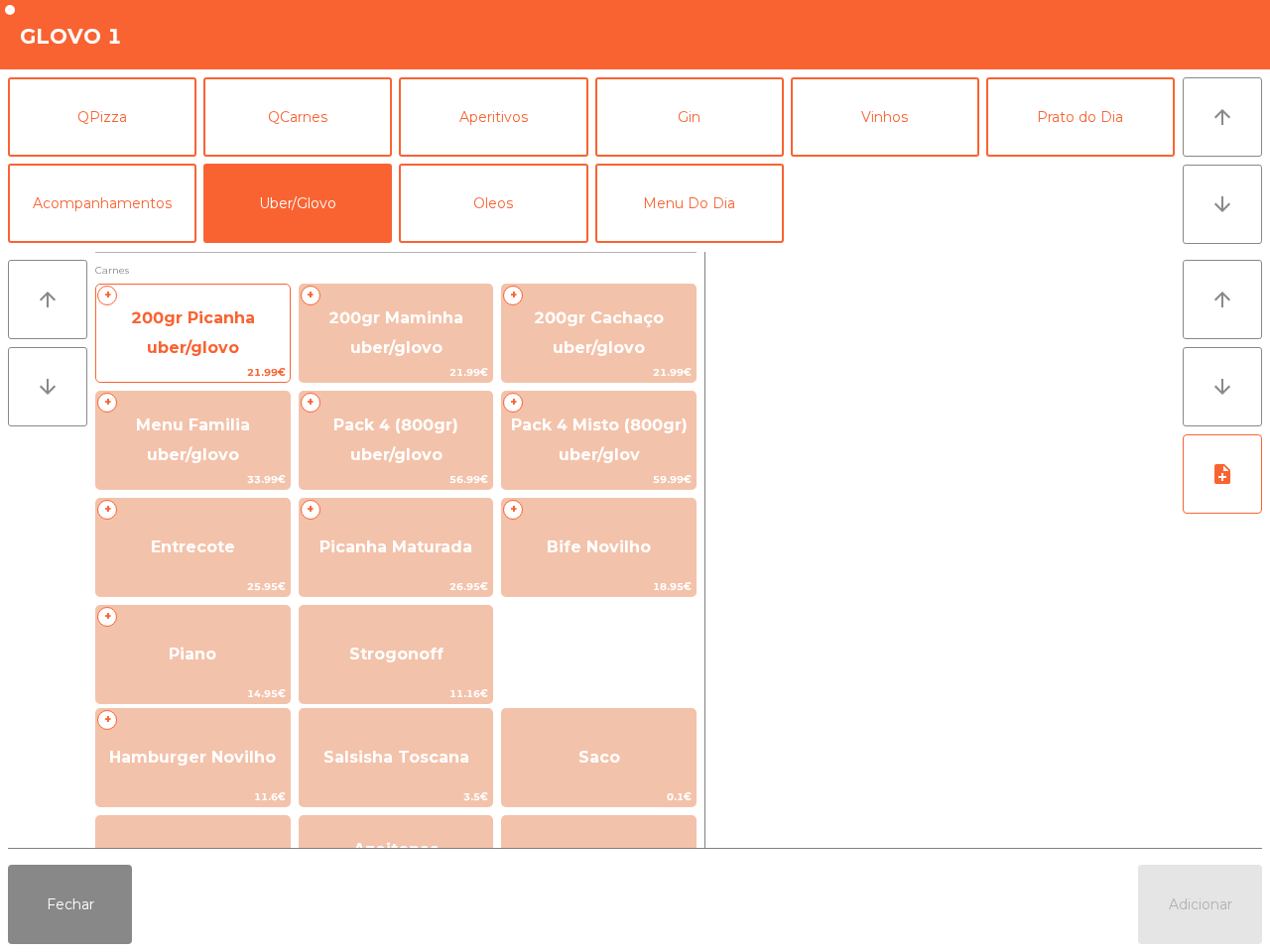 click on "200gr Picanha uber/glovo" 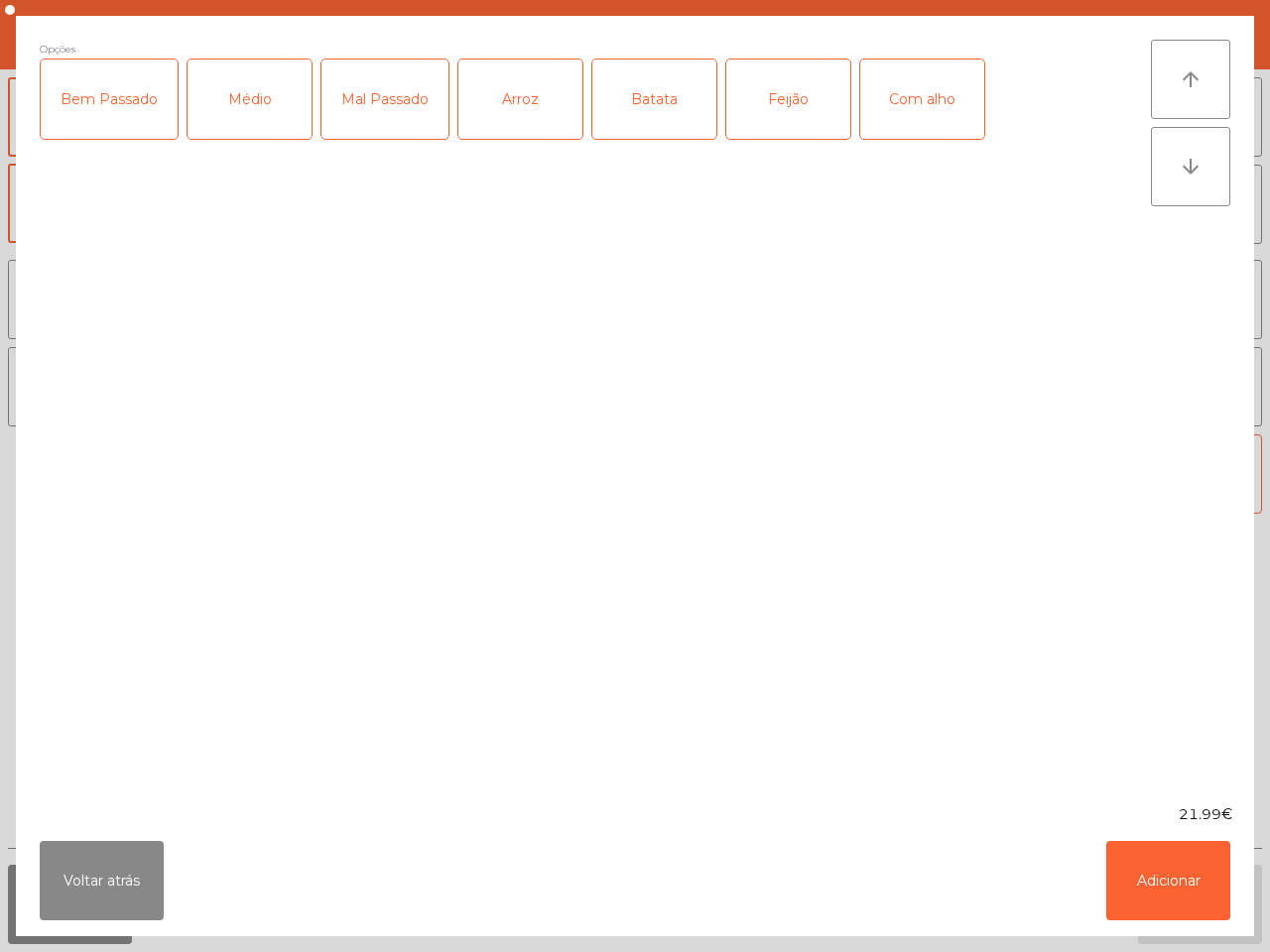 click on "Bem Passado" 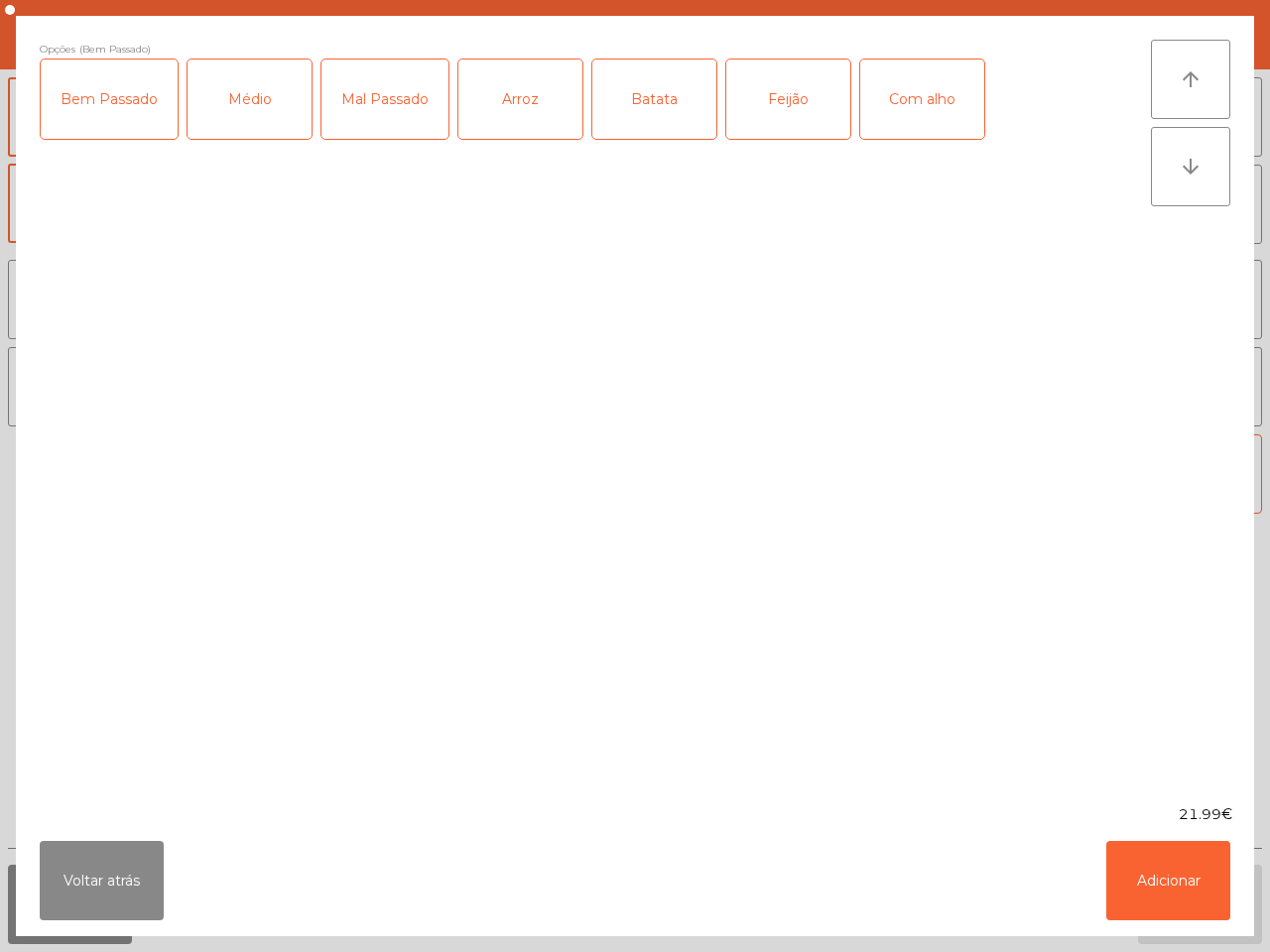 click on "Arroz" 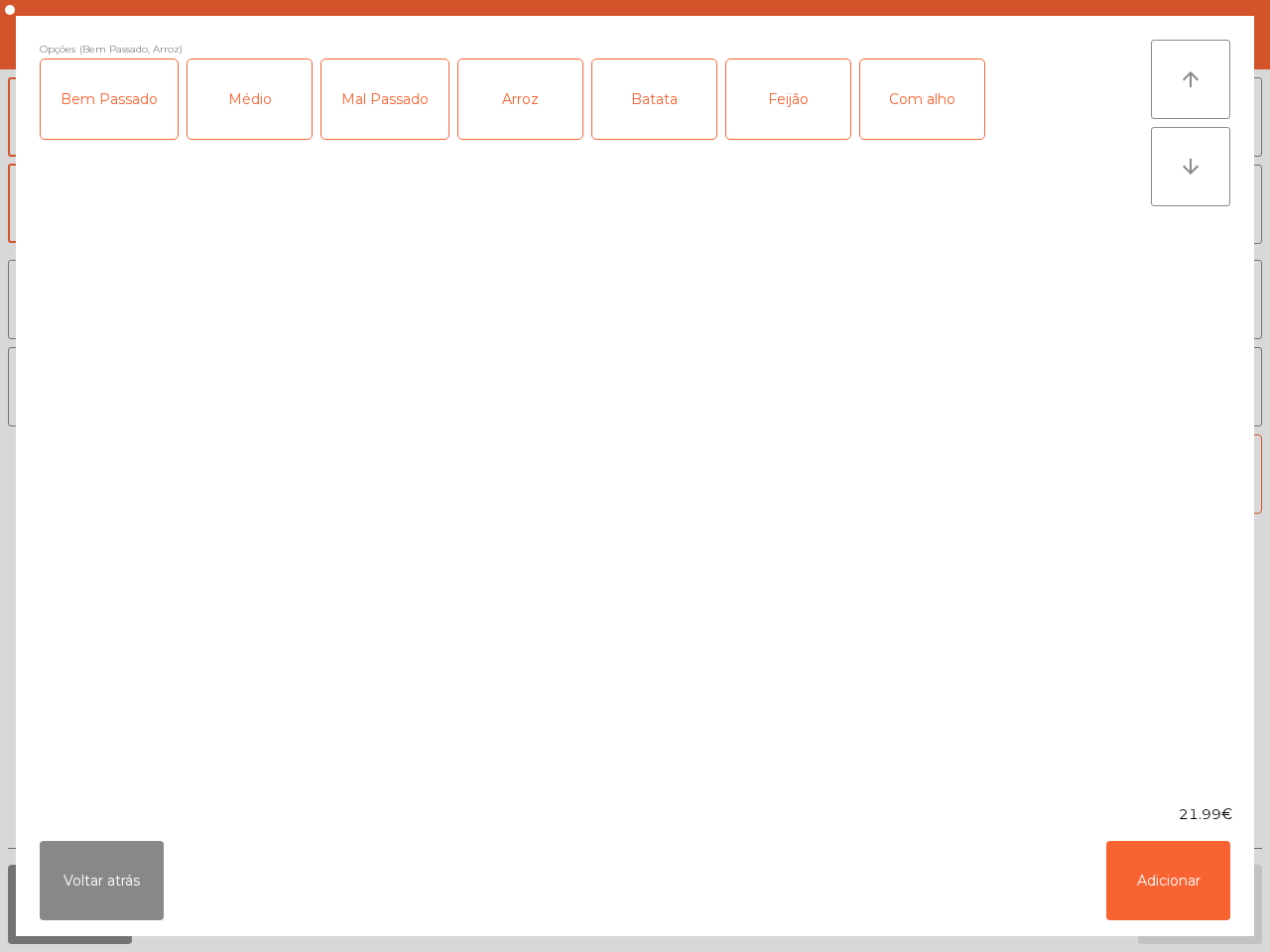 click on "Batata" 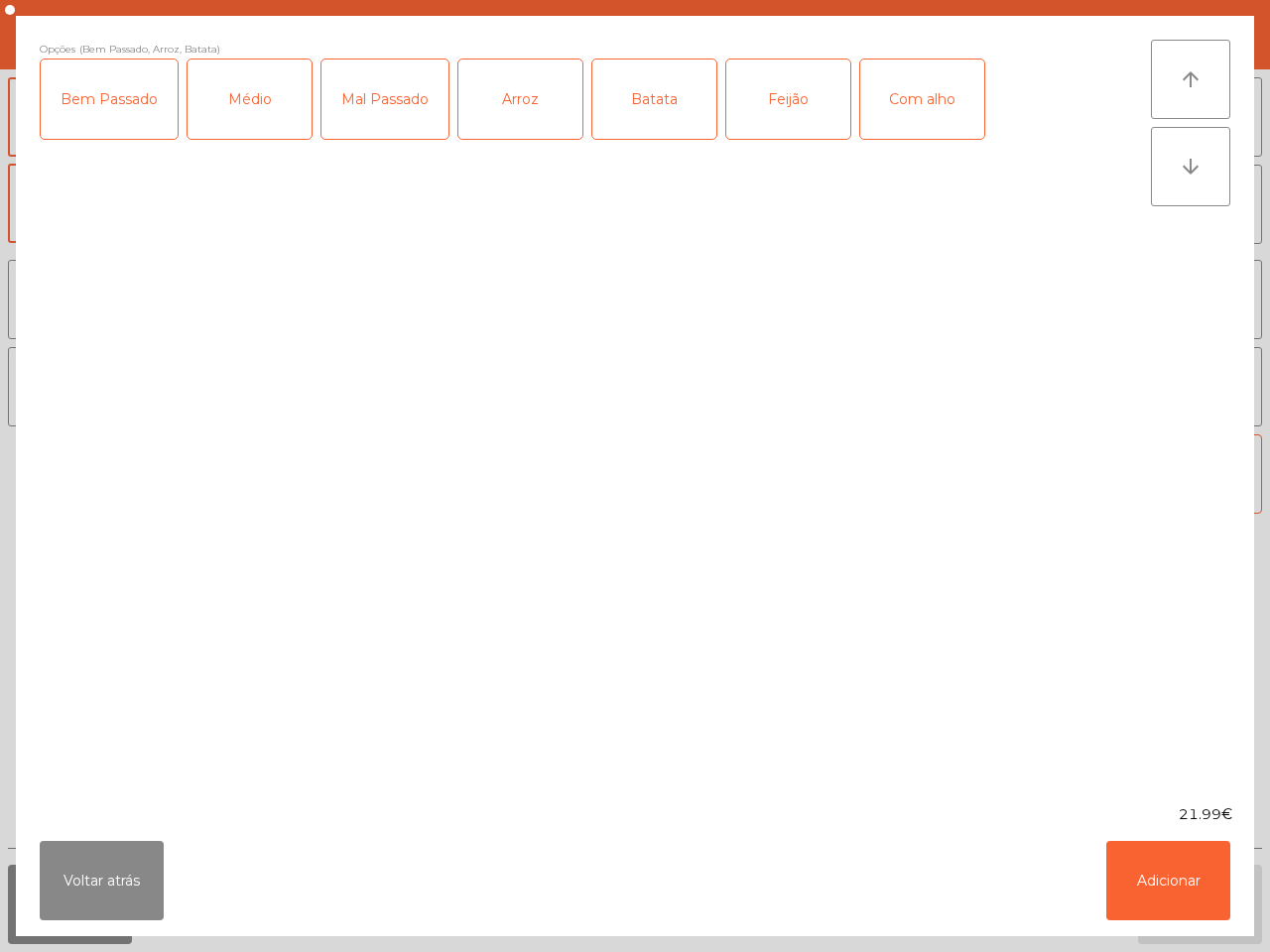 click on "Feijão" 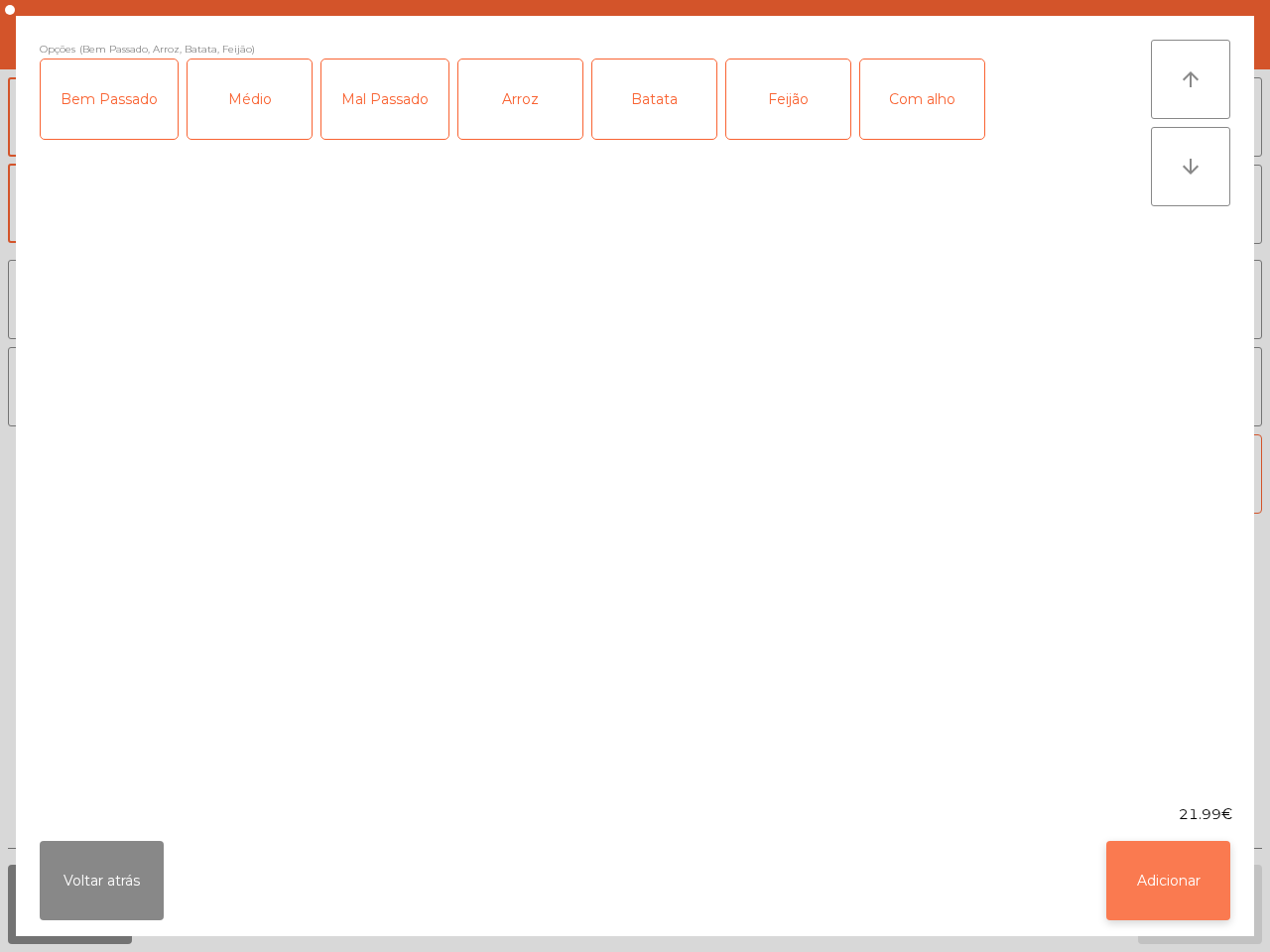 click on "Adicionar" 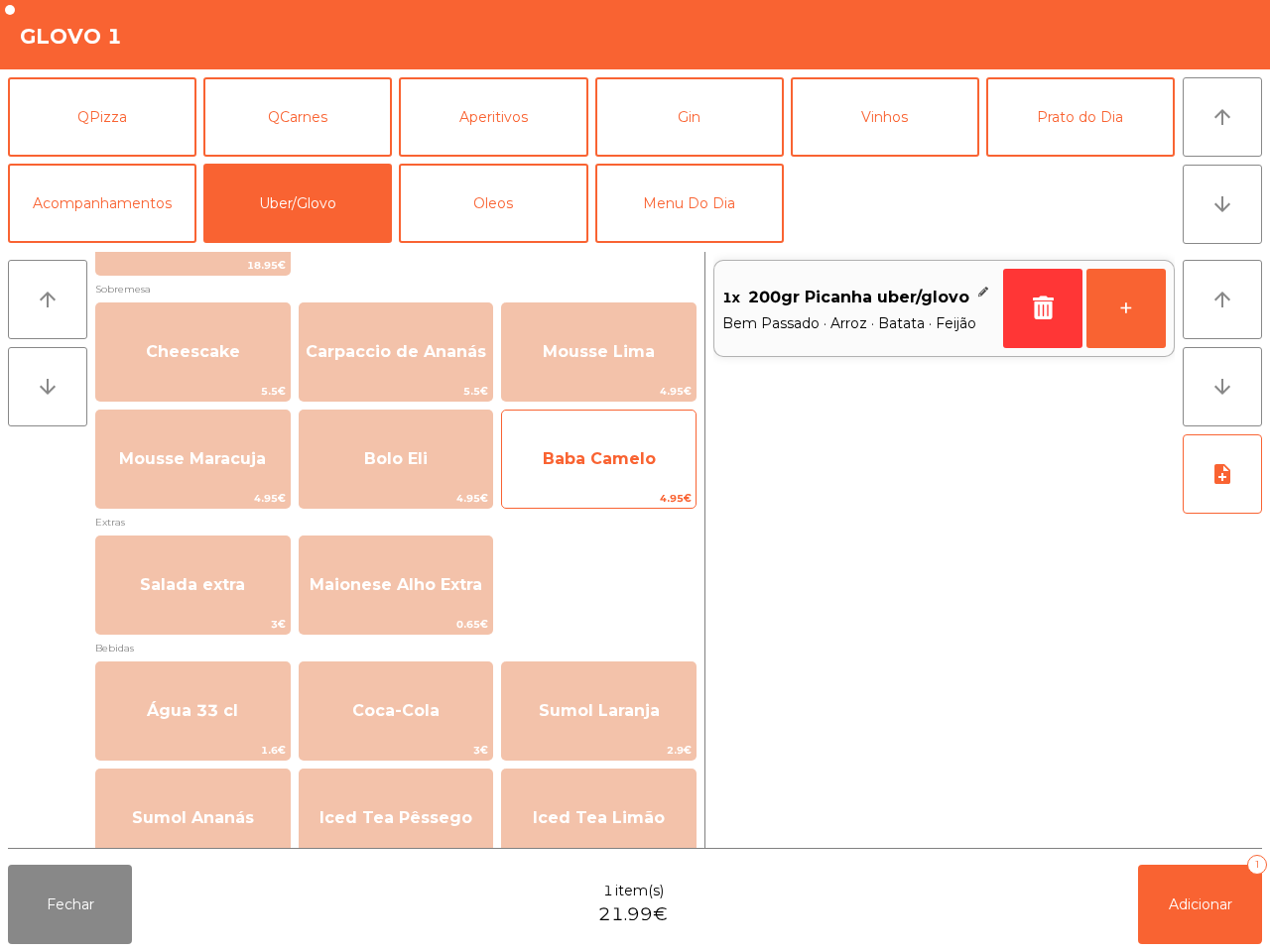 scroll, scrollTop: 1007, scrollLeft: 0, axis: vertical 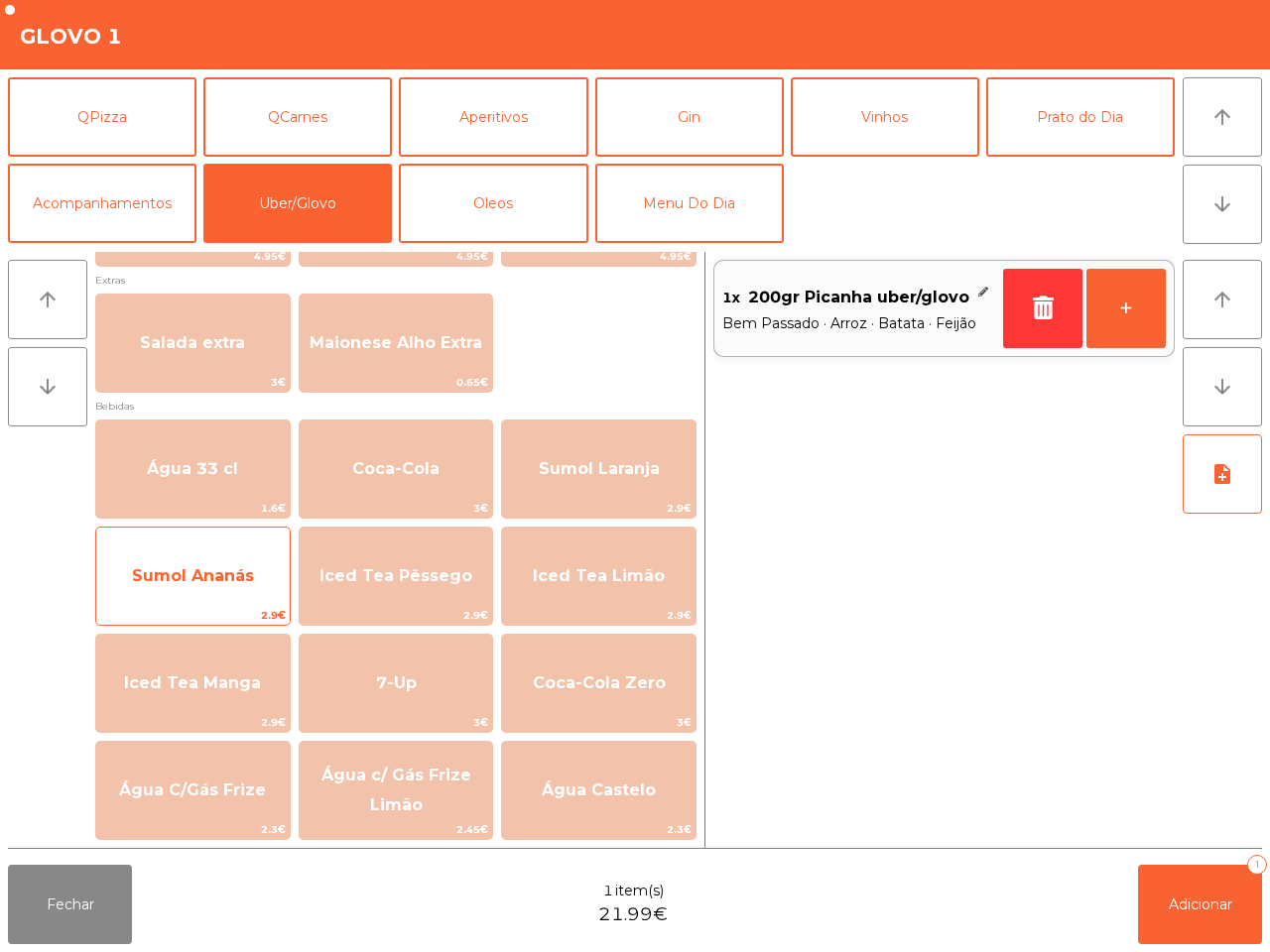 click on "2.9€" 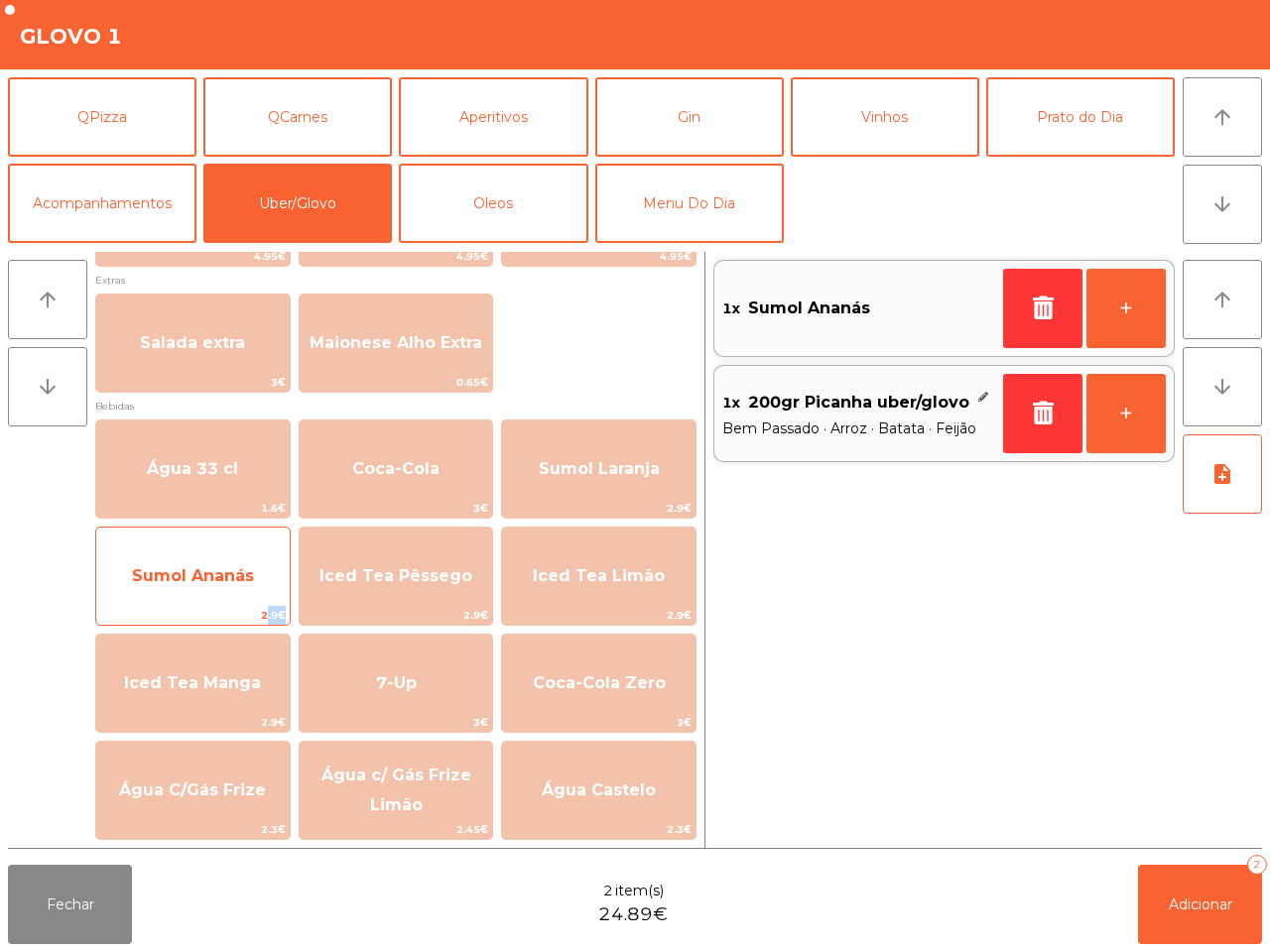 click on "2.9€" 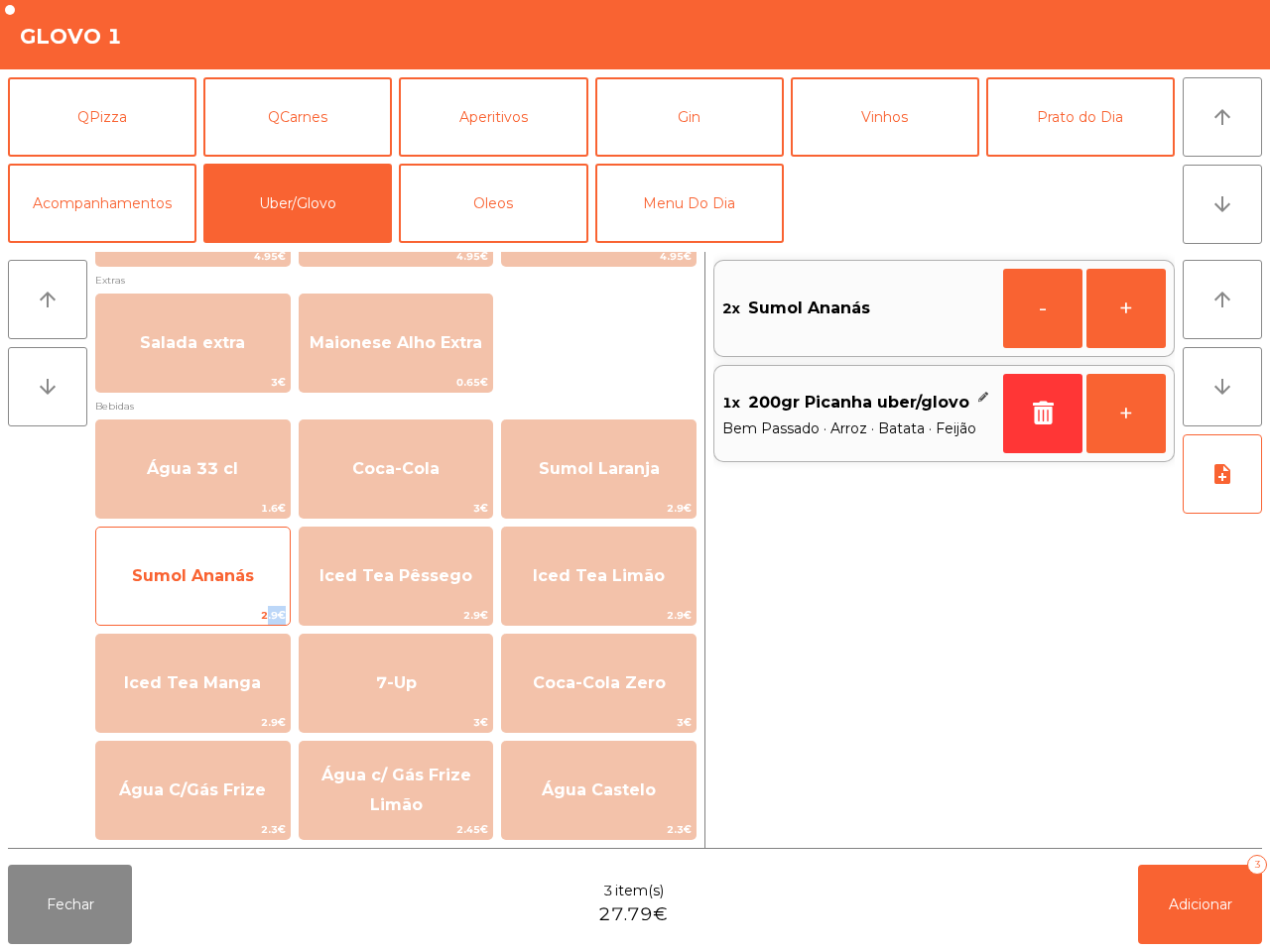 click on "2.9€" 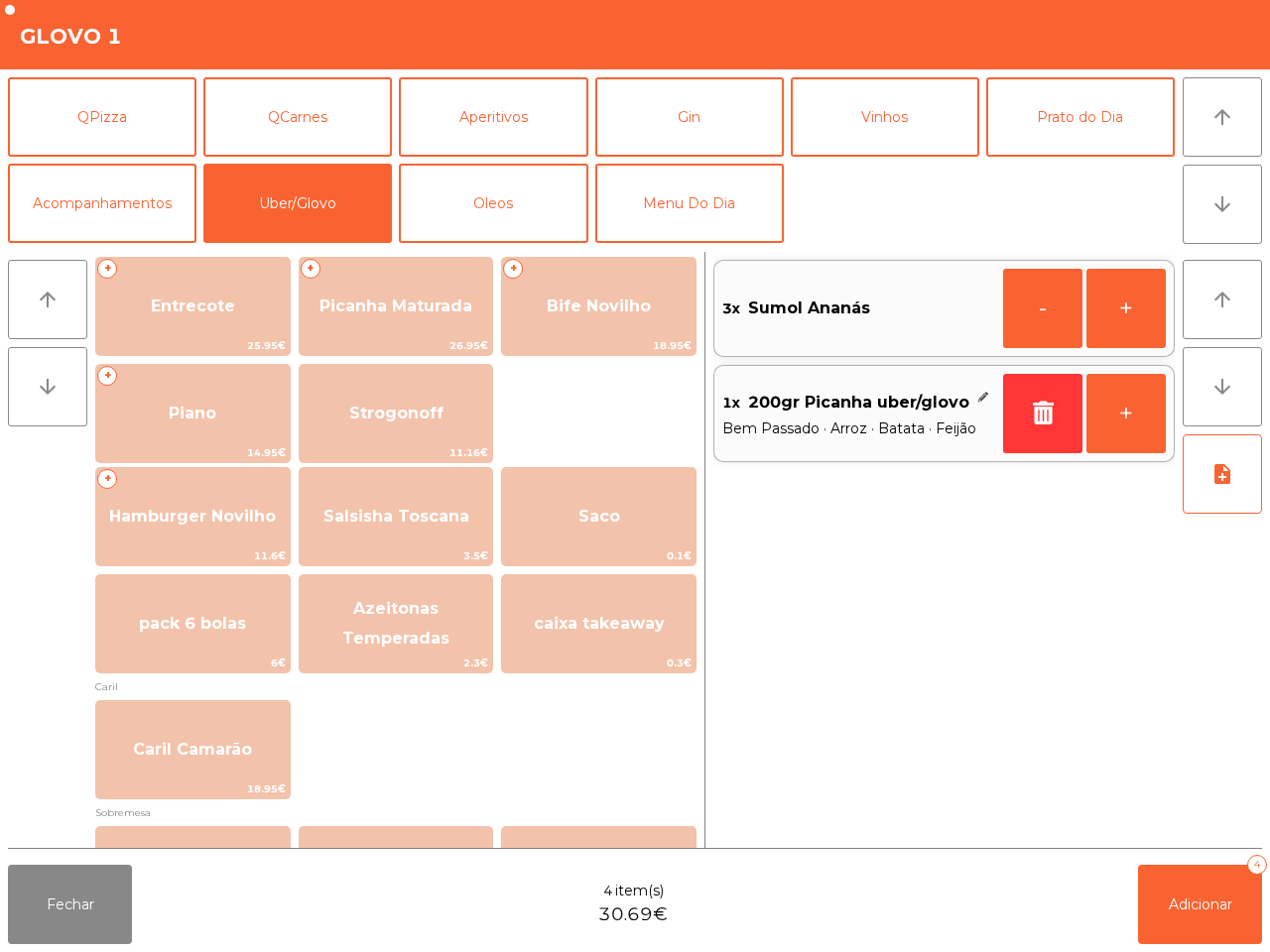 scroll, scrollTop: 387, scrollLeft: 0, axis: vertical 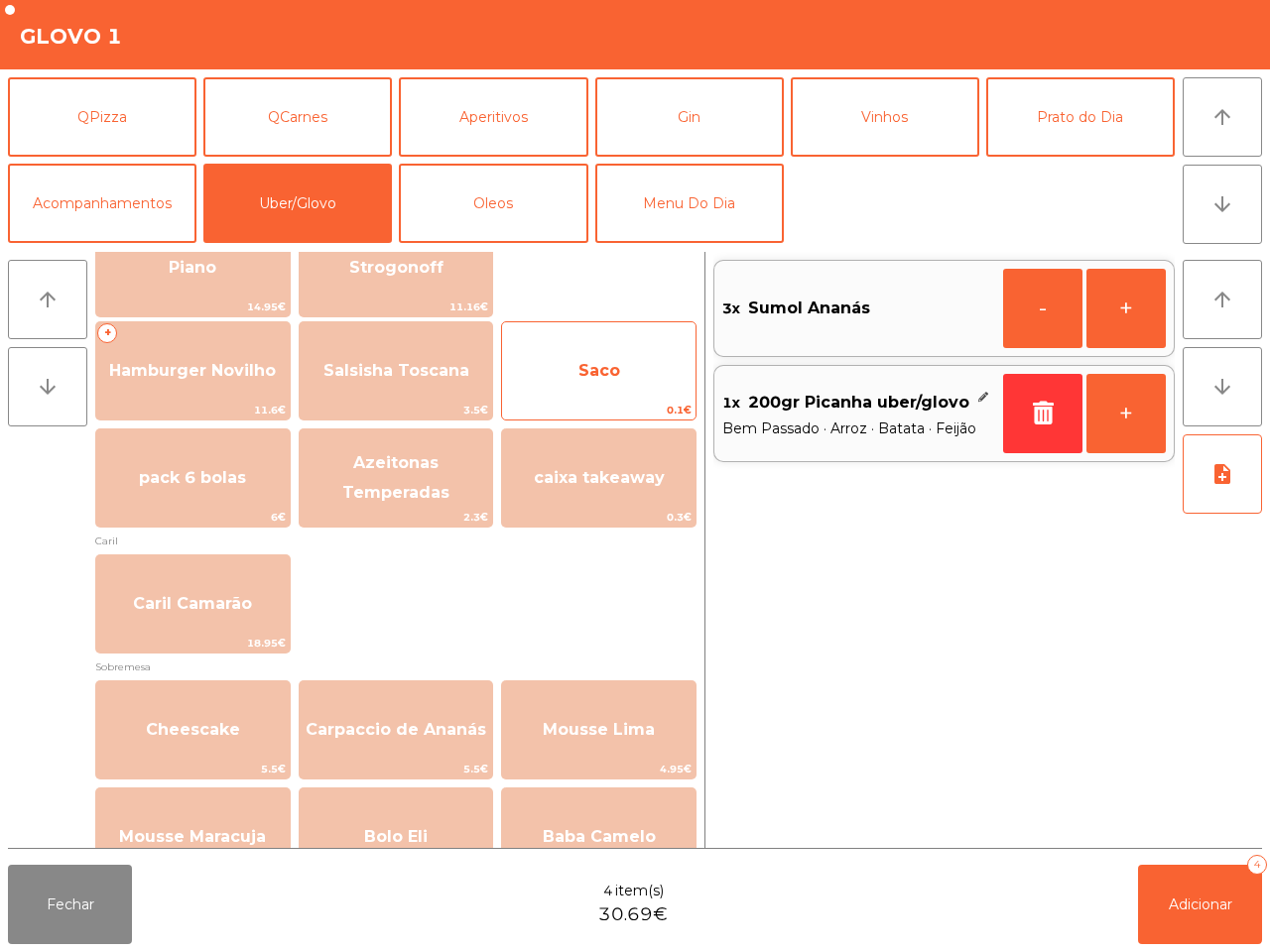 click on "Saco" 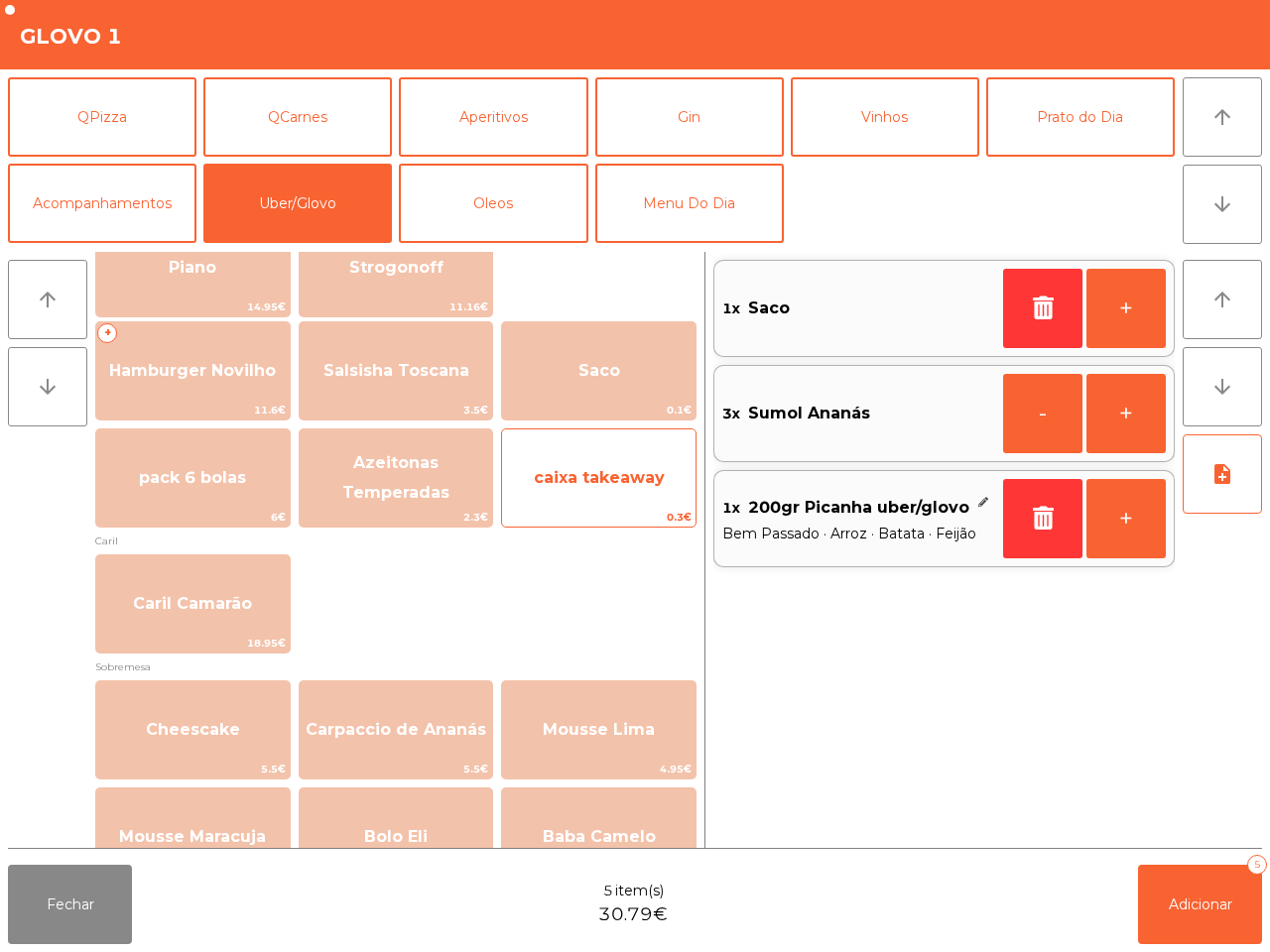 click on "caixa takeaway" 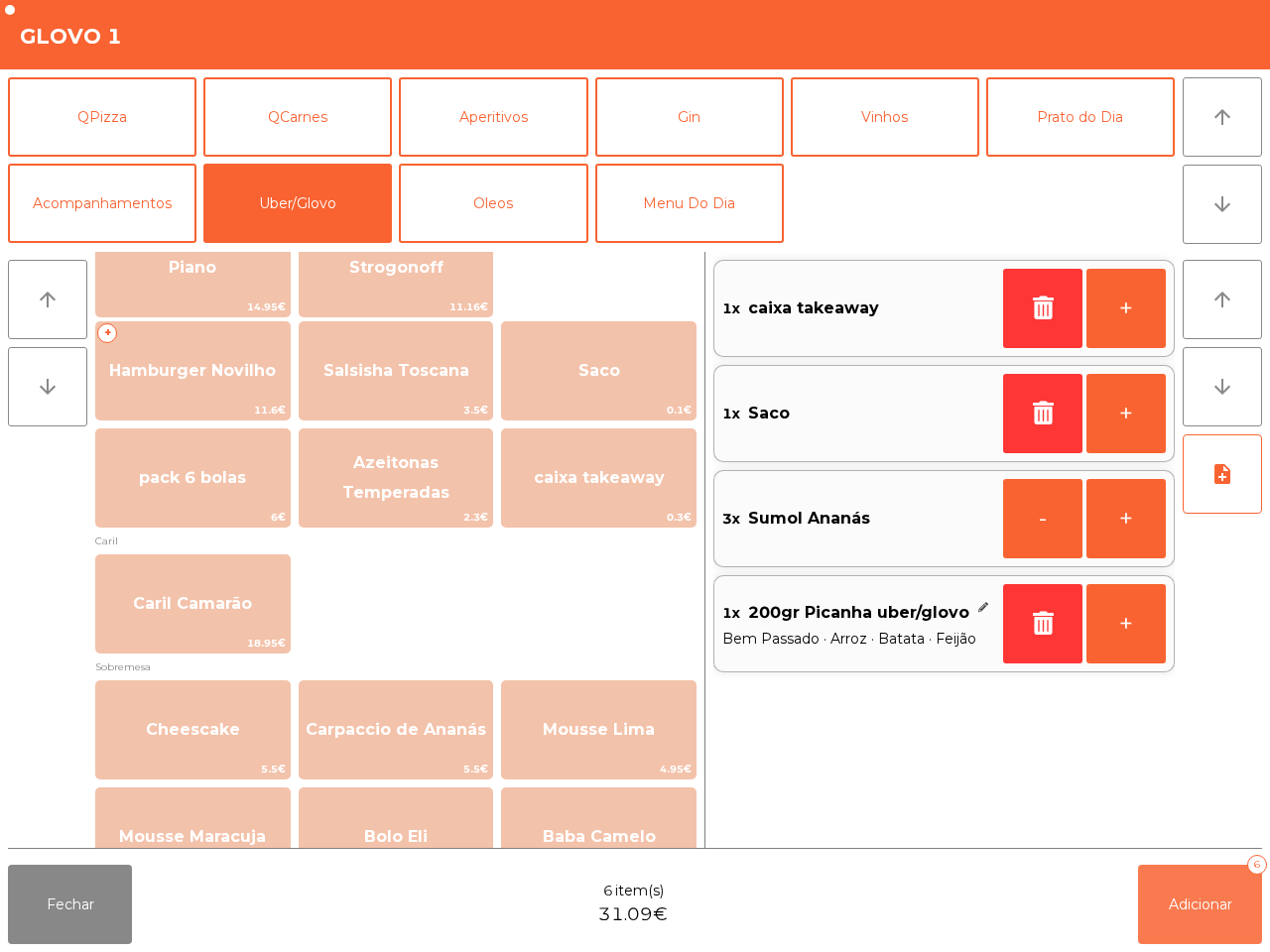 click on "Adicionar" 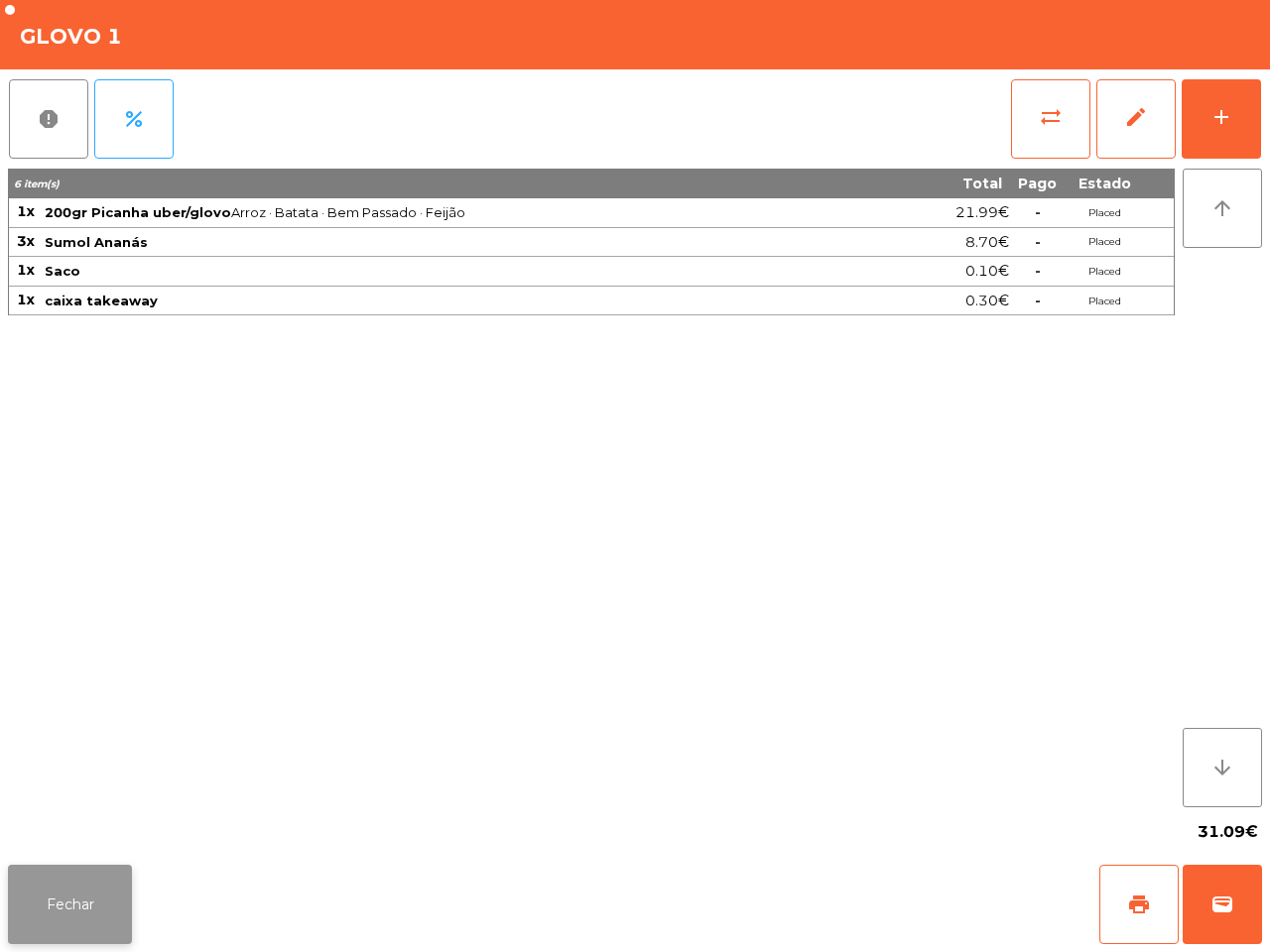 click on "Fechar" 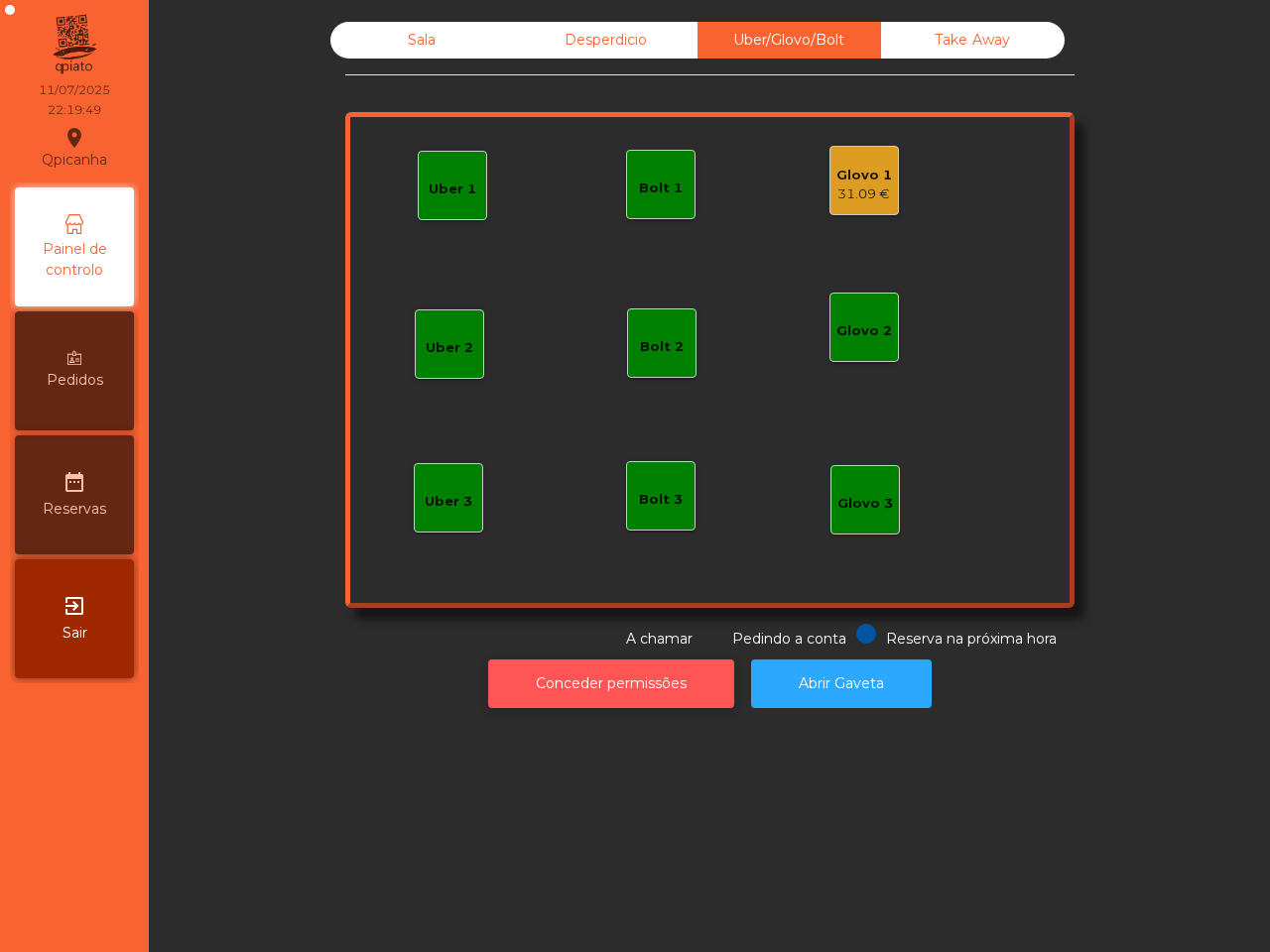 click on "Conceder permissões" 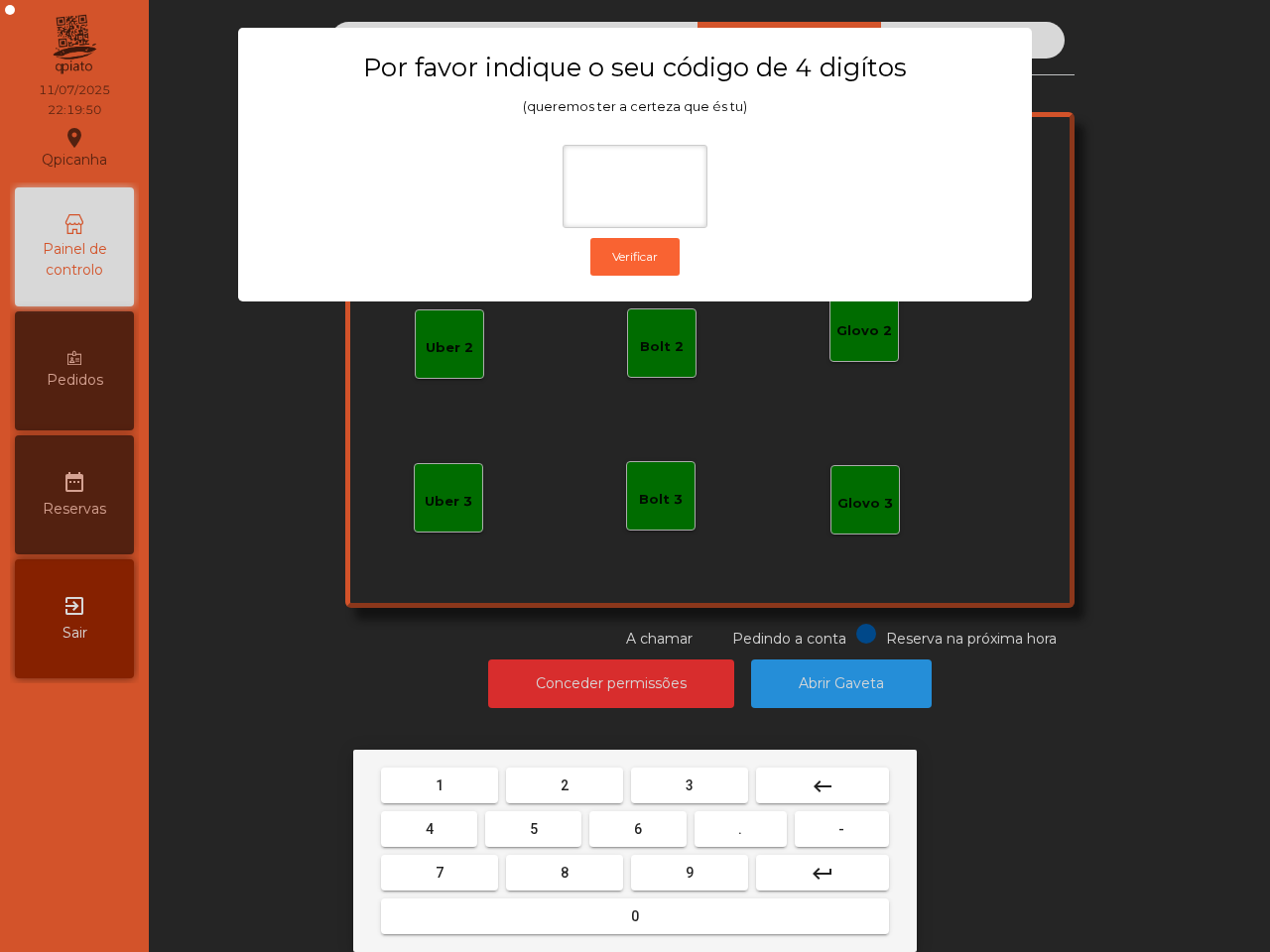 click on "6" at bounding box center (638, 829) 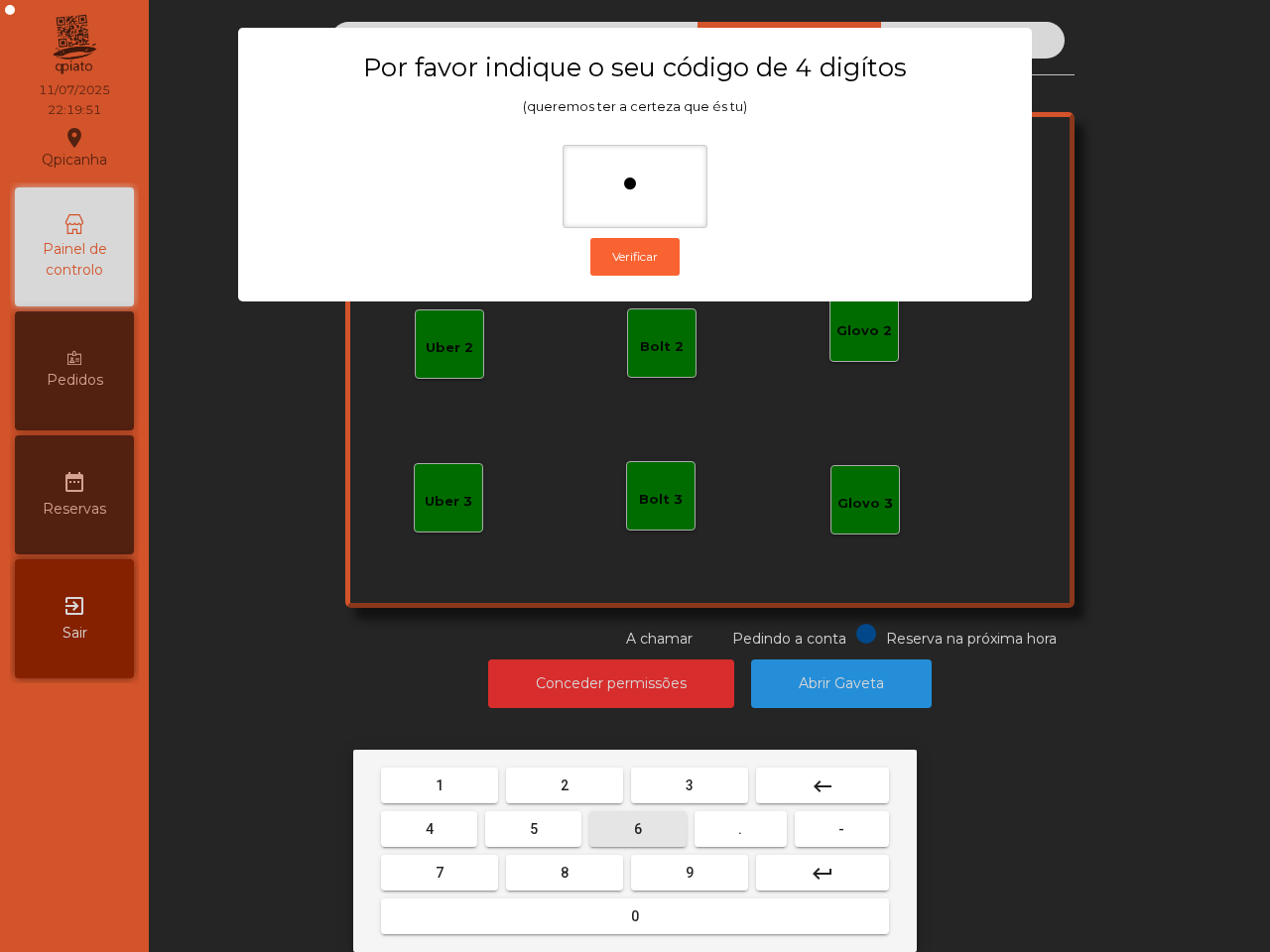 click on "5" at bounding box center [534, 829] 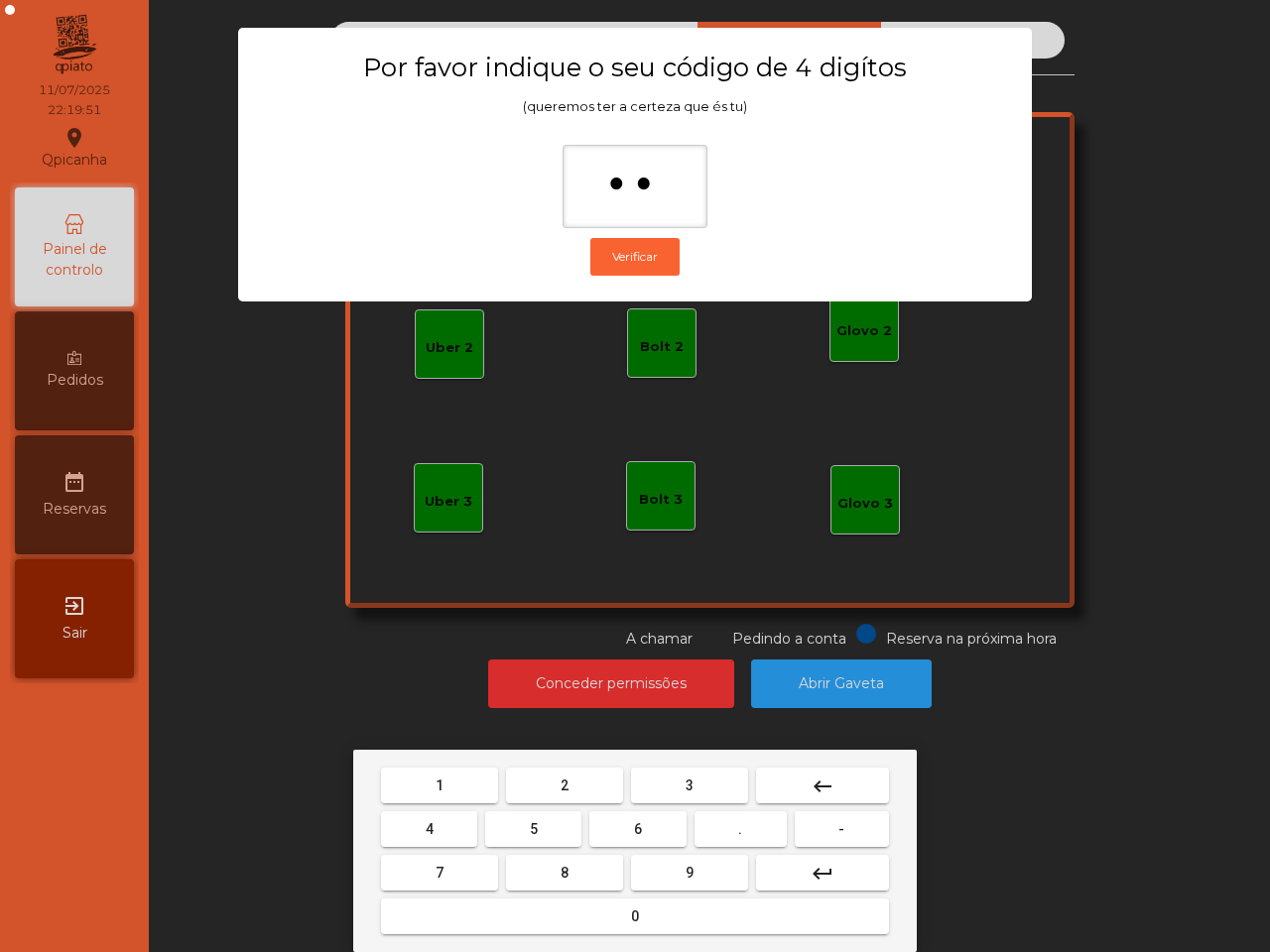 click on "1" at bounding box center [440, 785] 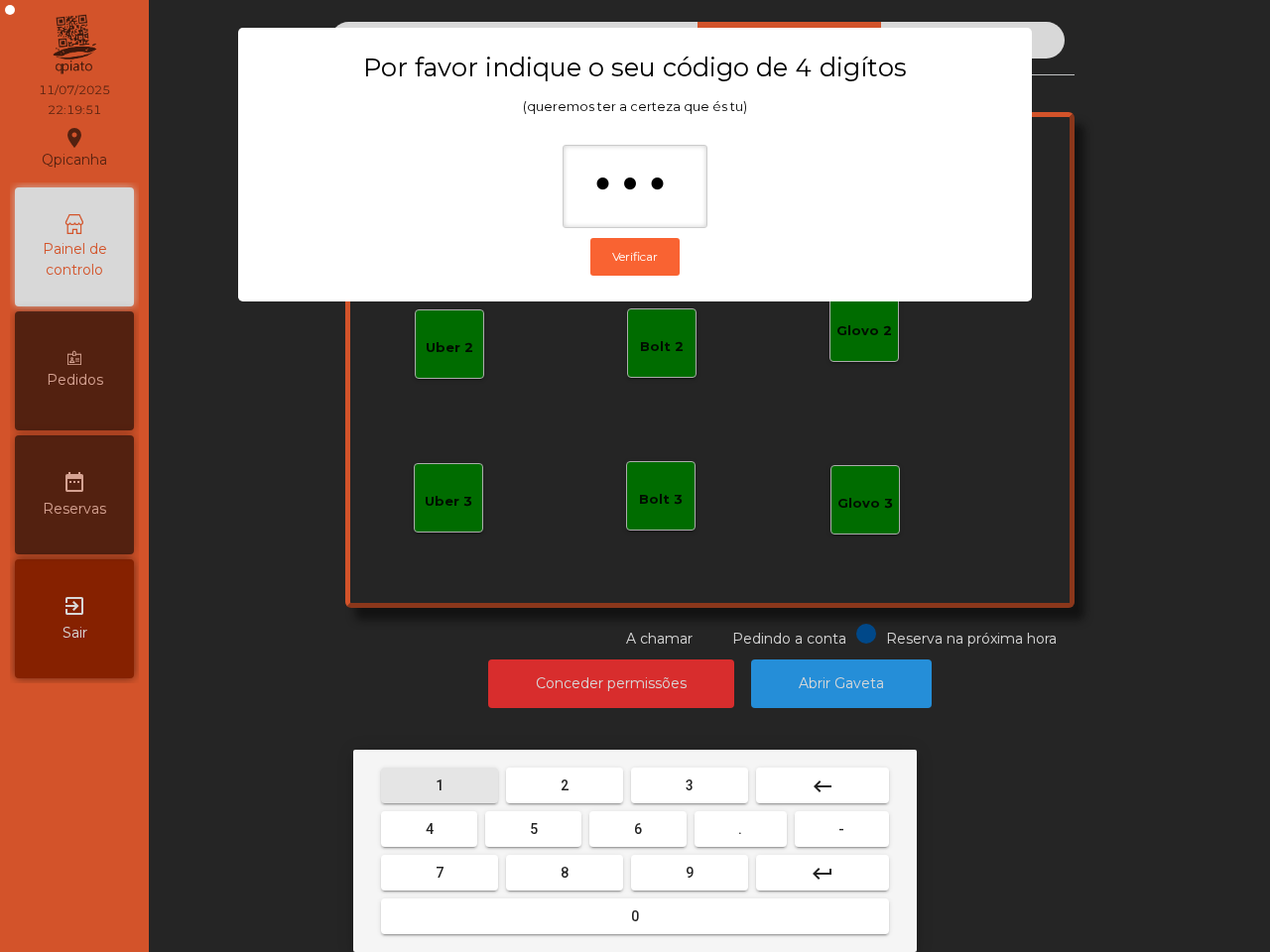click on "2" at bounding box center (565, 785) 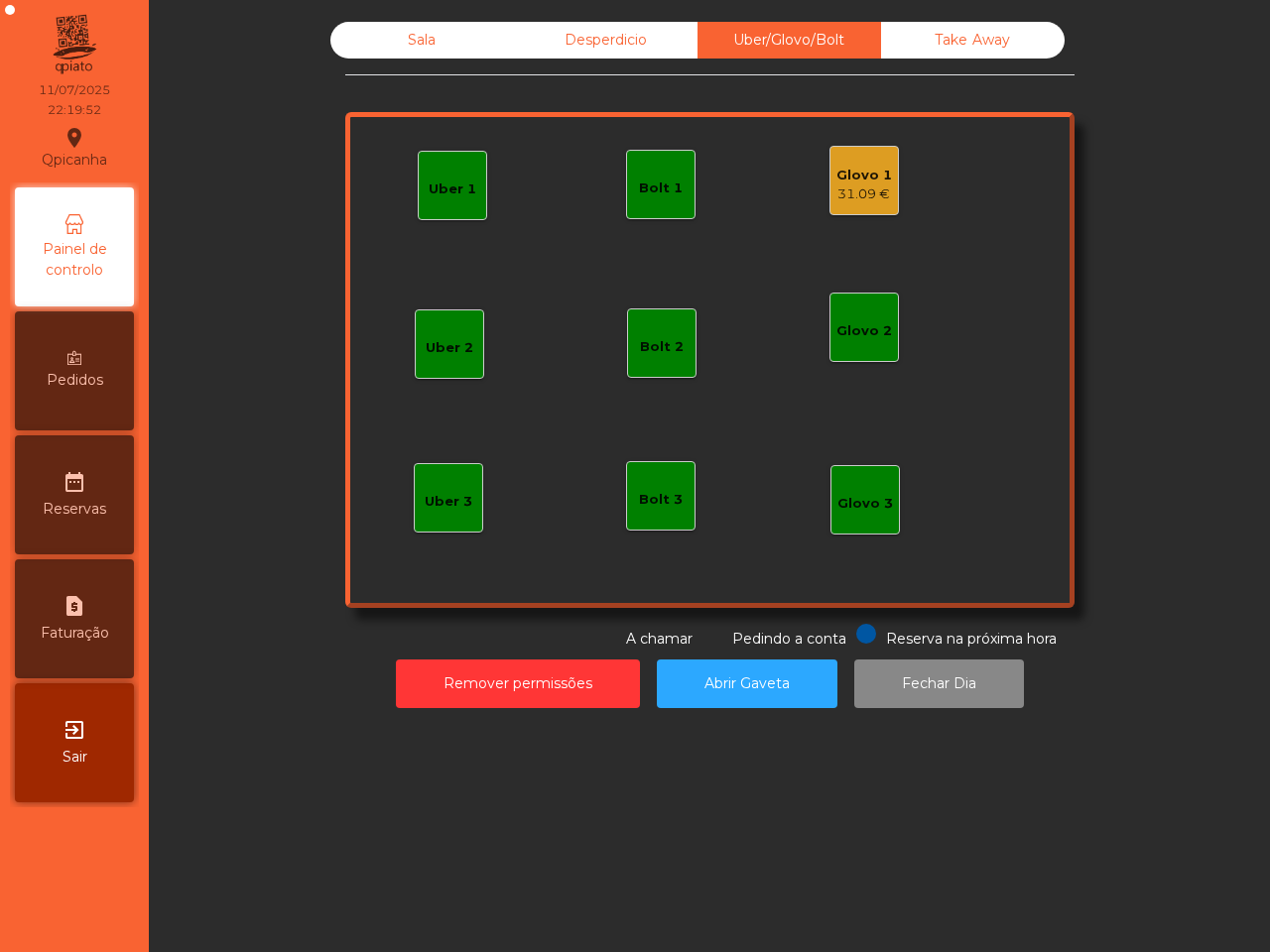 click on "Glovo 1   31.09 €" 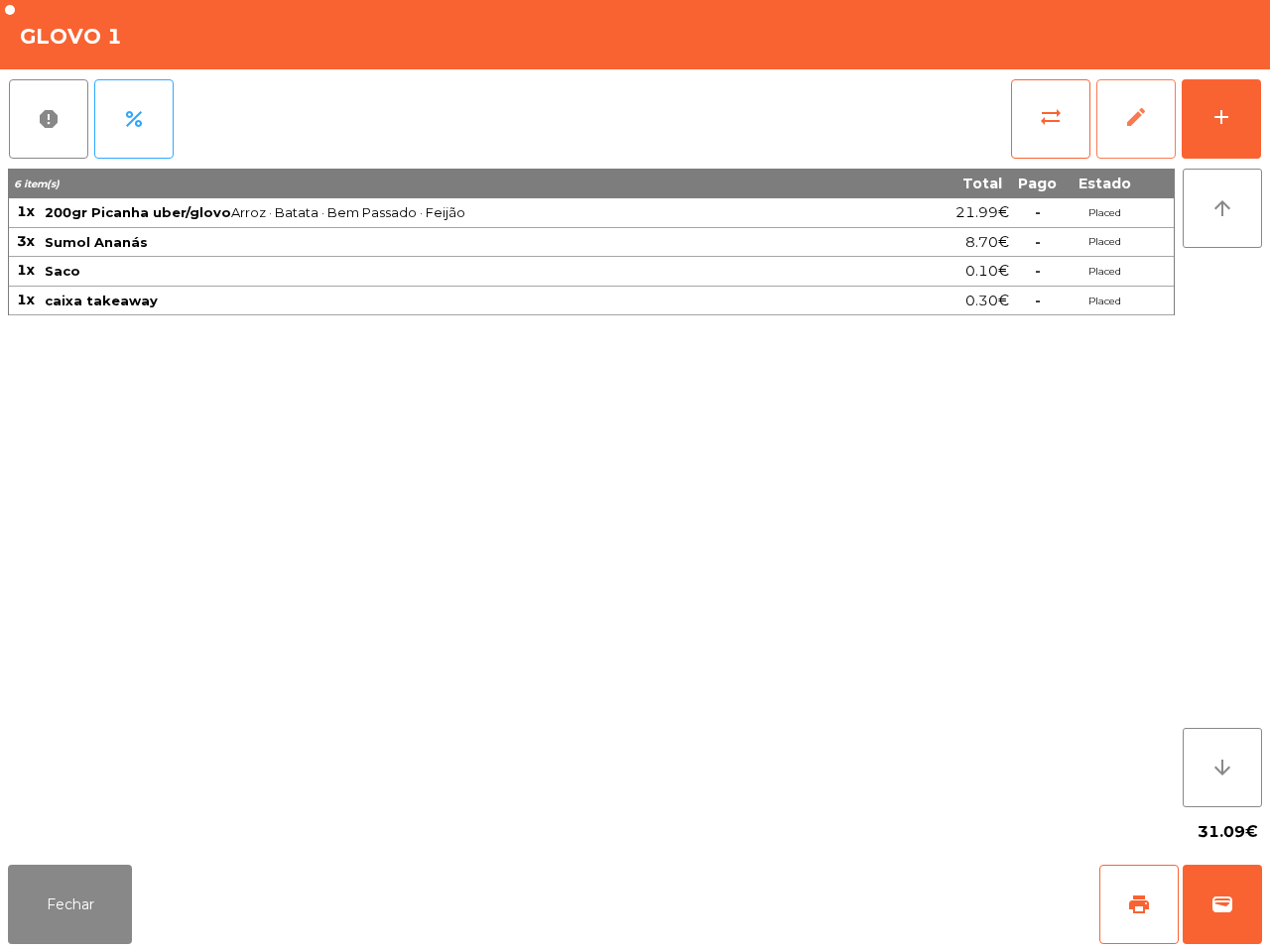 click on "edit" 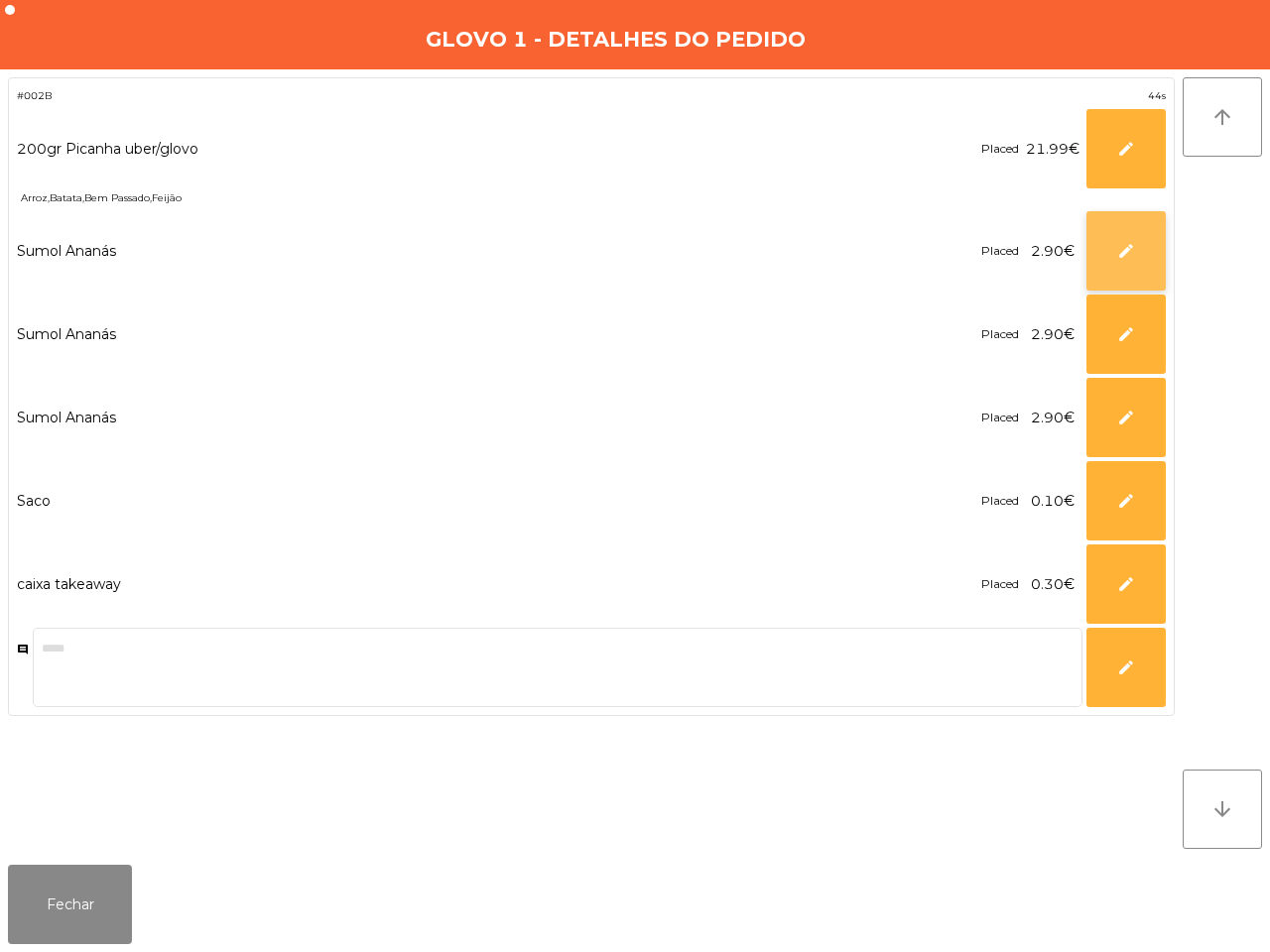 click on "edit" 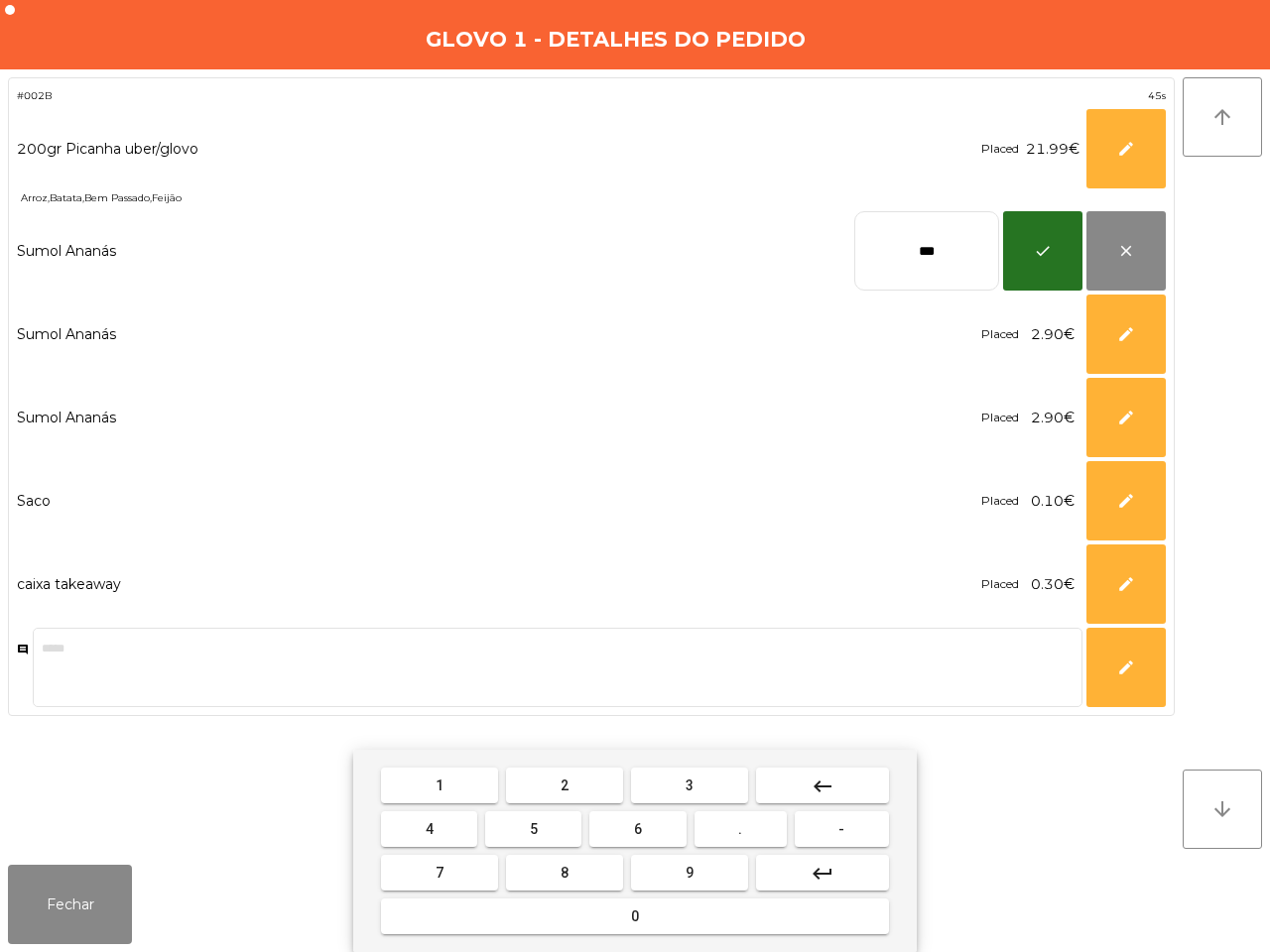 click on "1 2 3 keyboard_backspace 4 5 6 . - 7 8 9 keyboard_return 0" at bounding box center (635, 851) 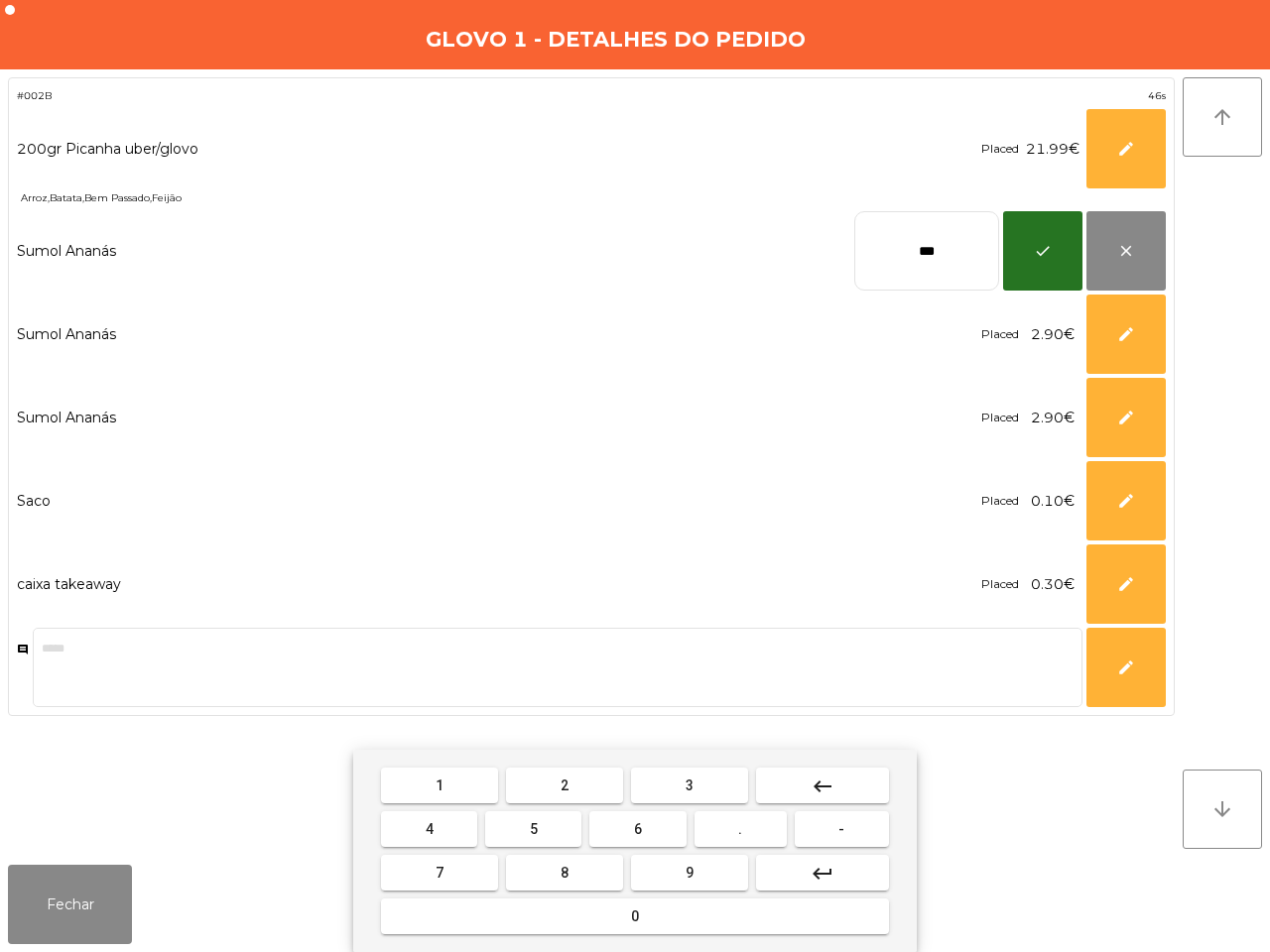 click on "keyboard_backspace" at bounding box center (823, 785) 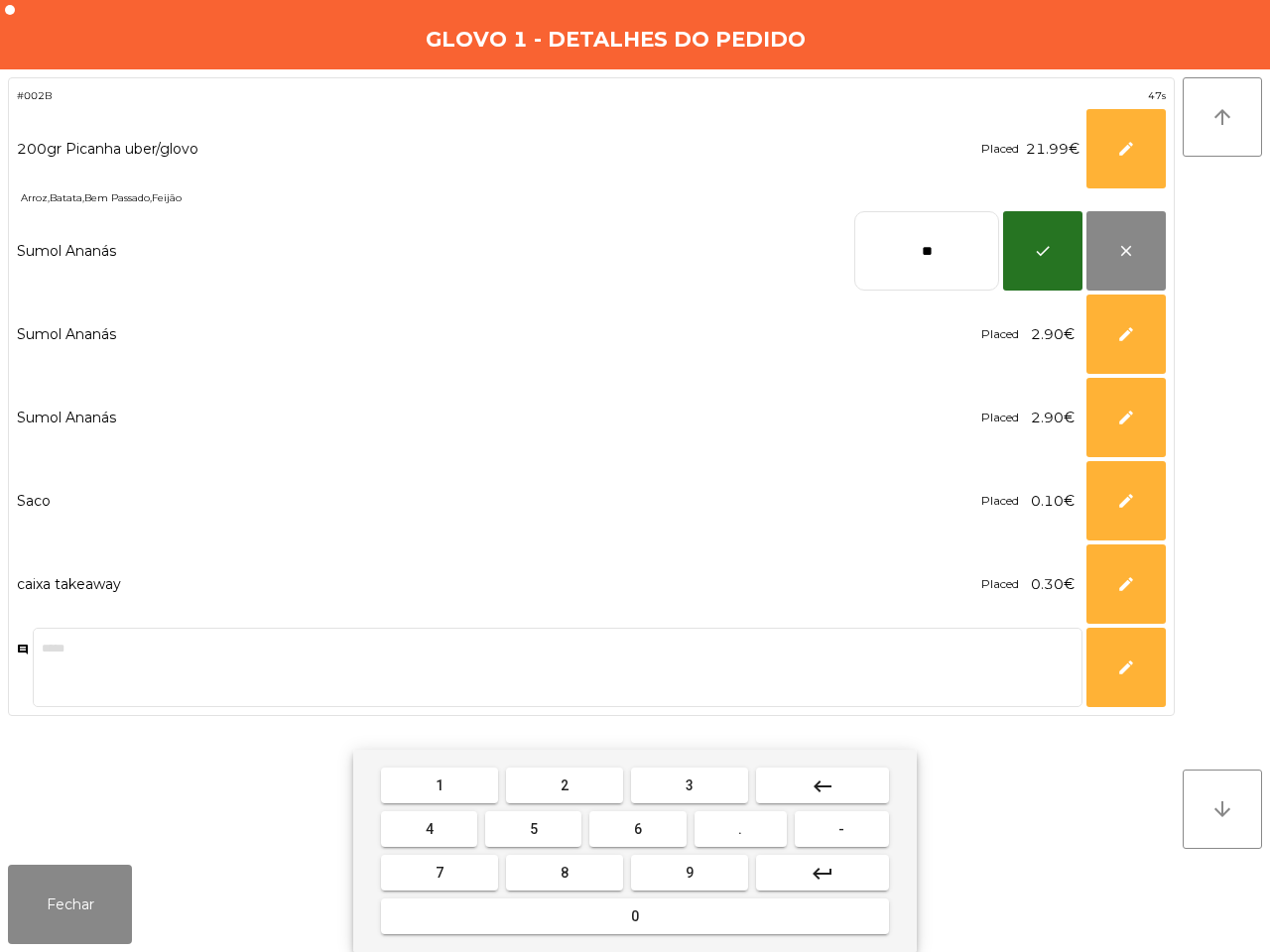 click on "8" at bounding box center (565, 873) 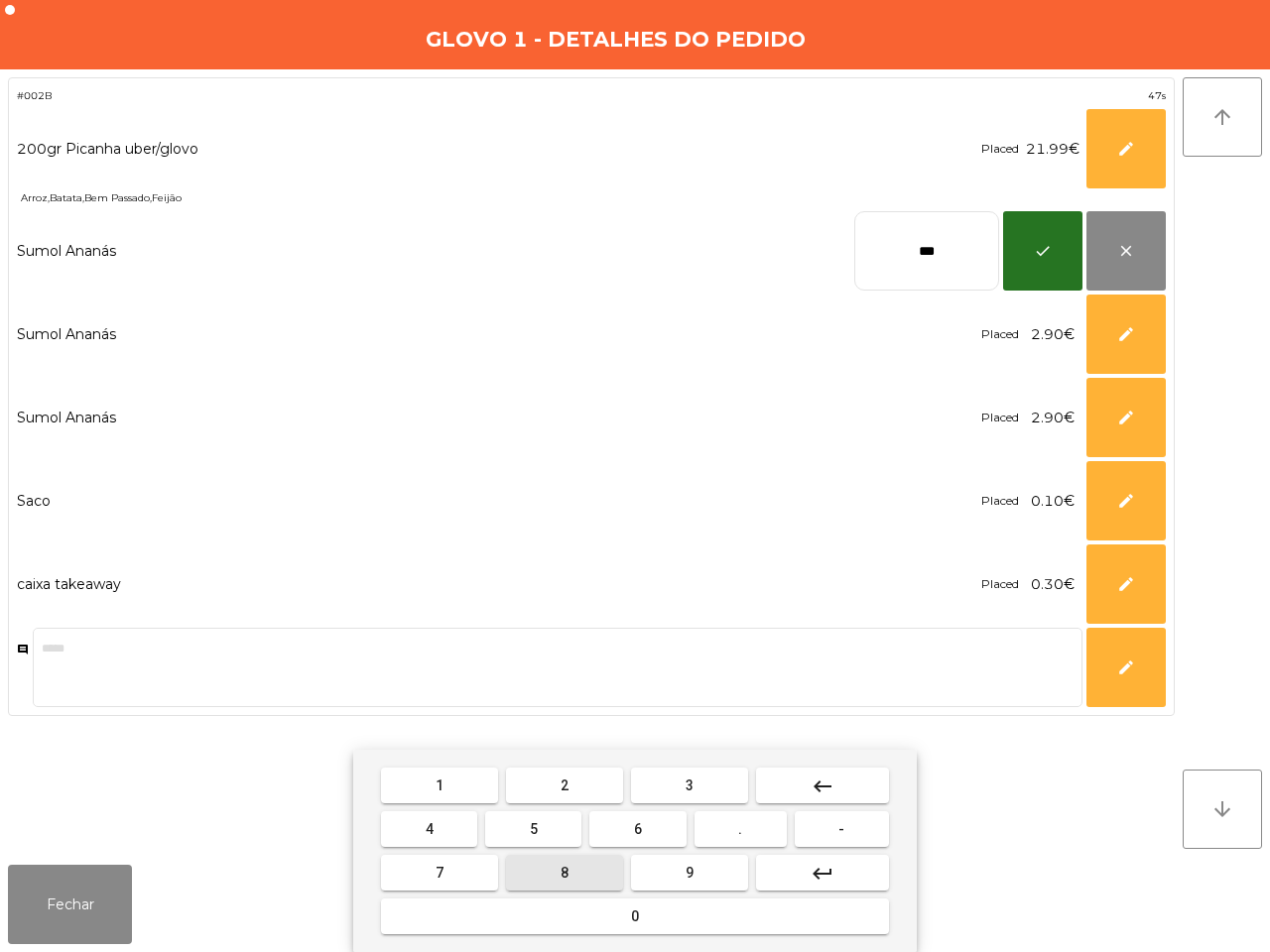 click on "5" at bounding box center [533, 829] 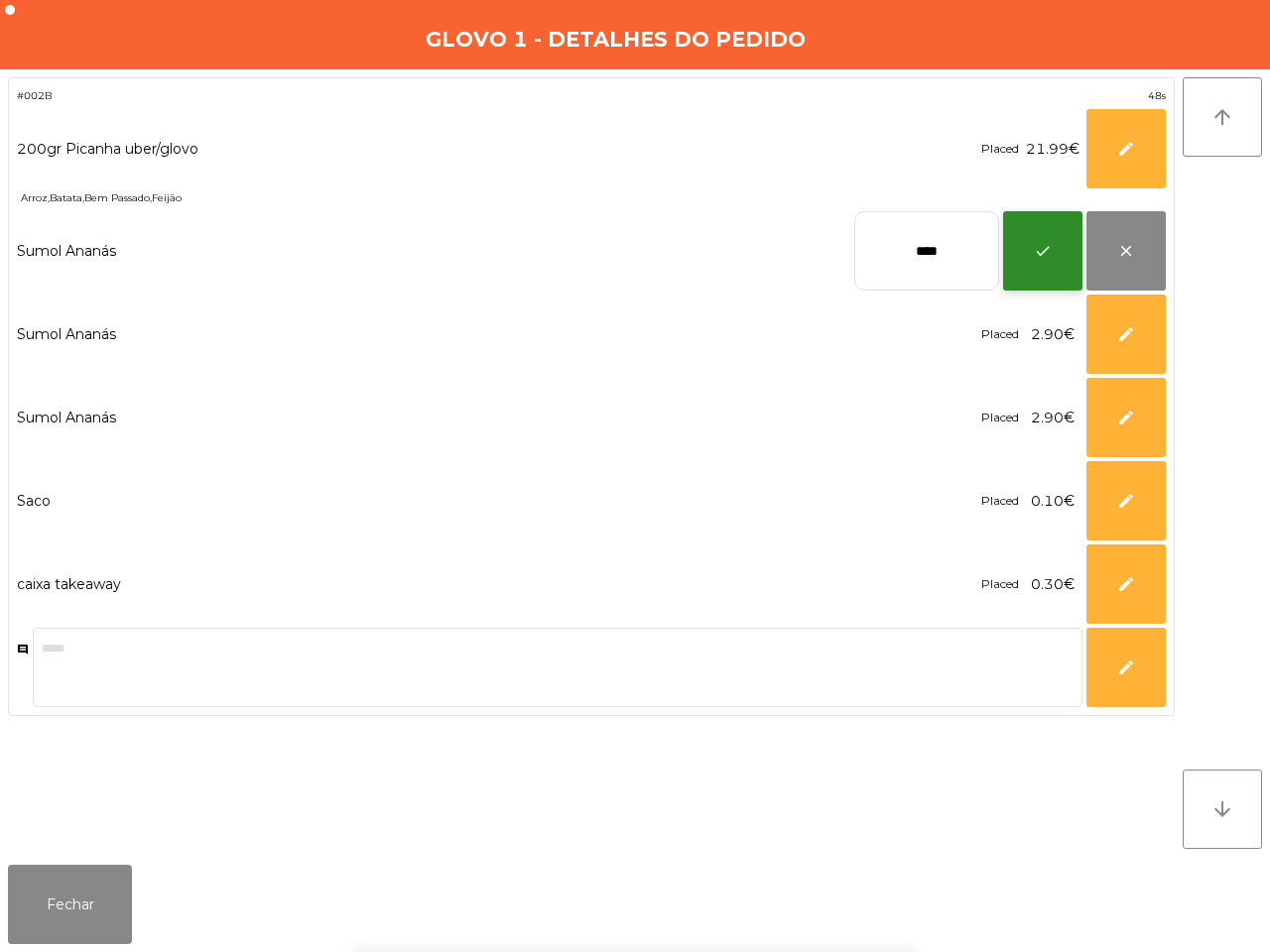 click on "check" 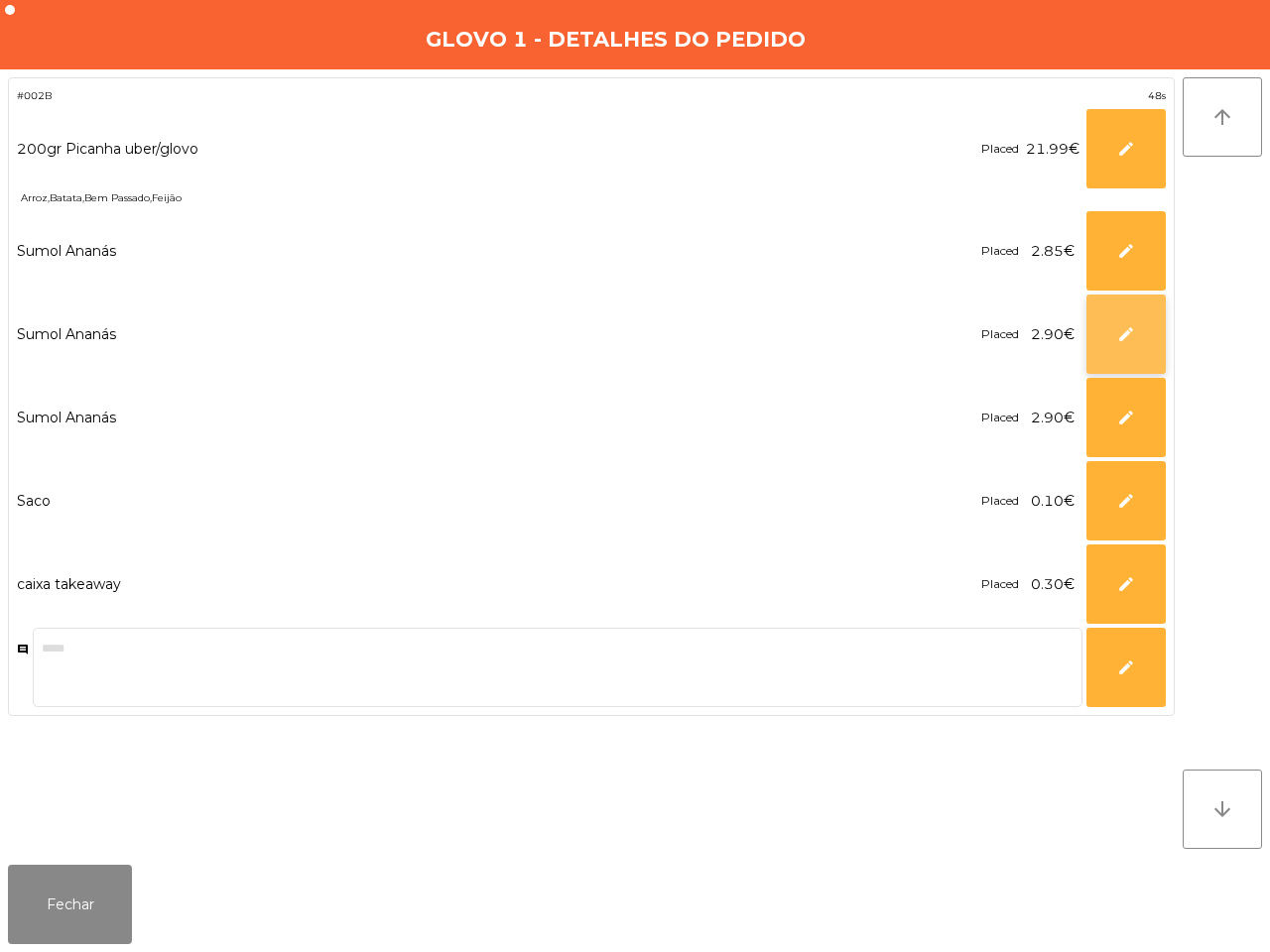 click on "edit" 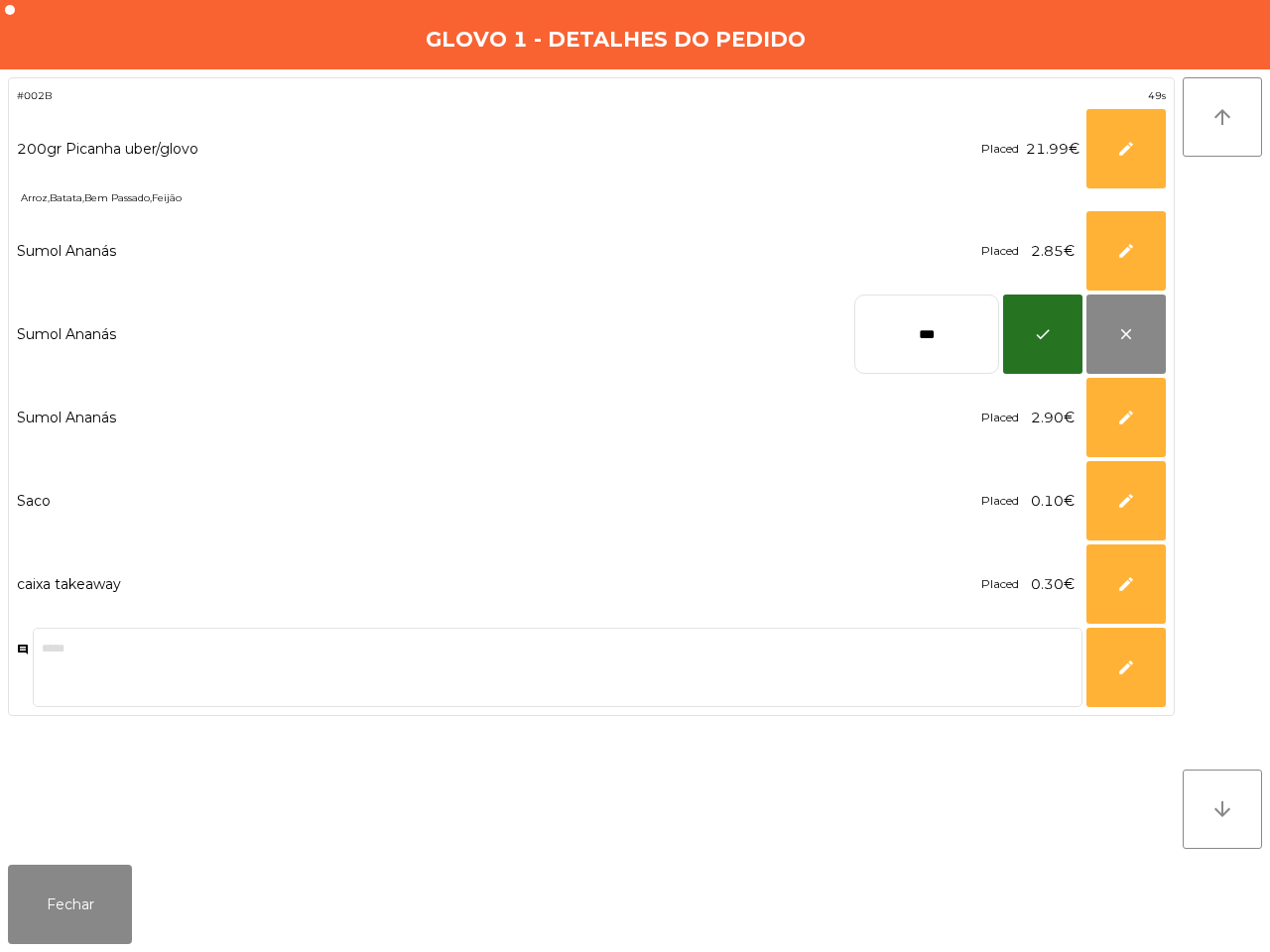 click on "***" 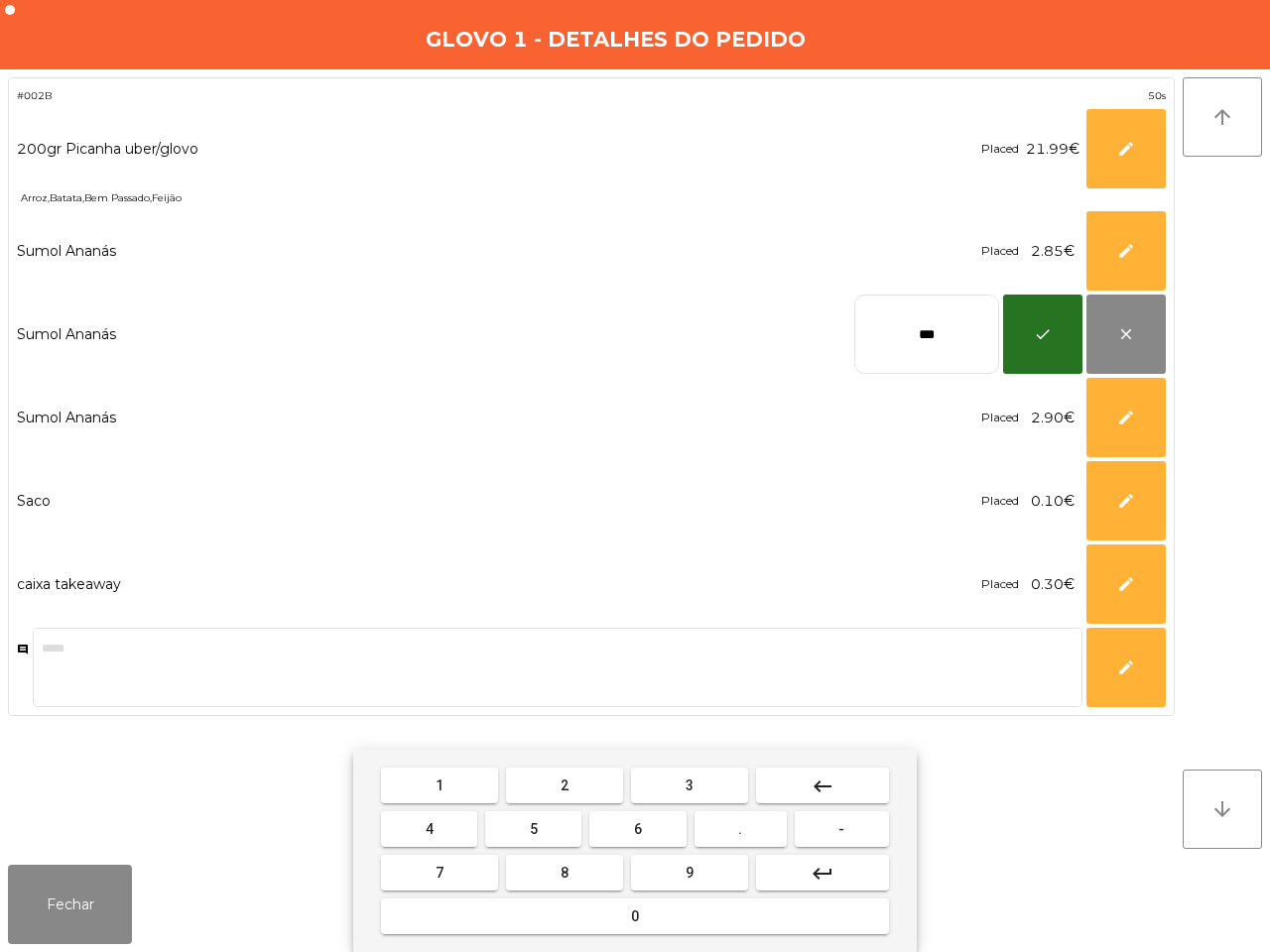 click on "keyboard_backspace" at bounding box center (823, 785) 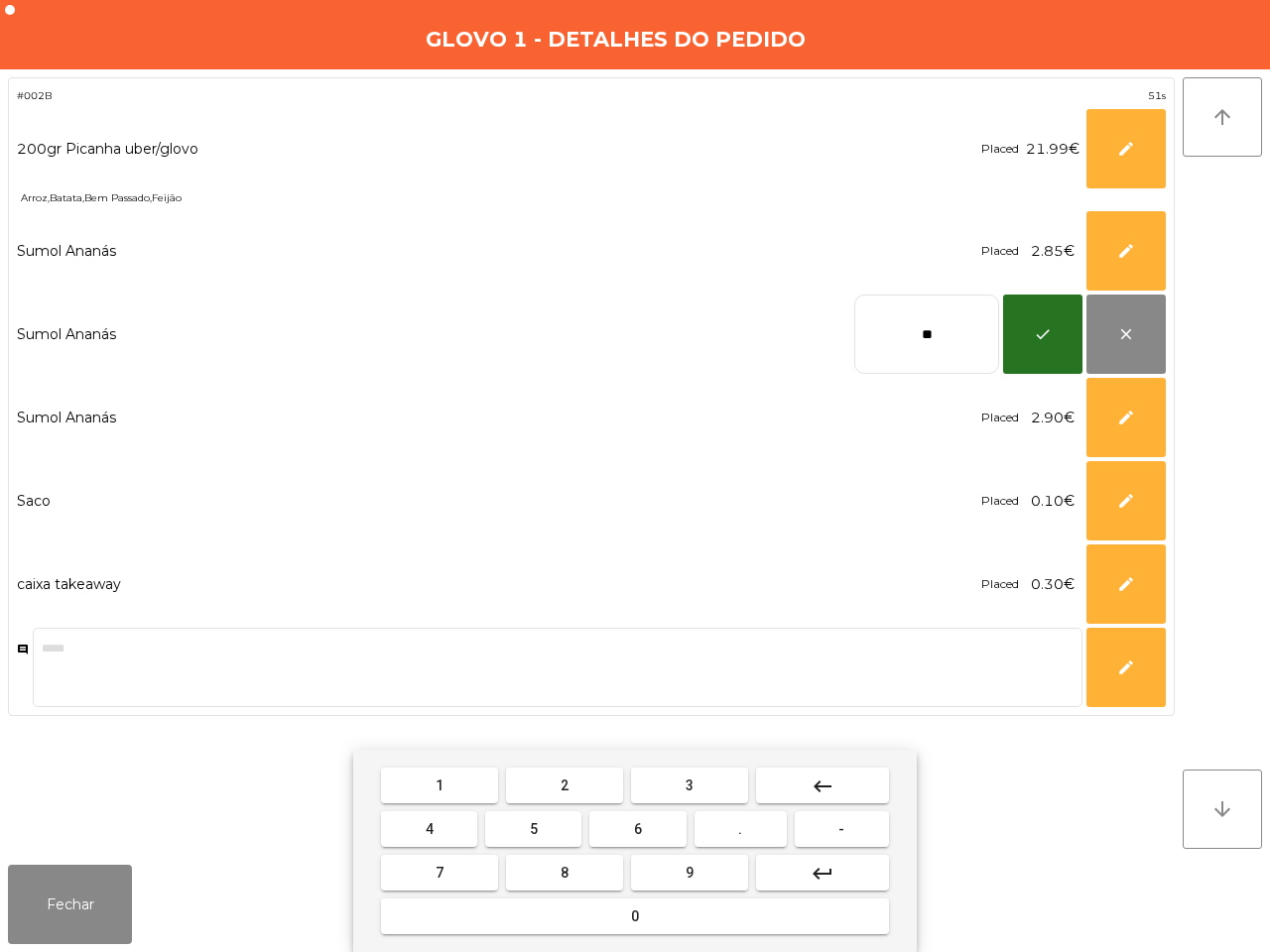 click on "8" at bounding box center (565, 873) 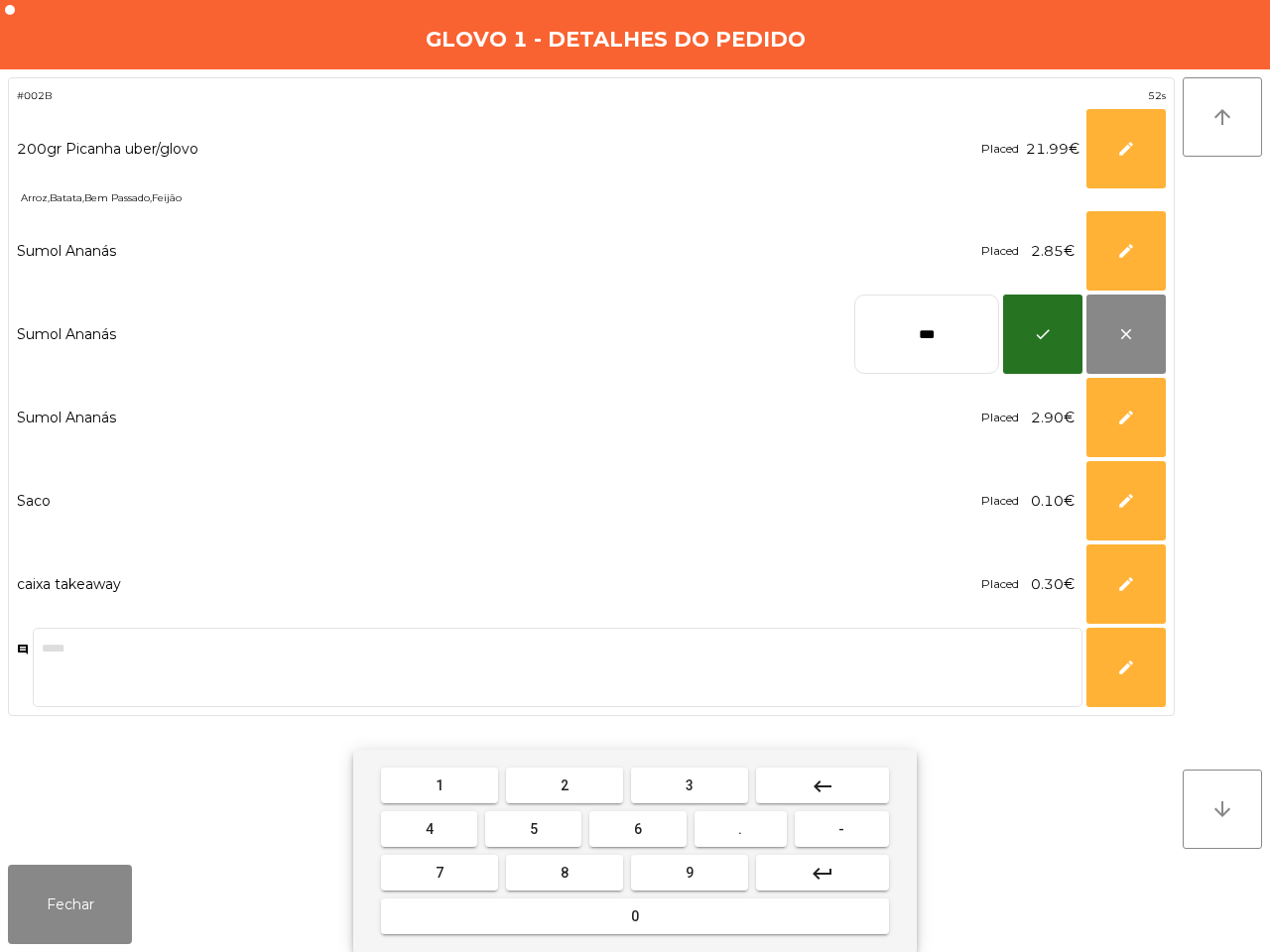 click on "5" at bounding box center (533, 829) 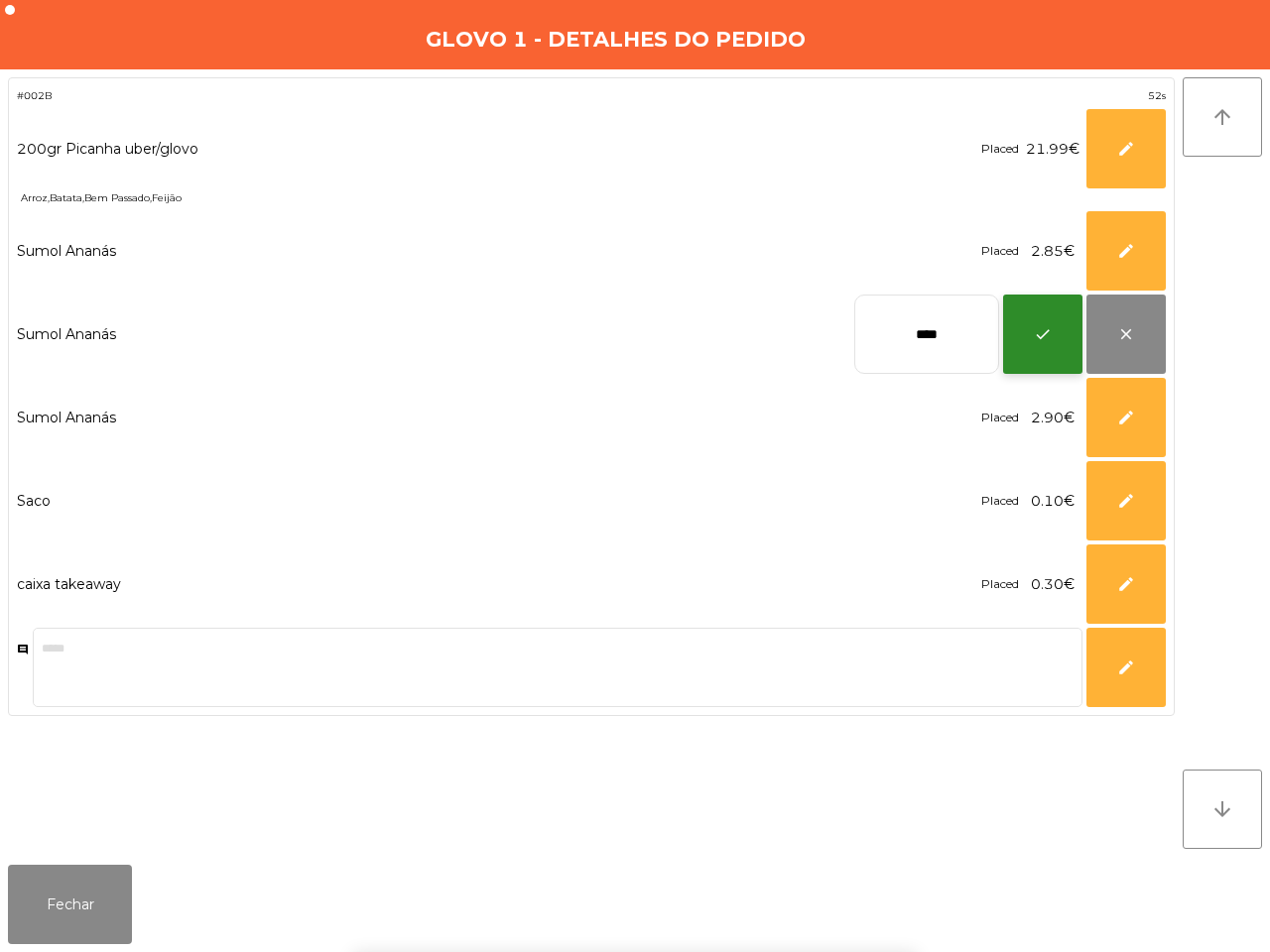 click on "check" 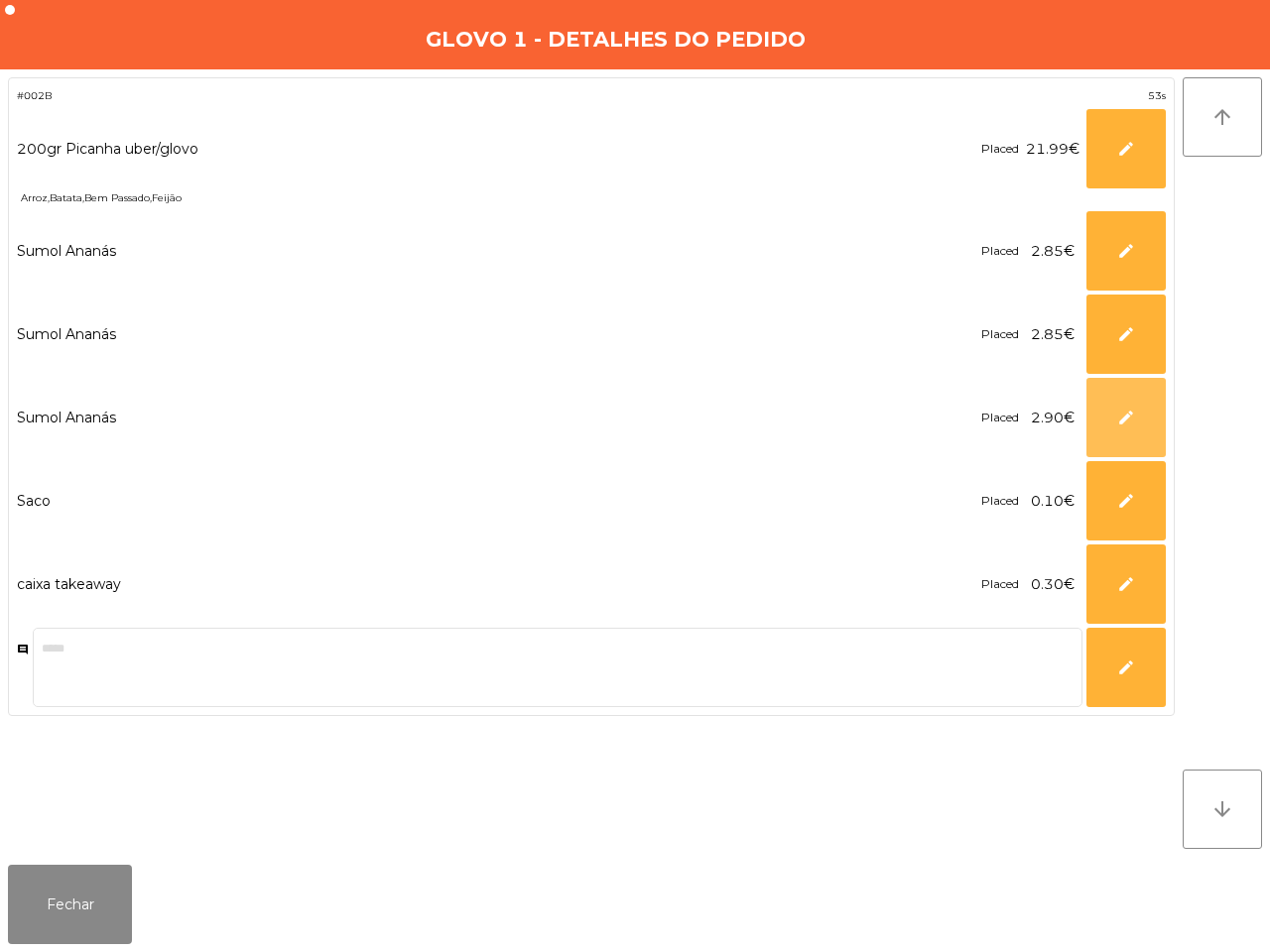 click on "edit" 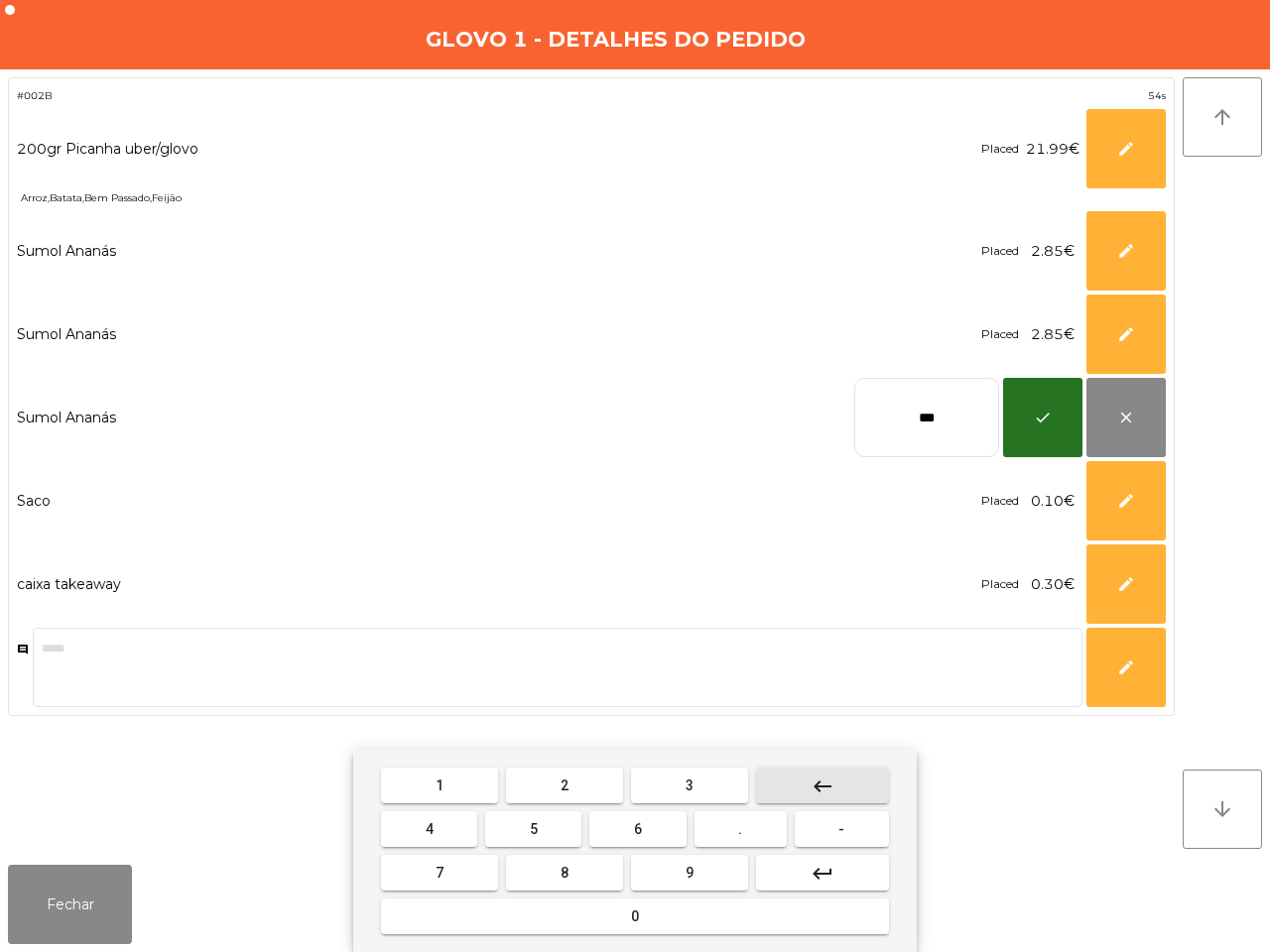 click on "keyboard_backspace" at bounding box center (823, 786) 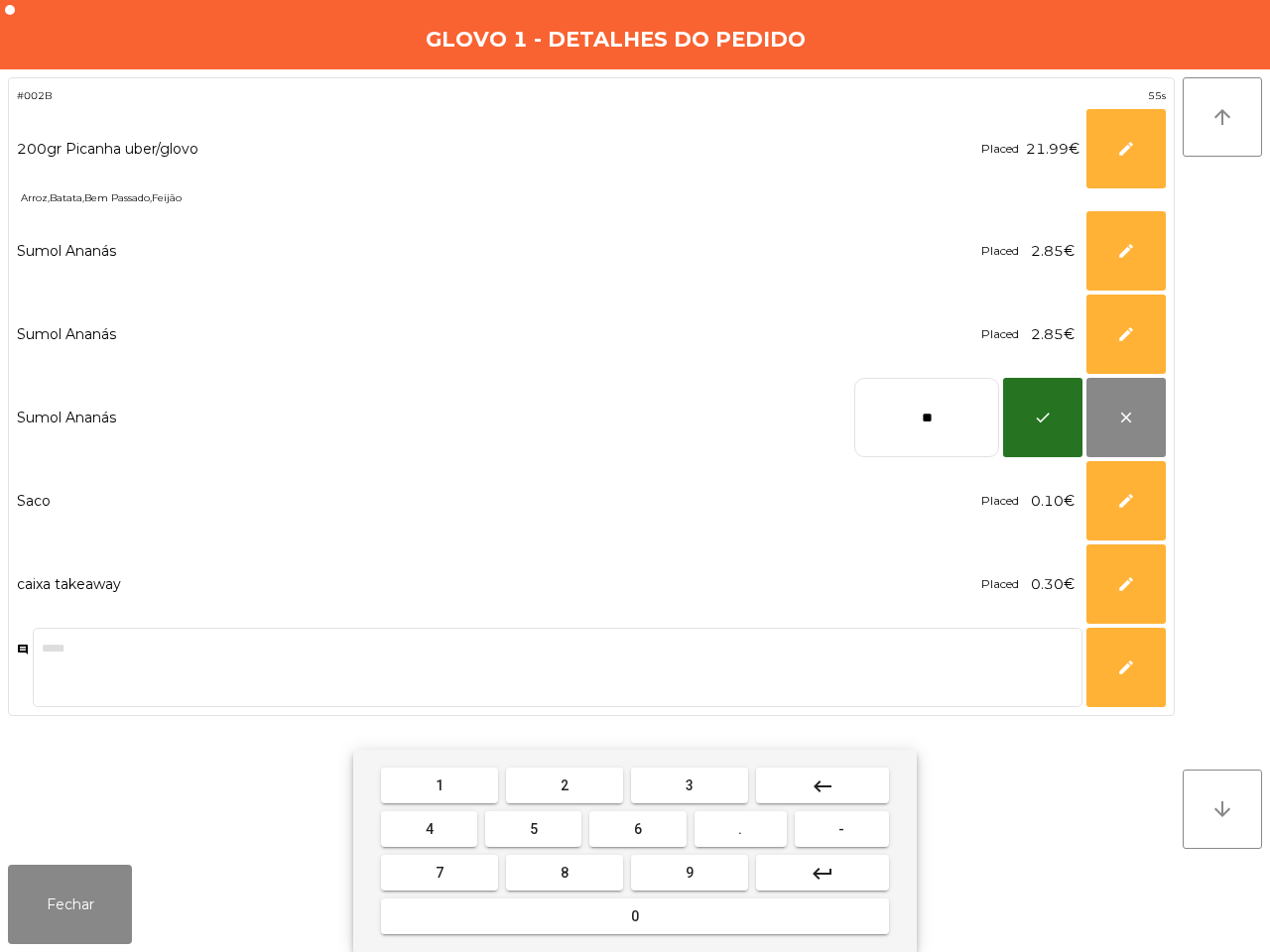 click on "8" at bounding box center (565, 873) 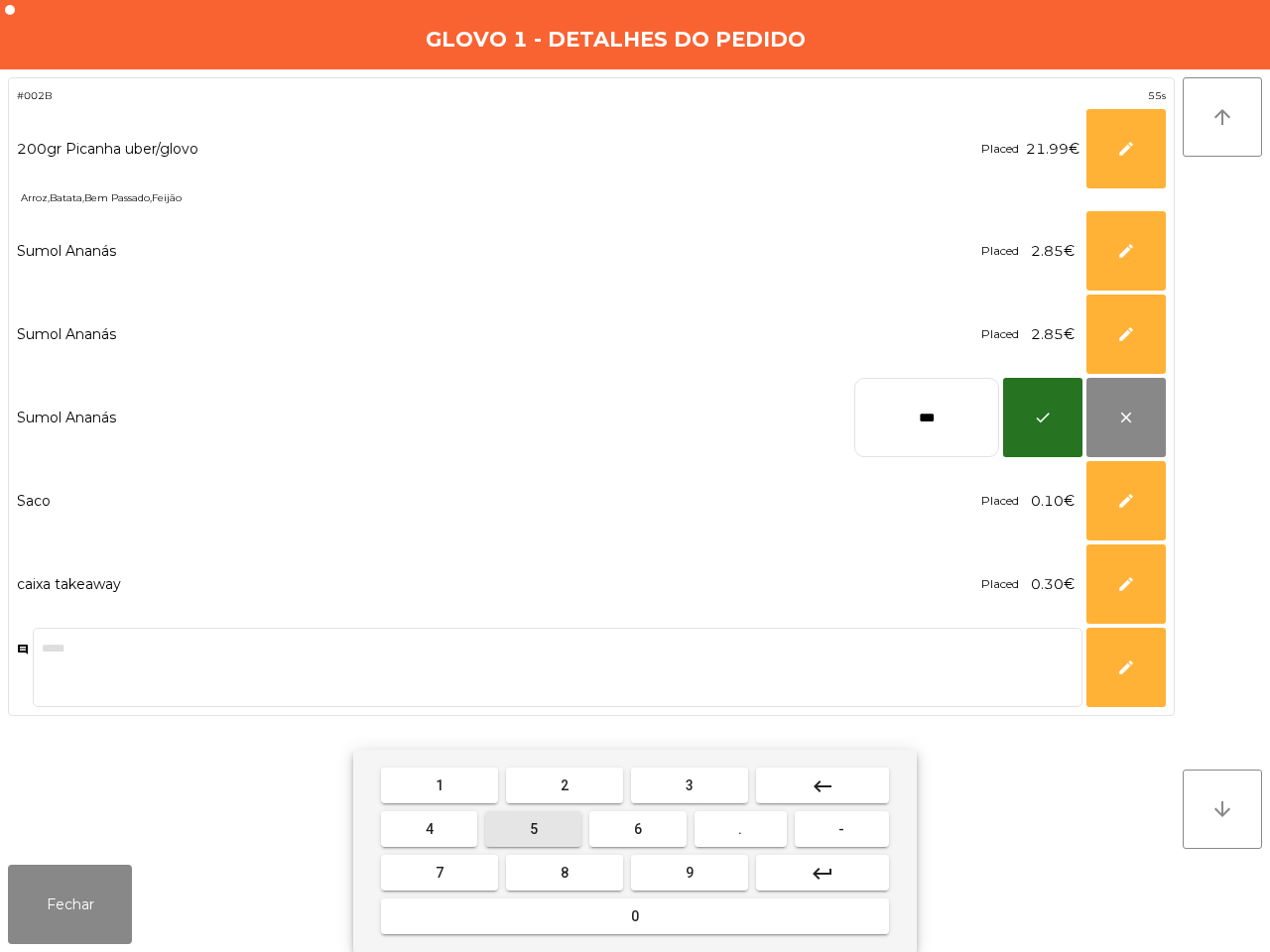 click on "5" at bounding box center (534, 829) 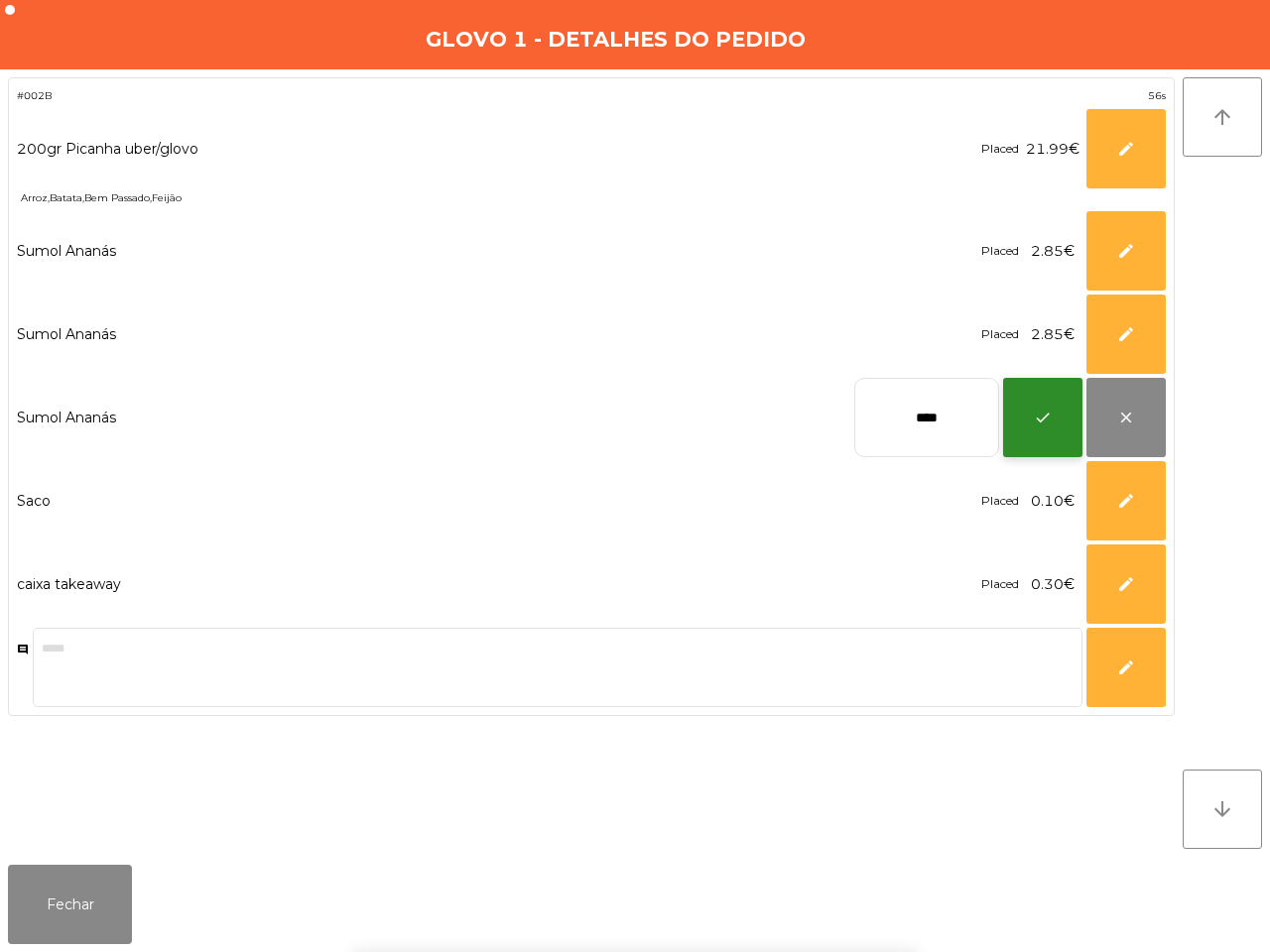 click on "check" 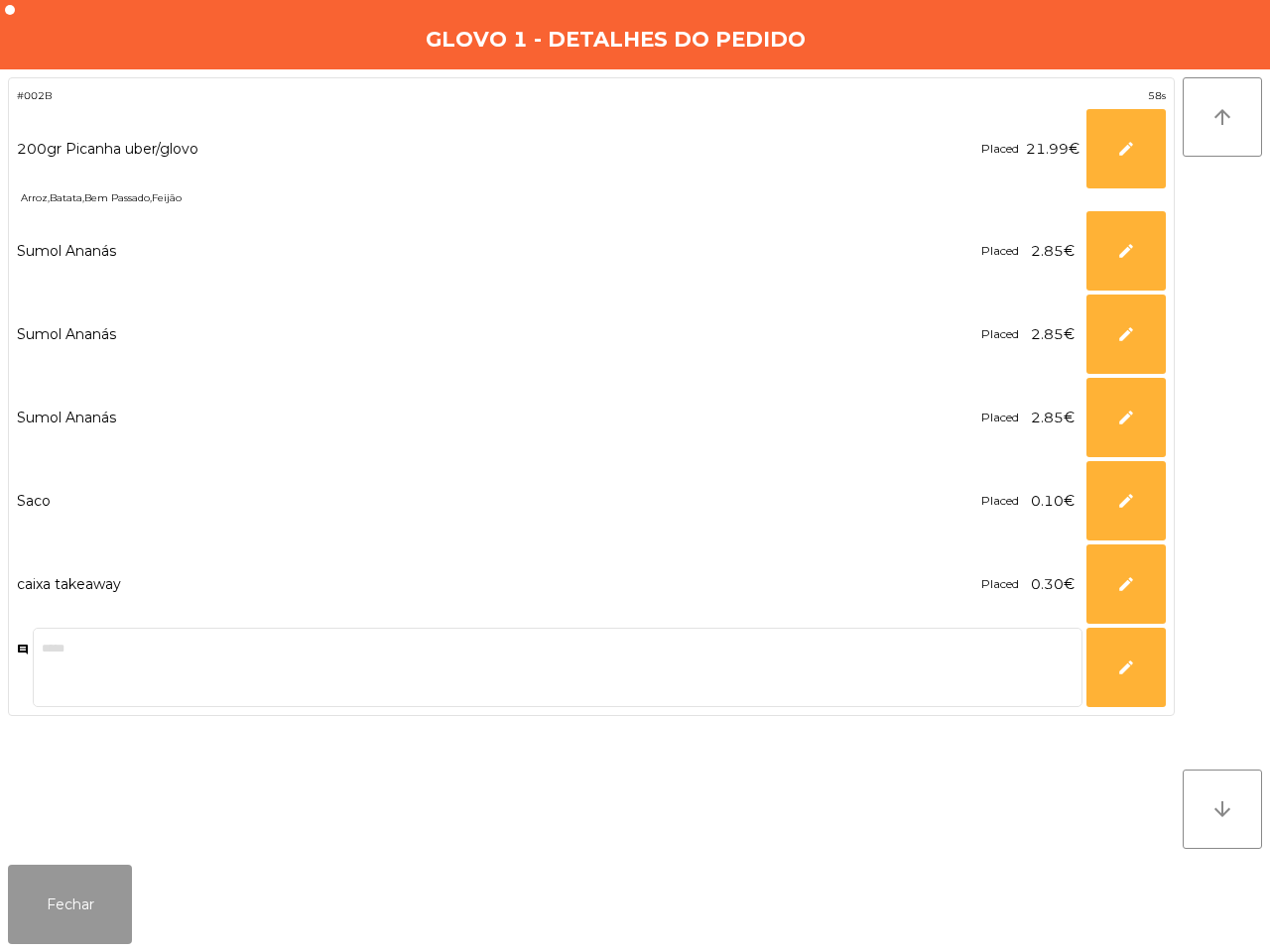 drag, startPoint x: 107, startPoint y: 904, endPoint x: 117, endPoint y: 907, distance: 10.440307 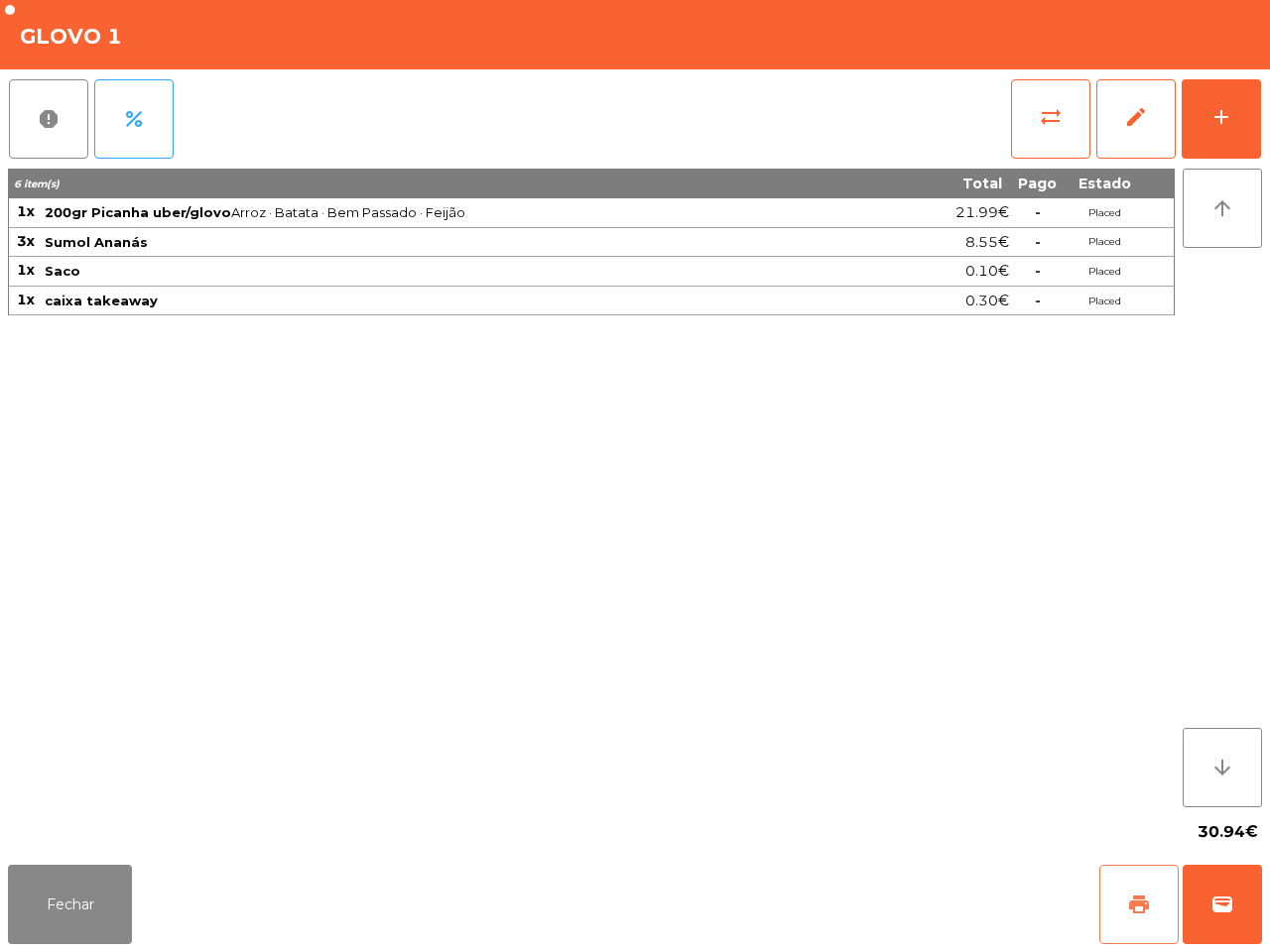 click on "print" 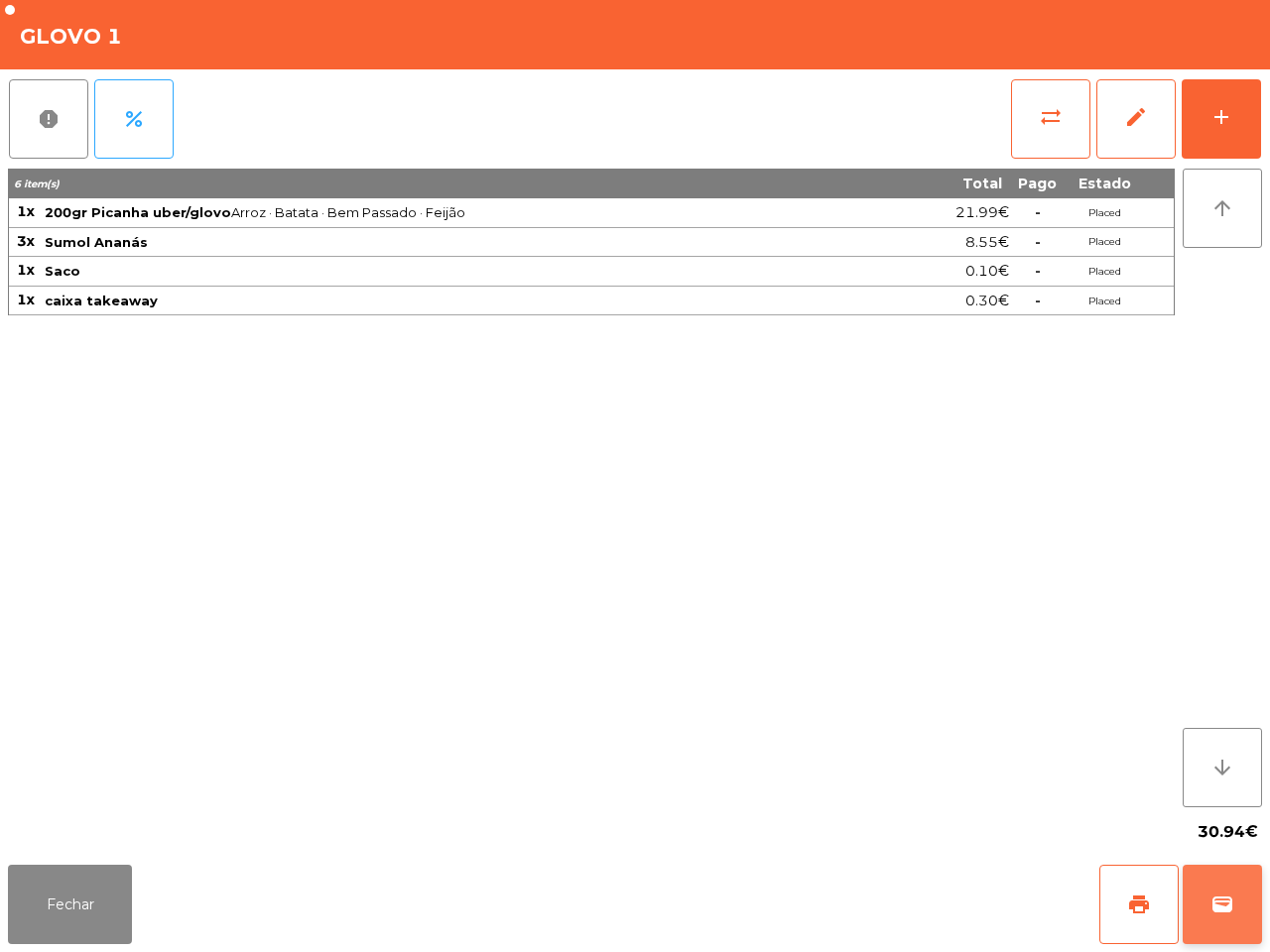 click on "wallet" 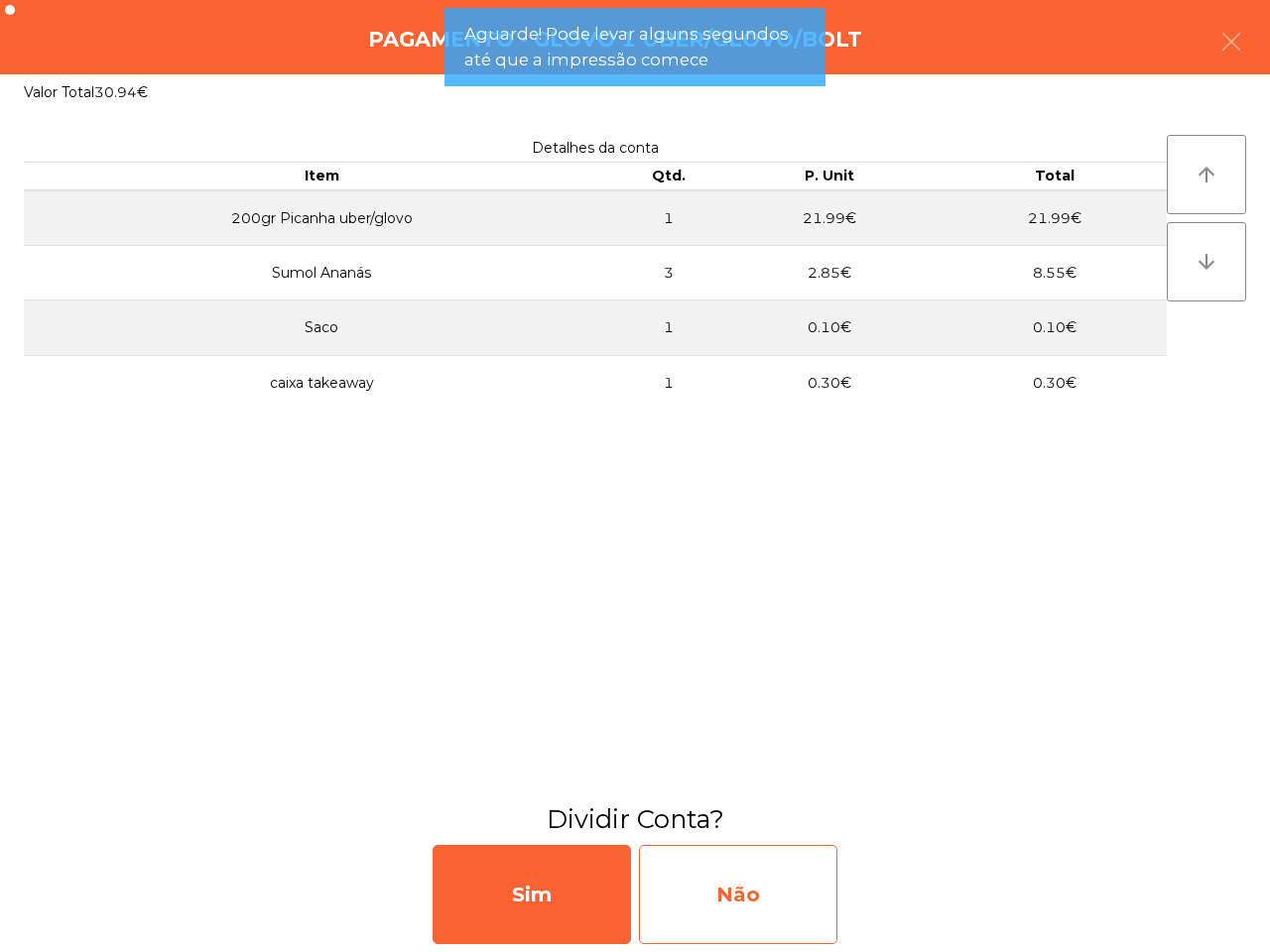 click on "Não" 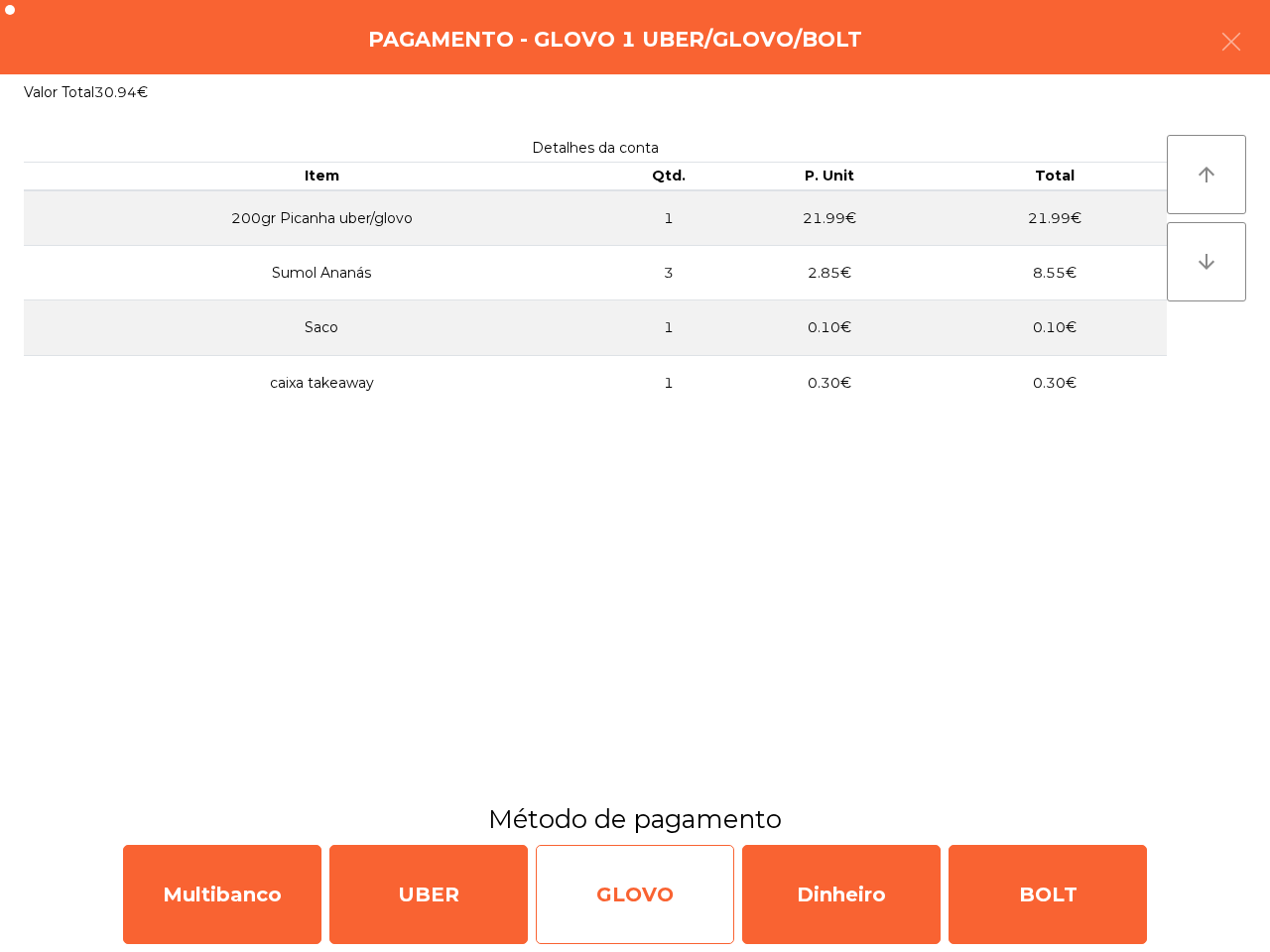 click on "GLOVO" 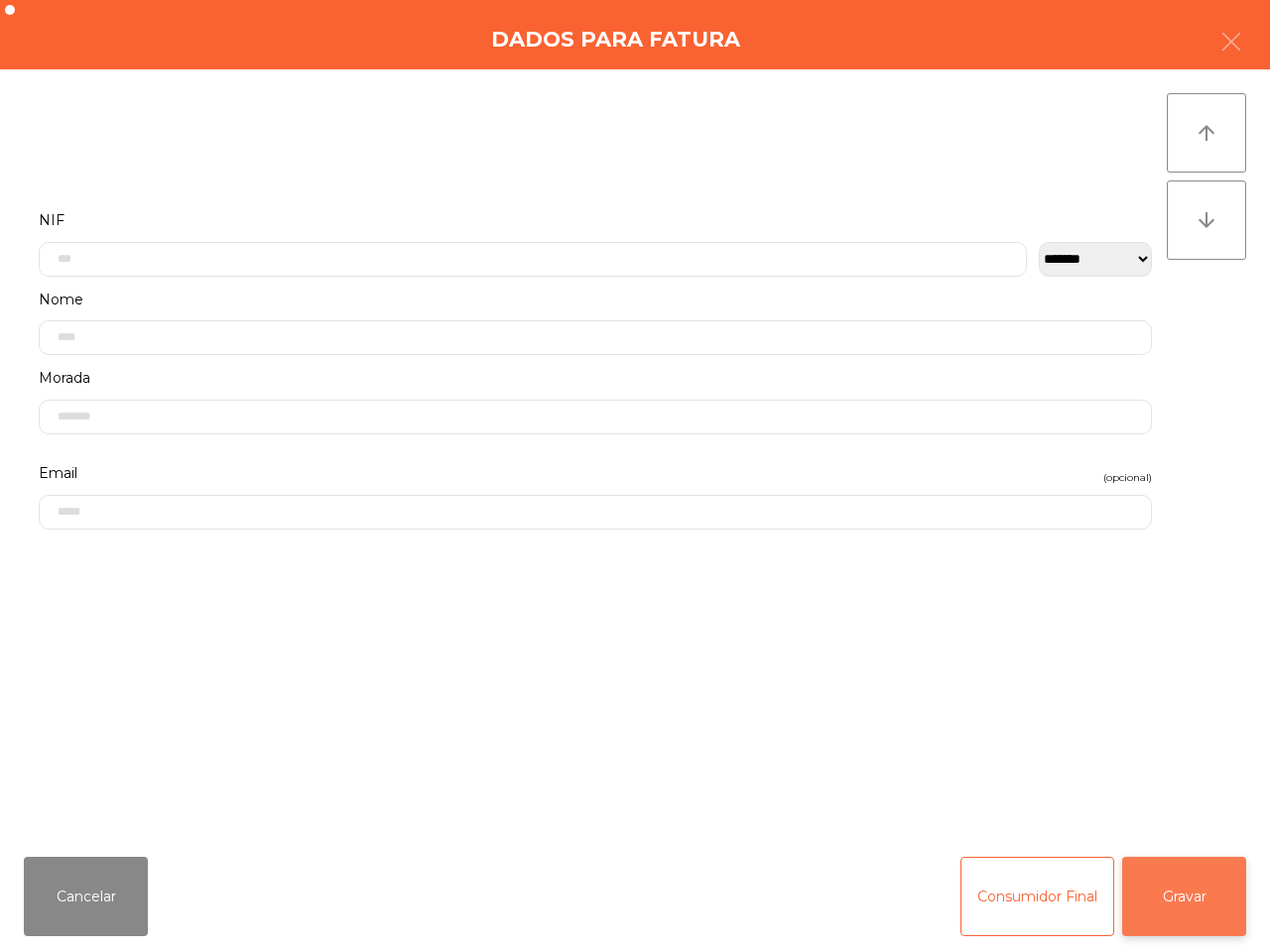 click on "Gravar" 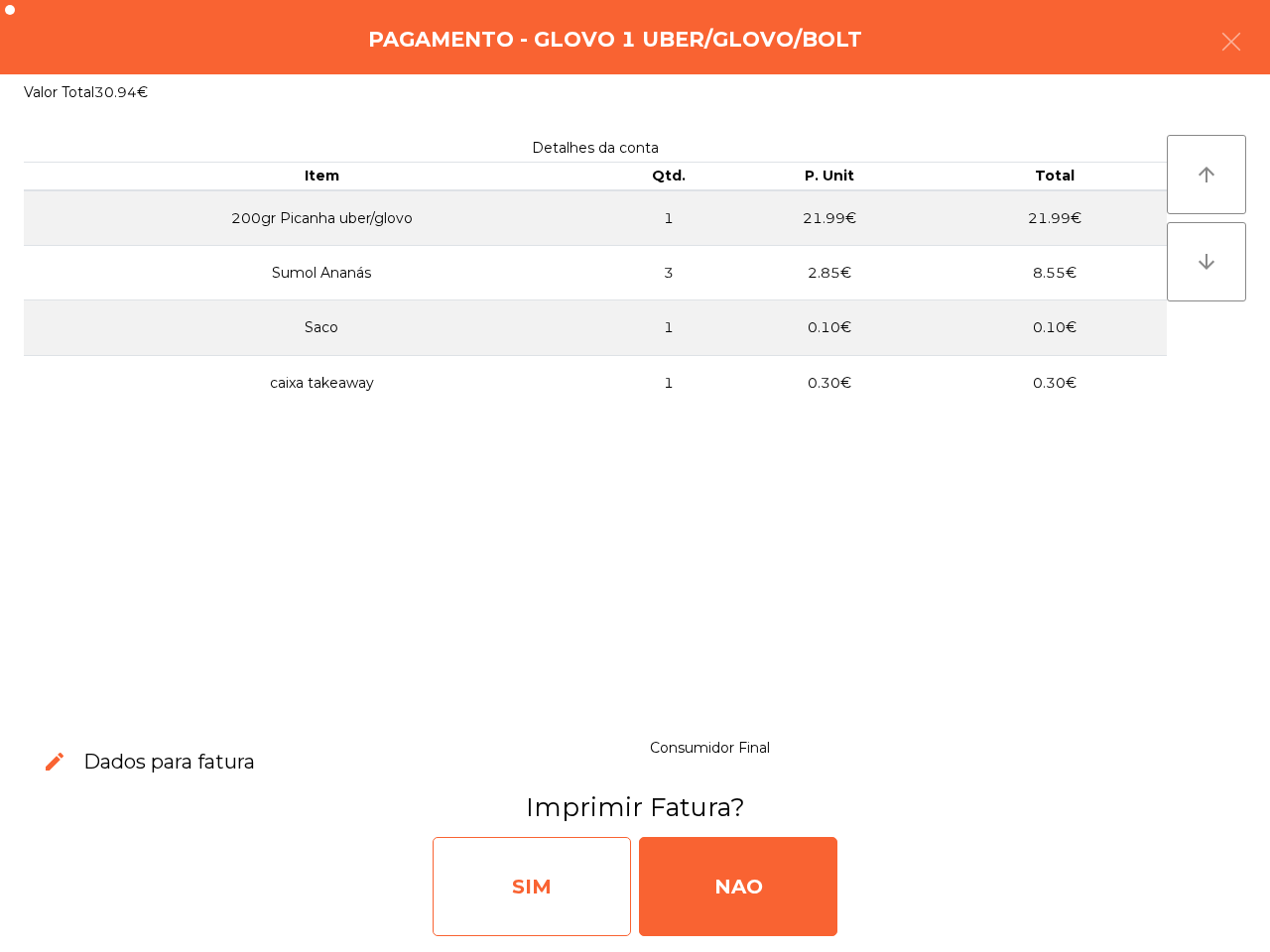 click on "SIM" 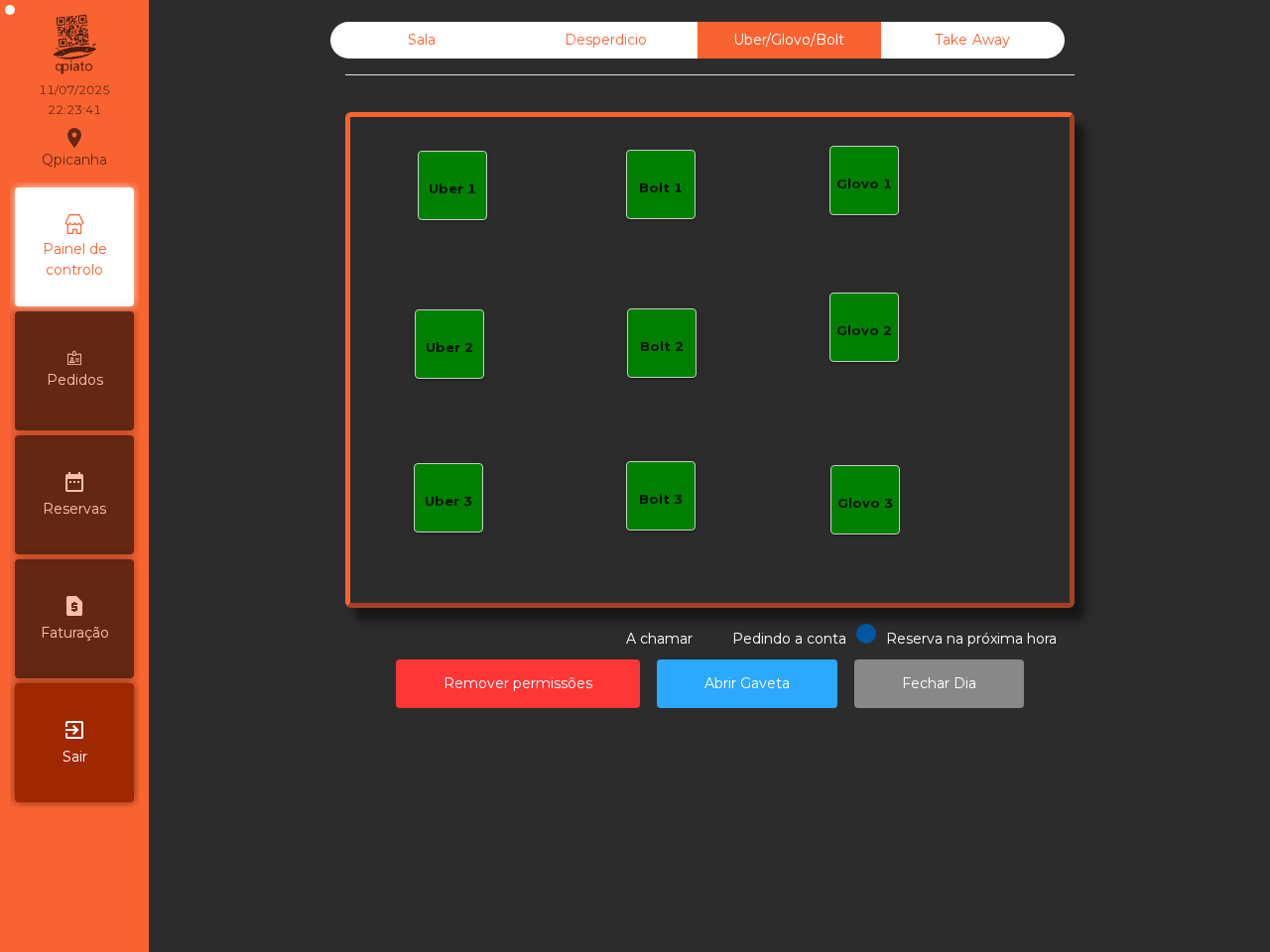 click on "Sala   Desperdicio   Uber/Glovo/Bolt   Take Away   Uber 1   Glovo 1   Uber 2   Uber 3   Glovo 2   Glovo 3   Bolt 1   Bolt 2   Bolt 3  Reserva na próxima hora Pedindo a conta A chamar  Remover permissões   Abrir Gaveta   Fechar Dia" 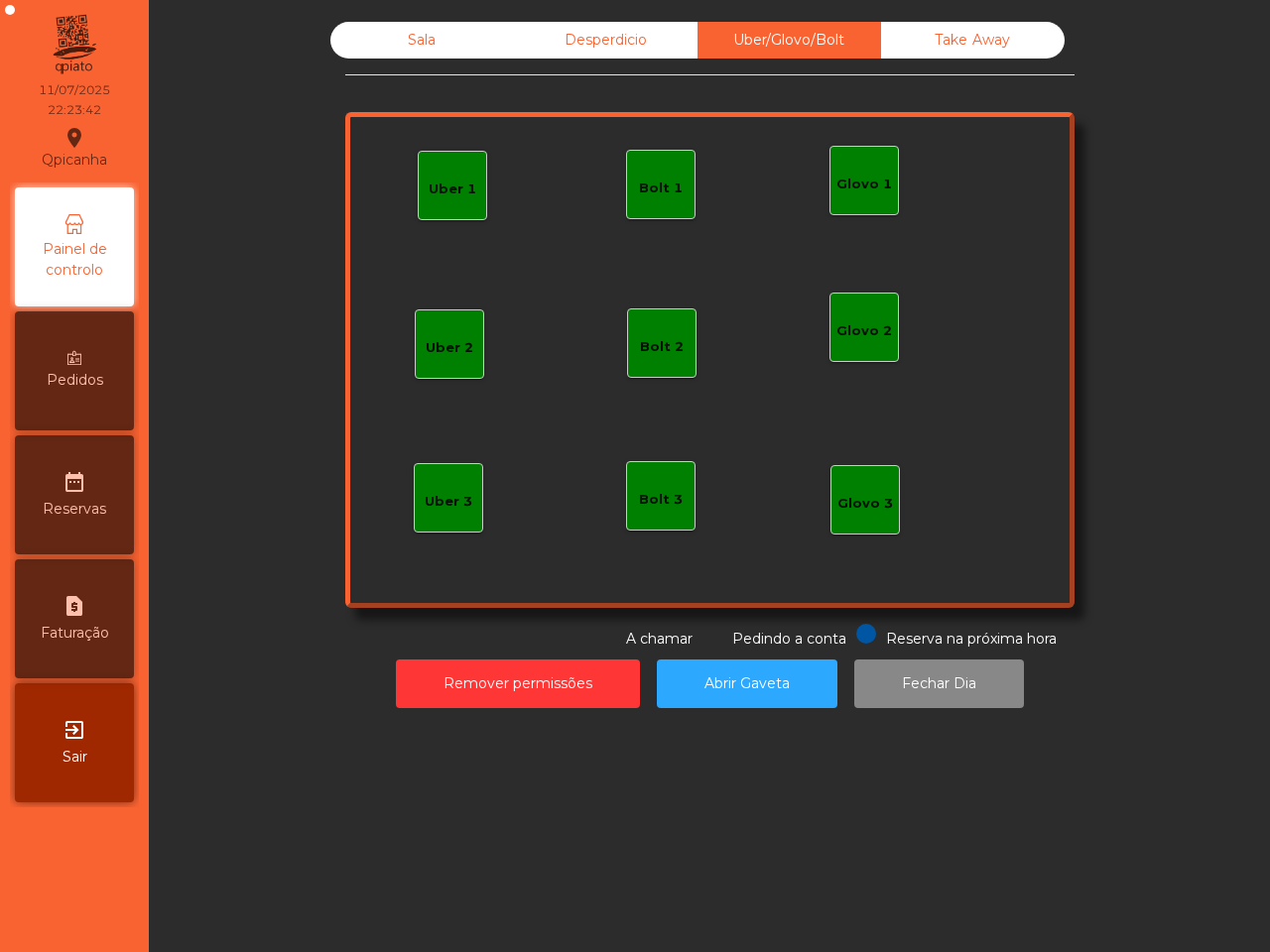 click on "Sala" 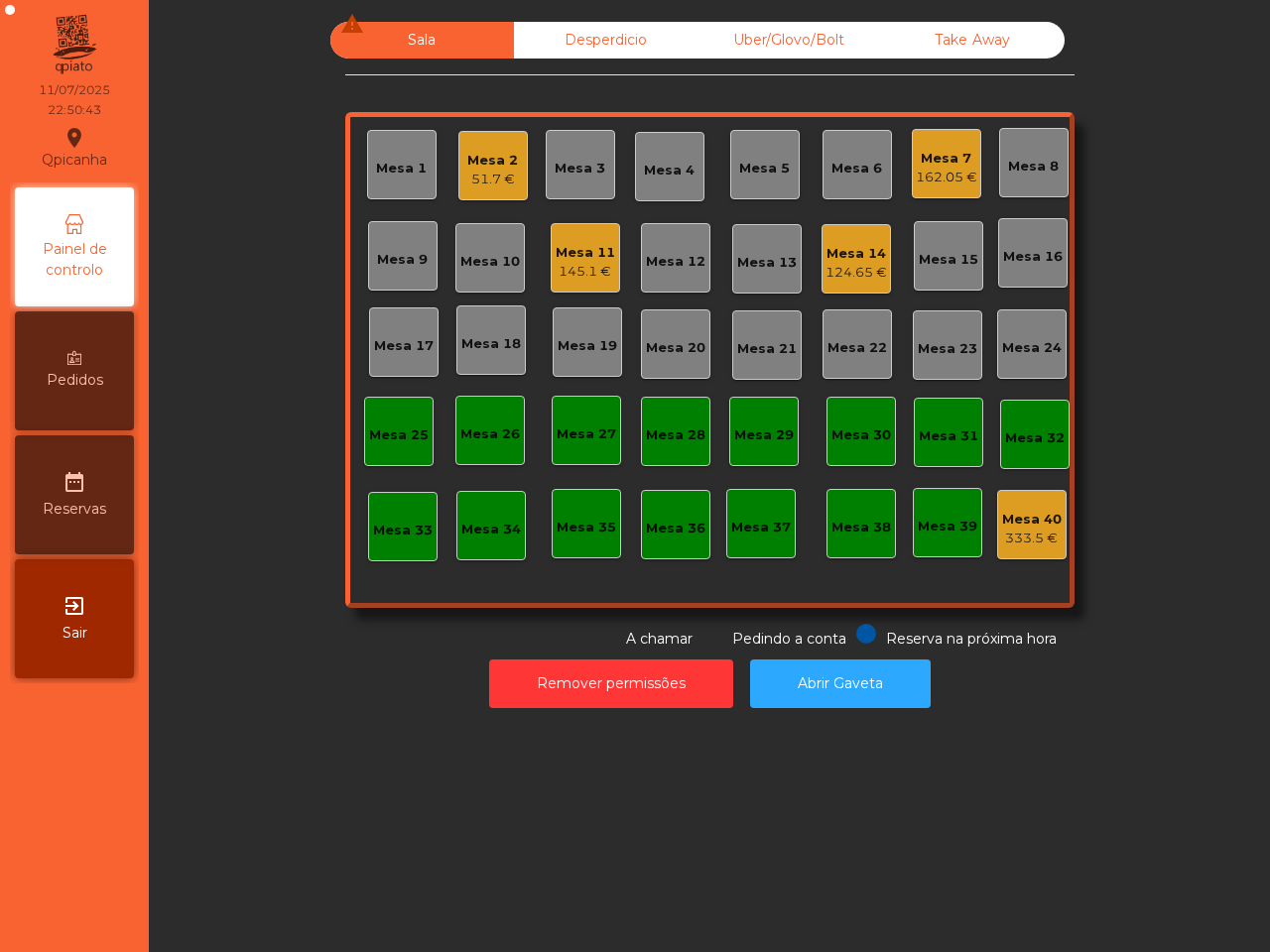 click on "Mesa 11   145.1 €" 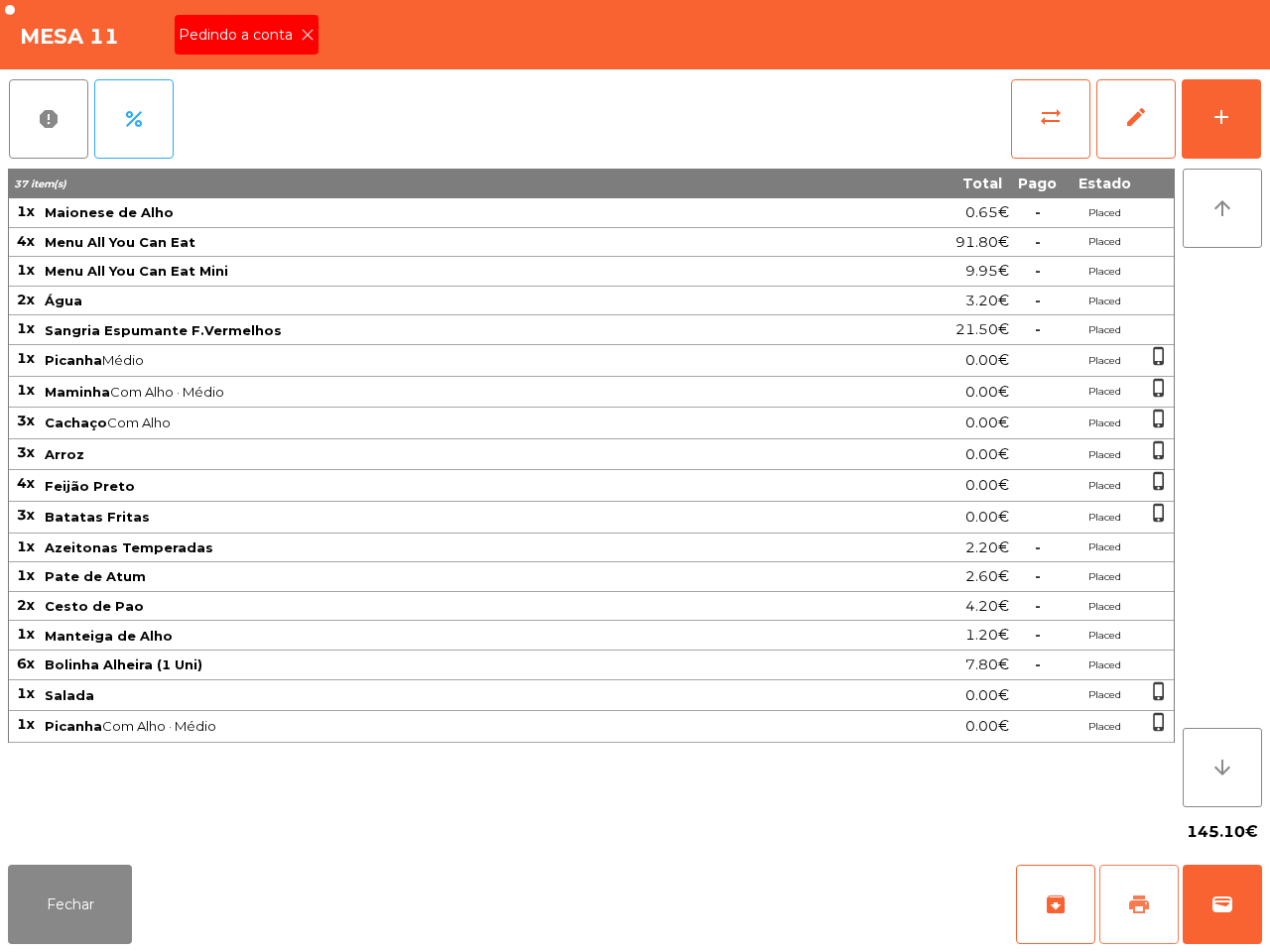 click on "print" 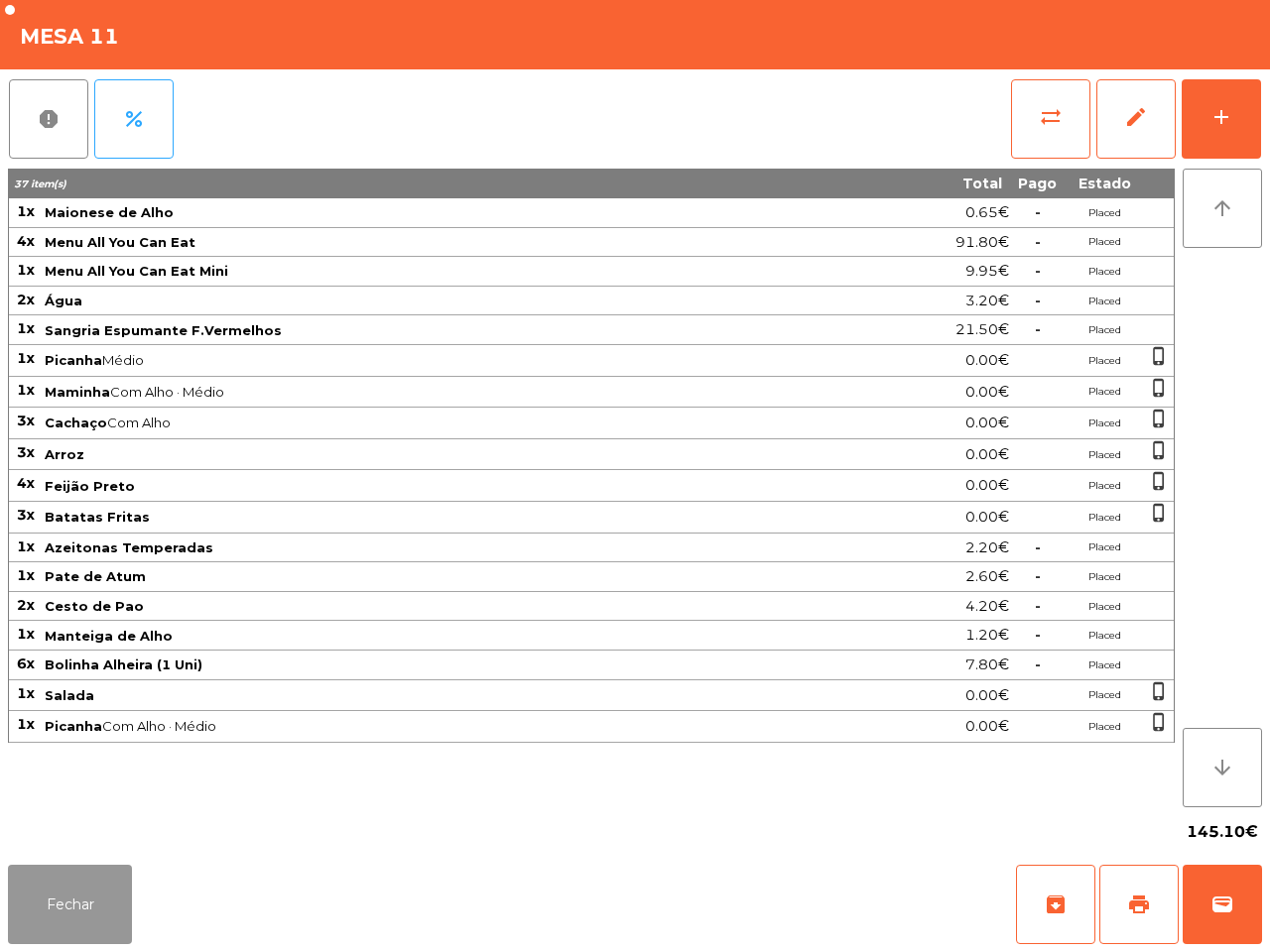 click on "Fechar" 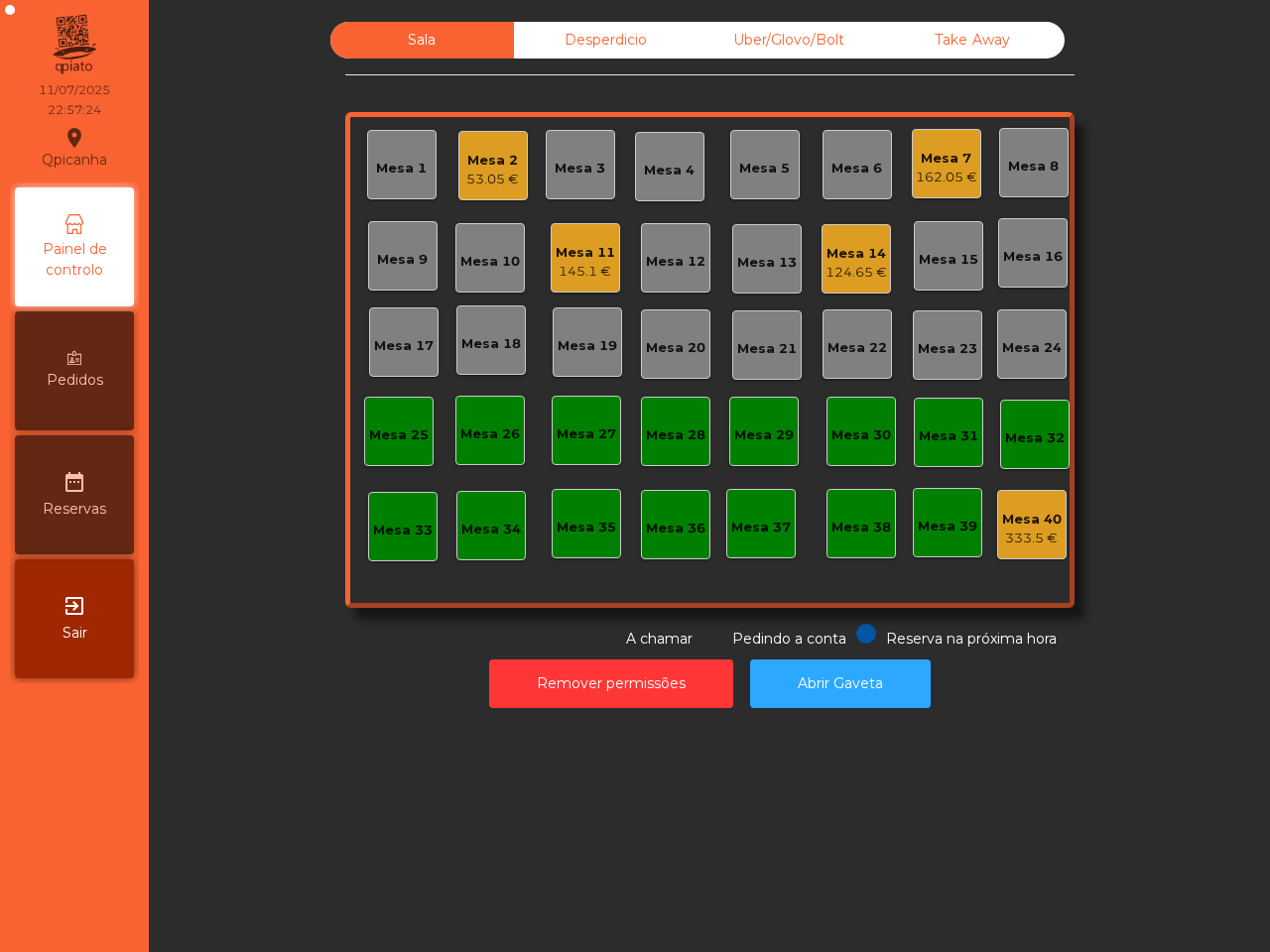 click on "145.1 €" 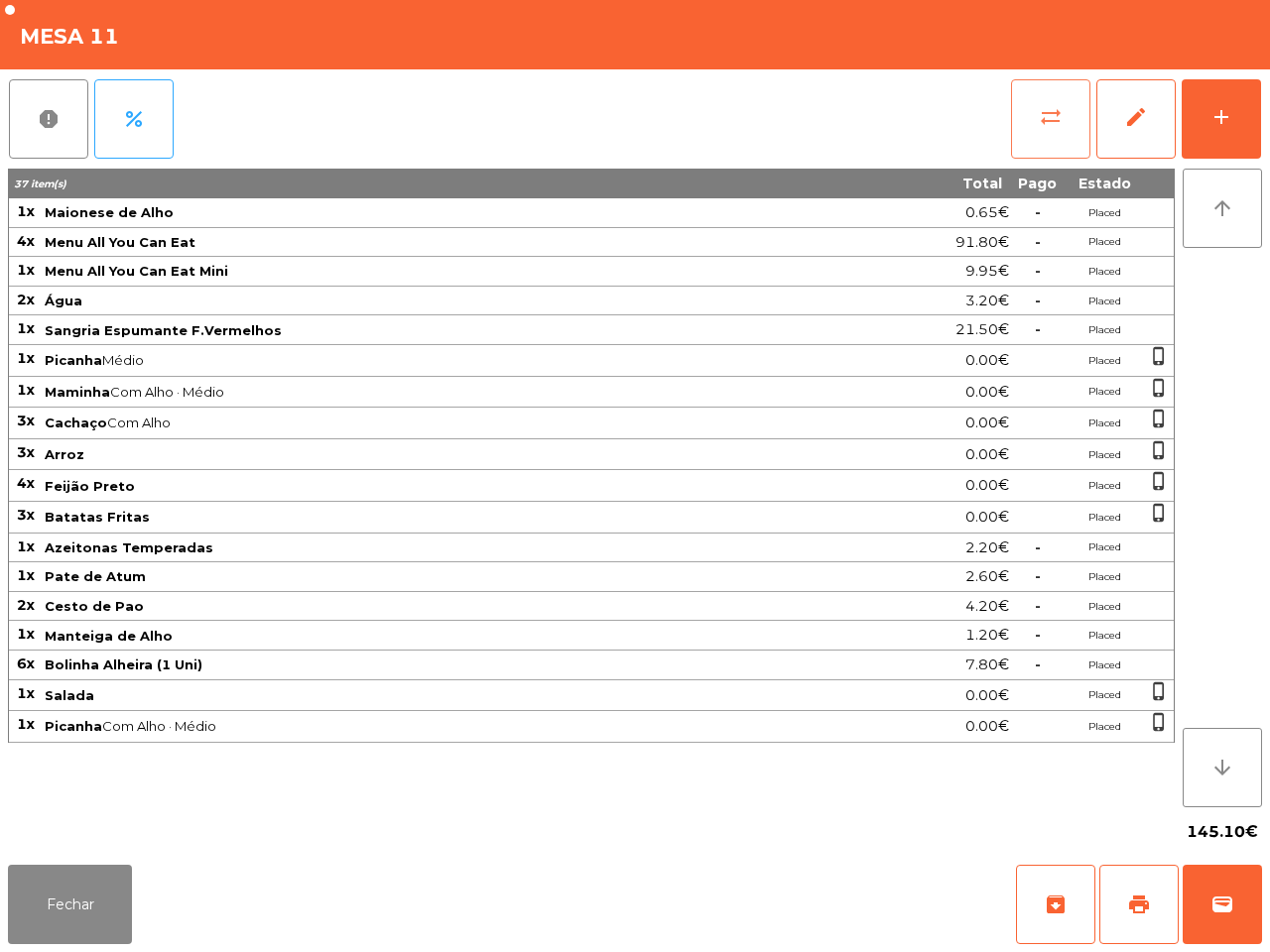 click on "sync_alt" 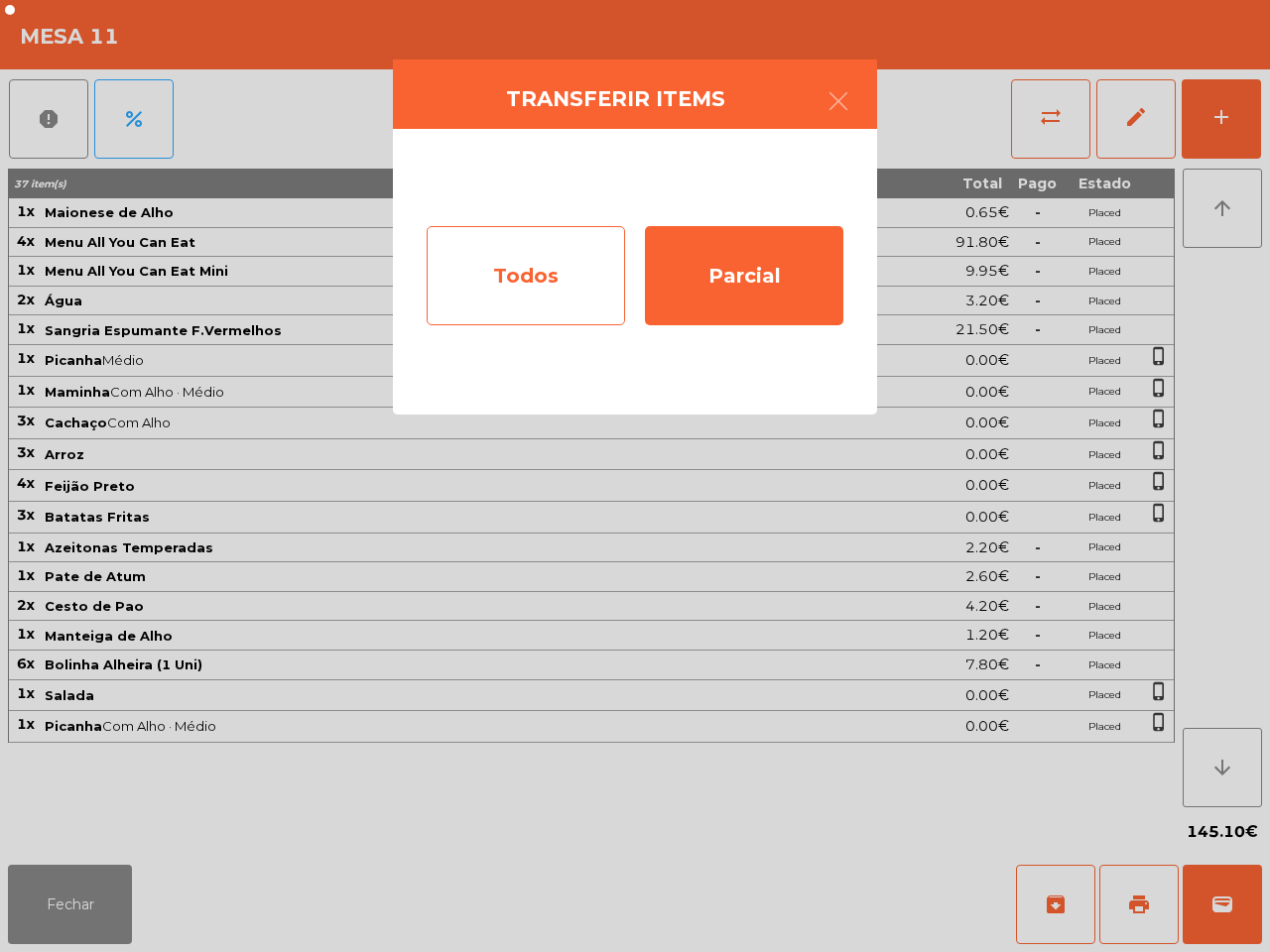 click on "Todos" 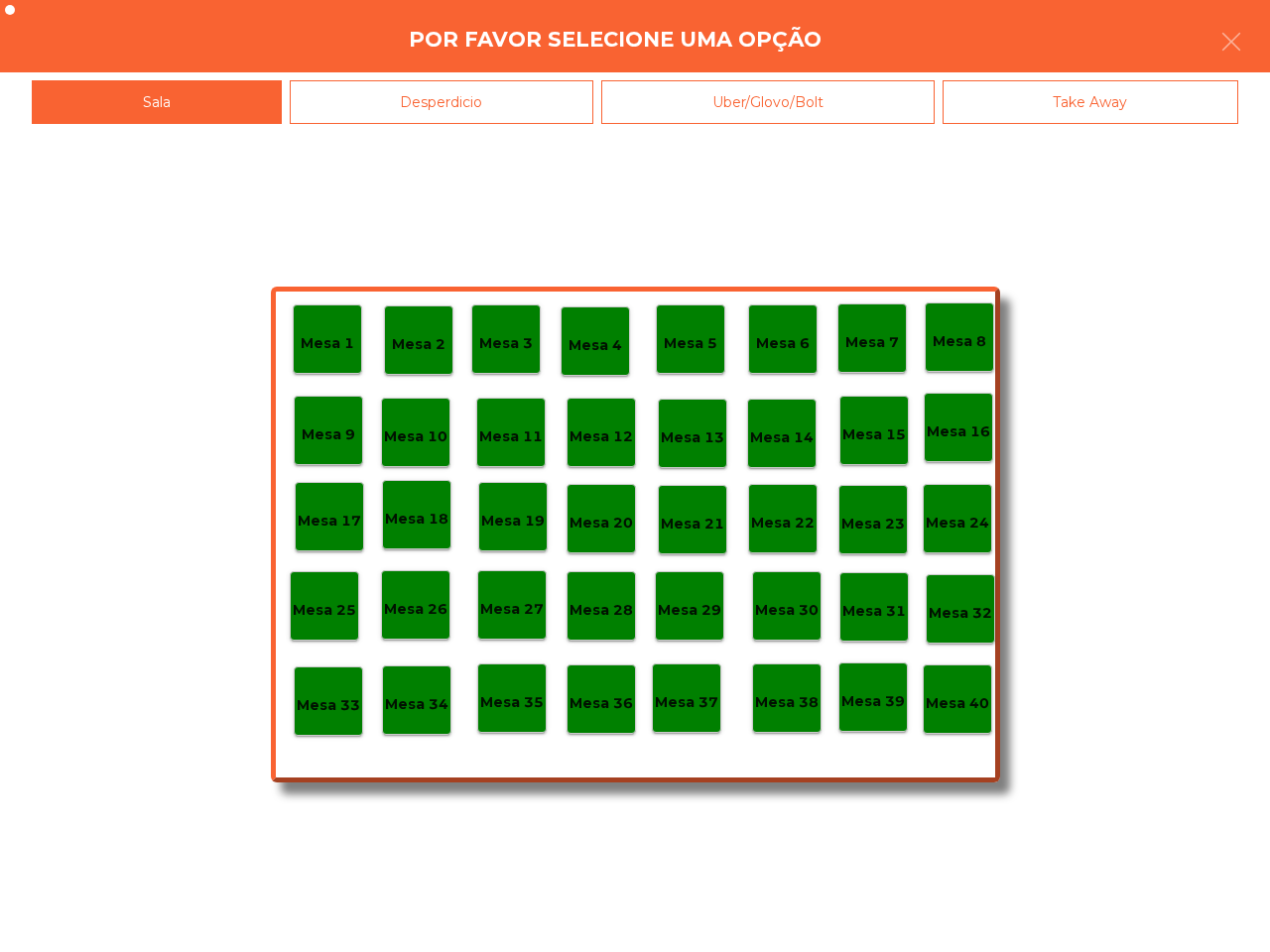 click on "Mesa 40" 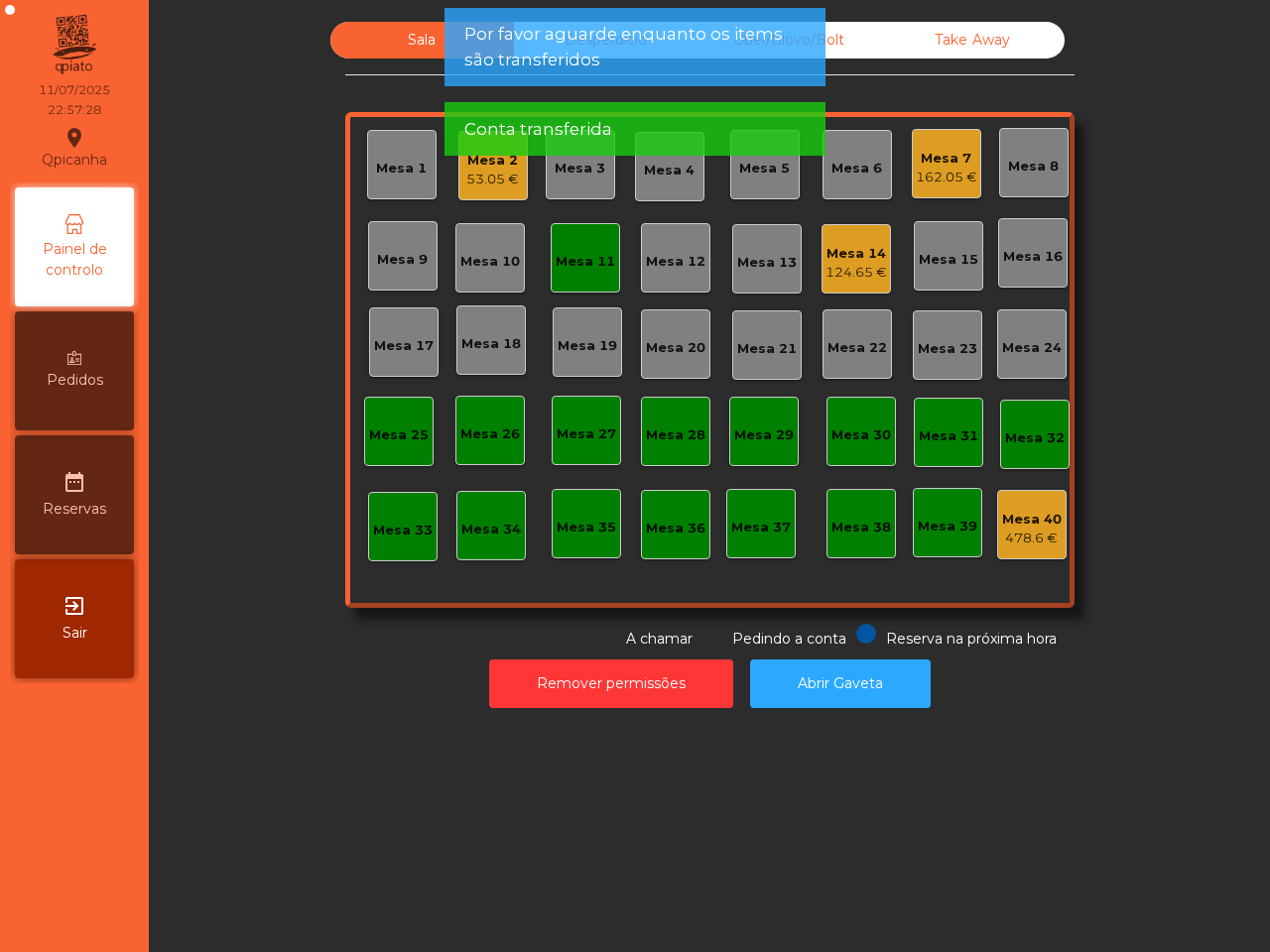 click on "162.05 €" 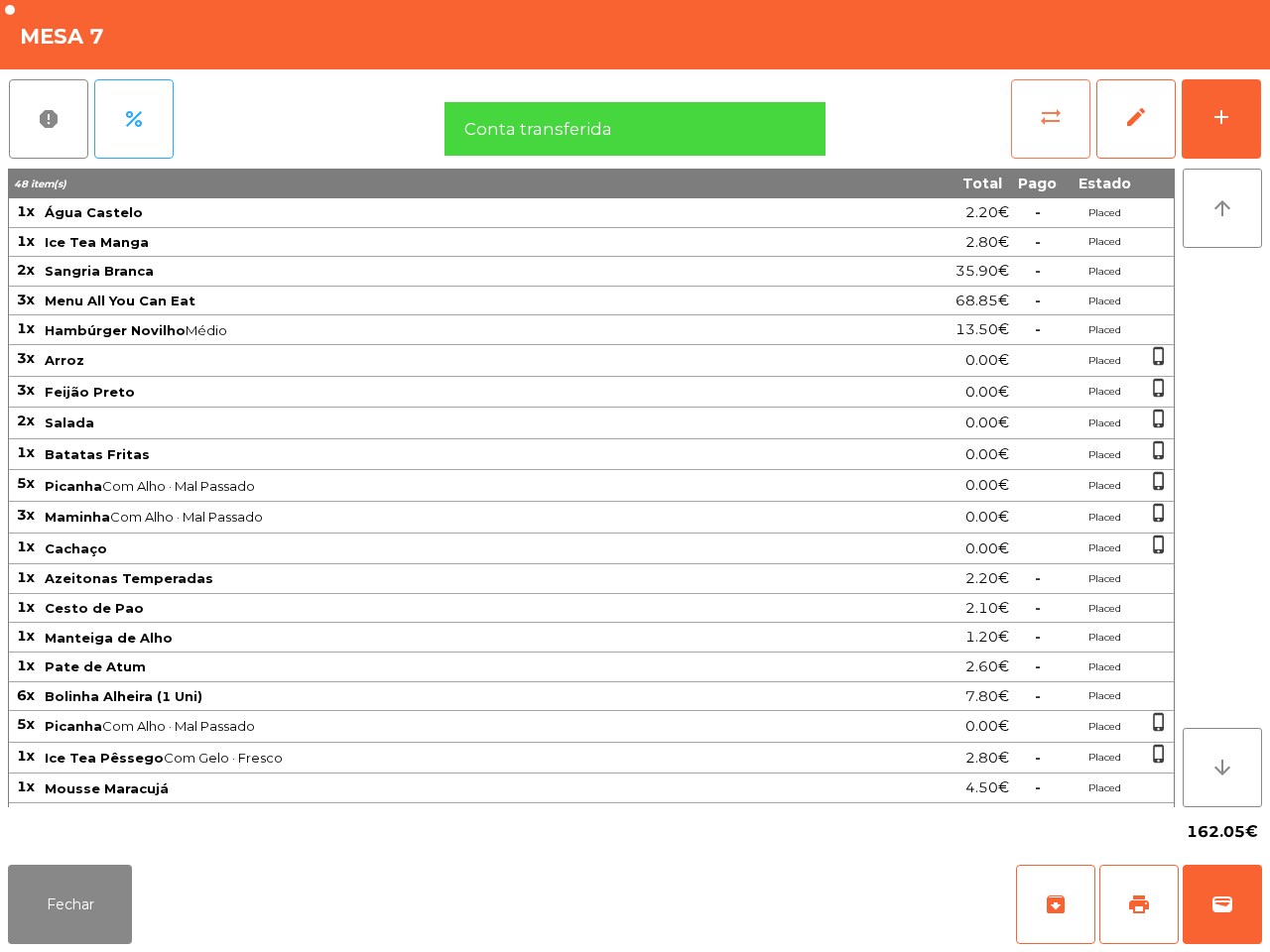 click on "sync_alt" 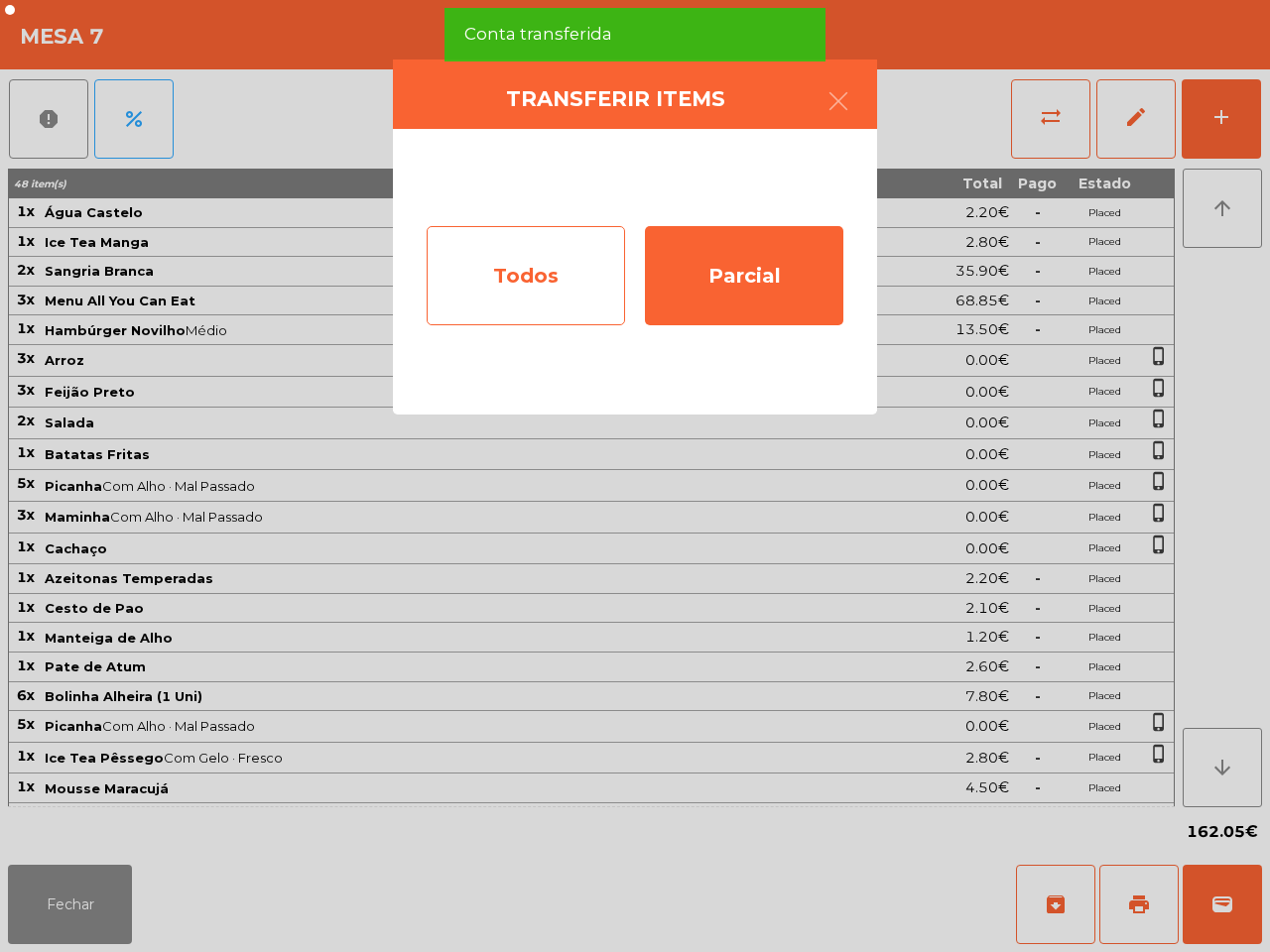 click on "Todos" 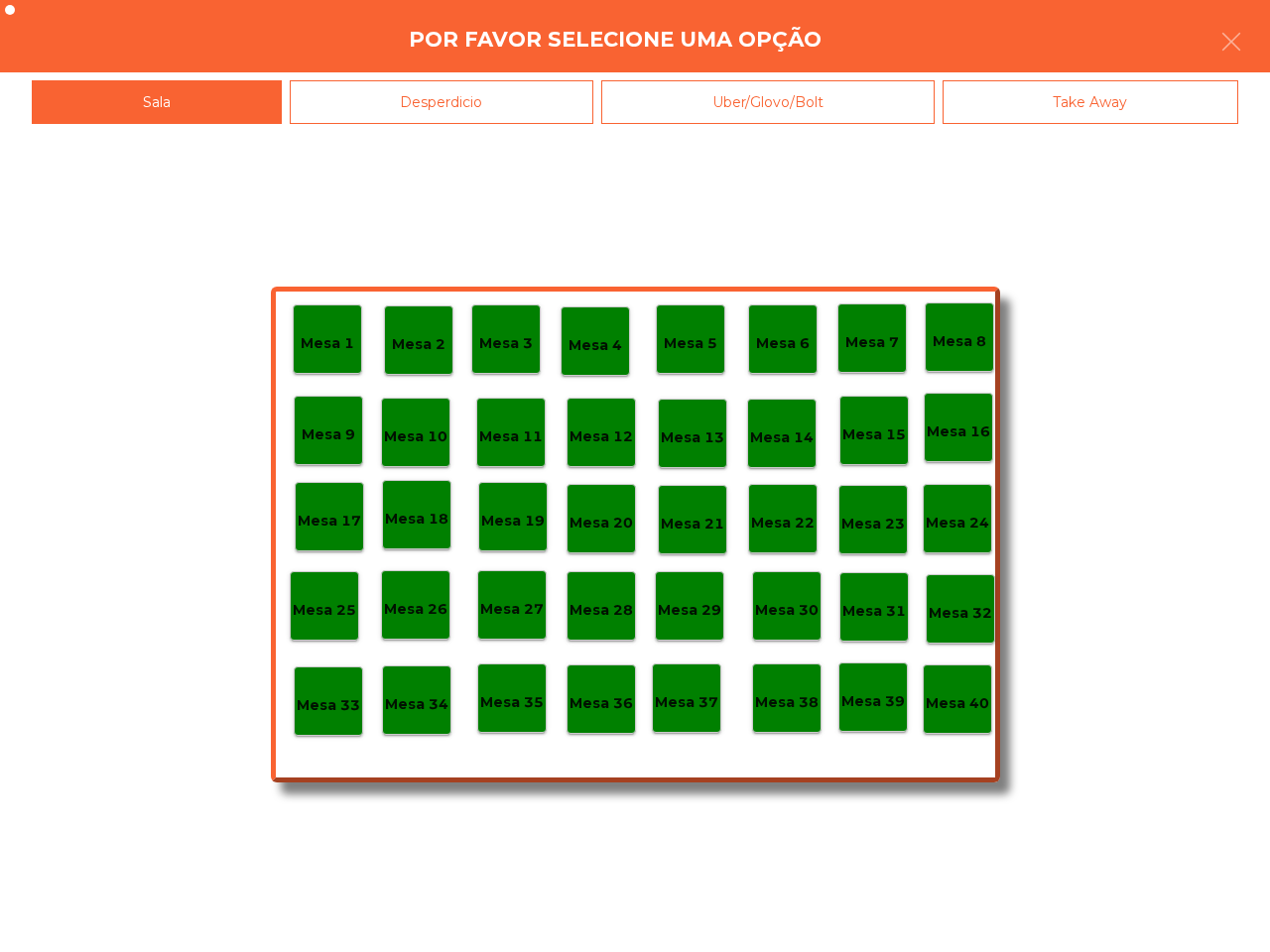 click on "Mesa 40" 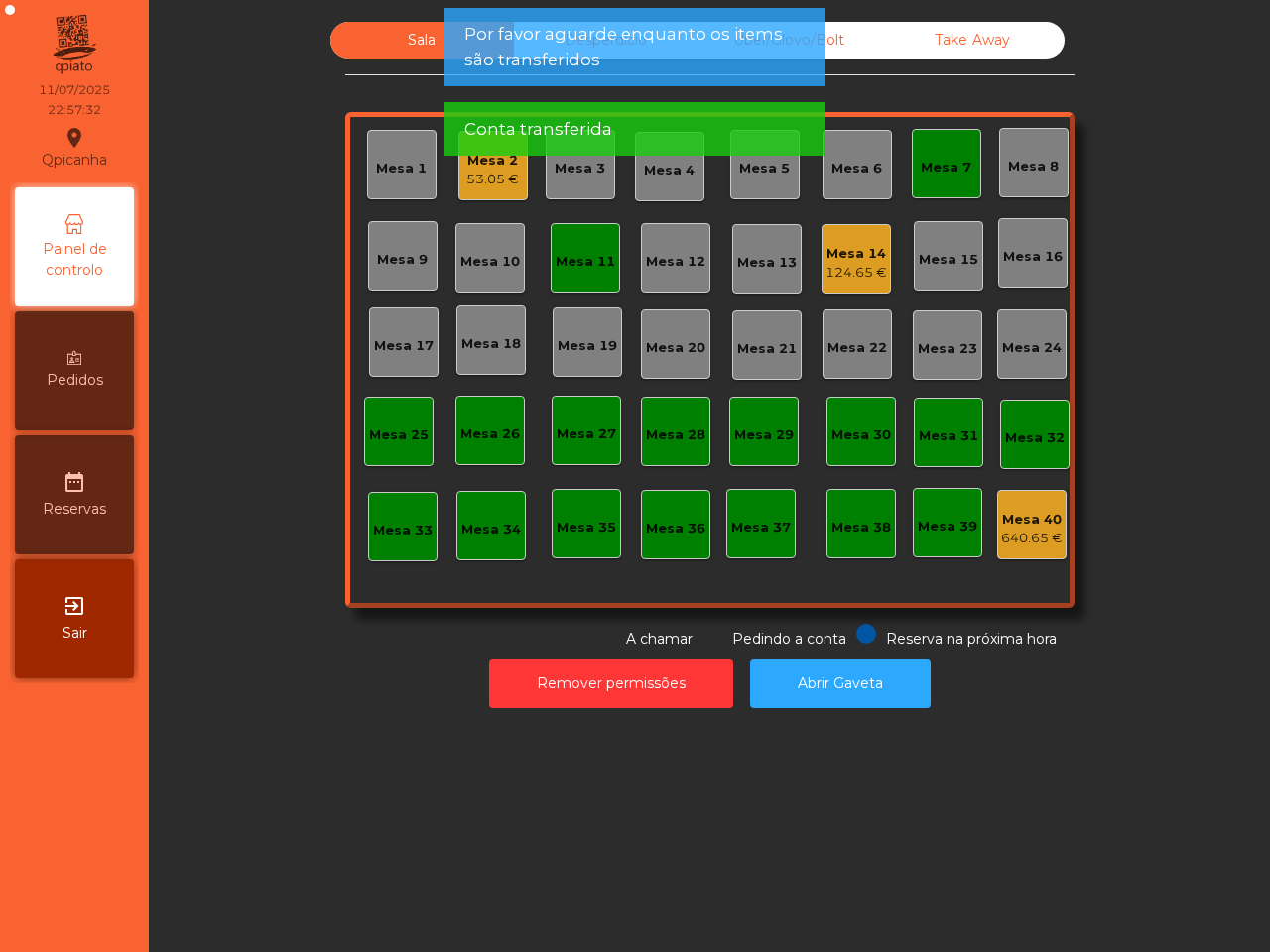 click on "Mesa 11" 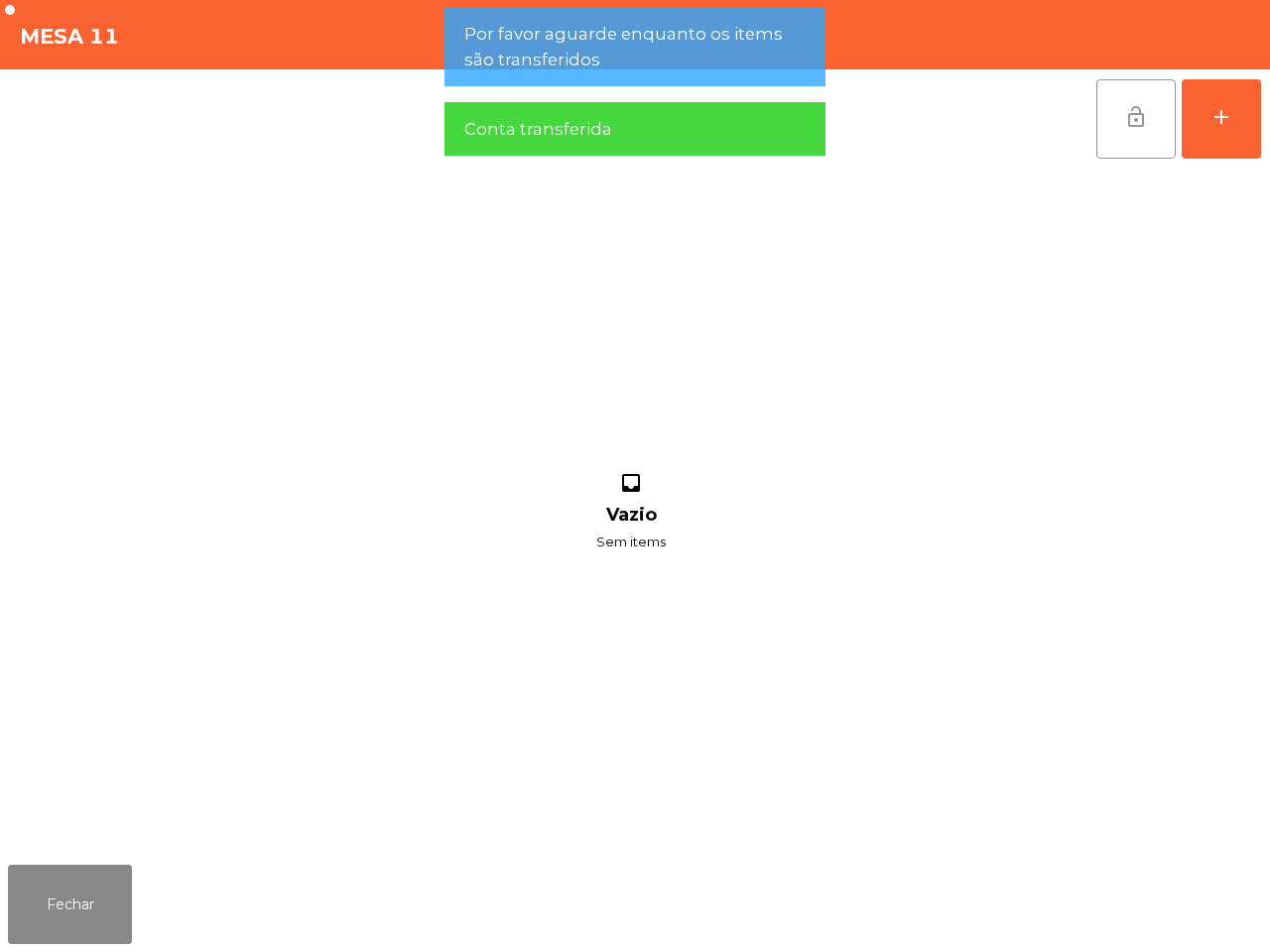 click on "lock_open" 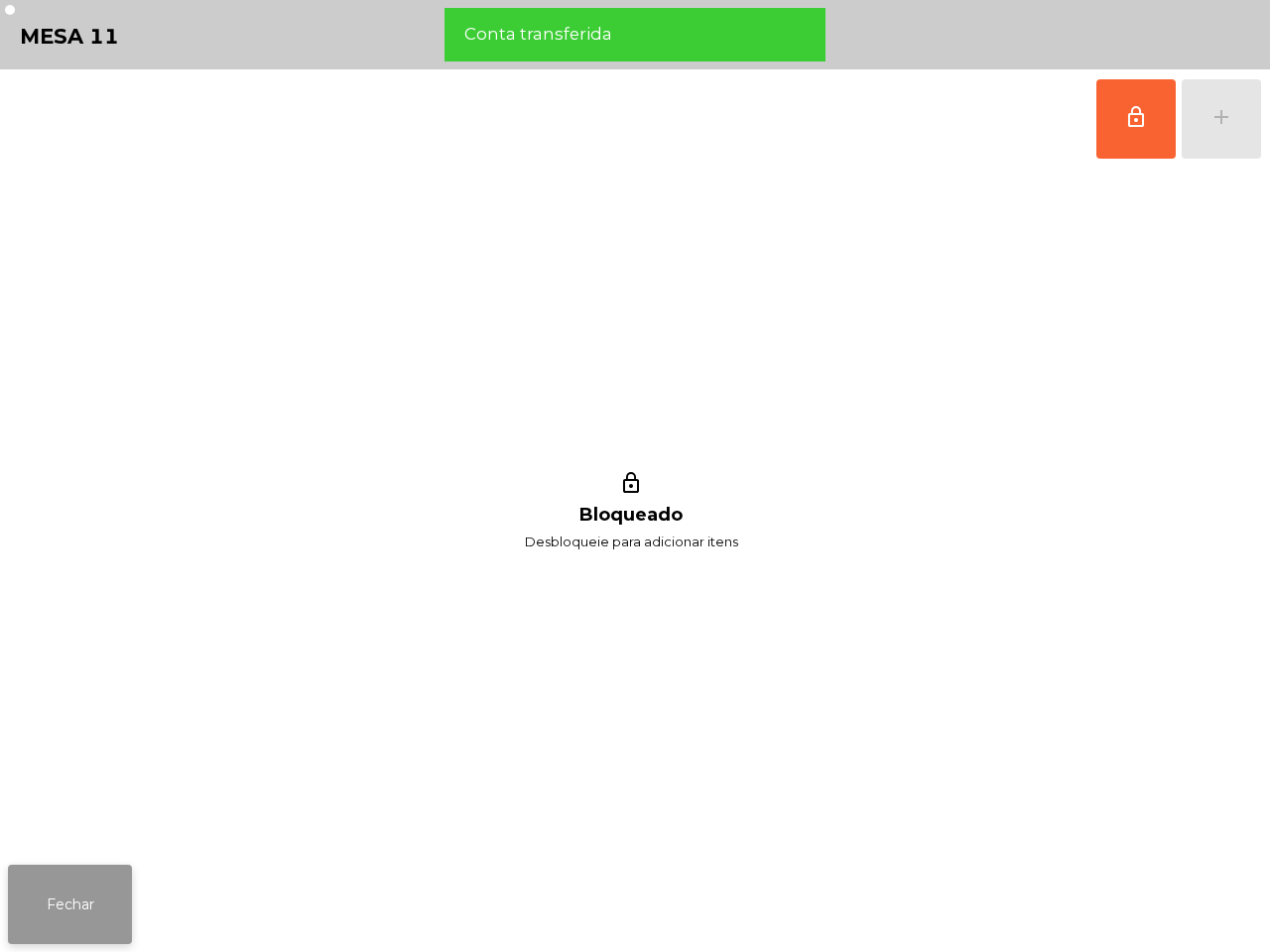 click on "Fechar" 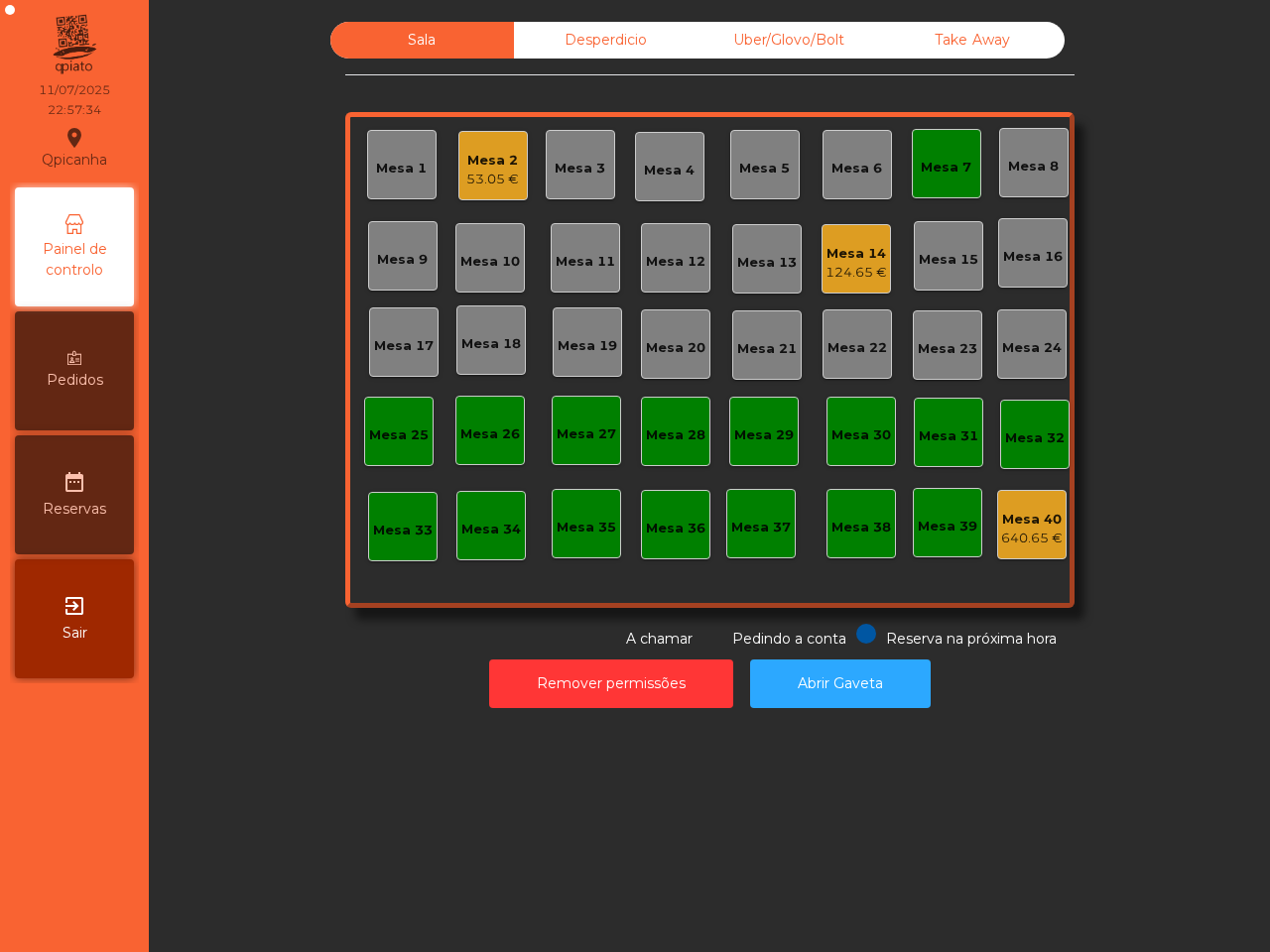 click on "Mesa 7" 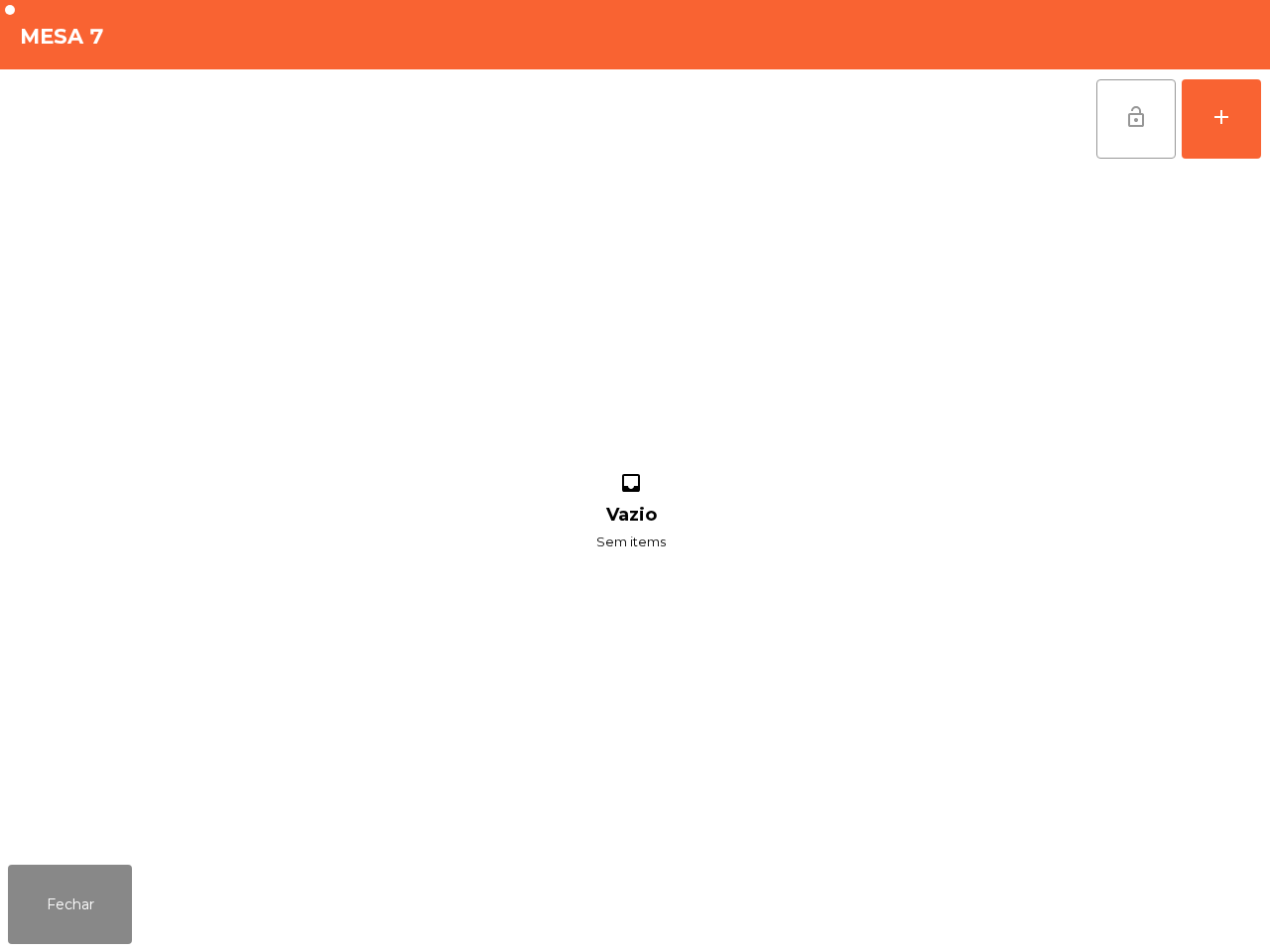 click on "lock_open" 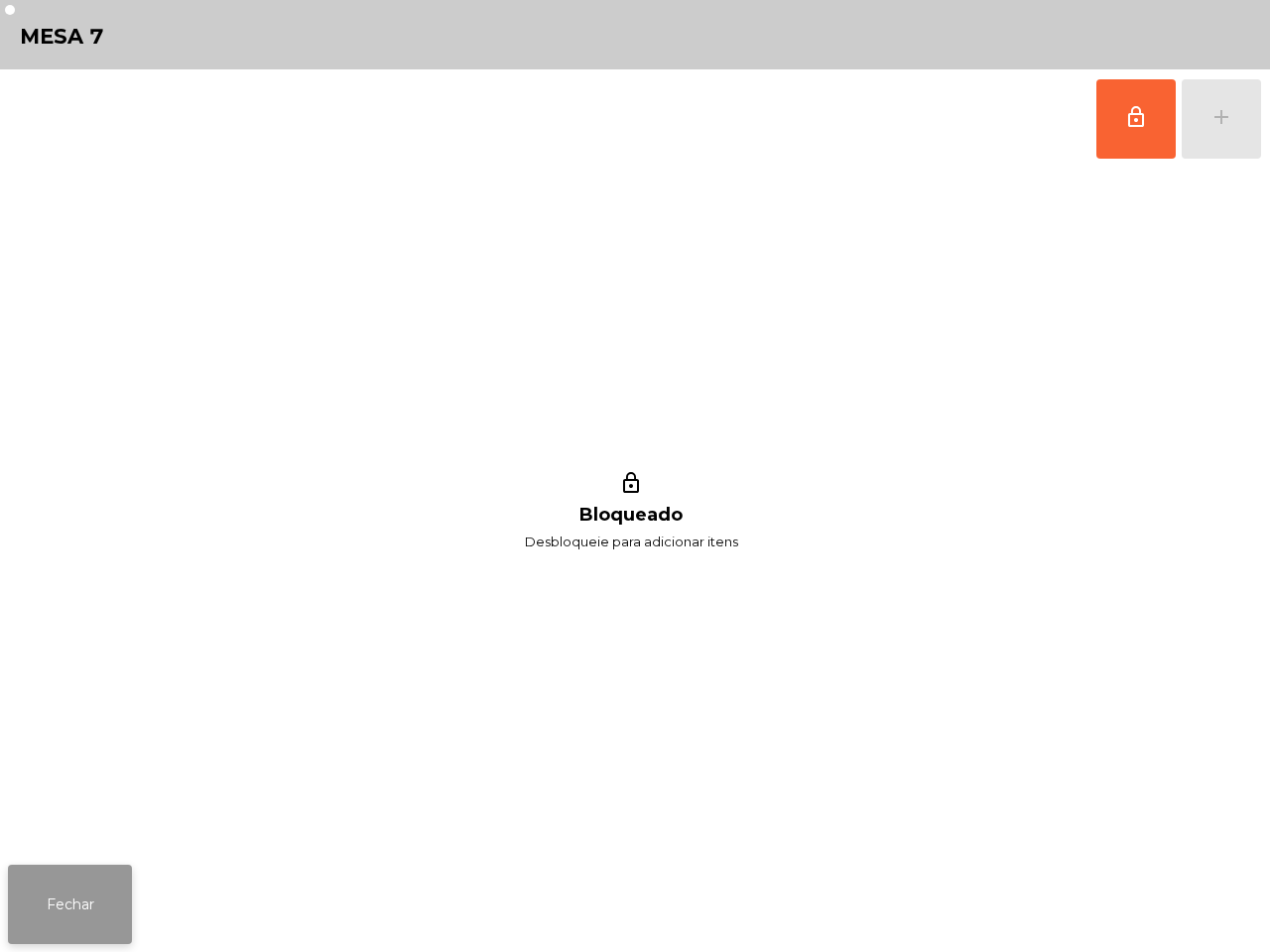 click on "Fechar" 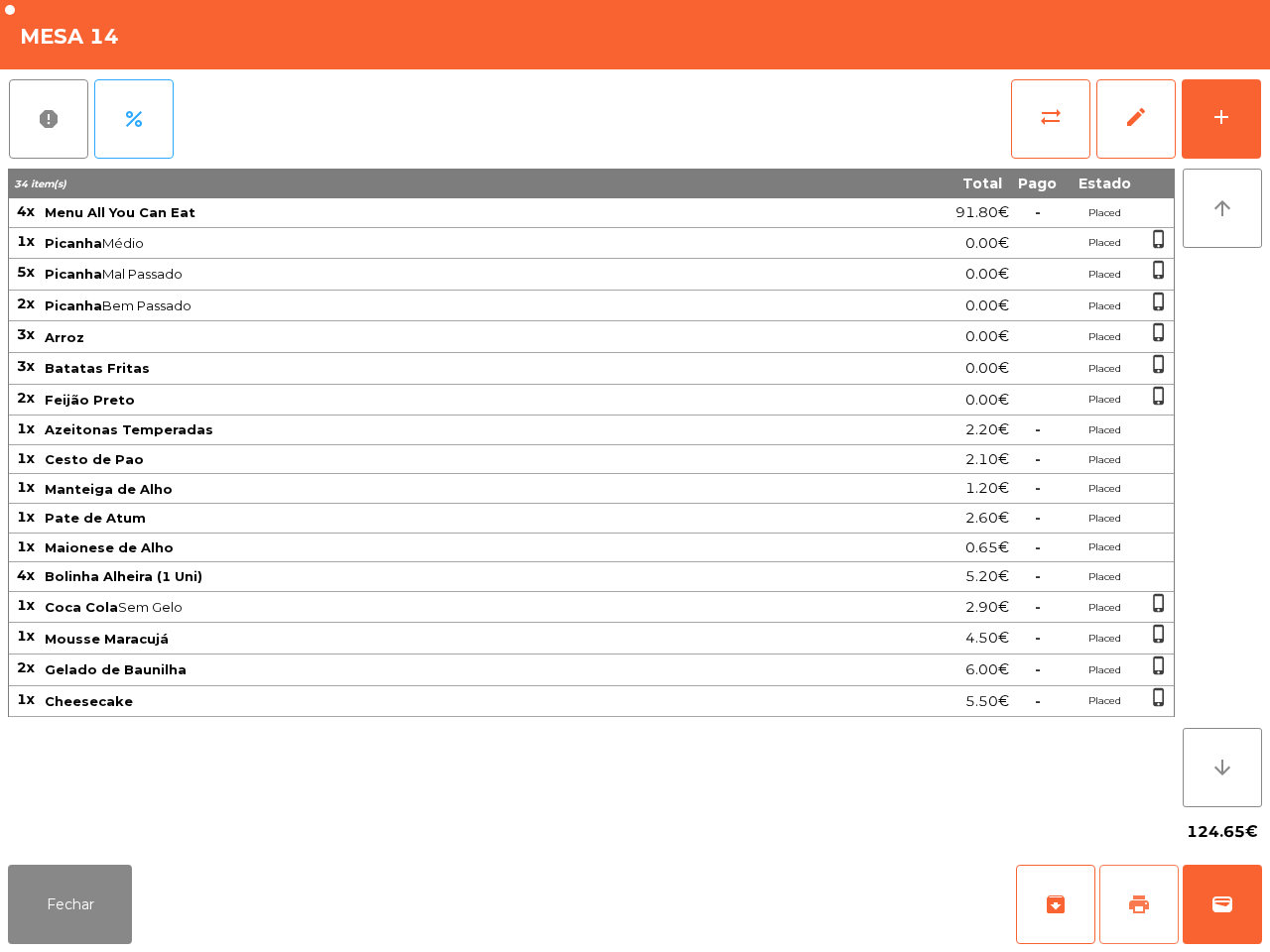 click on "print" 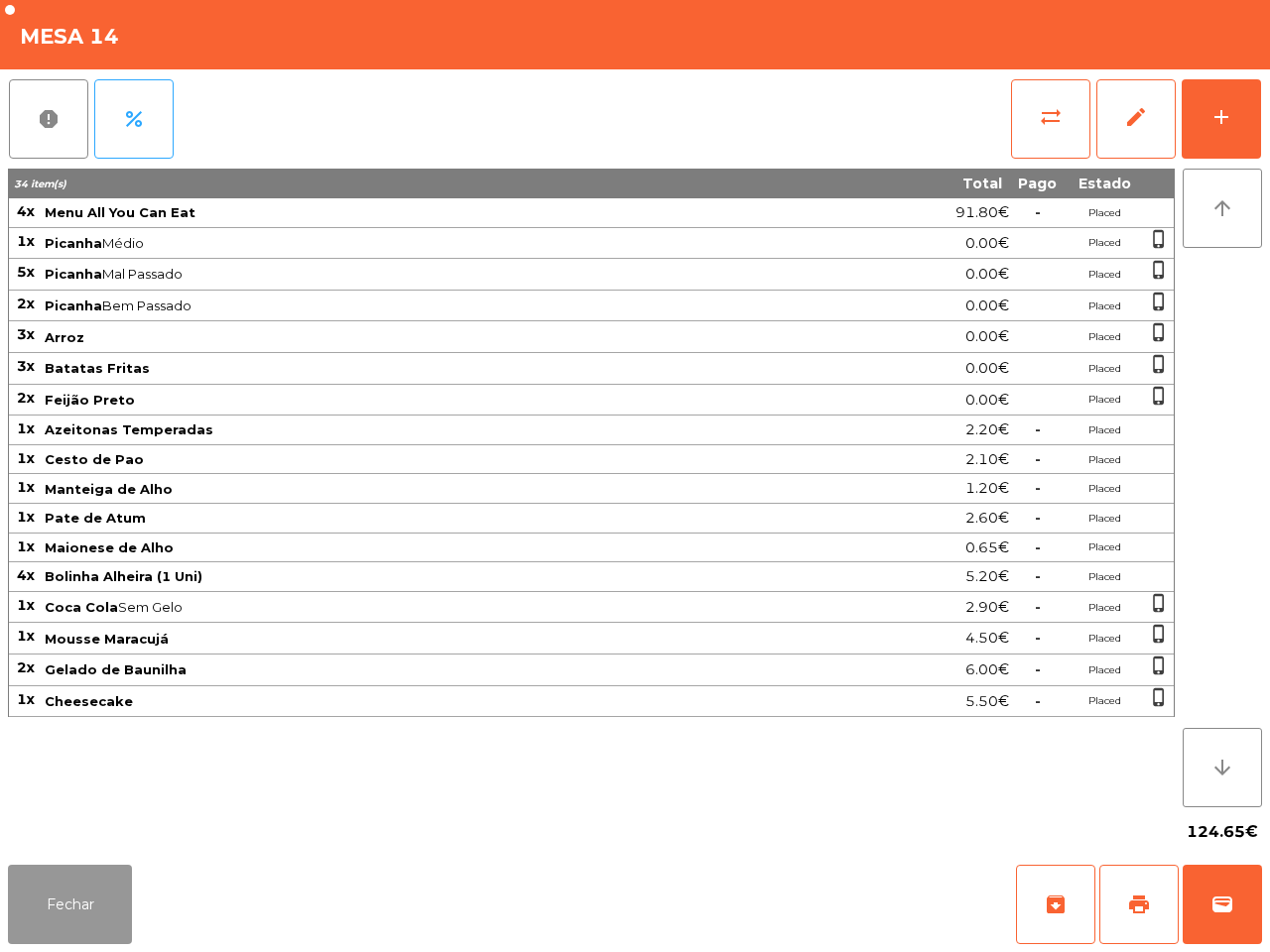 click on "Fechar" 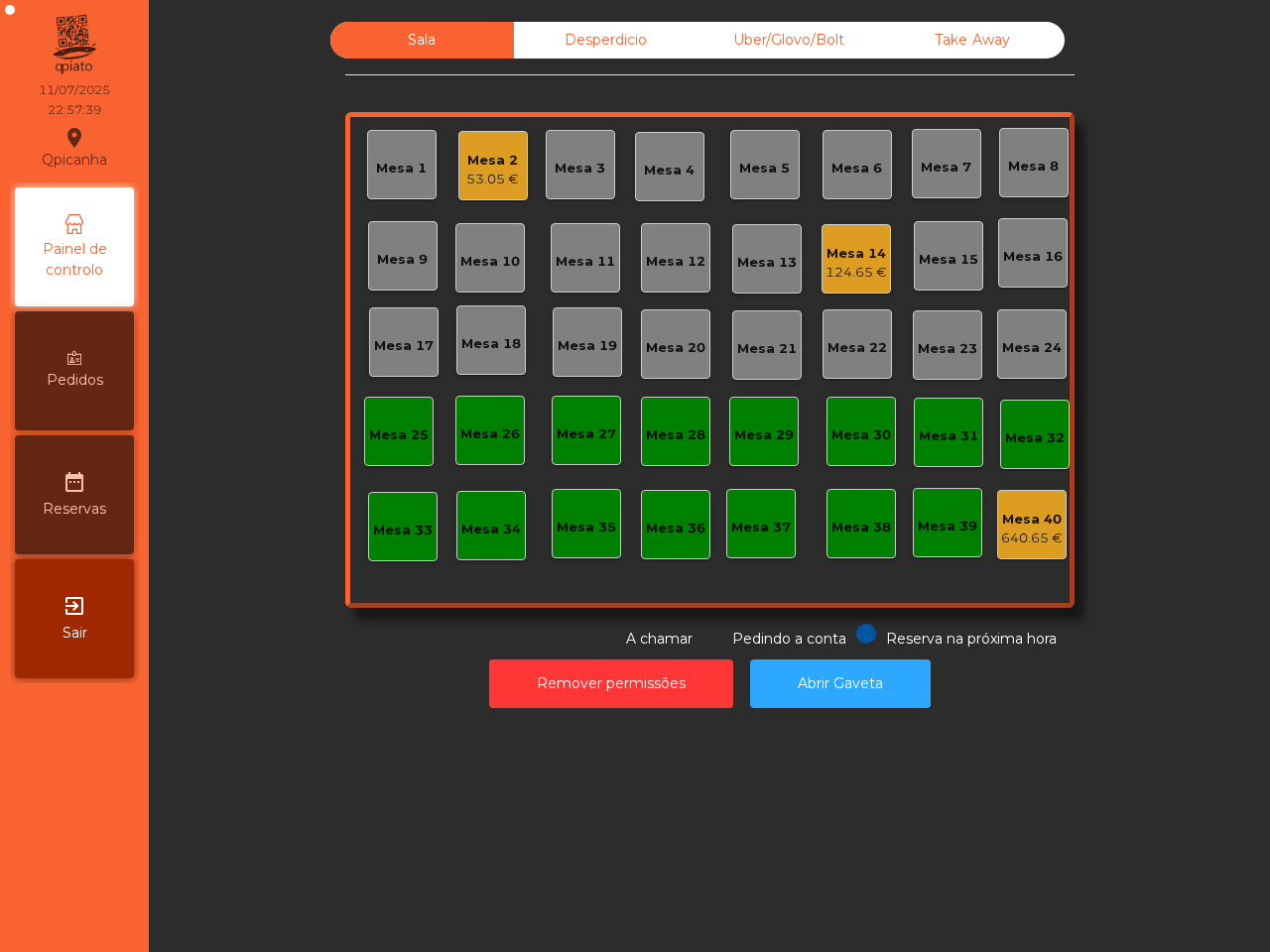 click on "Mesa 2   53.05 €" 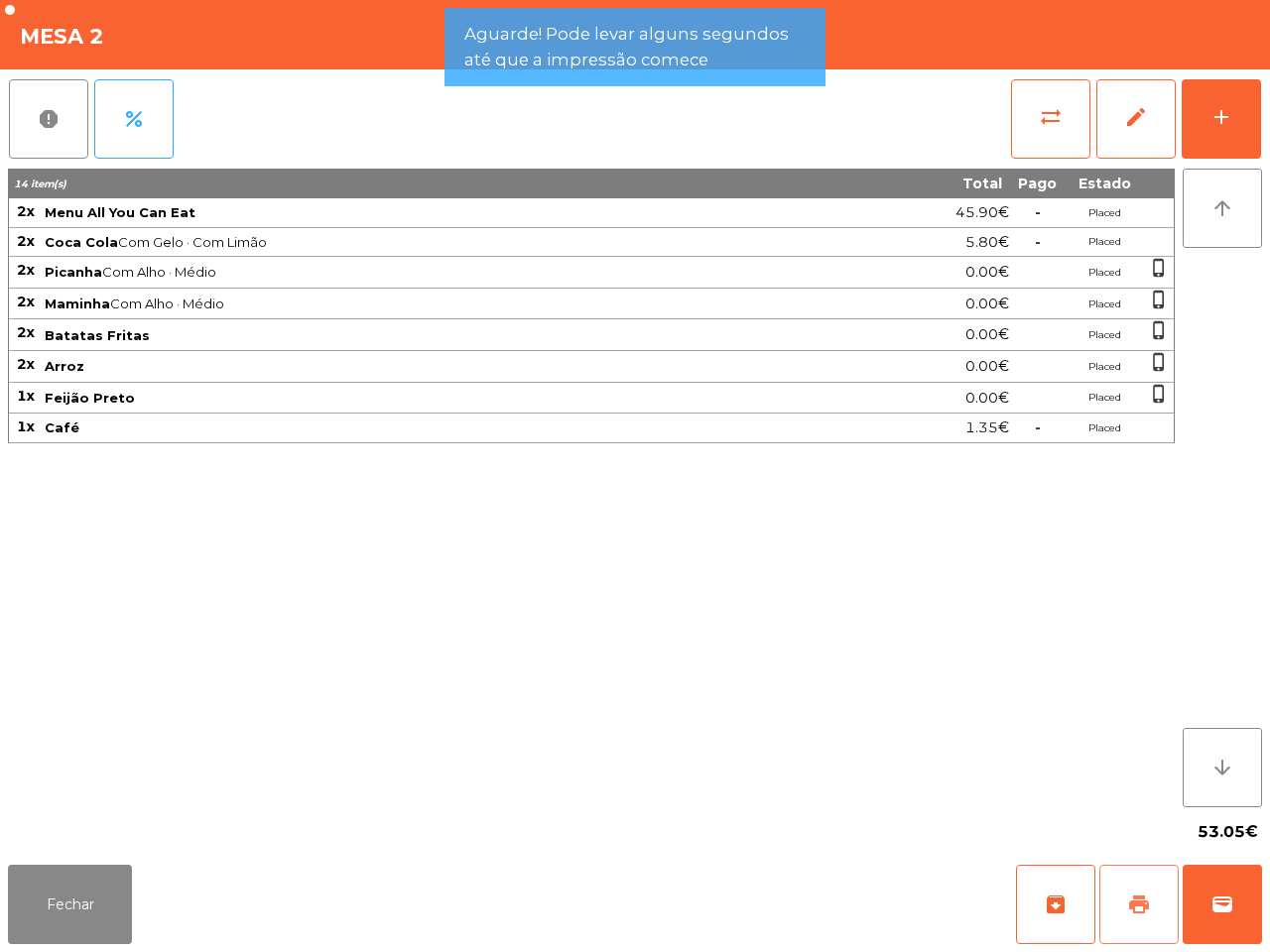 click on "print" 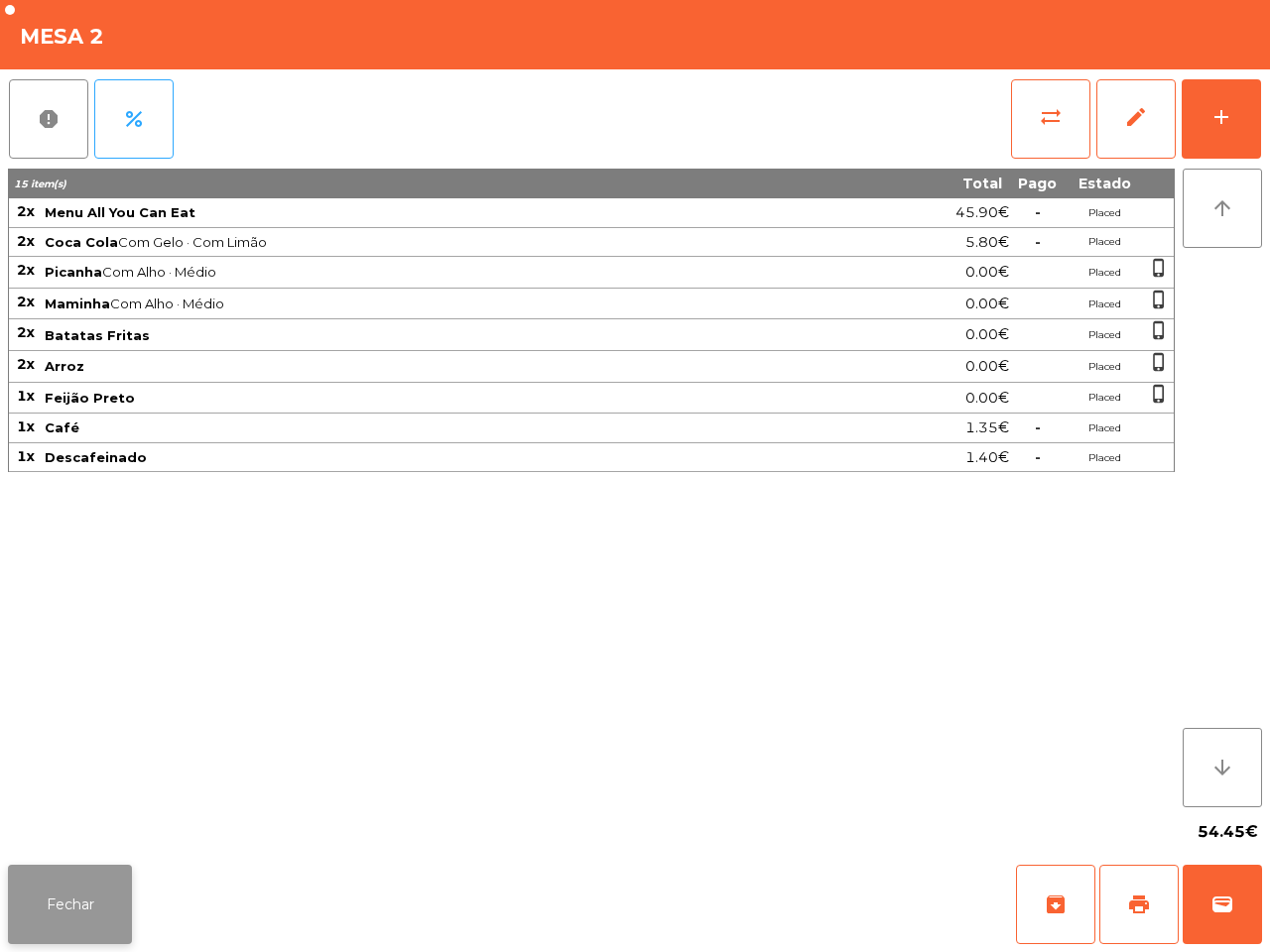 click on "Fechar" 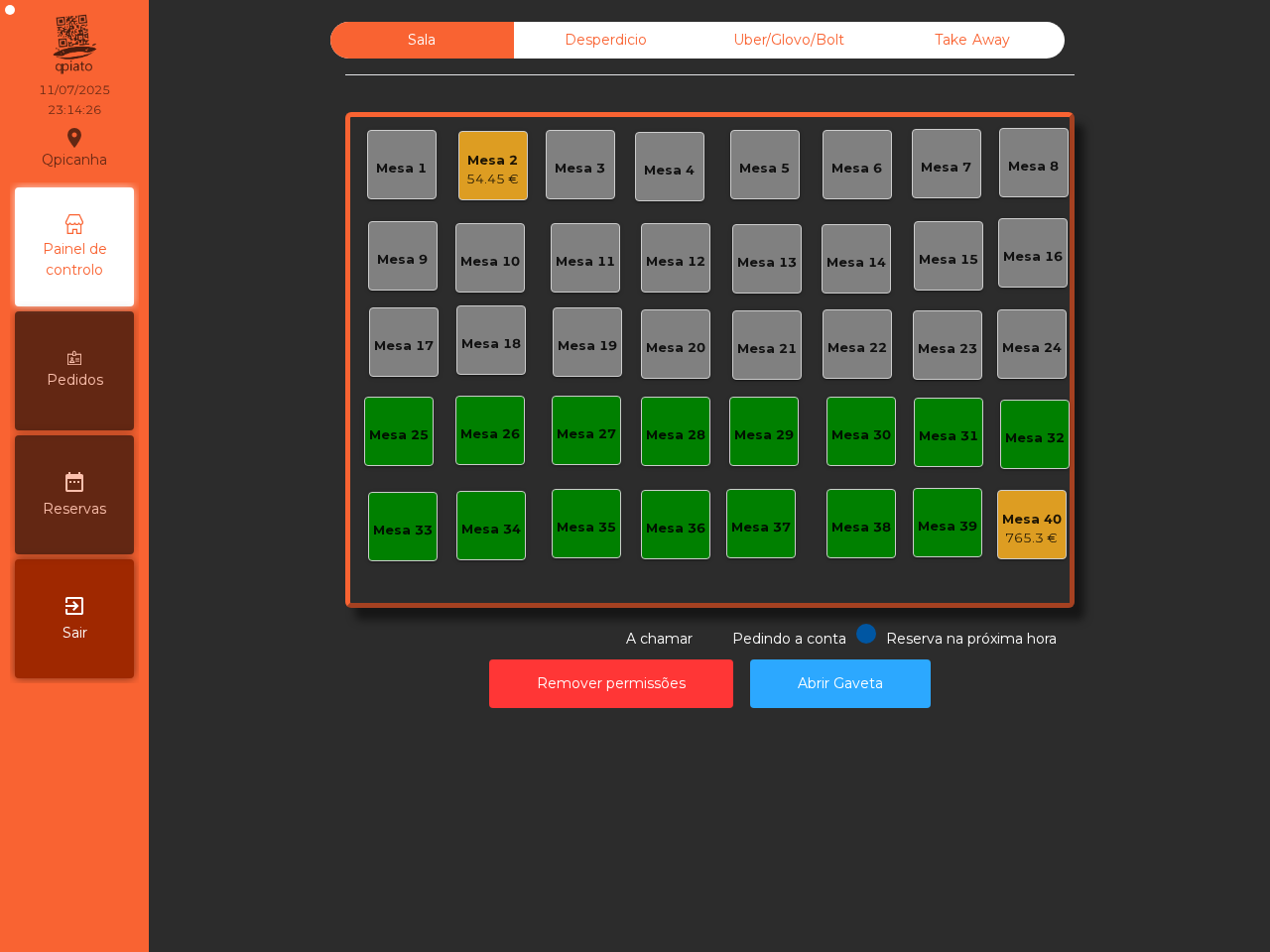 click on "Mesa 2" 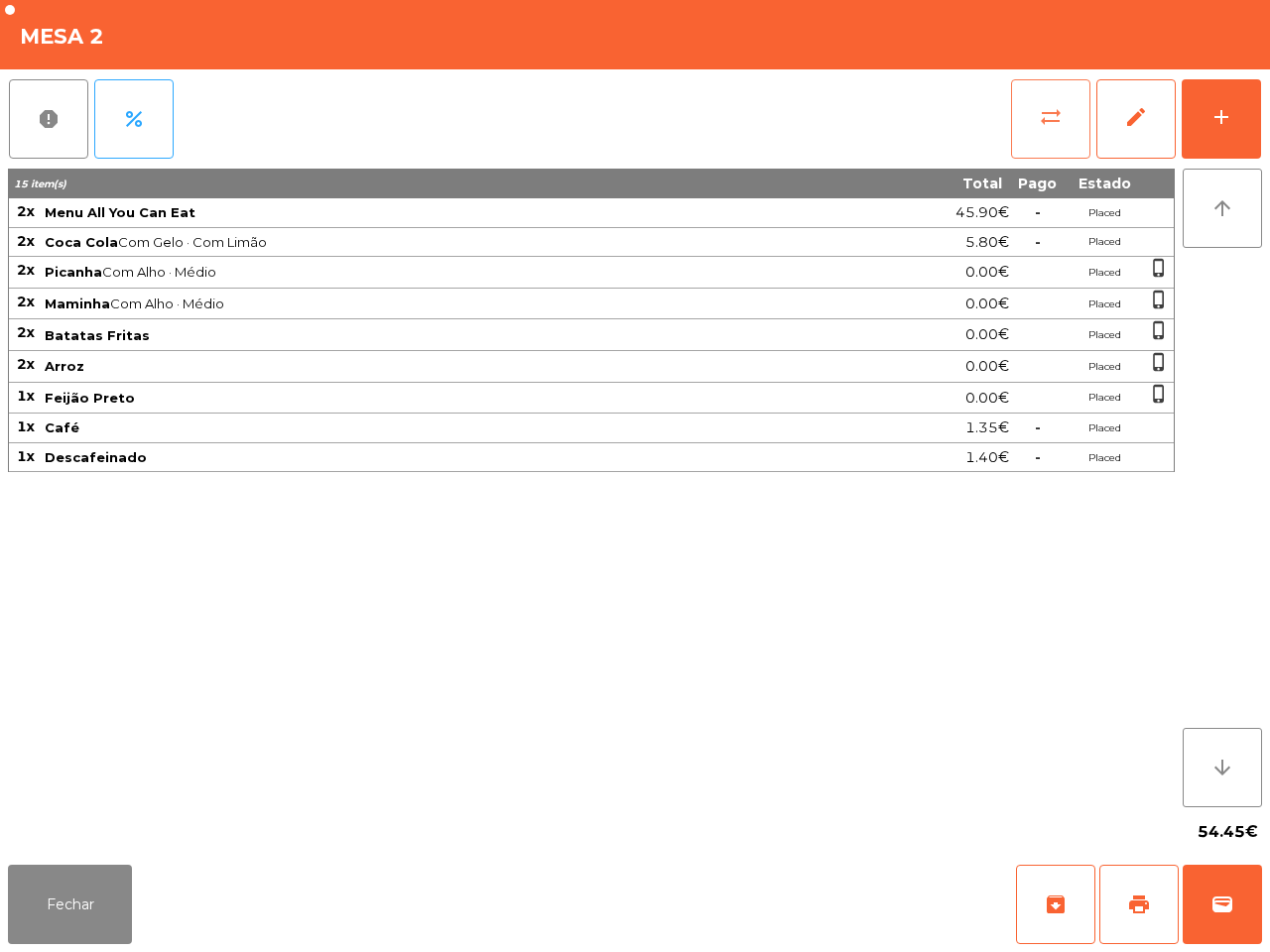 click on "sync_alt" 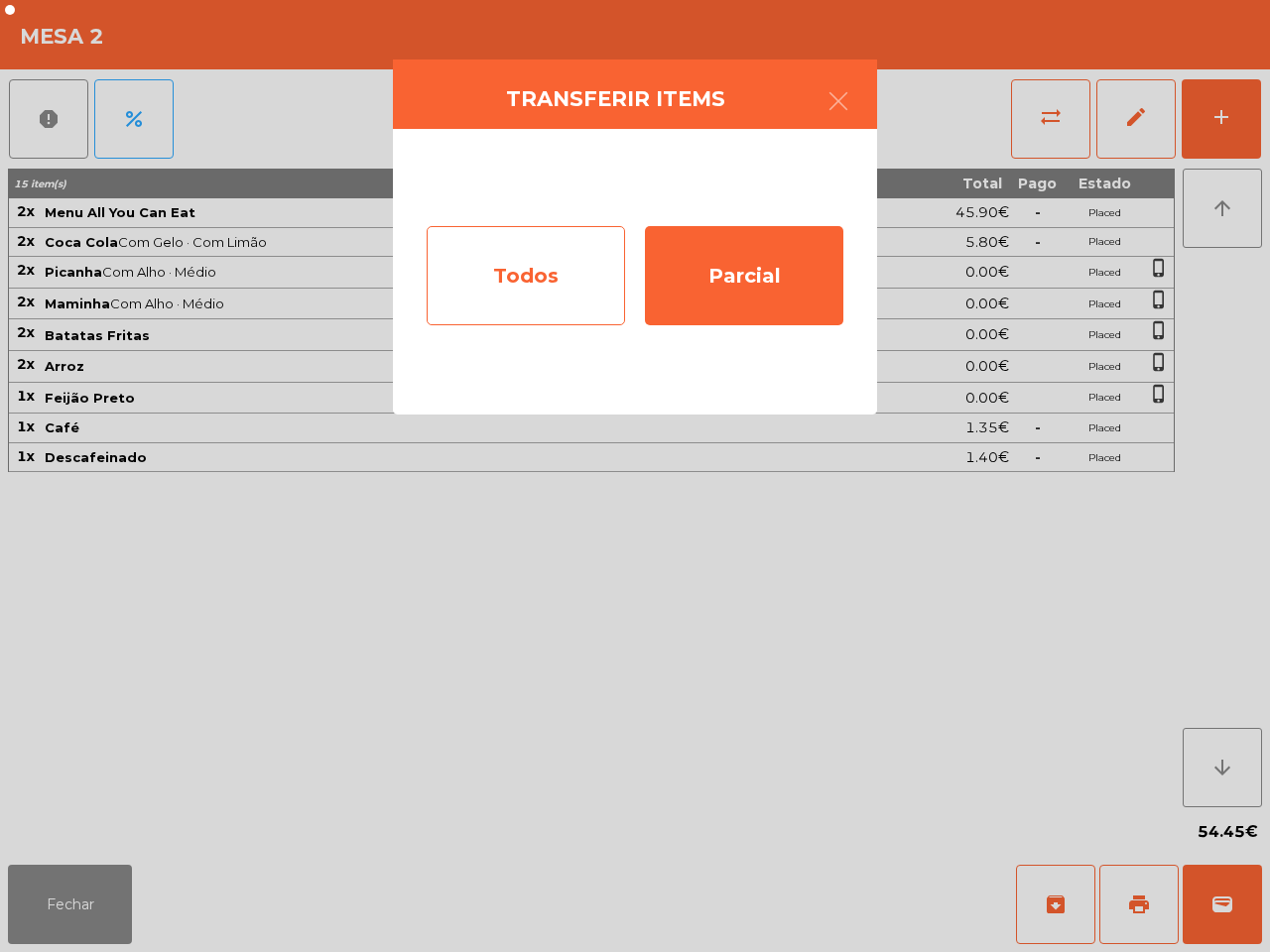 click on "Todos" 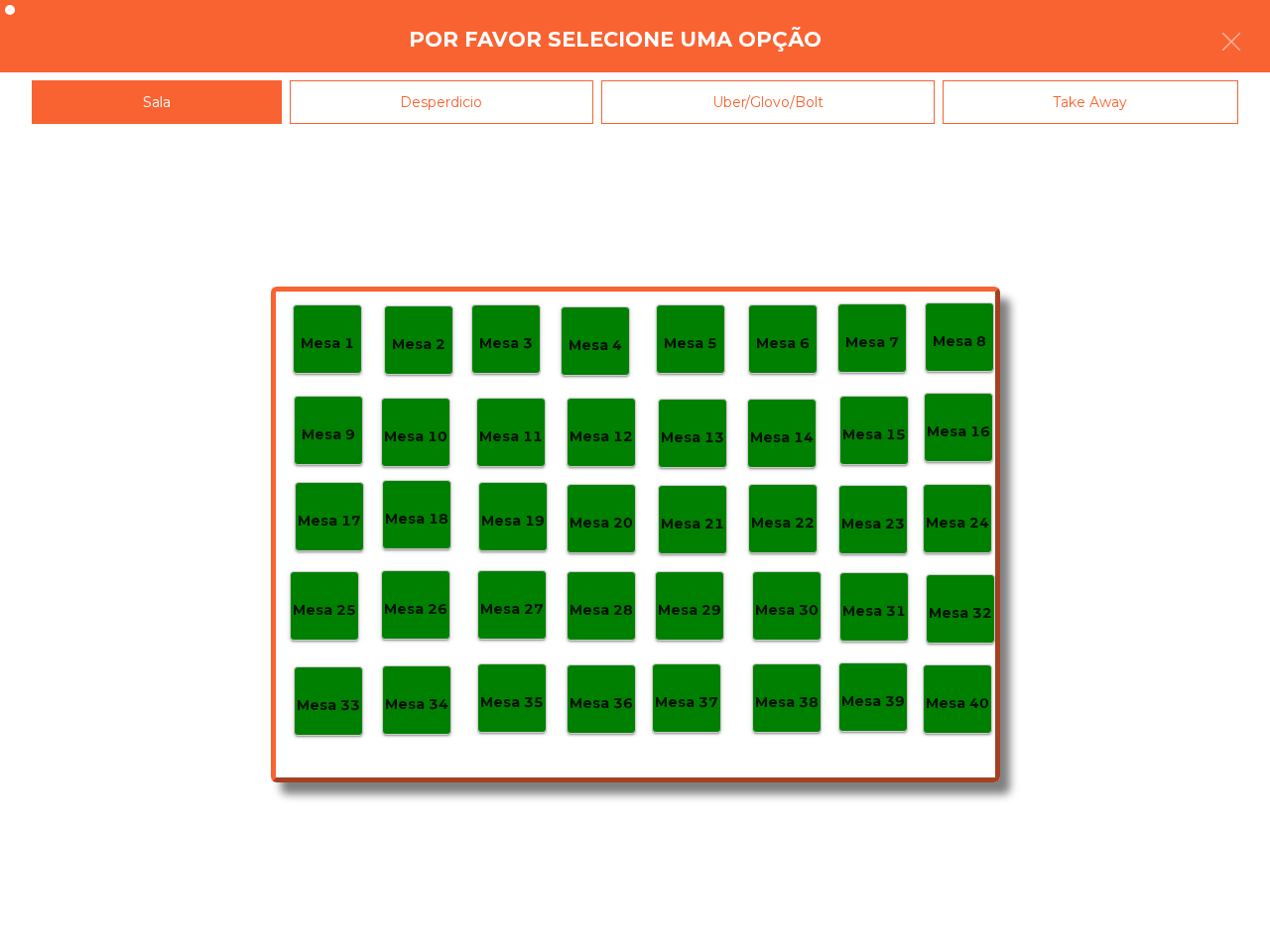 click on "Mesa 40" 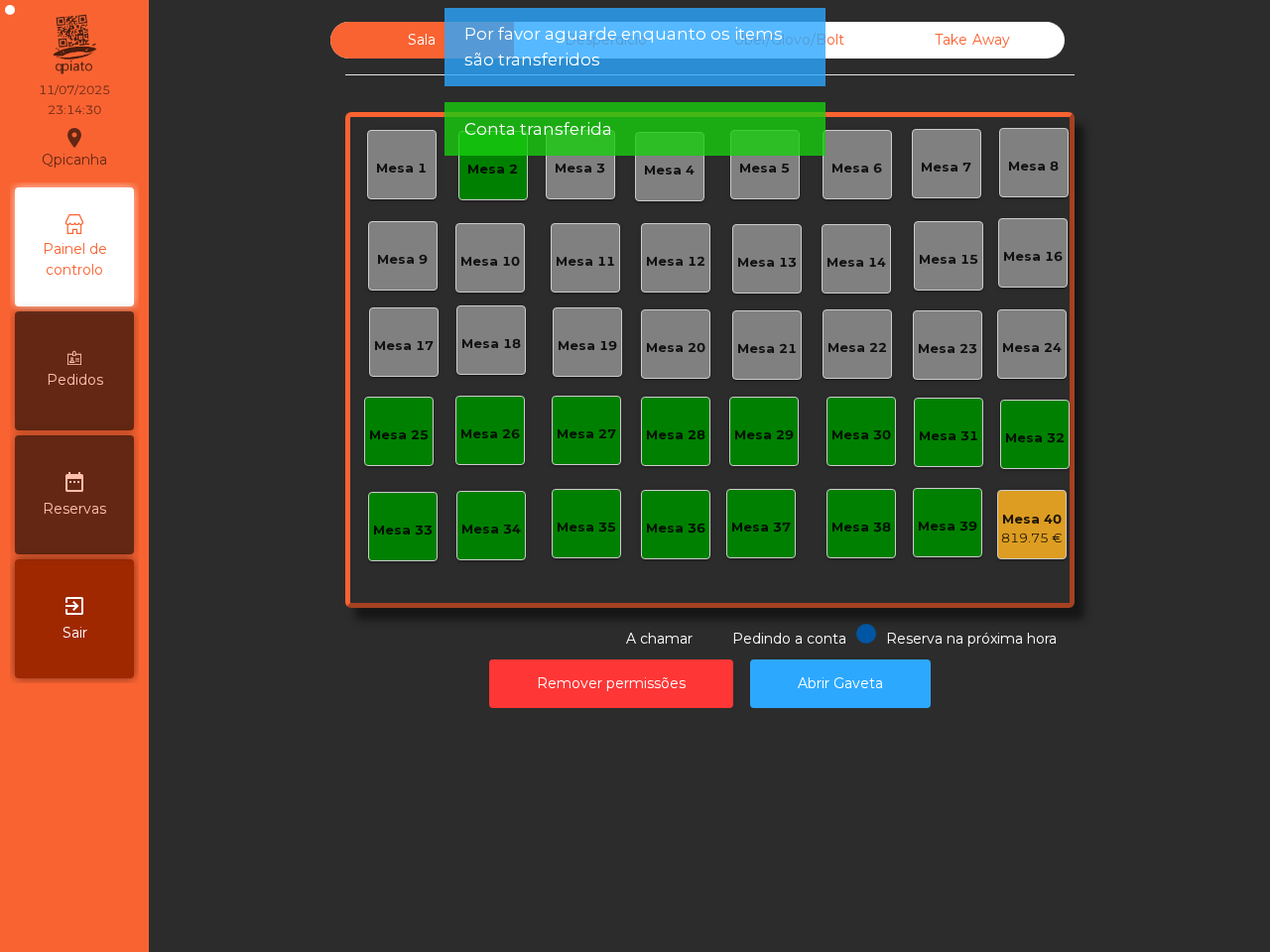 click on "Mesa 2" 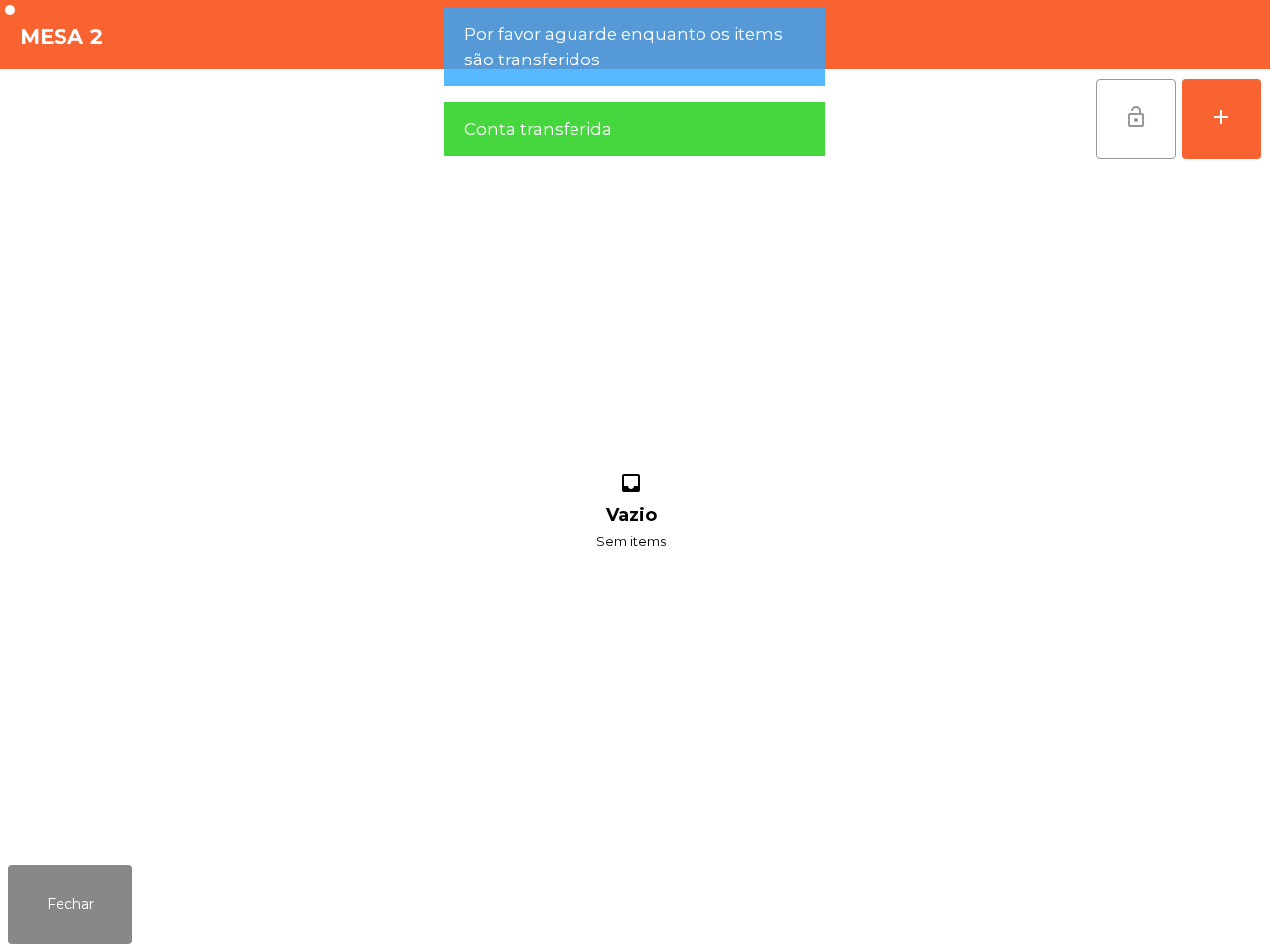 click on "lock_open" 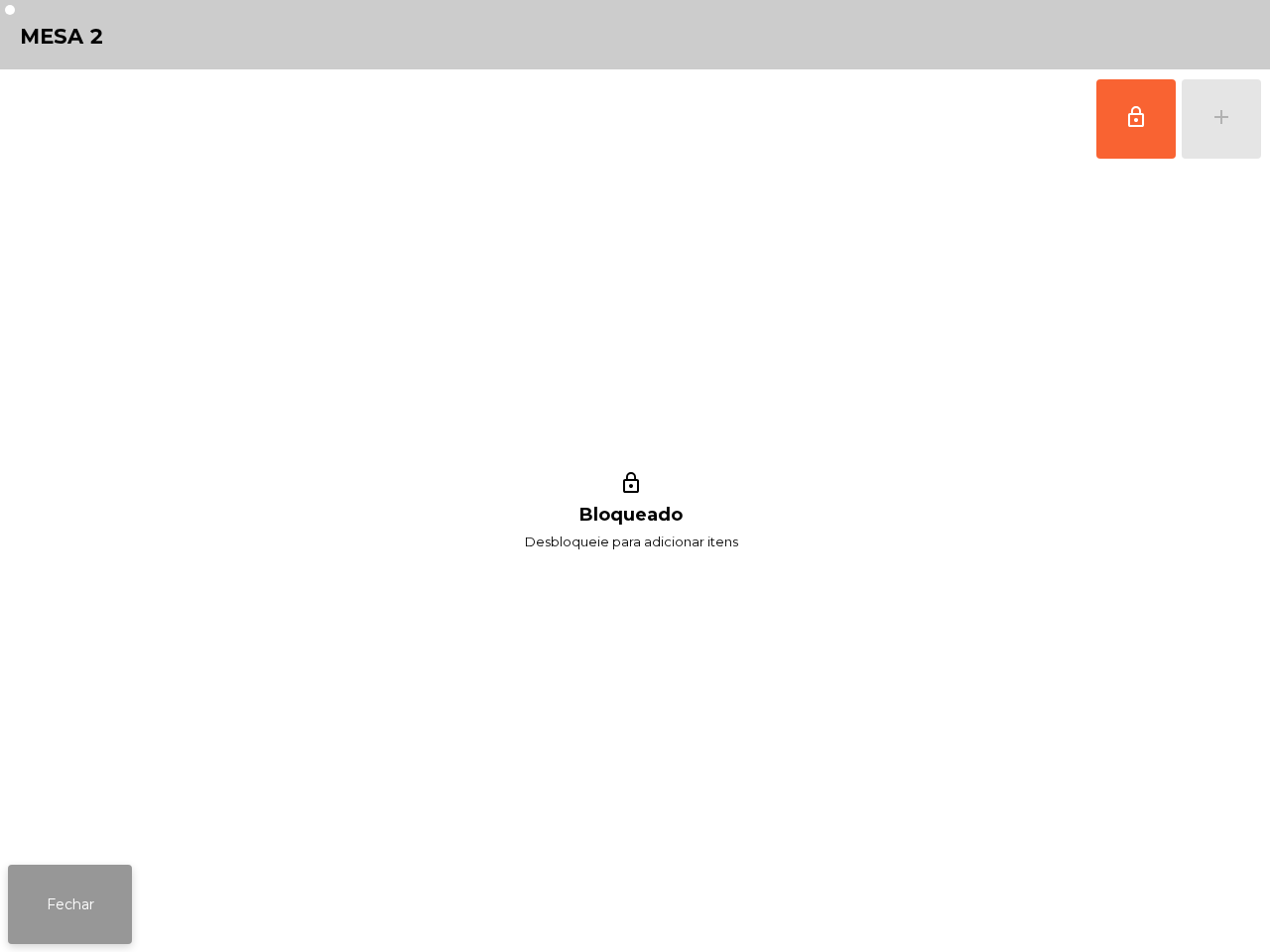 click on "Fechar" 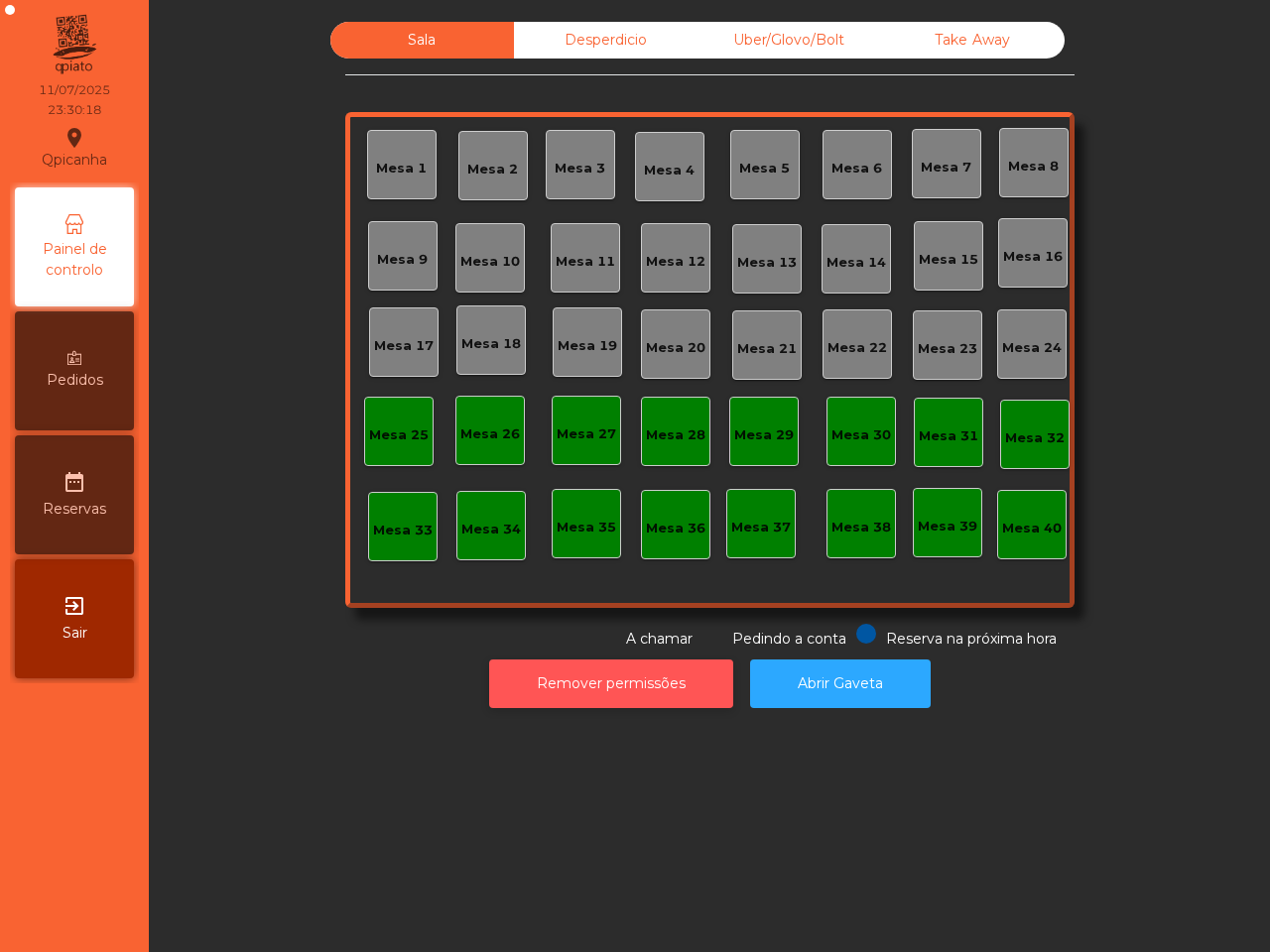 click on "Remover permissões" 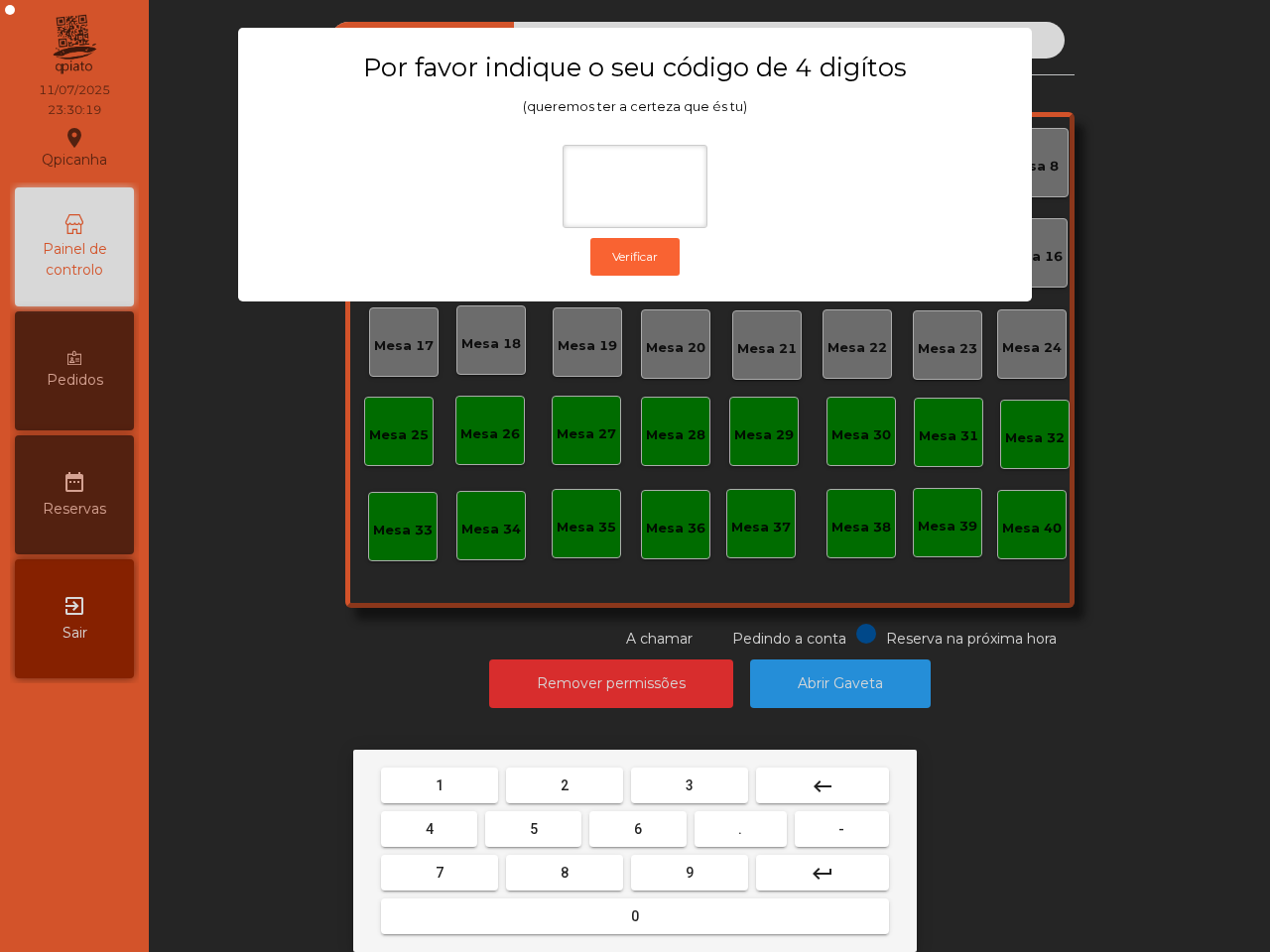 drag, startPoint x: 627, startPoint y: 830, endPoint x: 587, endPoint y: 829, distance: 40.012498 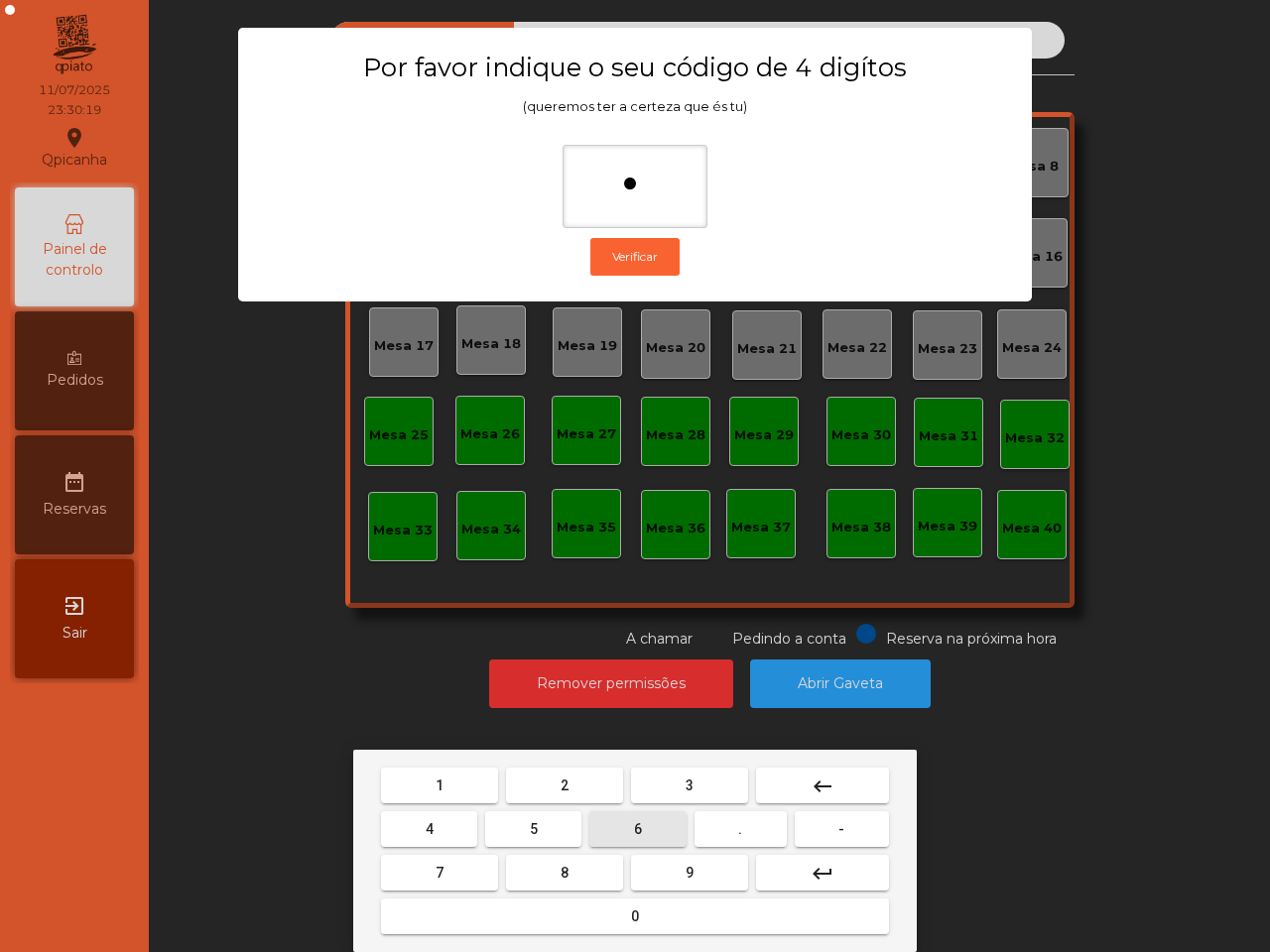 click on "5" at bounding box center [533, 829] 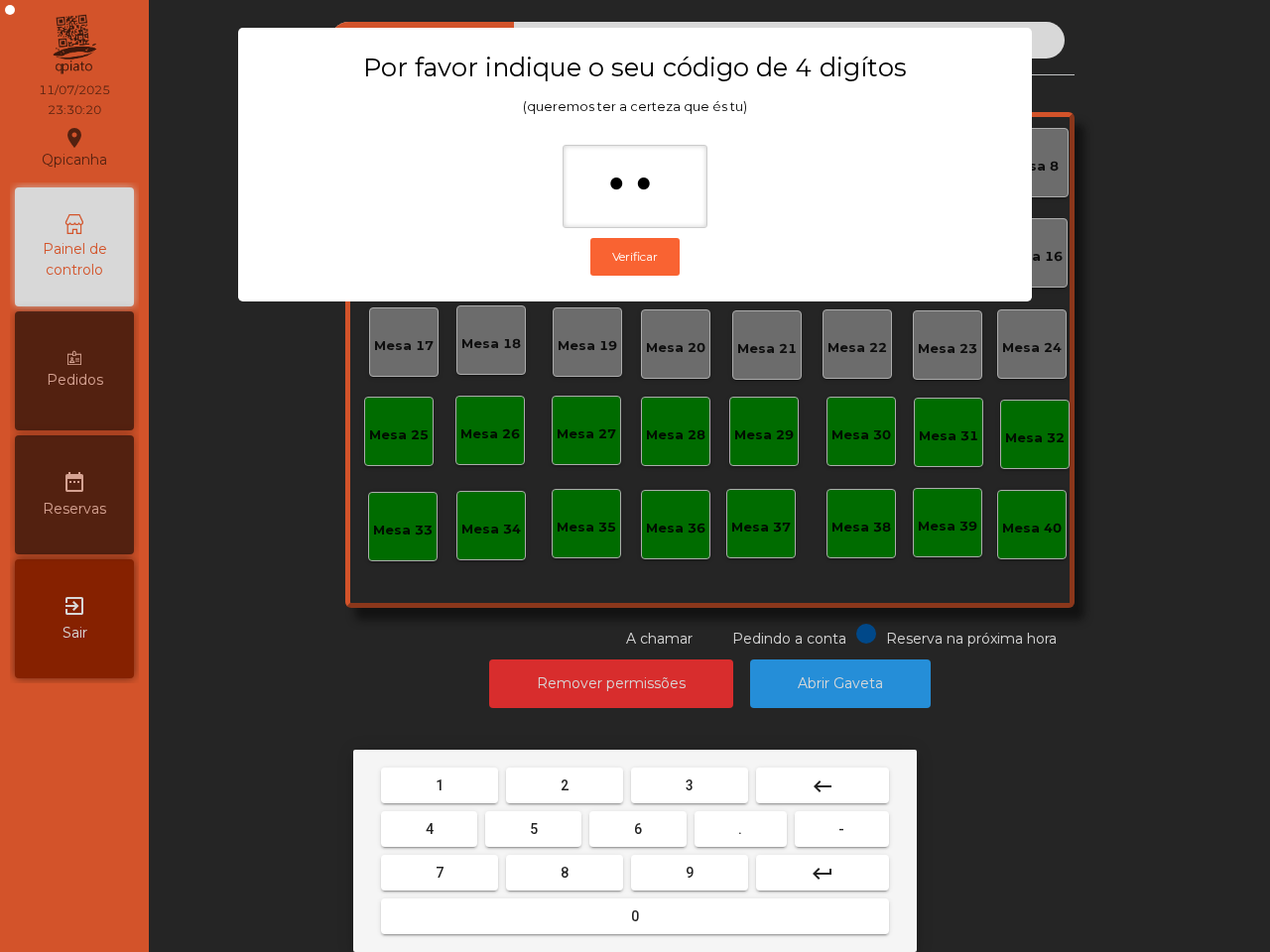 drag, startPoint x: 459, startPoint y: 774, endPoint x: 499, endPoint y: 774, distance: 40 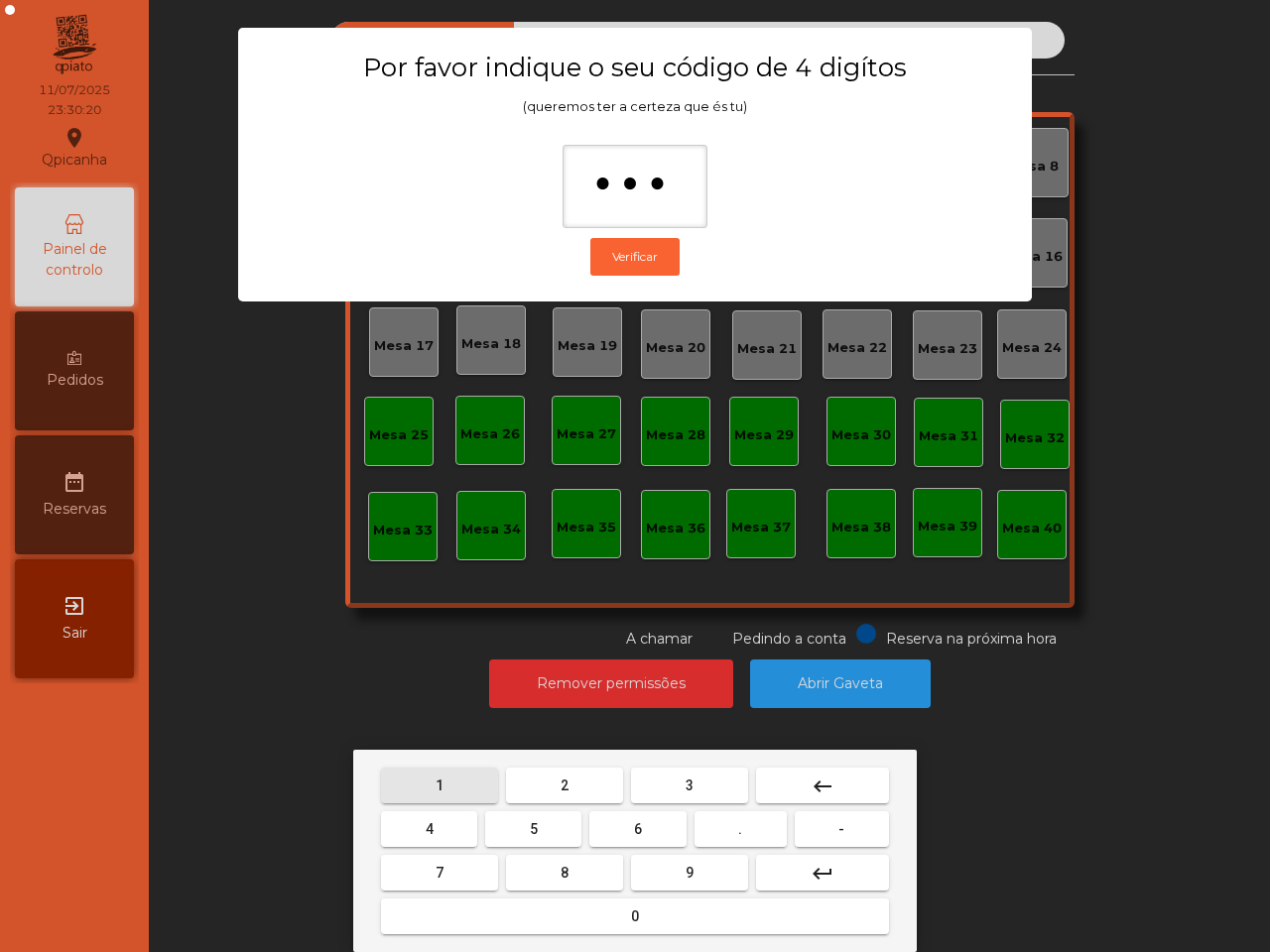 click on "2" at bounding box center [565, 785] 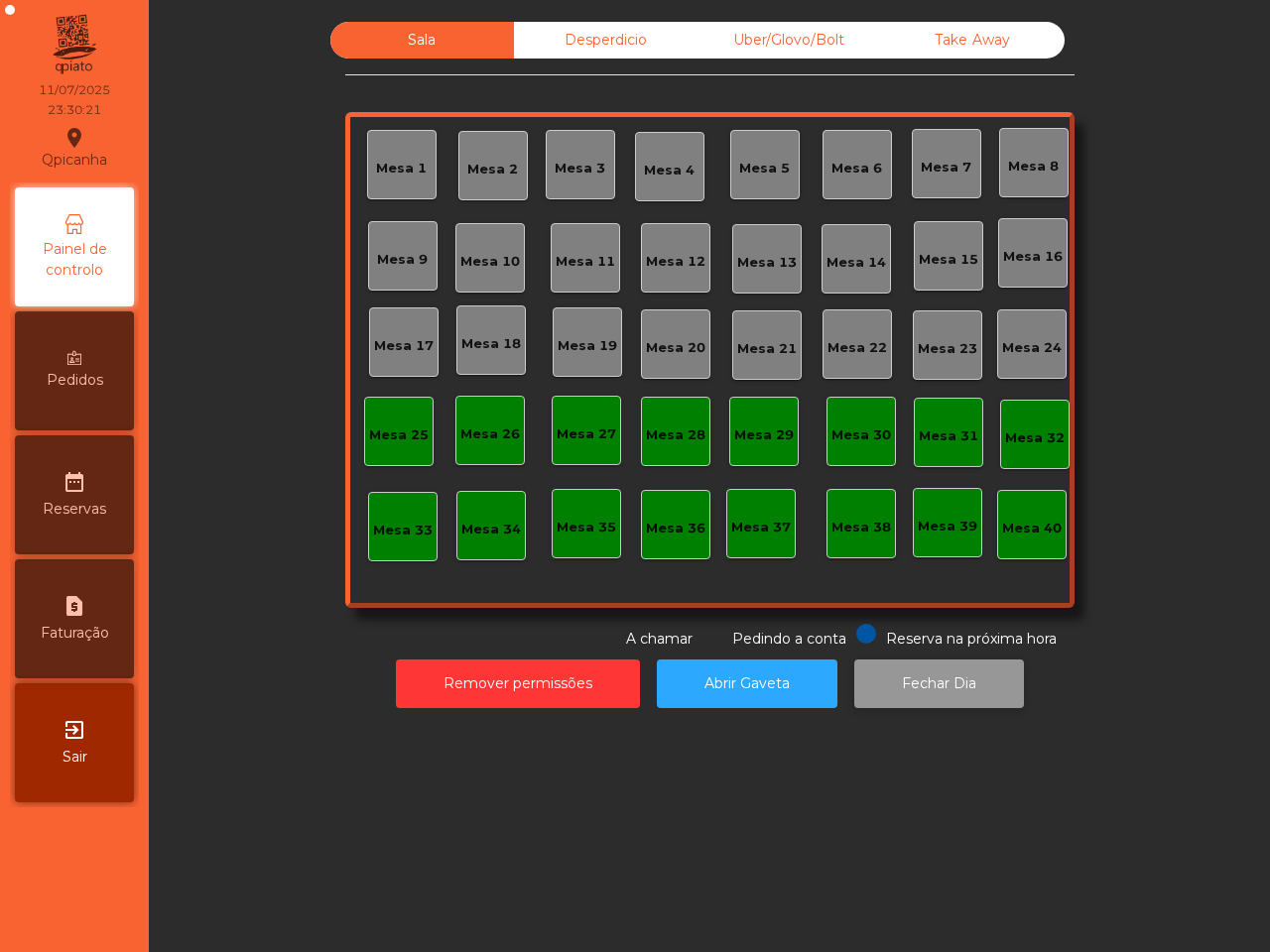 click on "Fechar Dia" 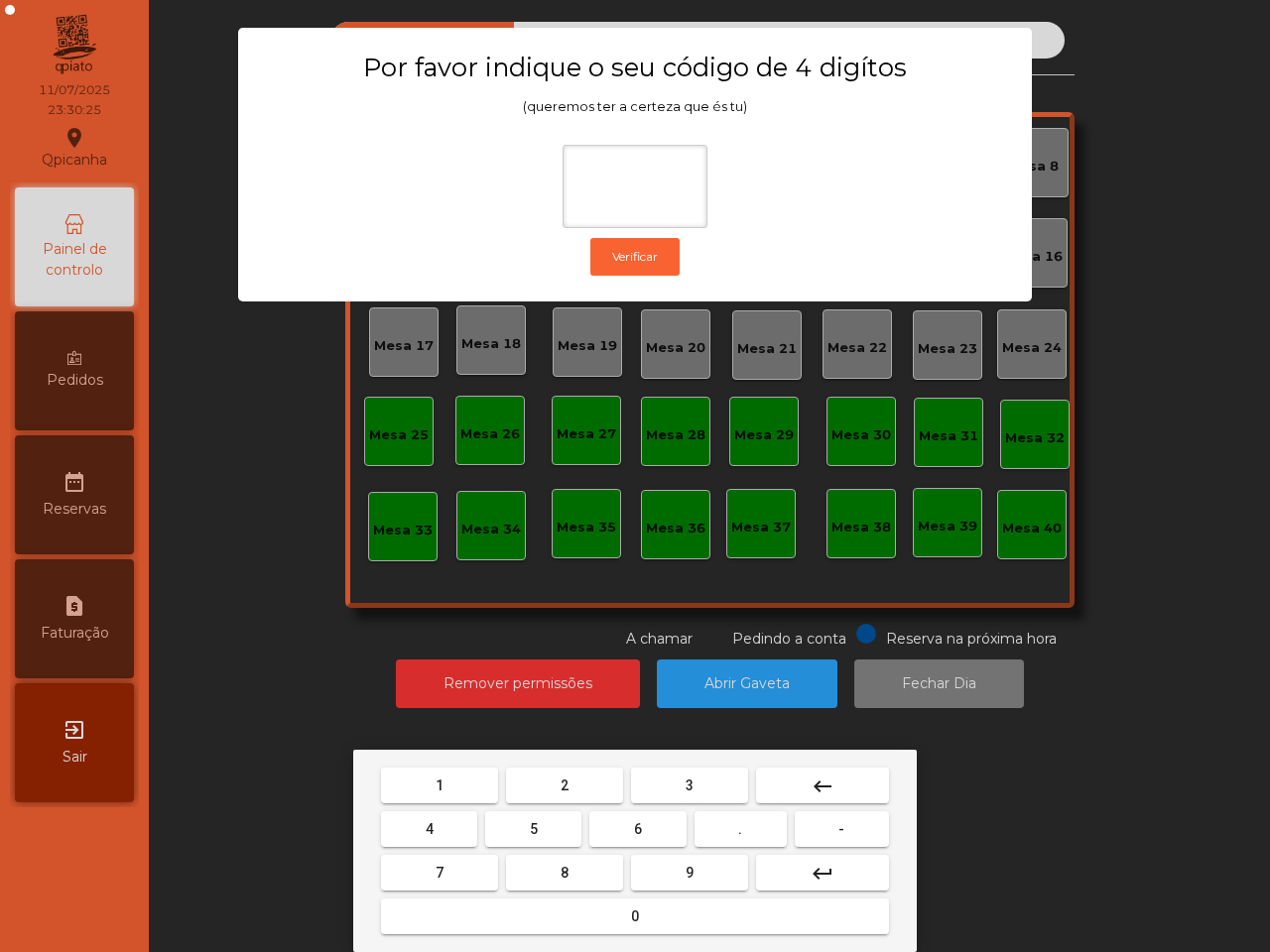 click on "6" at bounding box center (637, 829) 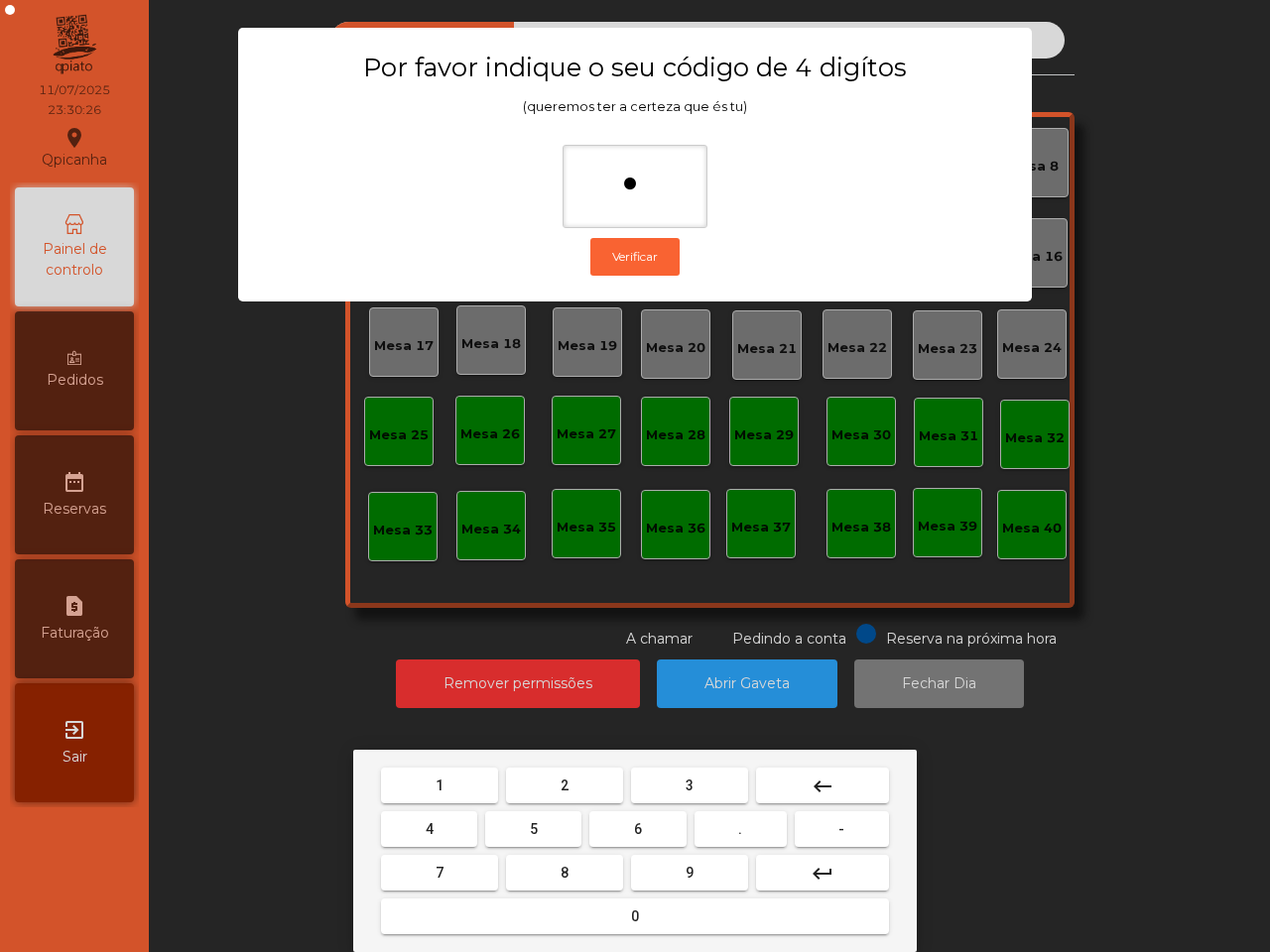 drag, startPoint x: 549, startPoint y: 820, endPoint x: 507, endPoint y: 803, distance: 45.310043 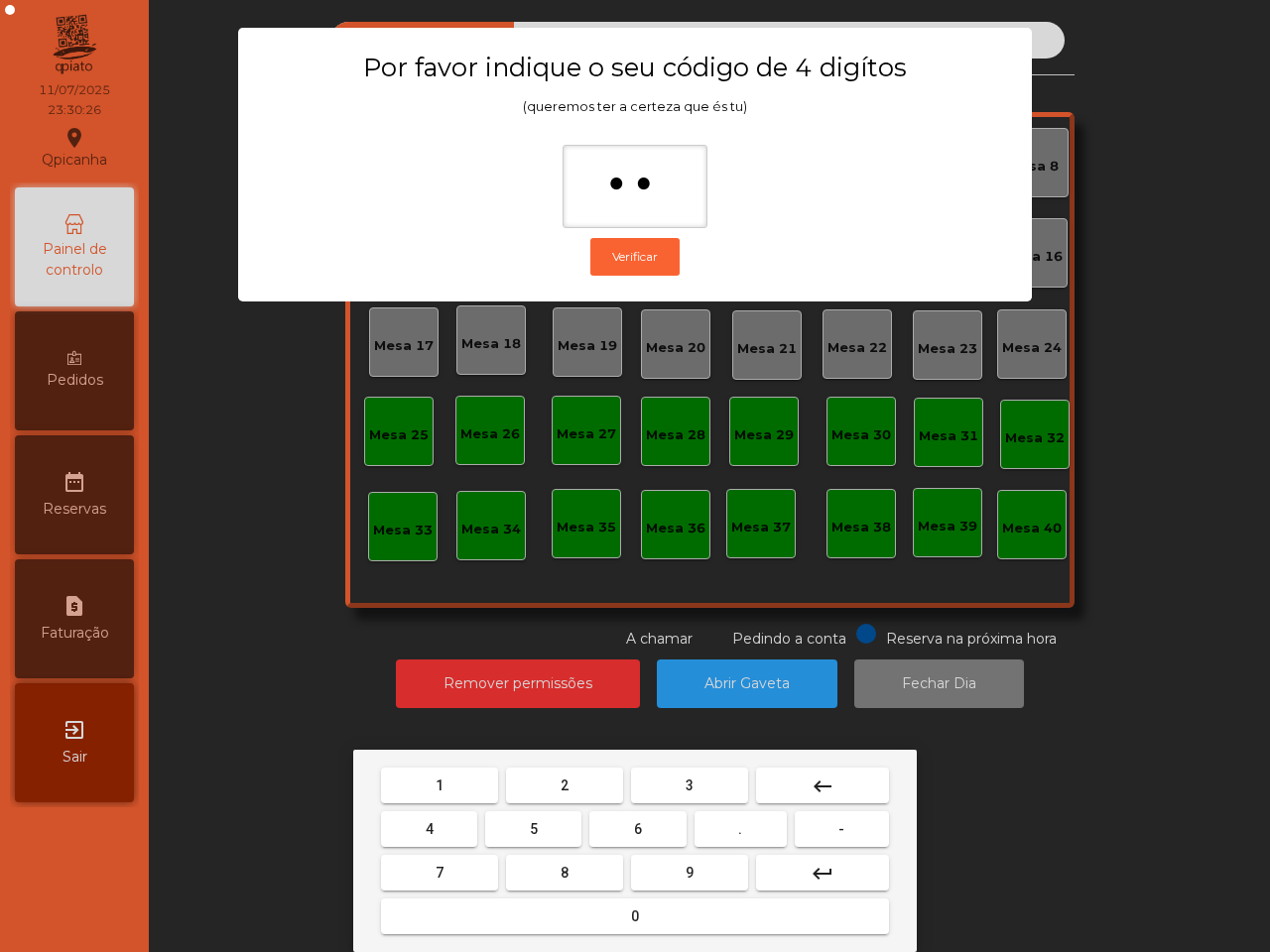 click on "1" at bounding box center (440, 785) 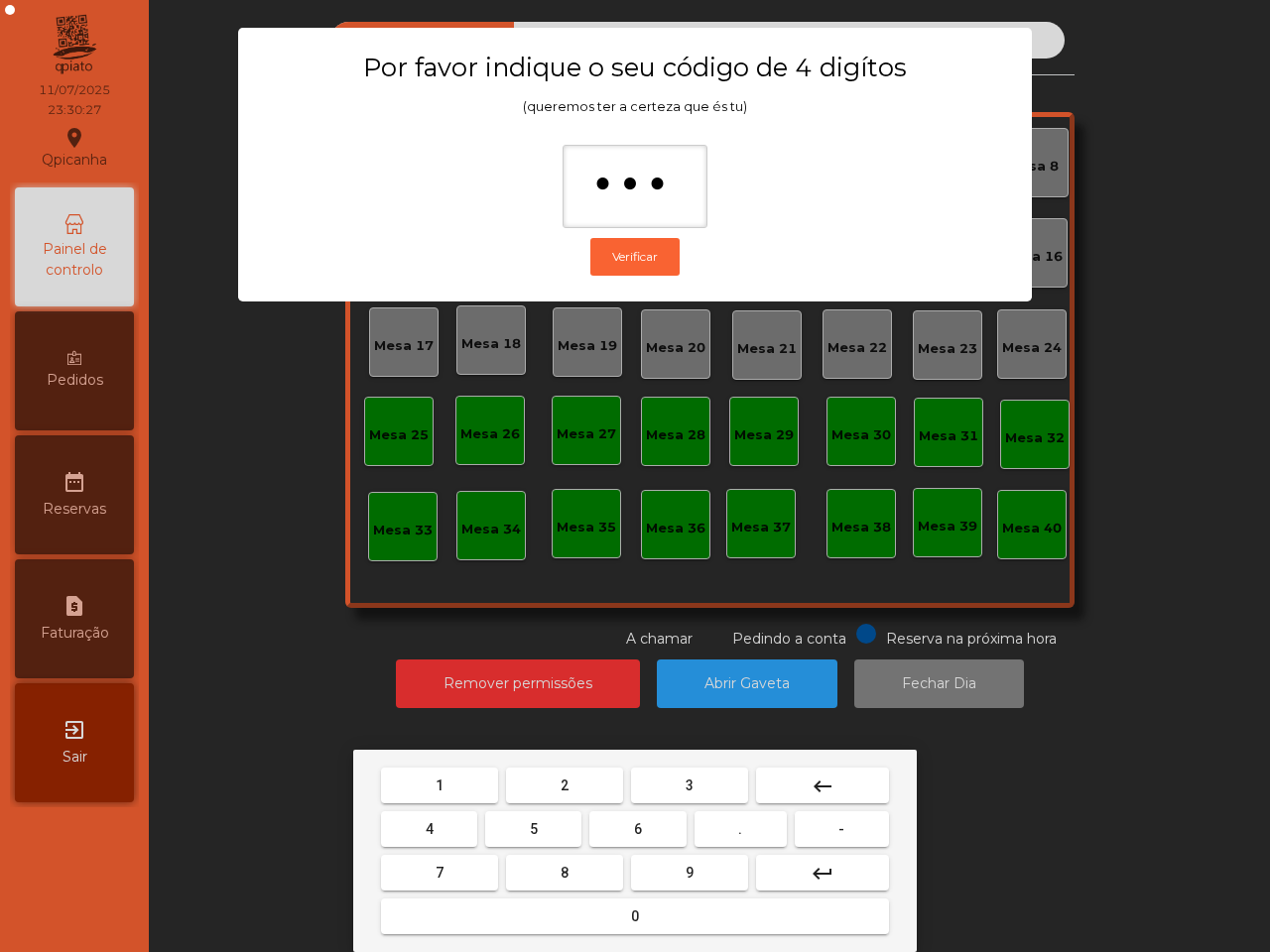 click on "2" at bounding box center [565, 785] 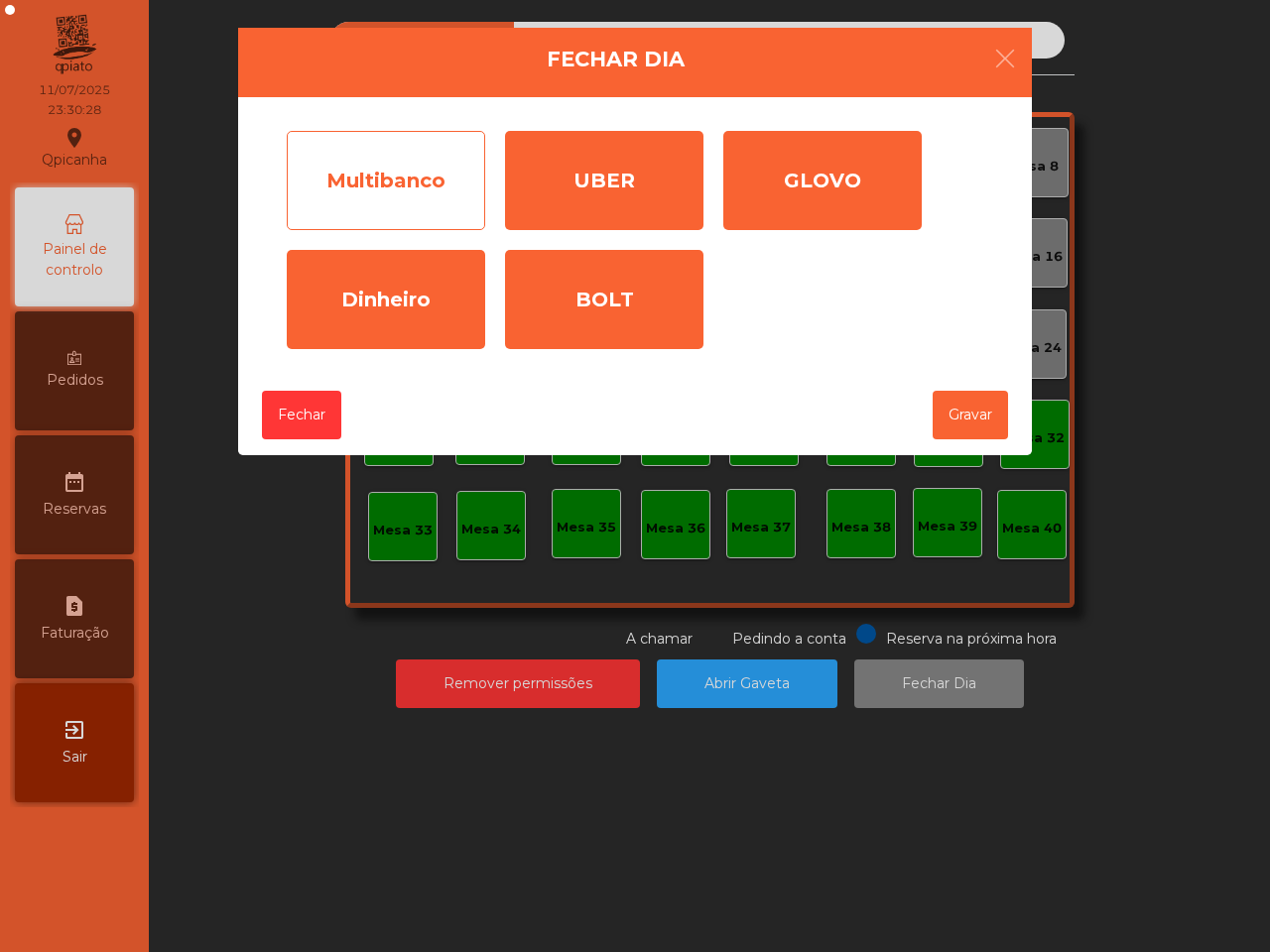click on "Multibanco" 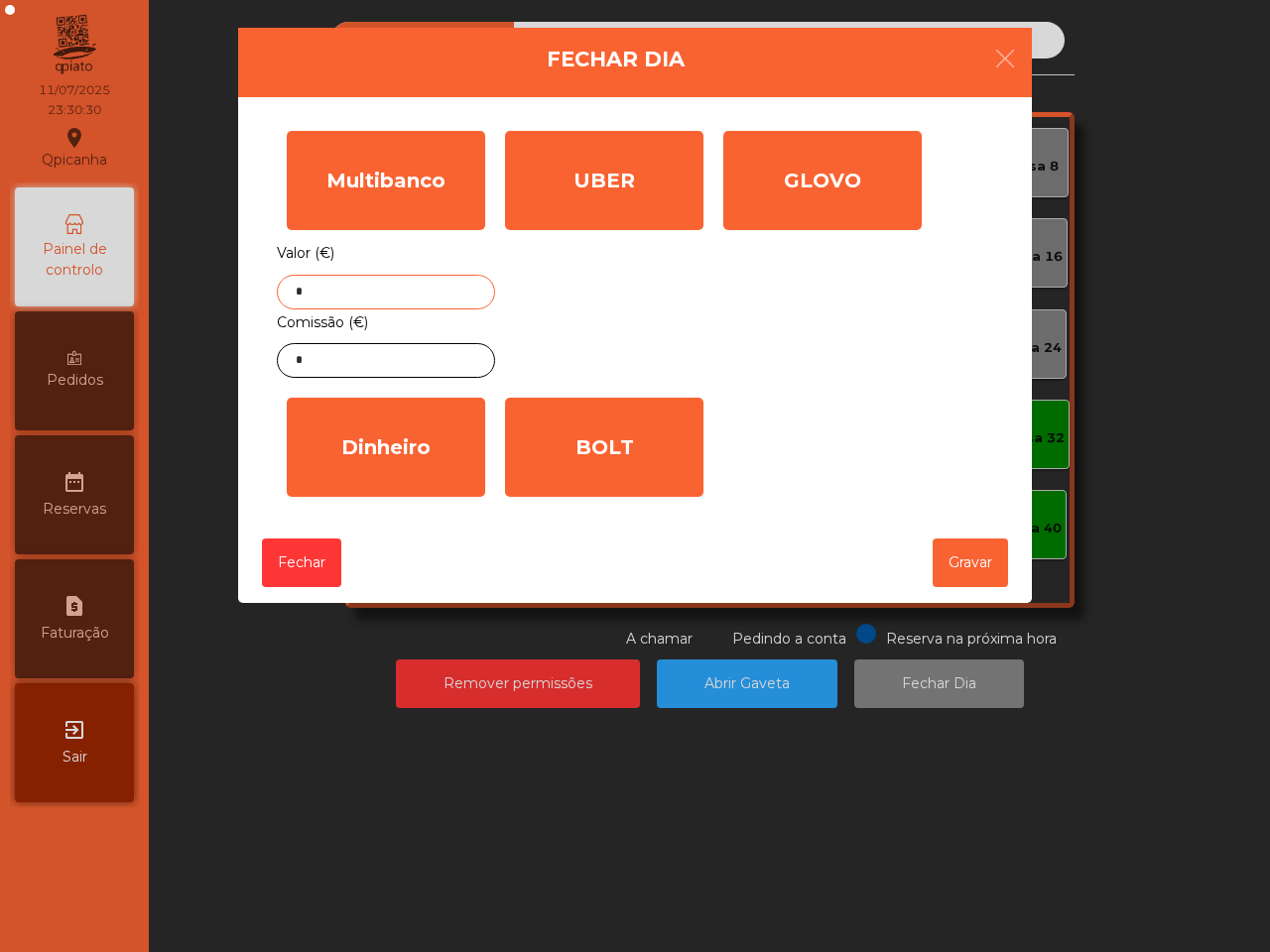 click on "*" 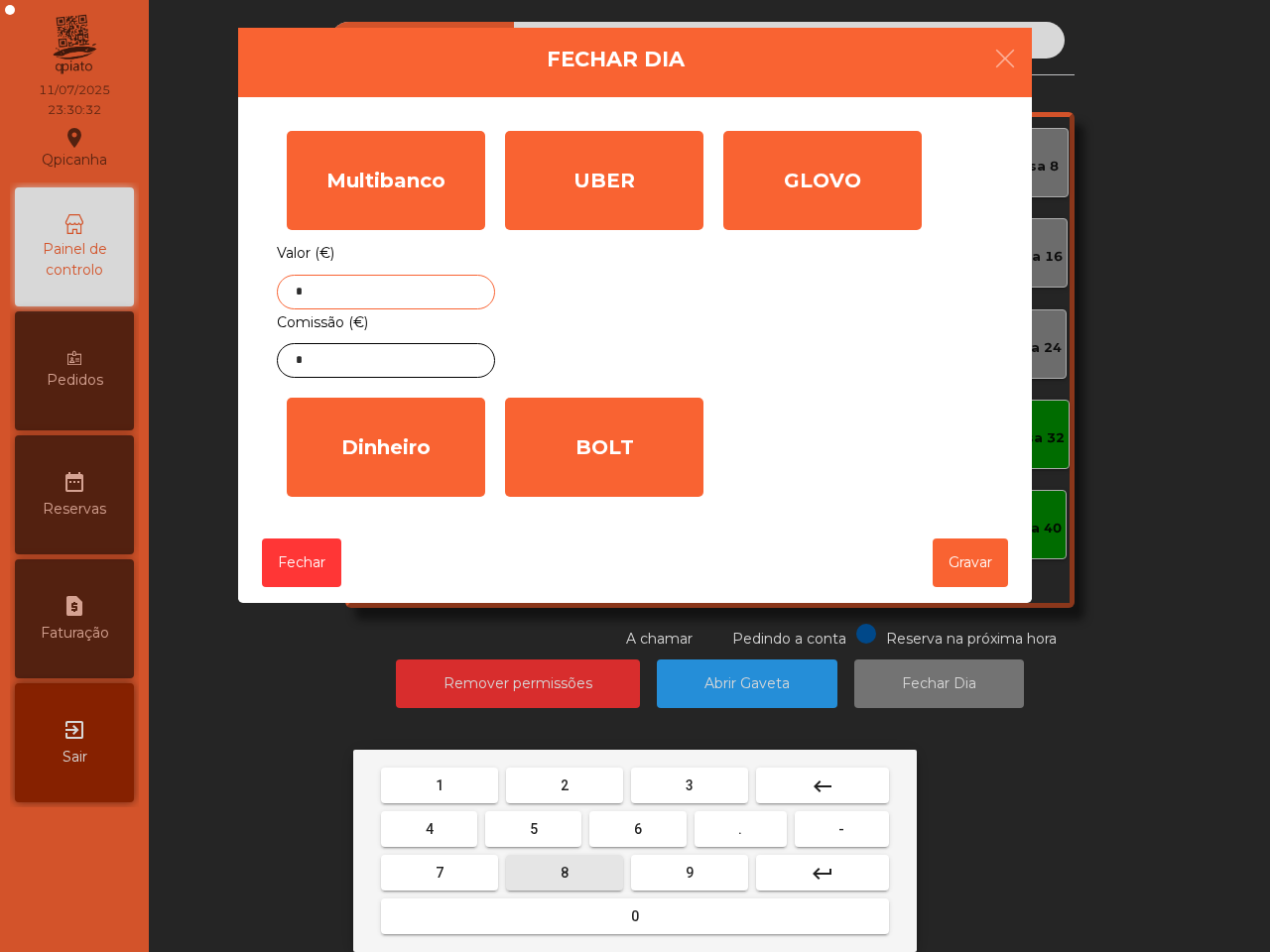 click on "8" at bounding box center [565, 873] 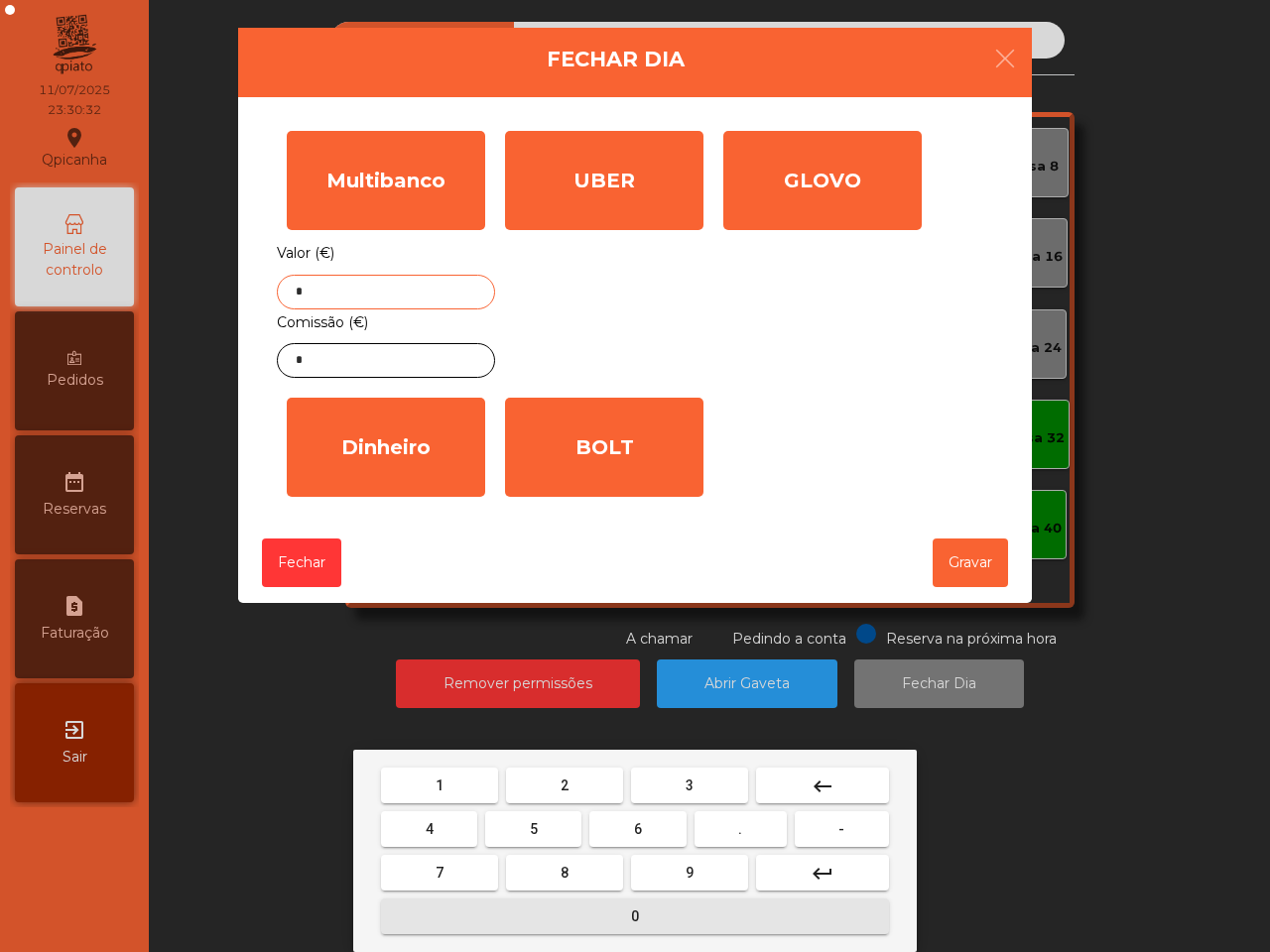 click on "0" at bounding box center (635, 916) 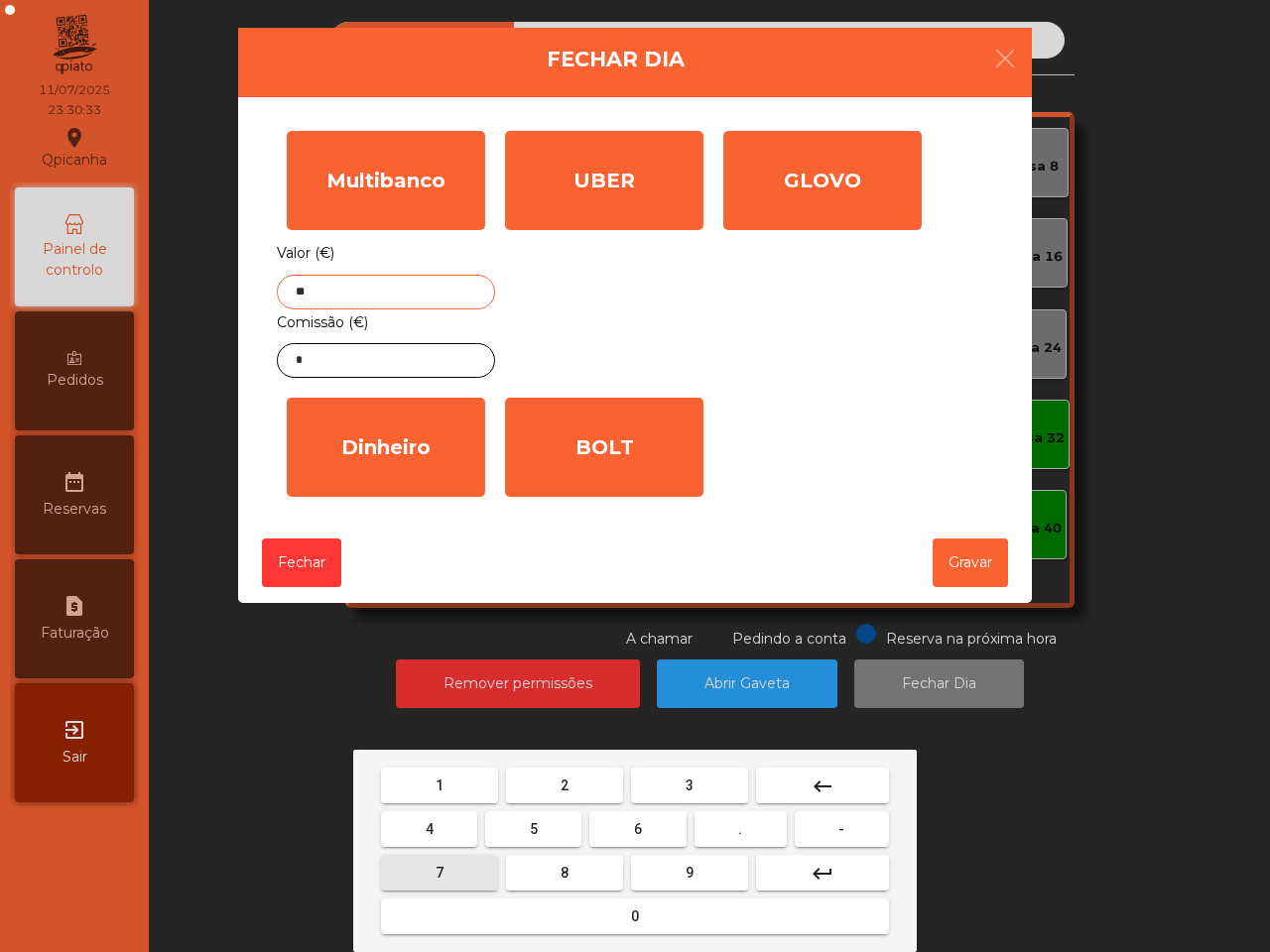 click on "7" at bounding box center [440, 873] 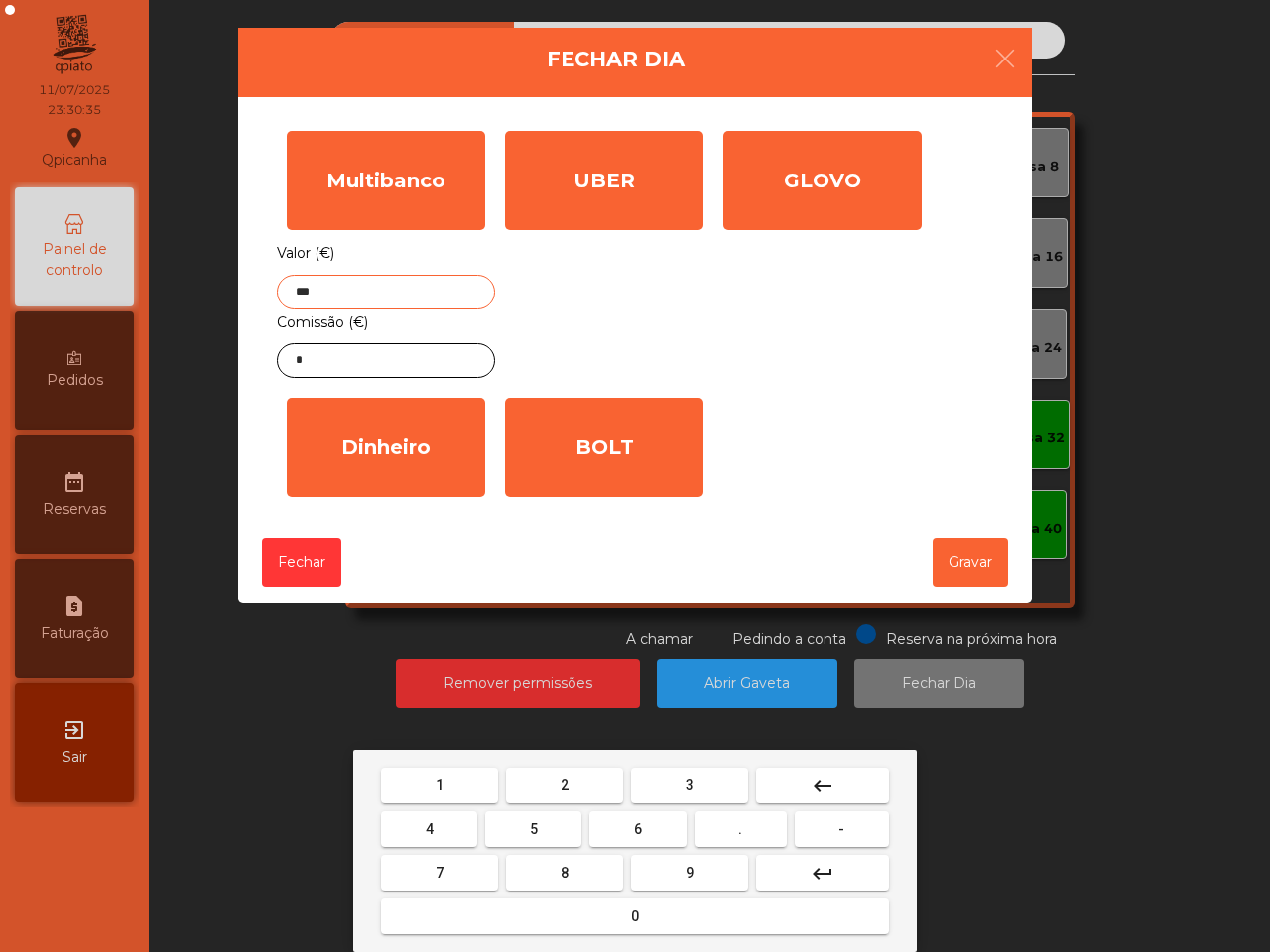 click on "." at bounding box center [740, 829] 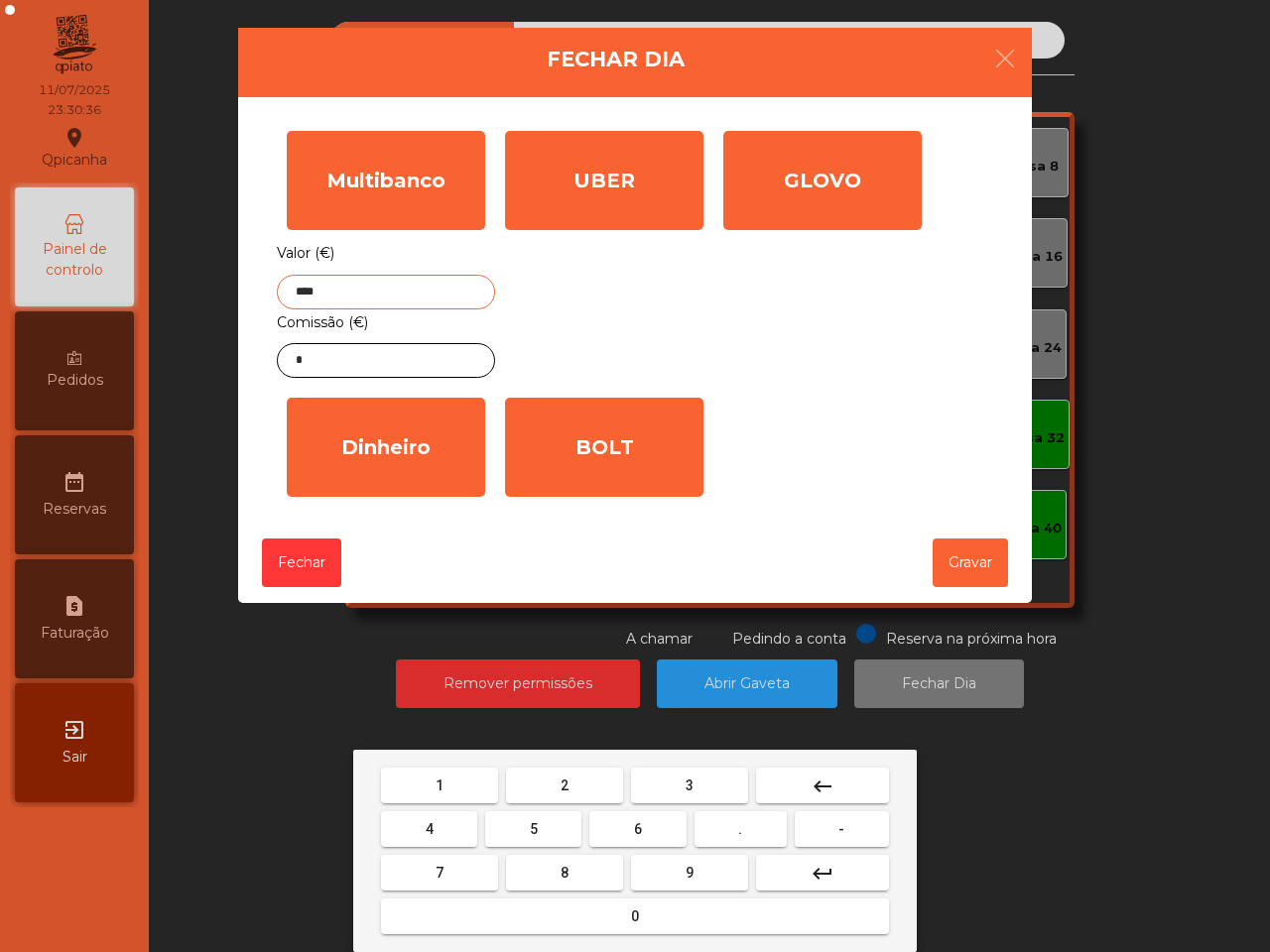 click on "5" at bounding box center (533, 829) 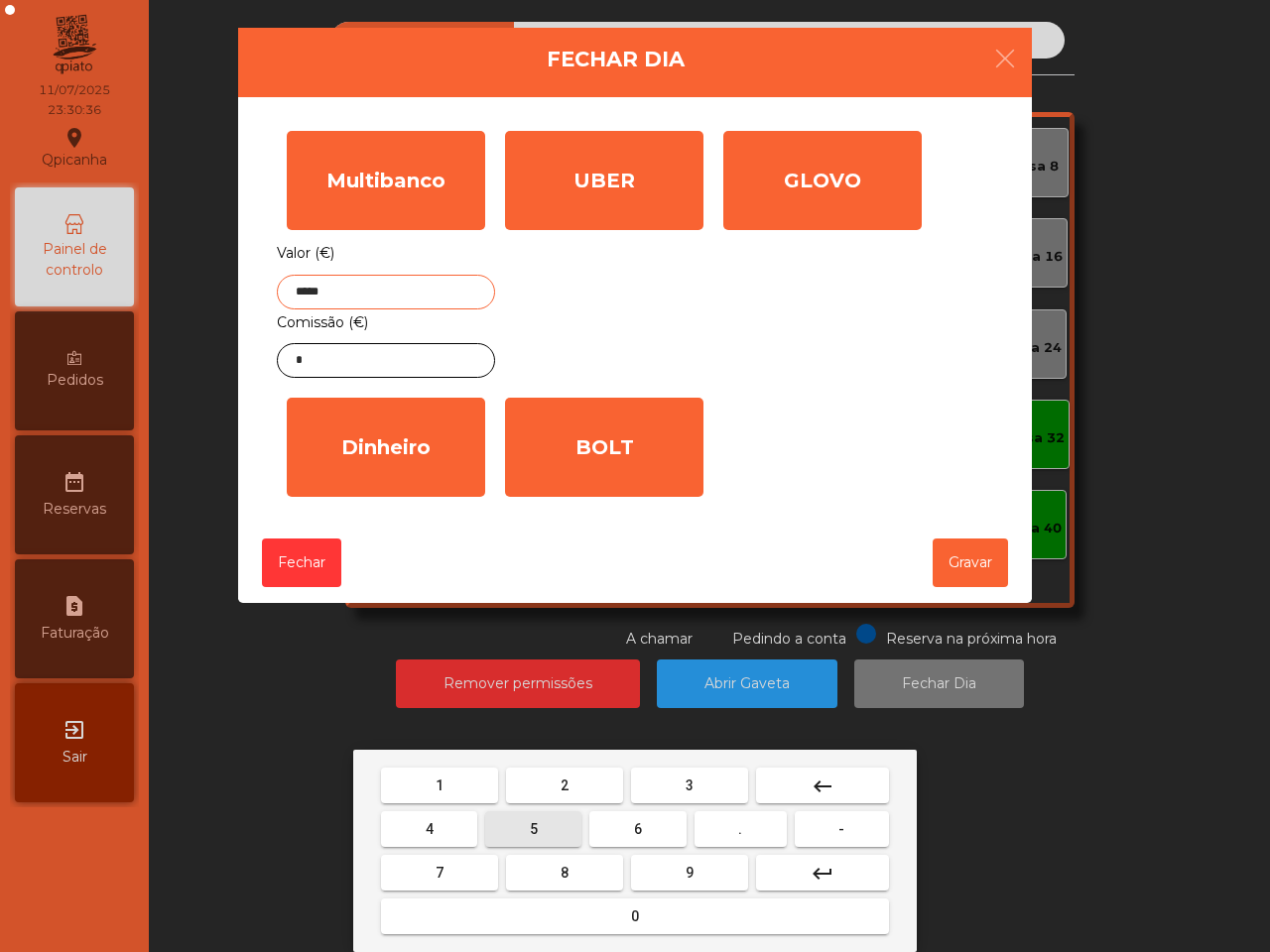 click on "1" at bounding box center (440, 785) 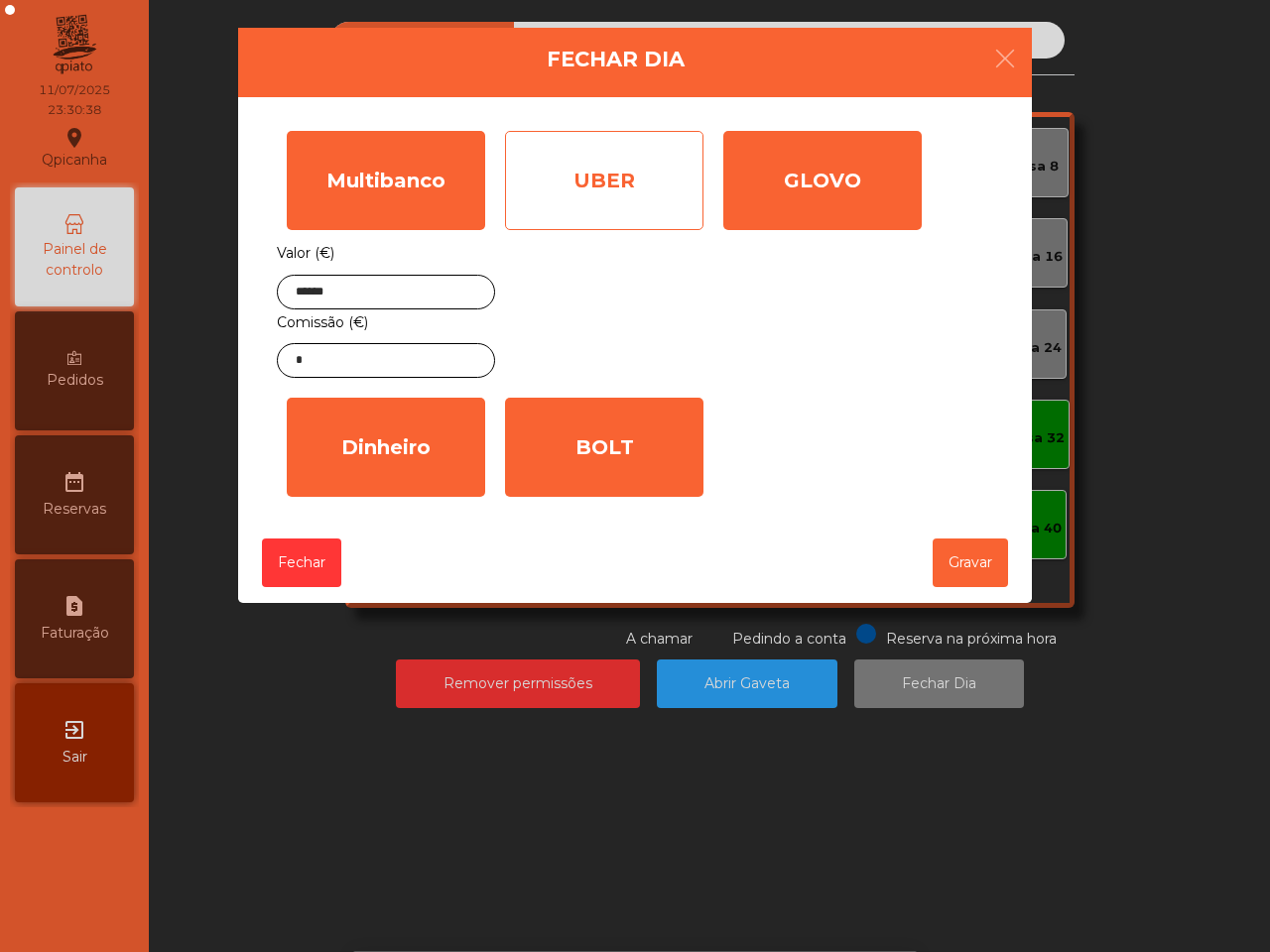 click on "UBER" 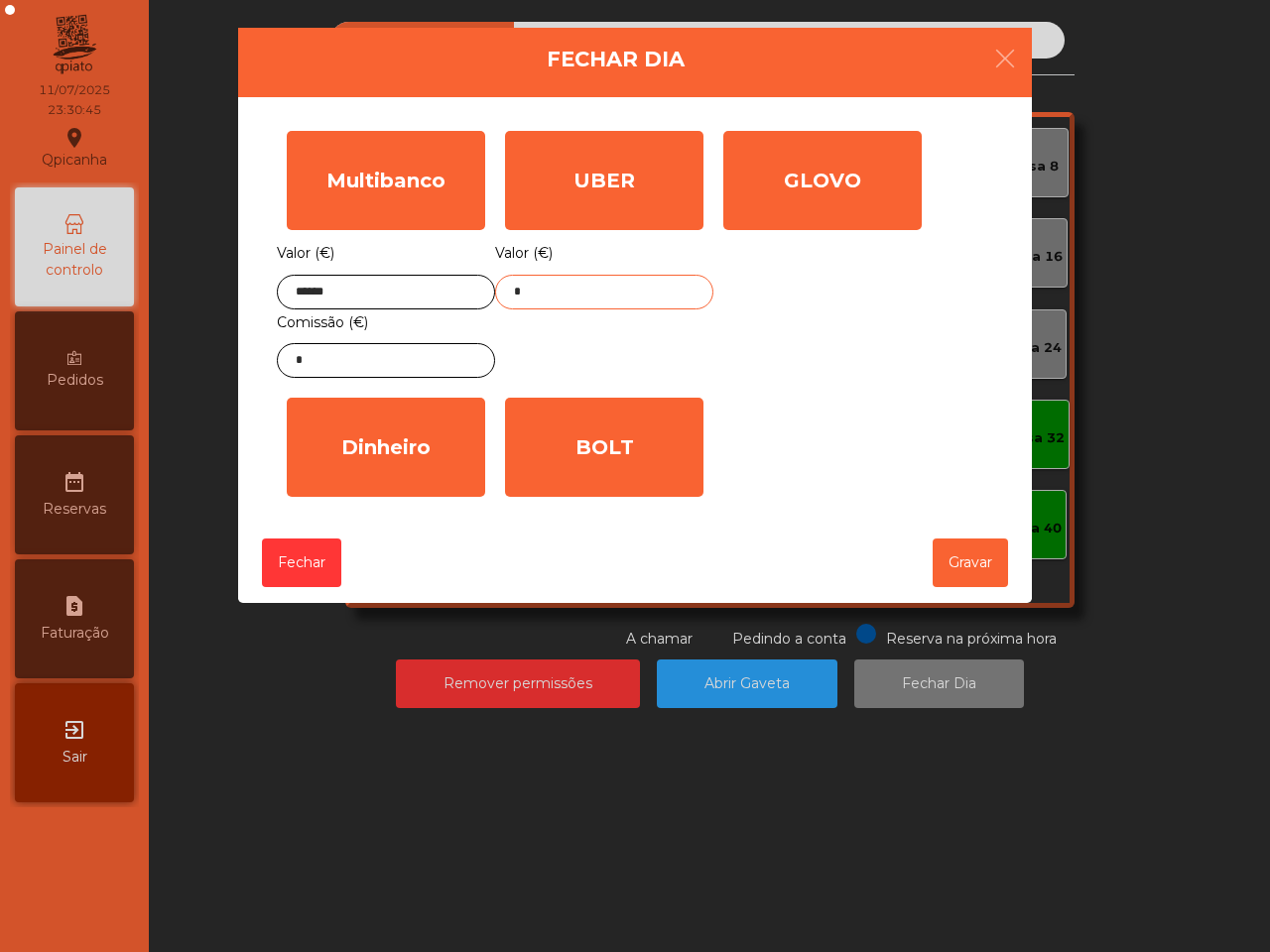 click on "*" 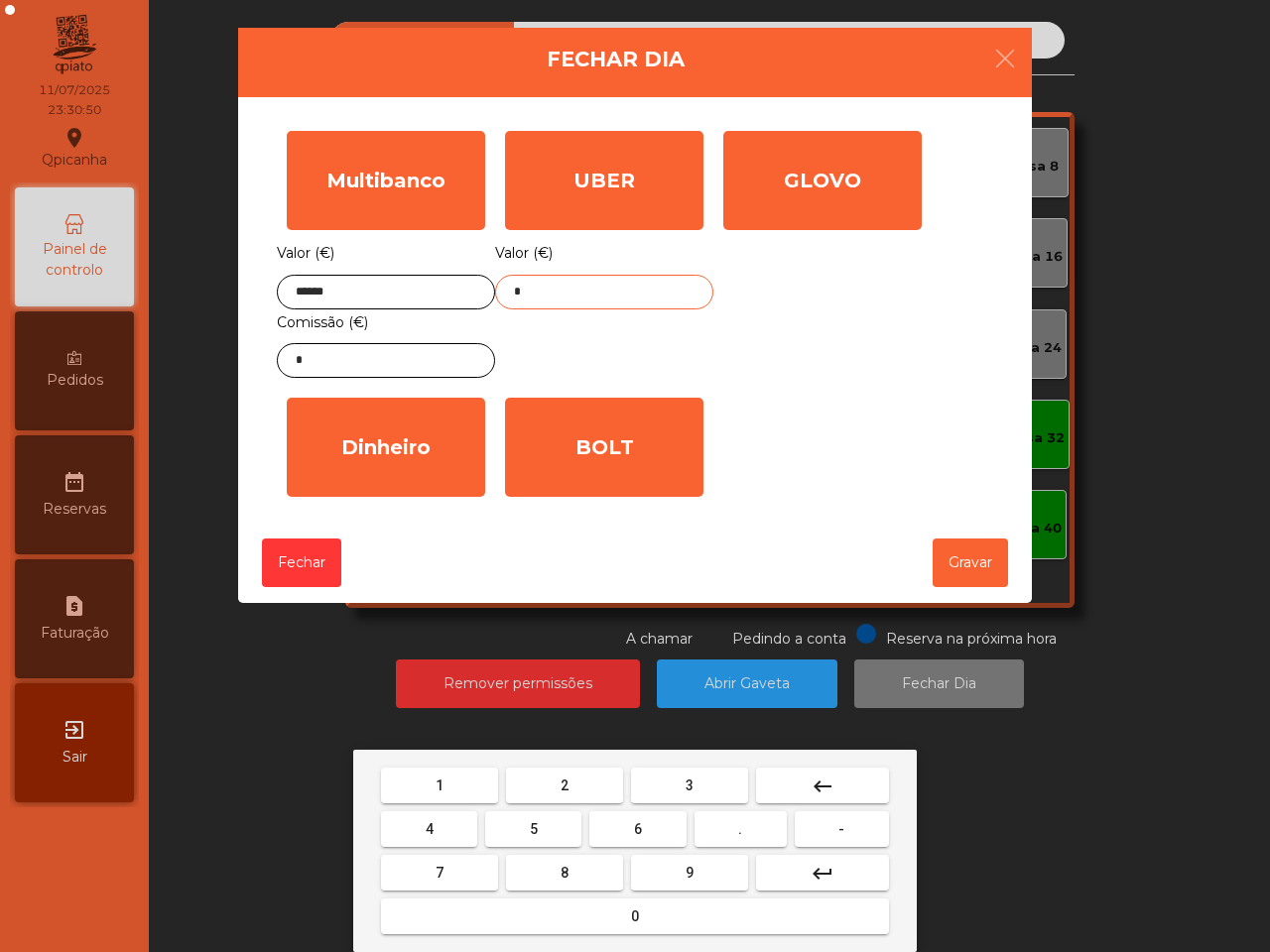click on "1" at bounding box center (440, 785) 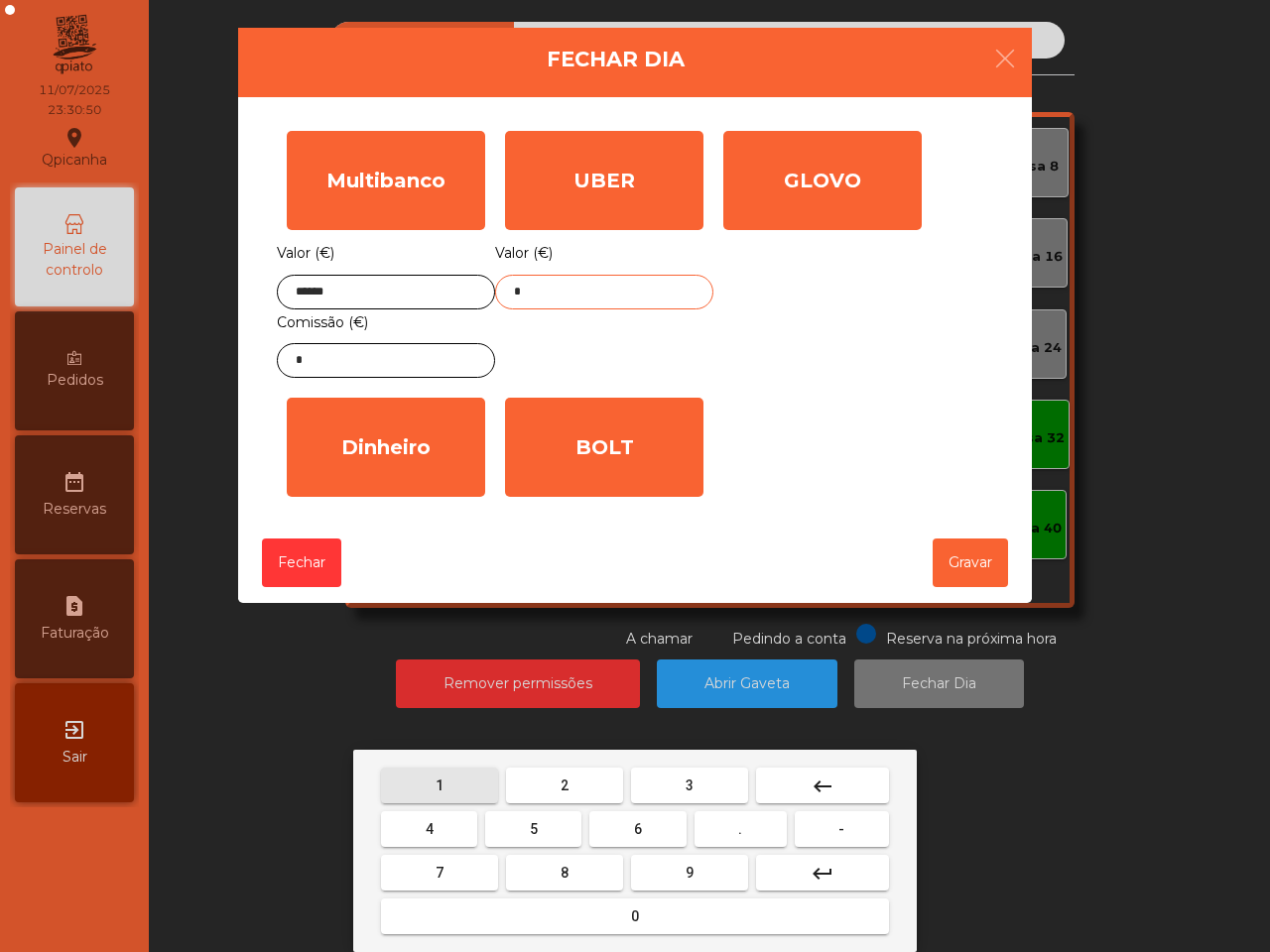 click on "4" at bounding box center (429, 829) 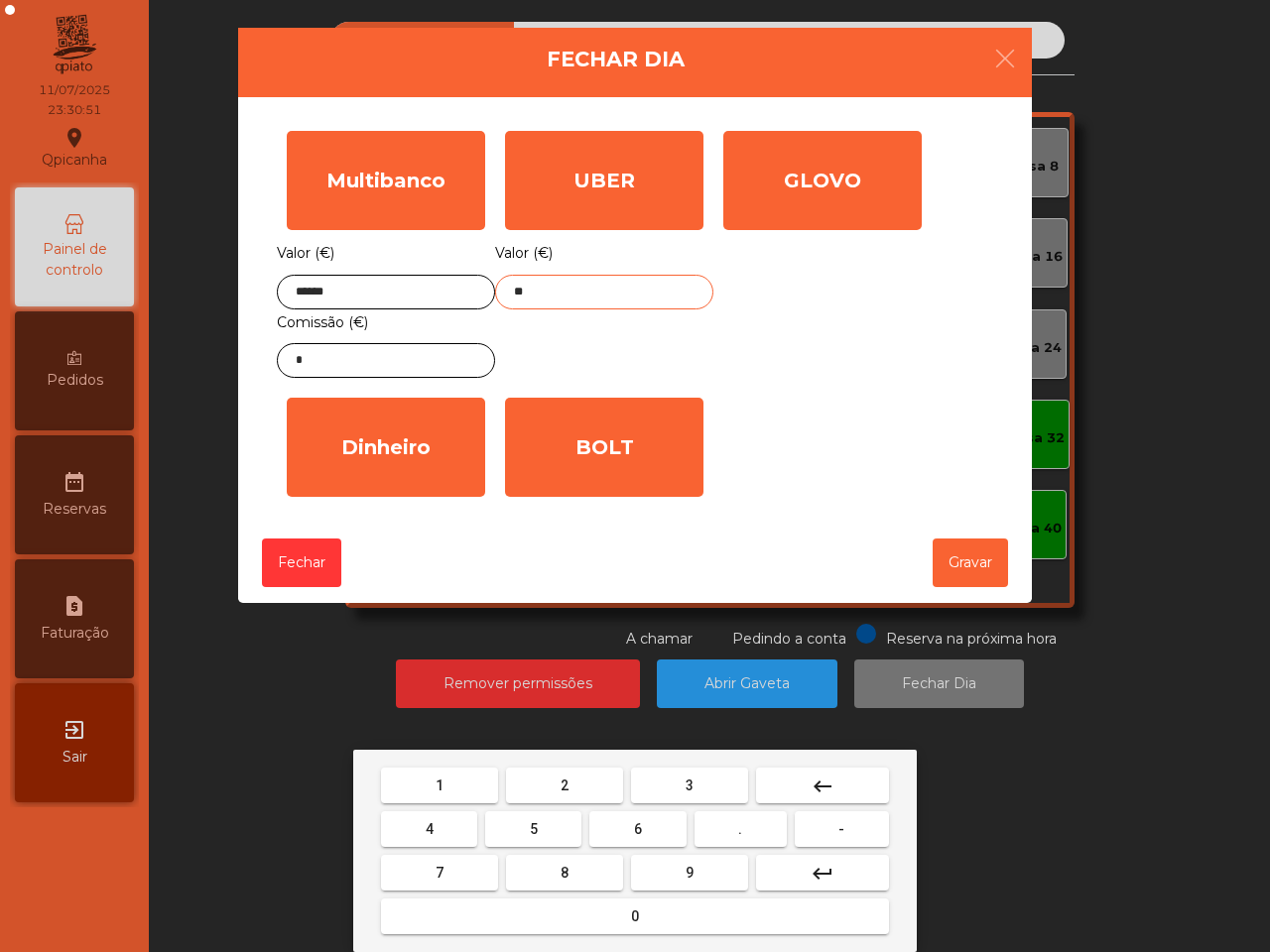 drag, startPoint x: 562, startPoint y: 859, endPoint x: 623, endPoint y: 846, distance: 62.369865 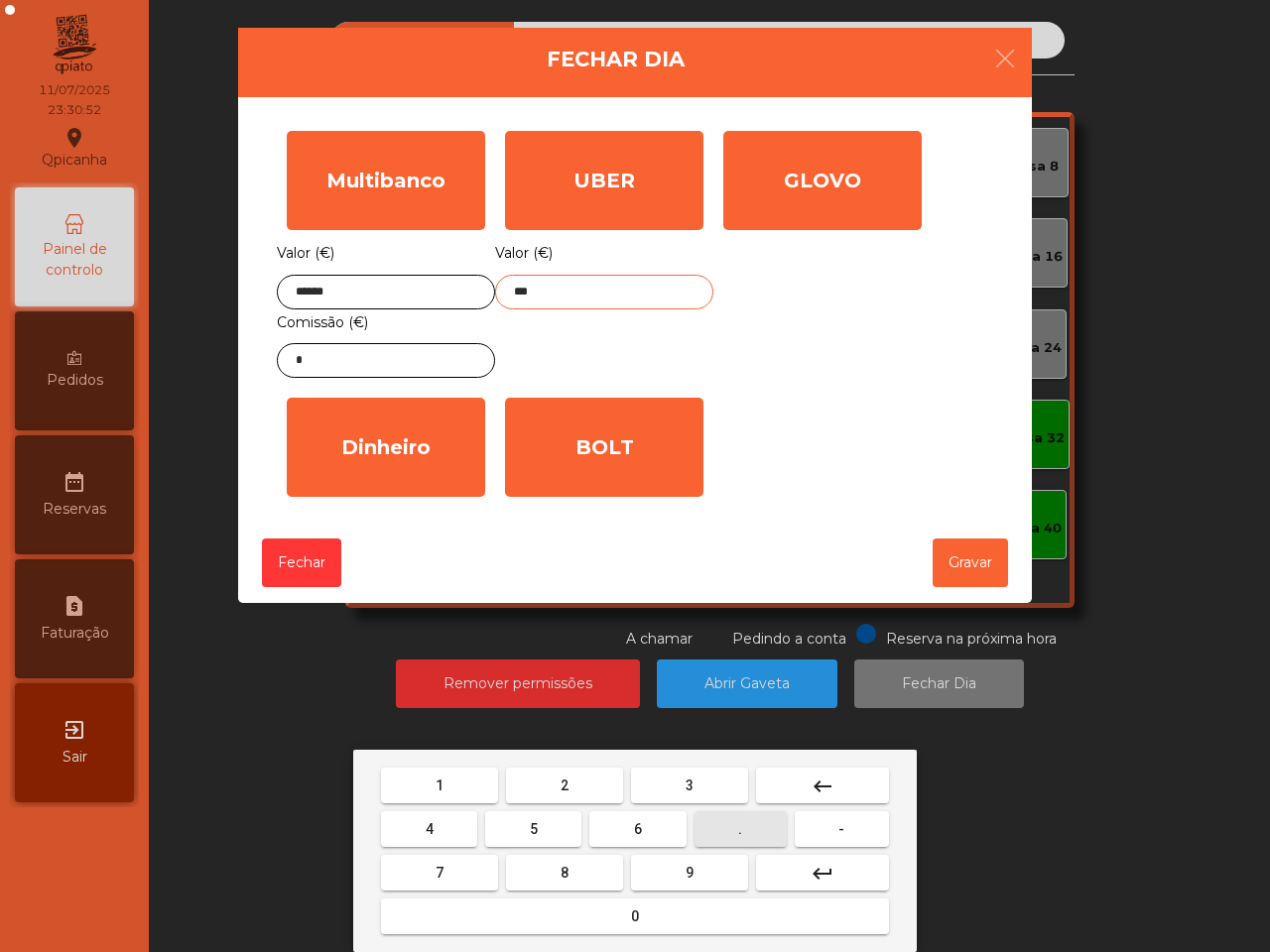 click on "." at bounding box center (740, 829) 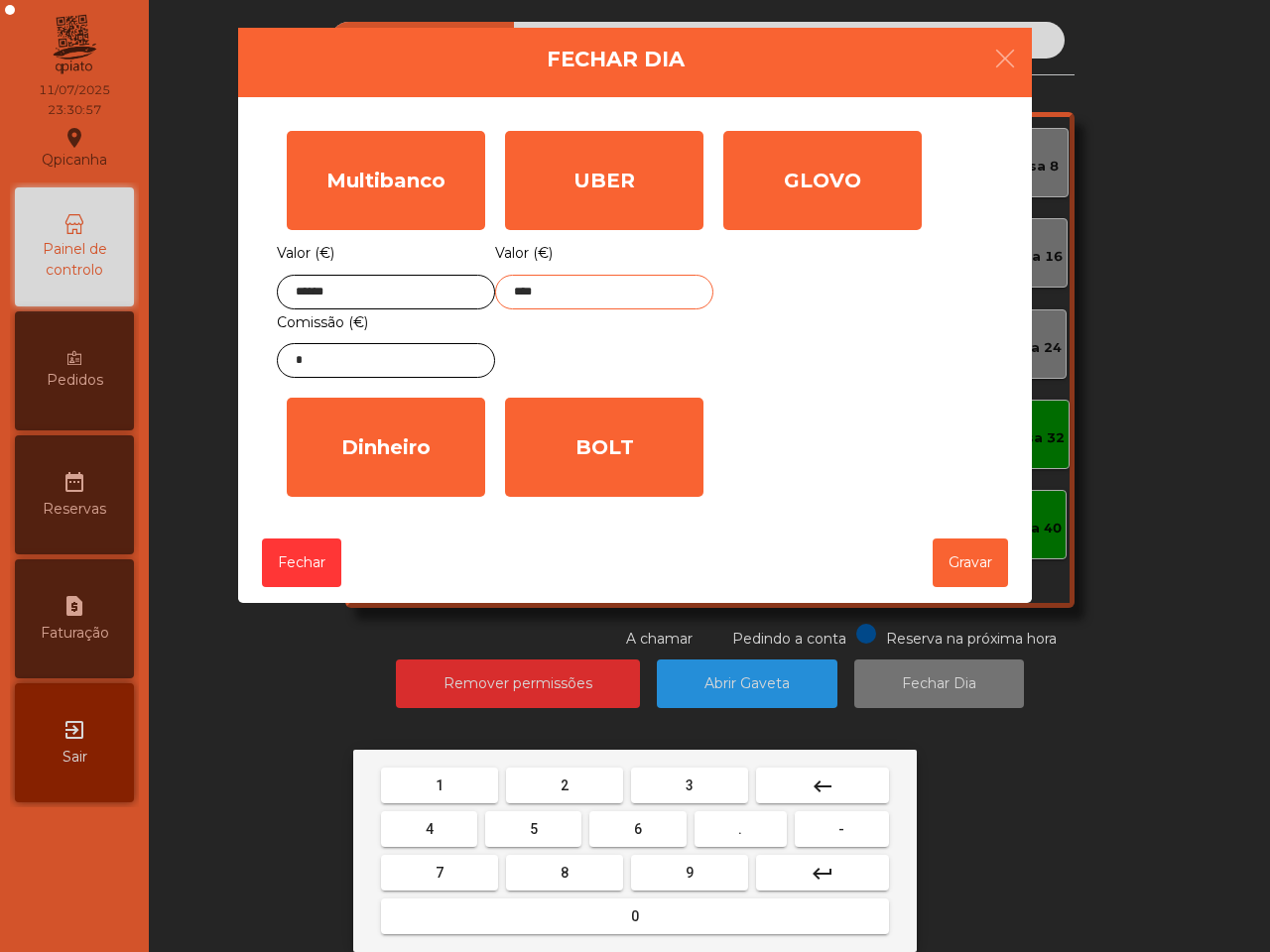 click on "4" at bounding box center [429, 829] 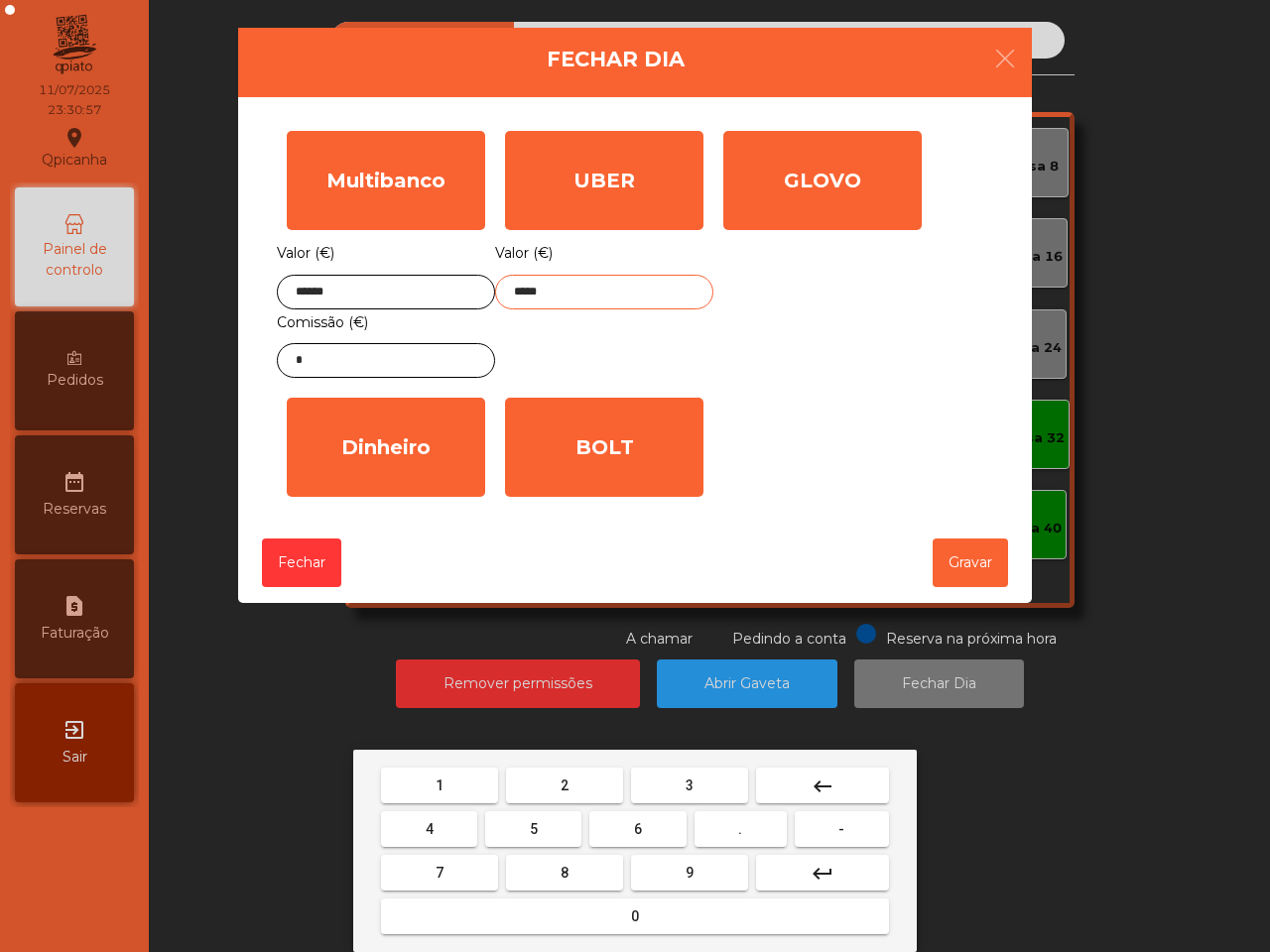click on "6" at bounding box center [637, 829] 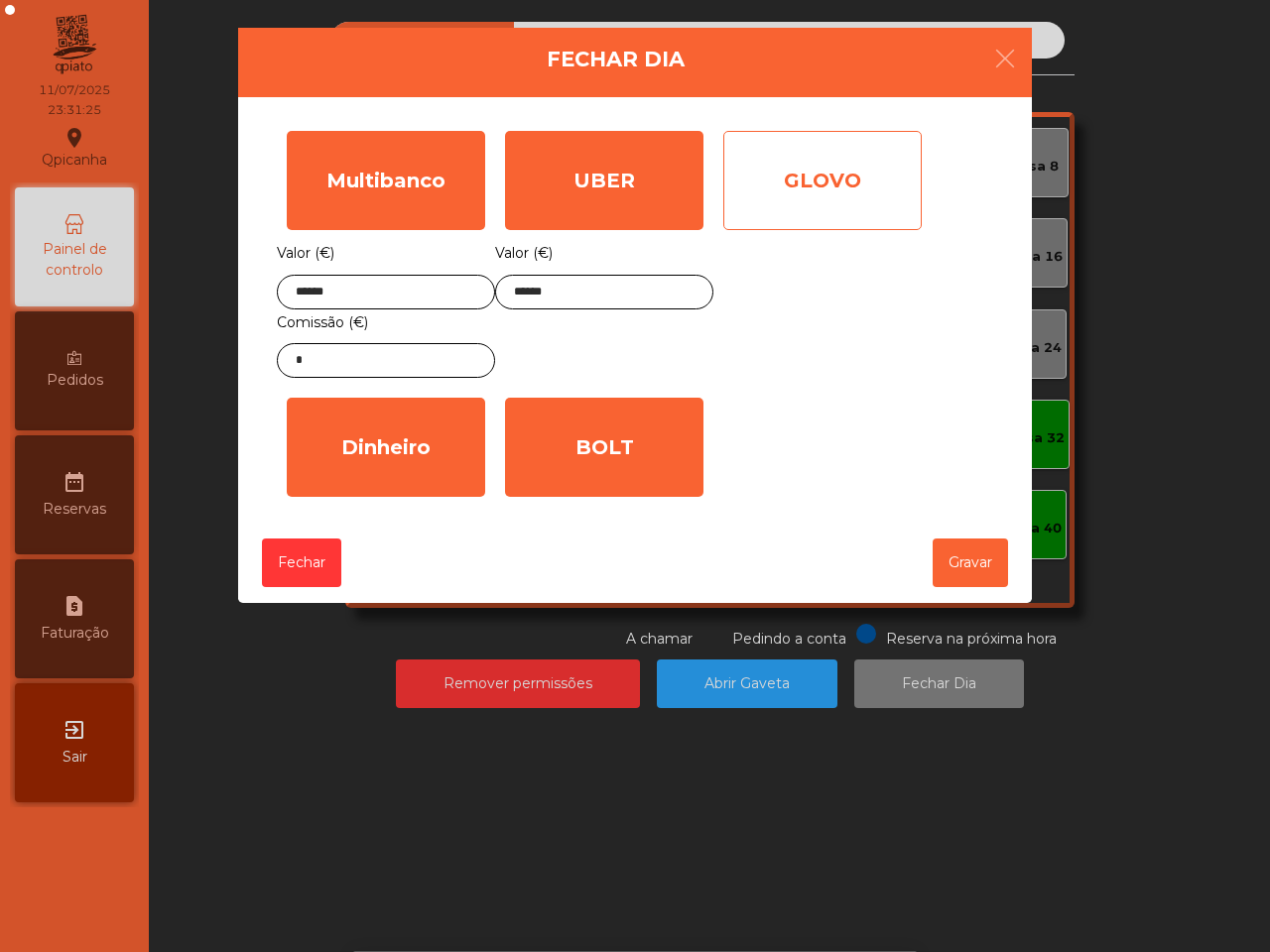 click on "GLOVO" 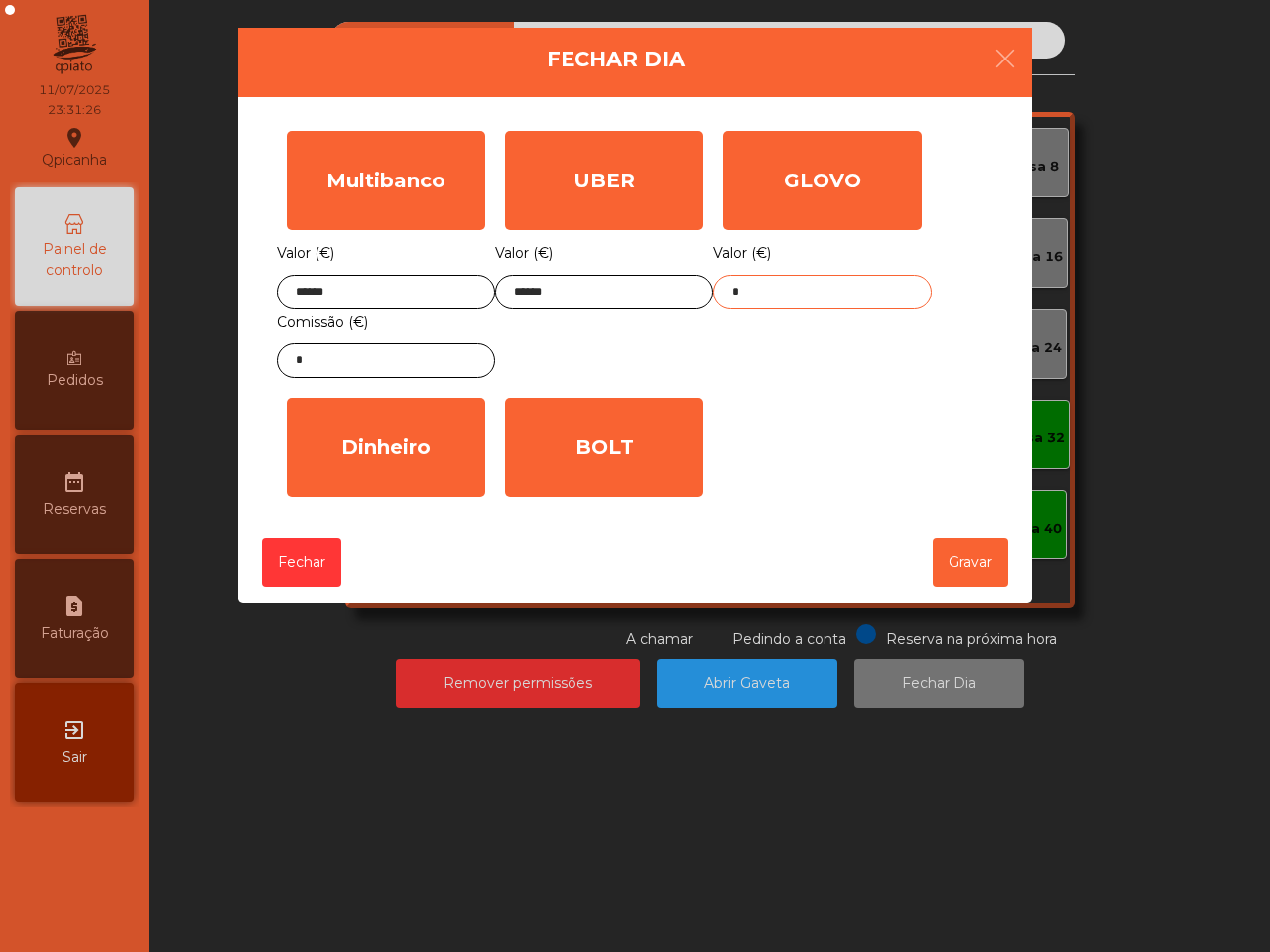 click on "*" 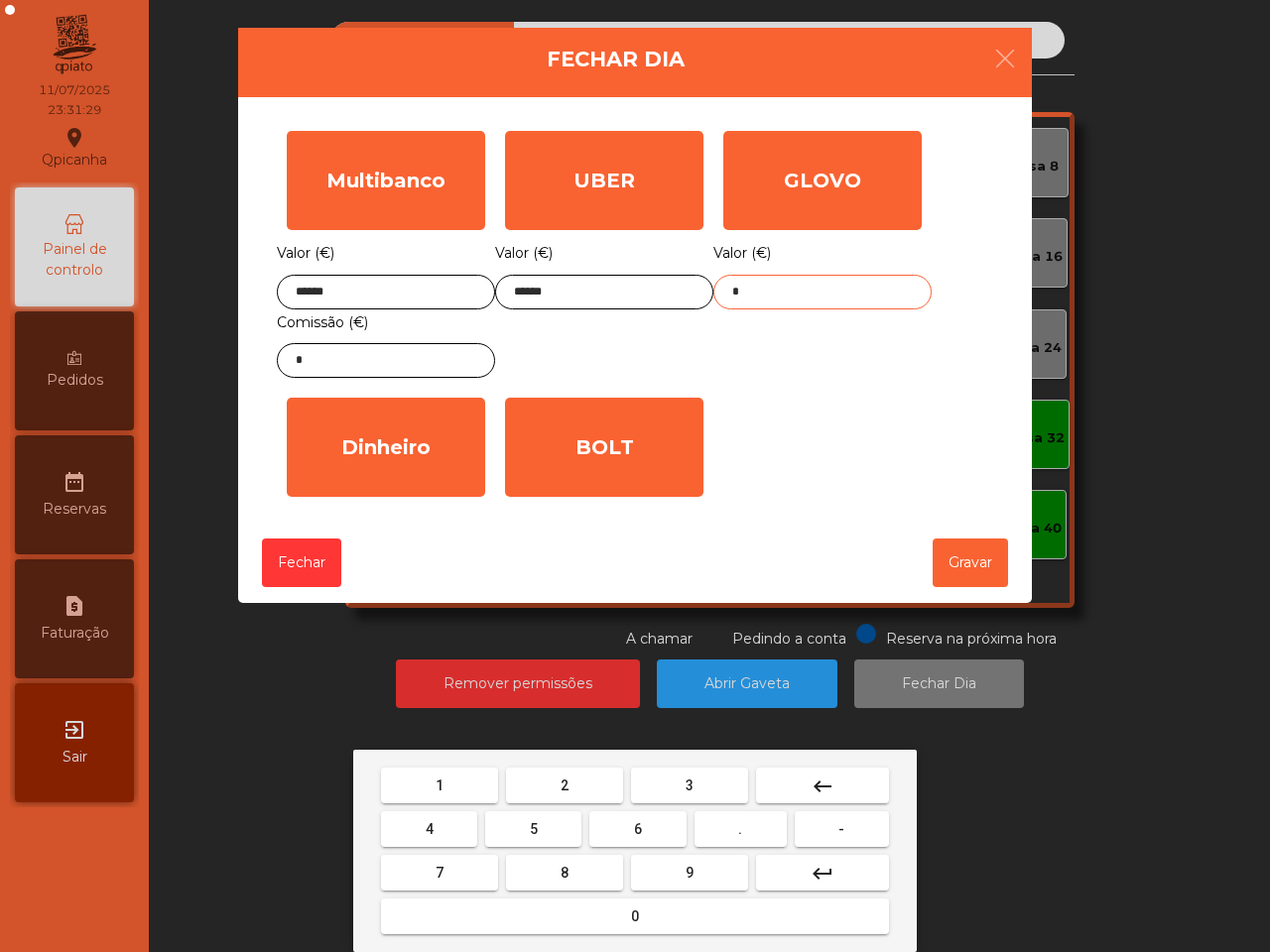 click on "6" at bounding box center (637, 829) 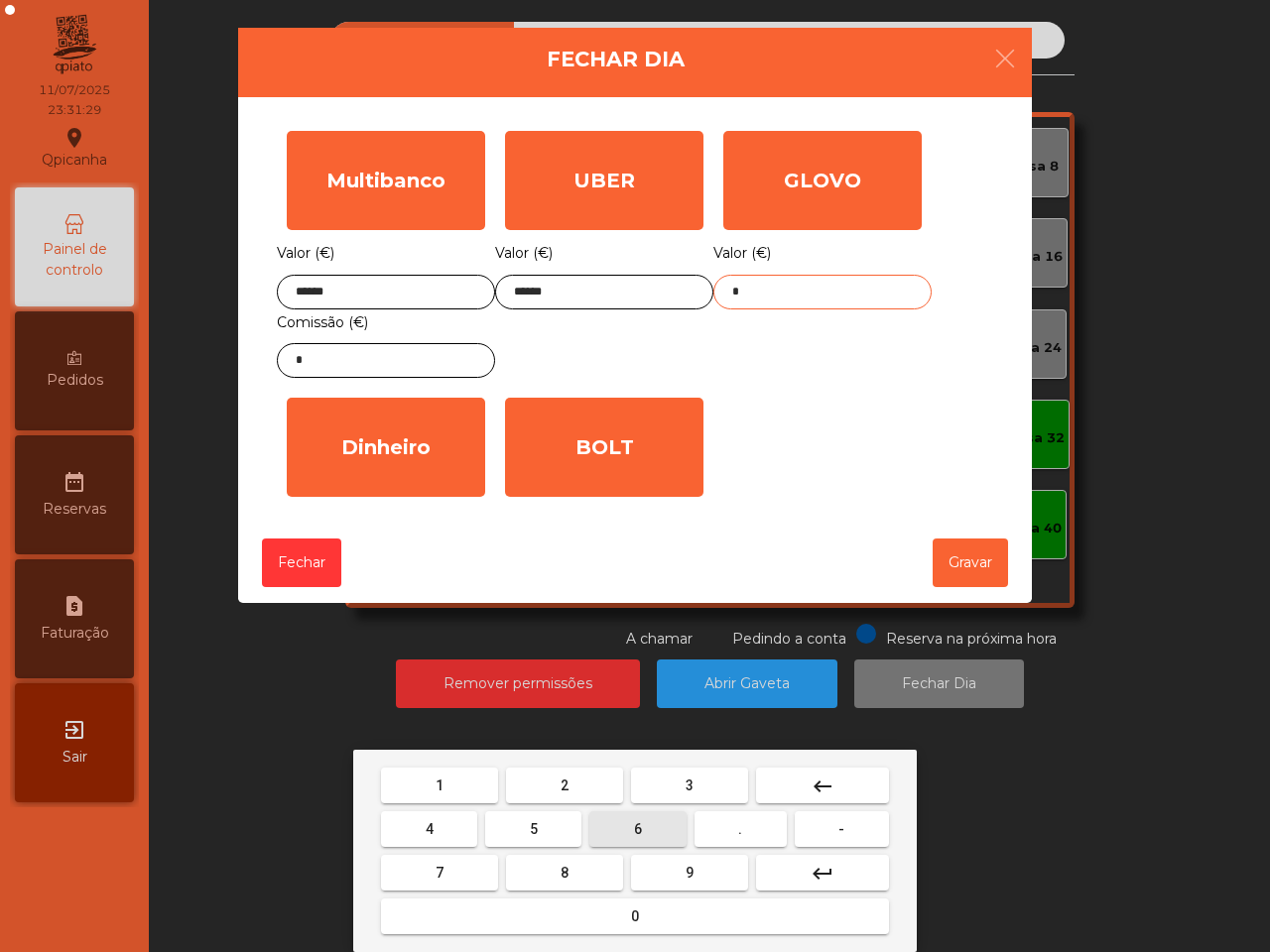 click on "5" at bounding box center (533, 829) 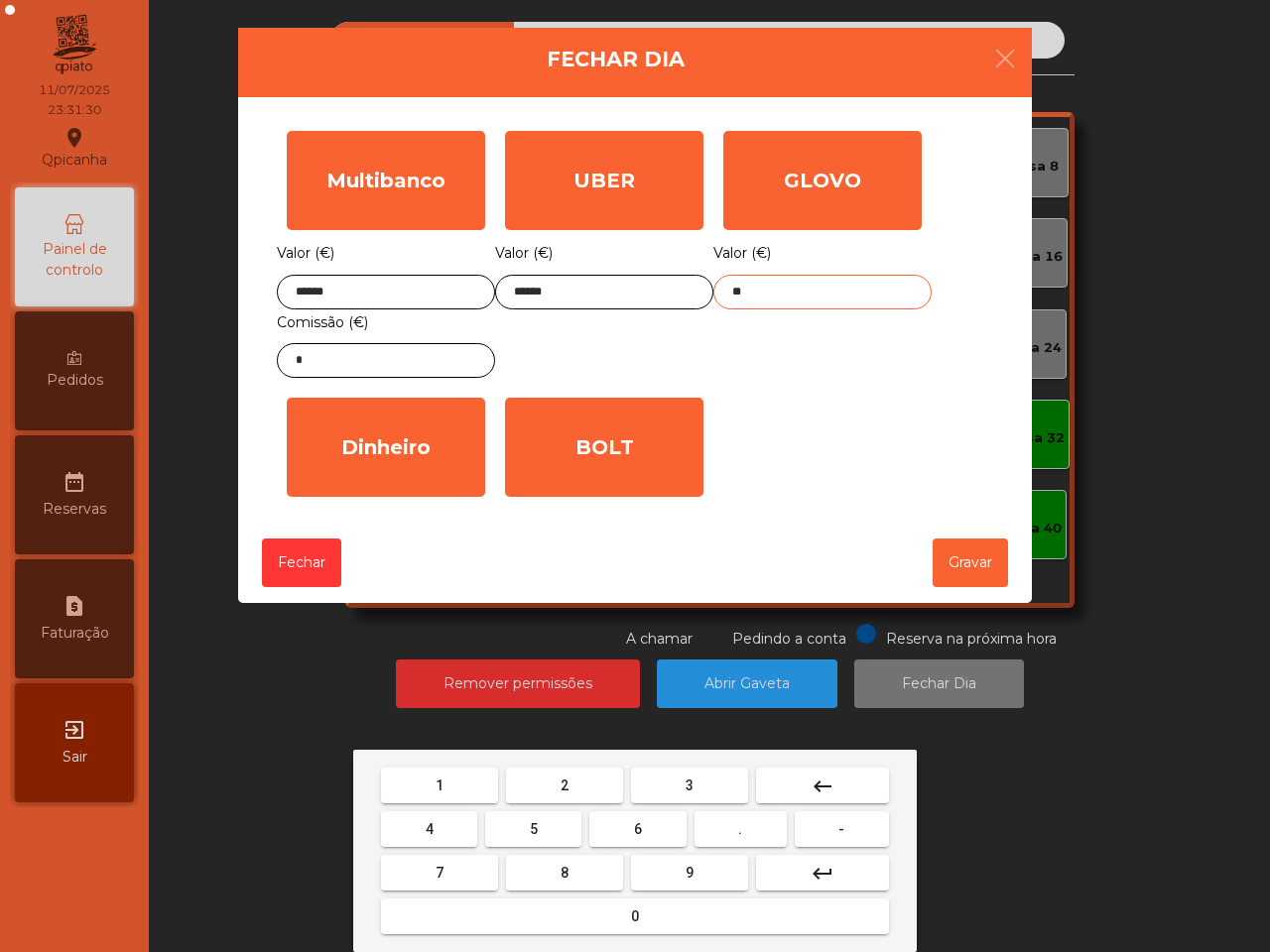 click on "." at bounding box center [740, 829] 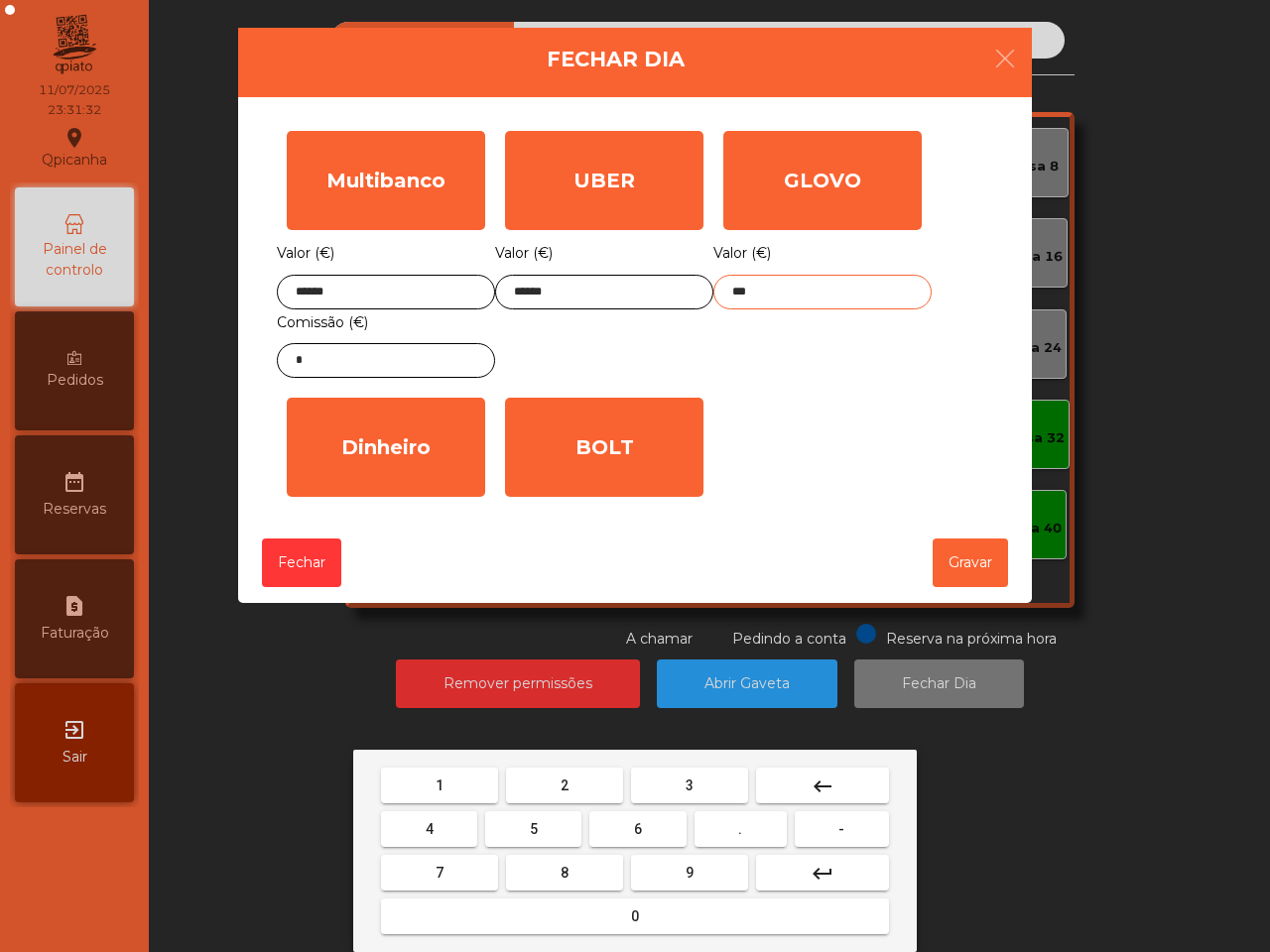 click on "3" at bounding box center (690, 785) 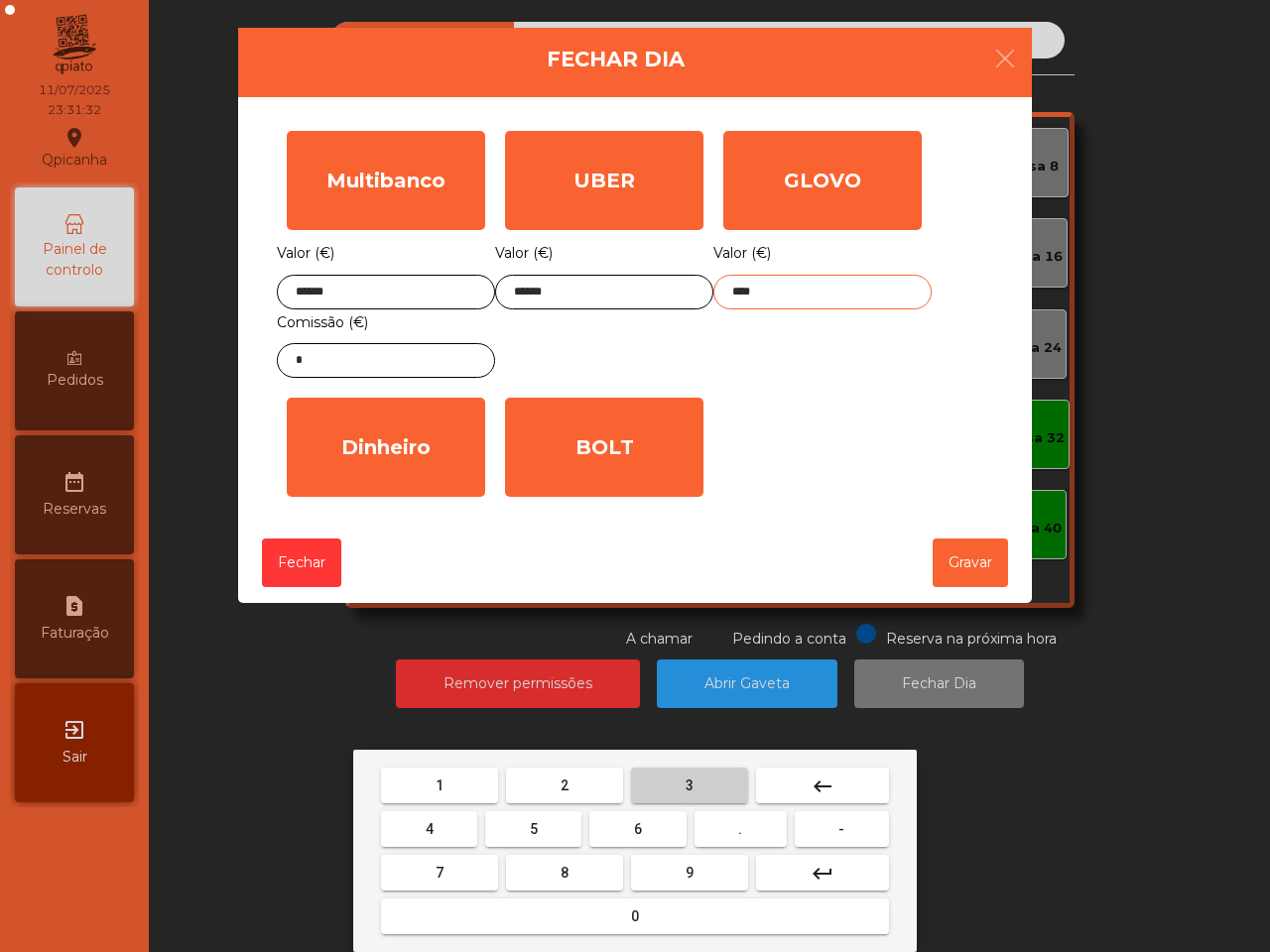 click on "3" at bounding box center (690, 785) 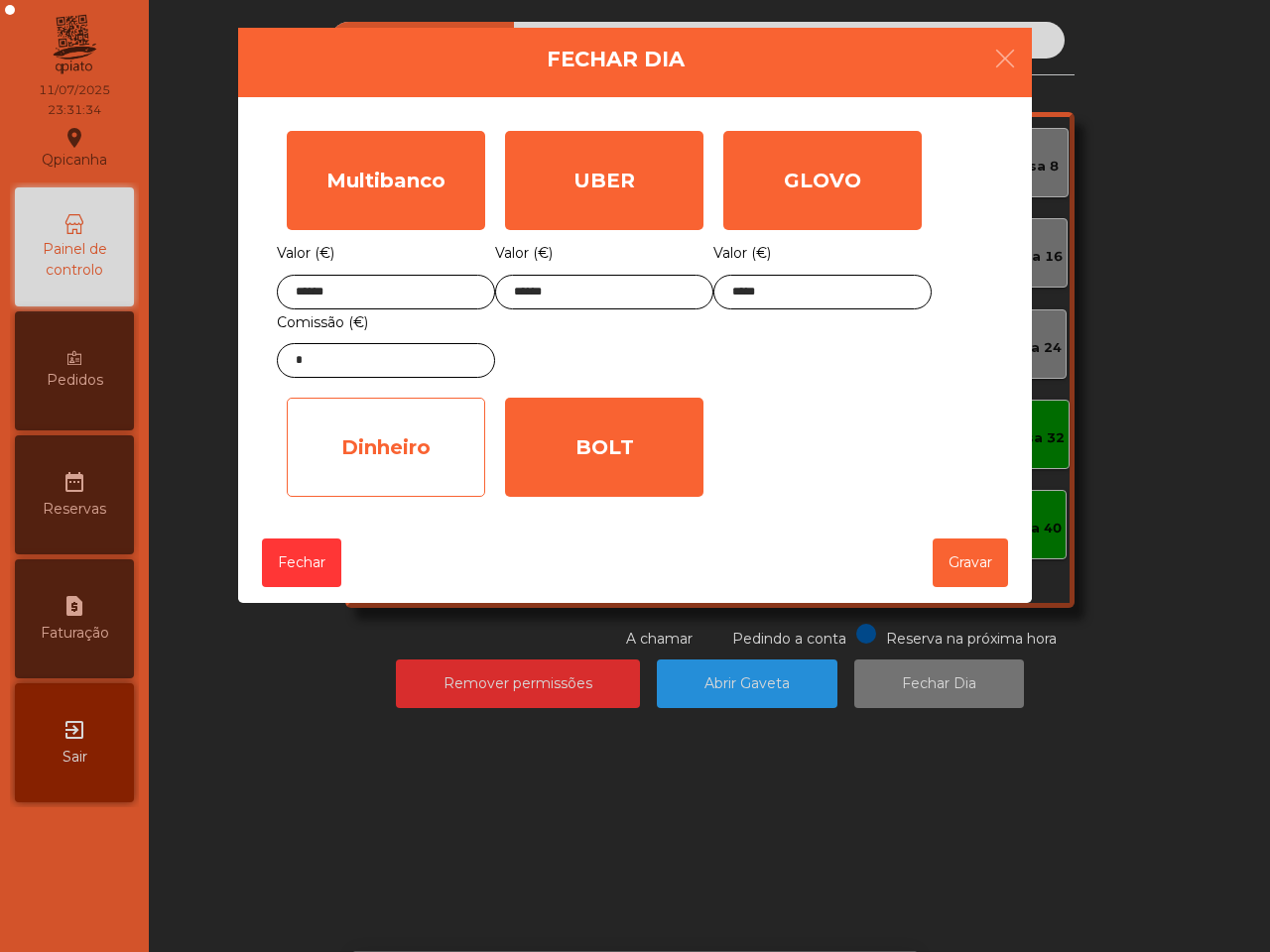 click on "Dinheiro" 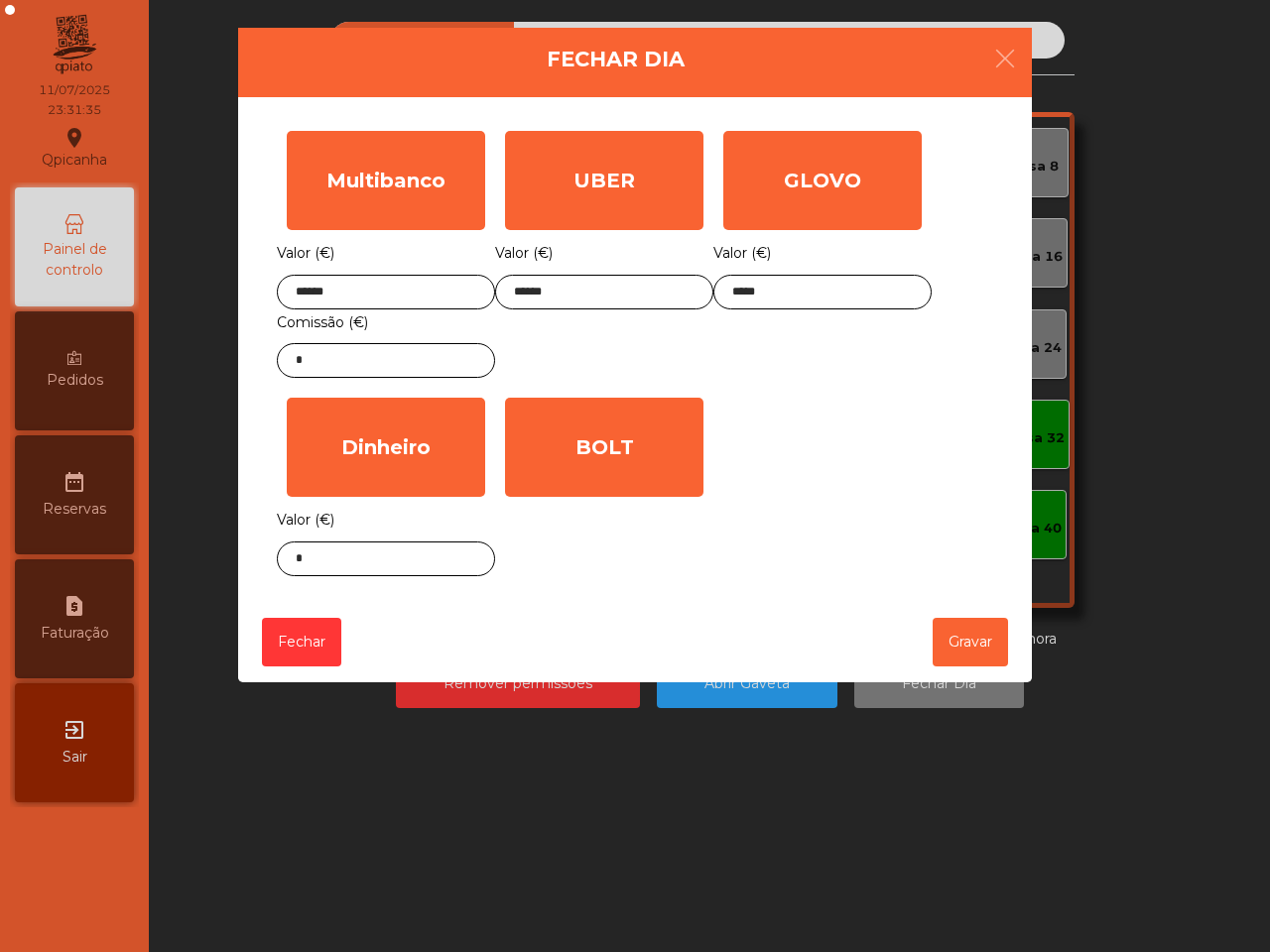 click on "Dinheiro  Valor (€) *" 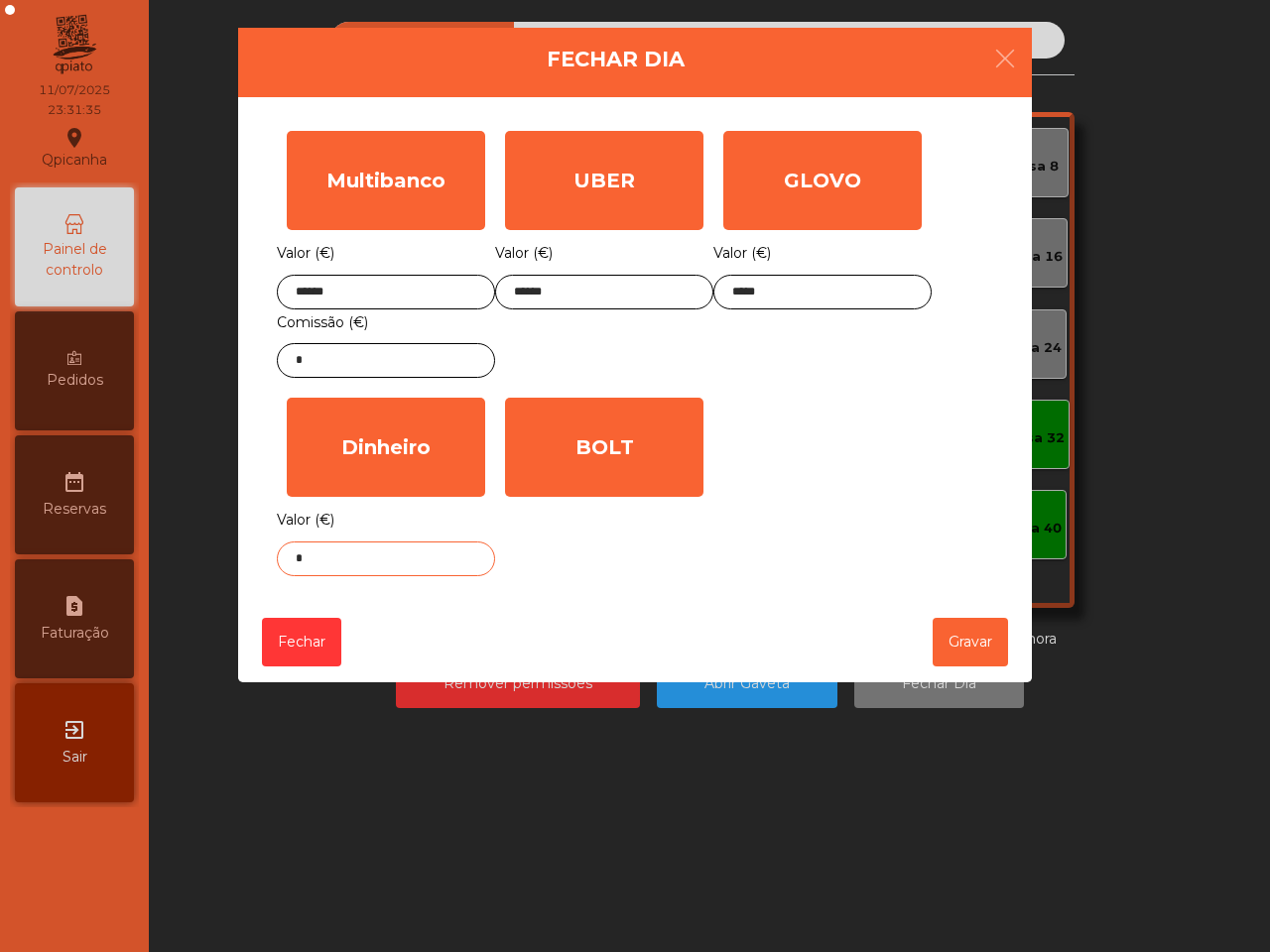 click on "*" 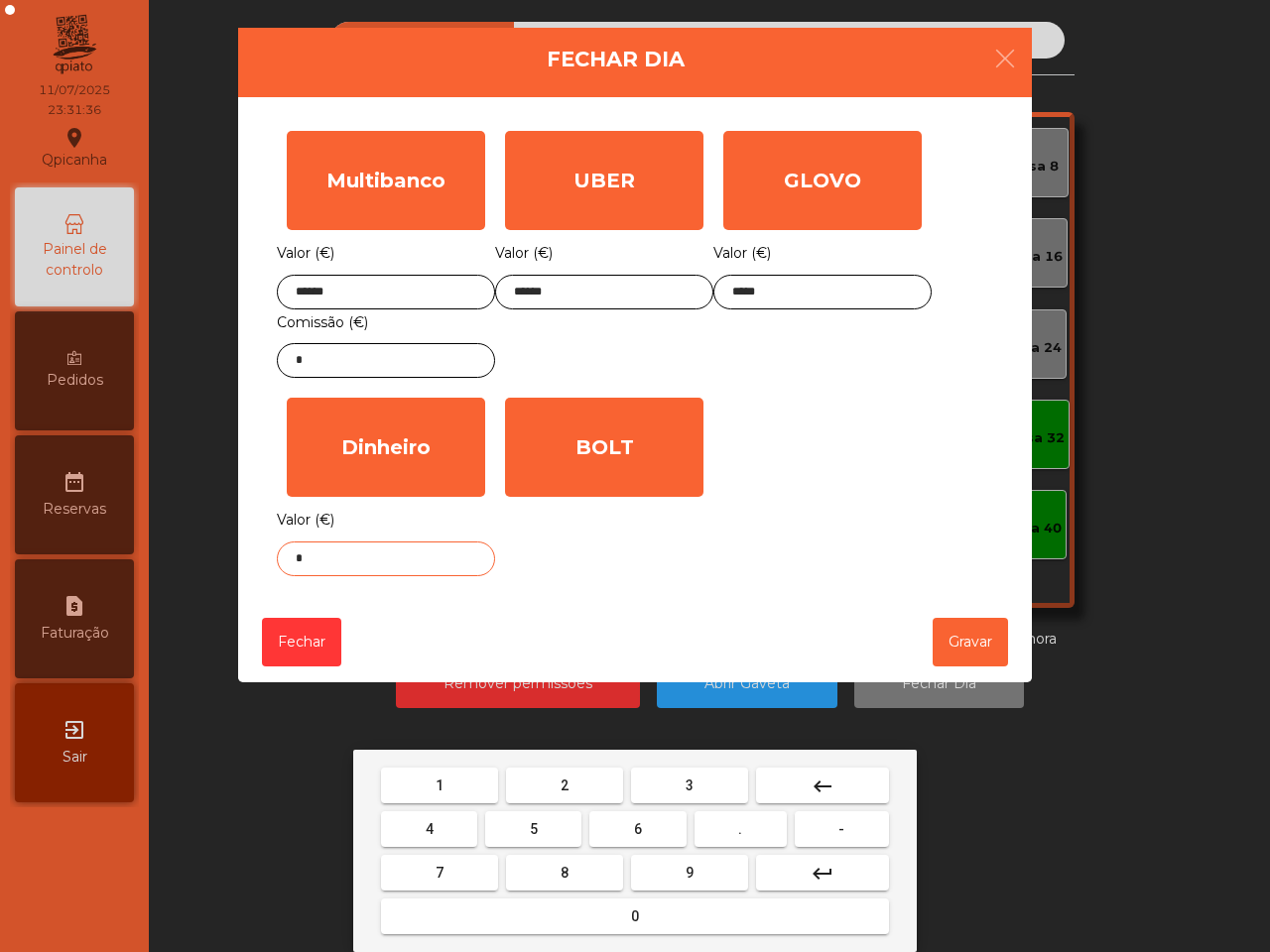 click on "0" at bounding box center [635, 916] 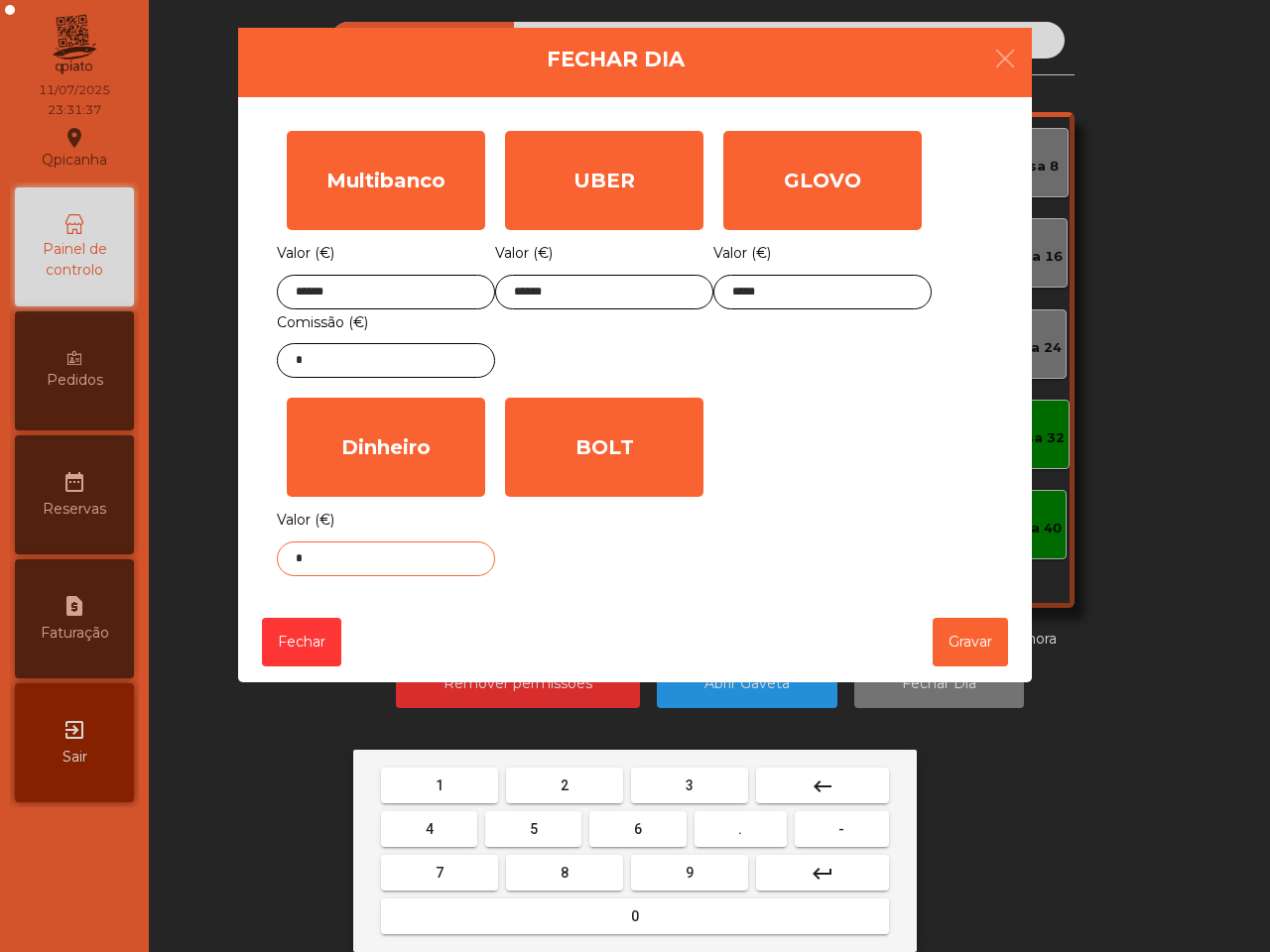 click on "." at bounding box center (740, 829) 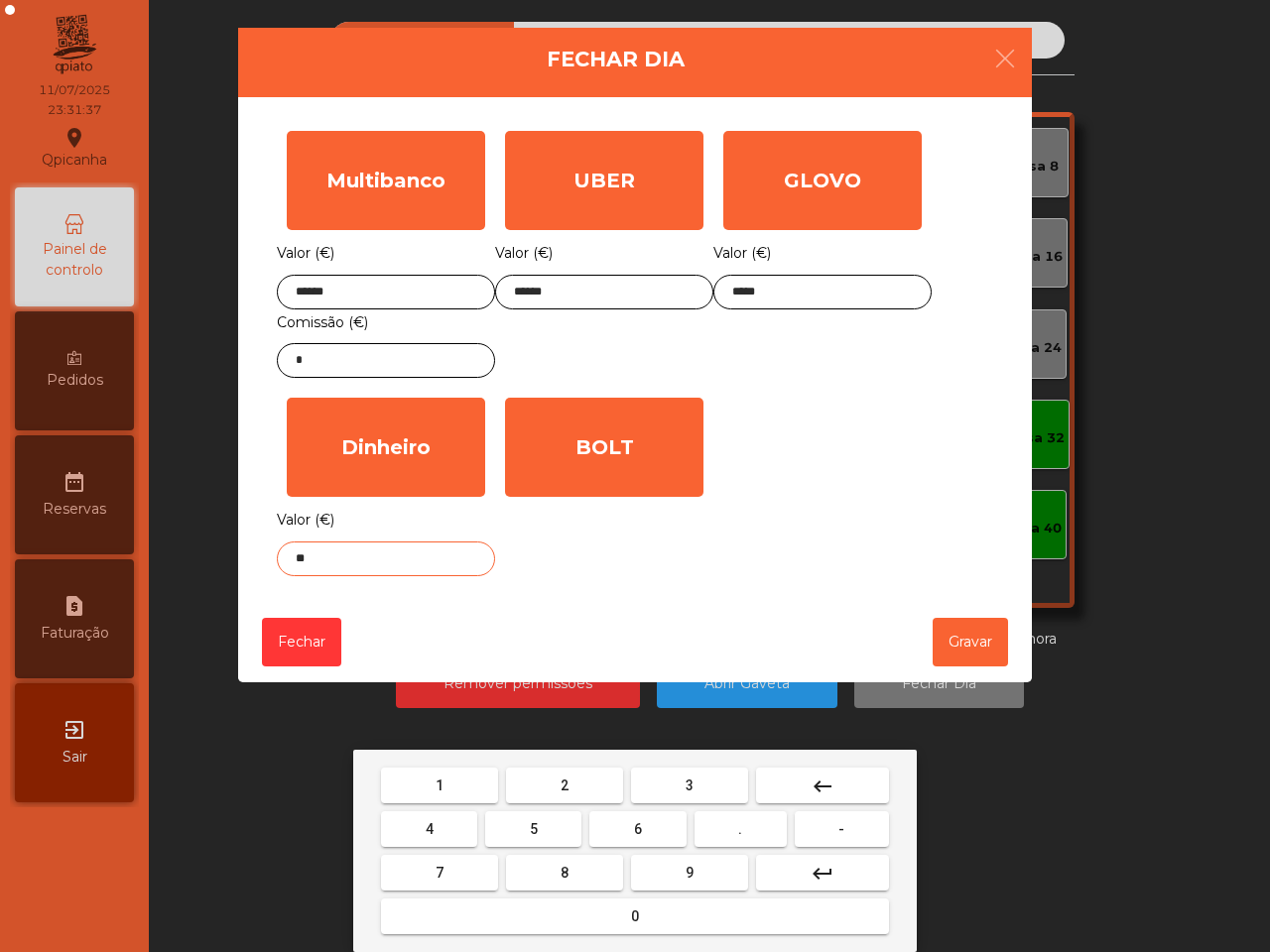 click on "0" at bounding box center (635, 916) 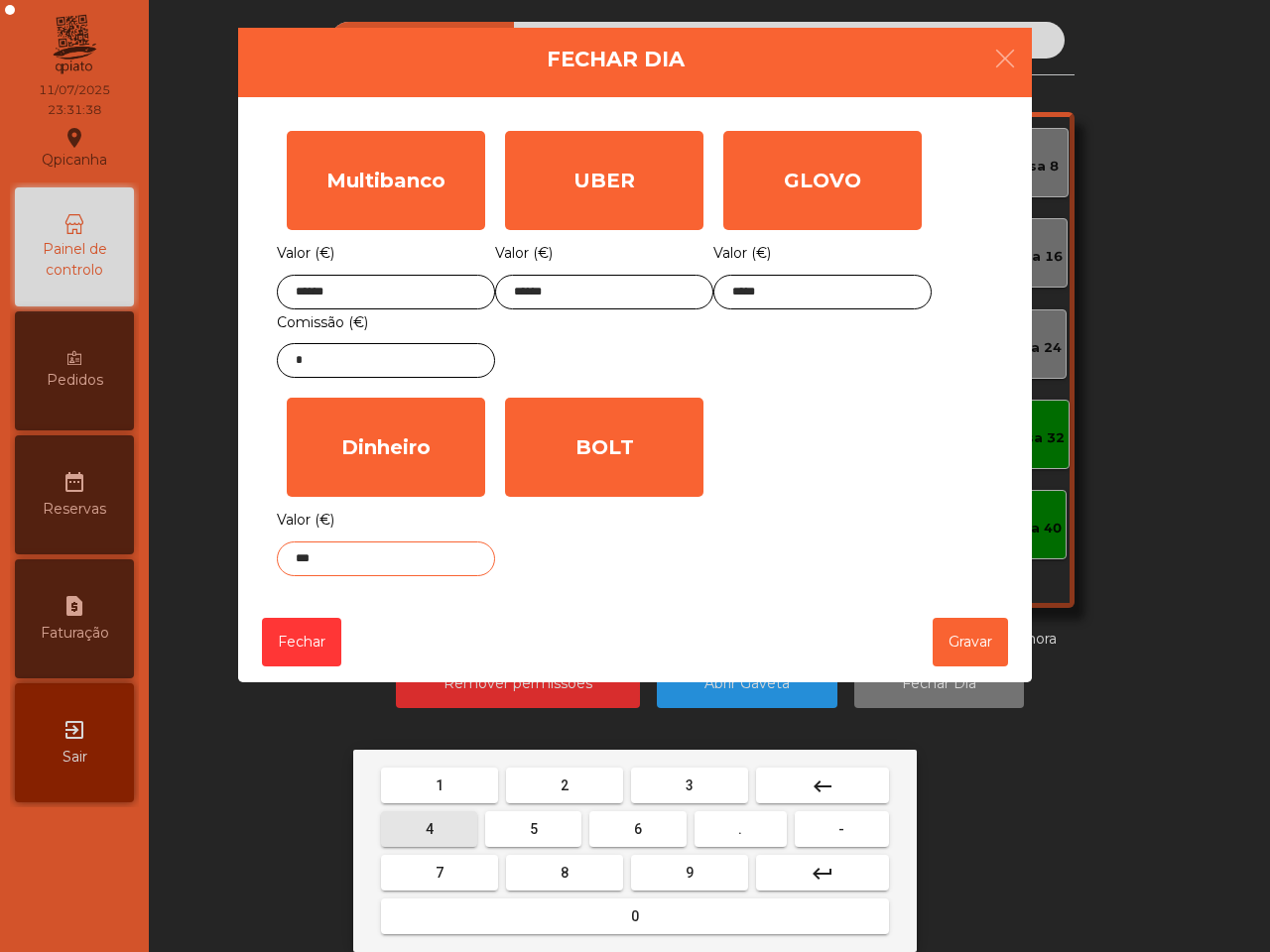 click on "4" at bounding box center [429, 829] 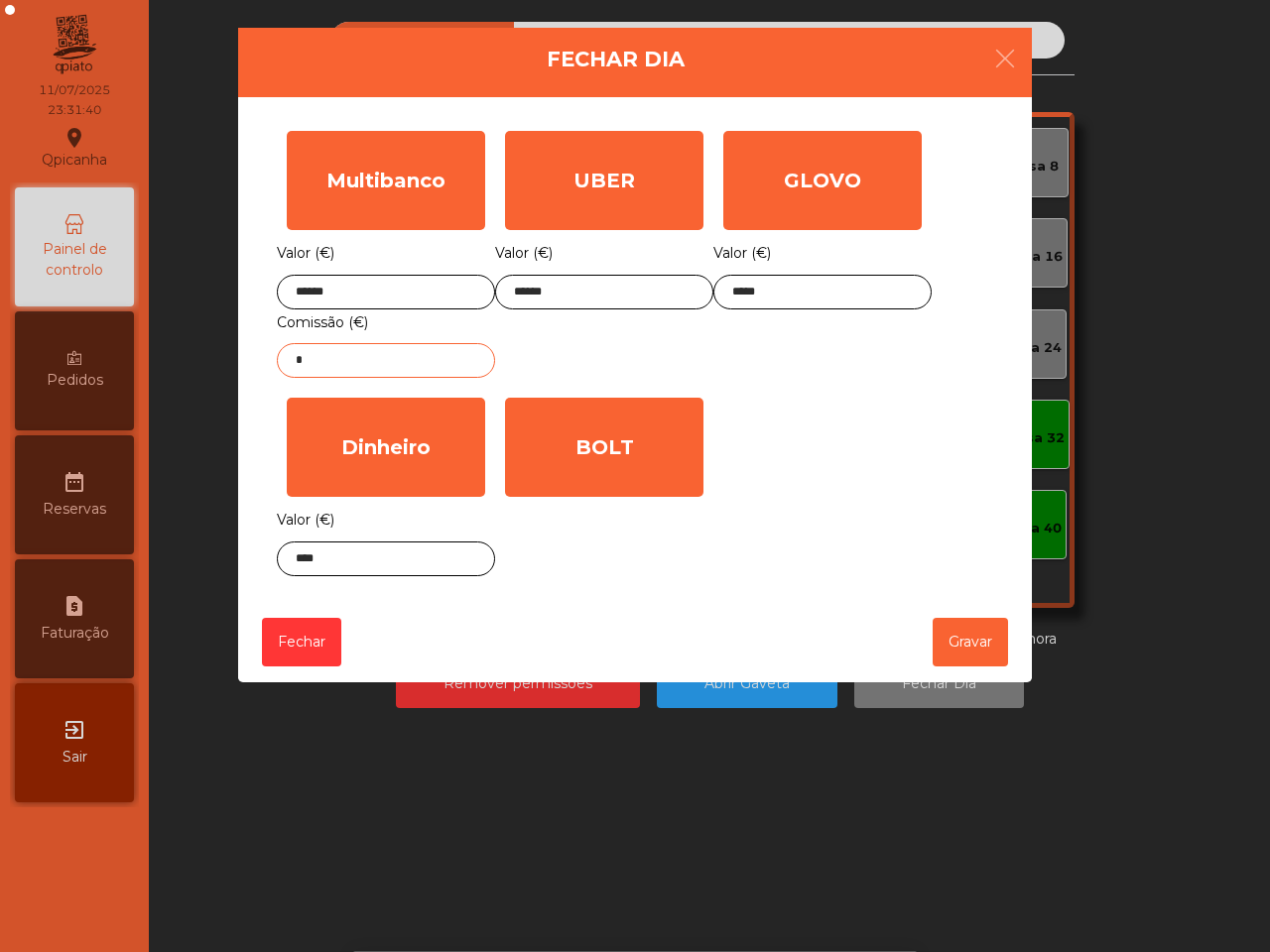 click on "*" 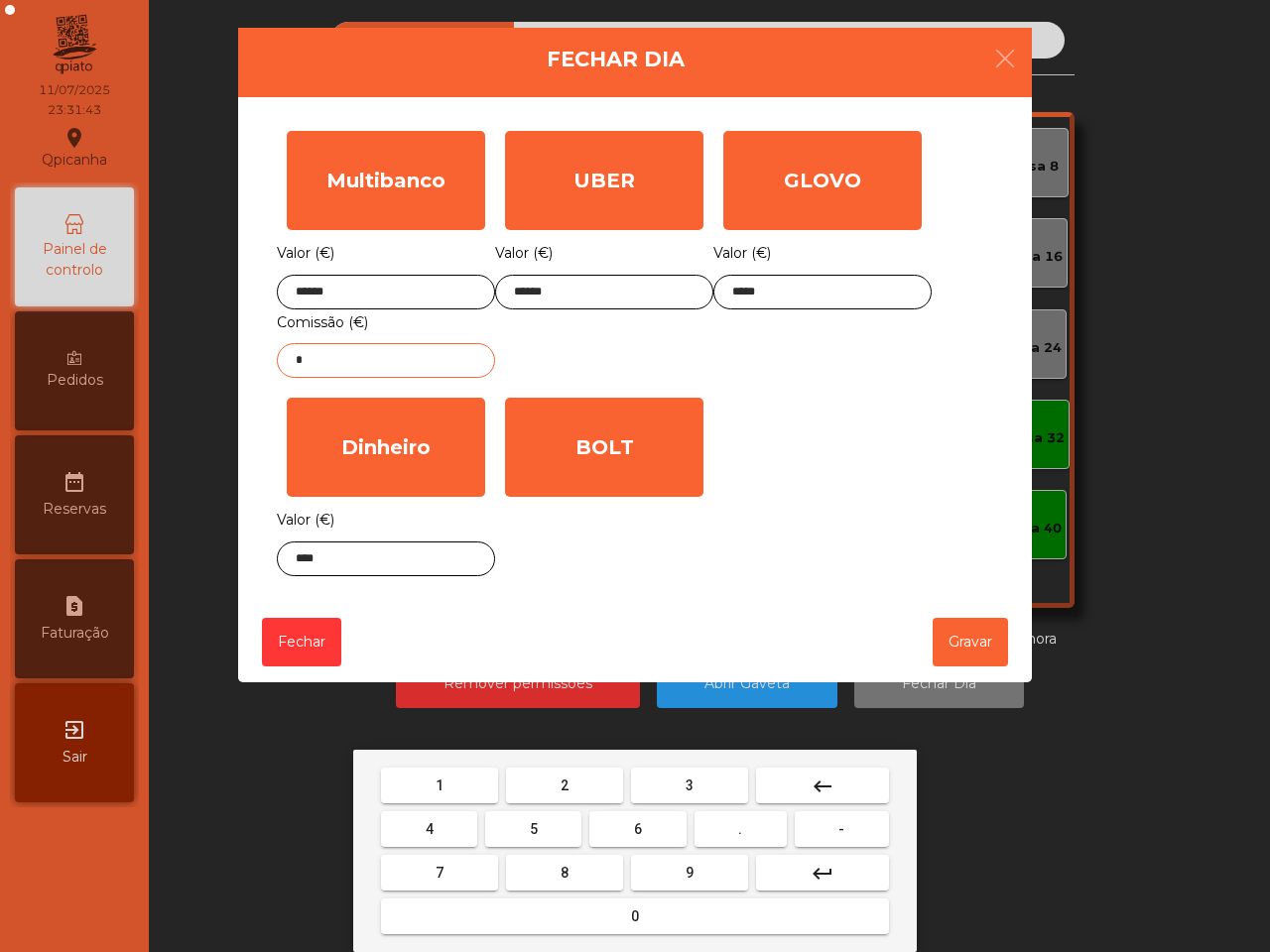click on "1" at bounding box center (440, 785) 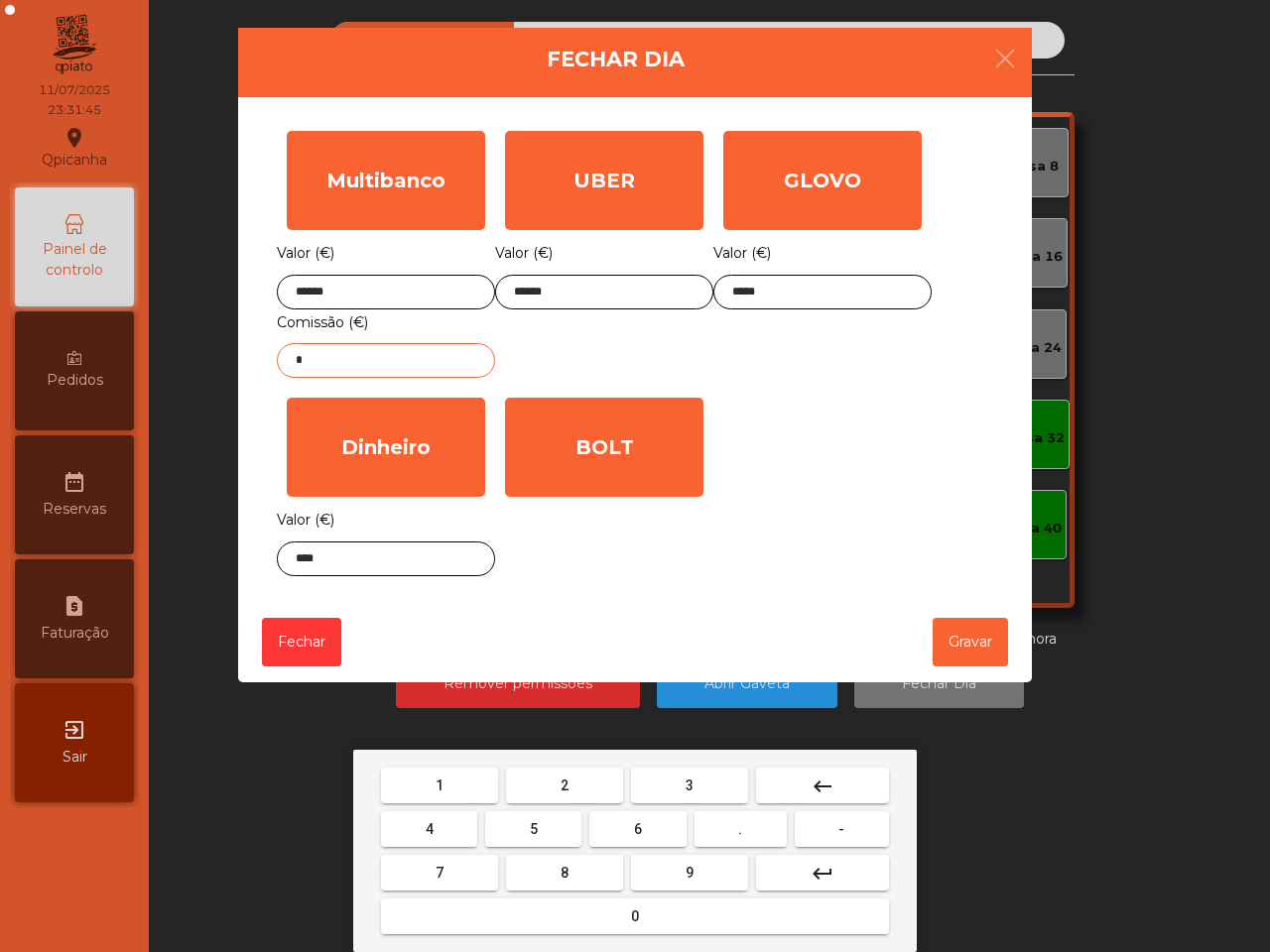 click on "." at bounding box center [740, 829] 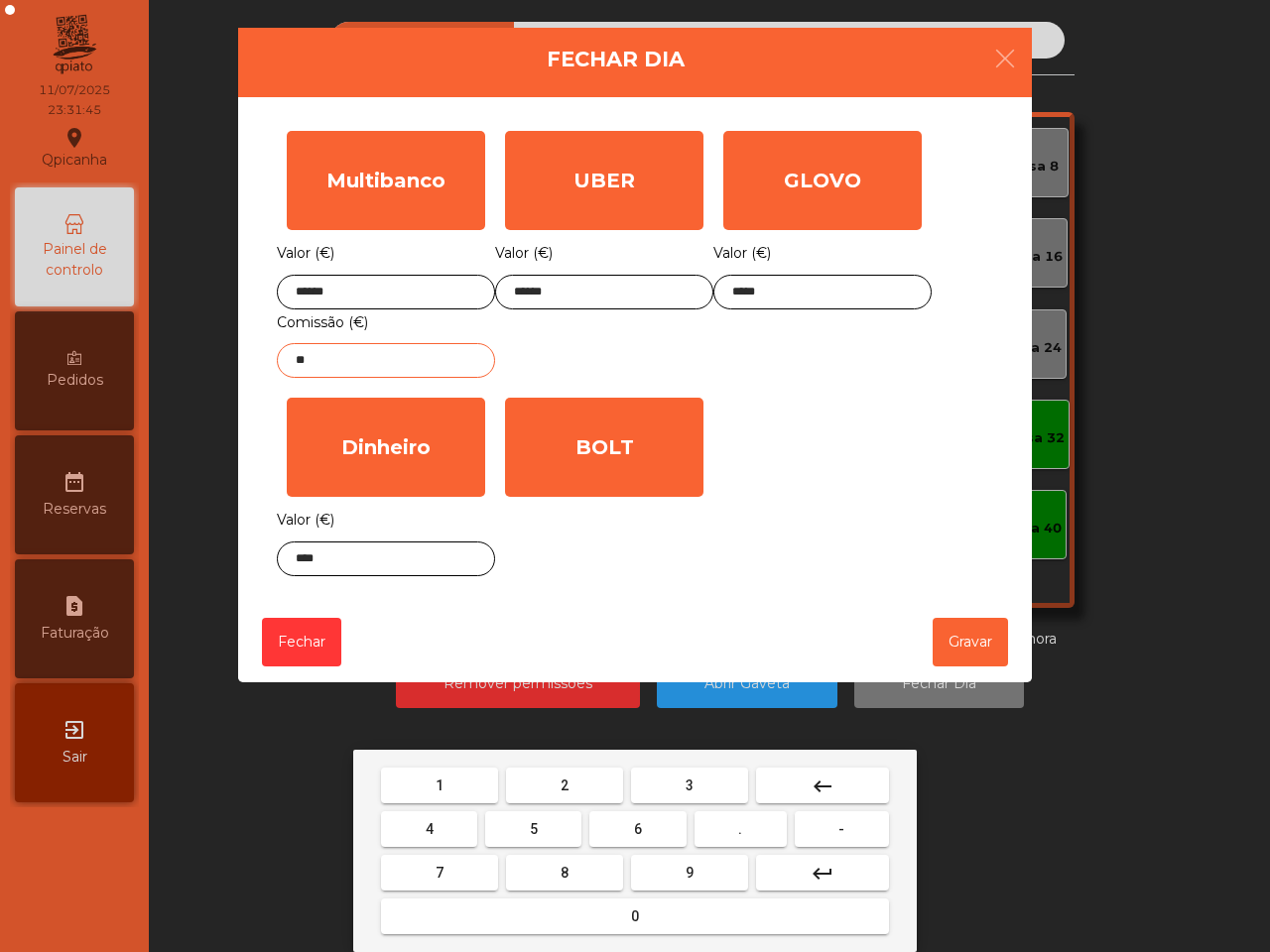 click on "7" at bounding box center (440, 873) 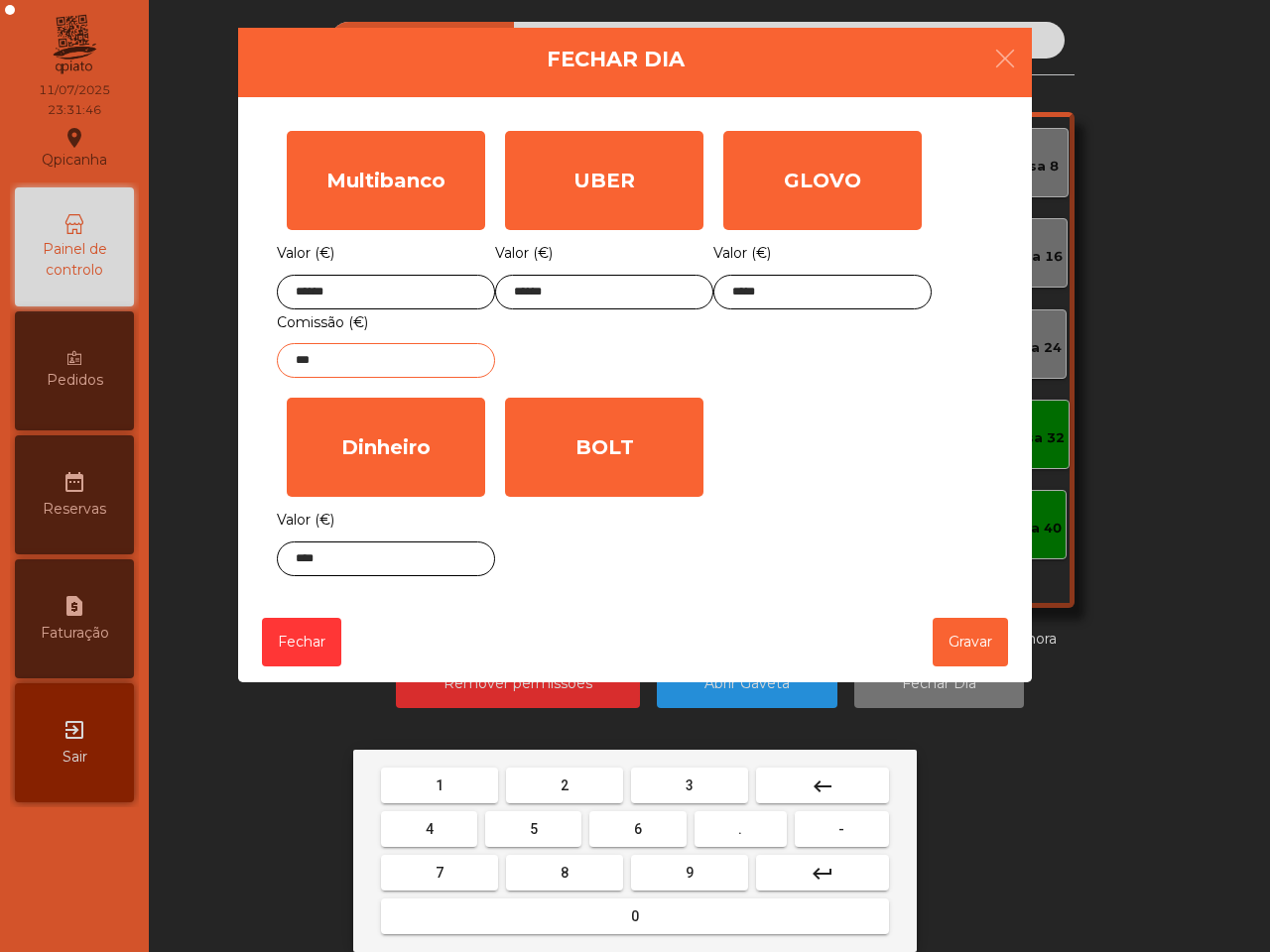click on "2" at bounding box center (565, 785) 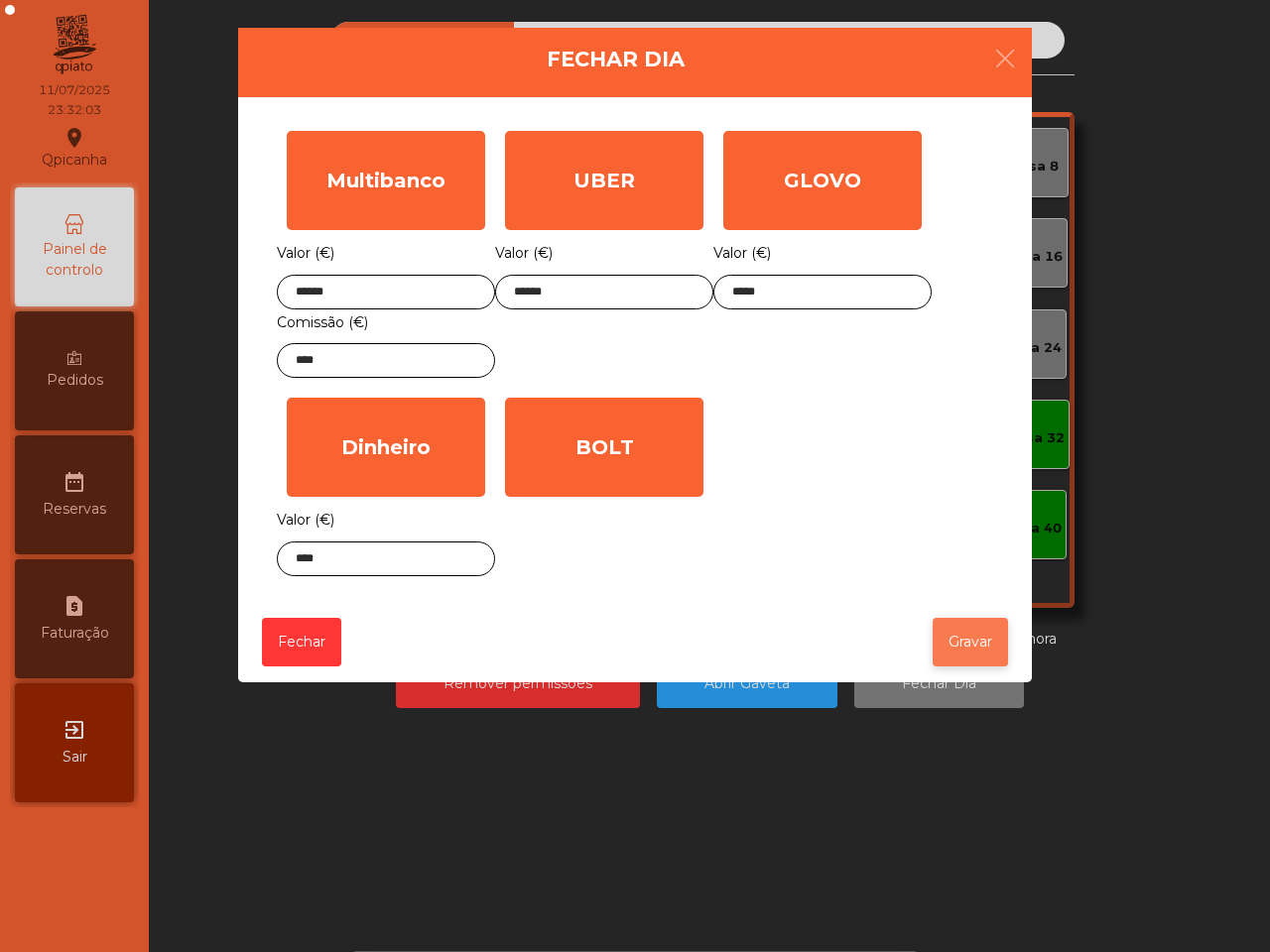 click on "Gravar" 